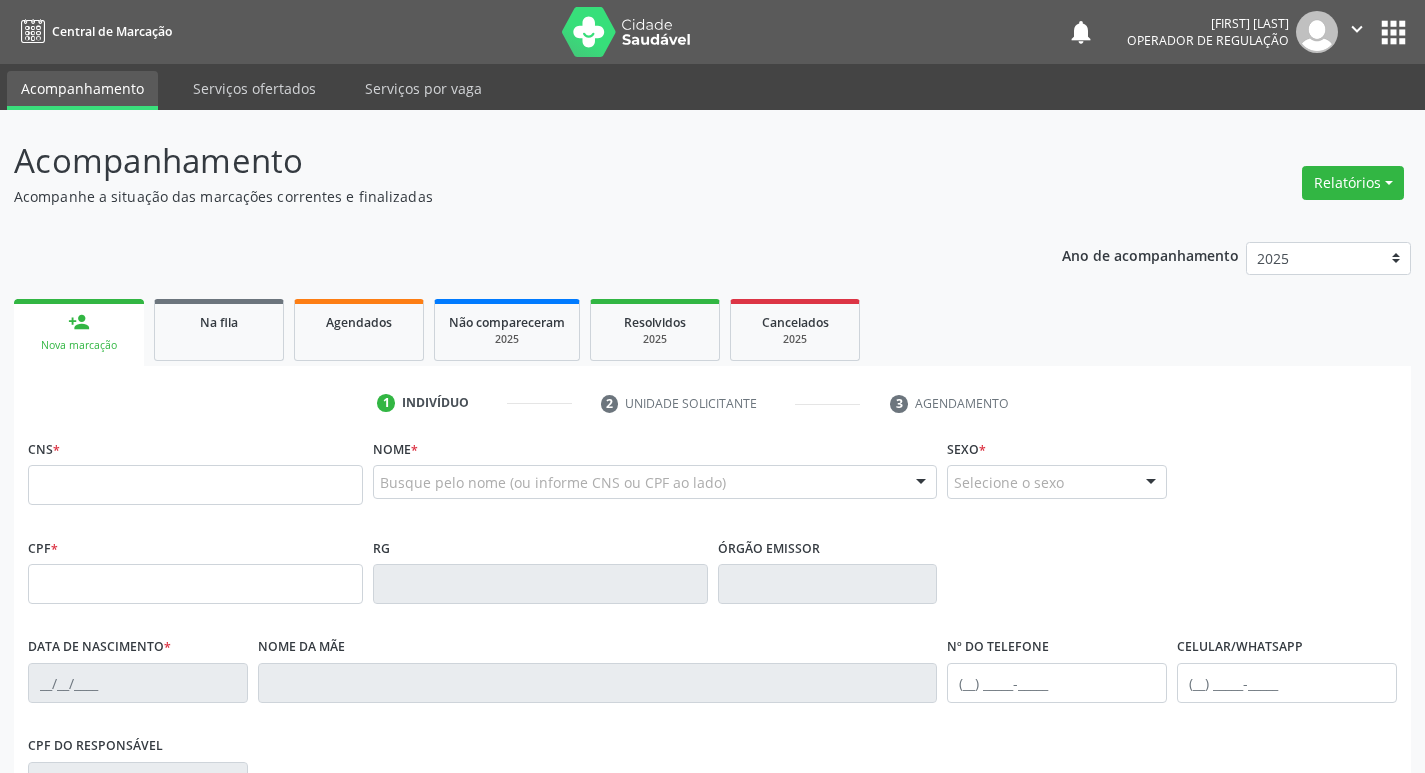 scroll, scrollTop: 0, scrollLeft: 0, axis: both 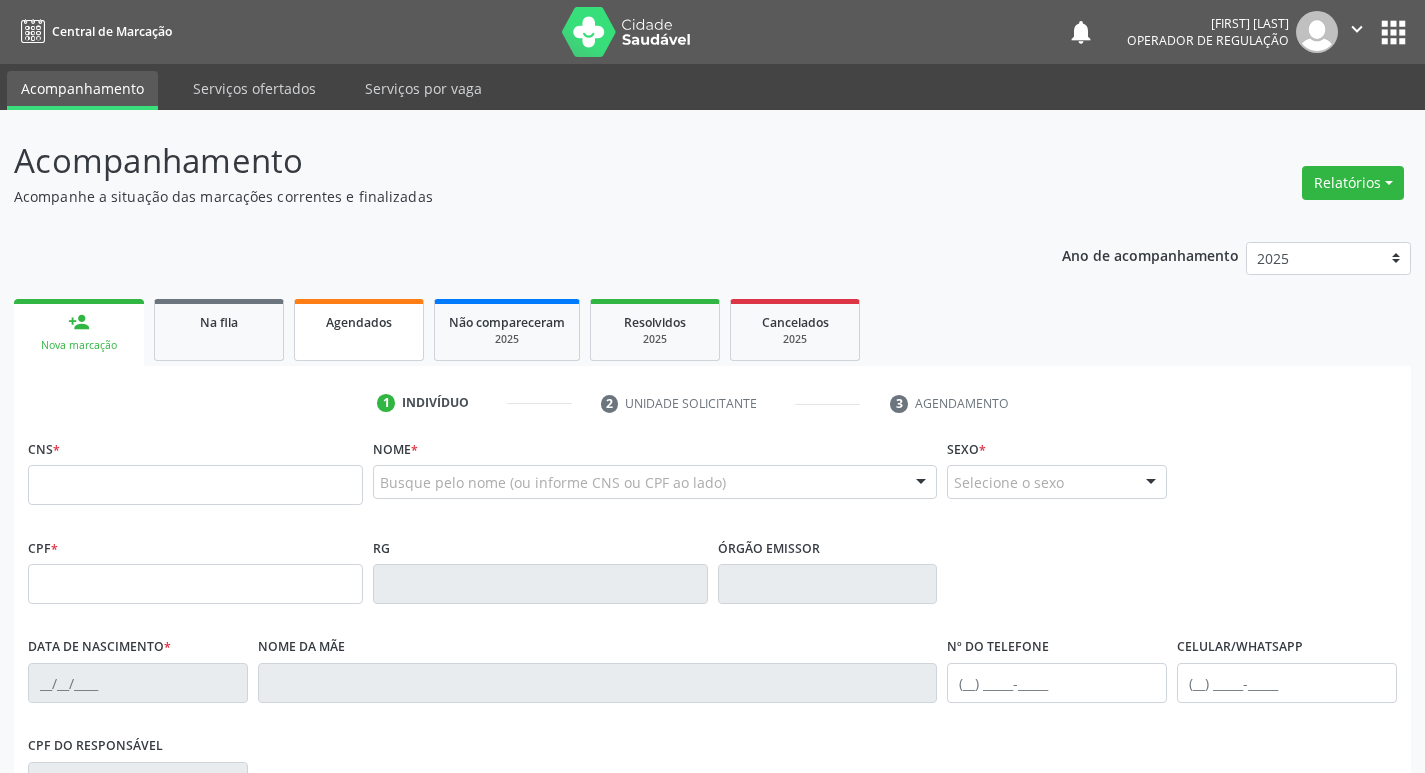 click on "Agendados" at bounding box center (359, 330) 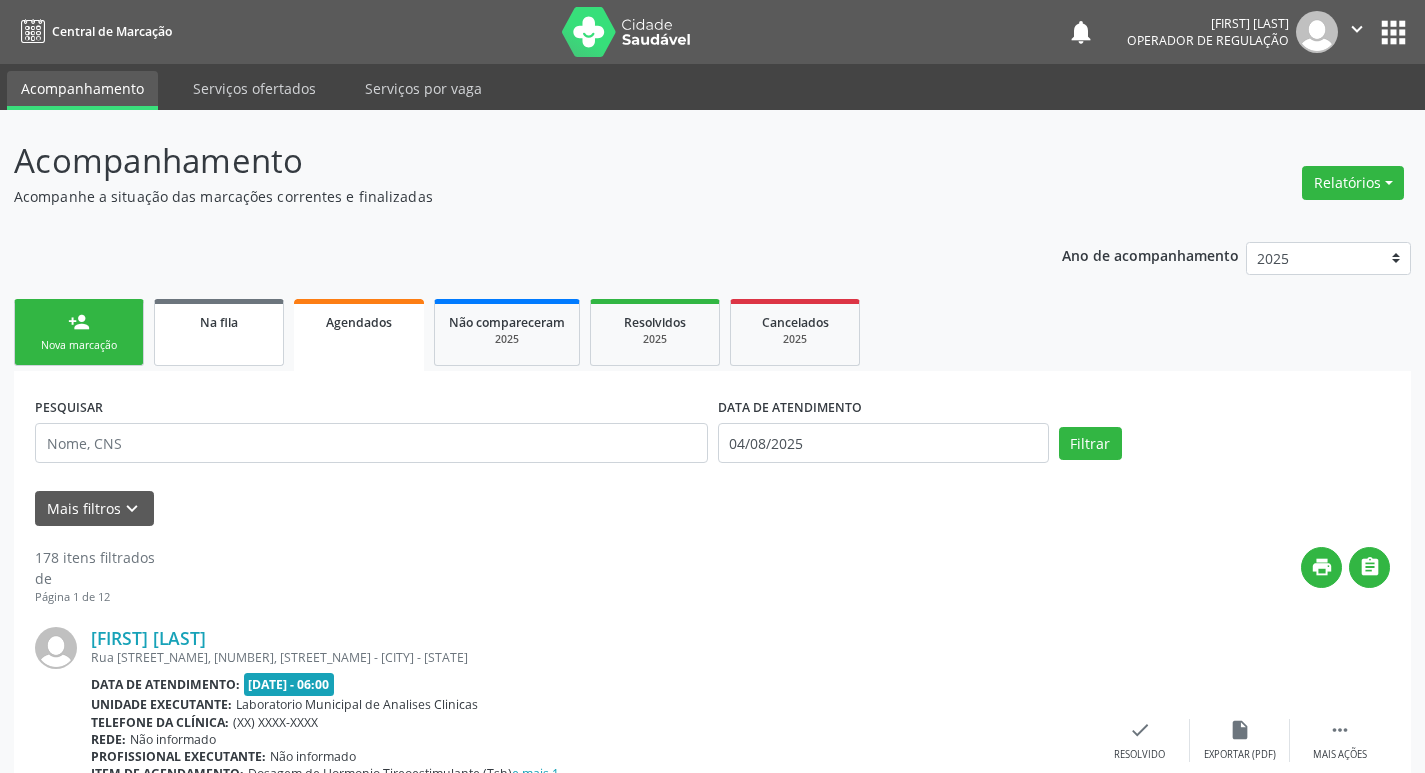 click on "Na fila" at bounding box center [219, 332] 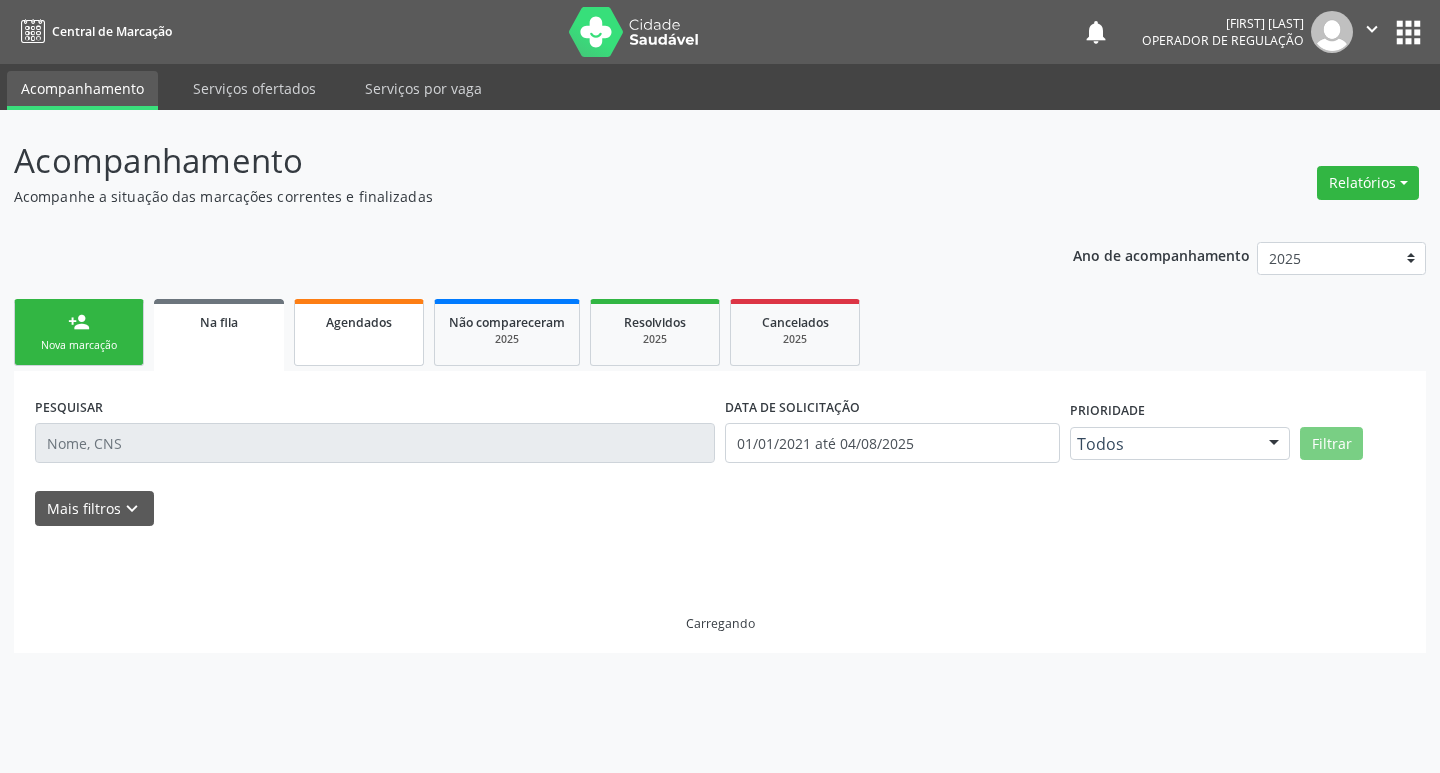 click on "Agendados" at bounding box center (359, 332) 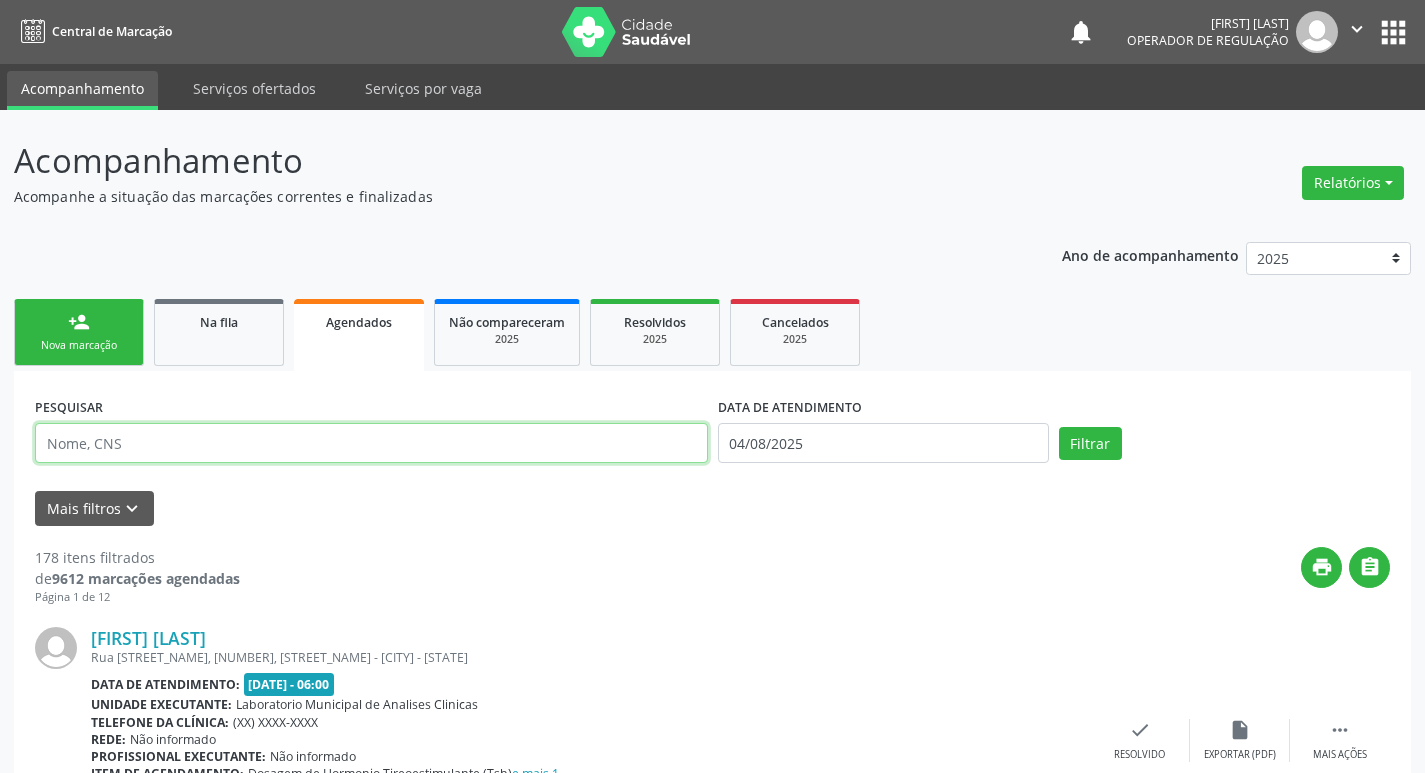 click at bounding box center [371, 443] 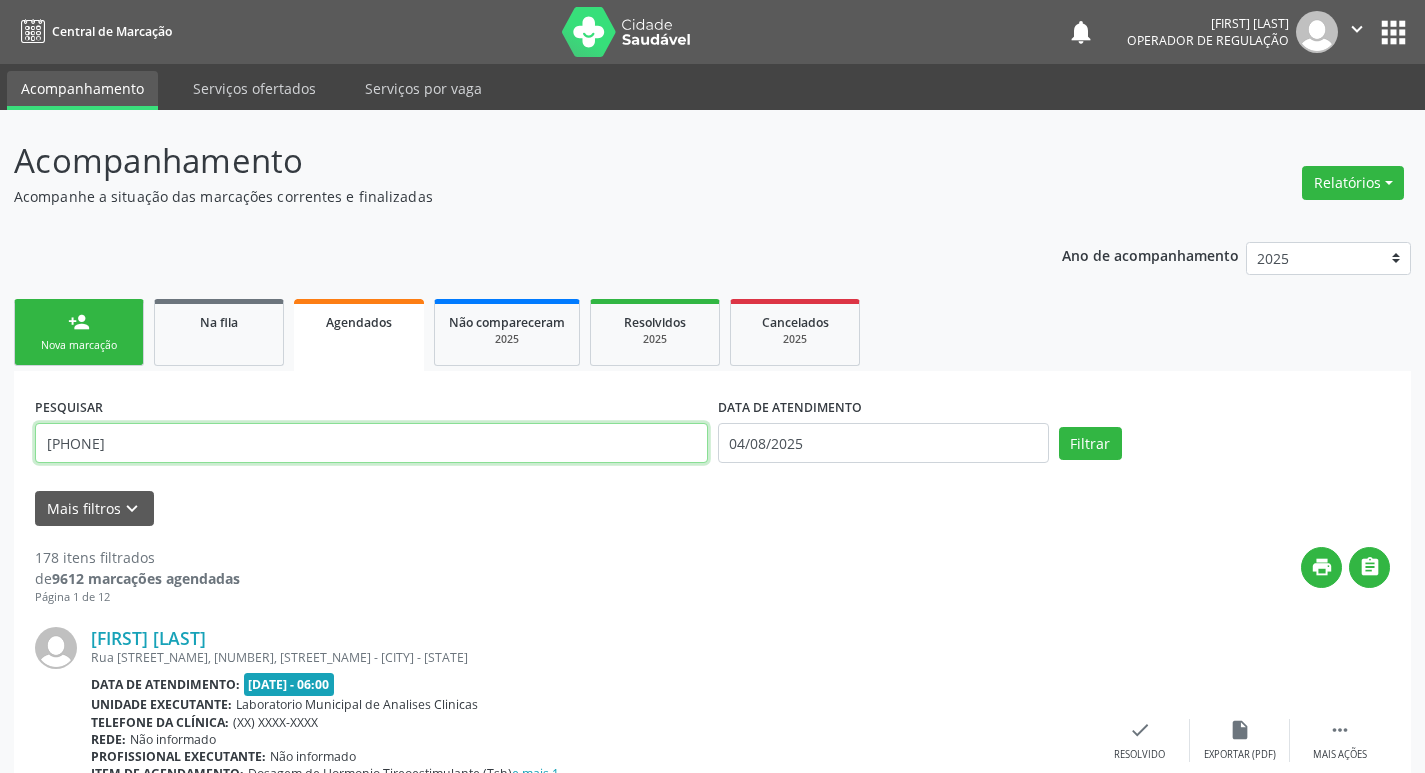 type on "[NUMBER]" 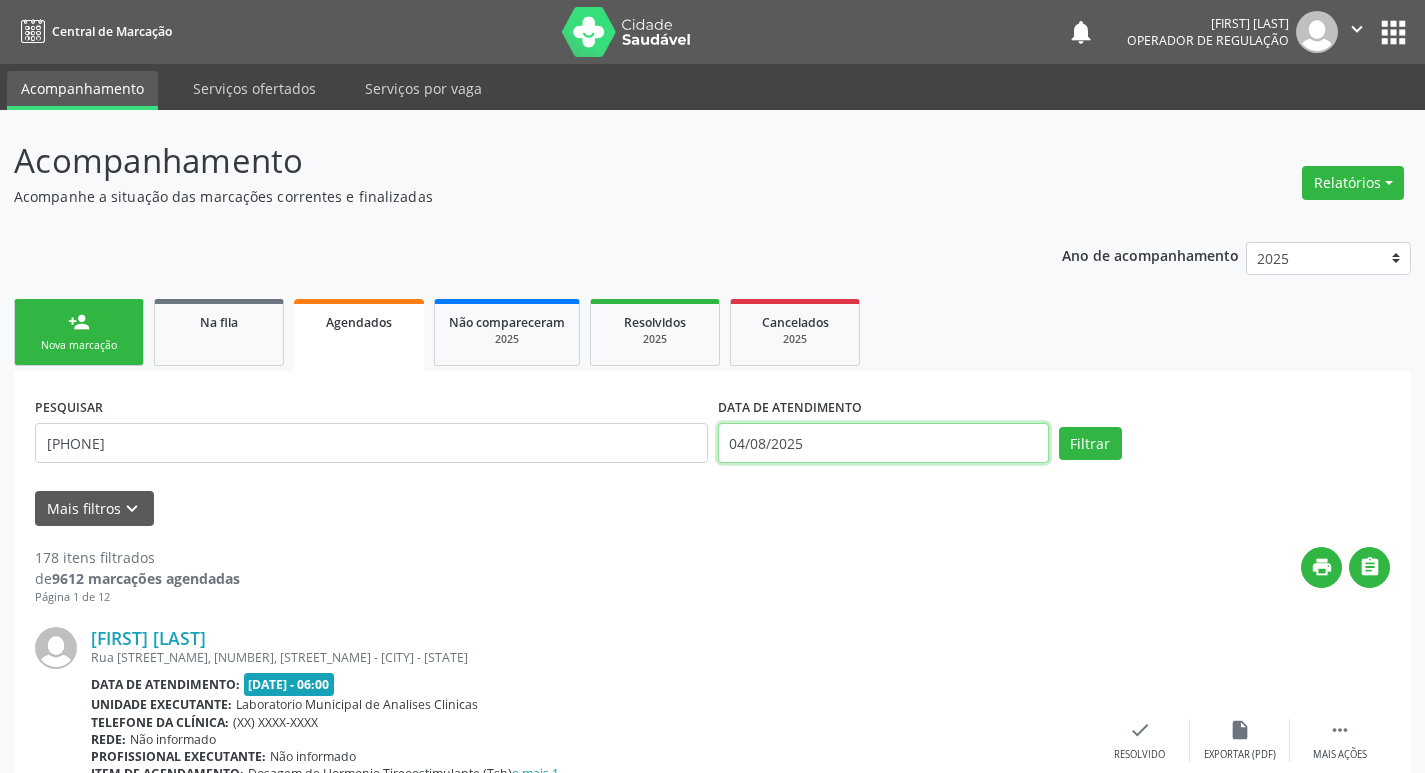 click on "Central de Marcação
notifications
Ádna Larissa Oliveira de Souza
Operador de regulação

Configurações
Sair
apps
Acompanhamento
Serviços ofertados
Serviços por vaga
Acompanhamento
Acompanhe a situação das marcações correntes e finalizadas
Relatórios
Acompanhamento
Consolidado
Procedimentos realizados
Ano de acompanhamento
2025 2024 2023 2022 2021
person_add
Nova marcação
Na fila   Agendados   Não compareceram
2025
Resolvidos
2025
Cancelados
2025
PESQUISAR
898004529805249
DATA DE ATENDIMENTO
04/08/2025
Filtrar
UNIDADE DE REFERÊNCIA
Selecione uma UBS
Todas as UBS   UBSF Ligeiro II   UBSF Saulo Leal Ernesto de Melo" at bounding box center (712, 386) 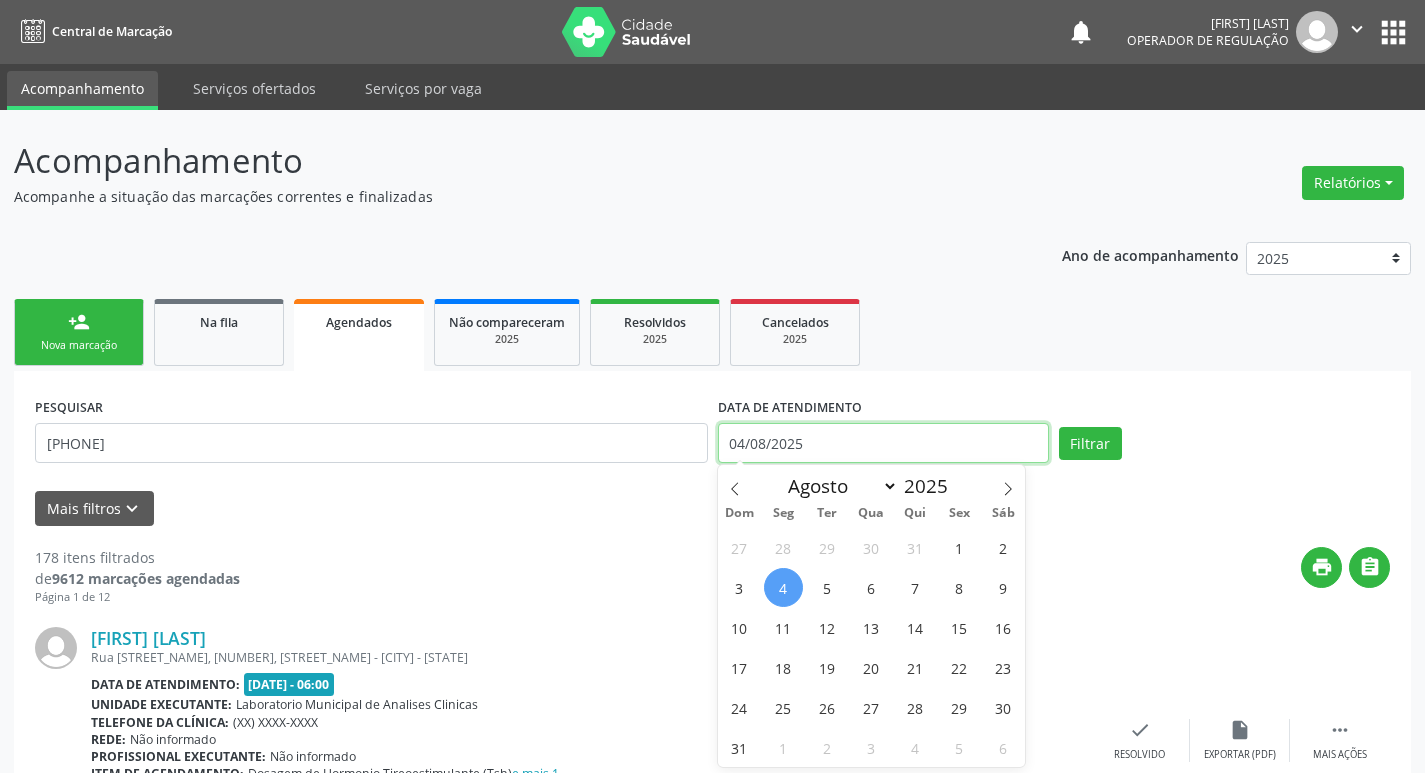 type 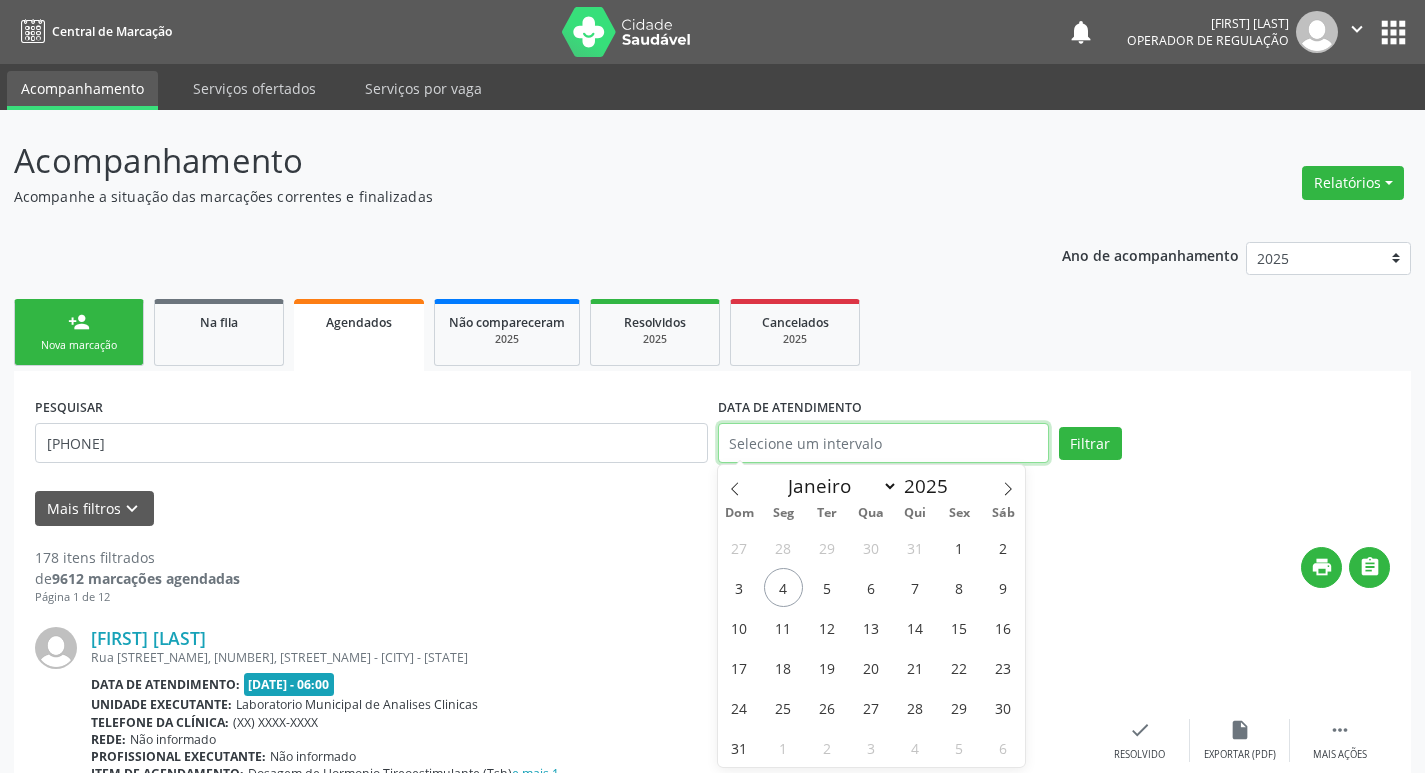 click on "Filtrar" at bounding box center [1090, 444] 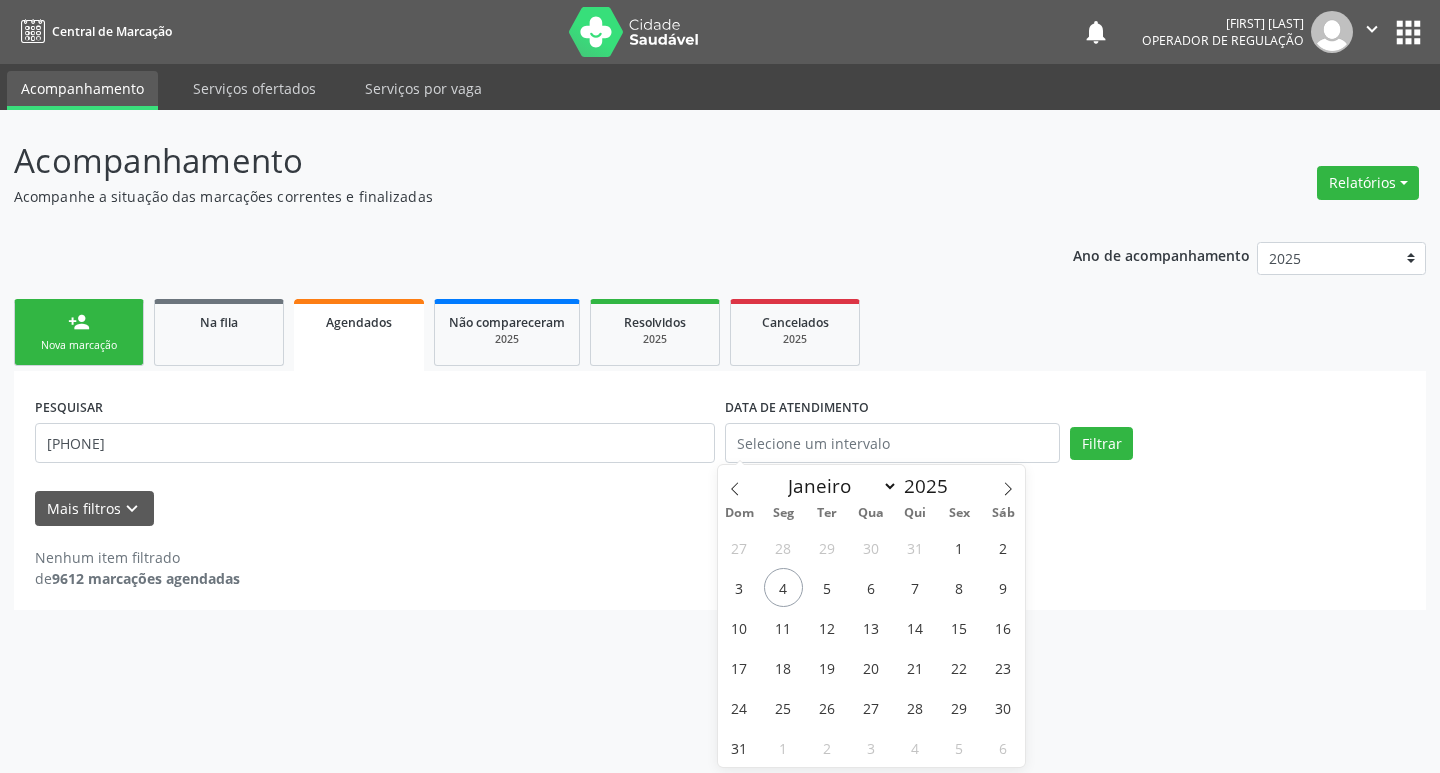 drag, startPoint x: 87, startPoint y: 345, endPoint x: 213, endPoint y: 6, distance: 361.6587 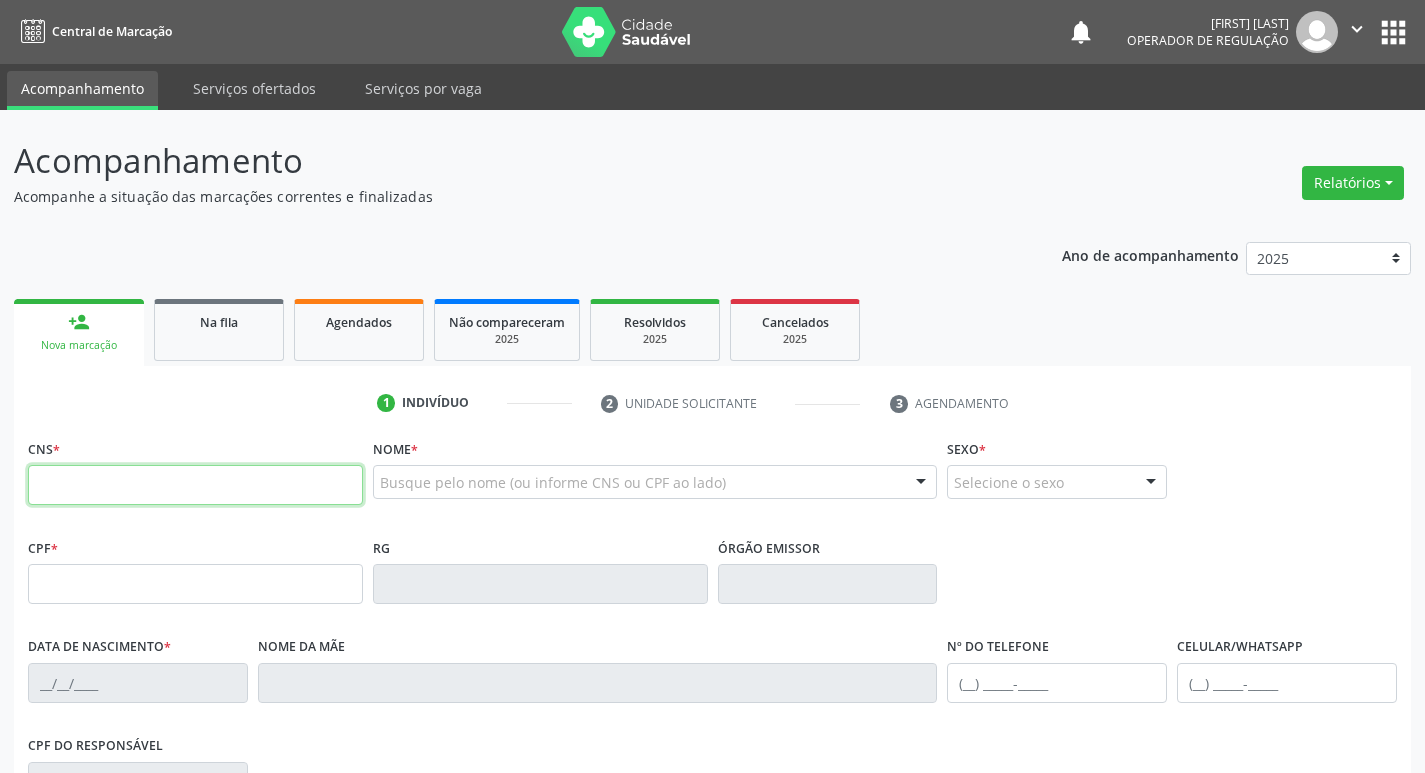 click at bounding box center (195, 485) 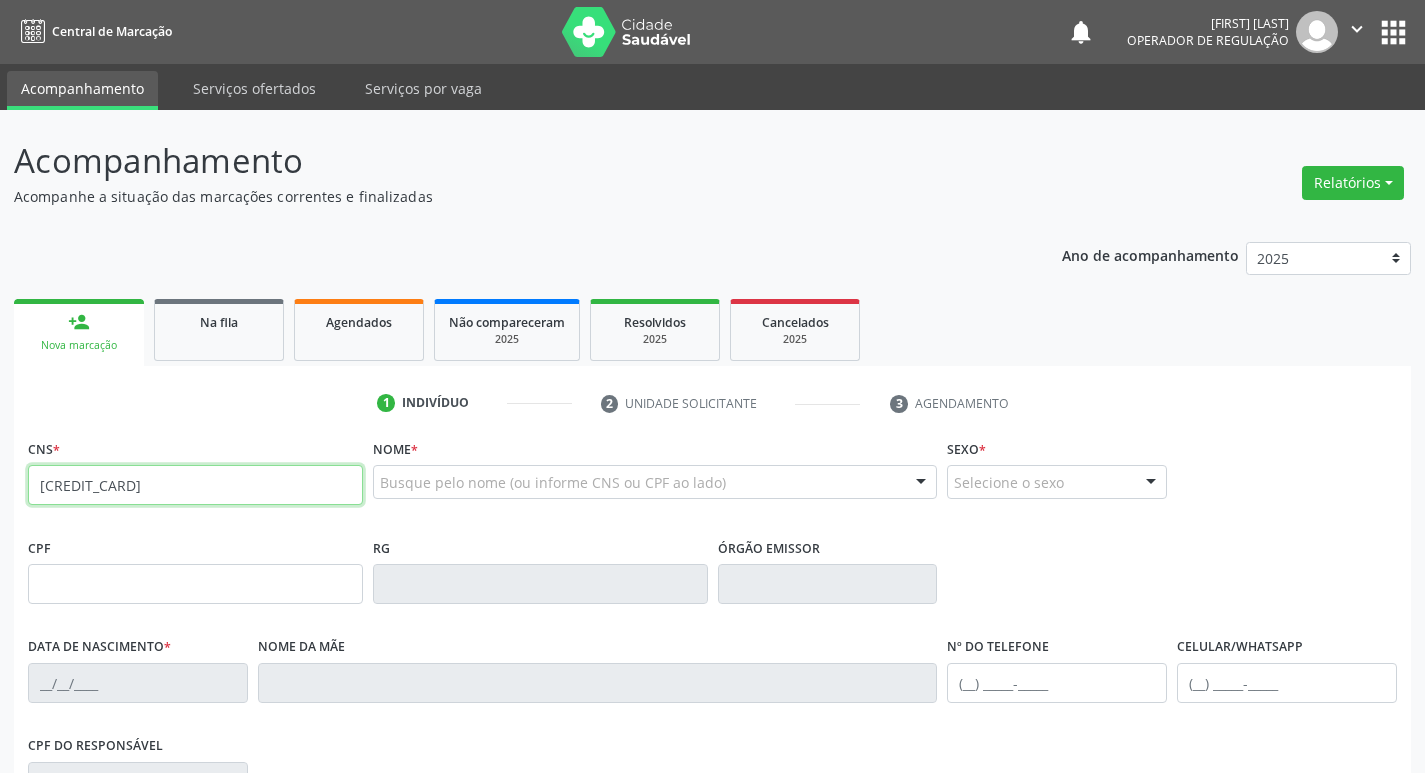 type on "701 2010 9224 4019" 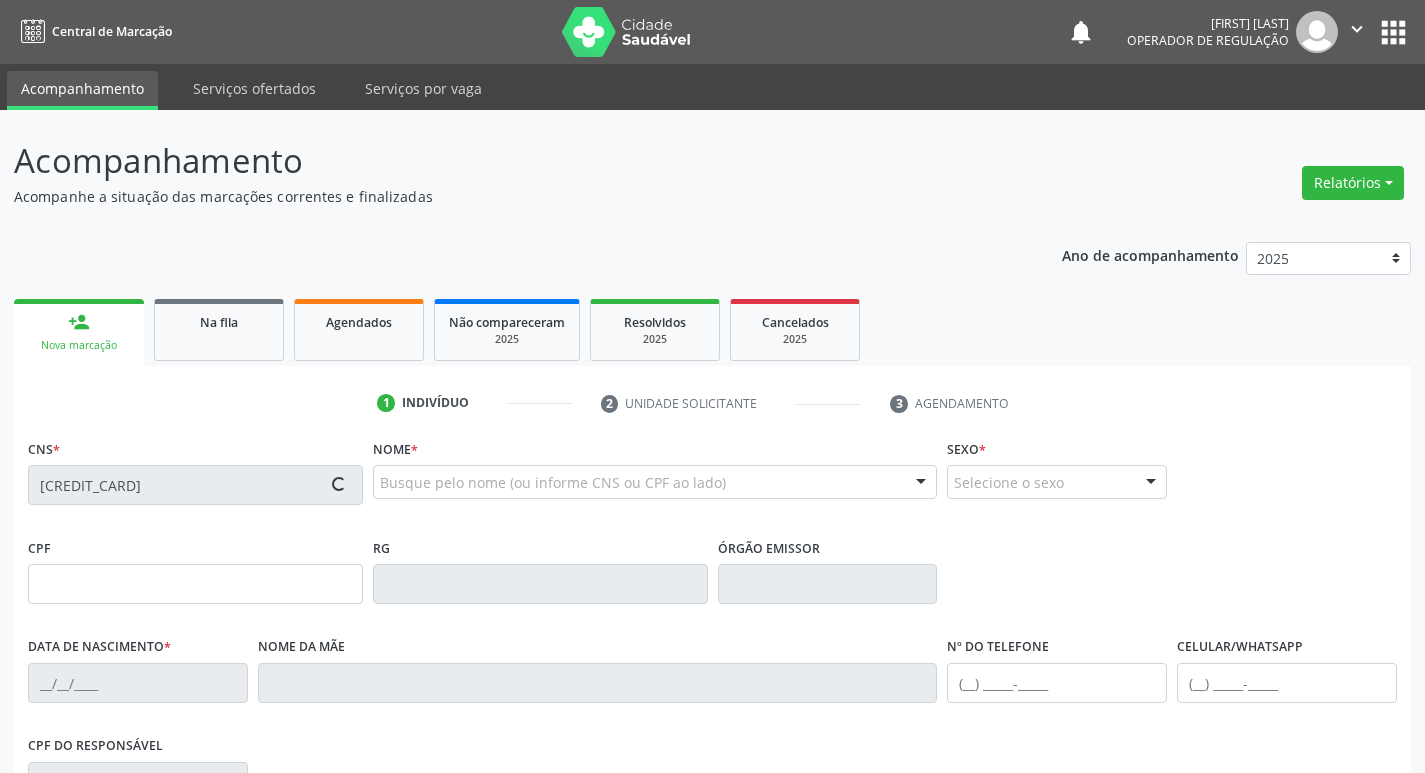 type on "018.452.247-10" 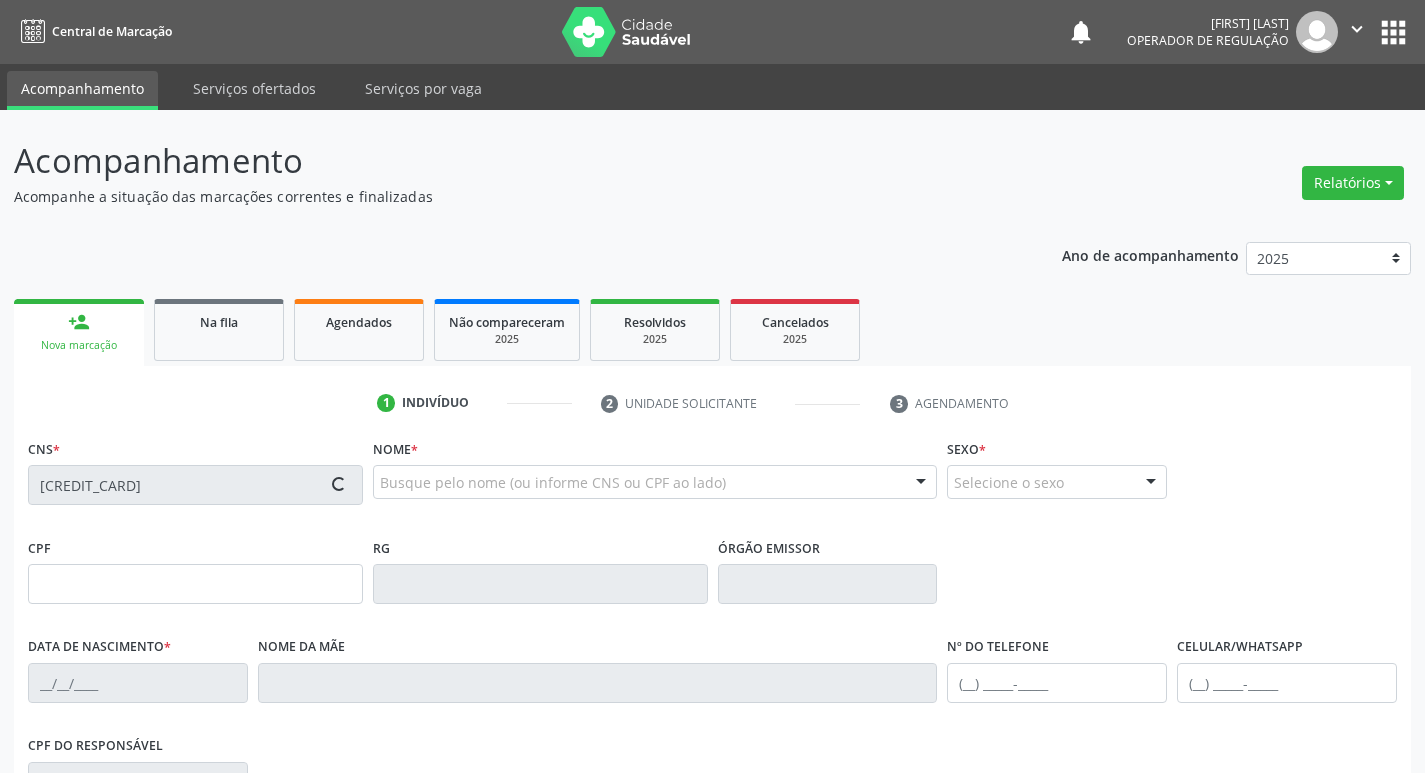 type on "06/04/1970" 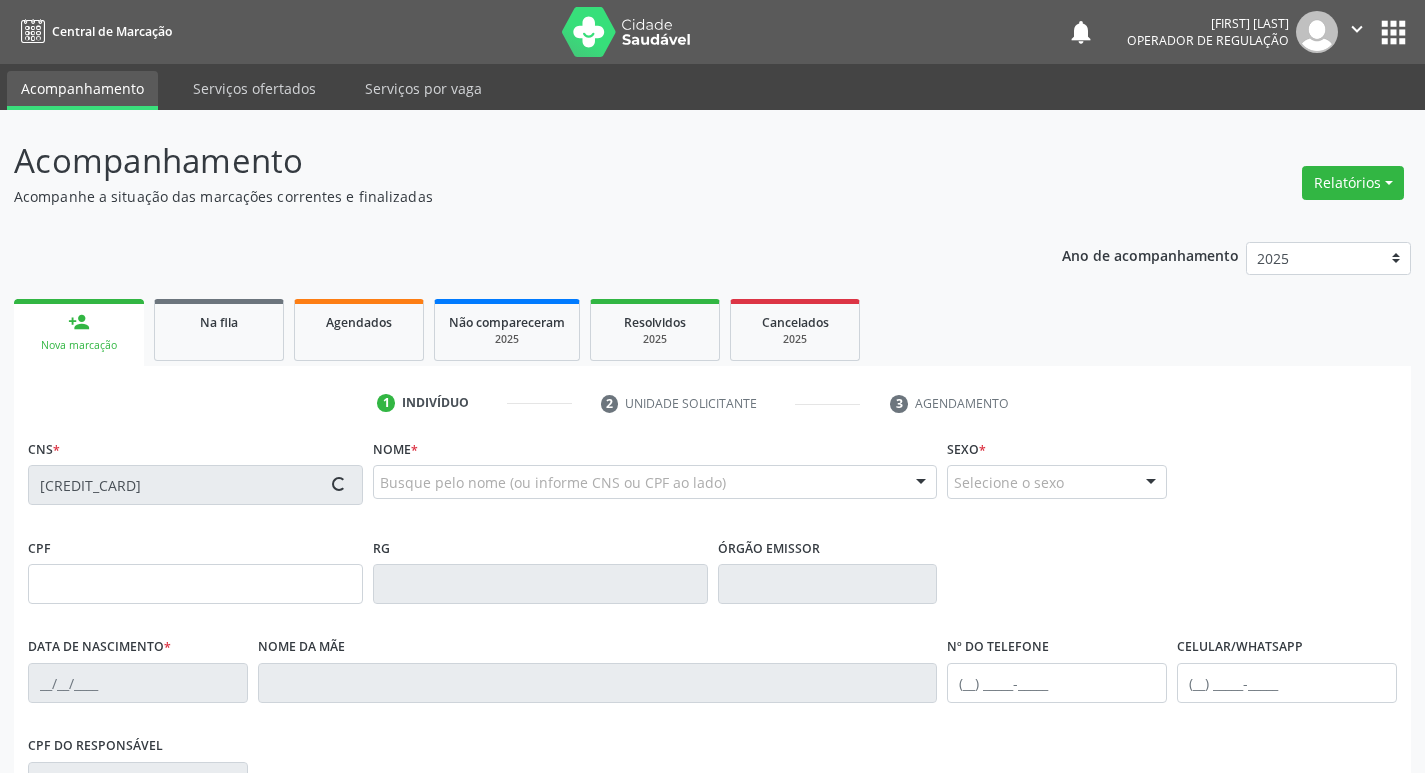type on "(83) 99165-9645" 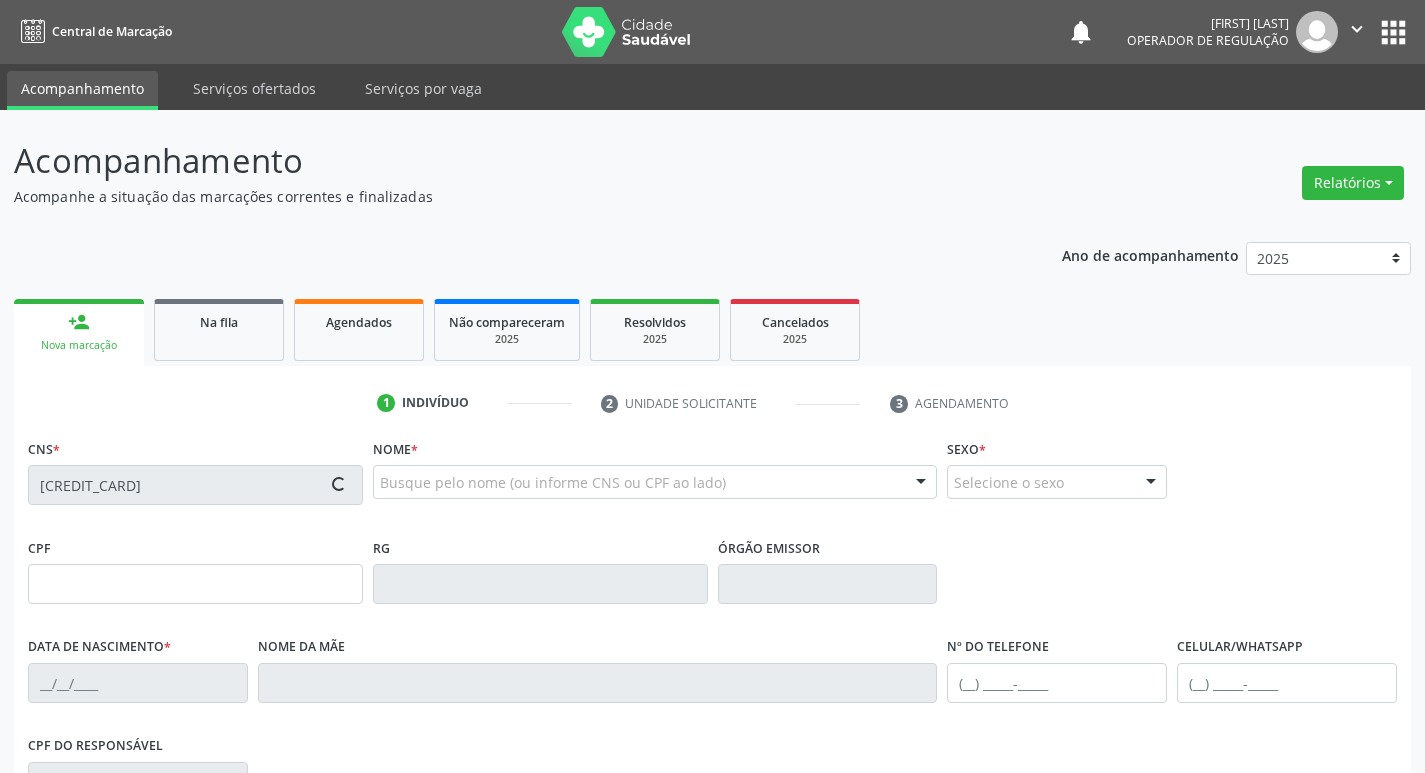 type on "(83) 99165-9645" 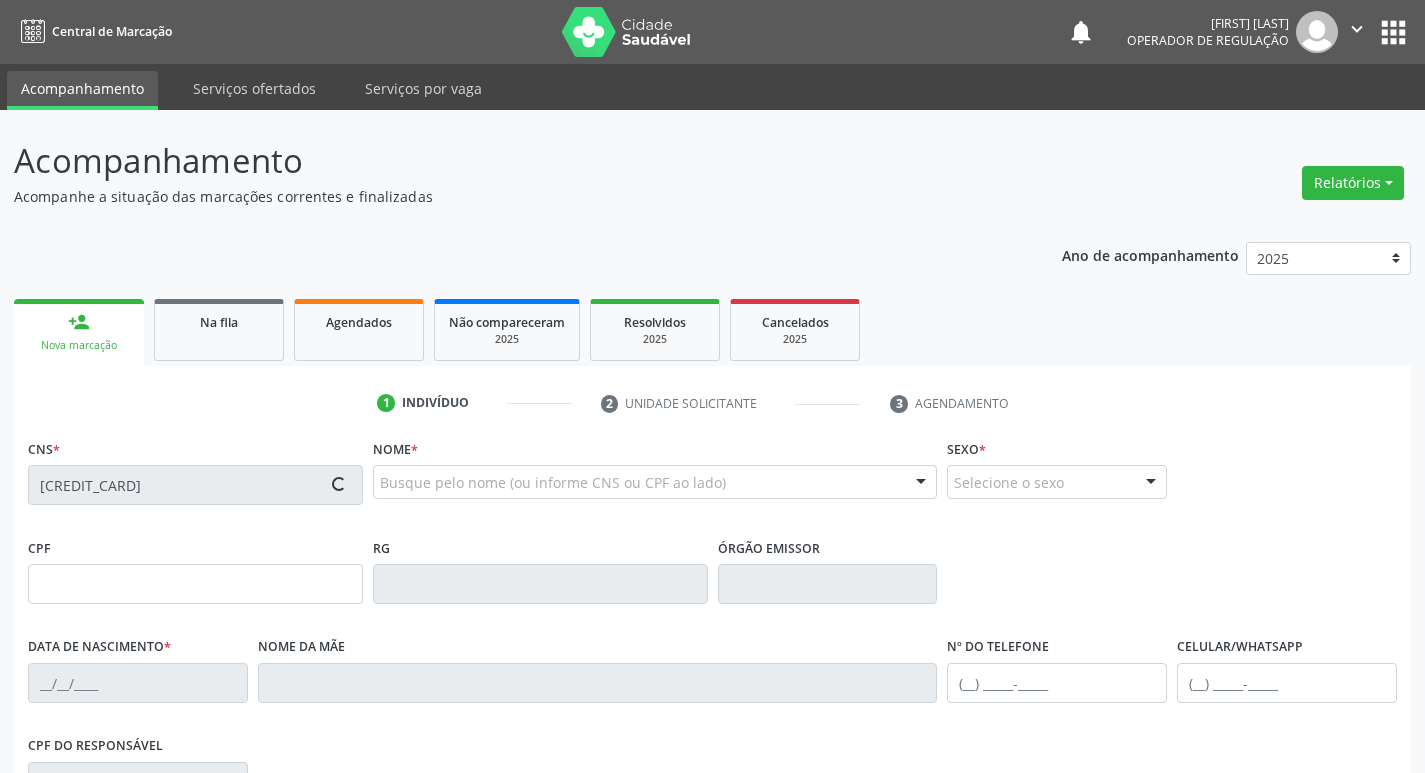 type on "25" 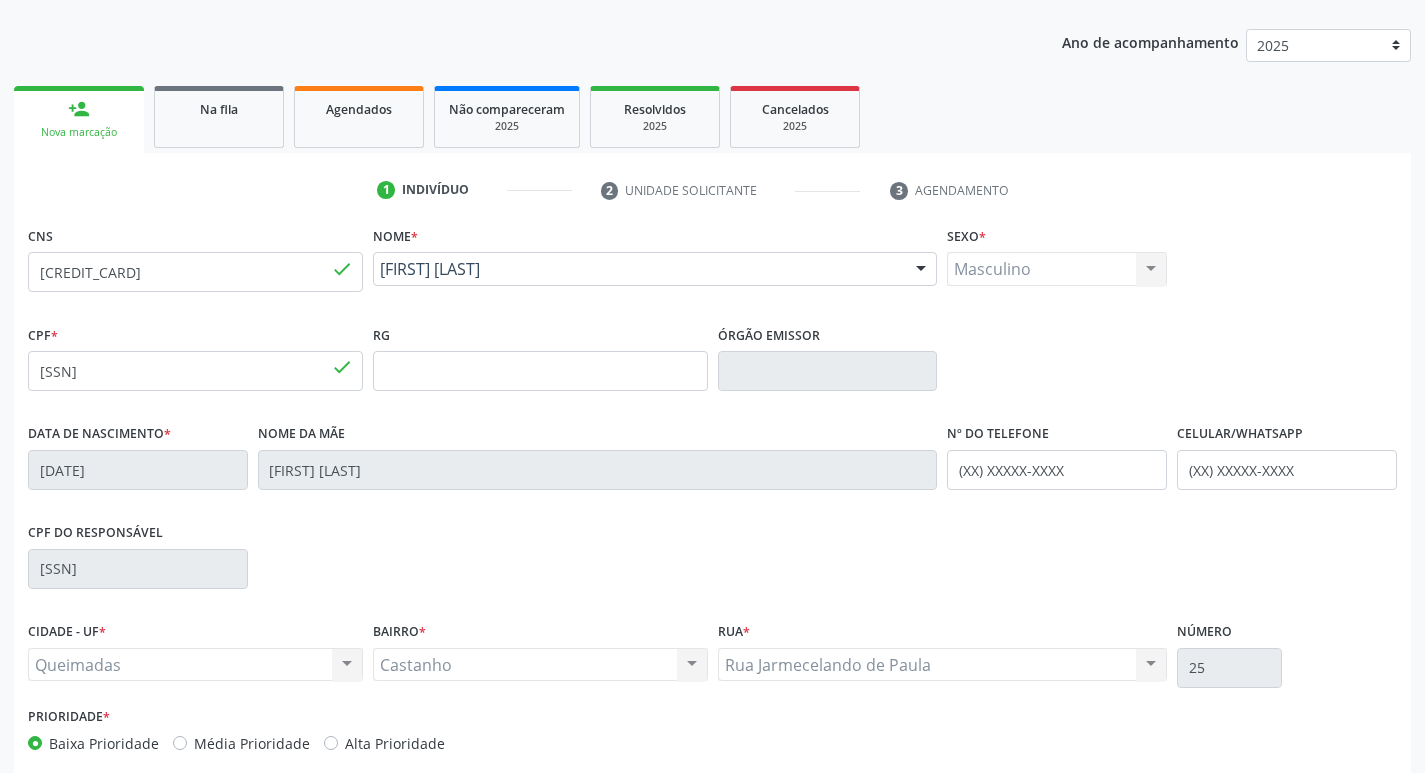 scroll, scrollTop: 300, scrollLeft: 0, axis: vertical 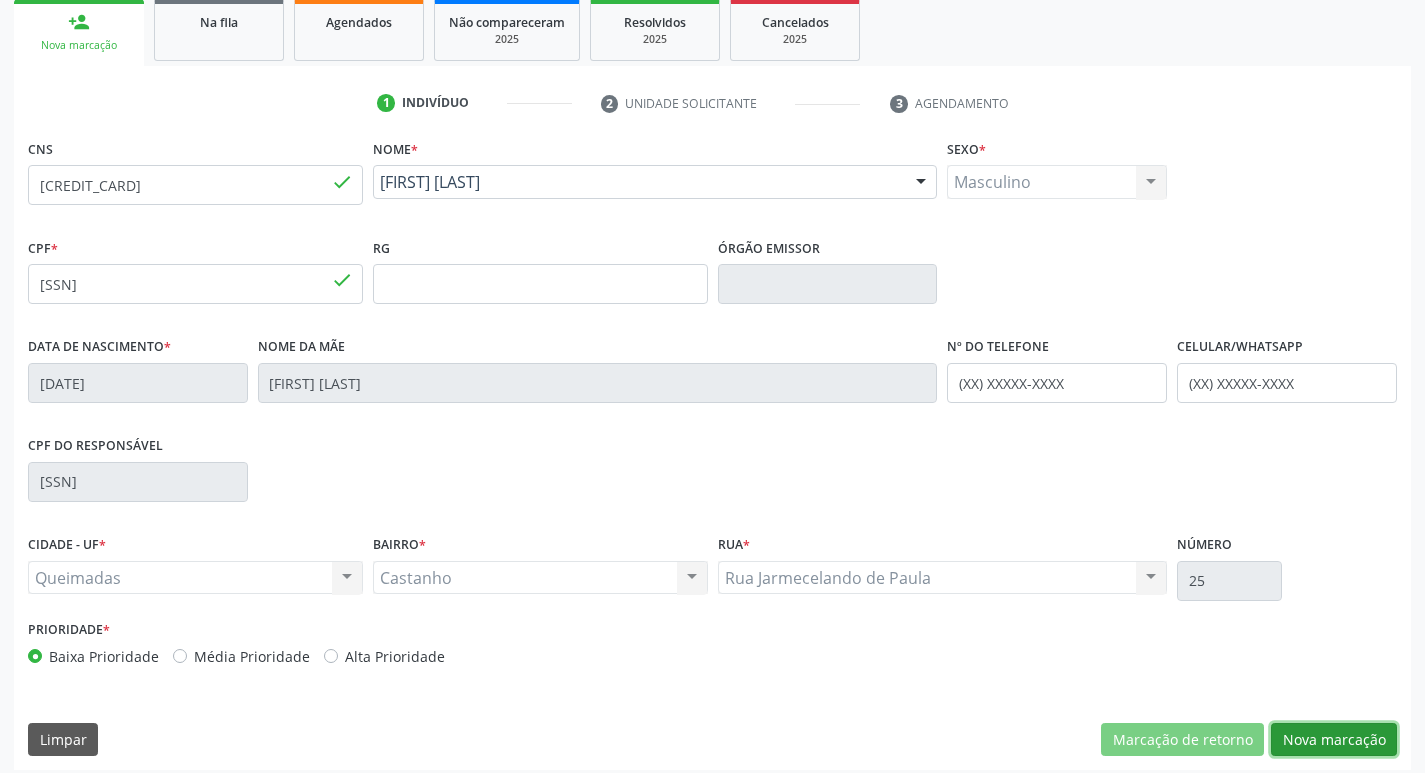 click on "Nova marcação" at bounding box center [1334, 740] 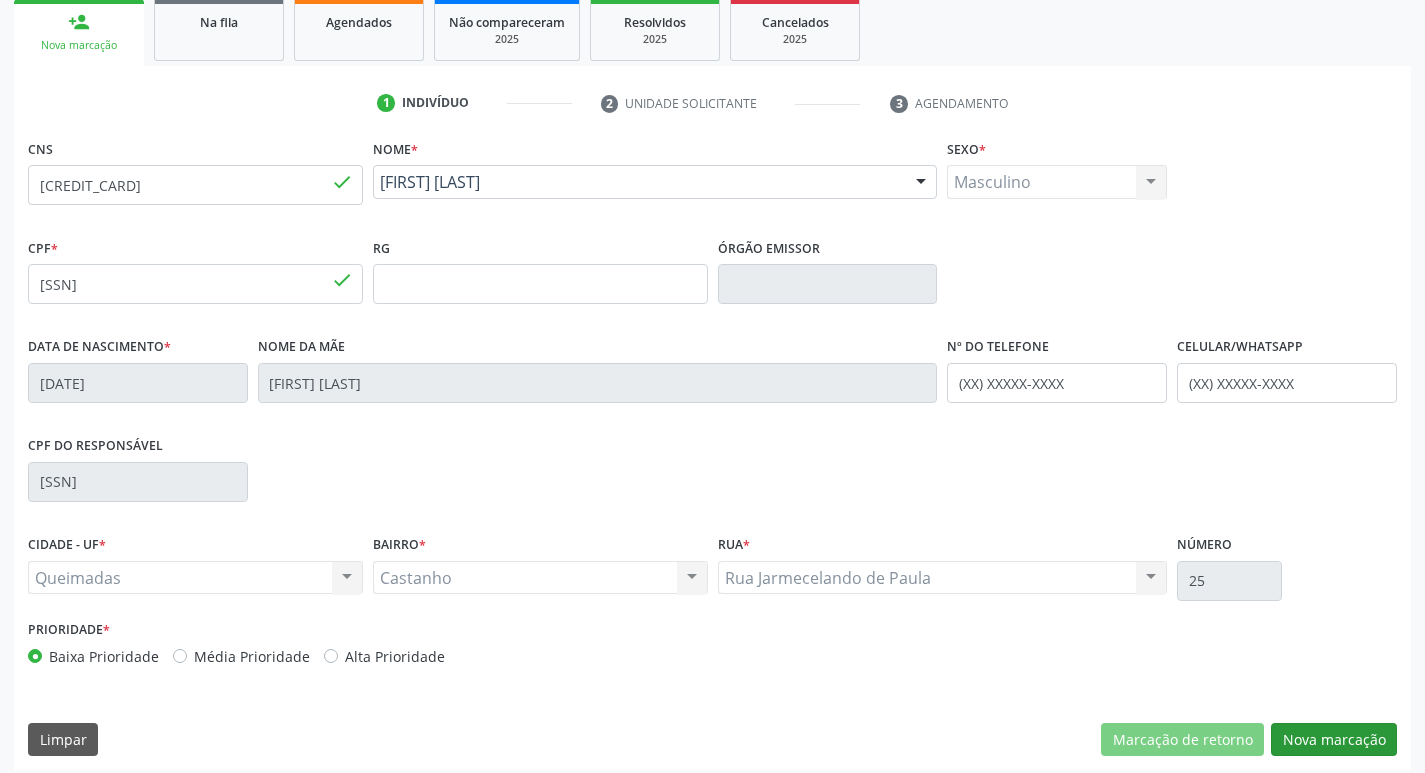 scroll, scrollTop: 133, scrollLeft: 0, axis: vertical 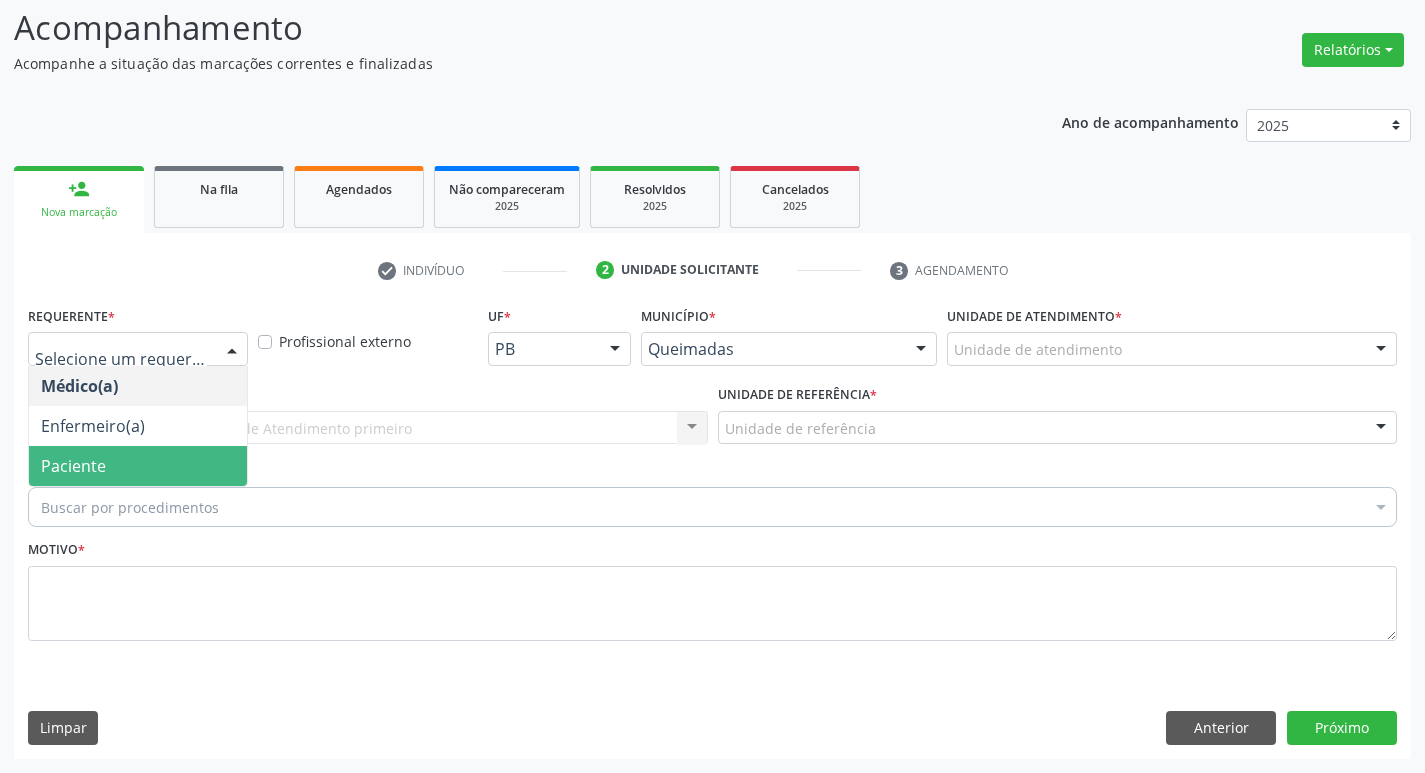click on "Paciente" at bounding box center [138, 466] 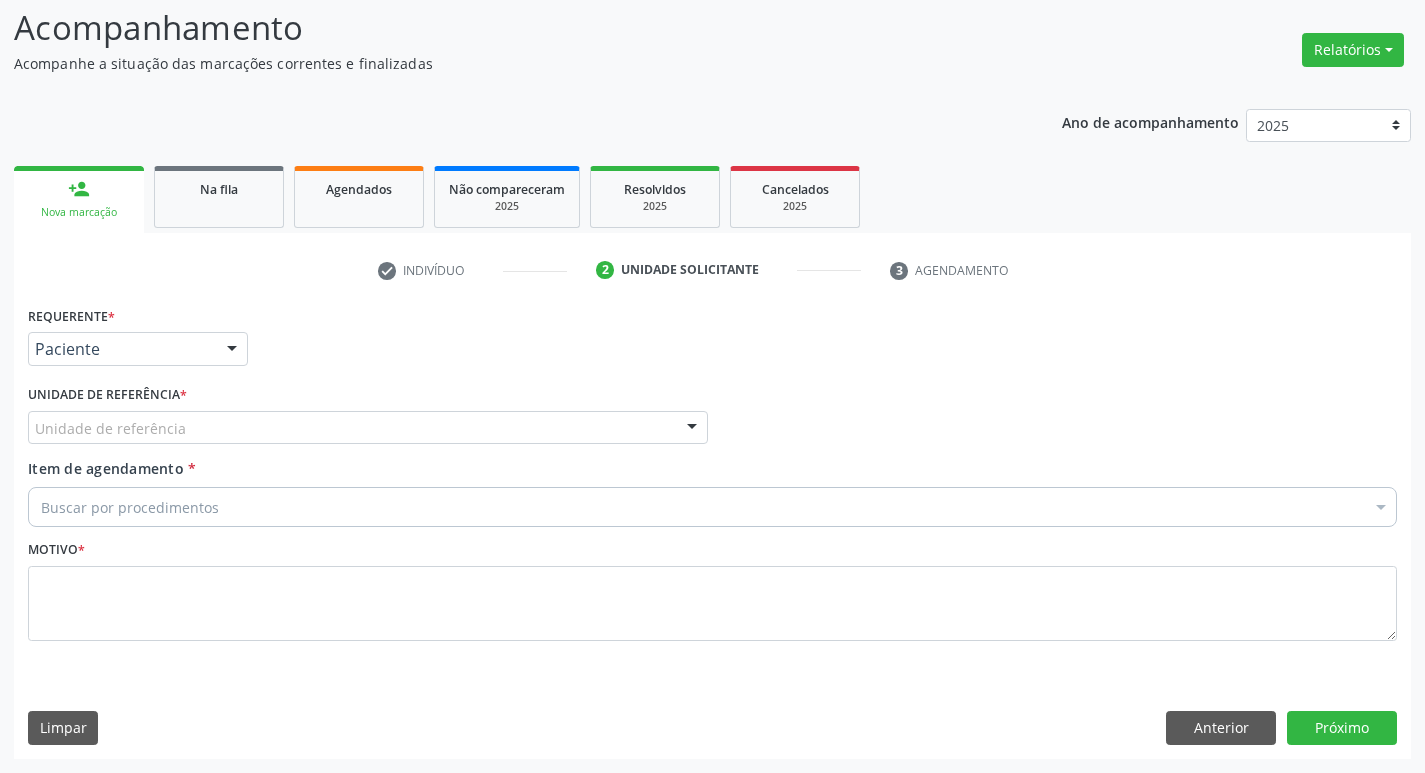click on "Unidade de referência" at bounding box center (368, 428) 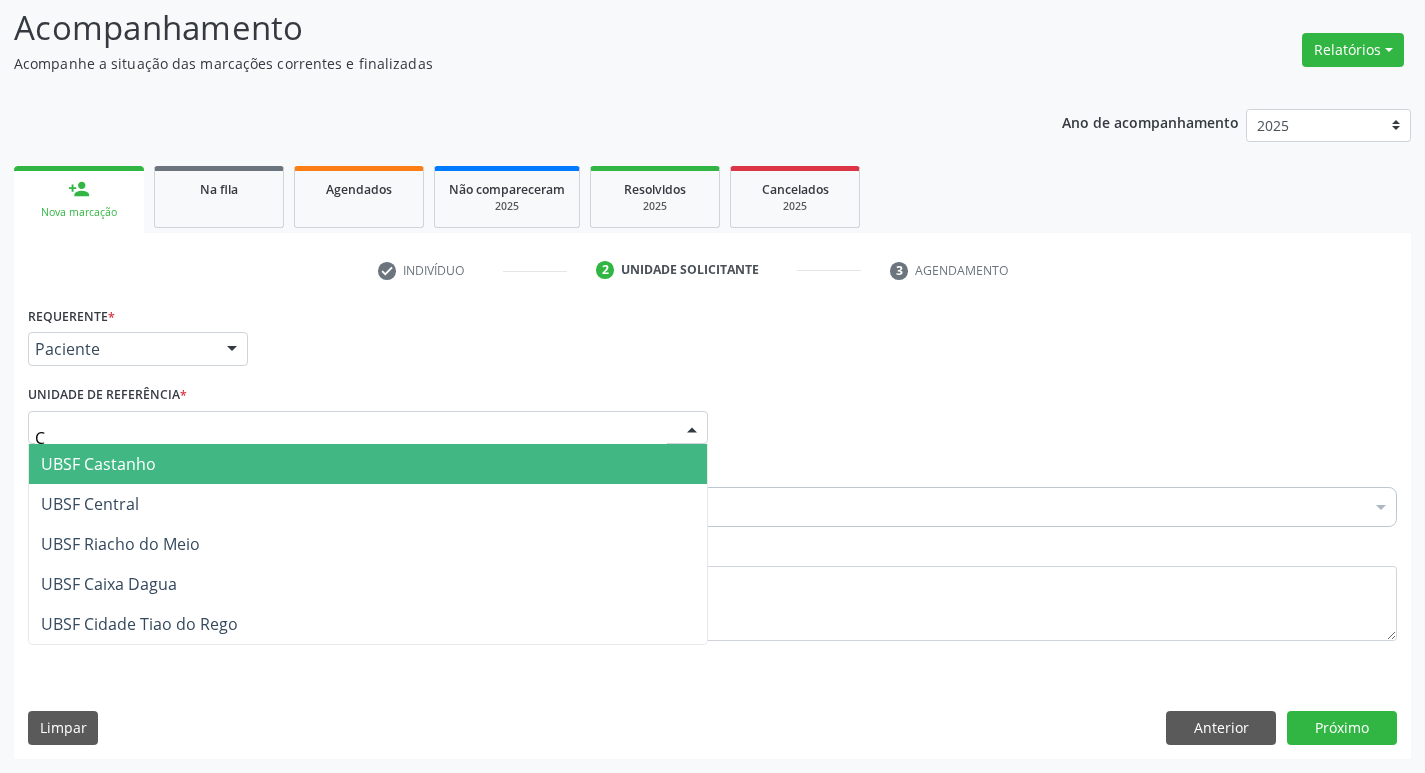 type on "CA" 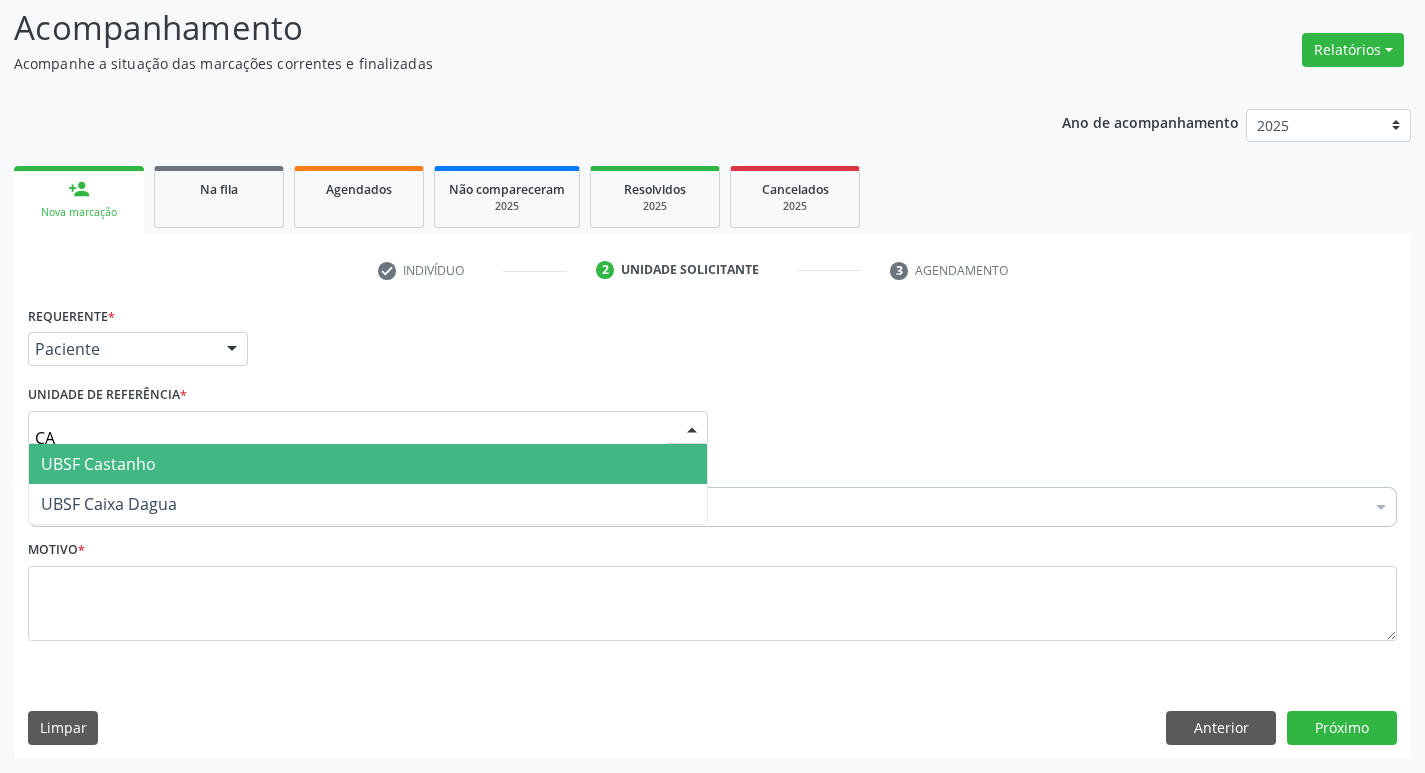 click on "UBSF Castanho" at bounding box center (368, 464) 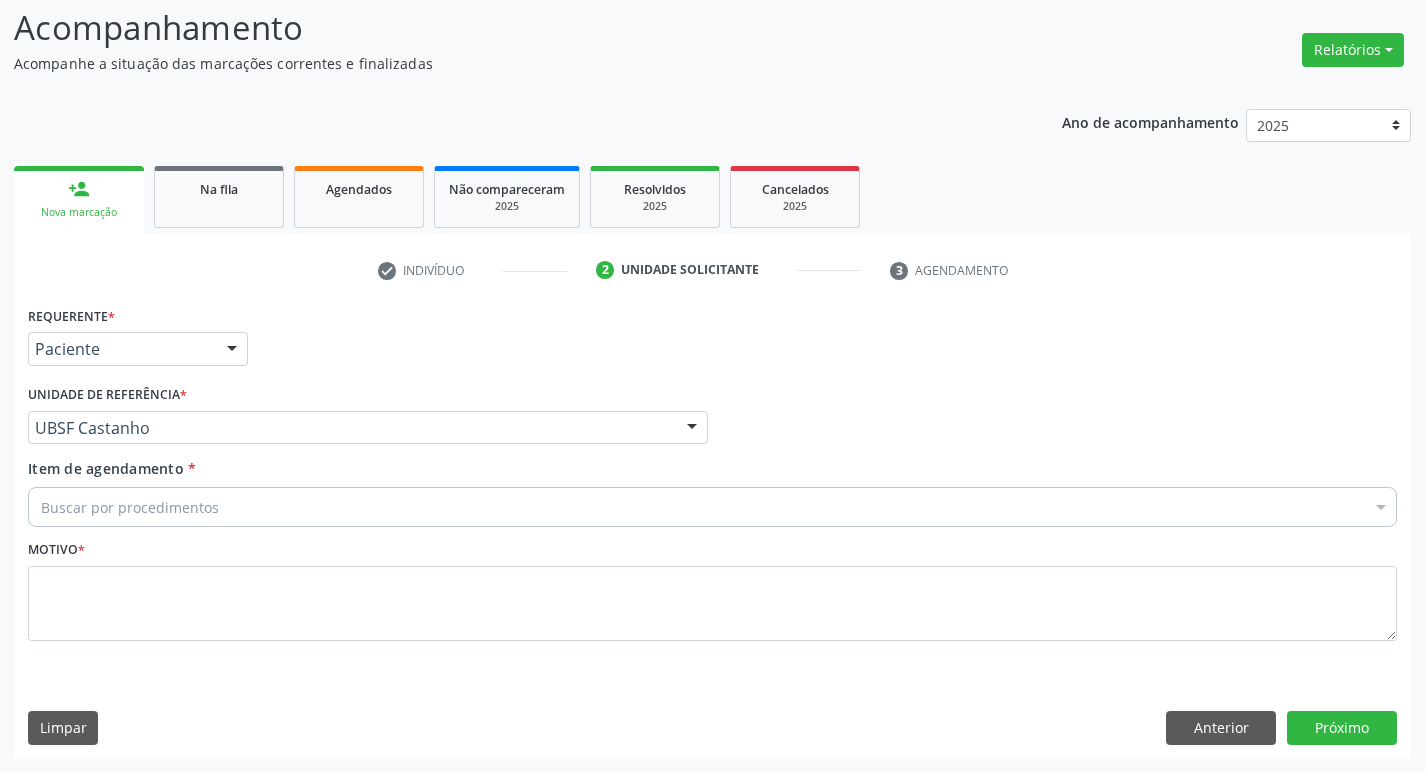 click on "Buscar por procedimentos" at bounding box center [712, 507] 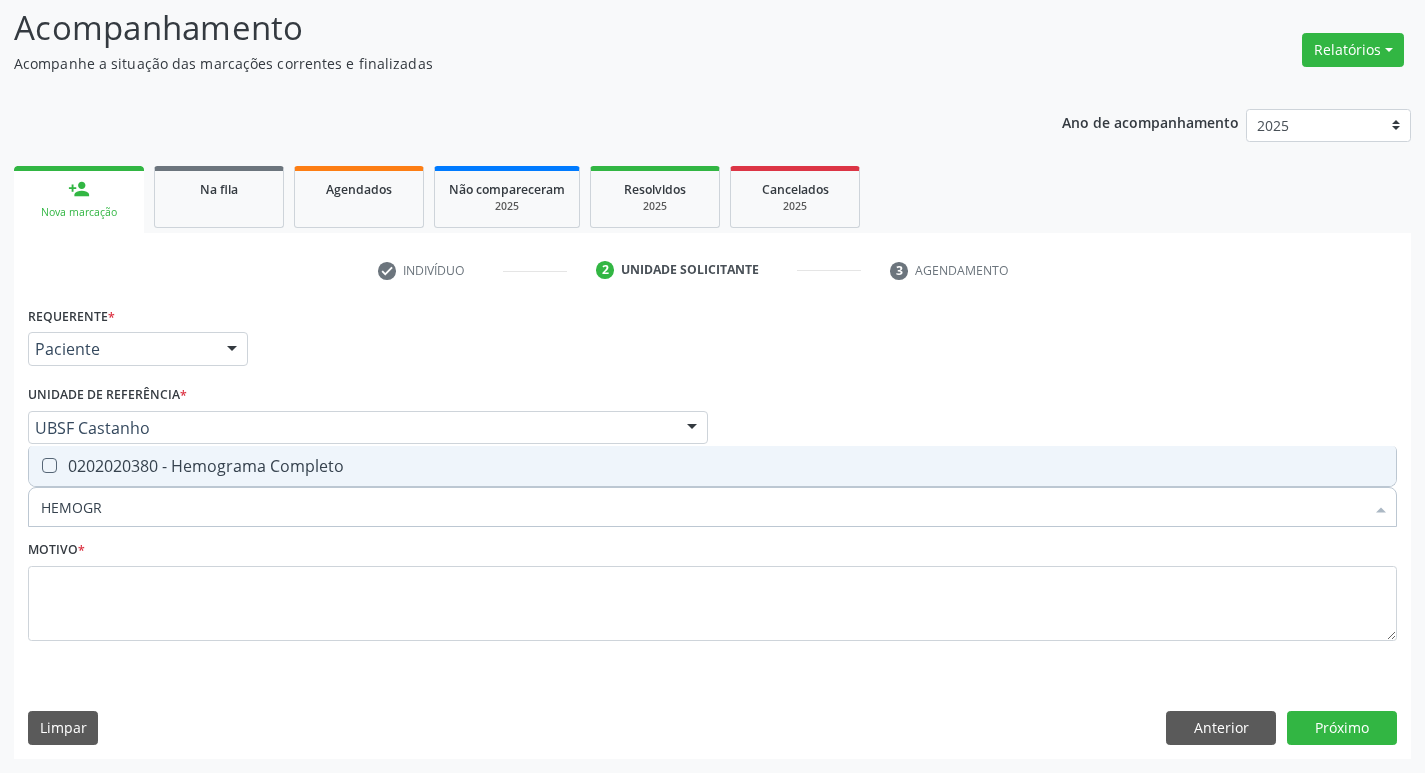 type on "HEMOGRA" 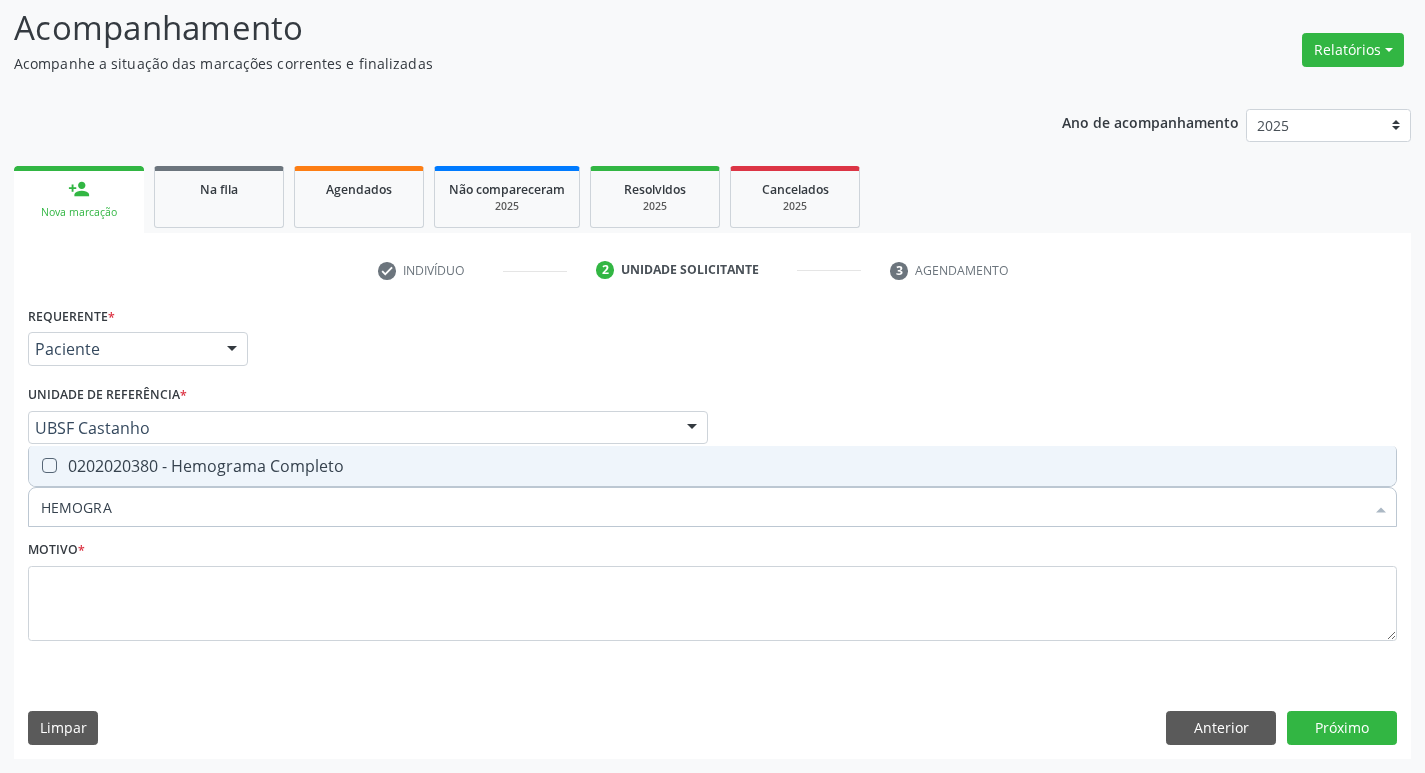 click on "0202020380 - Hemograma Completo" at bounding box center (712, 466) 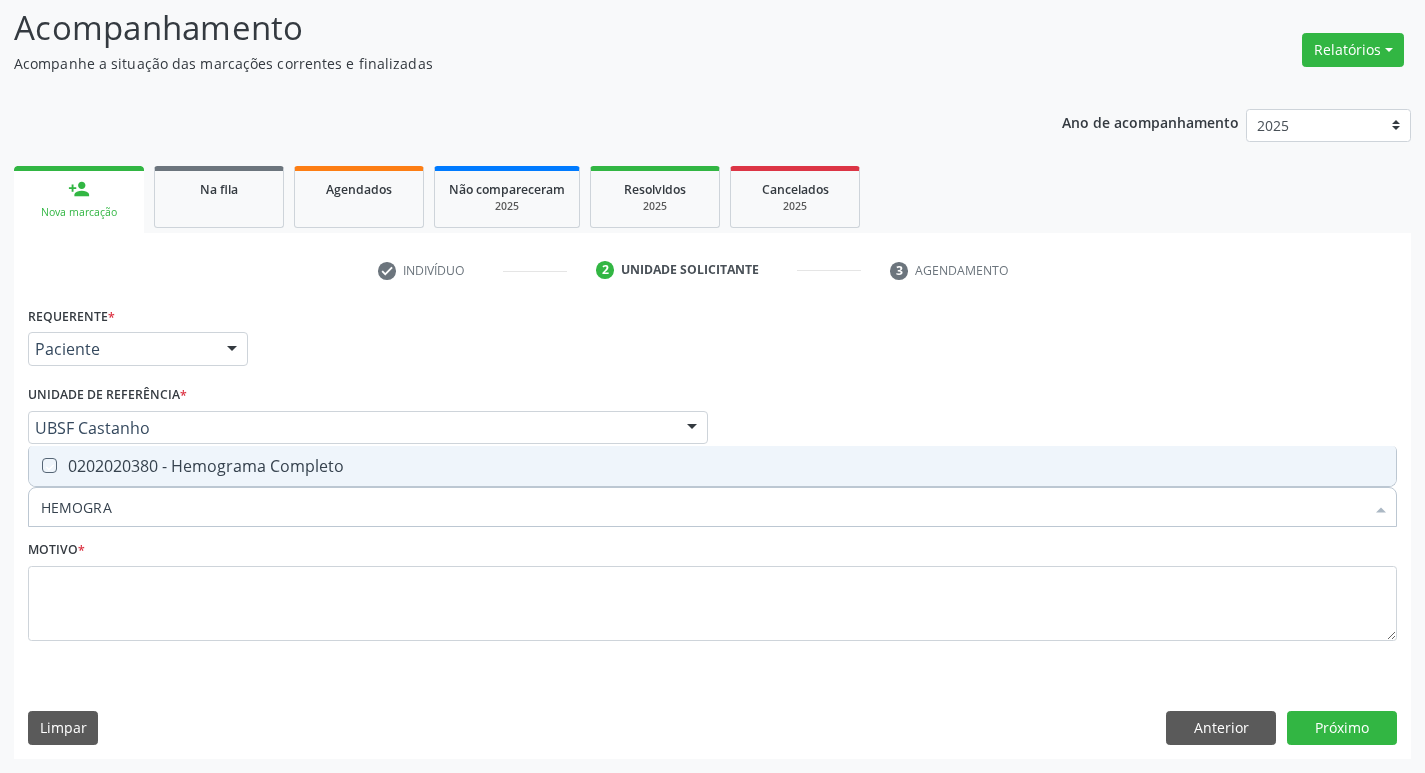 checkbox on "true" 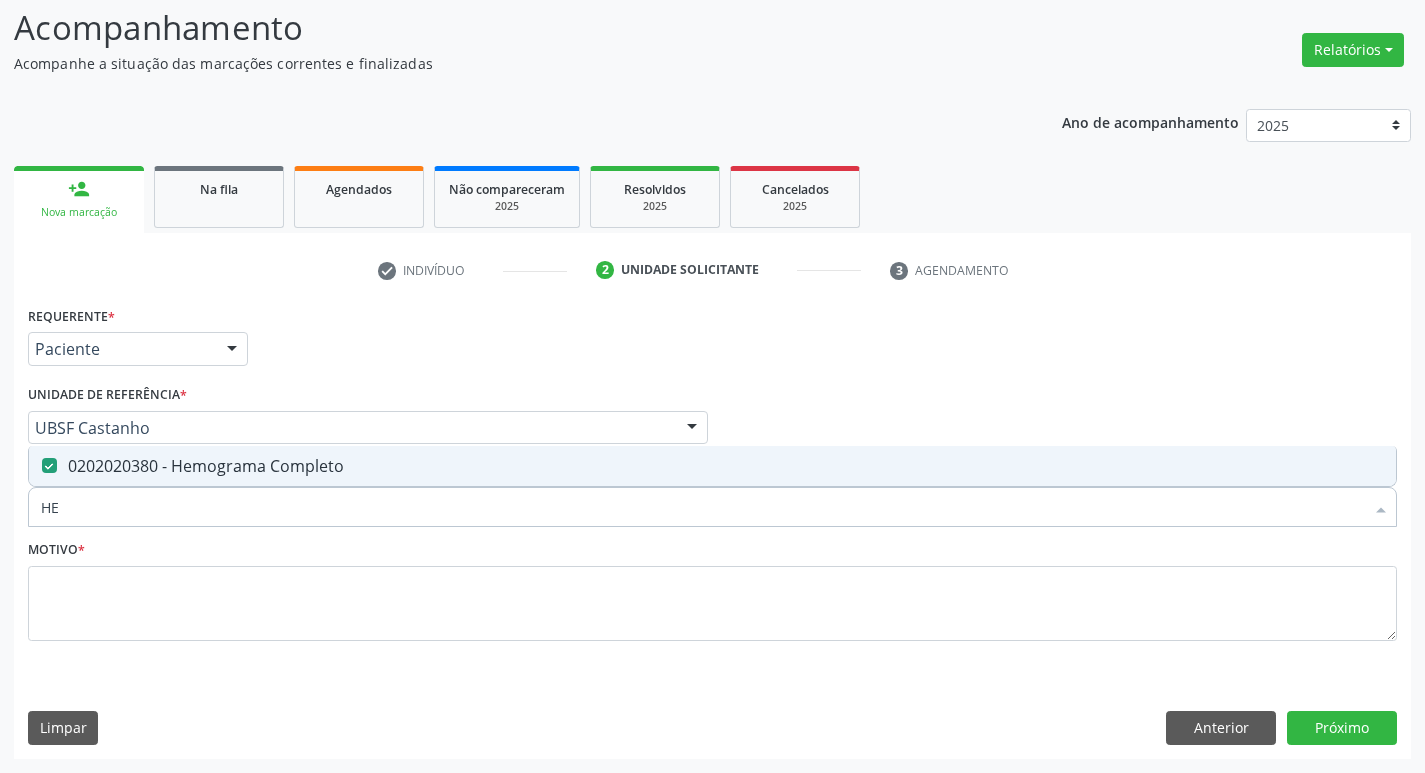 type on "H" 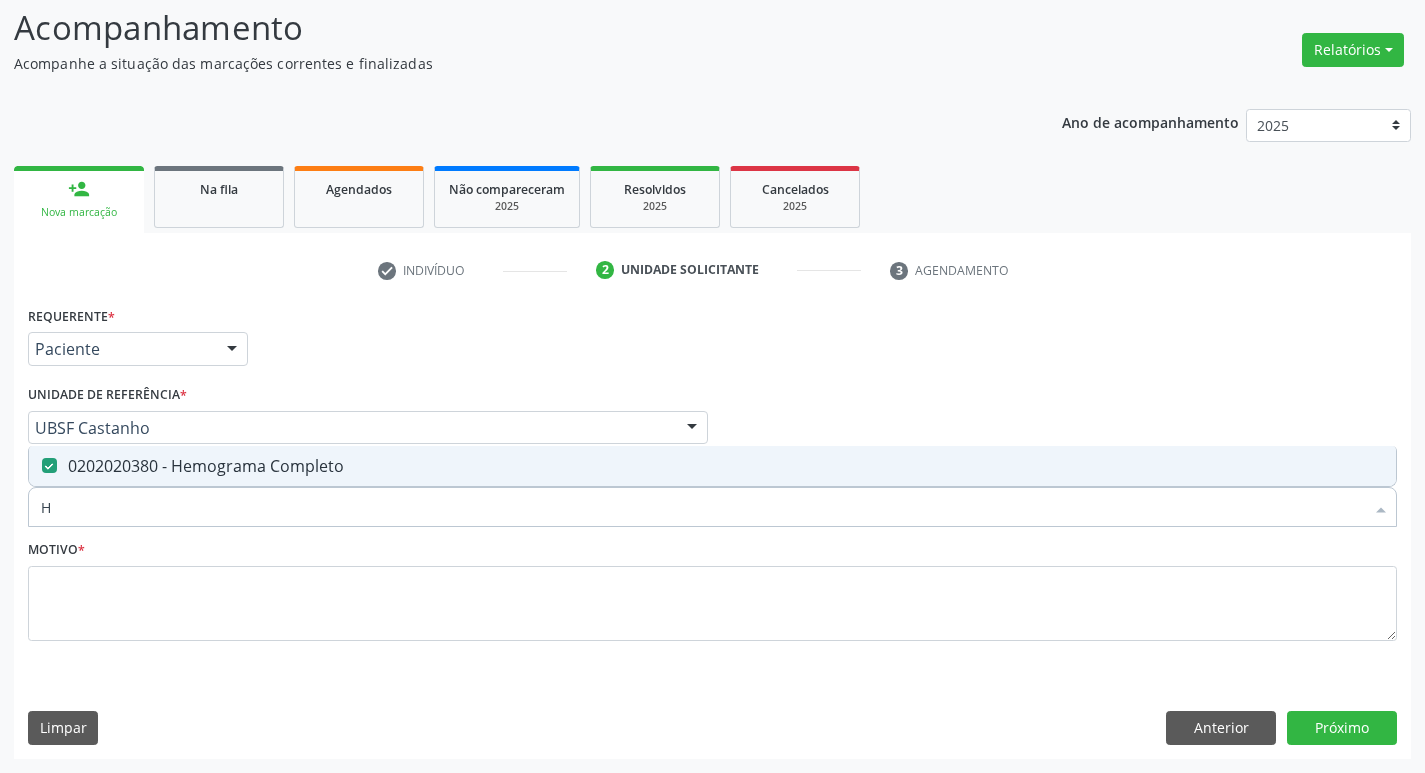 type 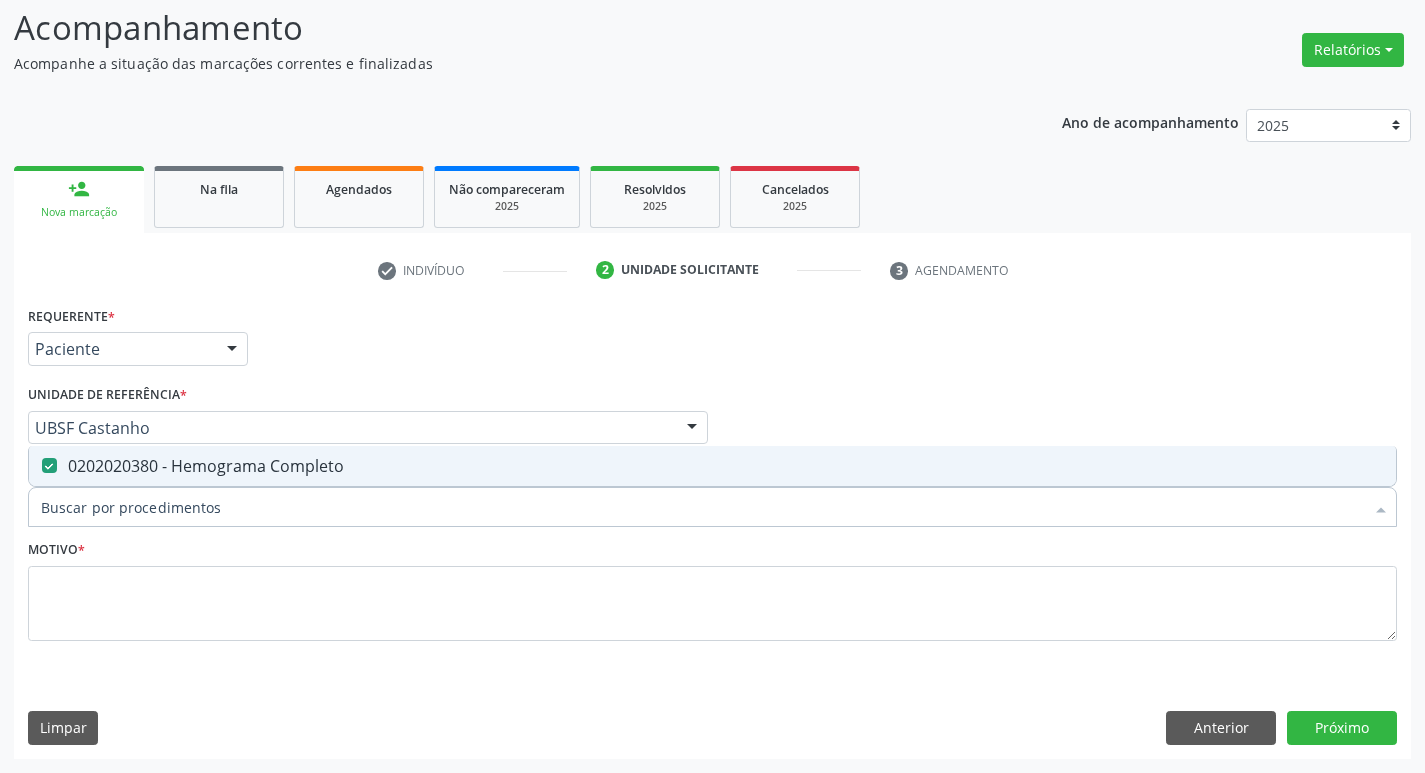 checkbox on "false" 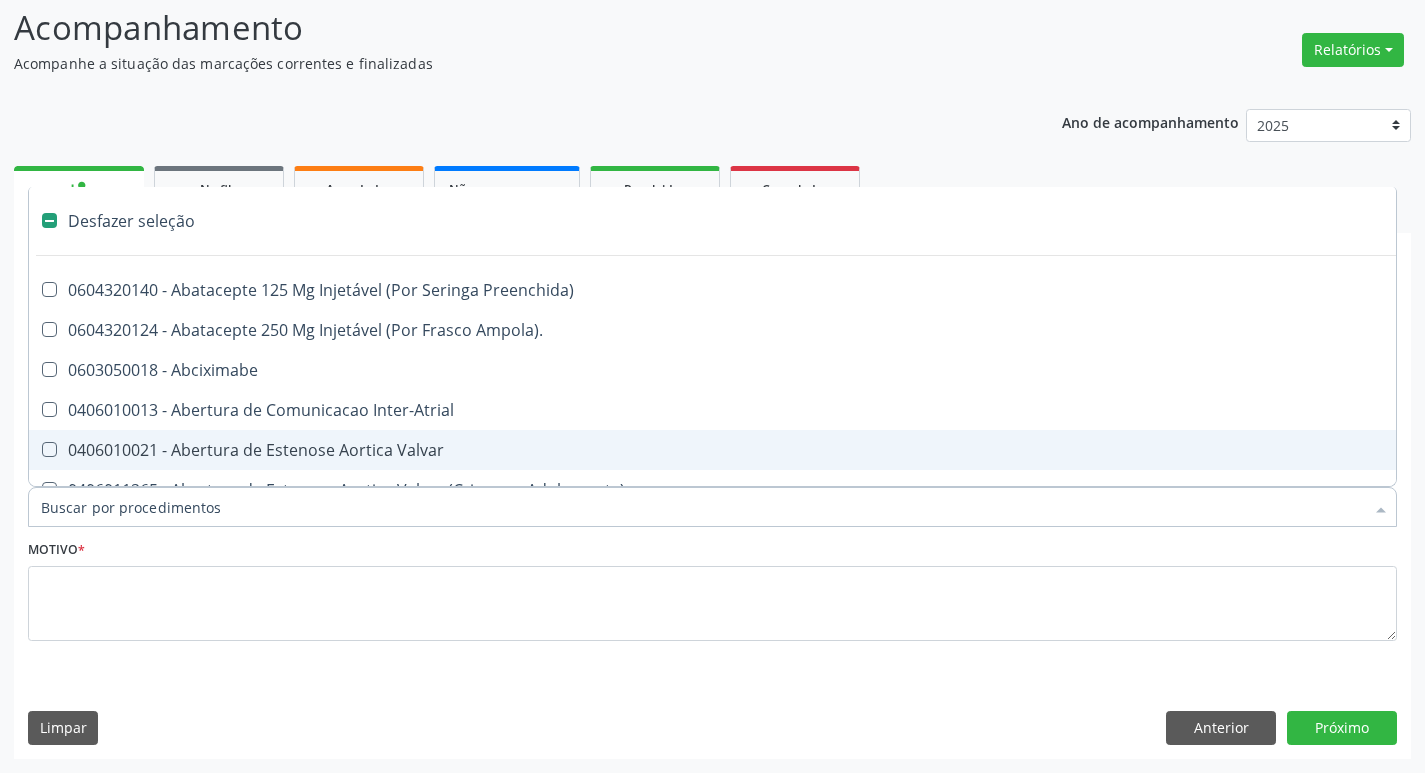 scroll, scrollTop: 0, scrollLeft: 0, axis: both 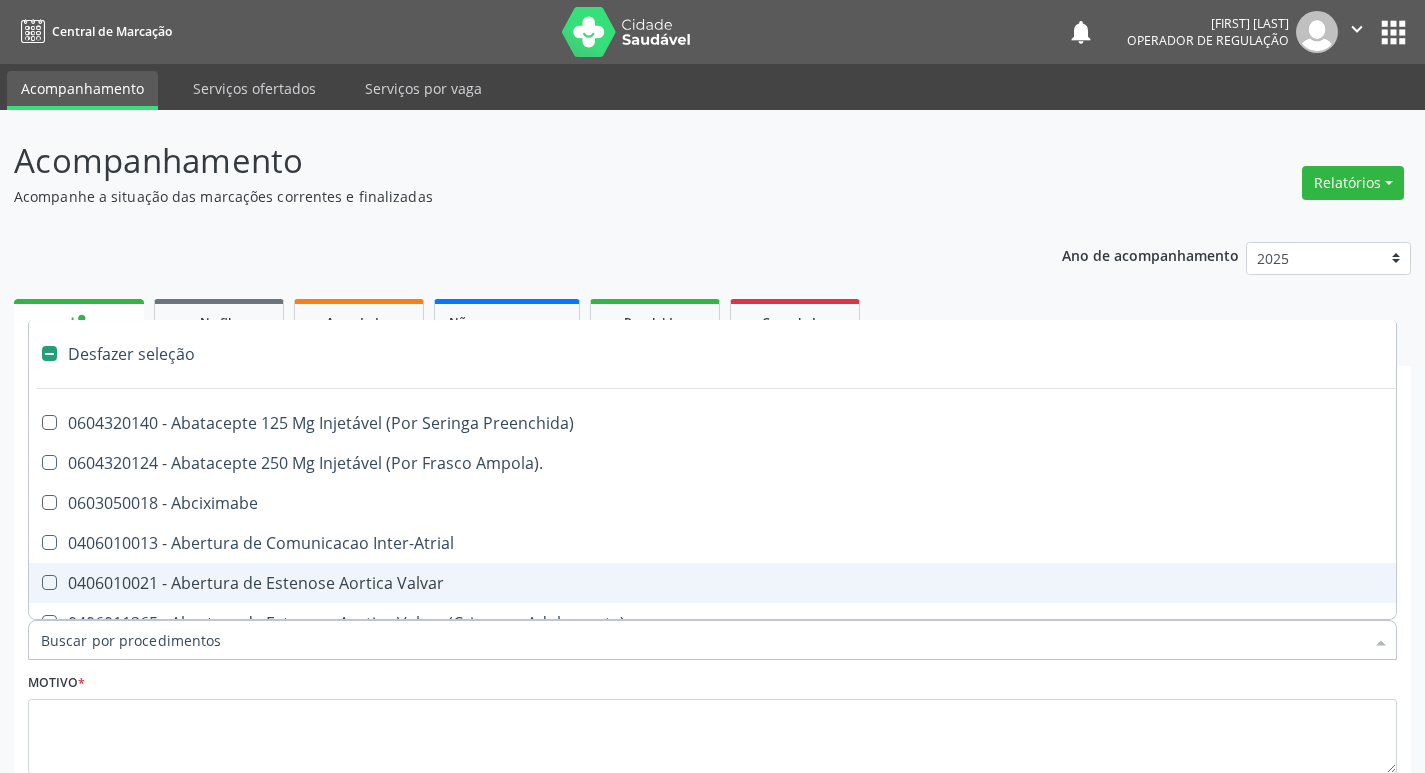 click on "Motivo
*" at bounding box center [712, 721] 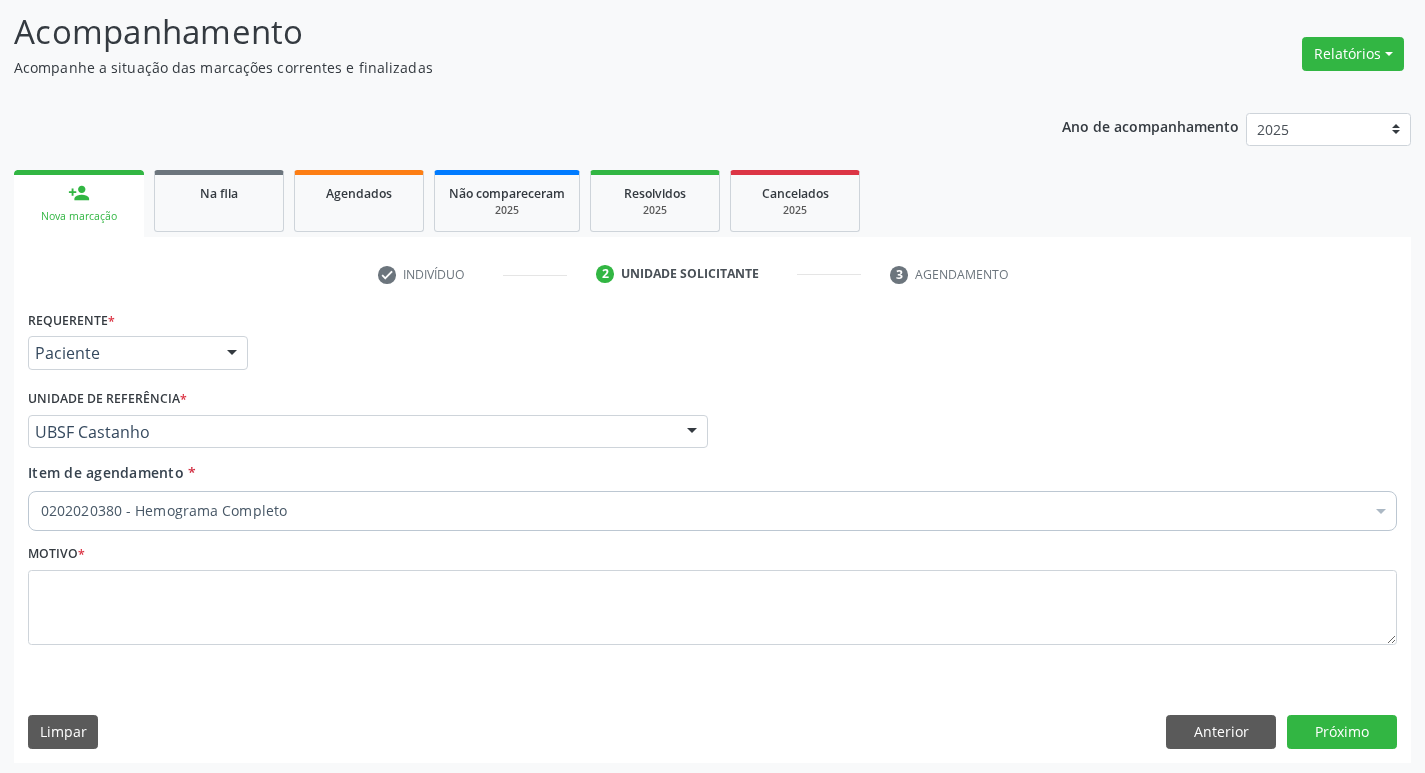 scroll, scrollTop: 133, scrollLeft: 0, axis: vertical 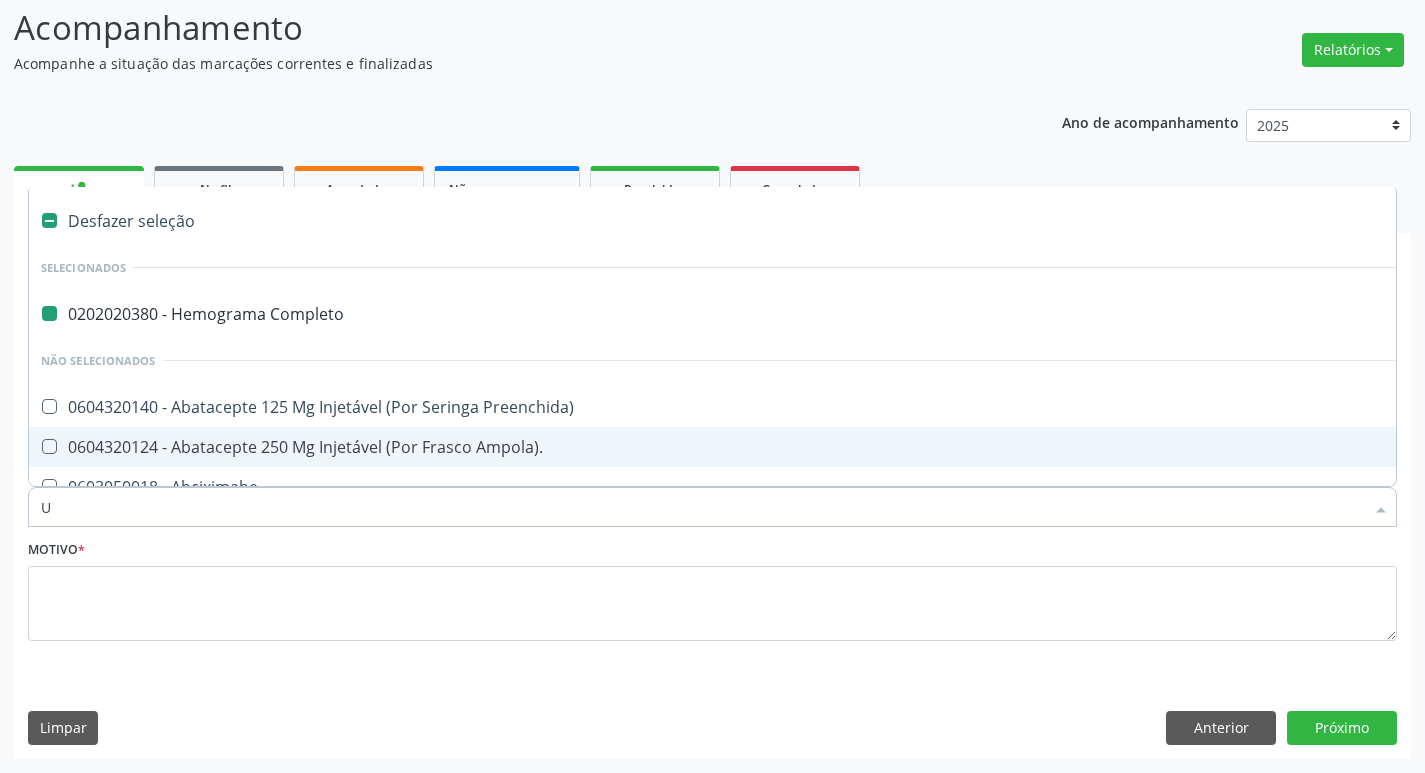 type on "UR" 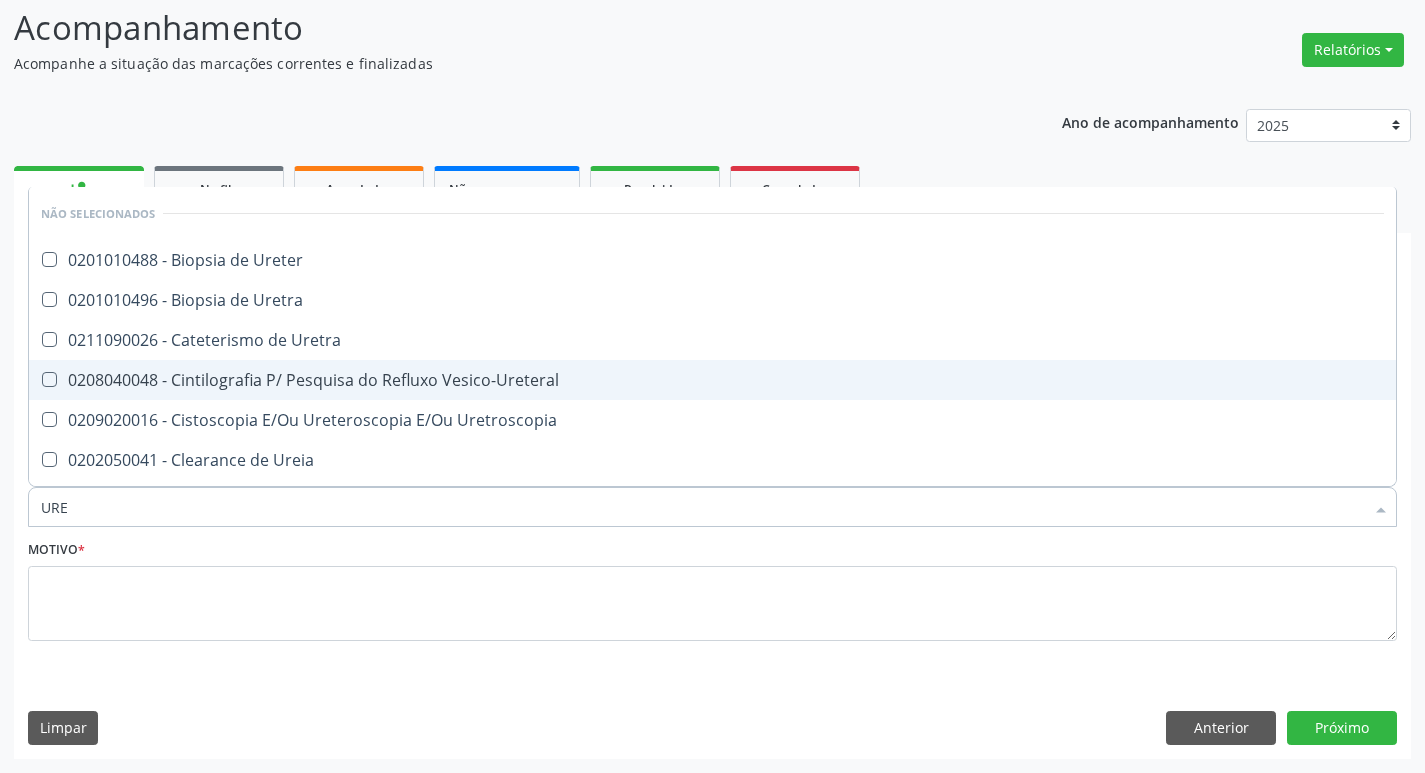type on "UREI" 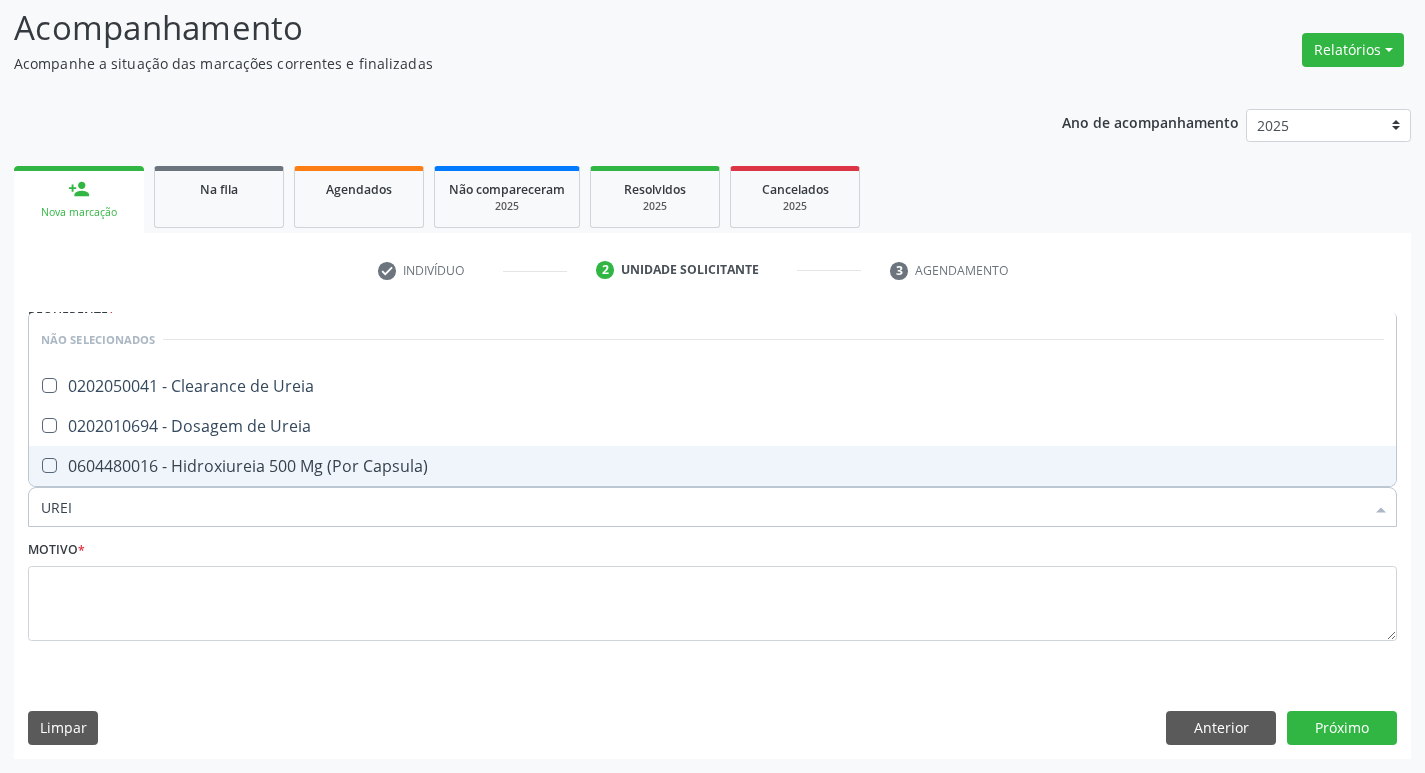 click on "0202010694 - Dosagem de Ureia" at bounding box center (712, 426) 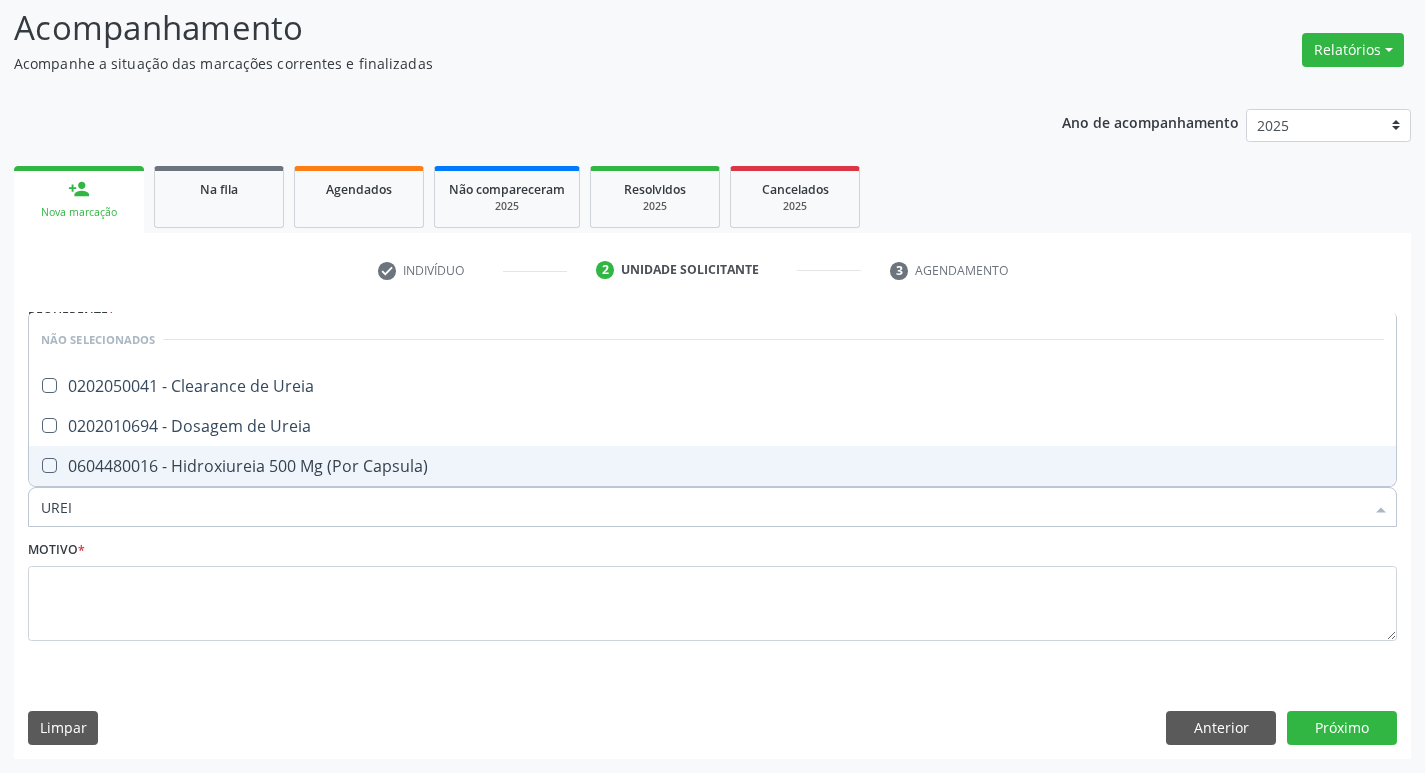 checkbox on "true" 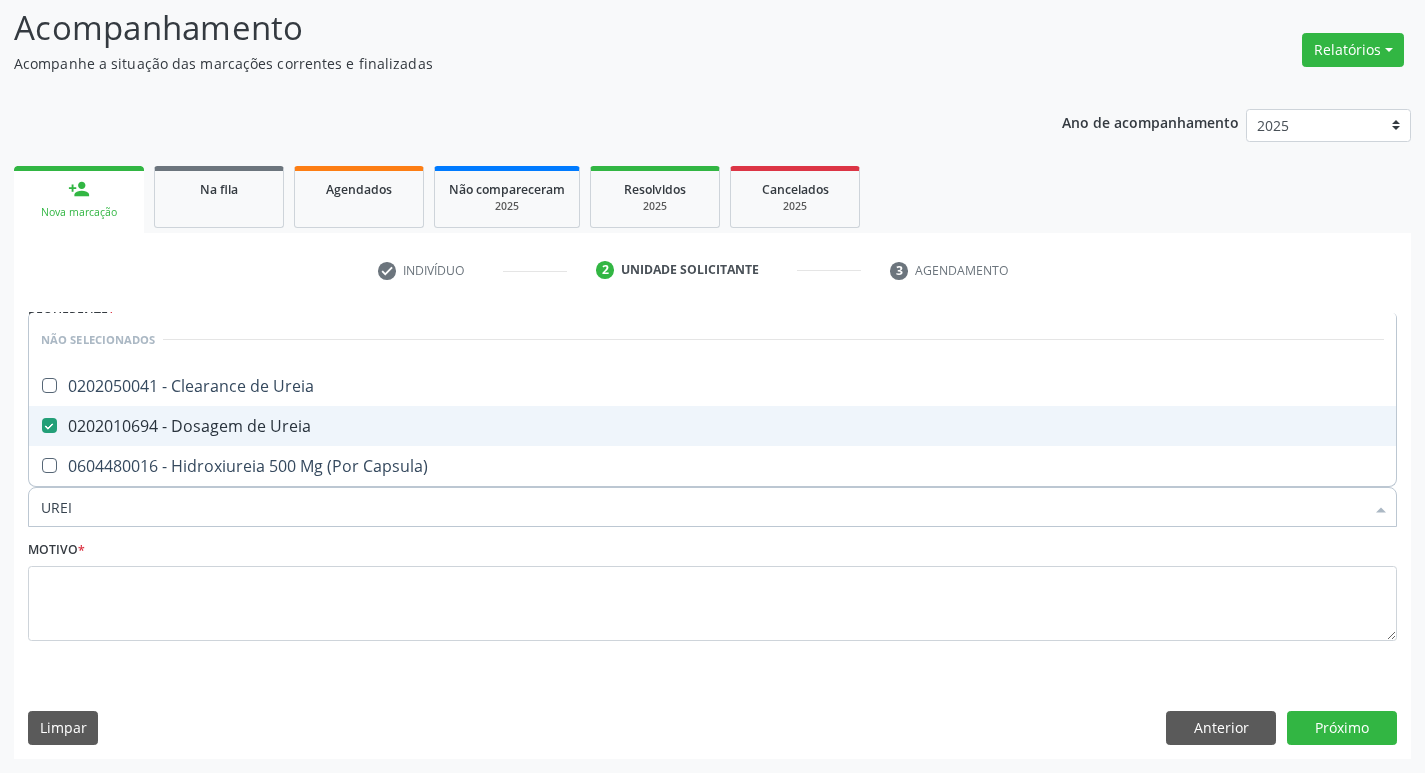 type on "URE" 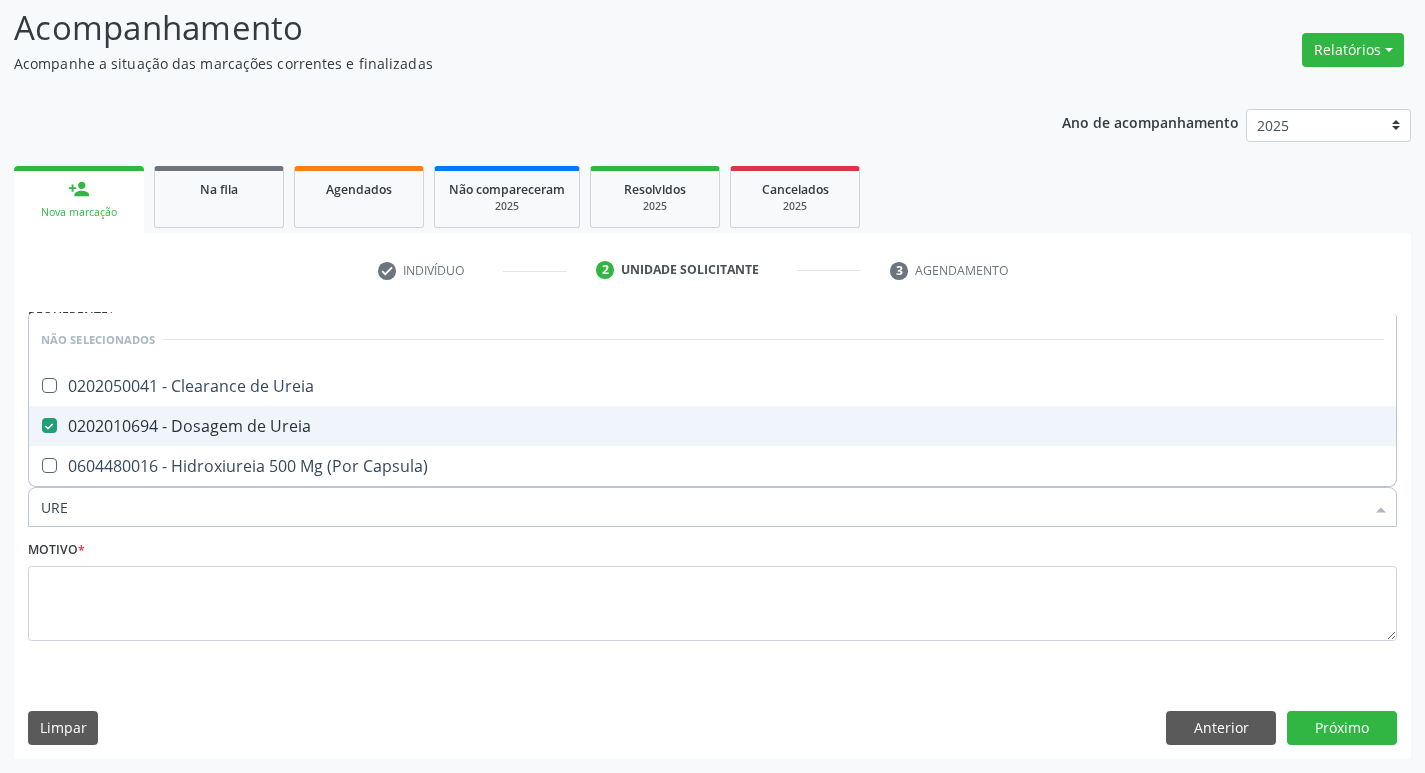 checkbox on "false" 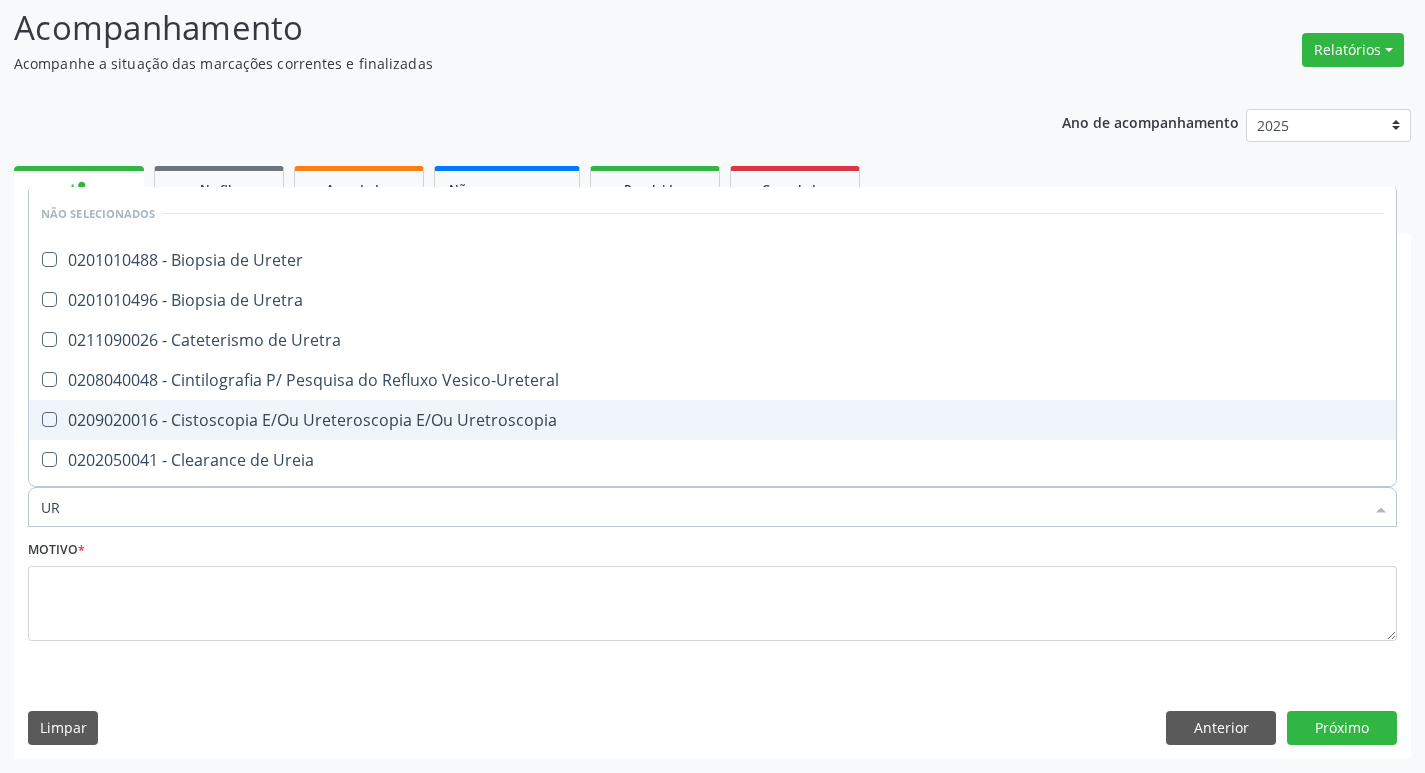 type on "U" 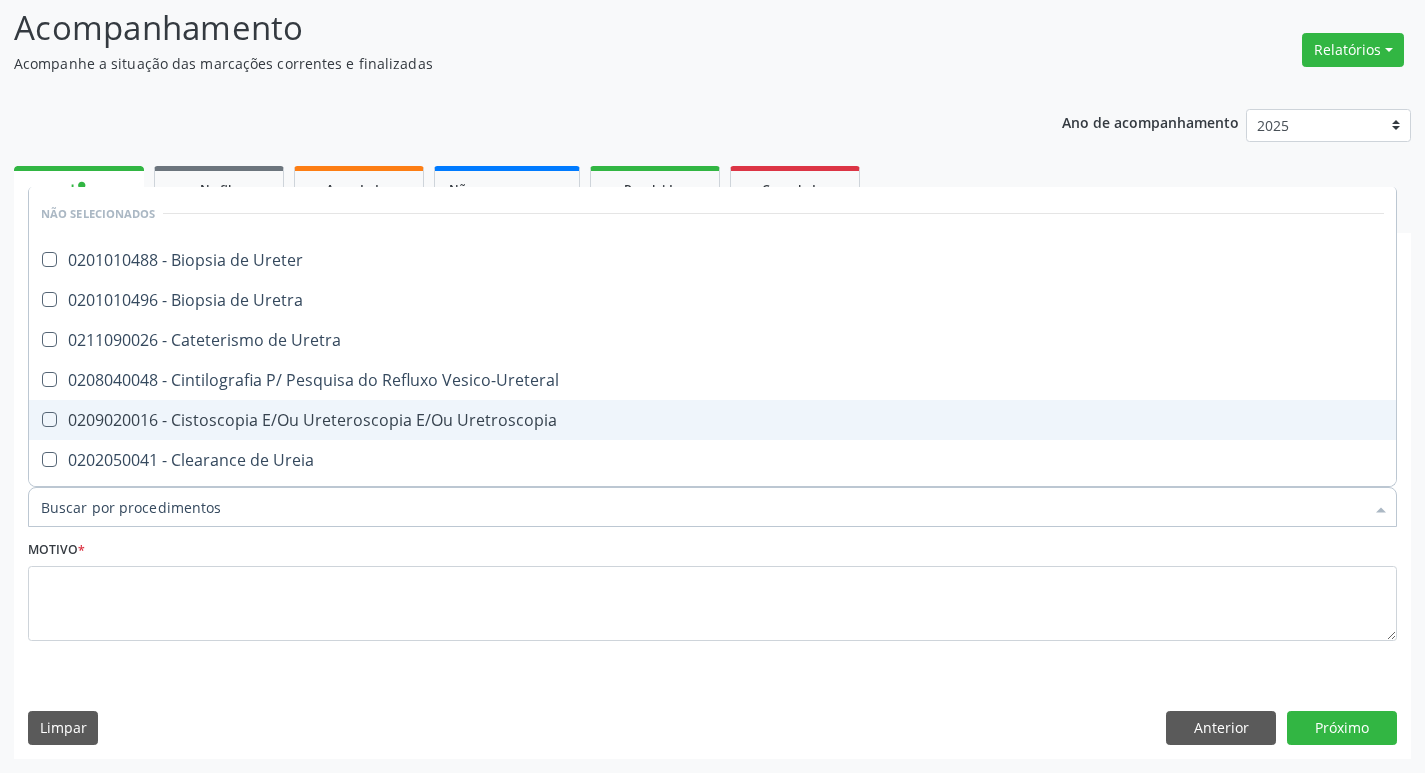 type on "C" 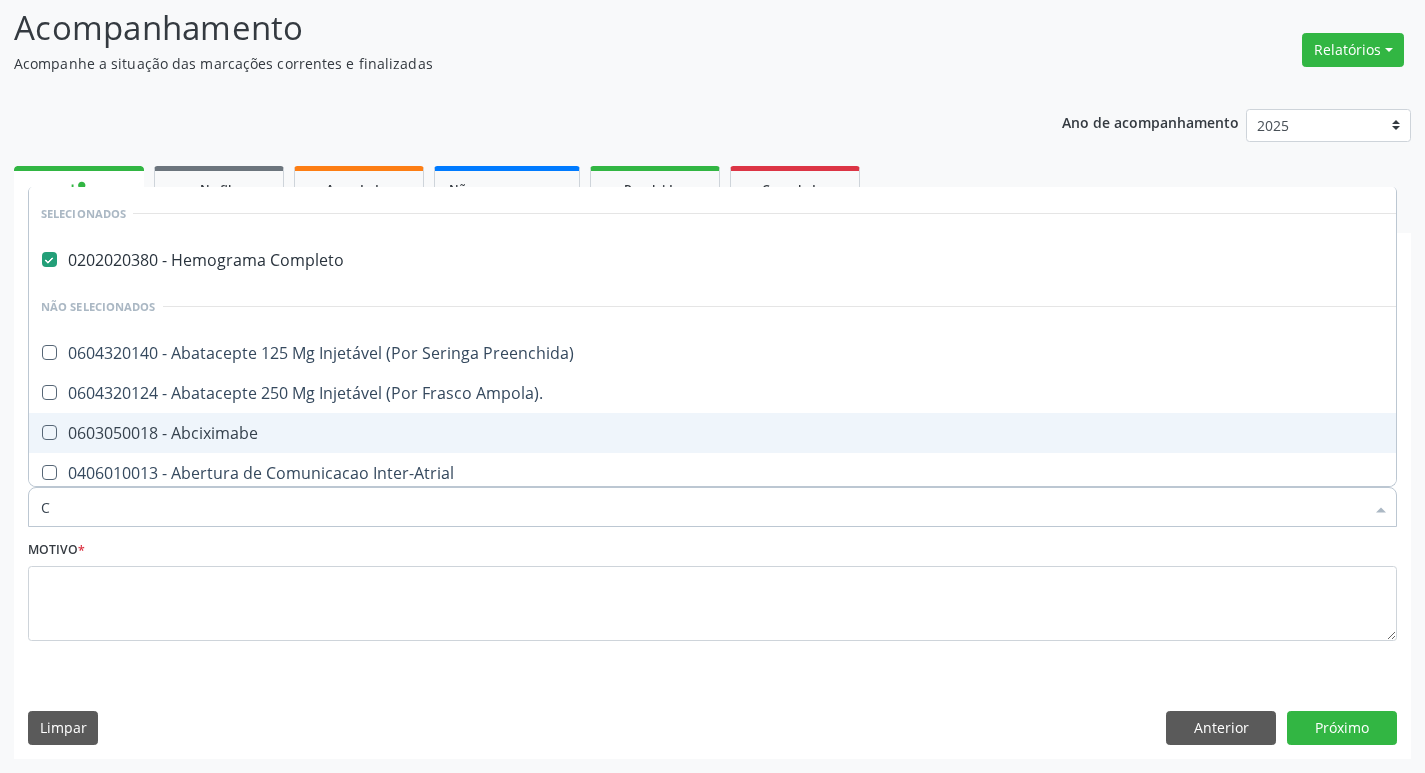 type on "CR" 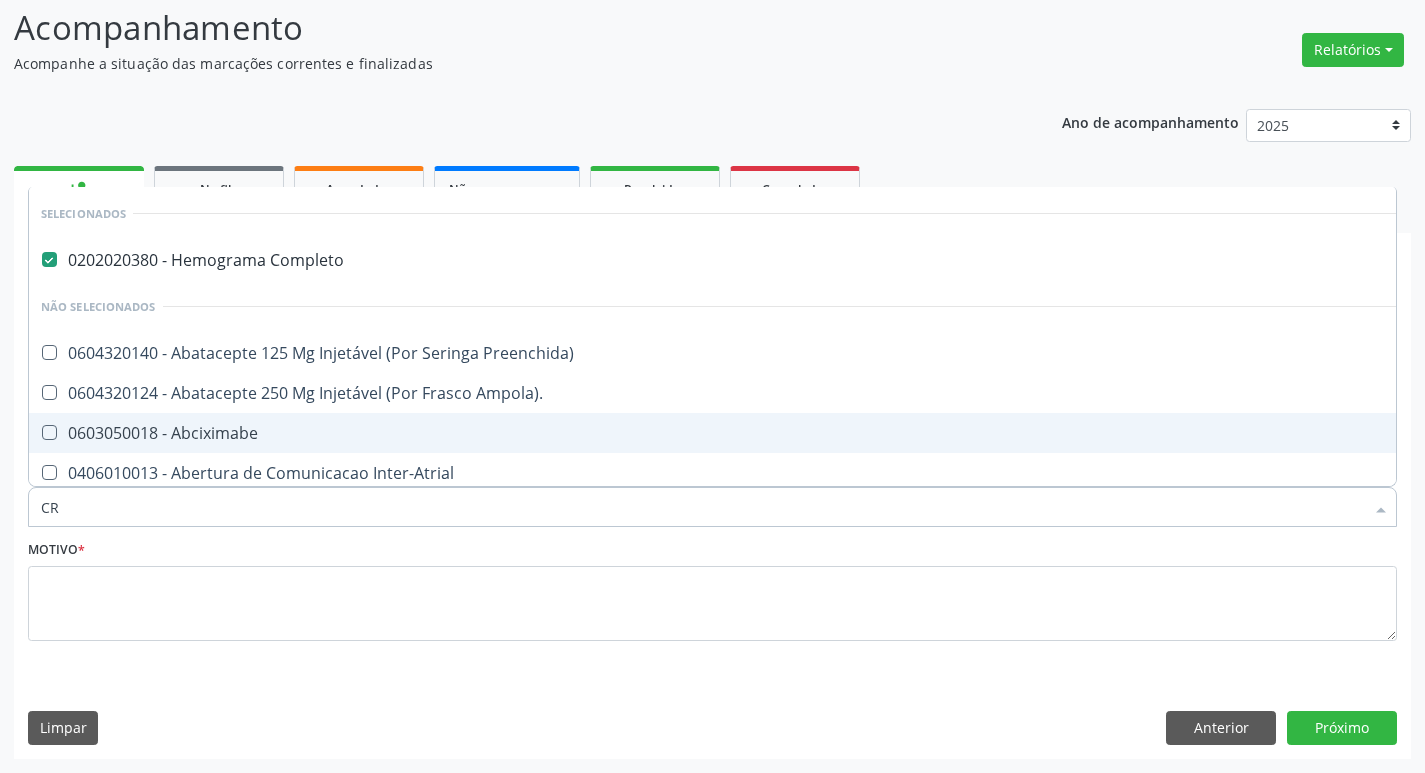 checkbox on "false" 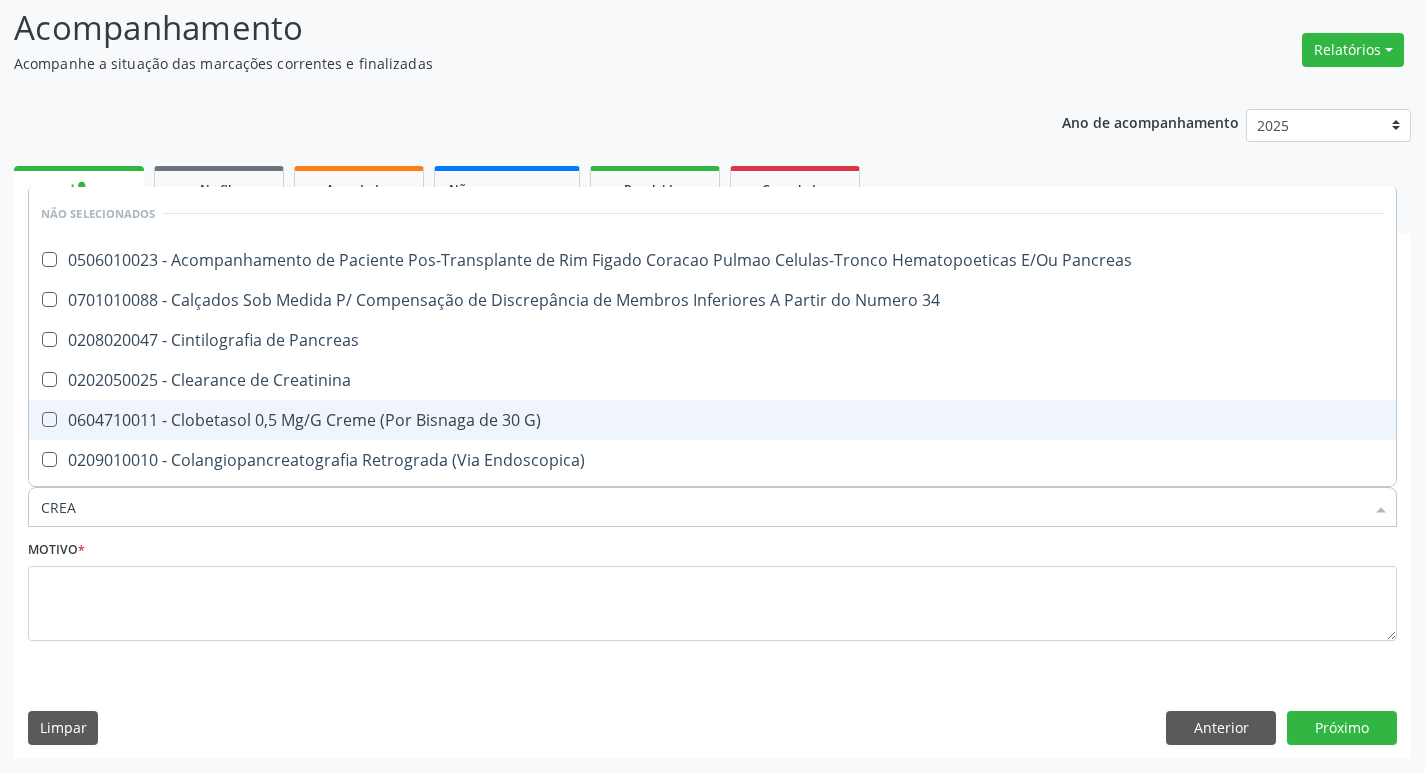 type on "CREAT" 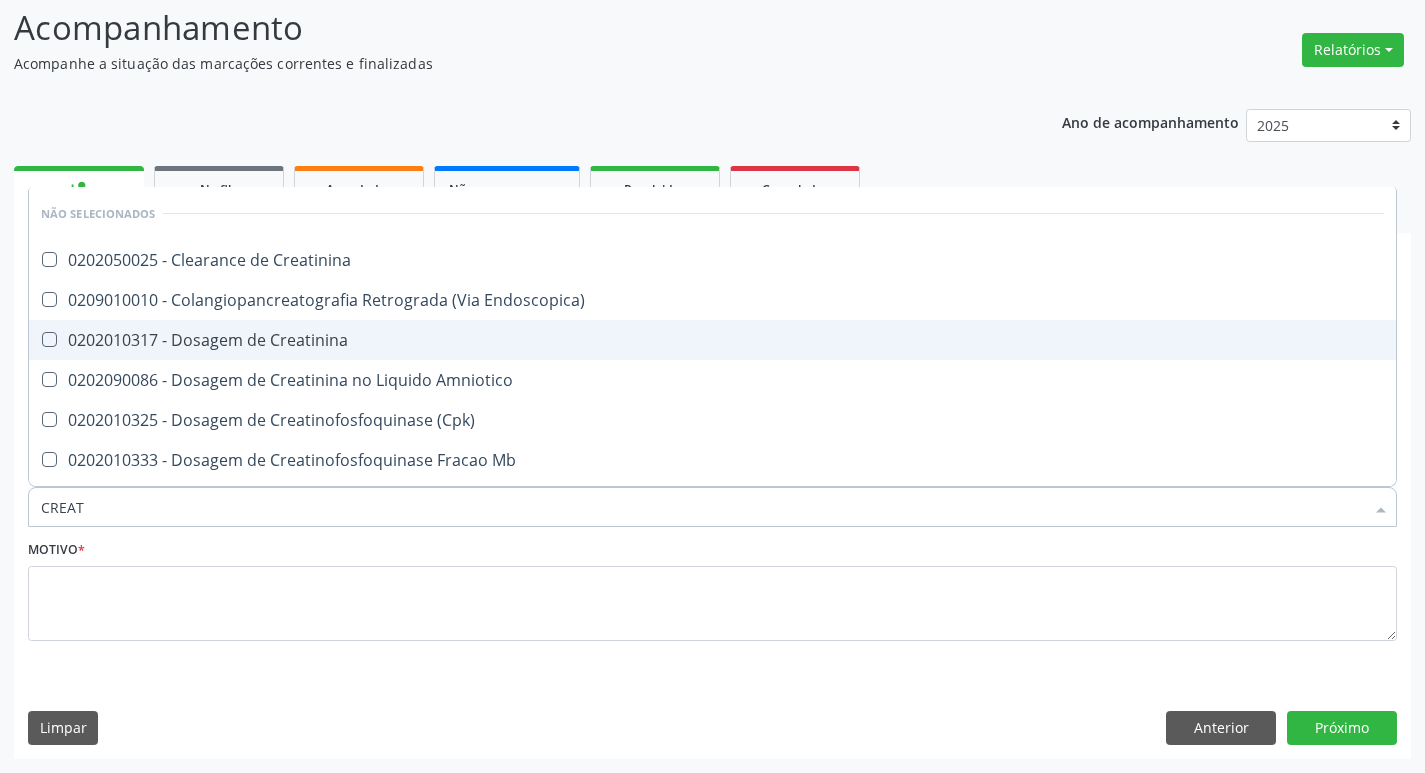 click on "0202010317 - Dosagem de Creatinina" at bounding box center [712, 340] 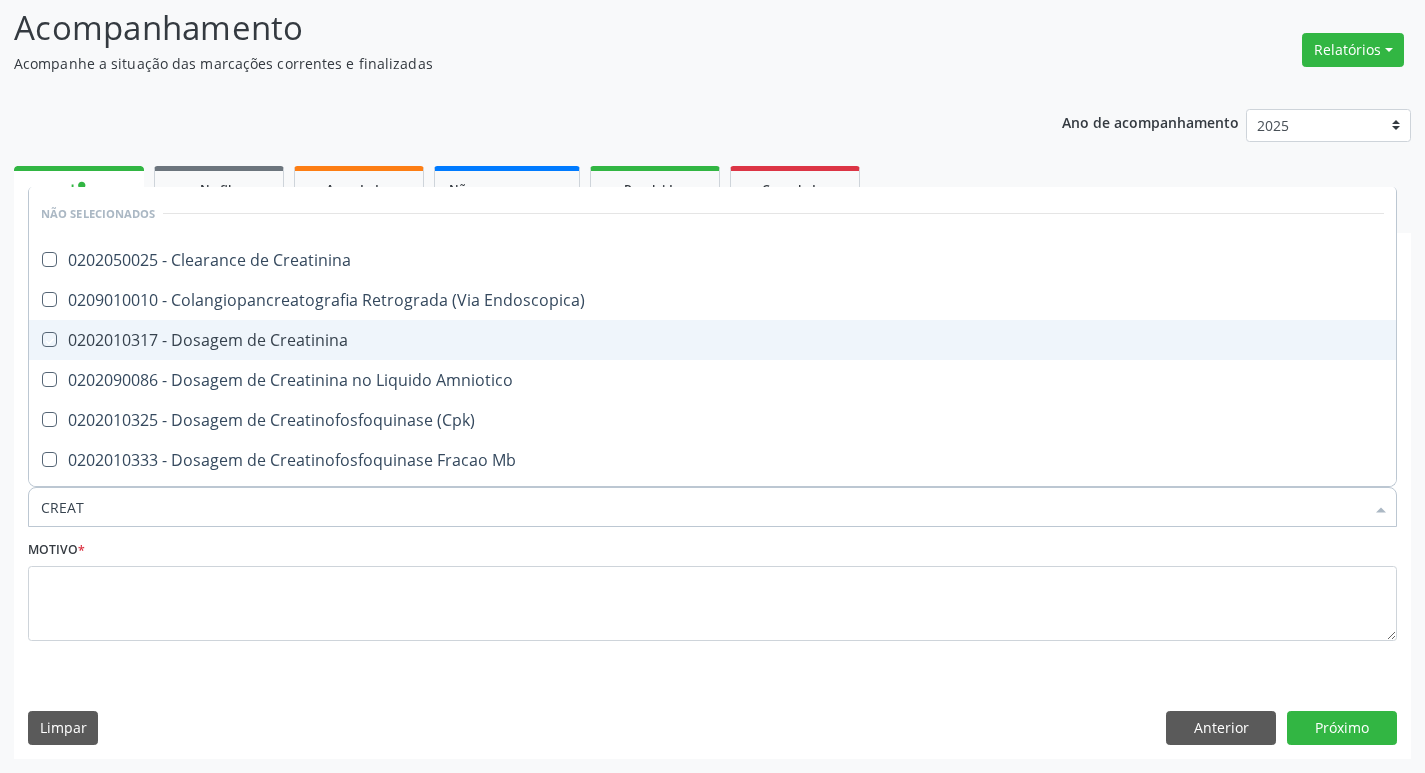 checkbox on "true" 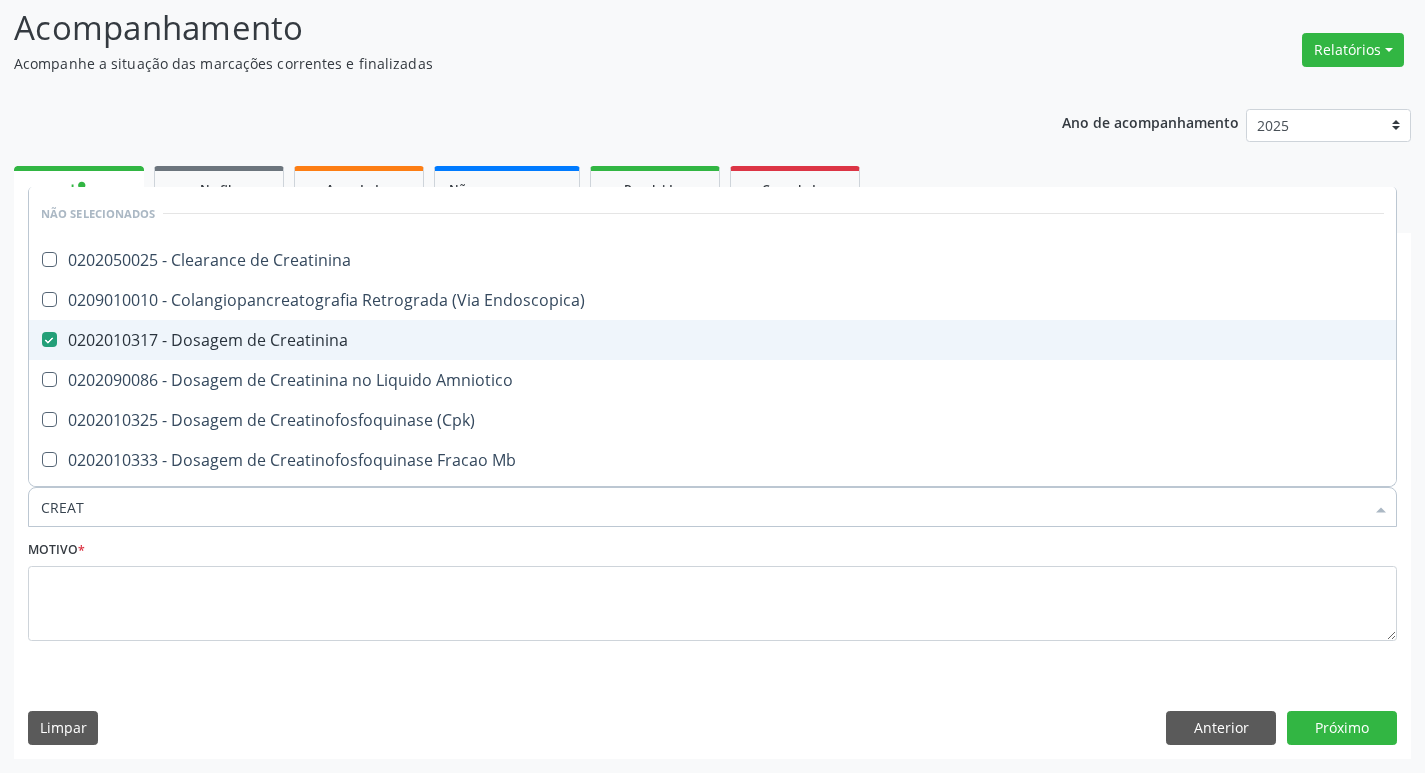 type on "CREA" 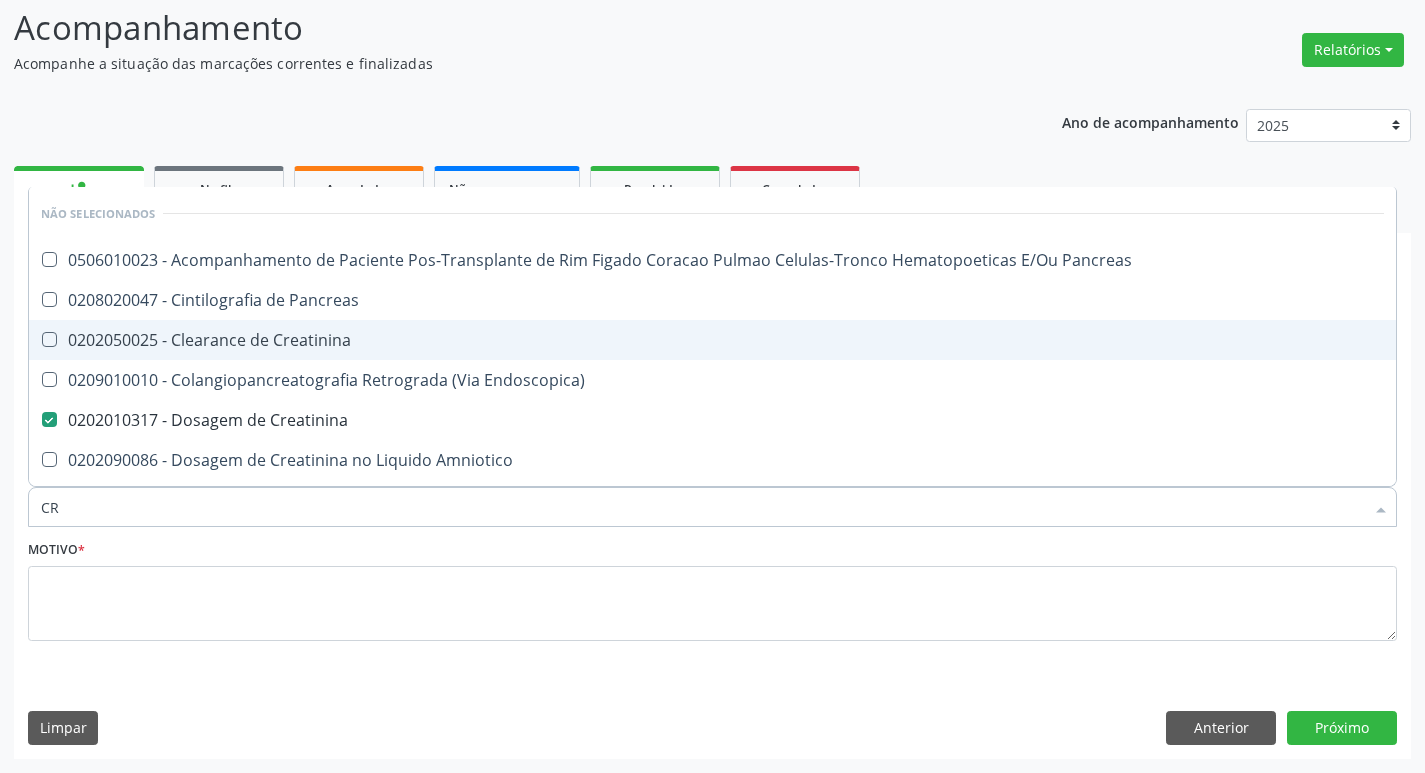 type on "C" 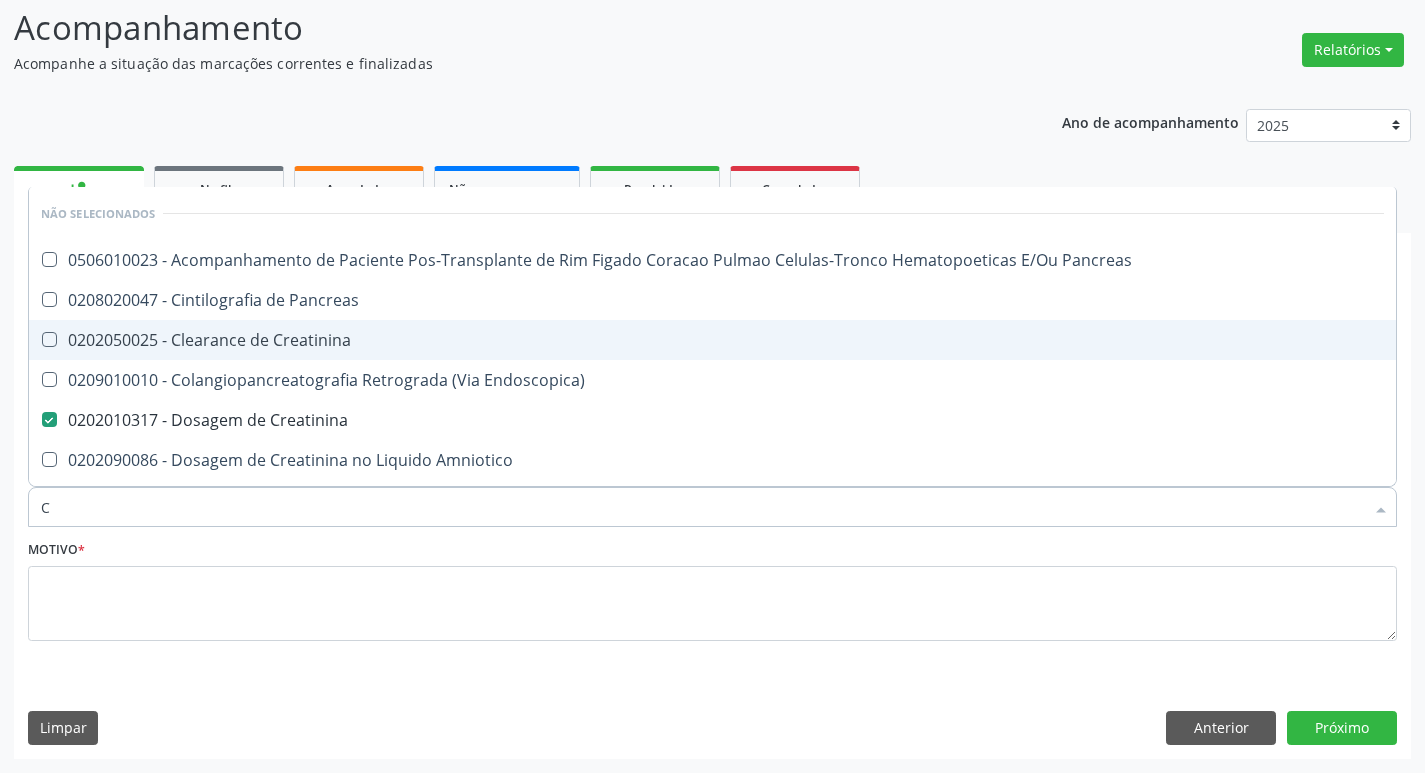 type 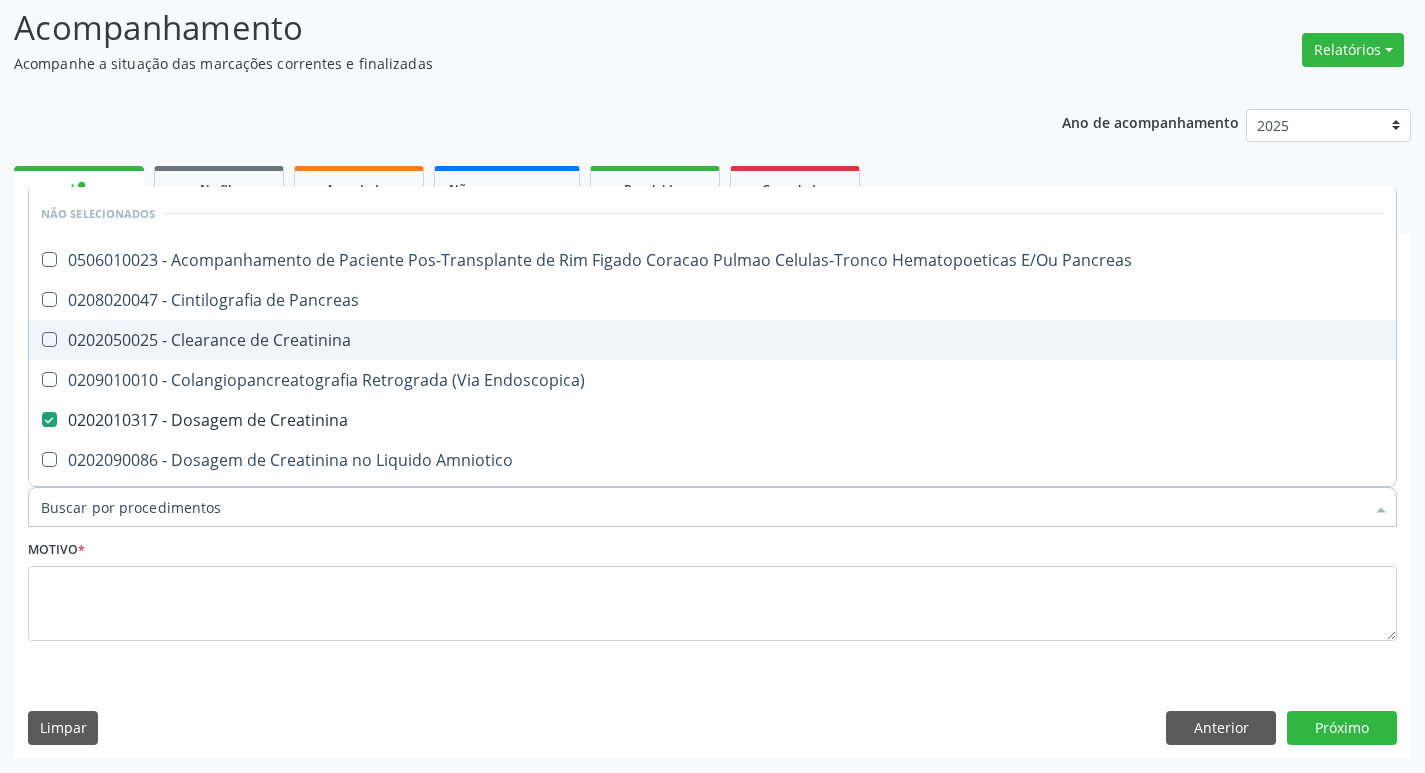 checkbox on "true" 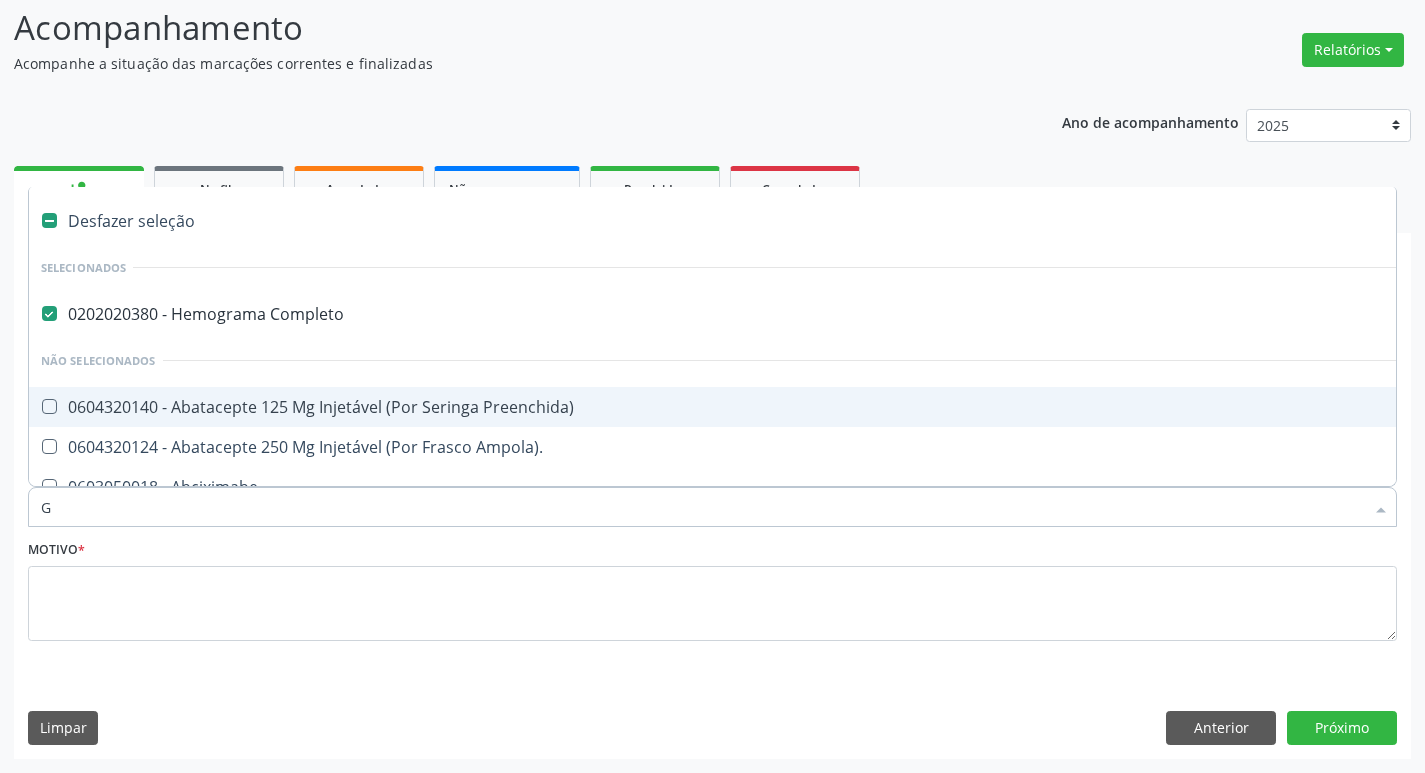 type on "GL" 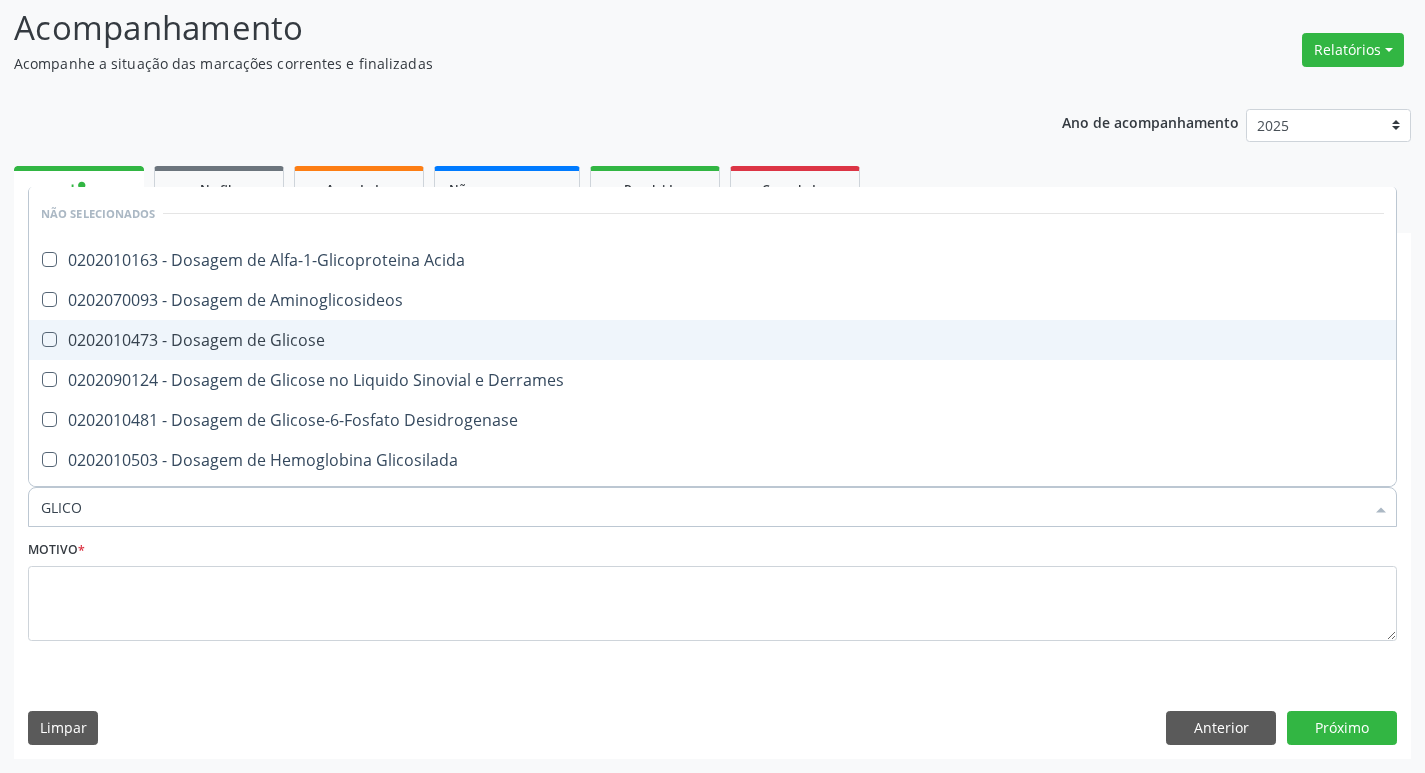 type on "GLICOS" 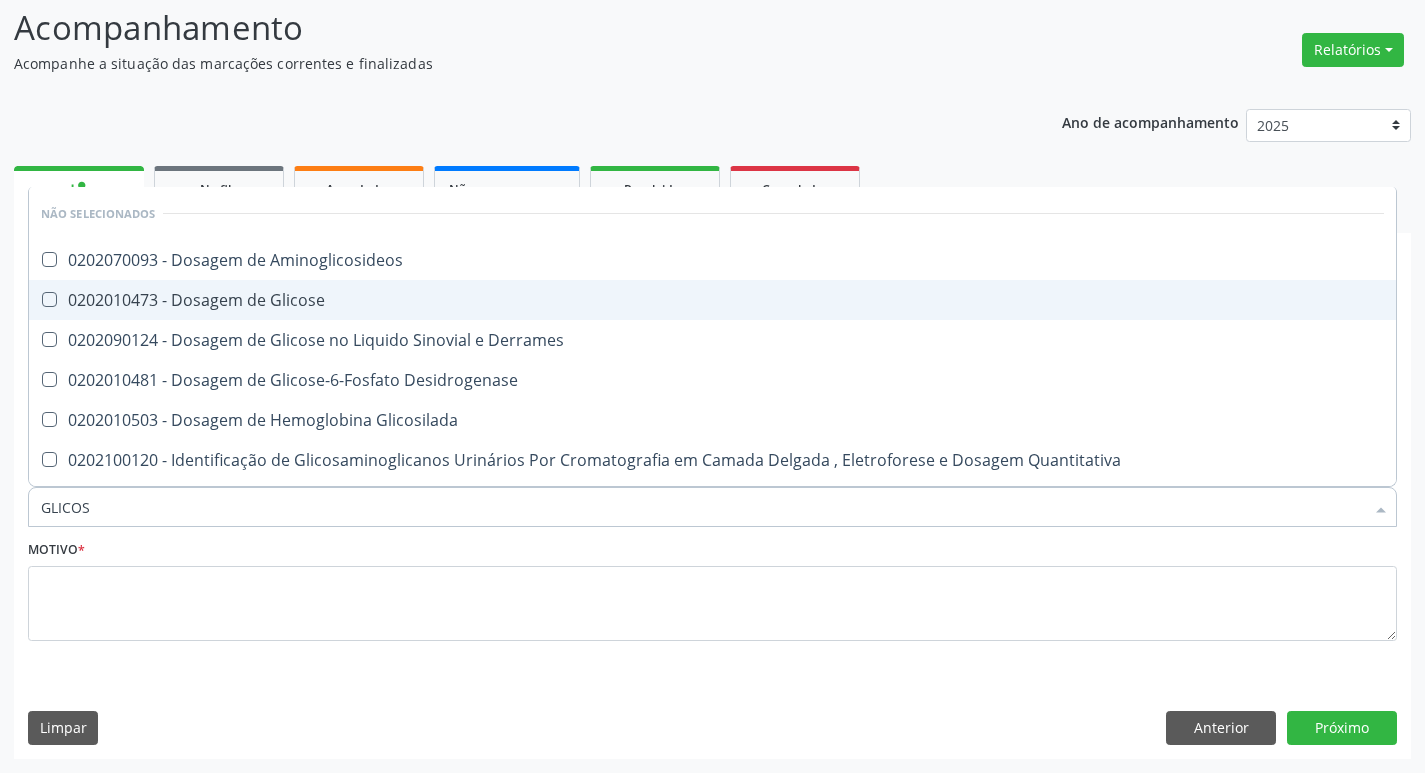 click on "0202010473 - Dosagem de Glicose" at bounding box center [712, 300] 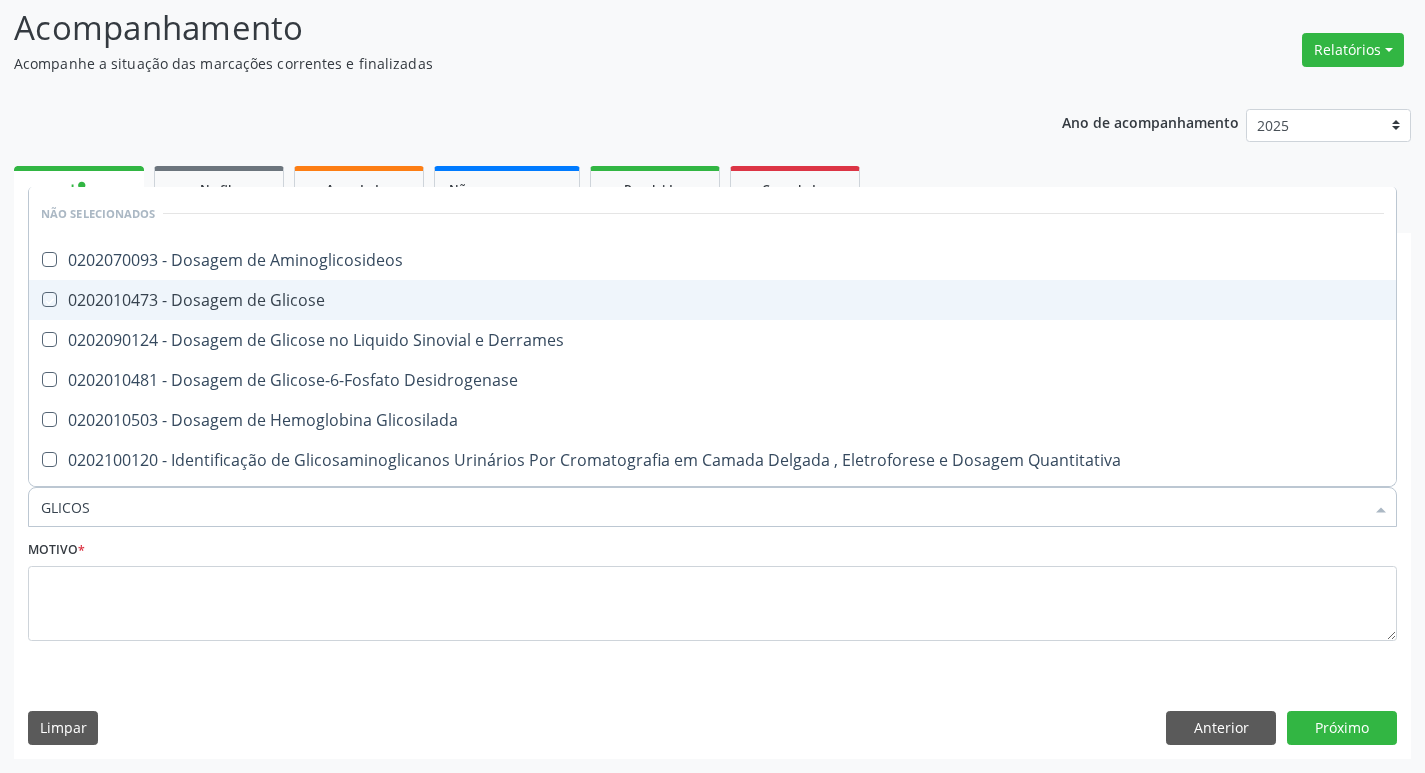 checkbox on "true" 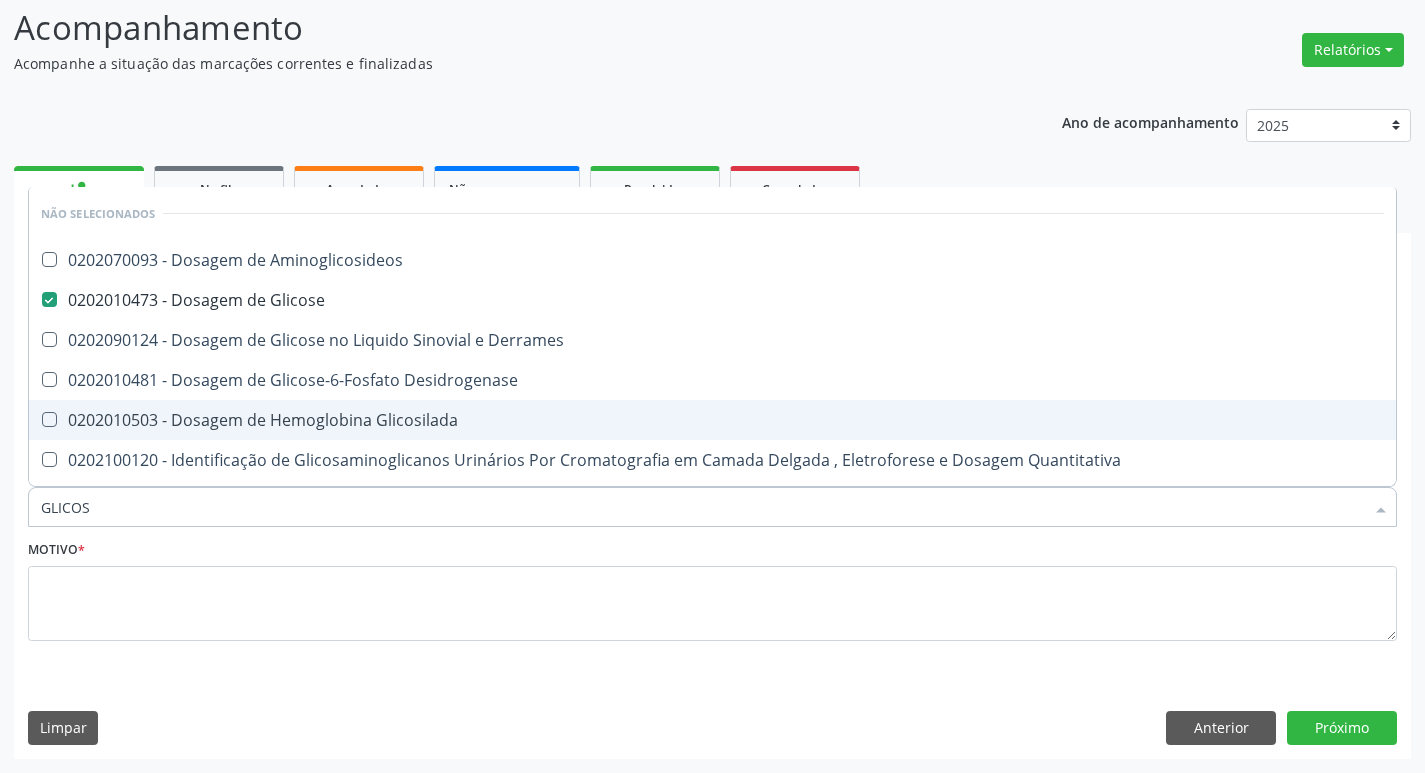 click on "0202010503 - Dosagem de Hemoglobina Glicosilada" at bounding box center [712, 420] 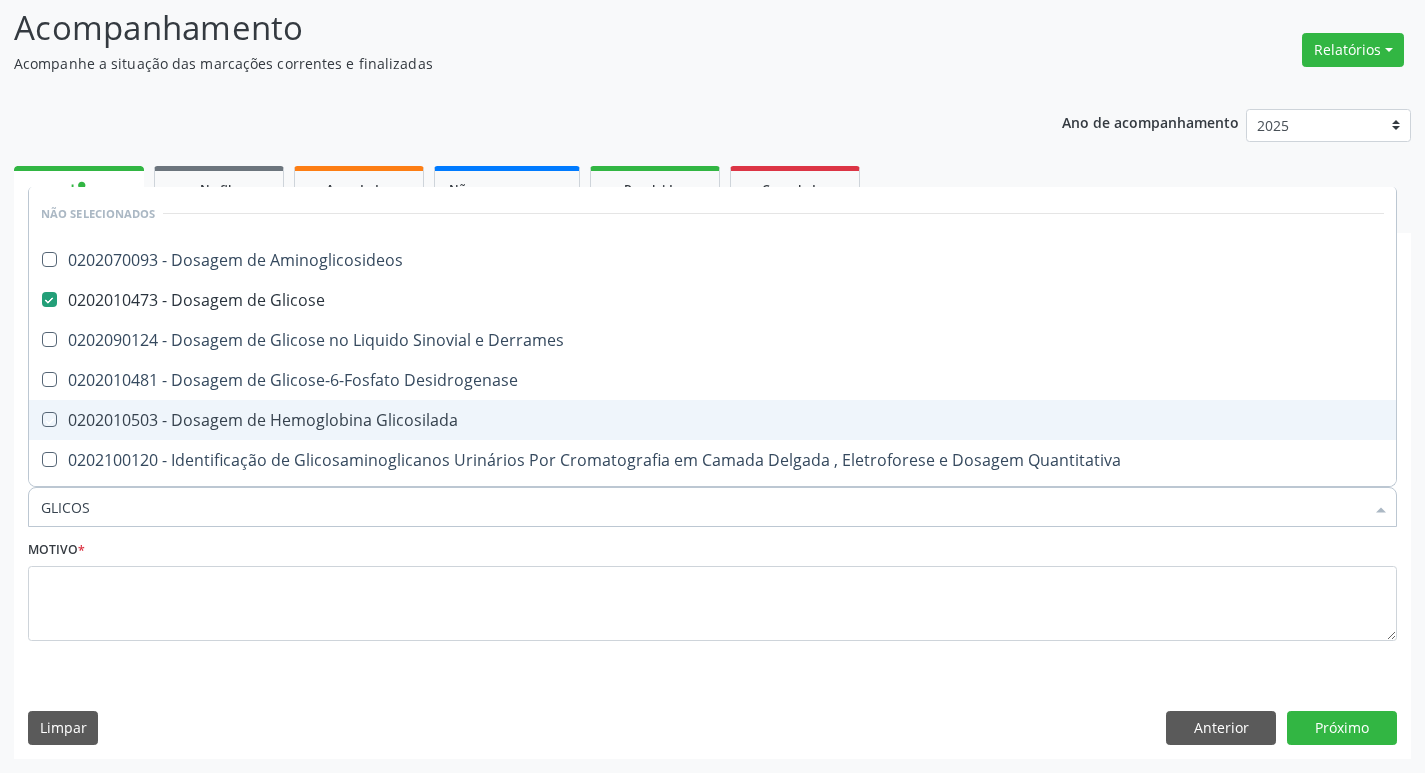 checkbox on "true" 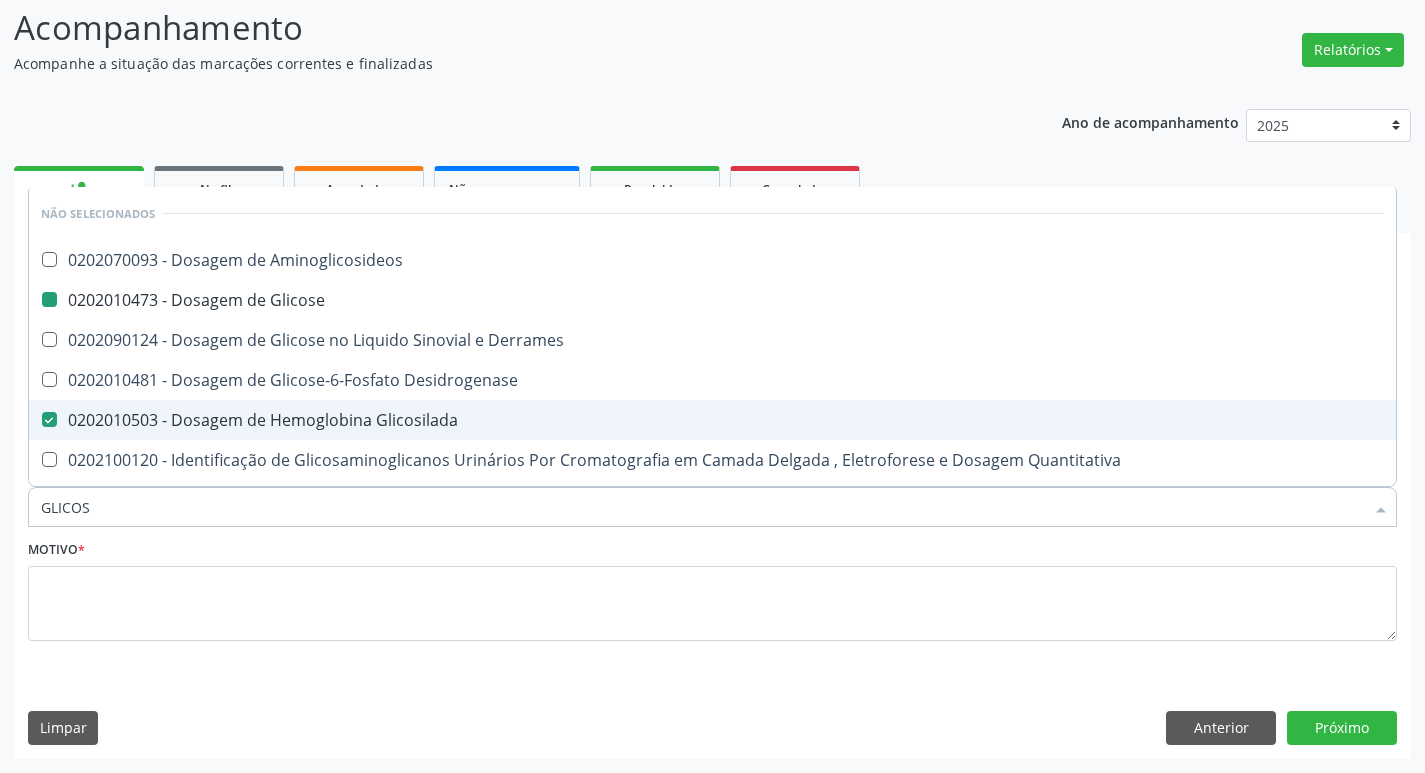 type on "GLICO" 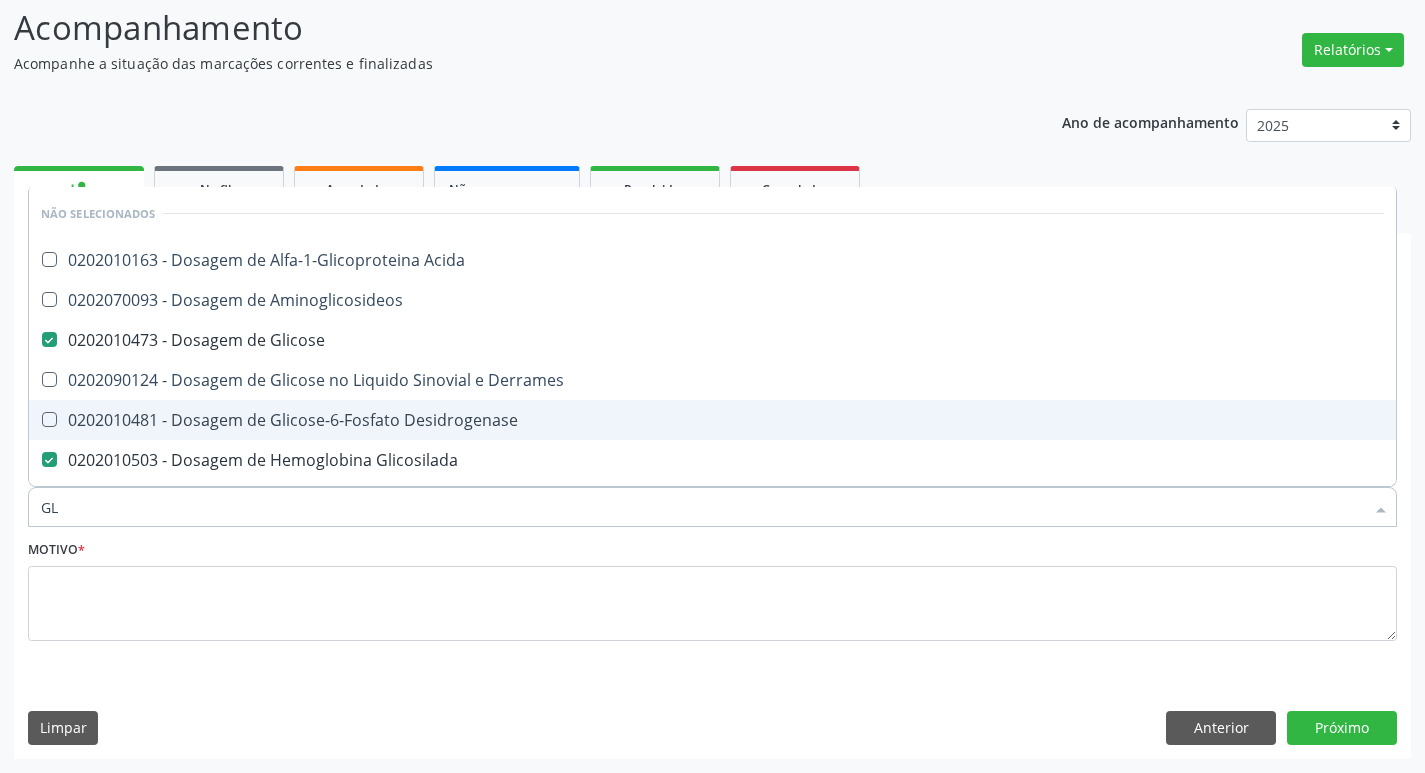 type on "G" 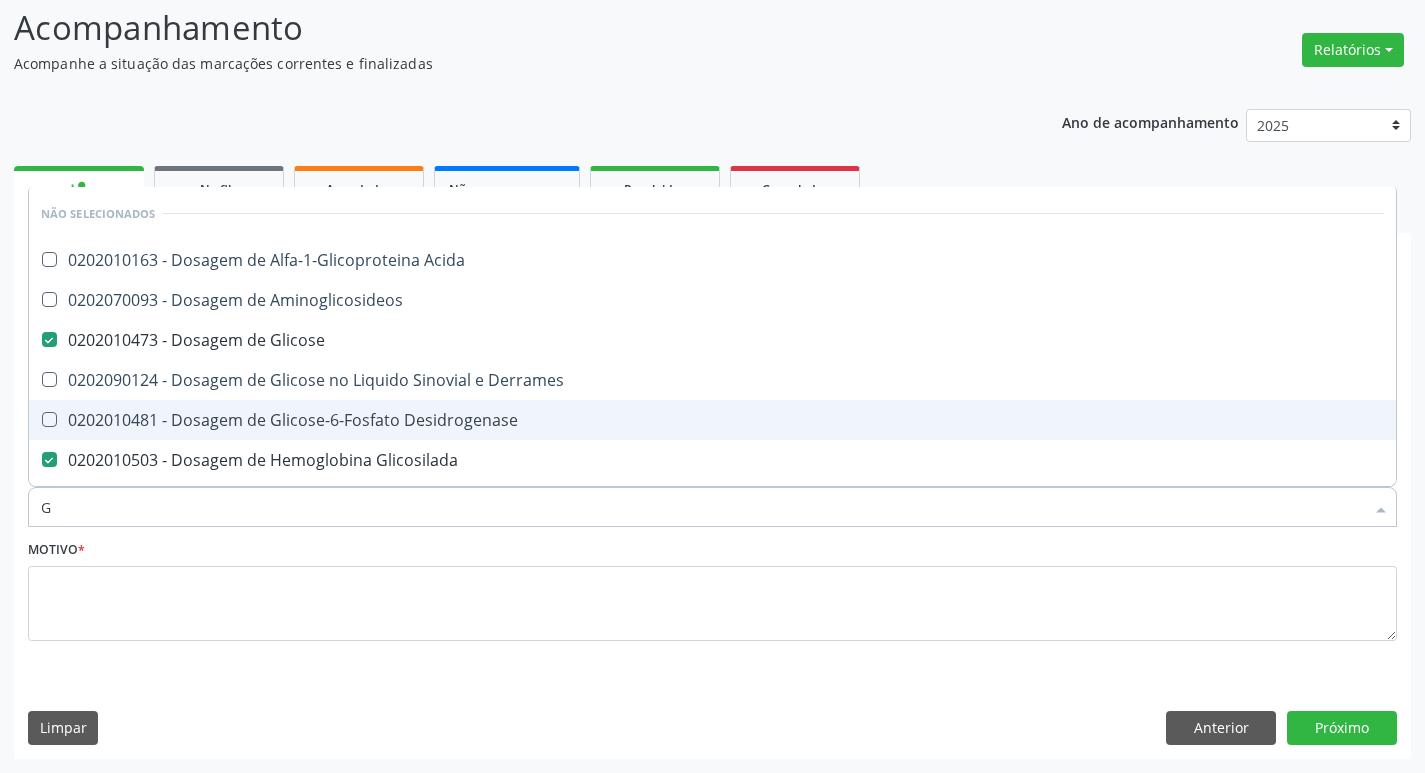 type 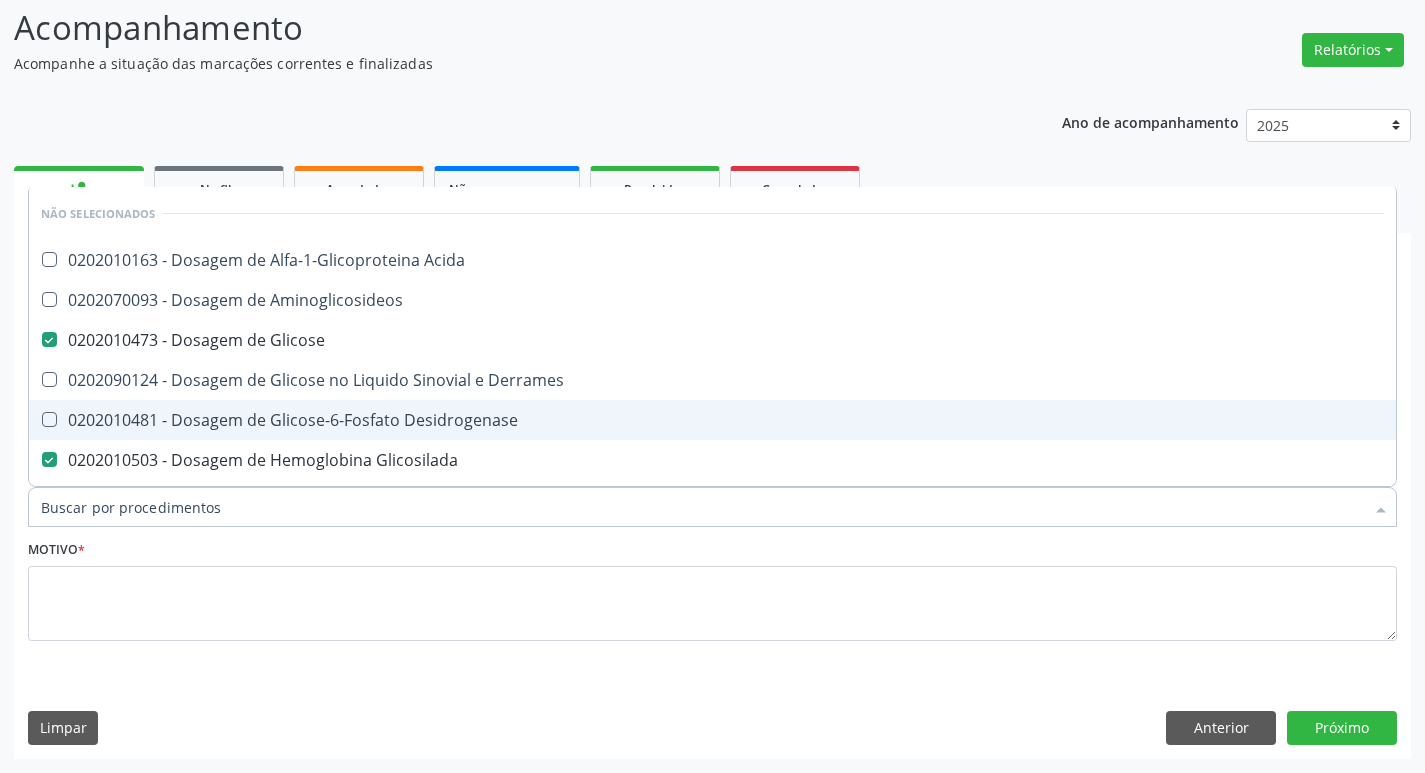 checkbox on "true" 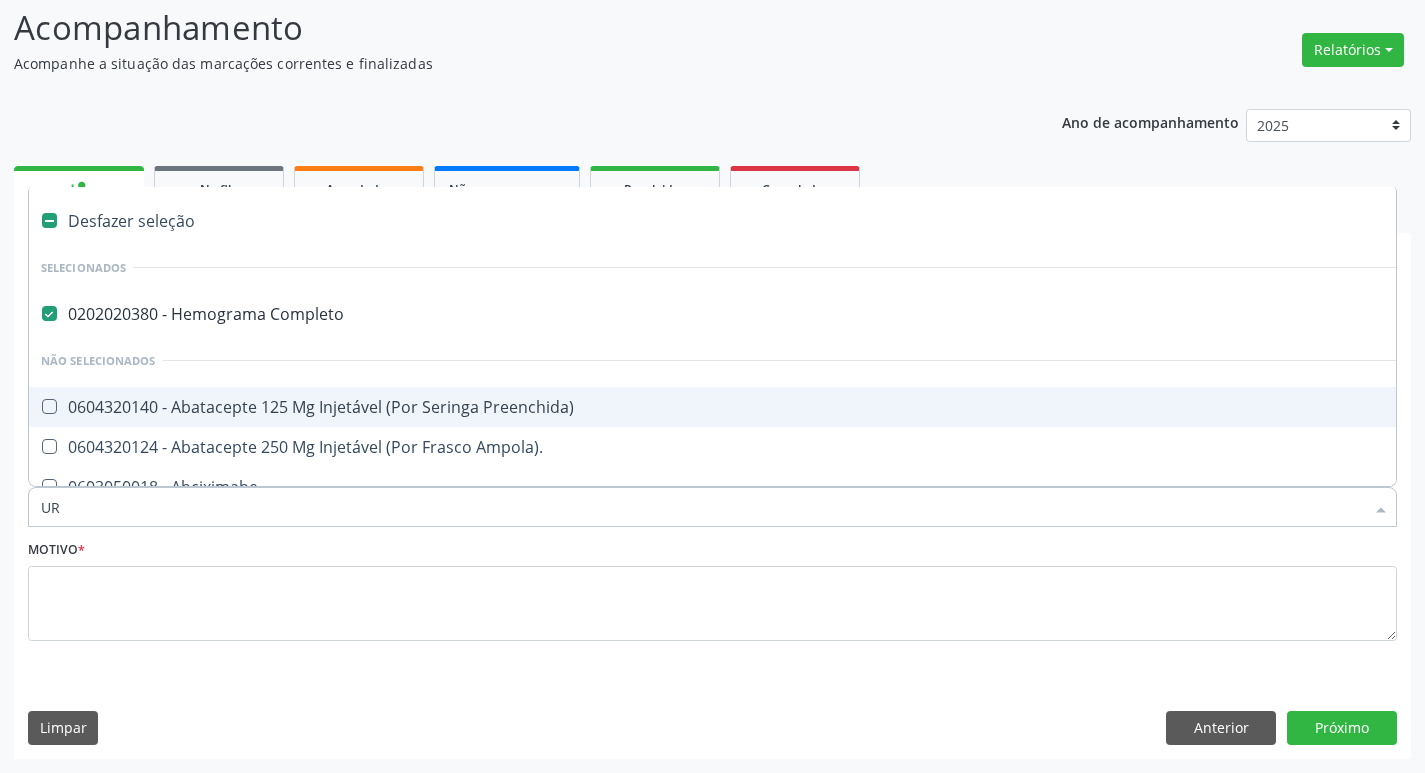 type on "URE" 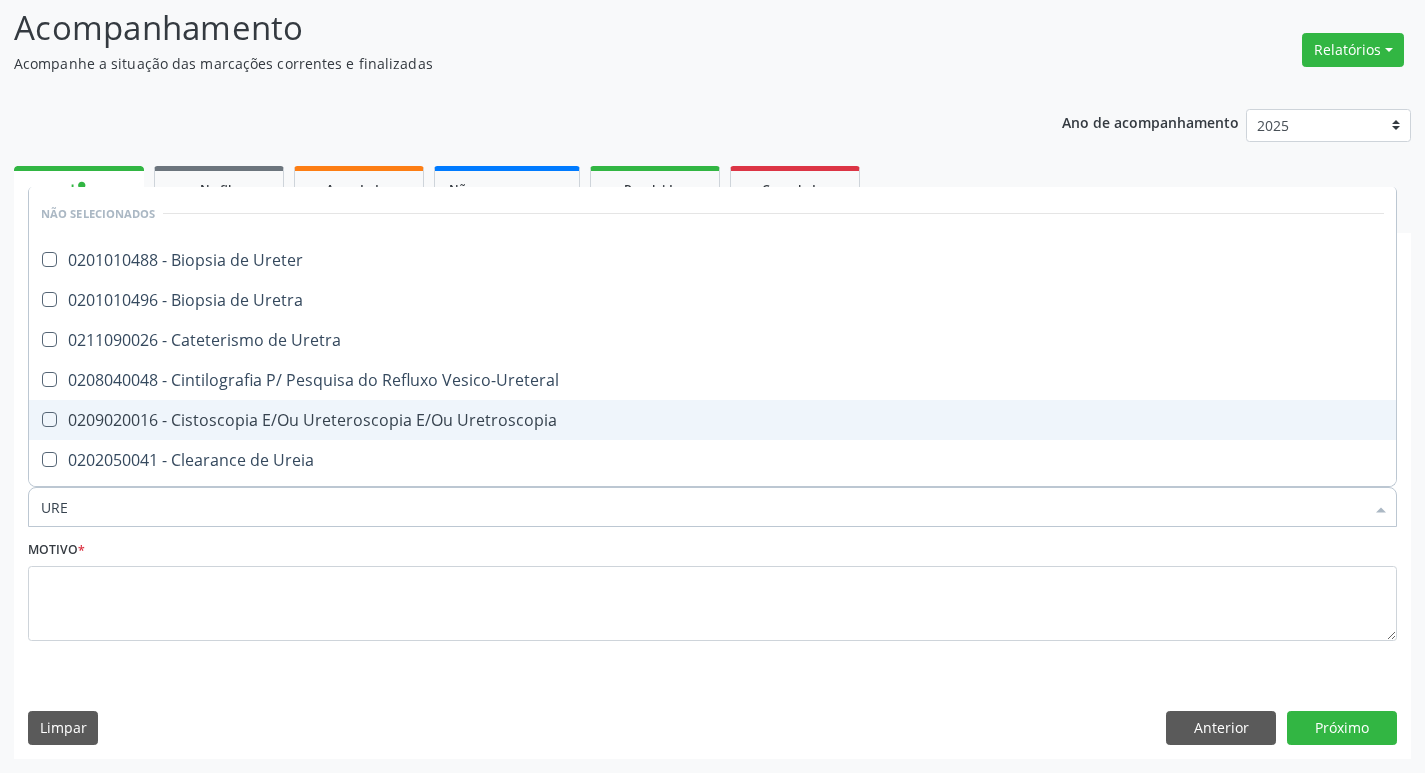 type on "UREI" 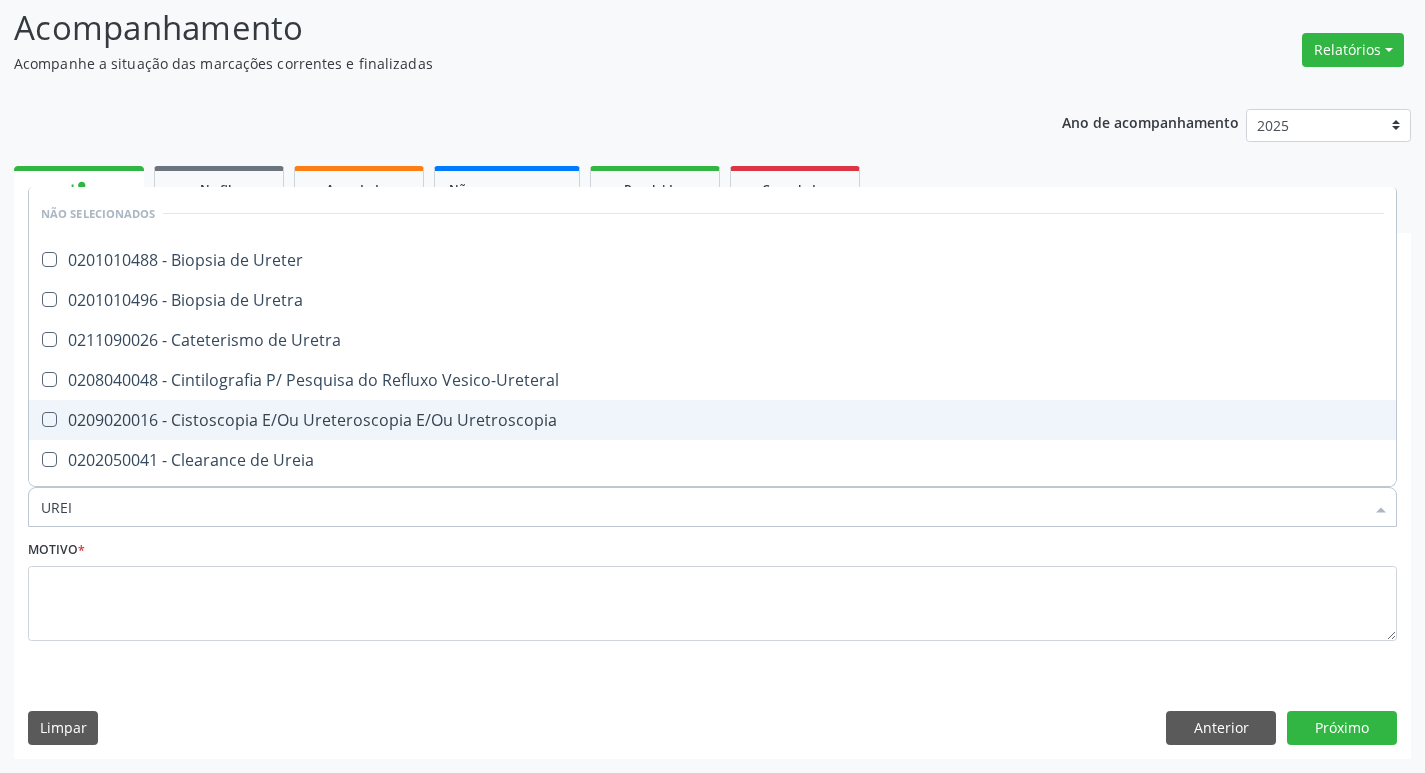 checkbox on "true" 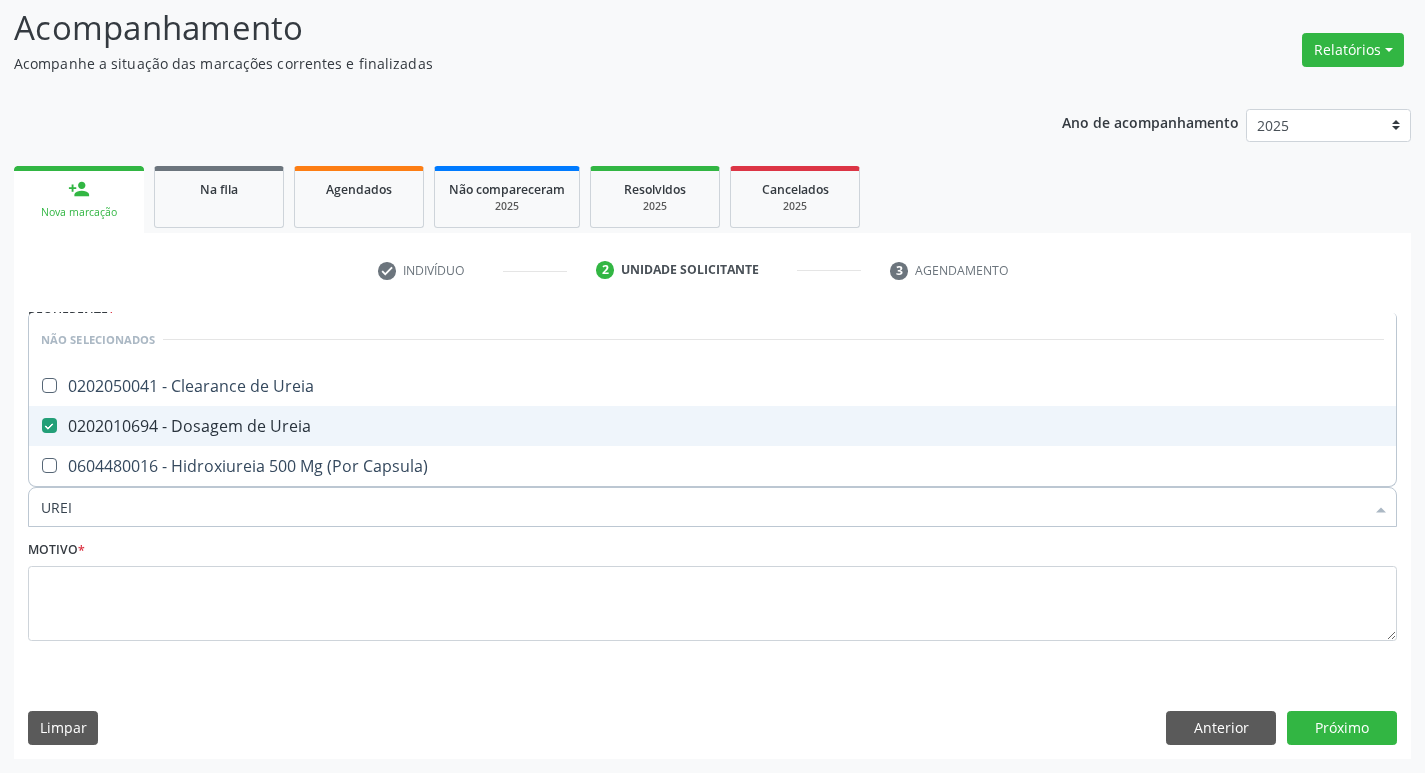 type on "URE" 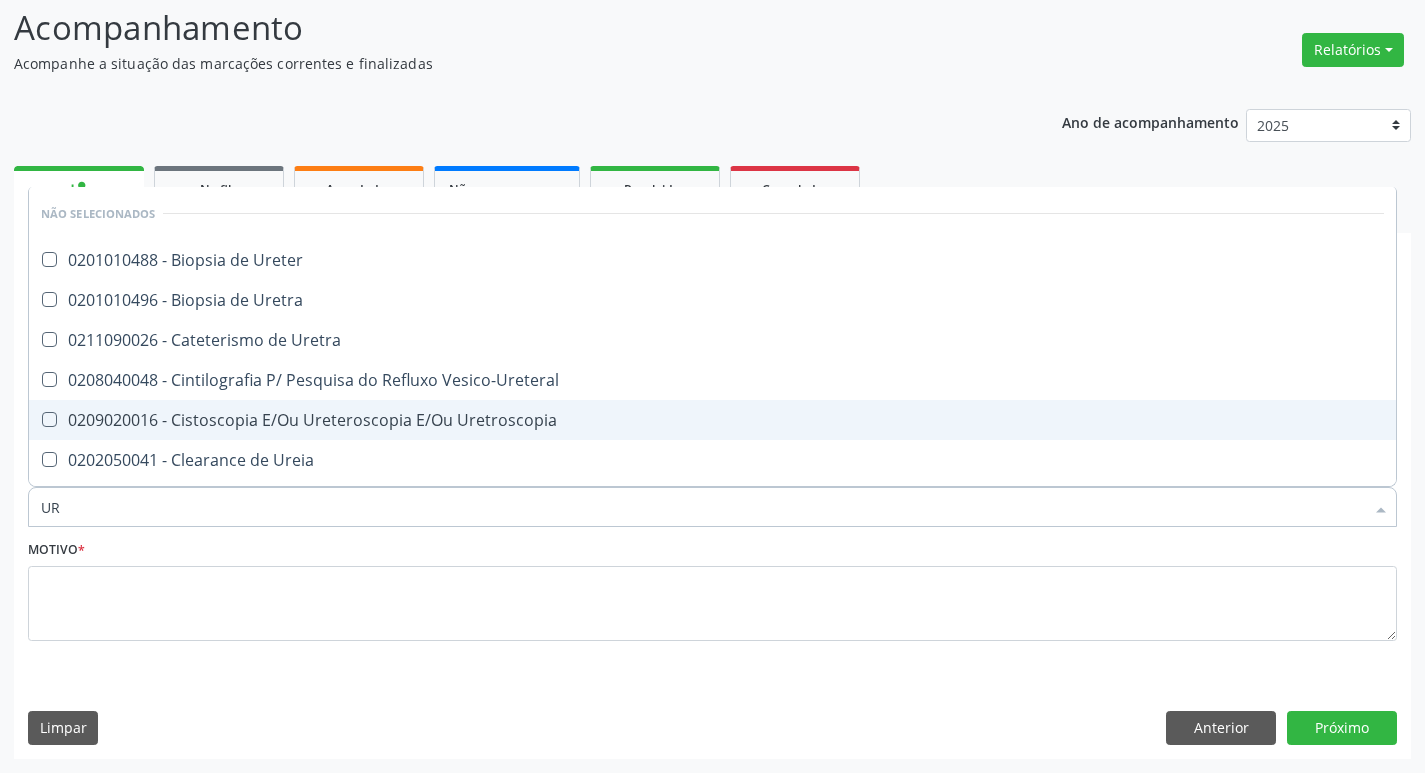 type on "U" 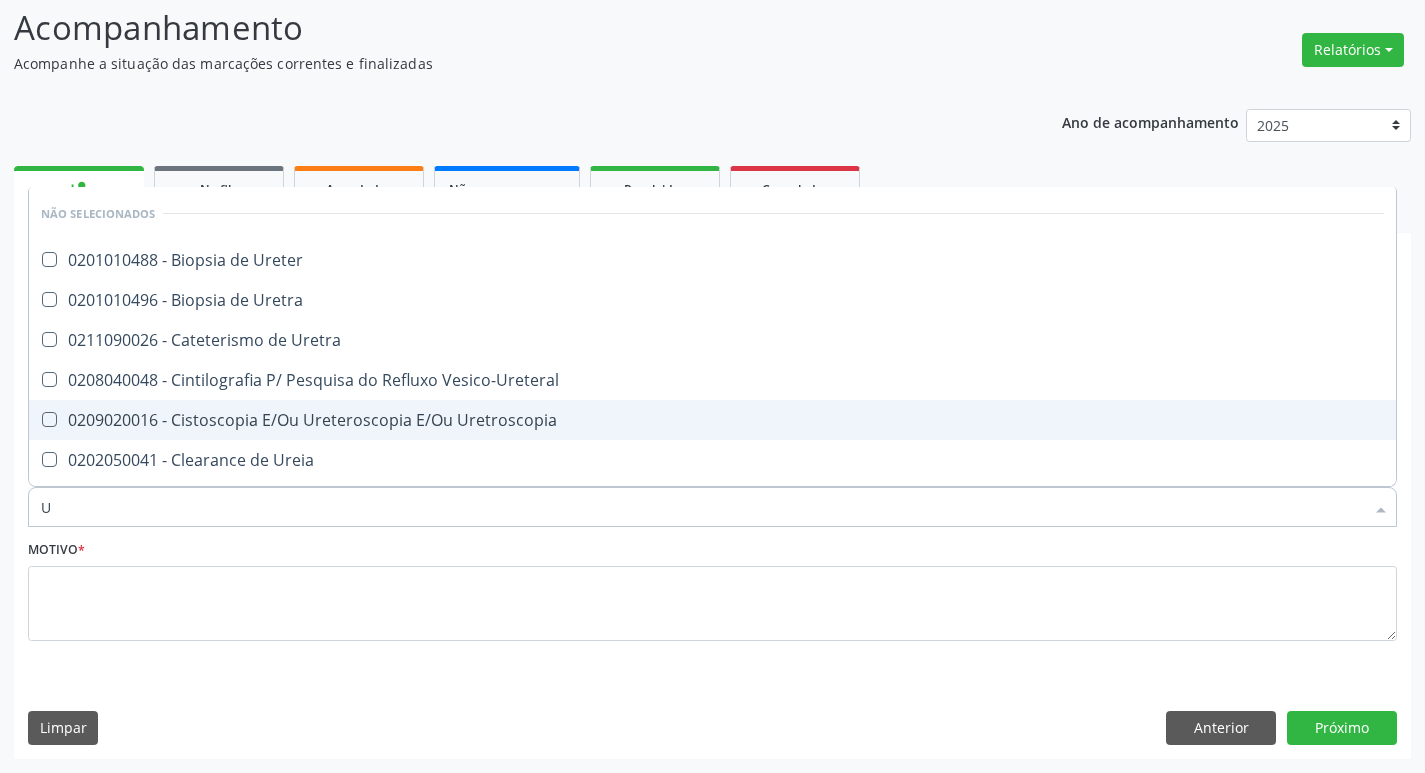 type 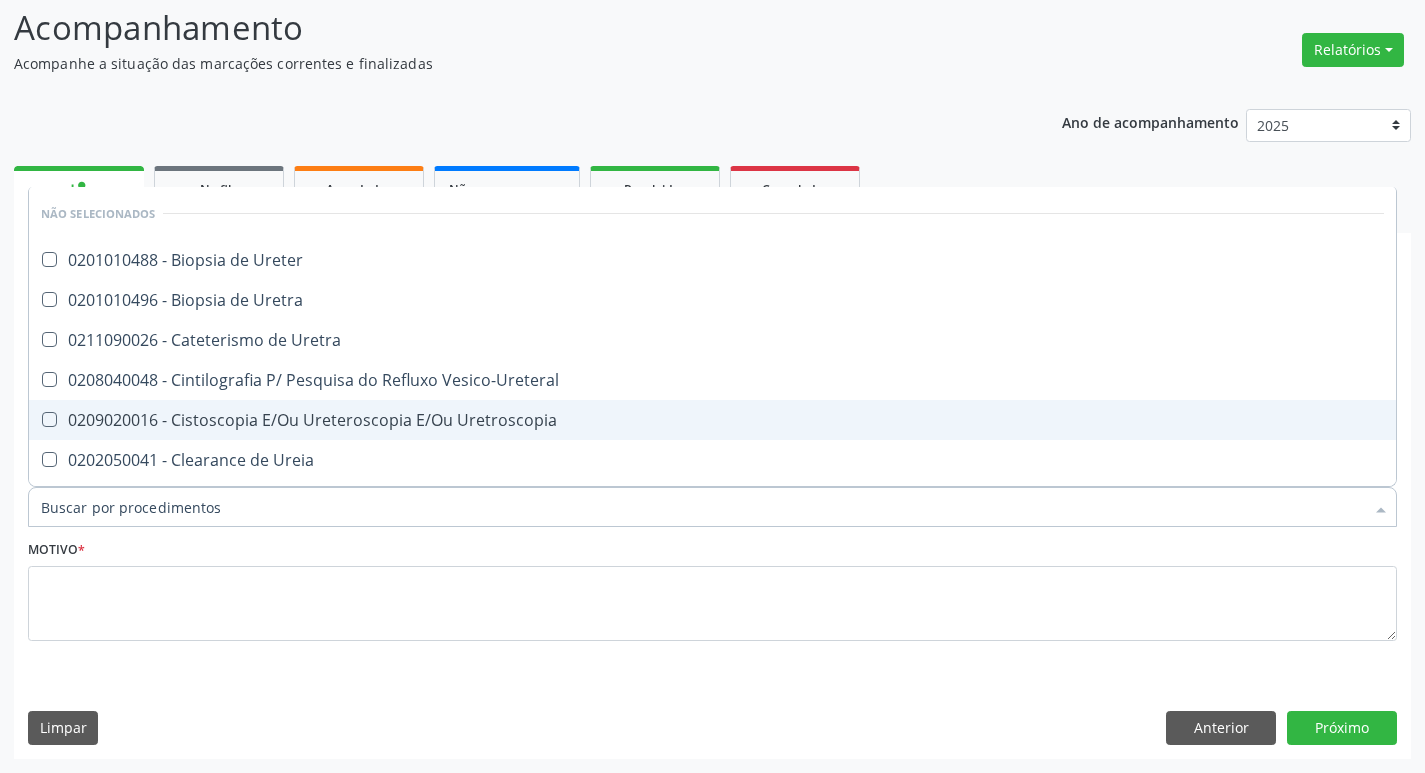 checkbox on "true" 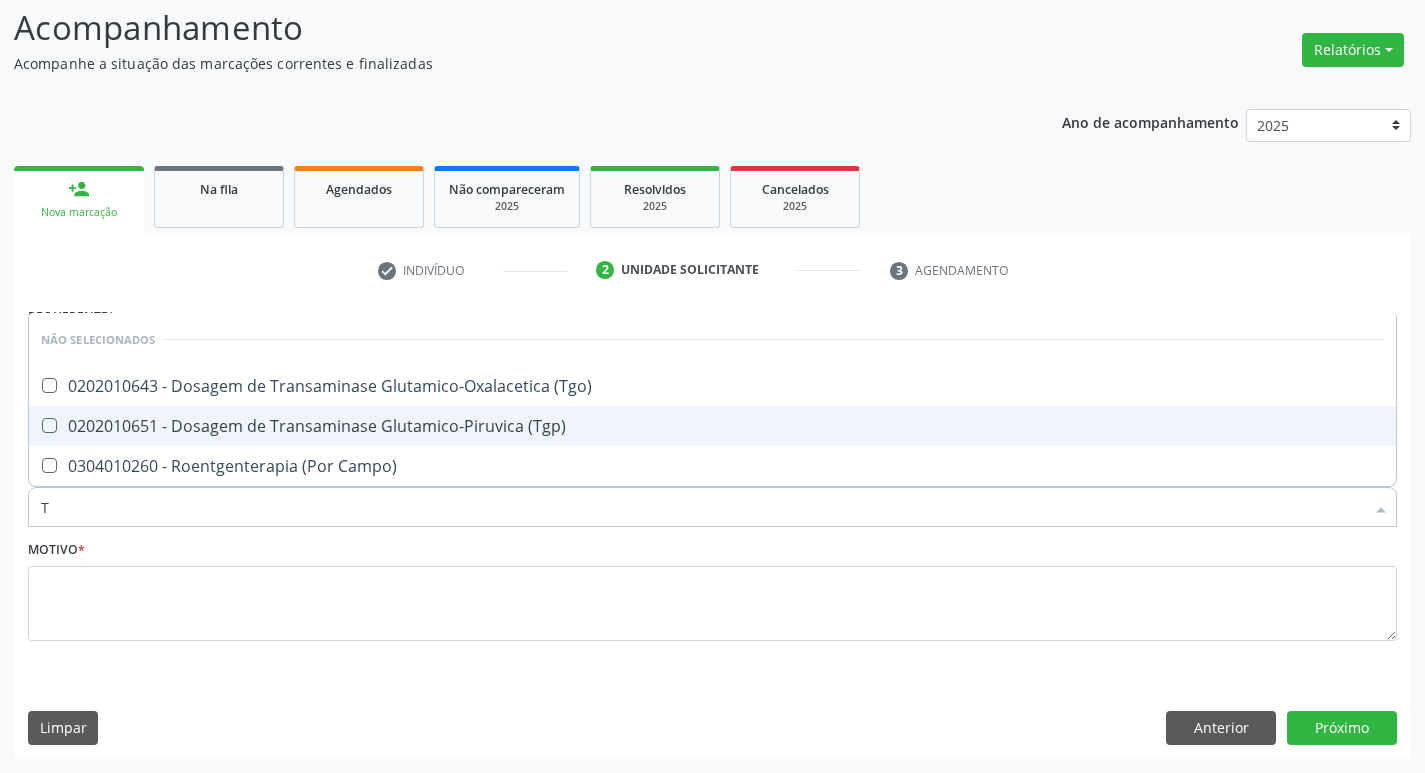 type on "TG" 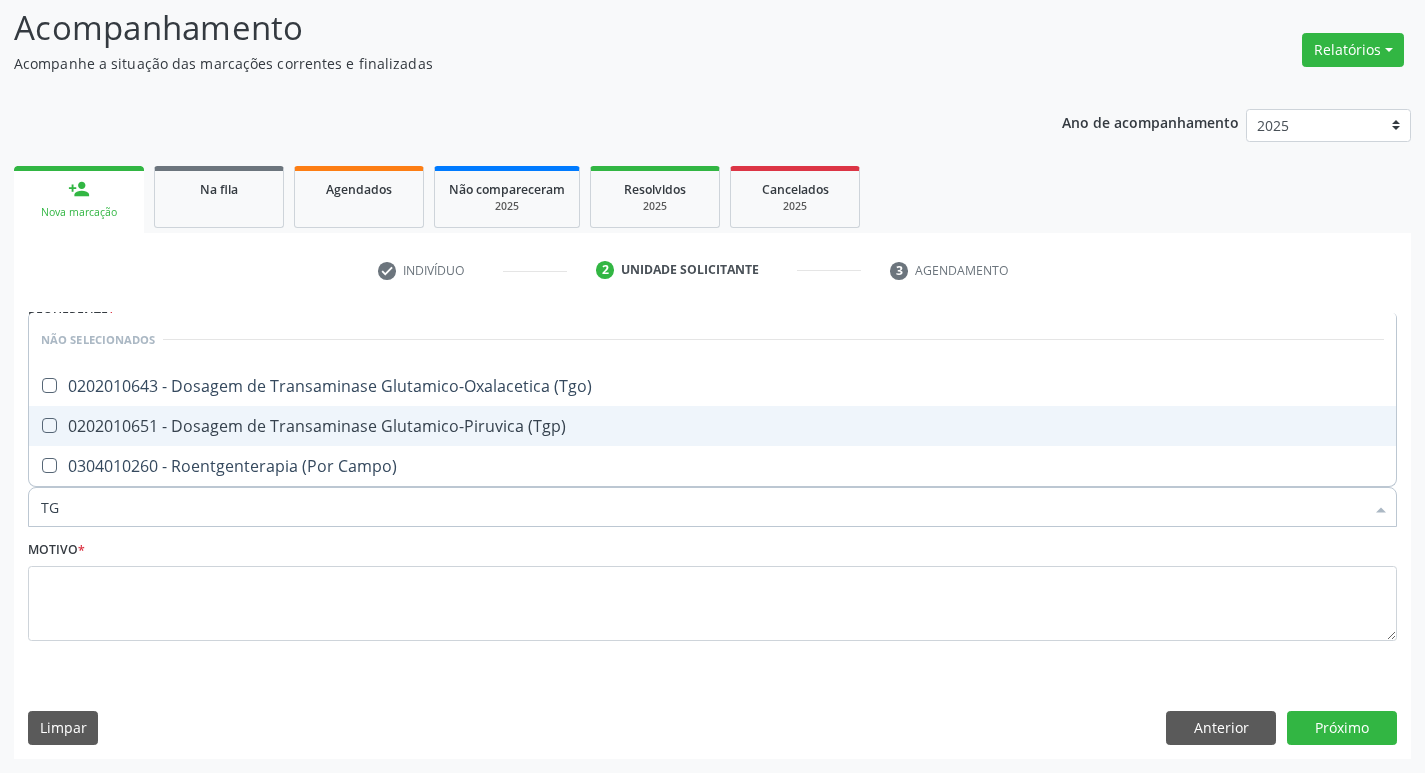 checkbox on "false" 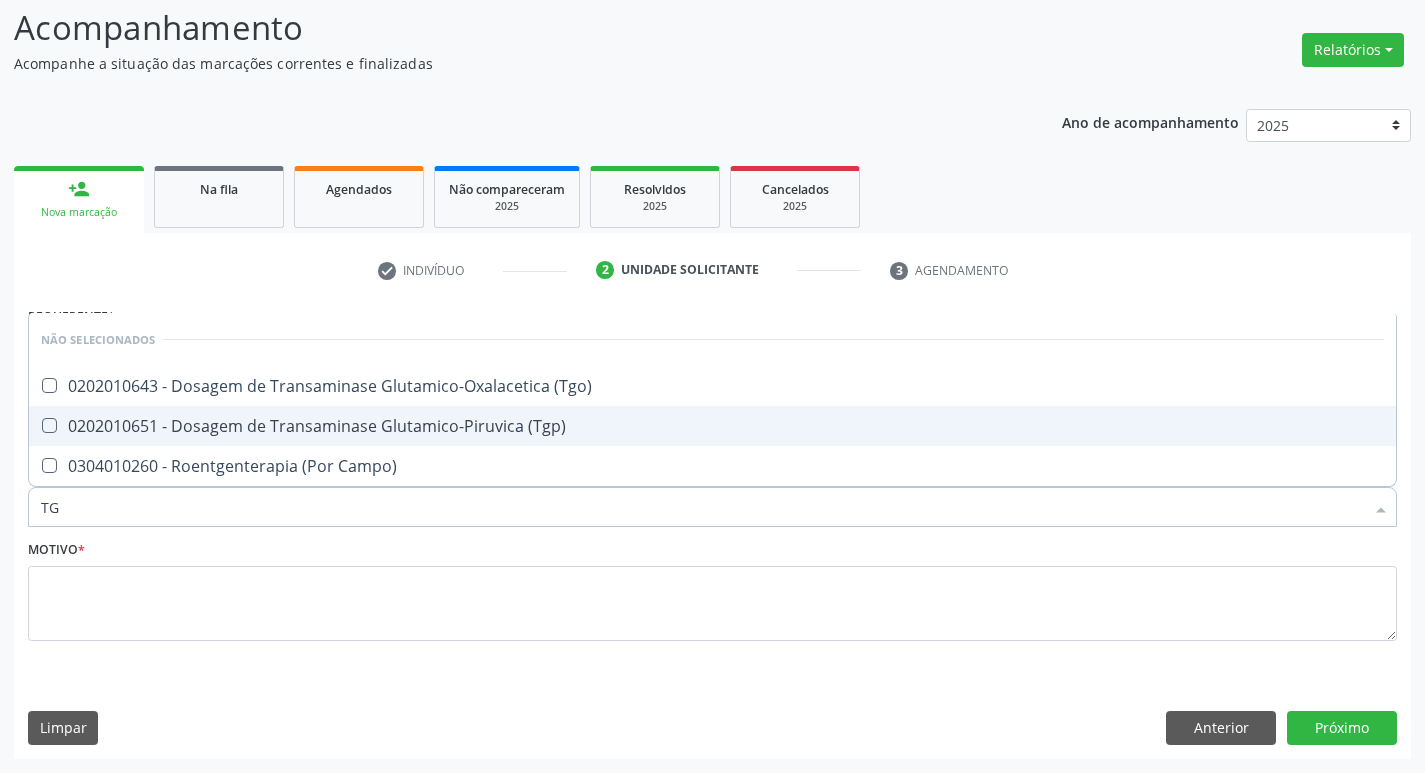 click on "0202010651 - Dosagem de Transaminase Glutamico-Piruvica (Tgp)" at bounding box center [712, 426] 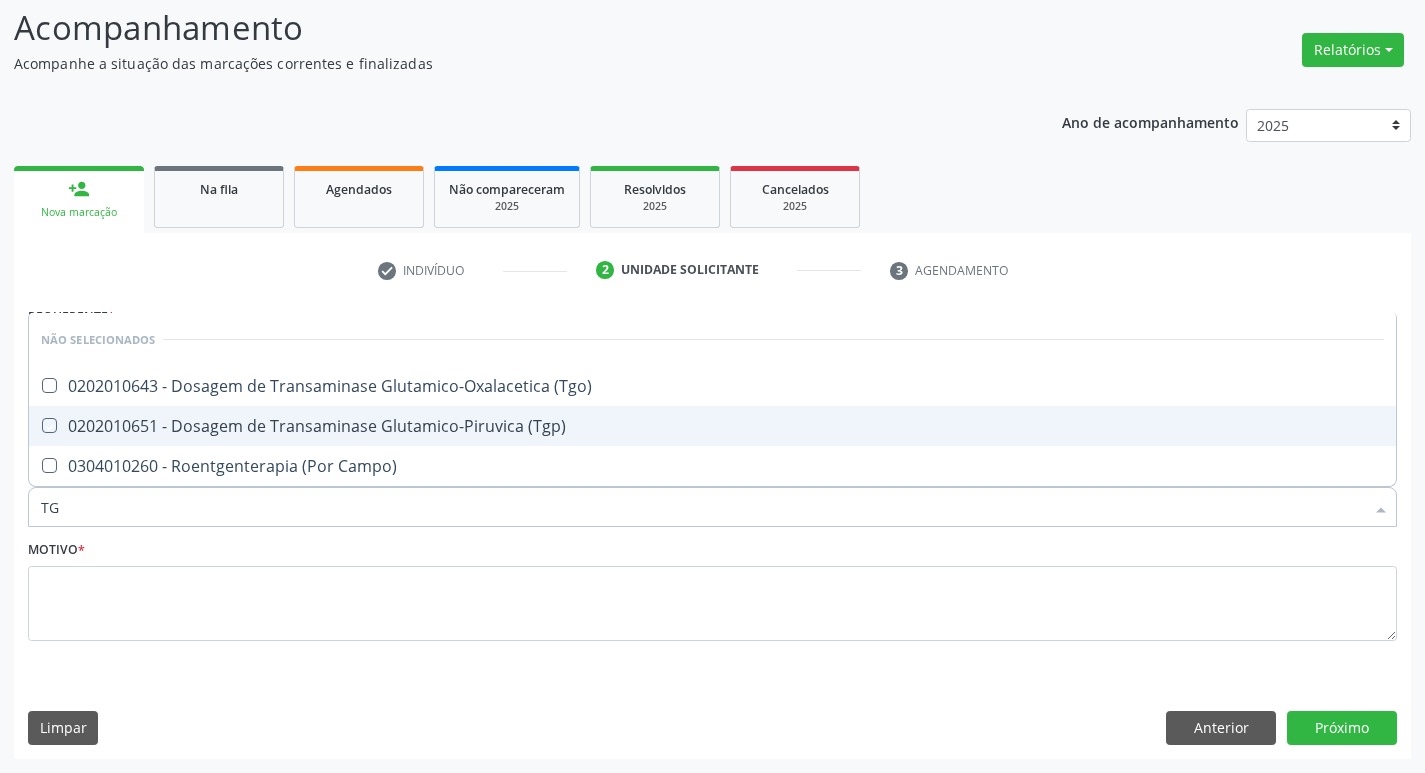checkbox on "true" 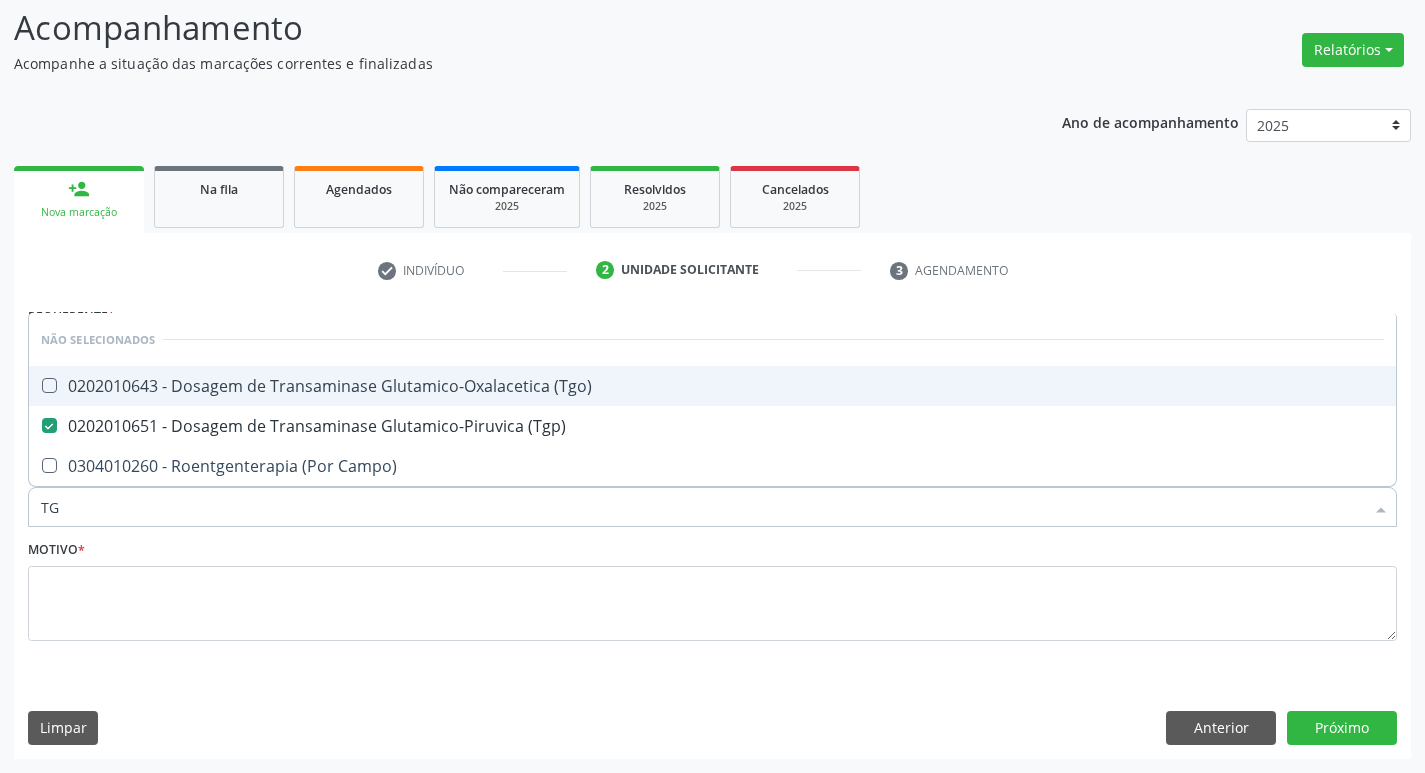 click on "0202010643 - Dosagem de Transaminase Glutamico-Oxalacetica (Tgo)" at bounding box center (712, 386) 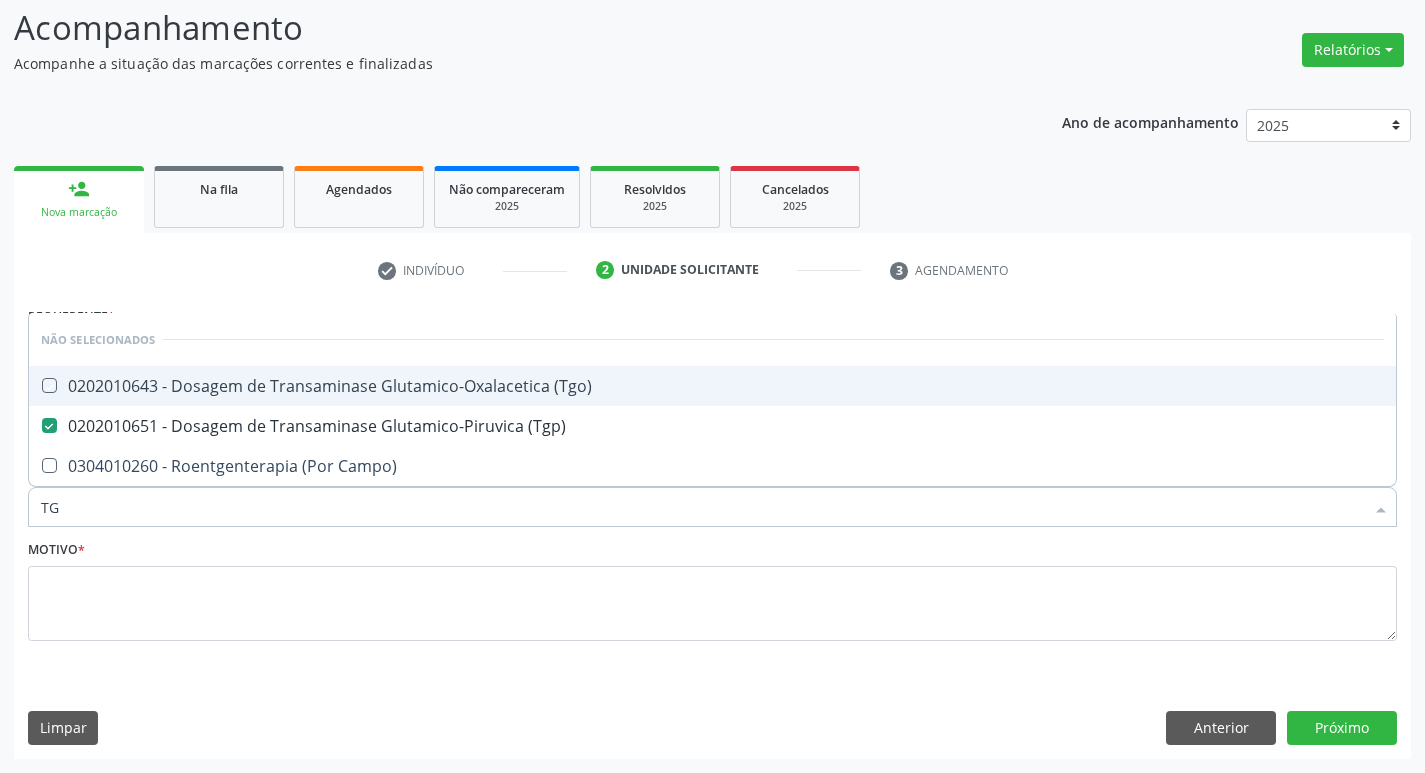checkbox on "true" 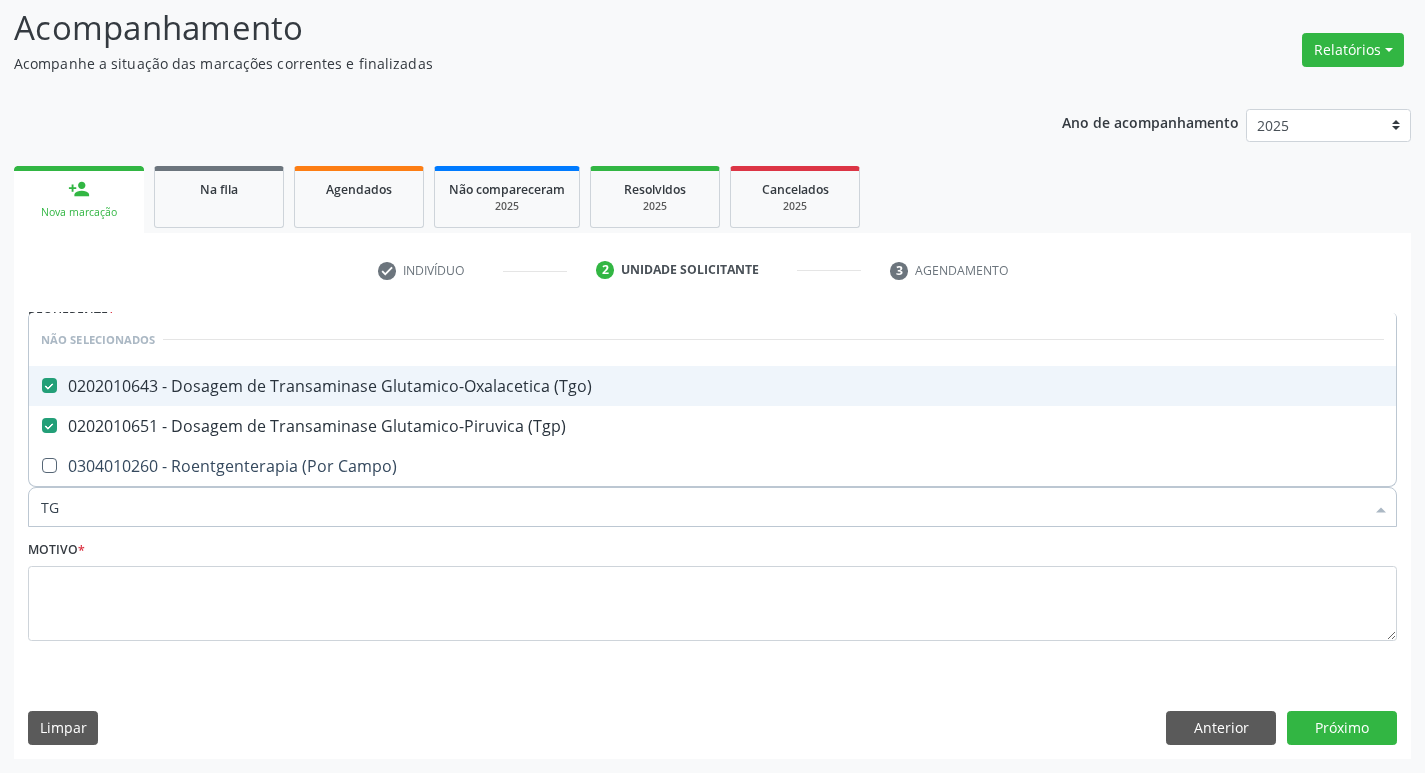 type on "T" 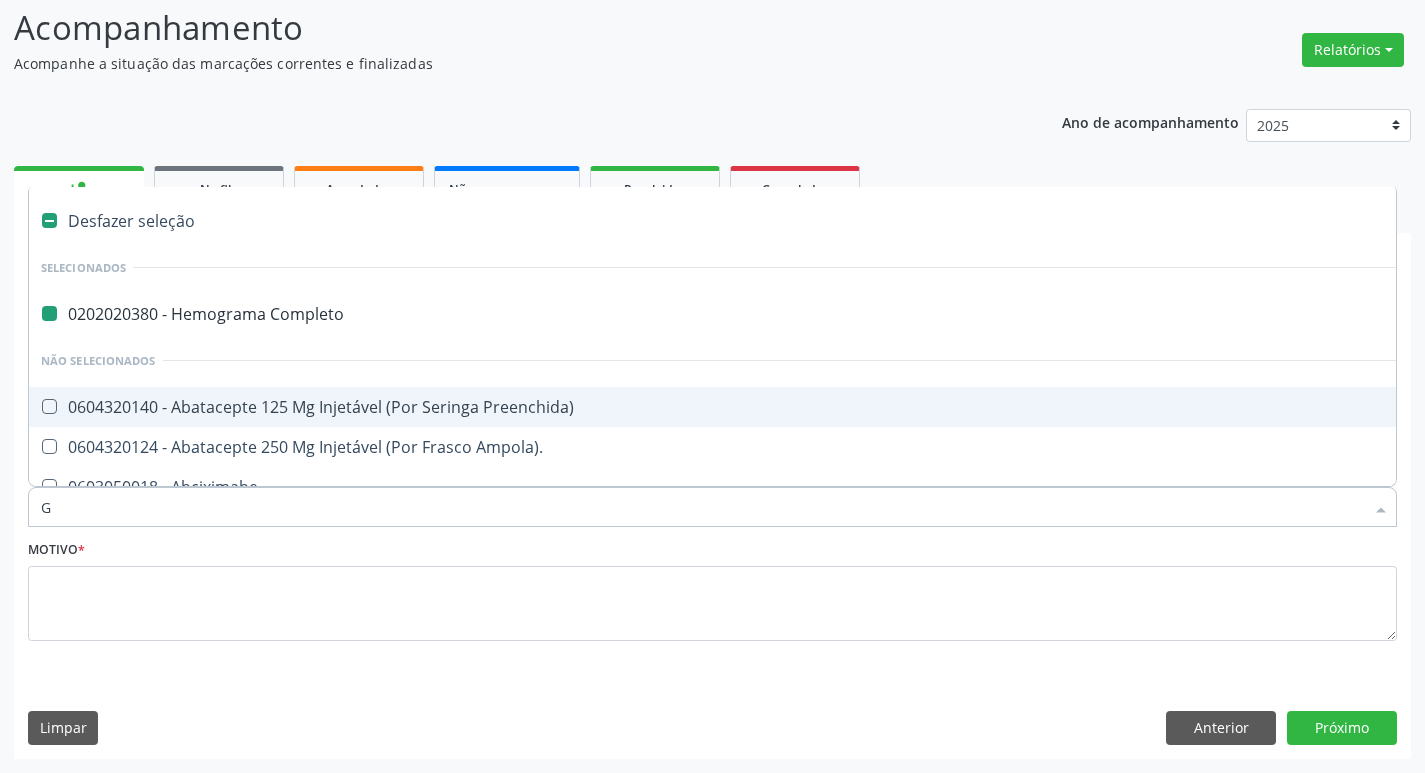 type on "GA" 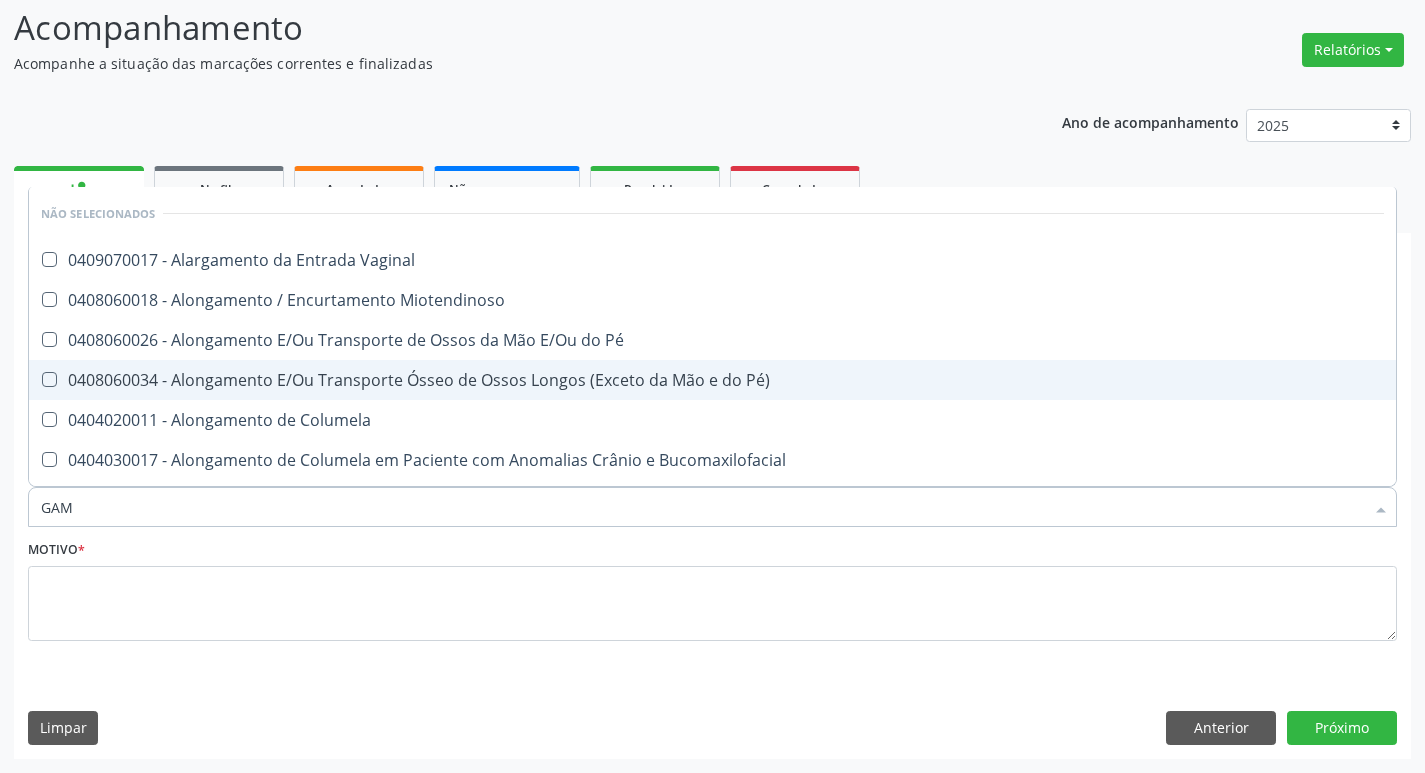 type on "GAMA" 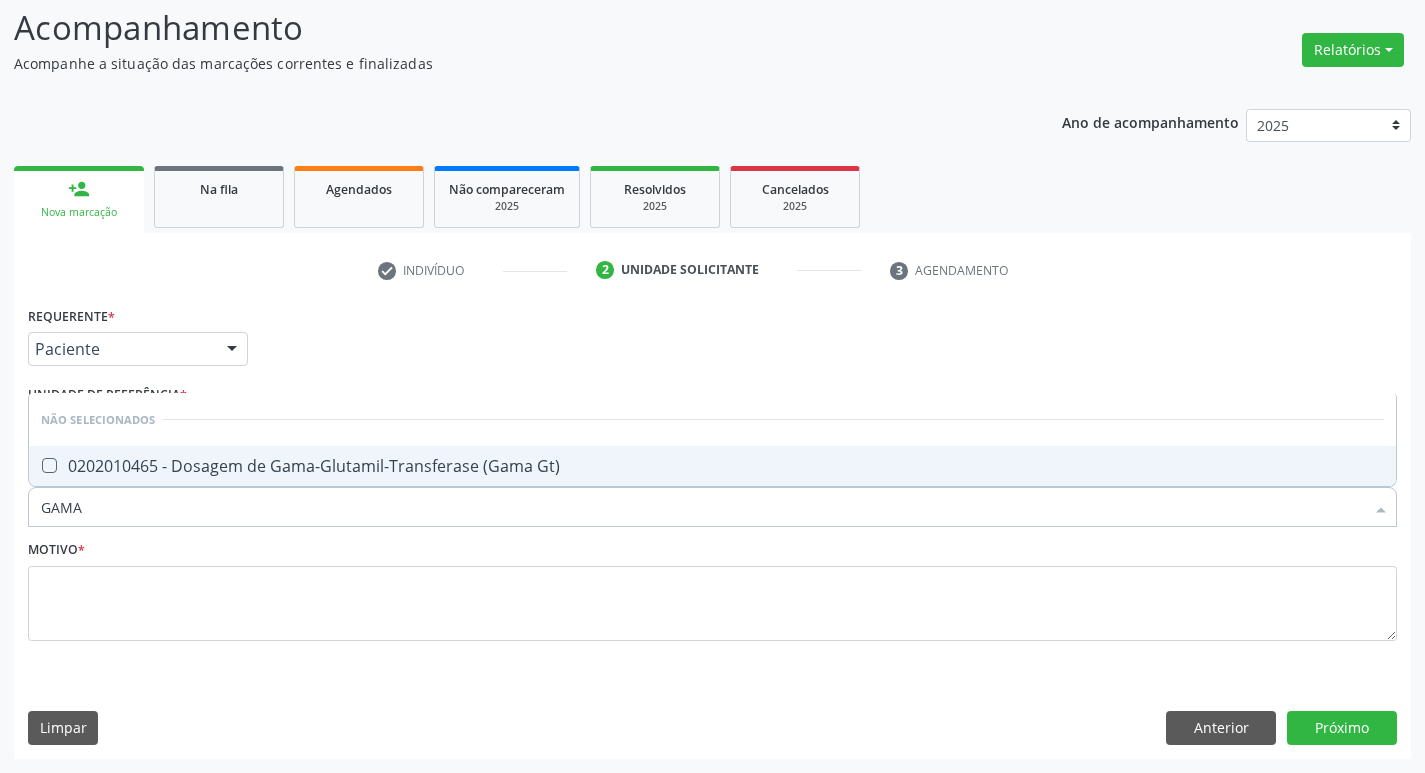 click on "0202010465 - Dosagem de Gama-Glutamil-Transferase (Gama Gt)" at bounding box center [712, 466] 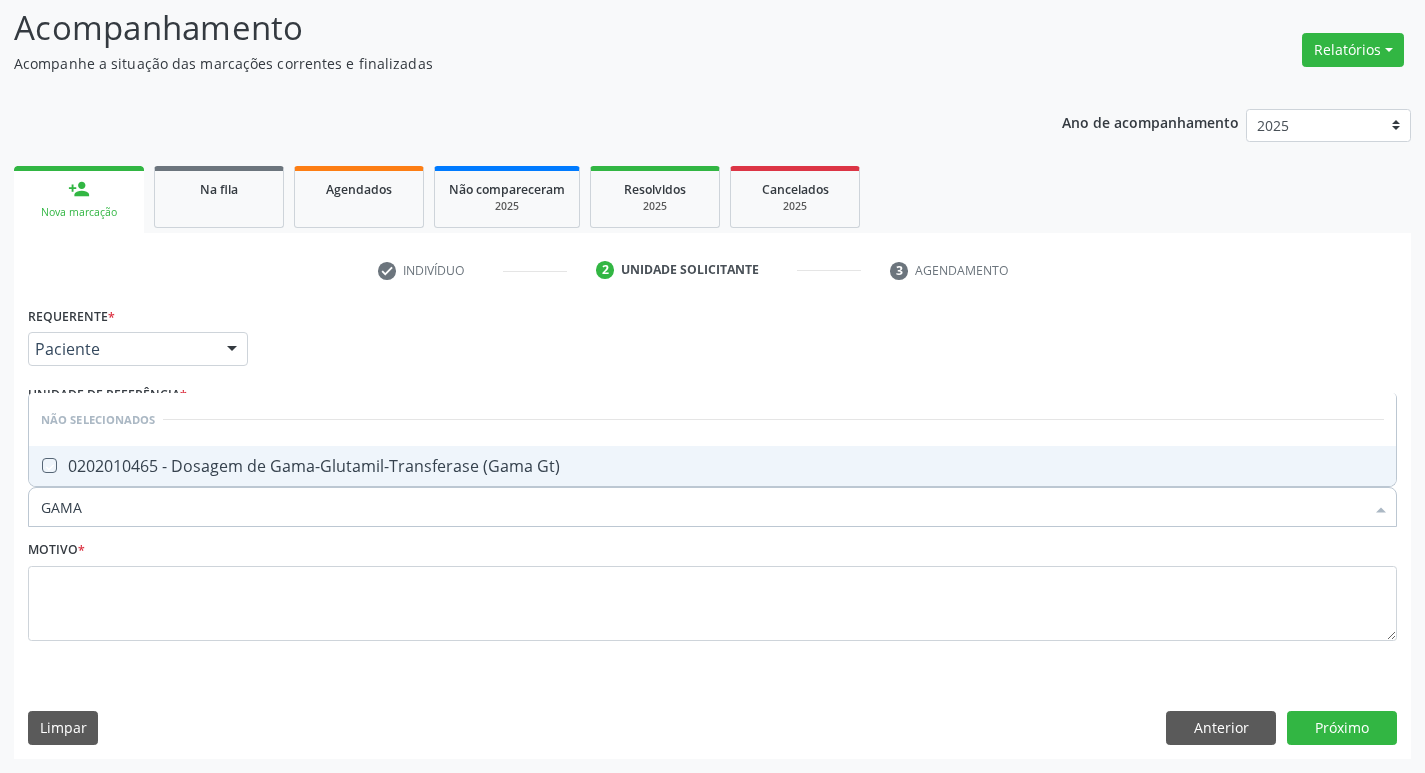 checkbox on "true" 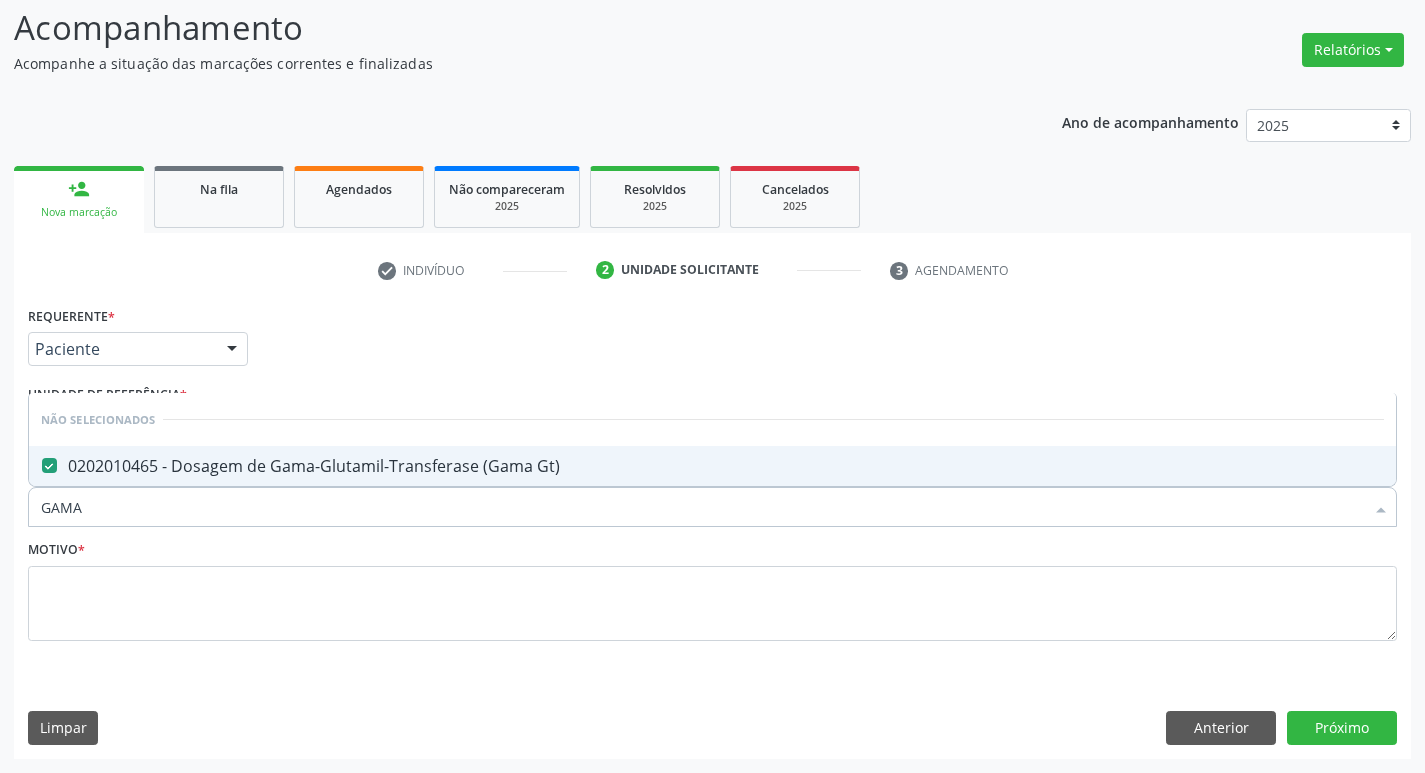 type on "GAM" 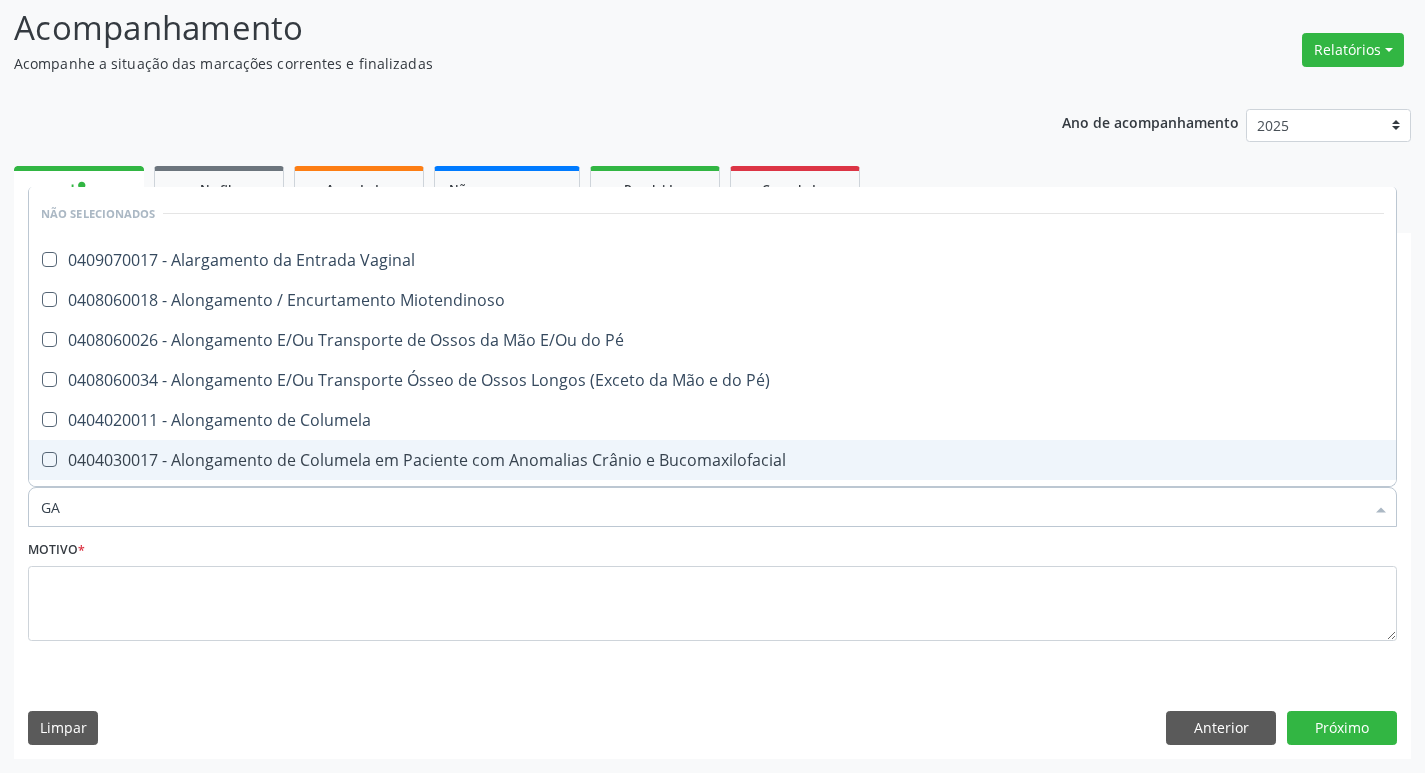 type on "G" 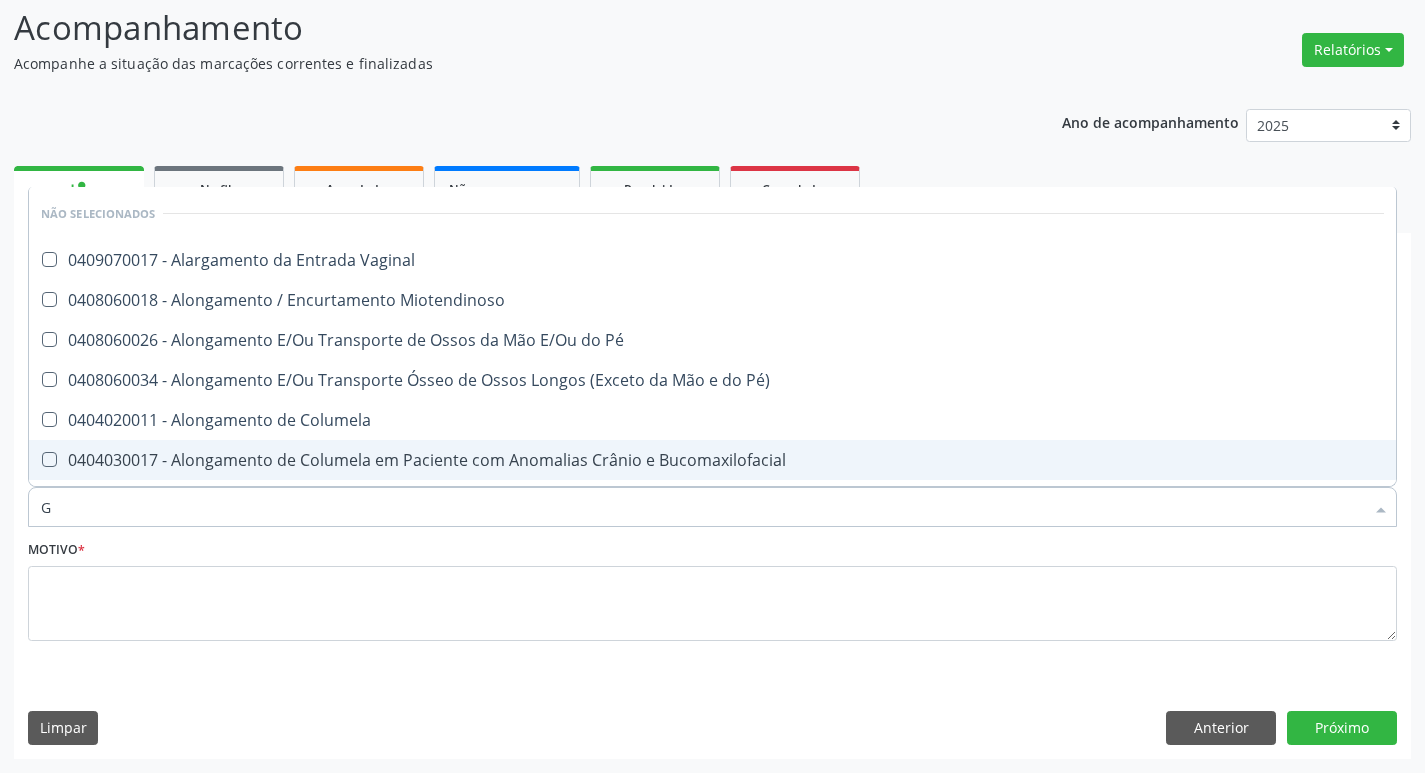 type 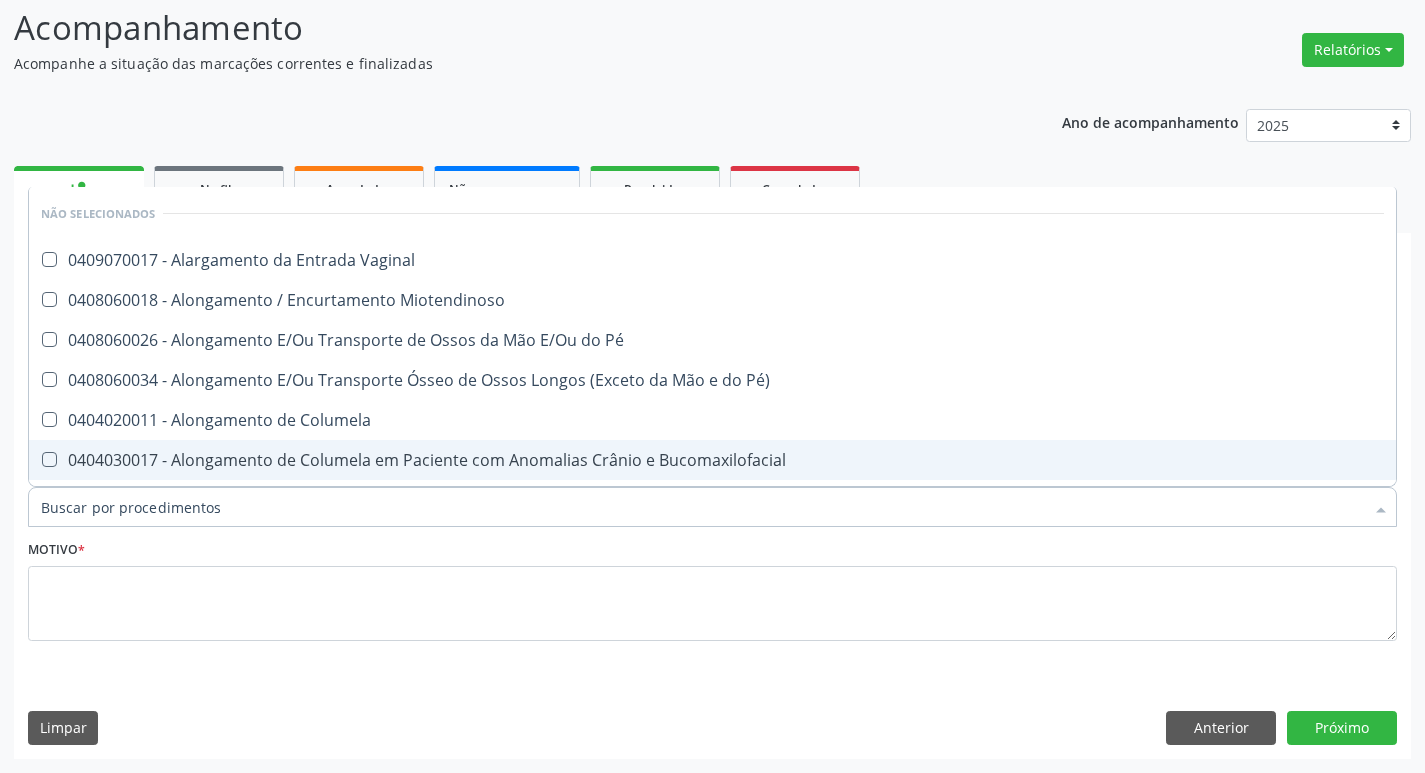 checkbox on "true" 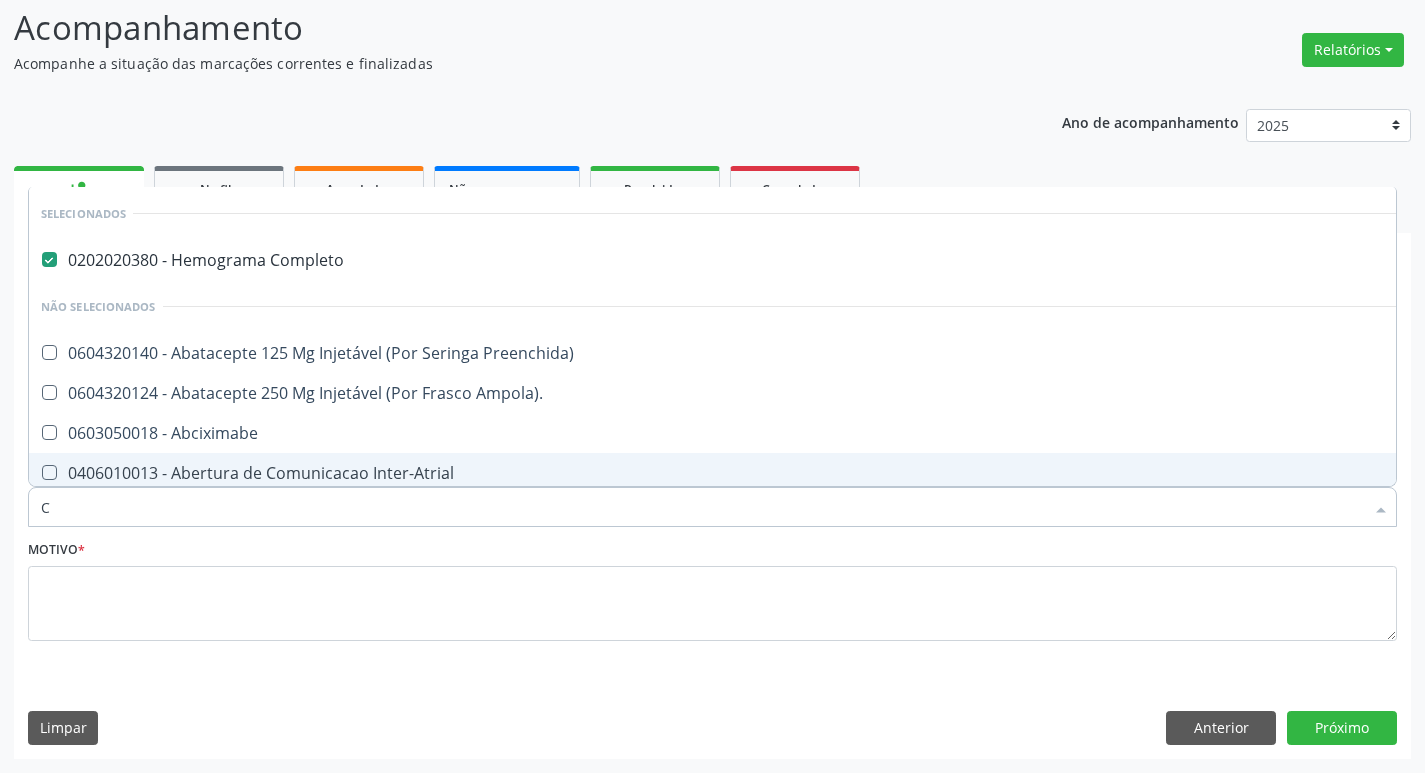 type on "CP" 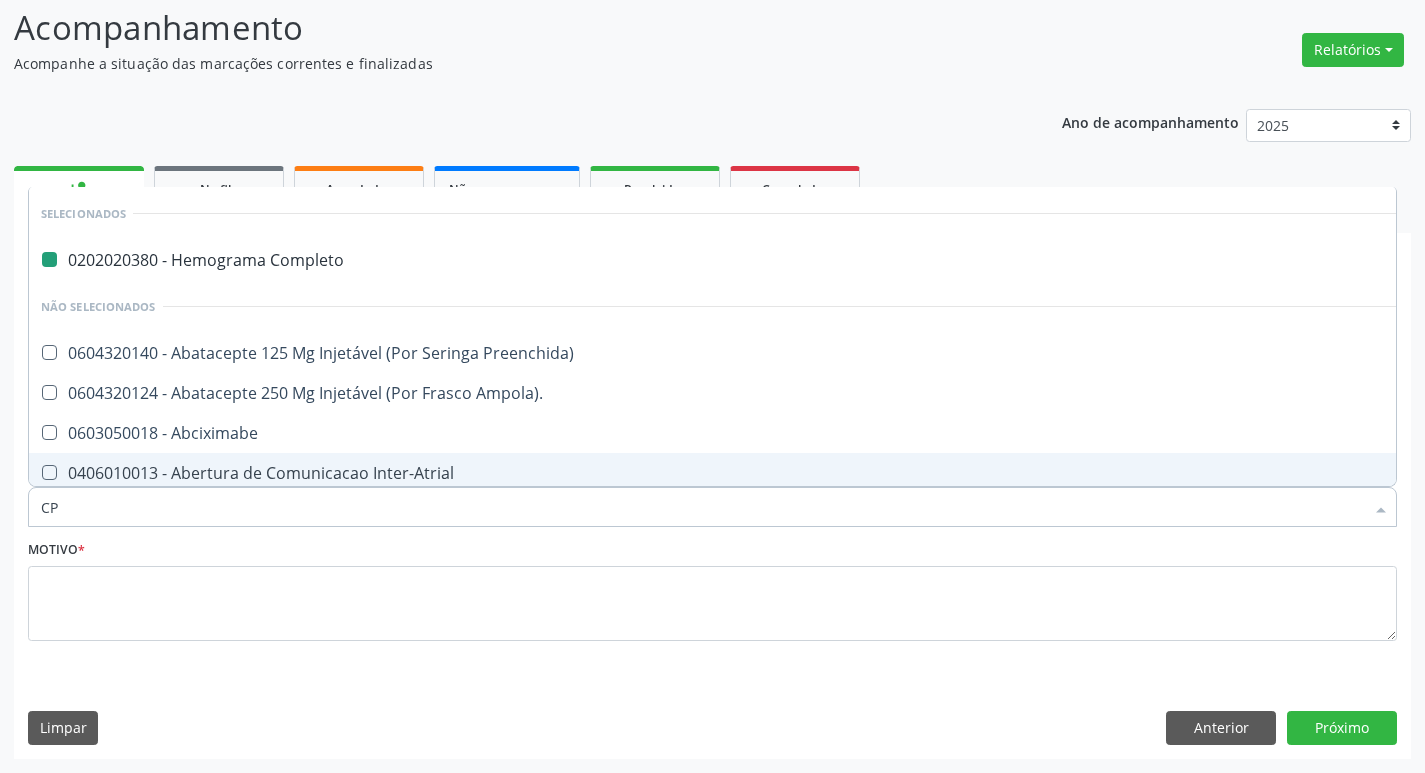 type on "CPK" 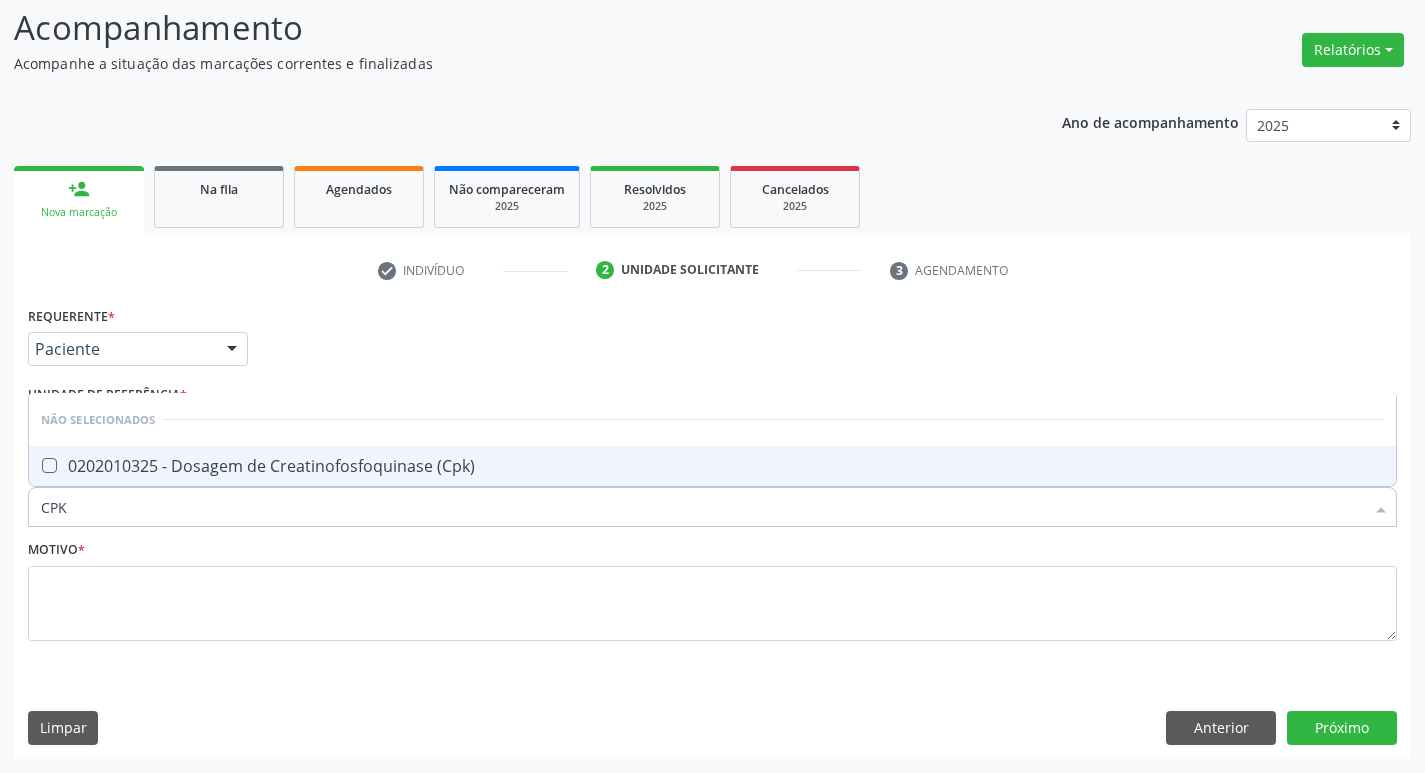 click on "0202010325 - Dosagem de Creatinofosfoquinase (Cpk)" at bounding box center [712, 466] 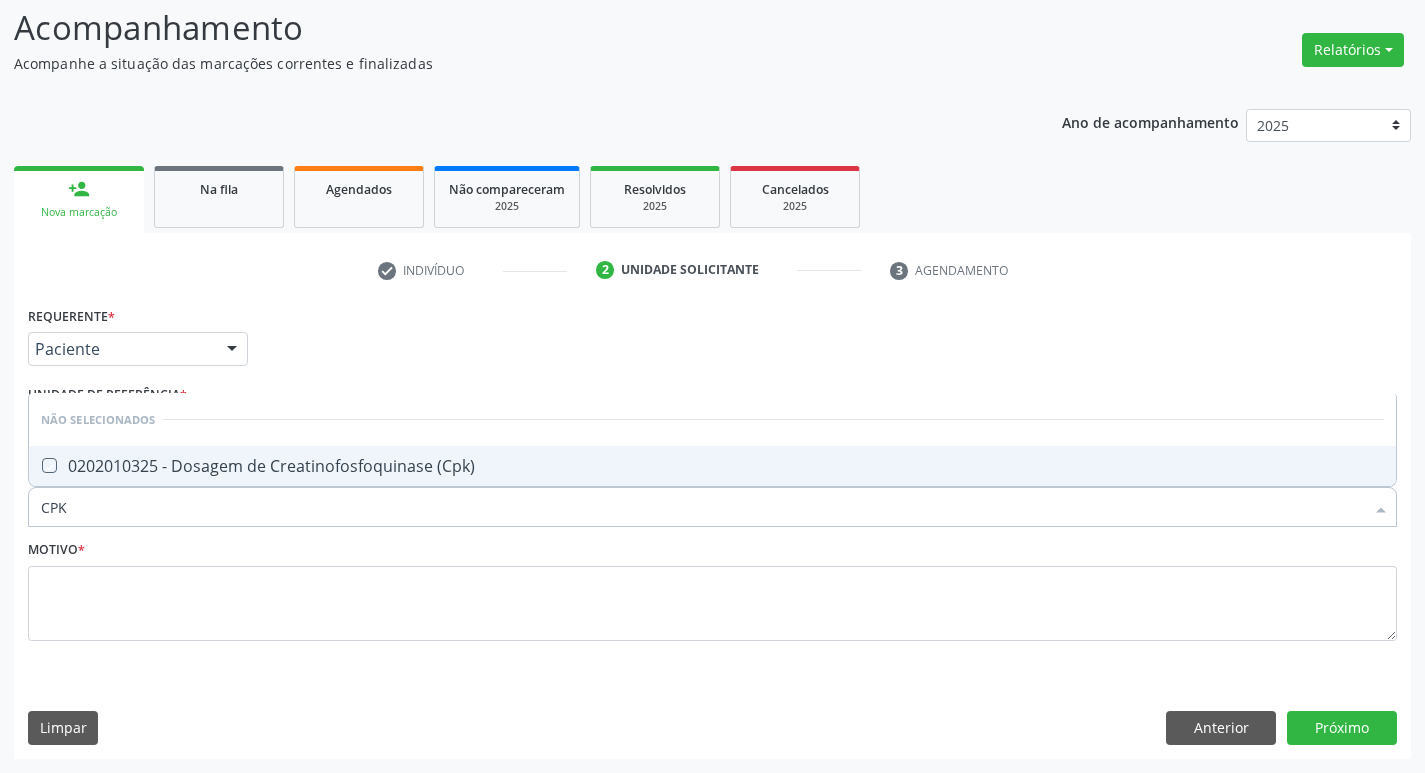 checkbox on "true" 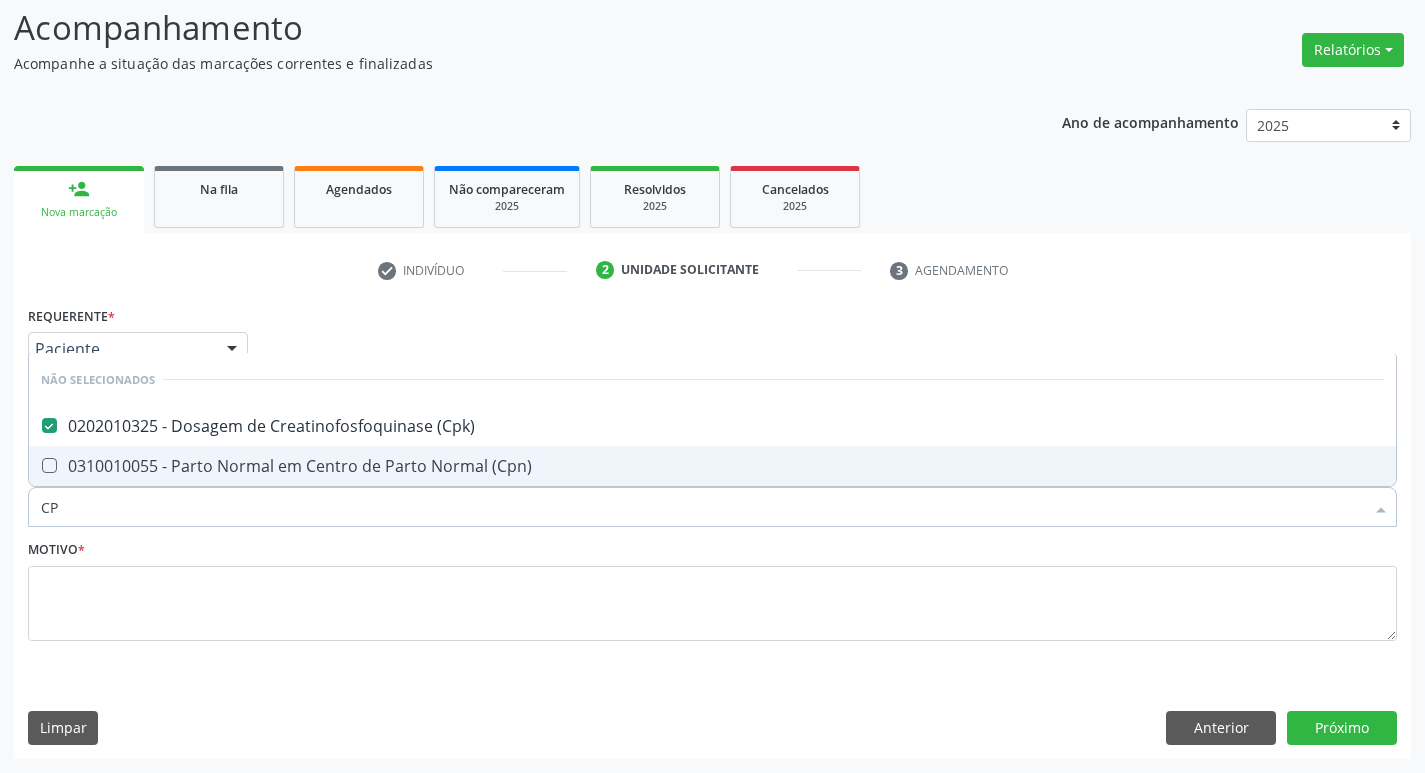 type on "C" 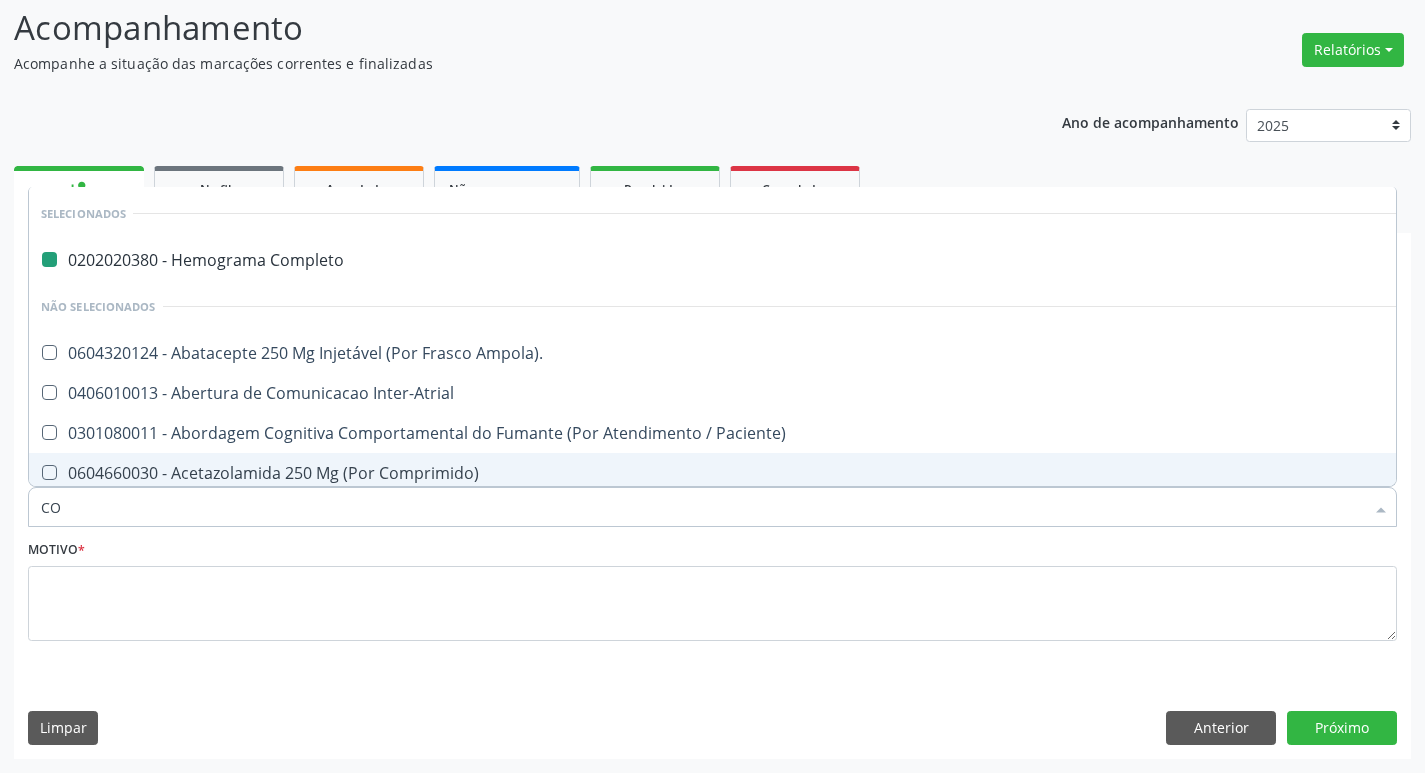 type on "COL" 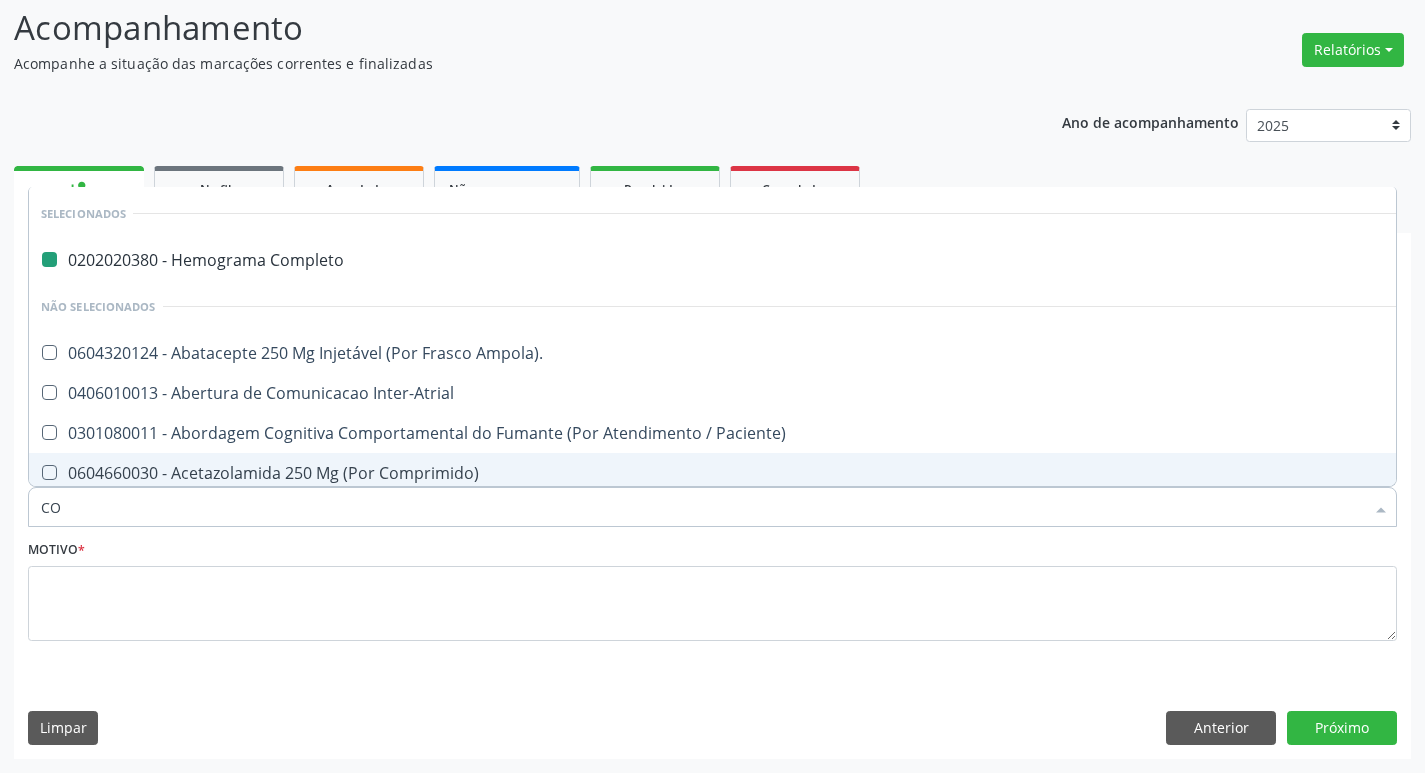checkbox on "false" 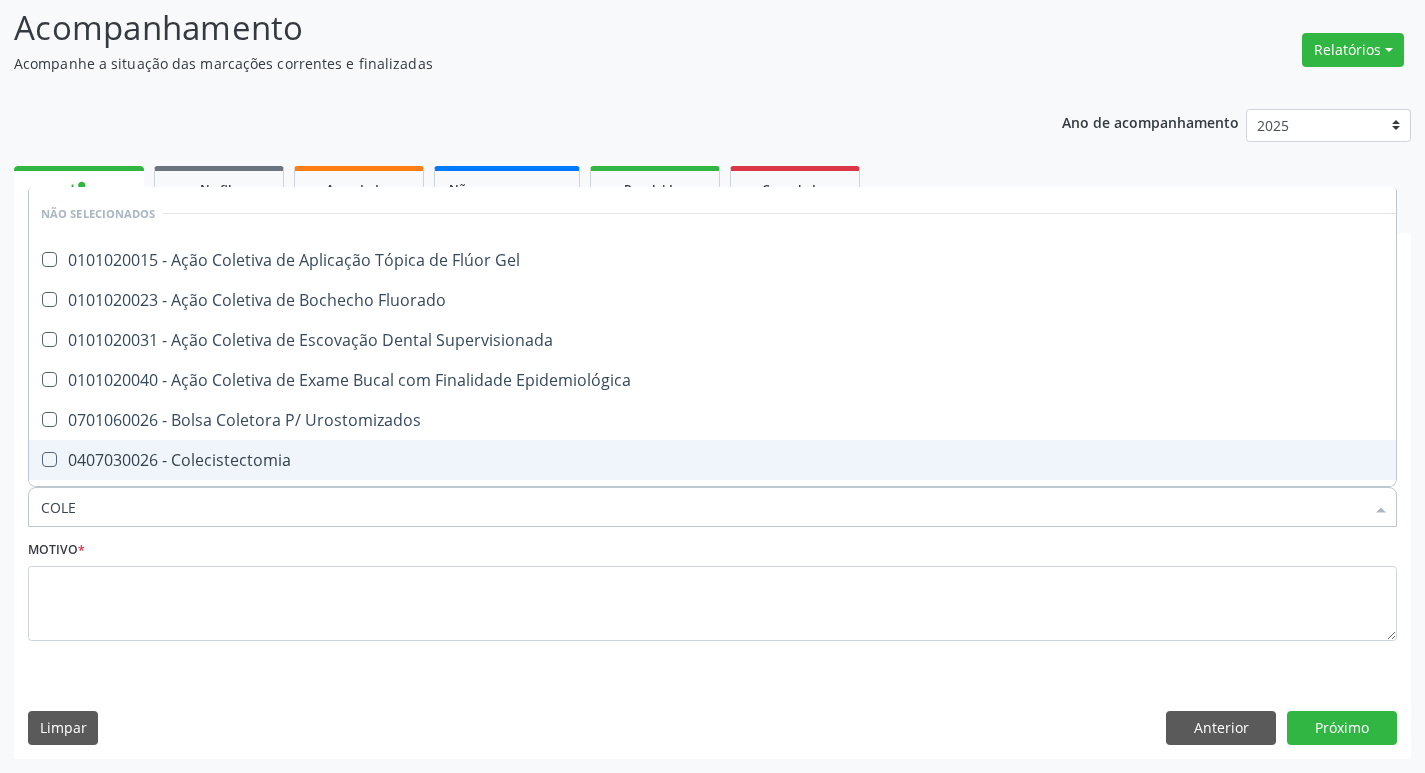 type on "COLES" 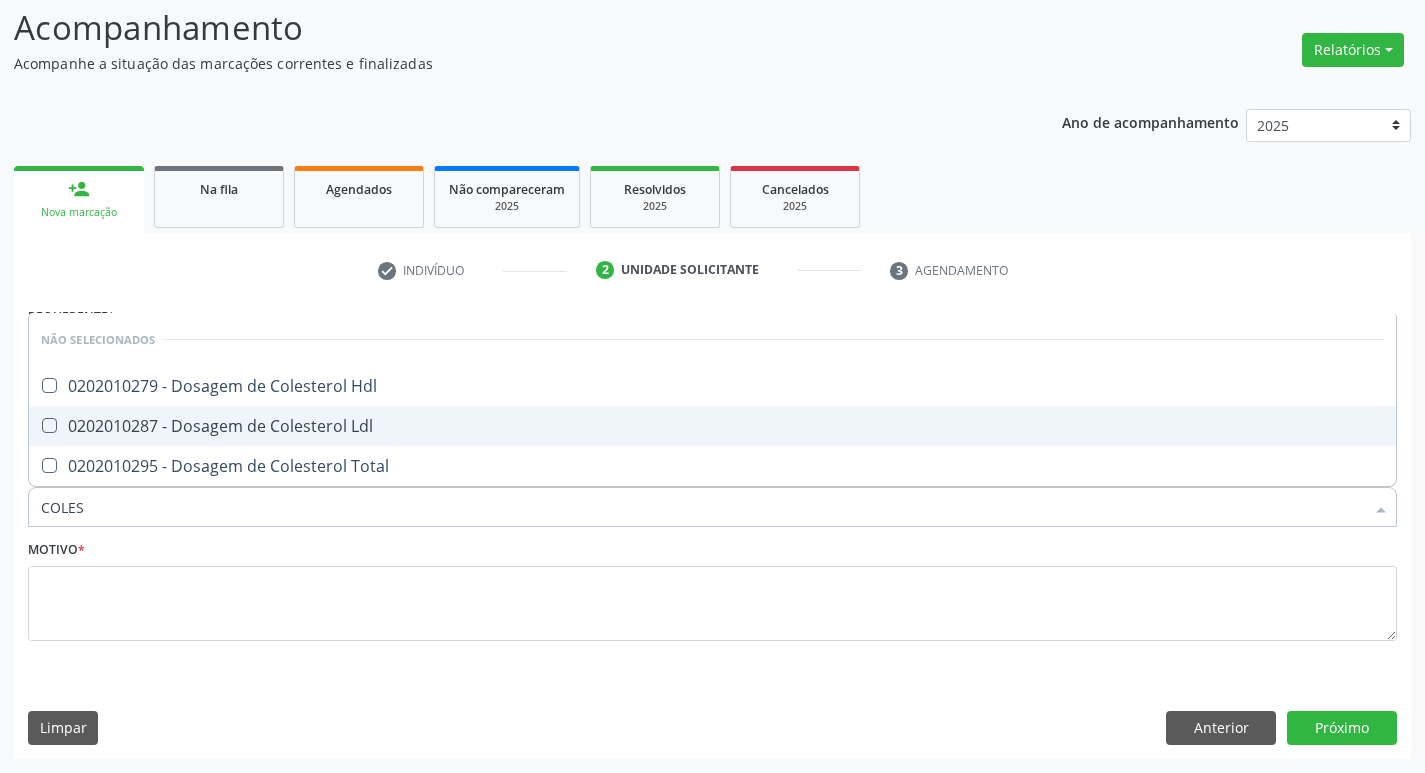 click on "0202010287 - Dosagem de Colesterol Ldl" at bounding box center [712, 426] 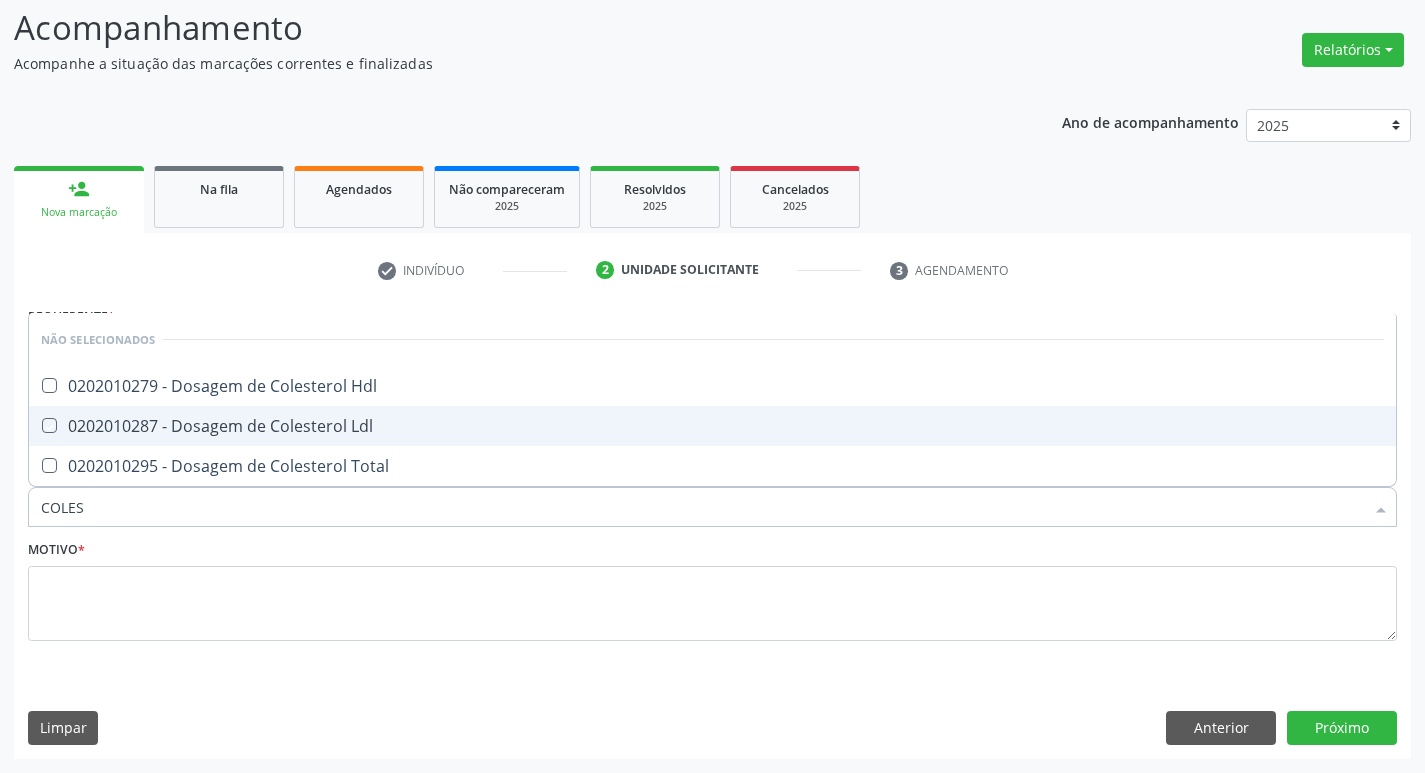 checkbox on "true" 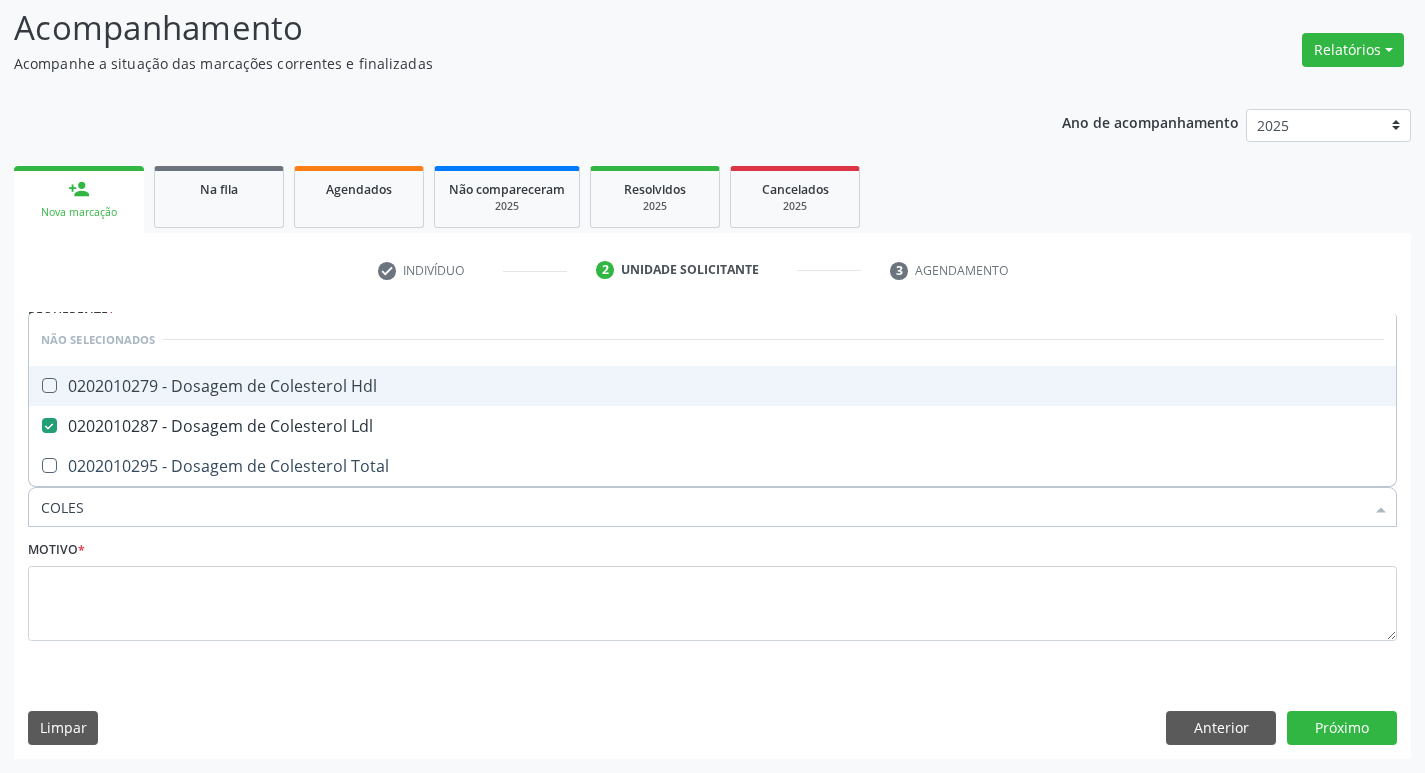click on "0202010279 - Dosagem de Colesterol Hdl" at bounding box center (712, 386) 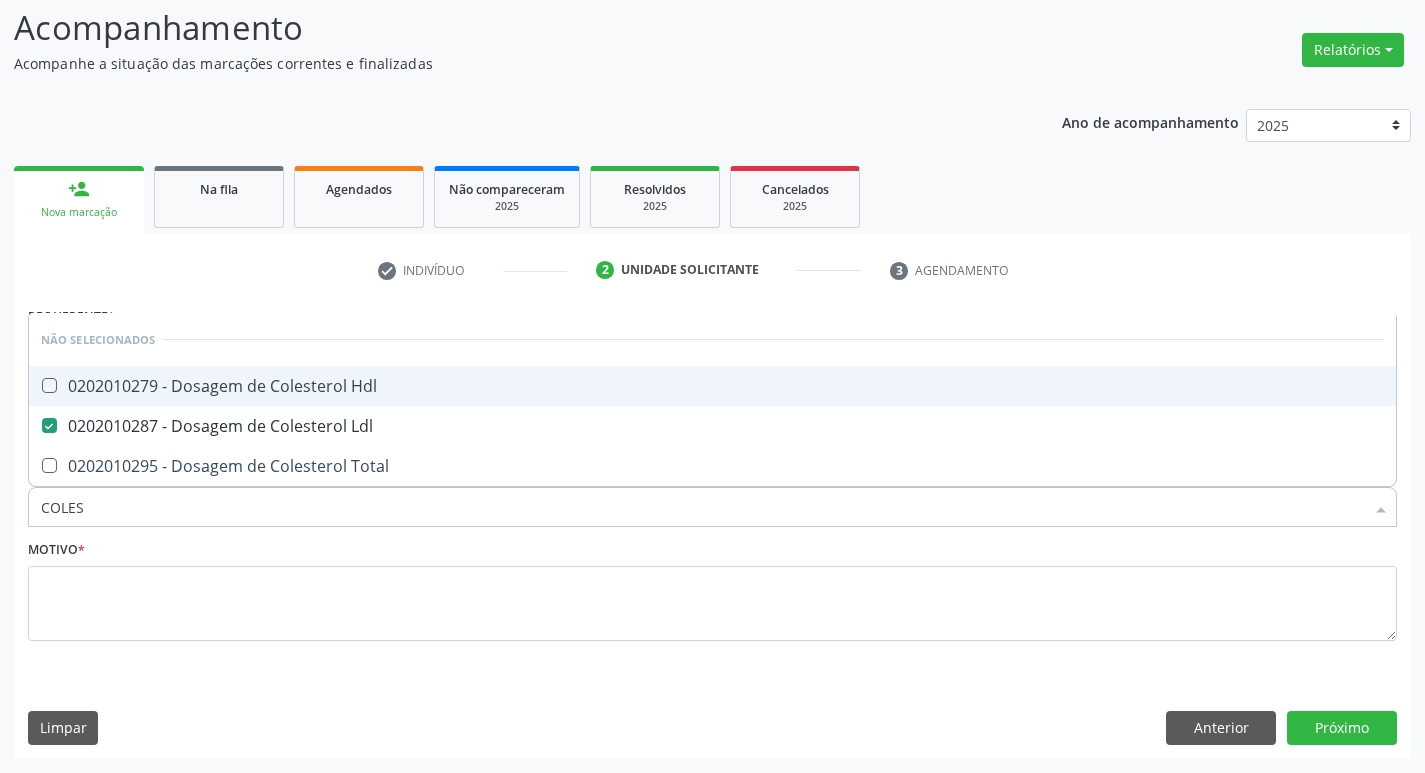 checkbox on "true" 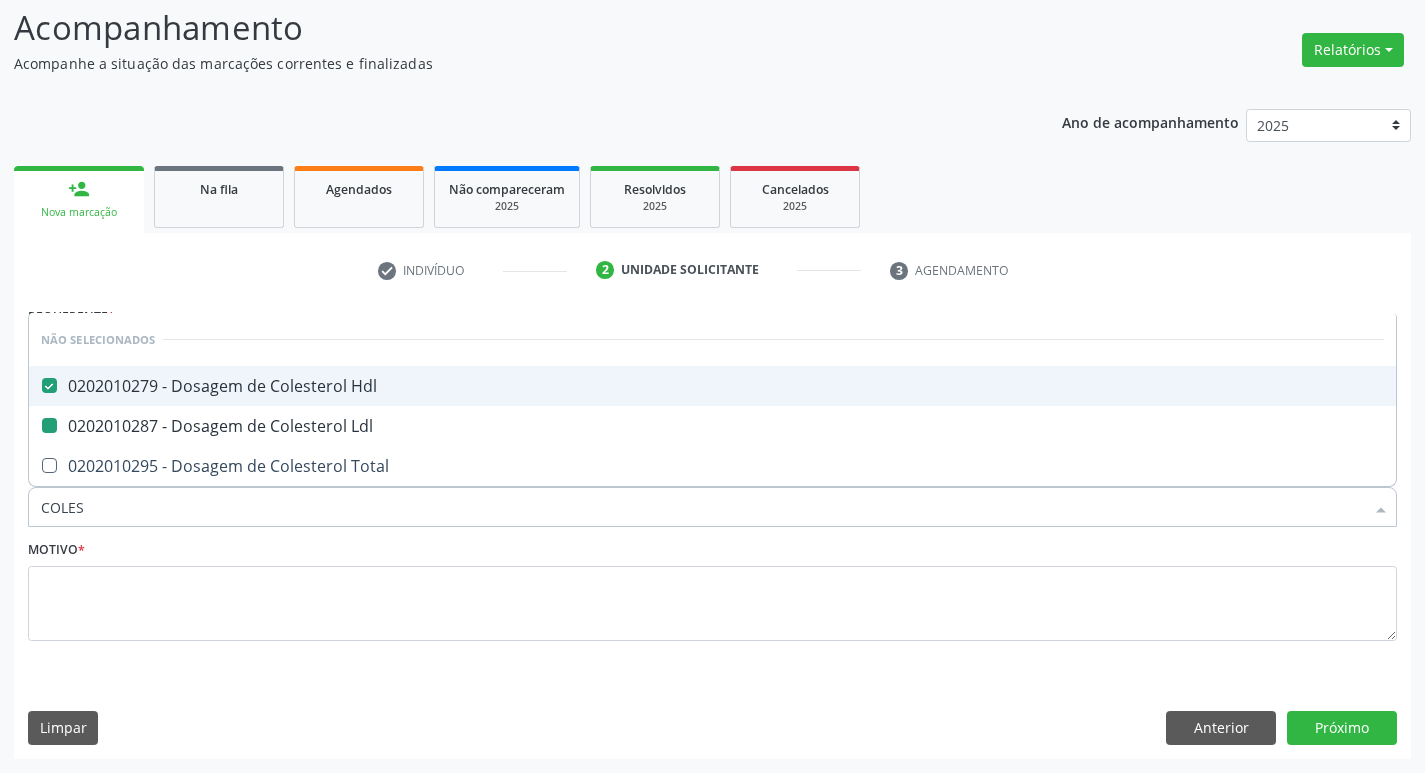 type on "COLE" 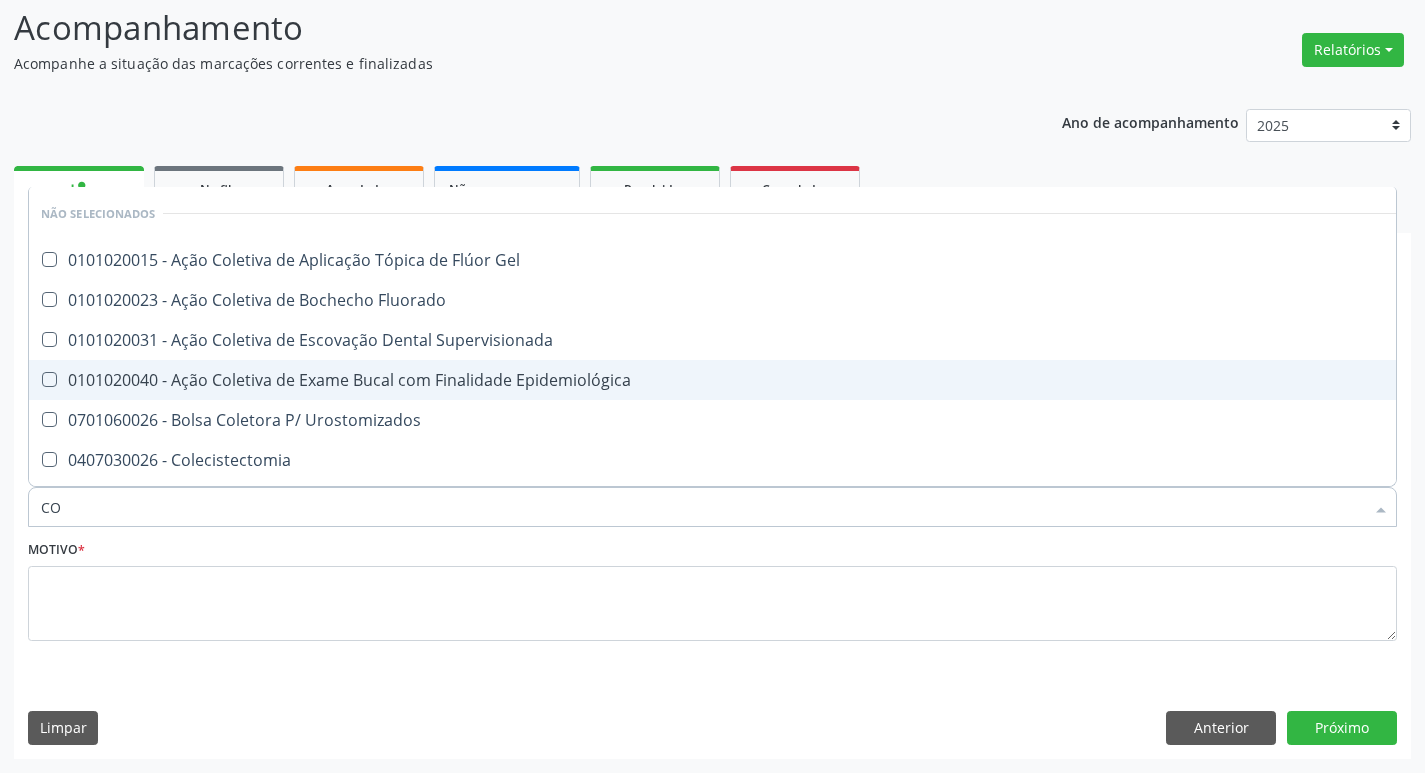type on "C" 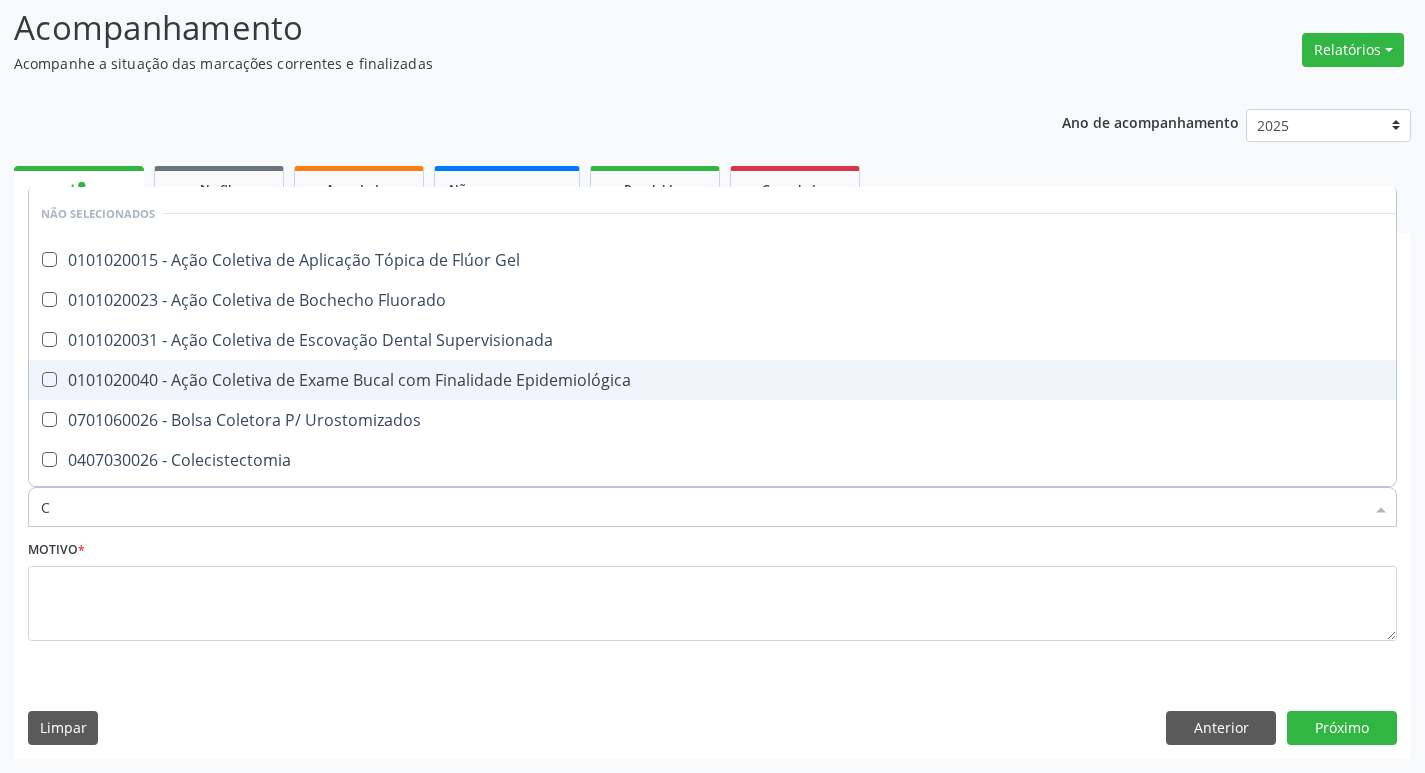 type 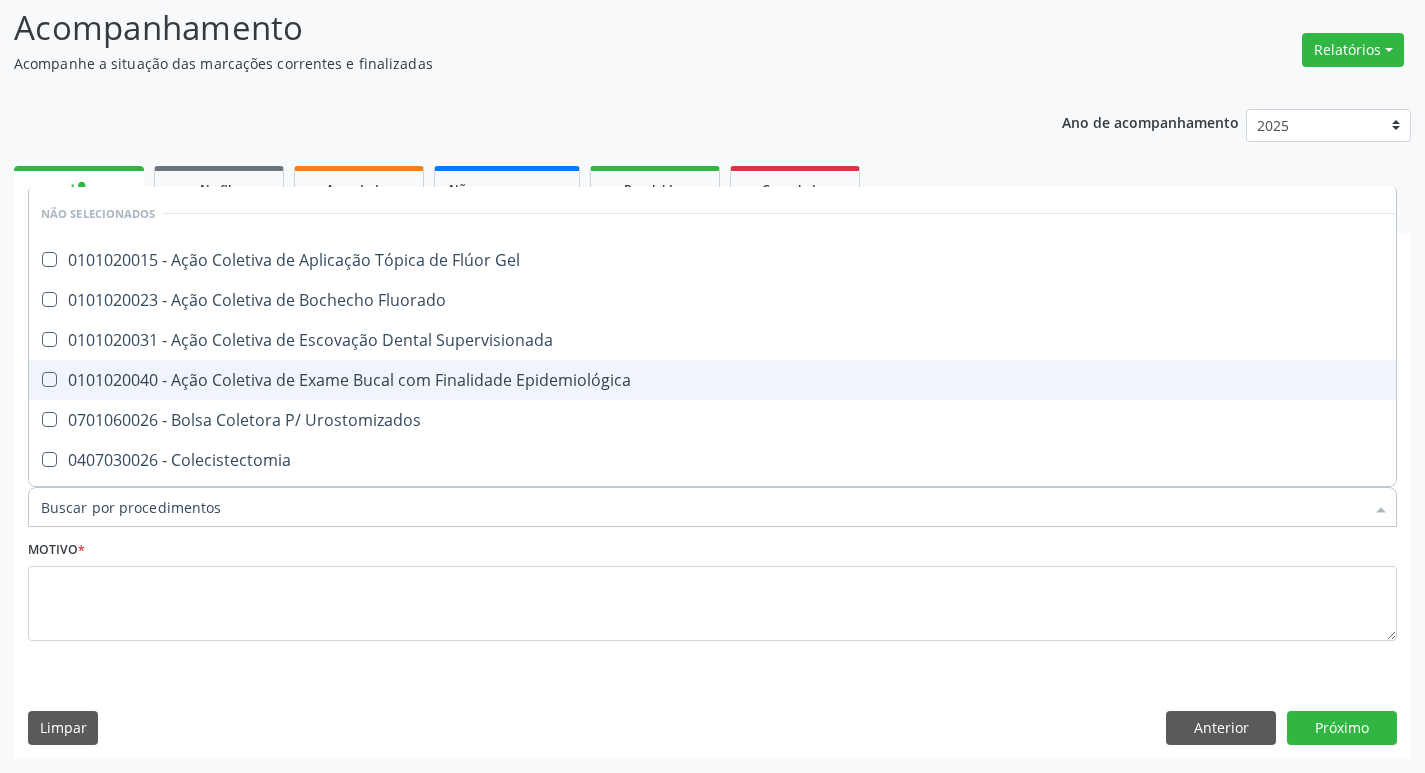 checkbox on "true" 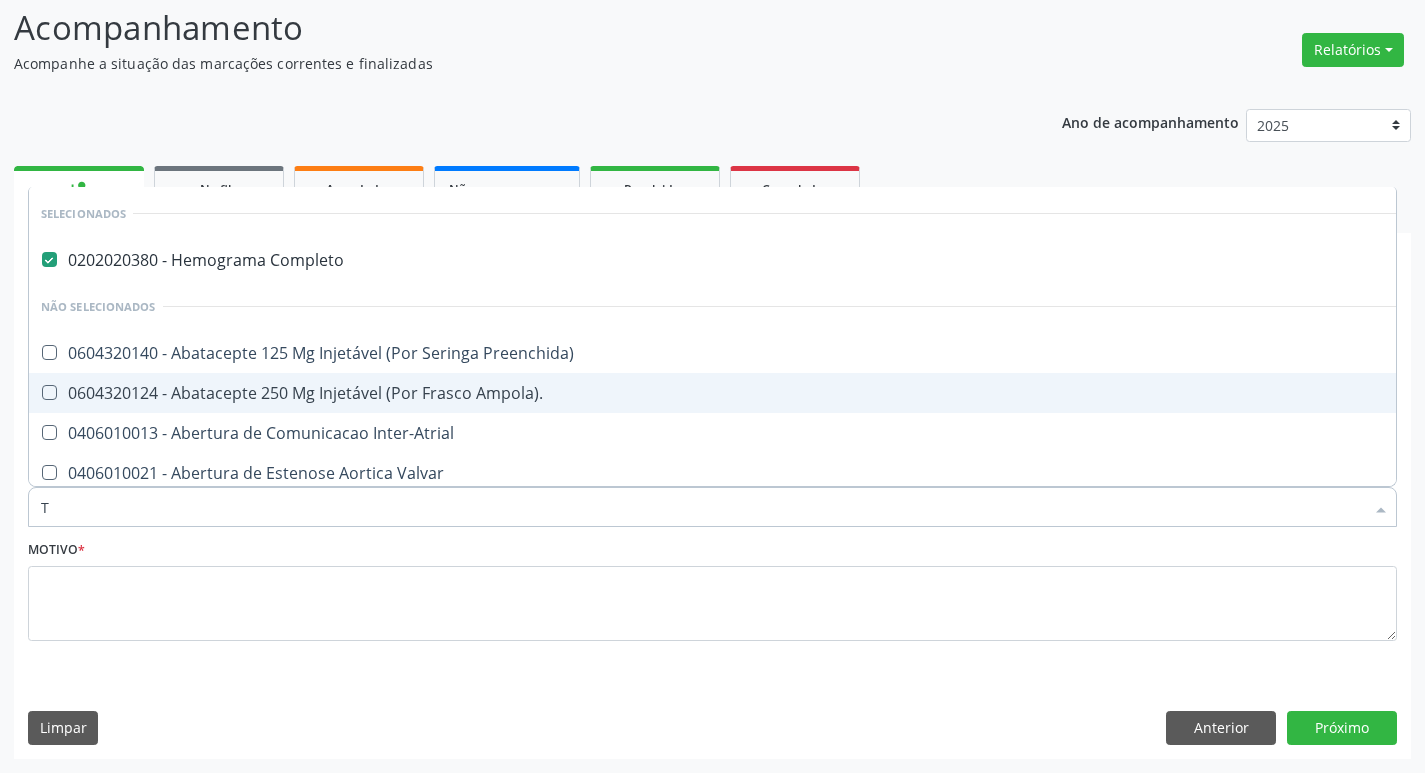 type on "TR" 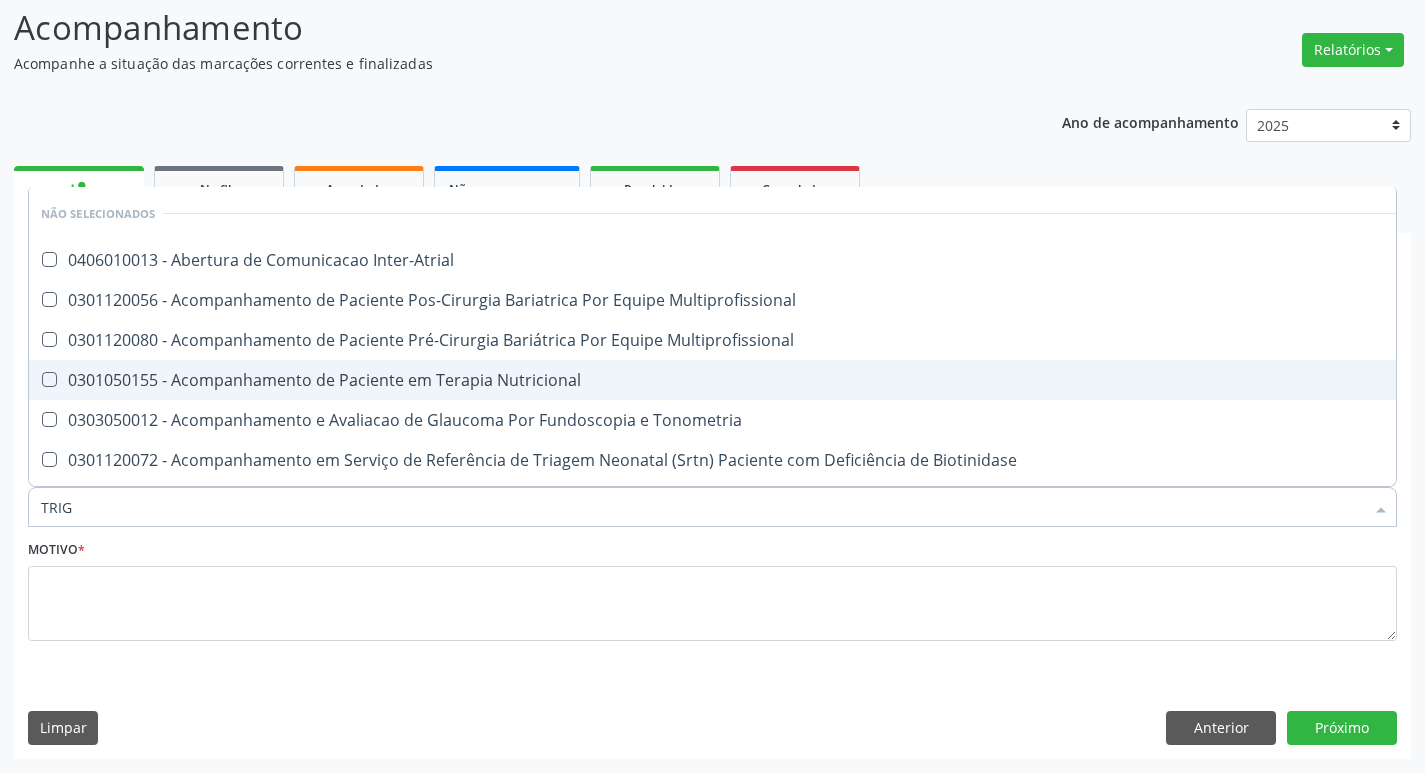 type on "TRIGL" 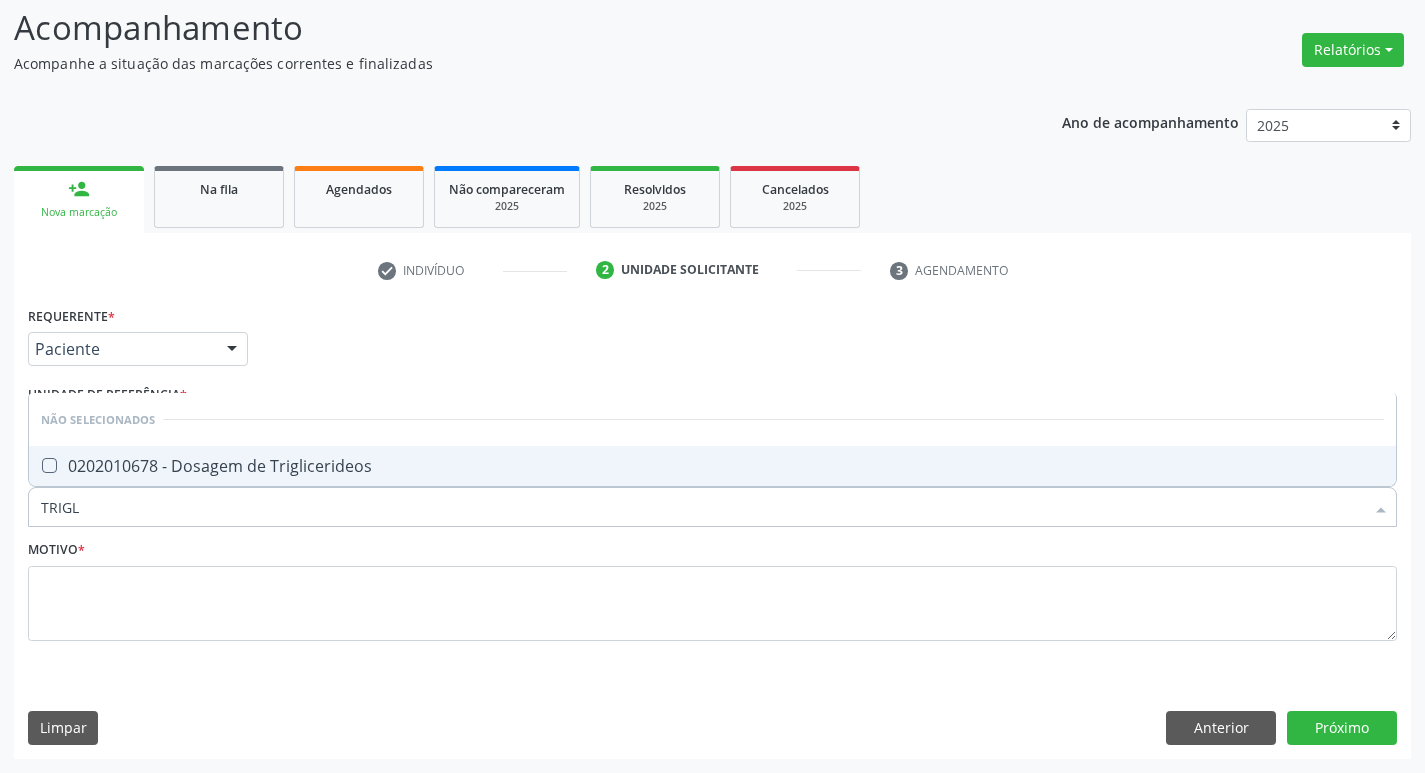 click on "0202010678 - Dosagem de Triglicerideos" at bounding box center (712, 466) 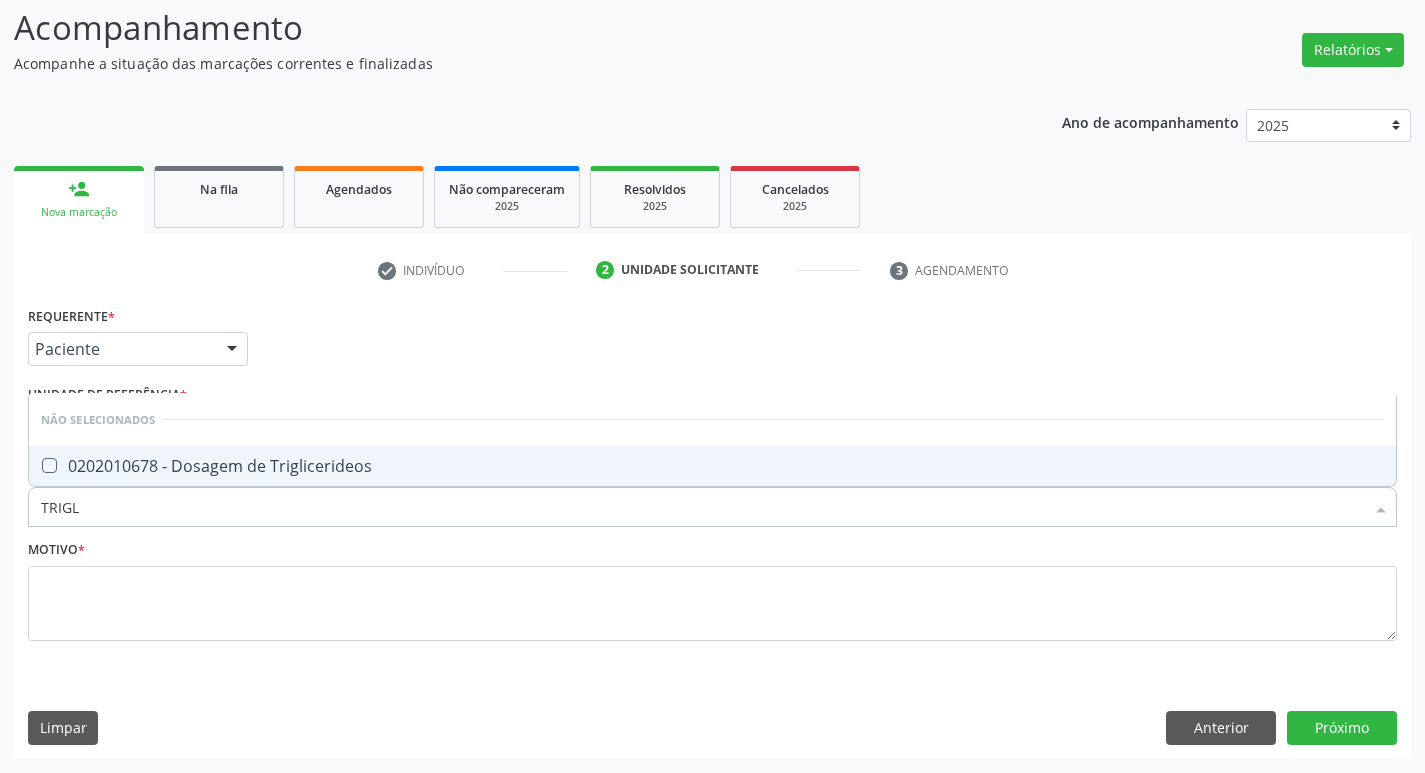 checkbox on "true" 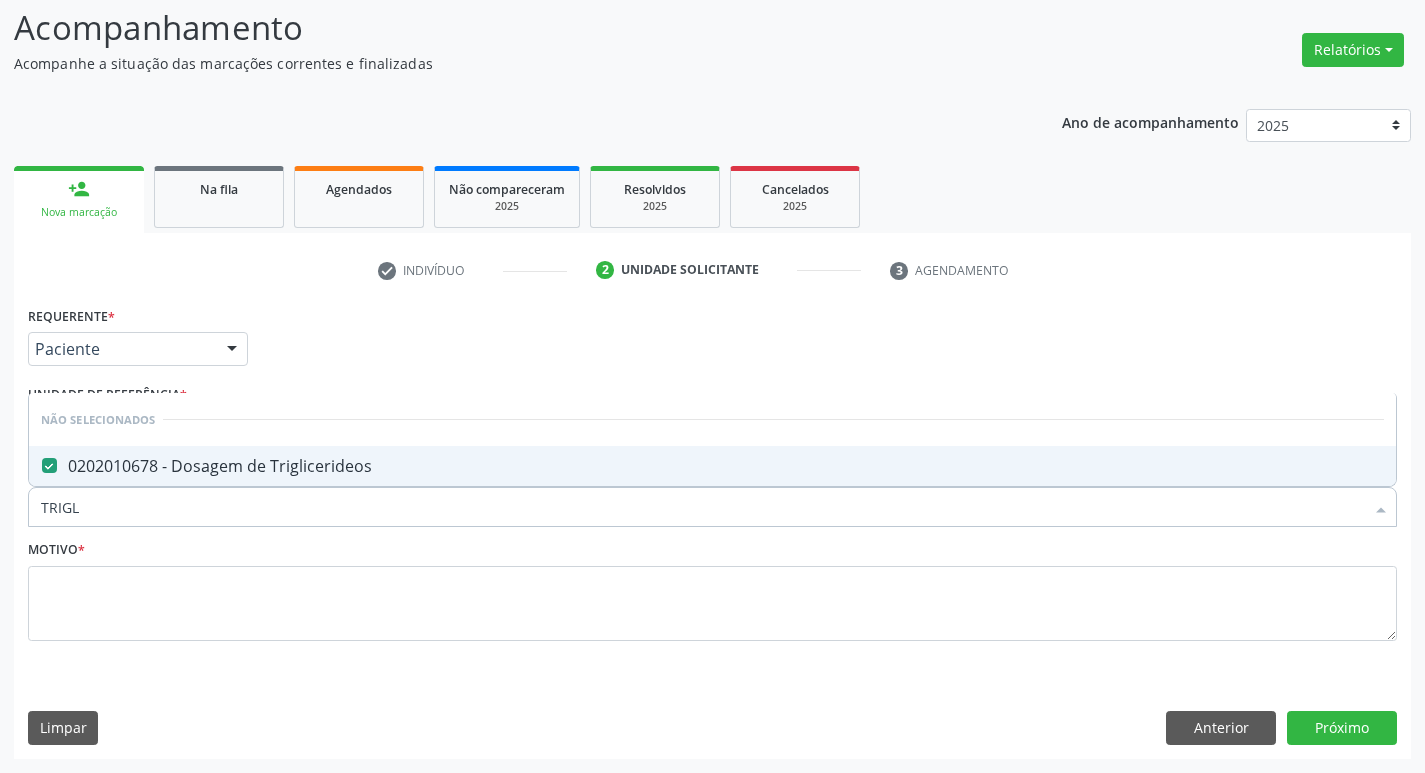 type on "TRIG" 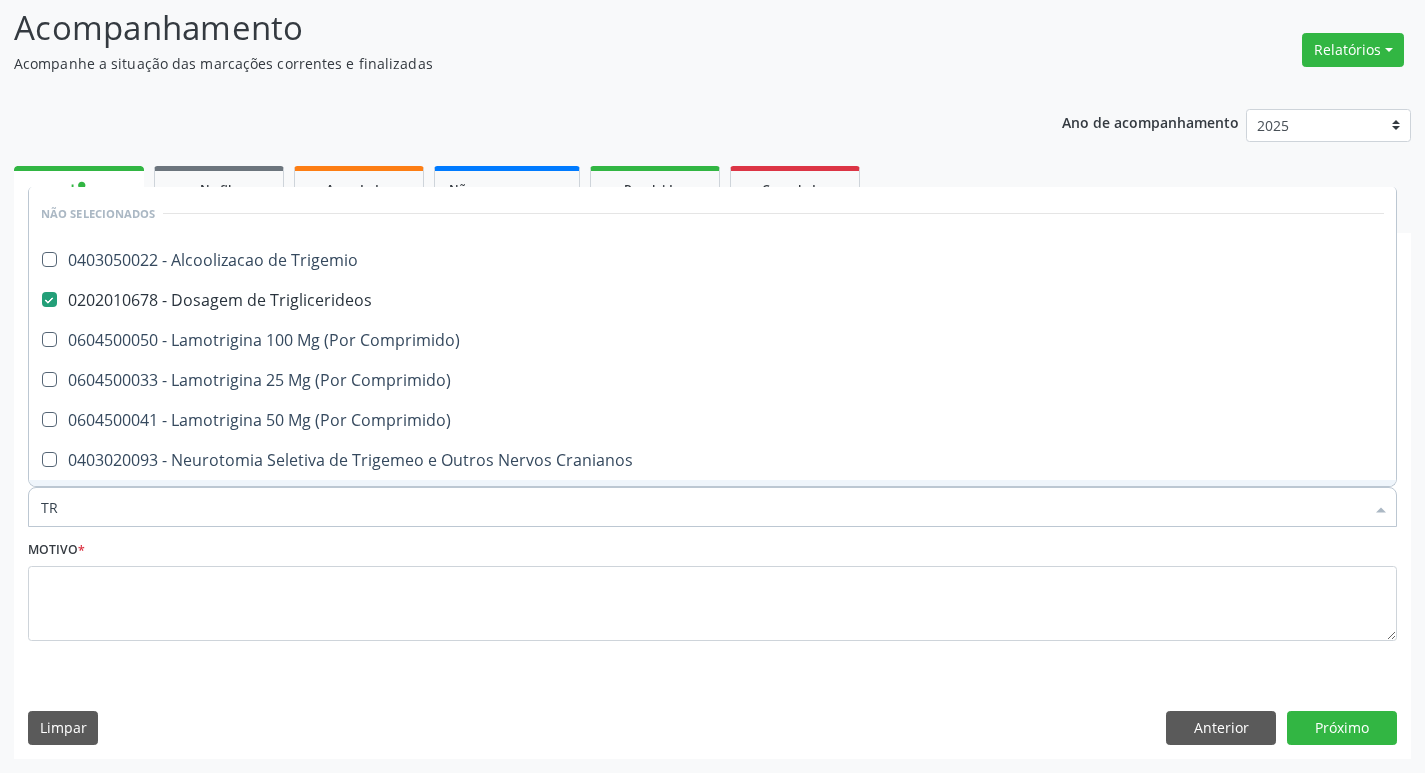 type on "T" 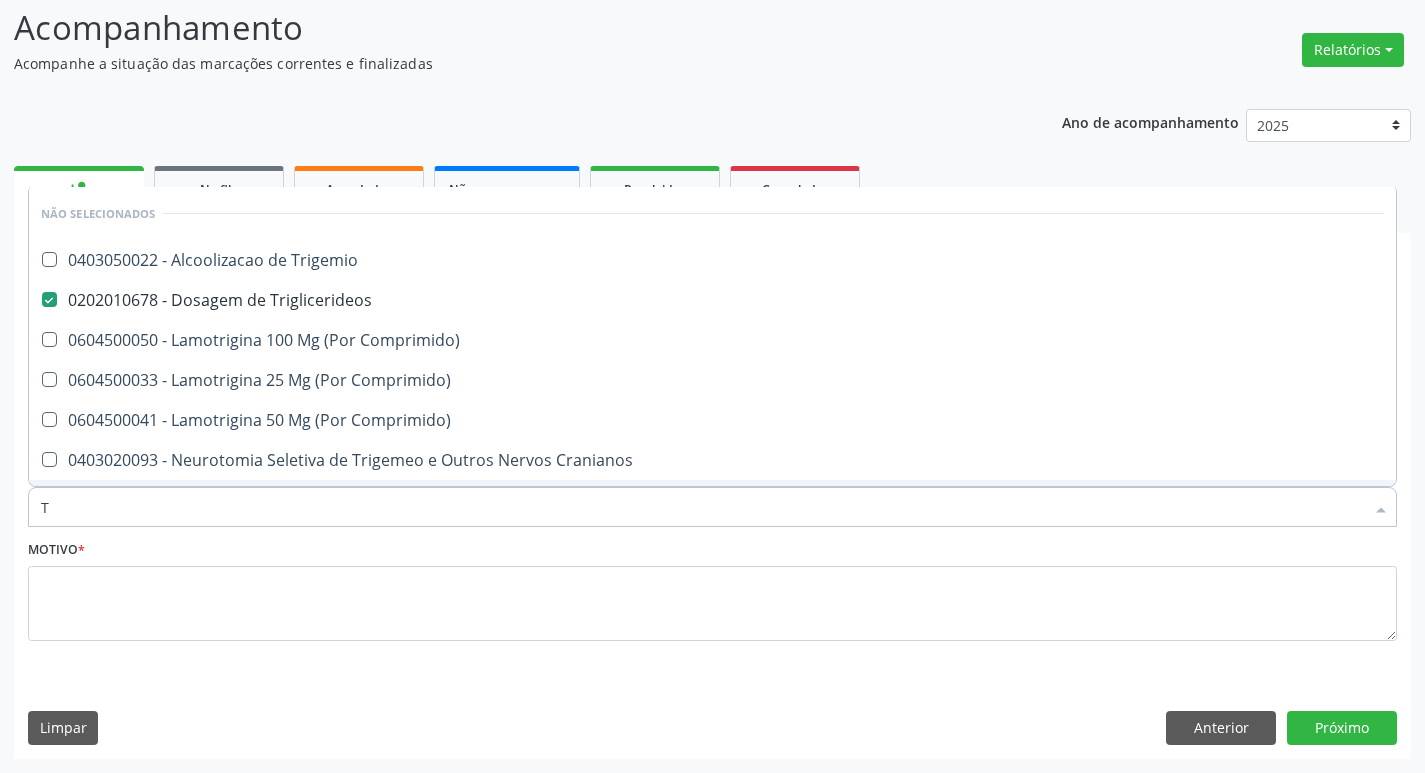 type 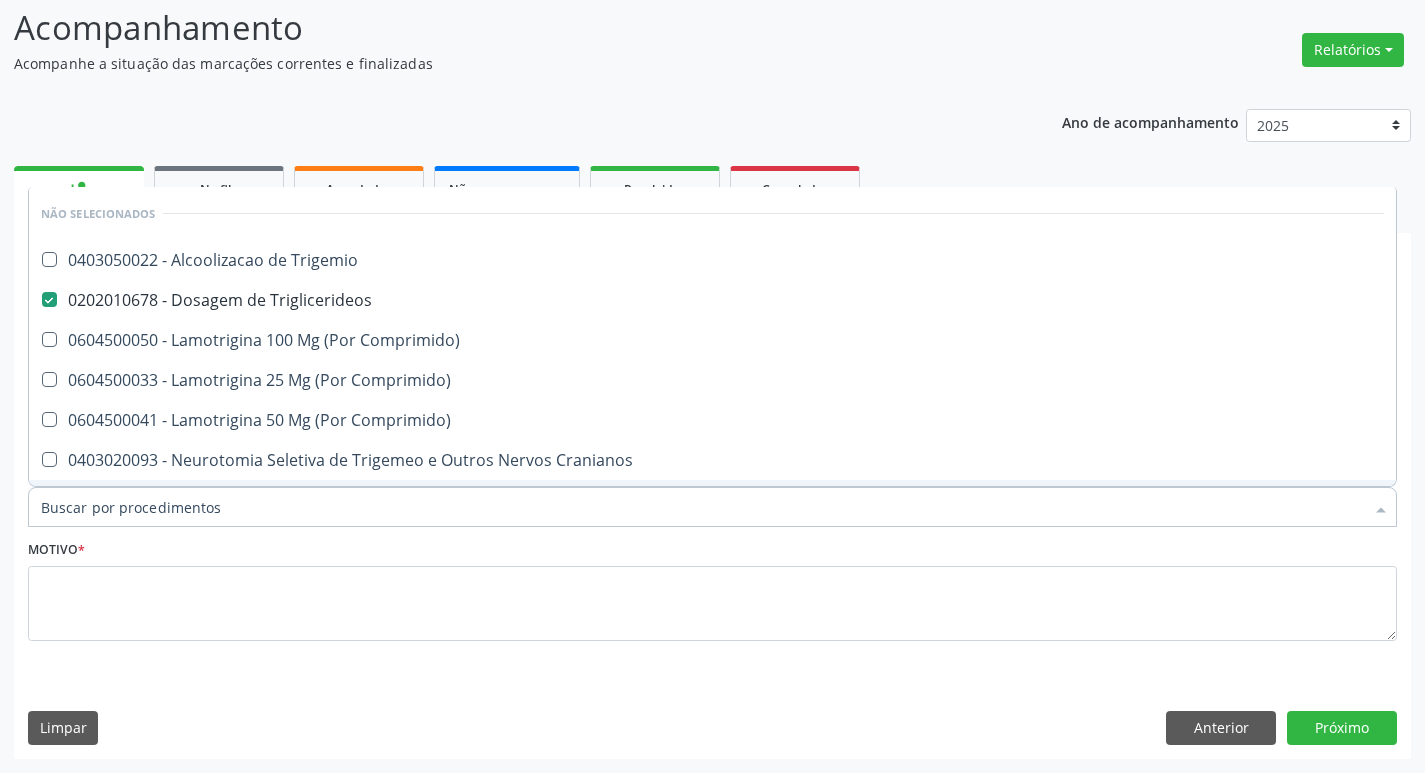 checkbox on "true" 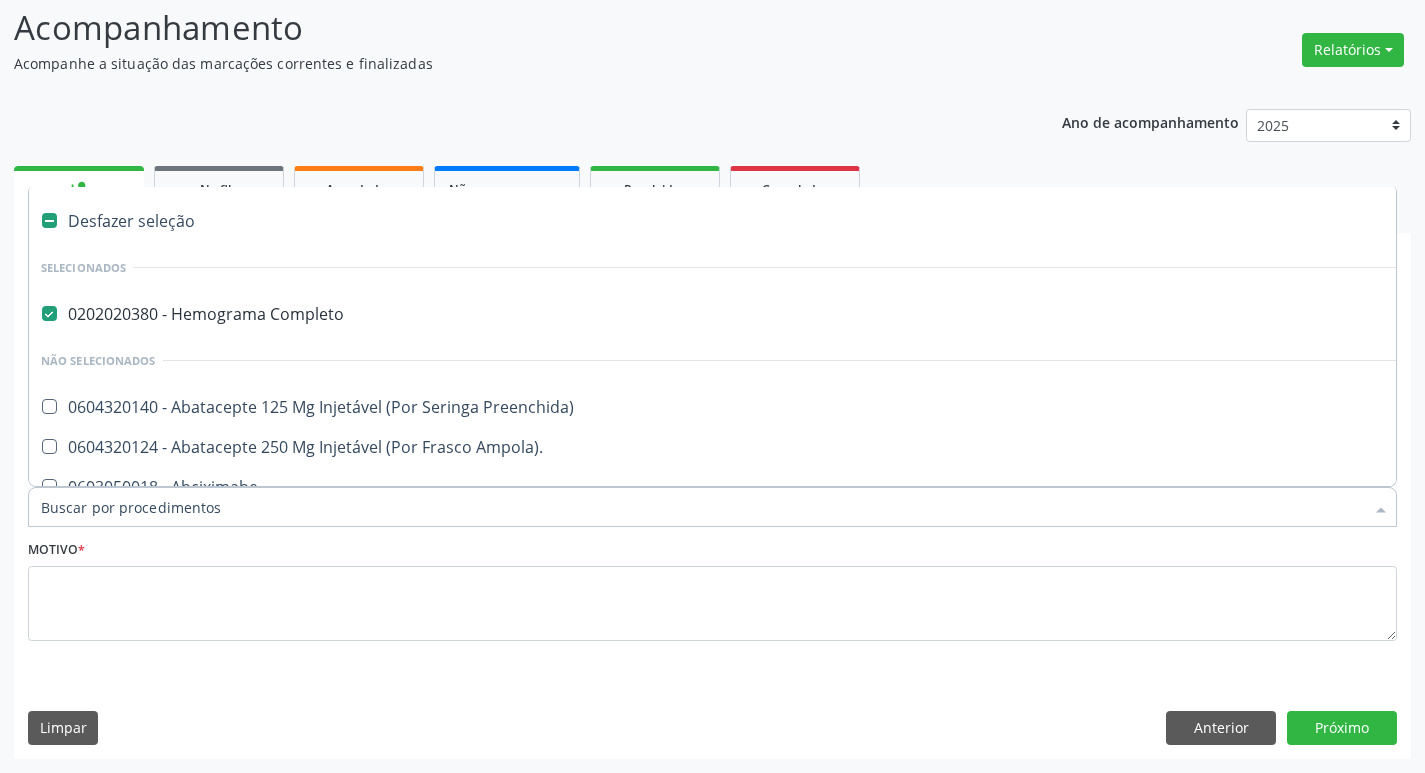 type on "V" 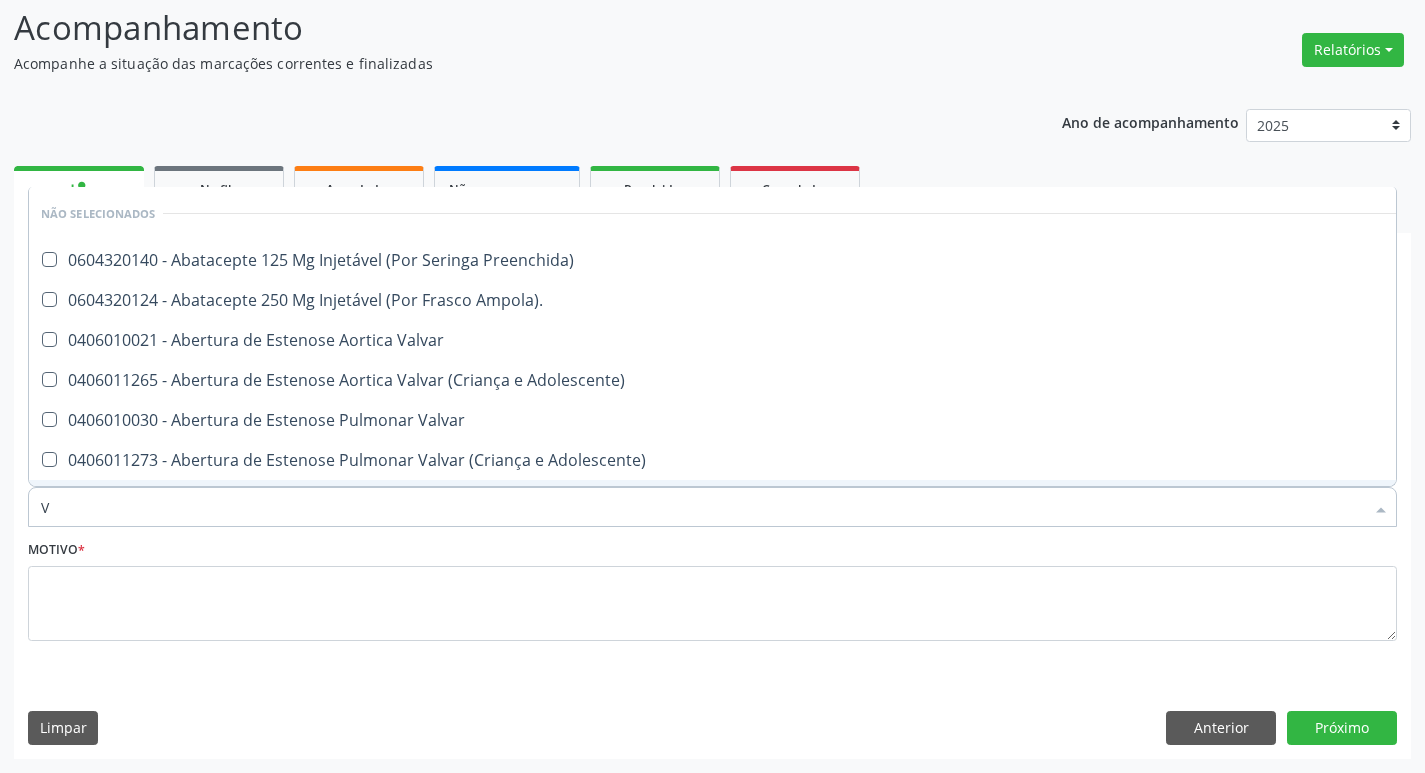 type on "VI" 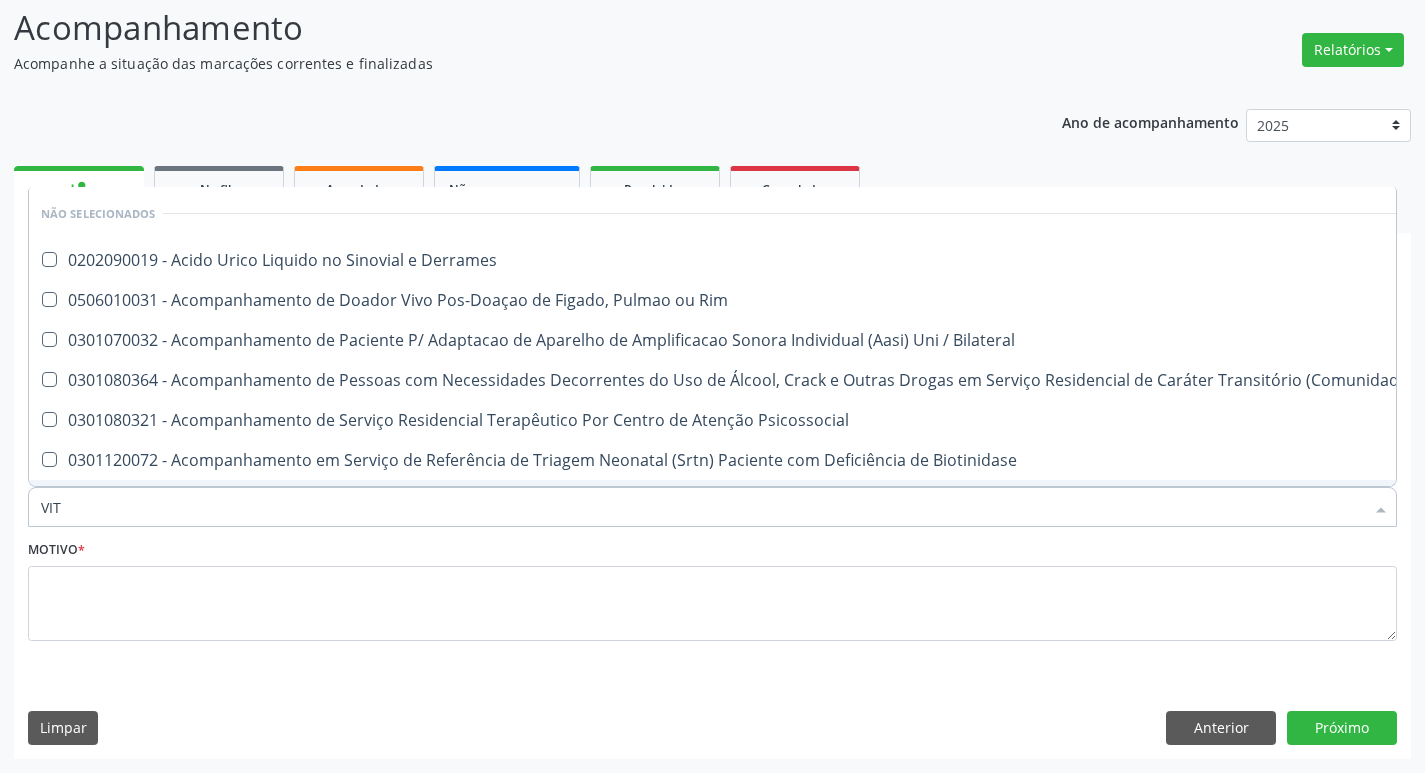 type on "VITA" 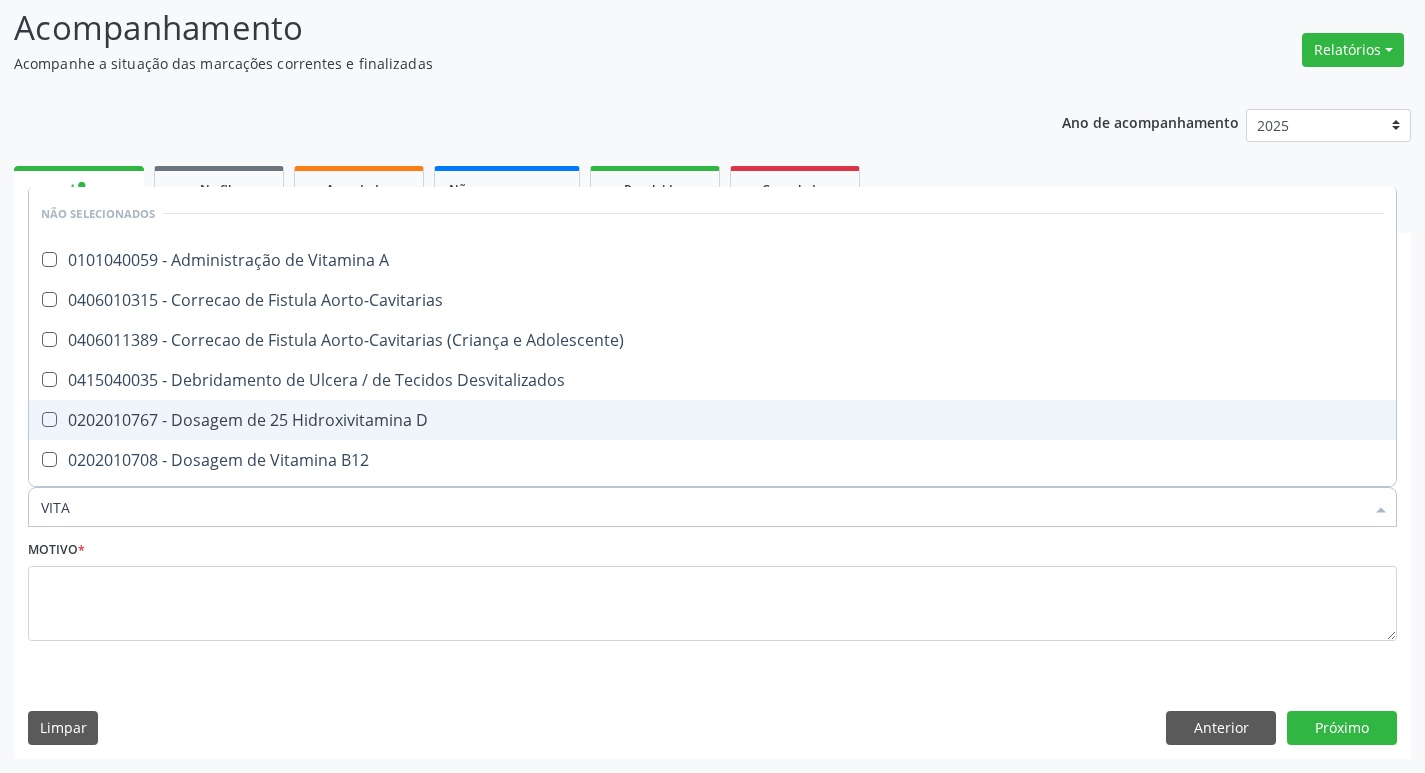 click on "0202010767 - Dosagem de 25 Hidroxivitamina D" at bounding box center (712, 420) 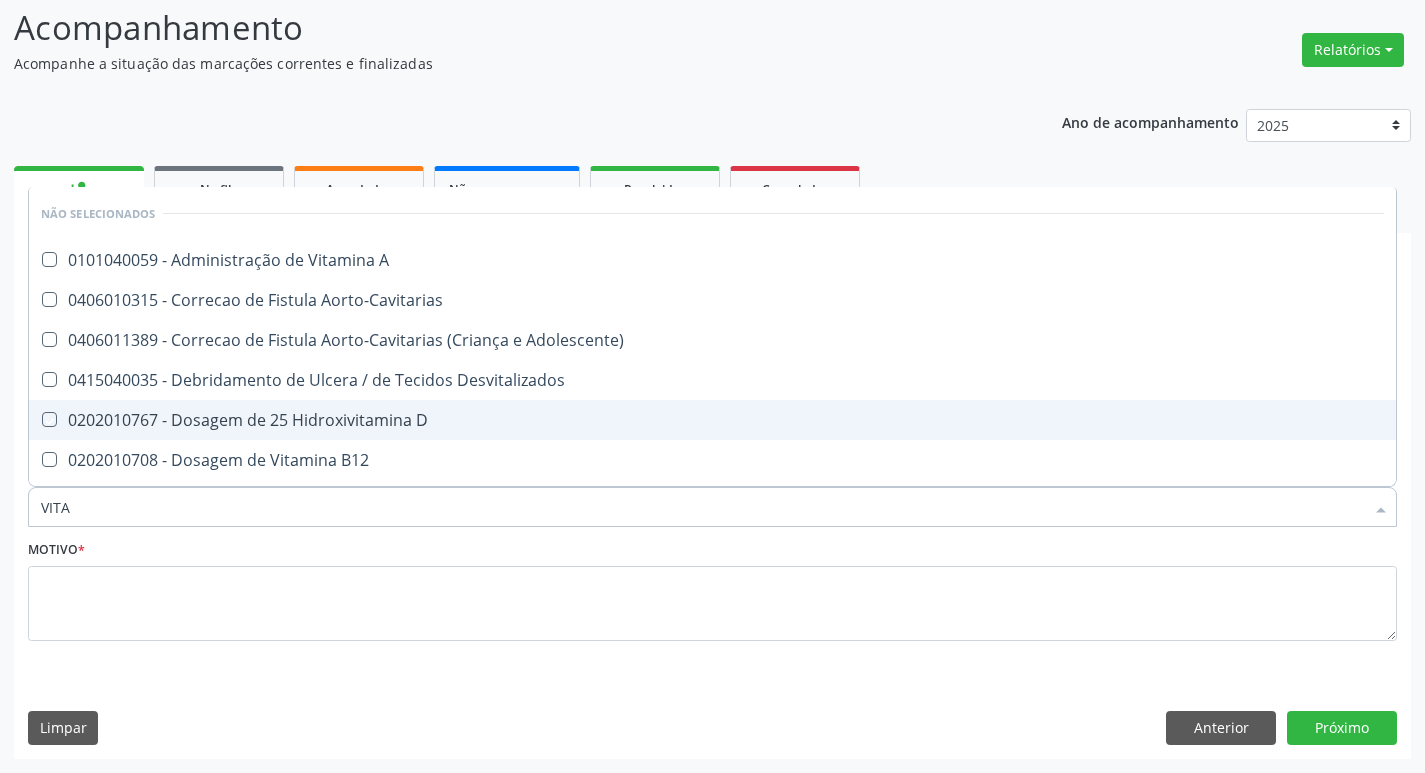 checkbox on "true" 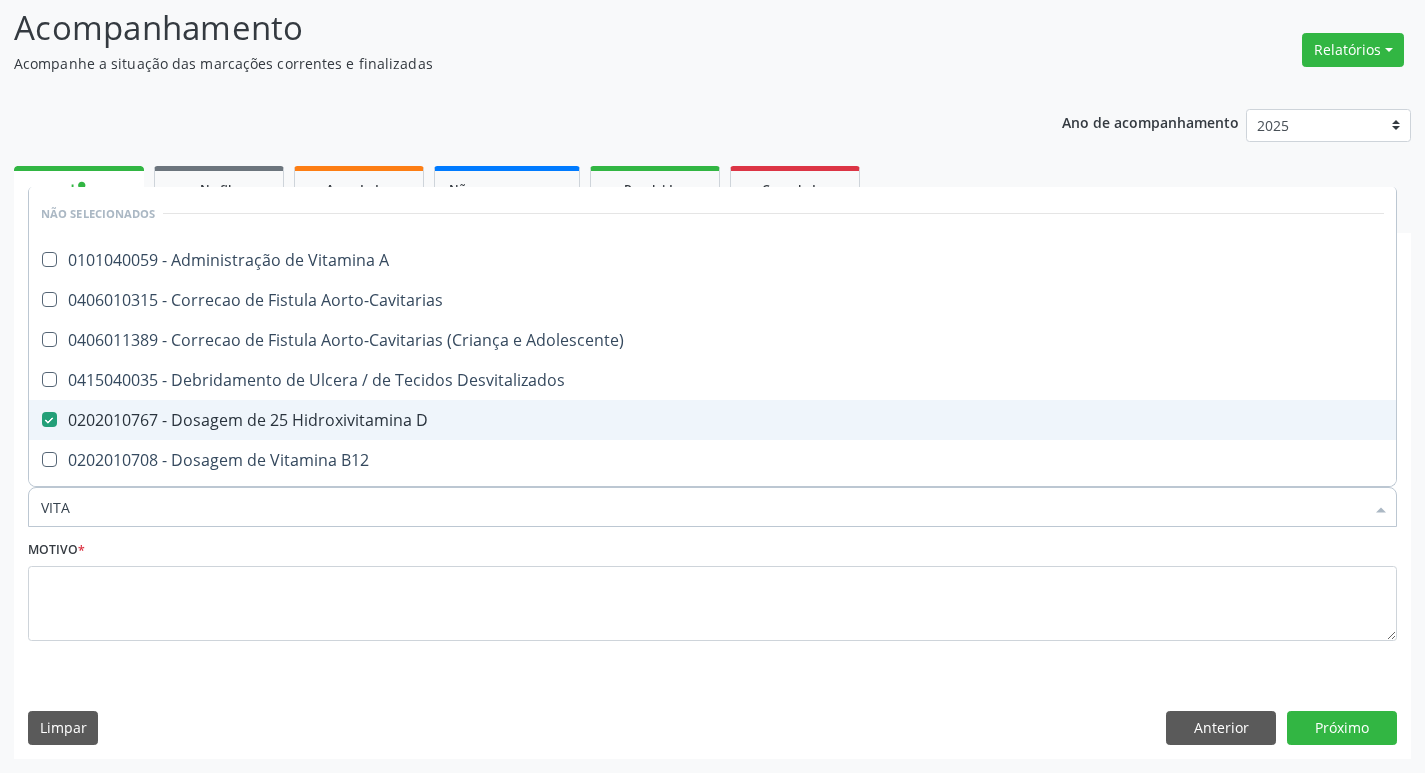click on "0202010708 - Dosagem de Vitamina B12" at bounding box center (712, 460) 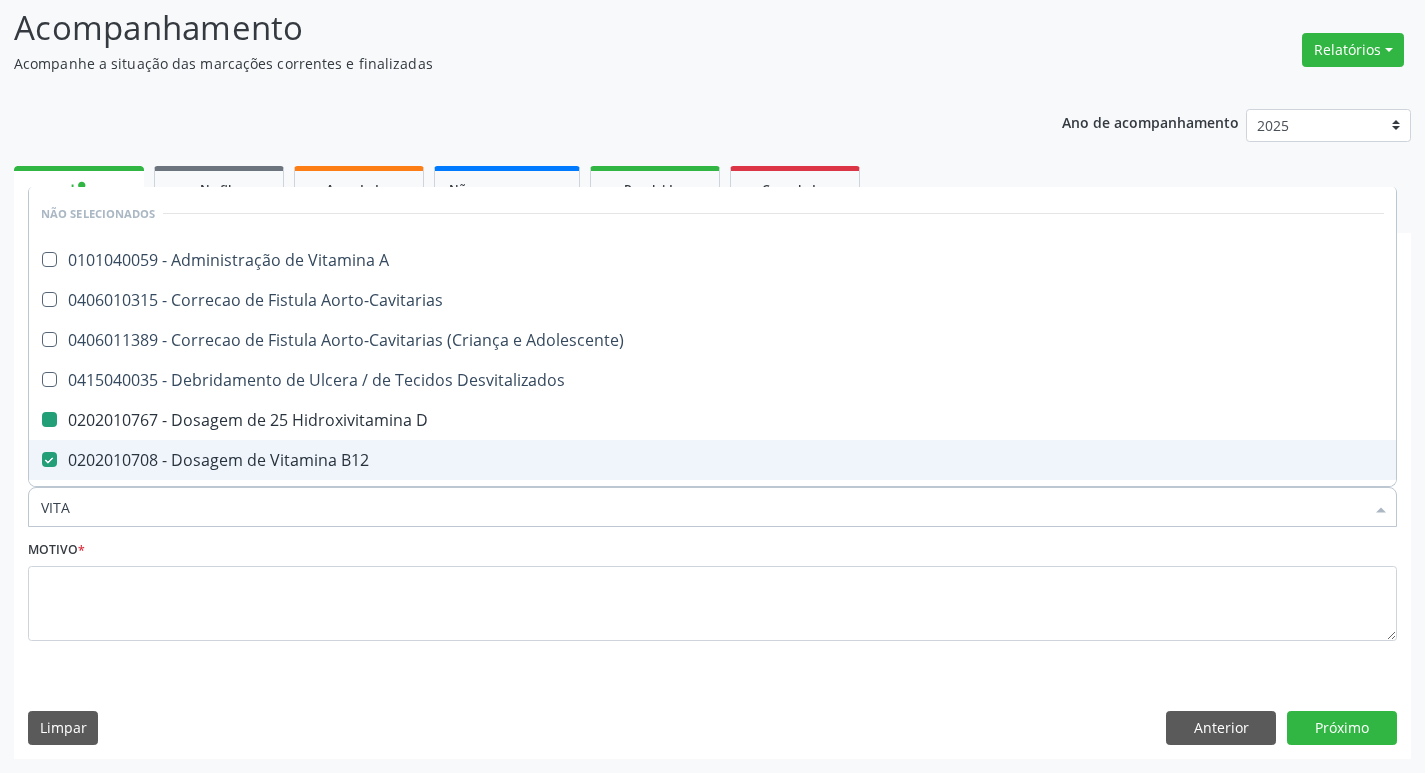 type on "VIT" 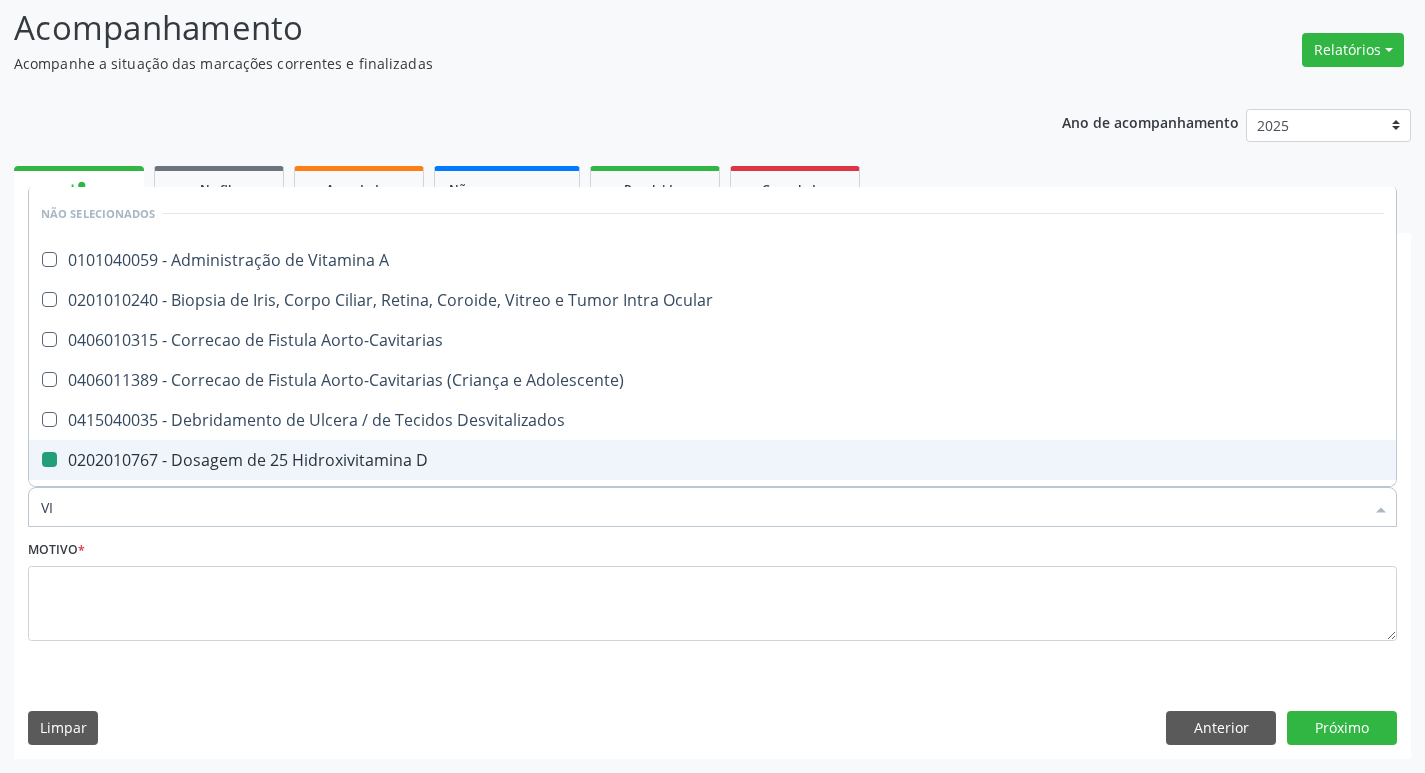 type on "V" 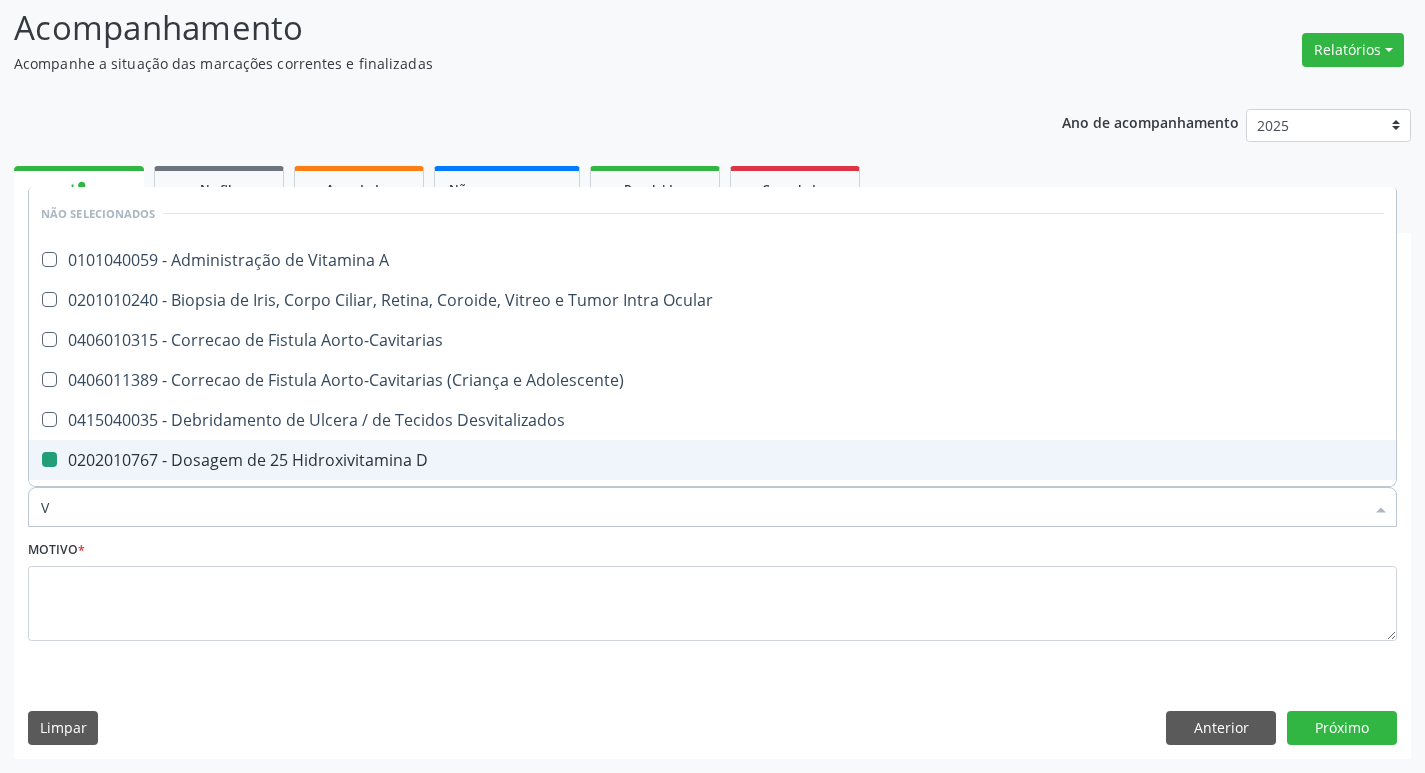 type 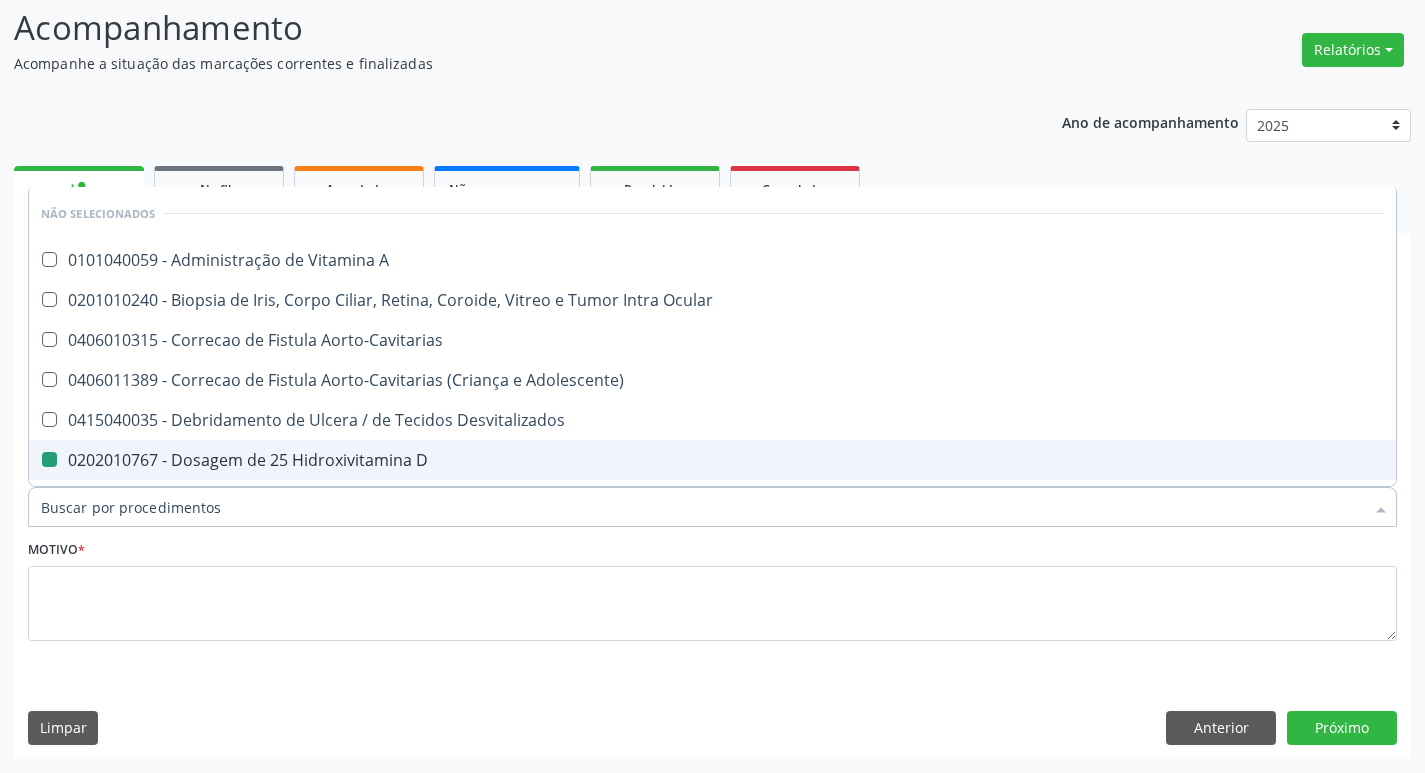 checkbox on "true" 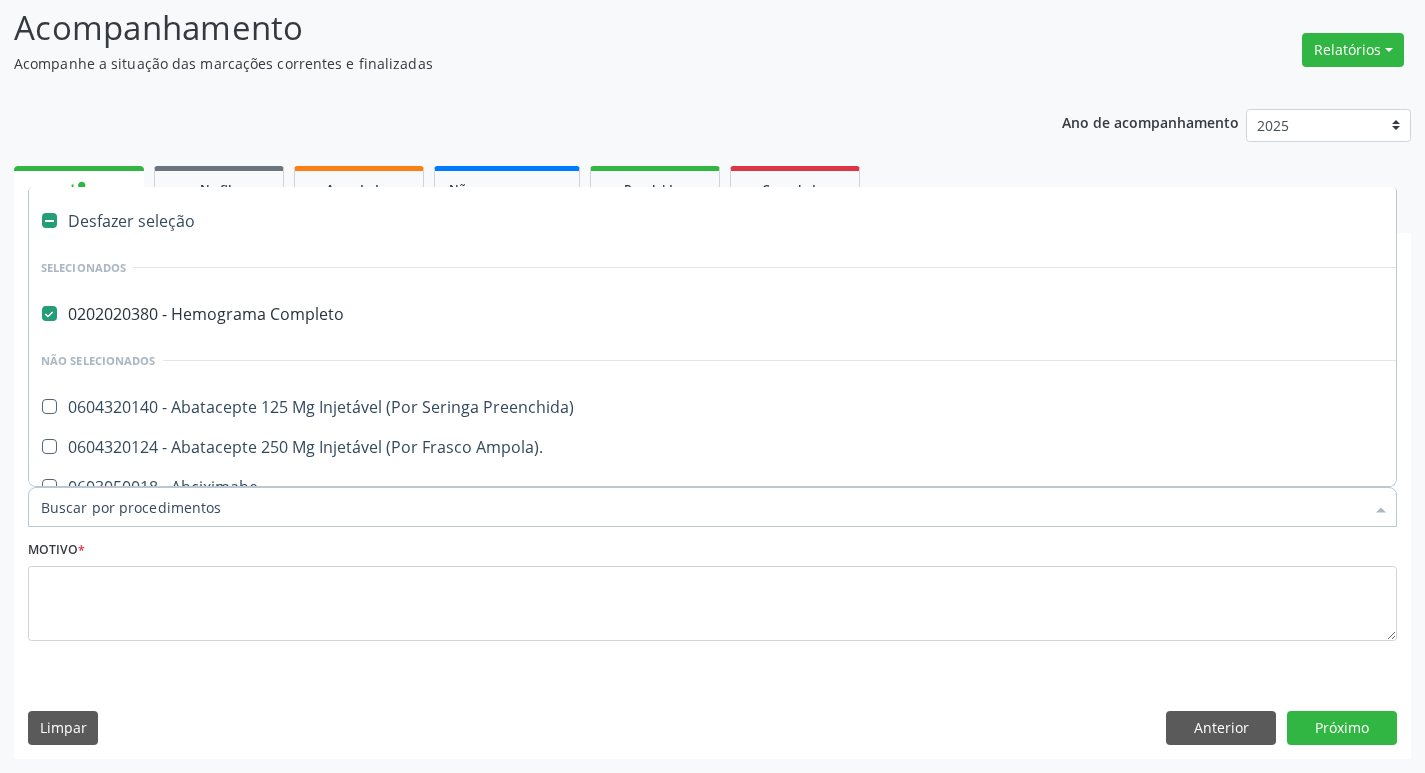 type on "V" 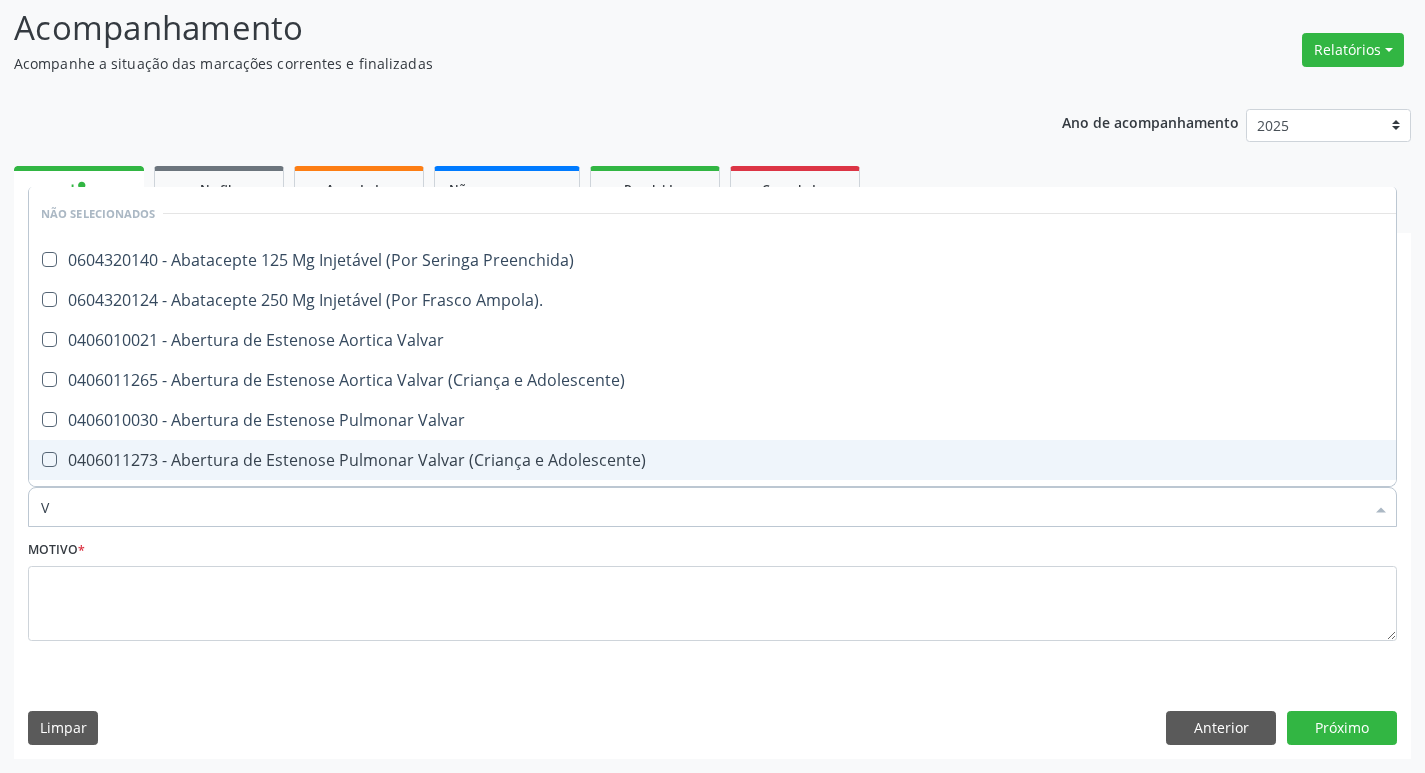 type on "VI" 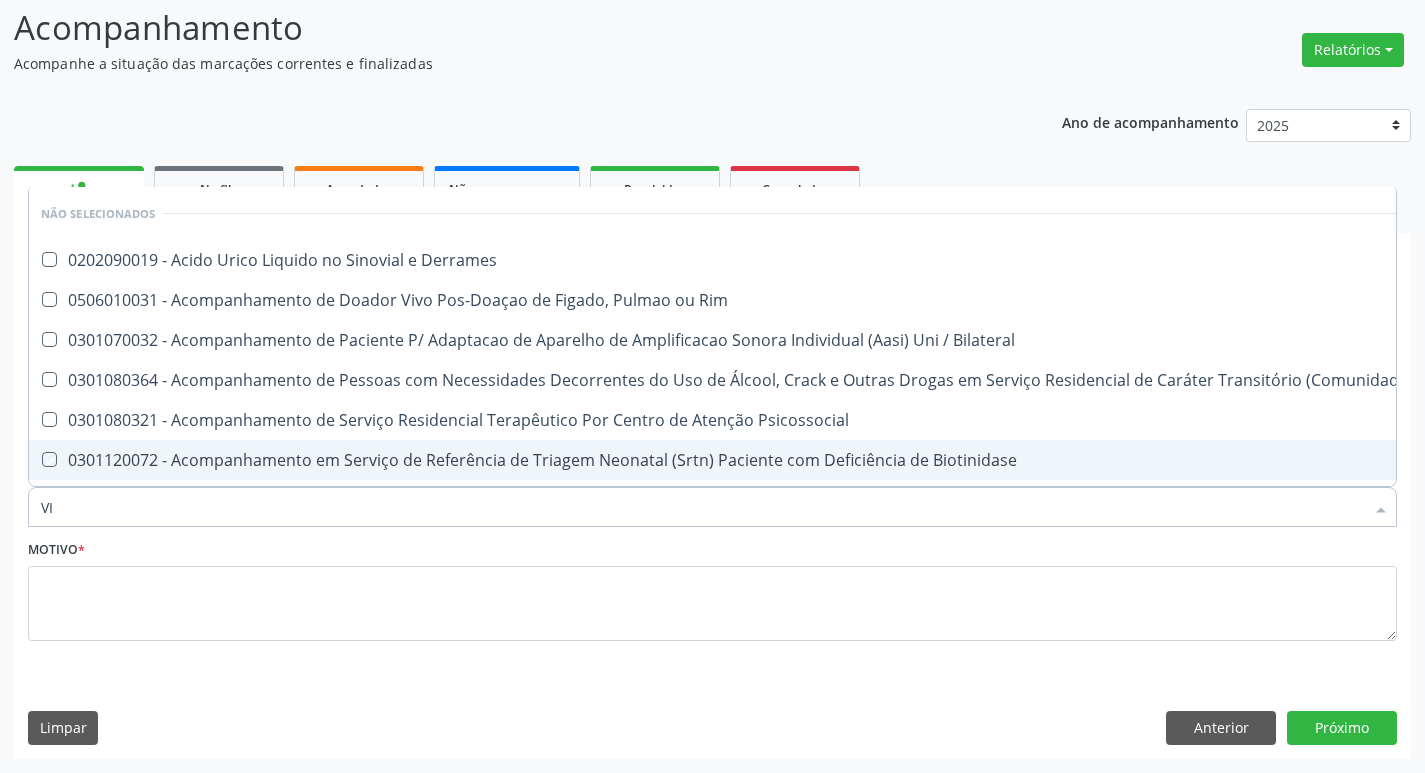 type on "VIT" 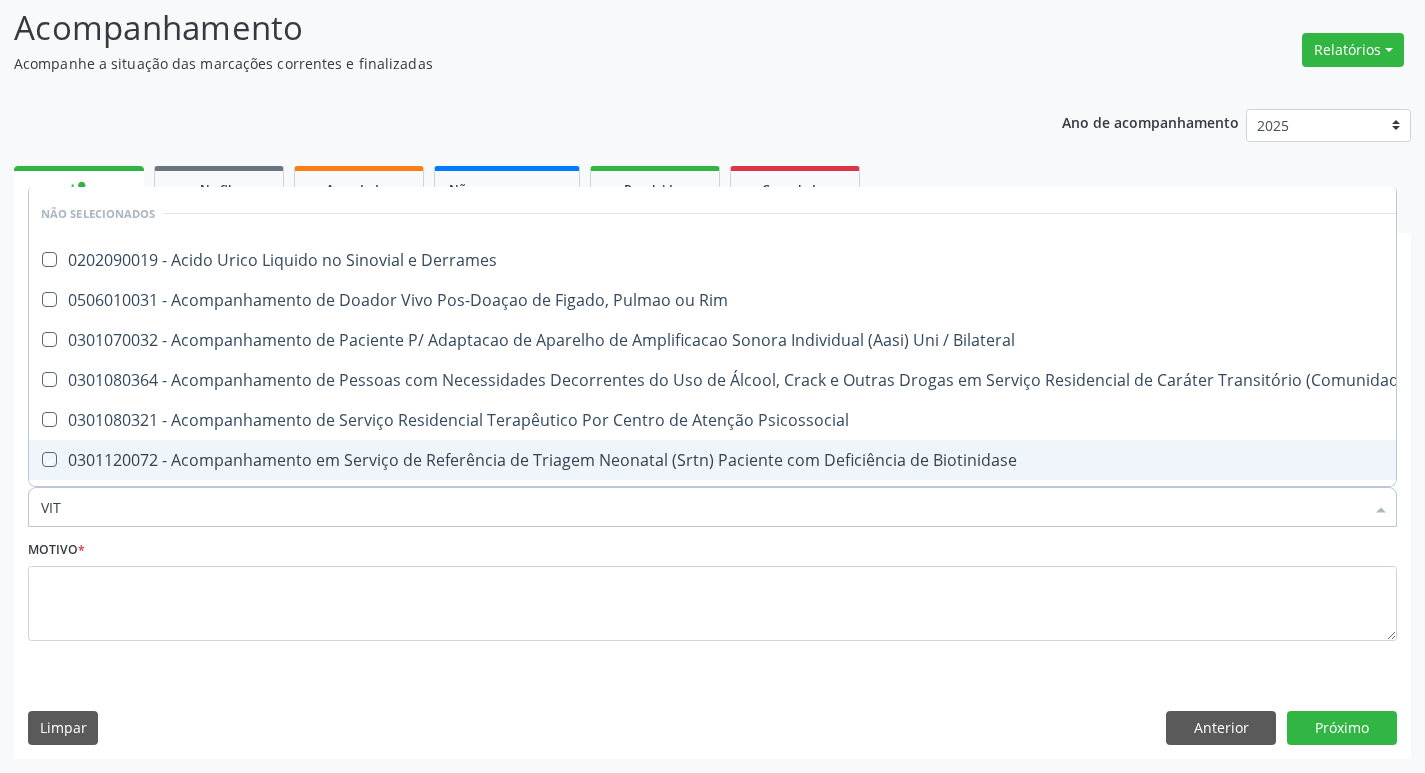 type on "VITA" 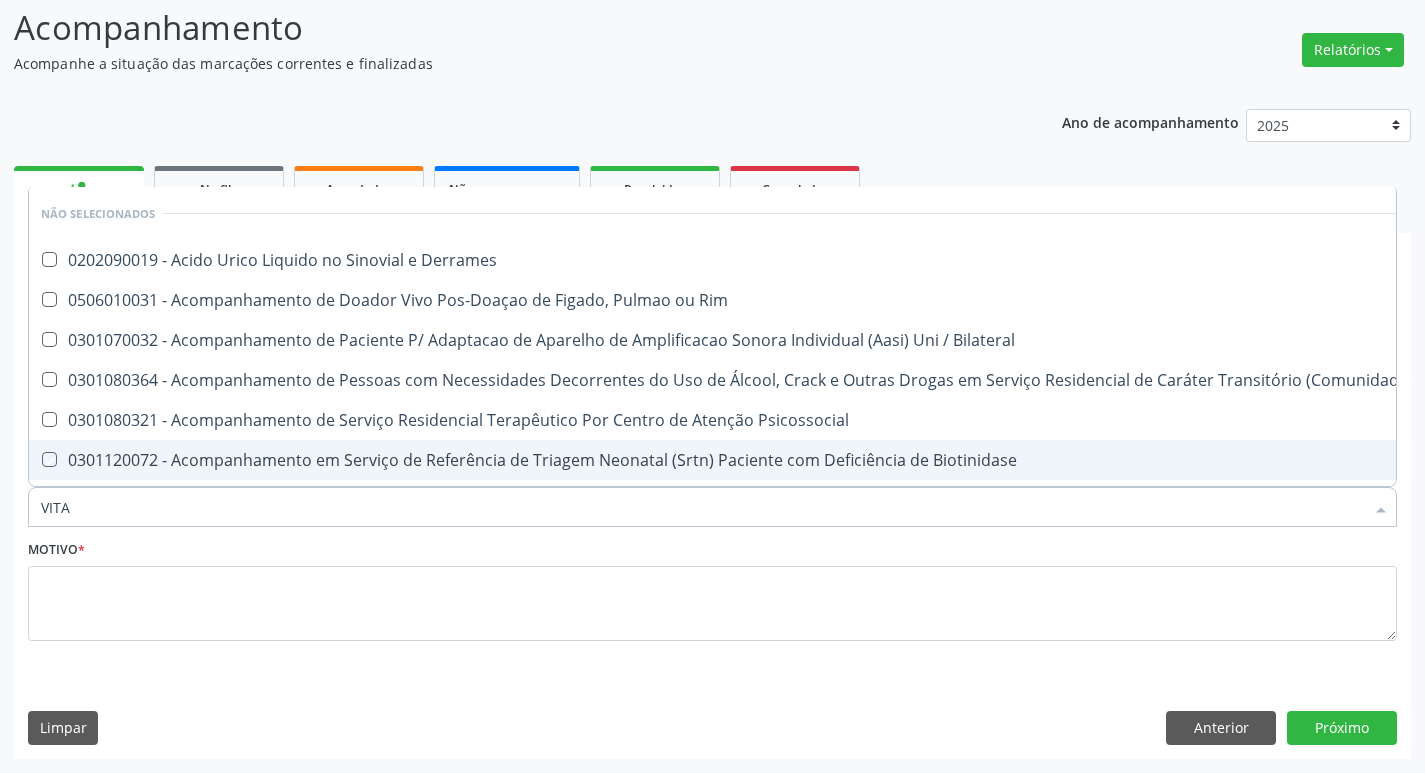 checkbox on "true" 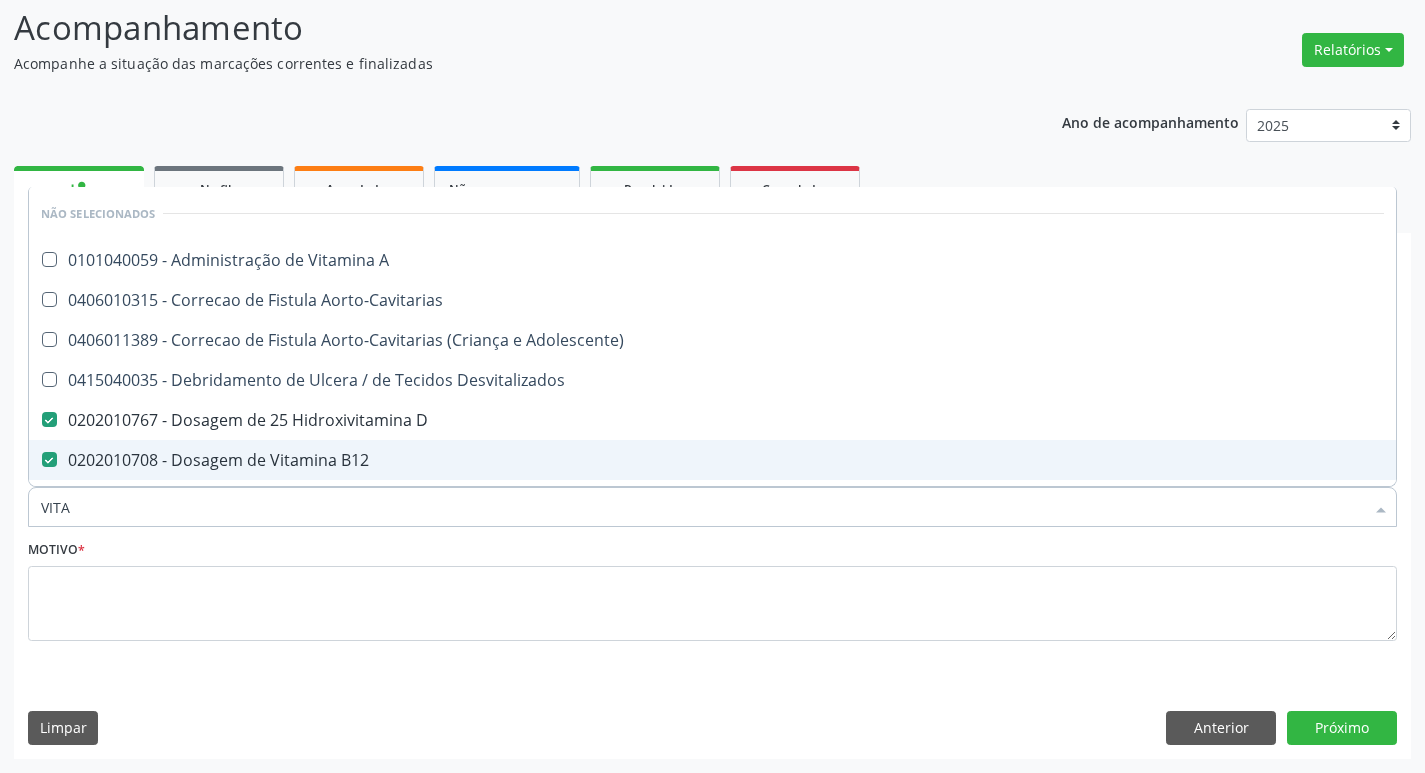 type on "VIT" 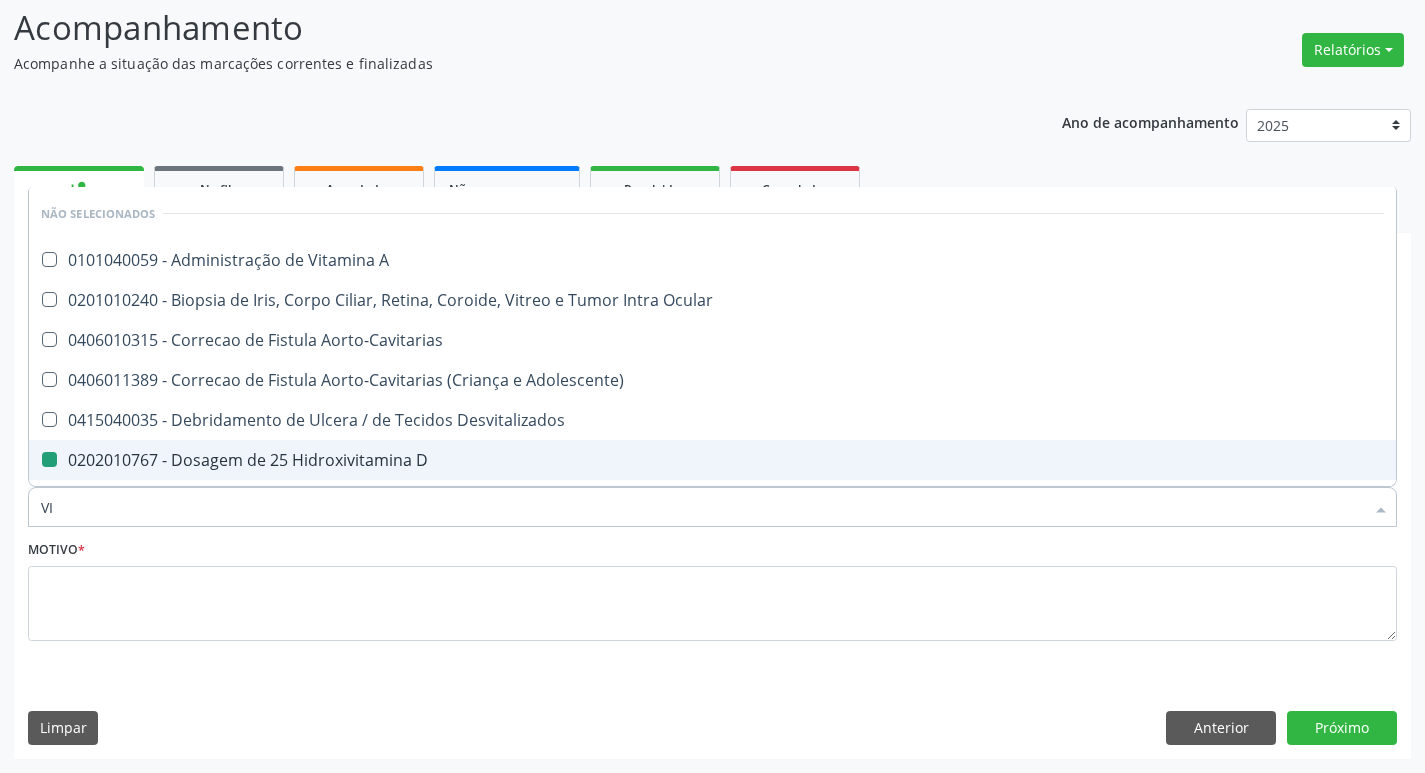 type on "V" 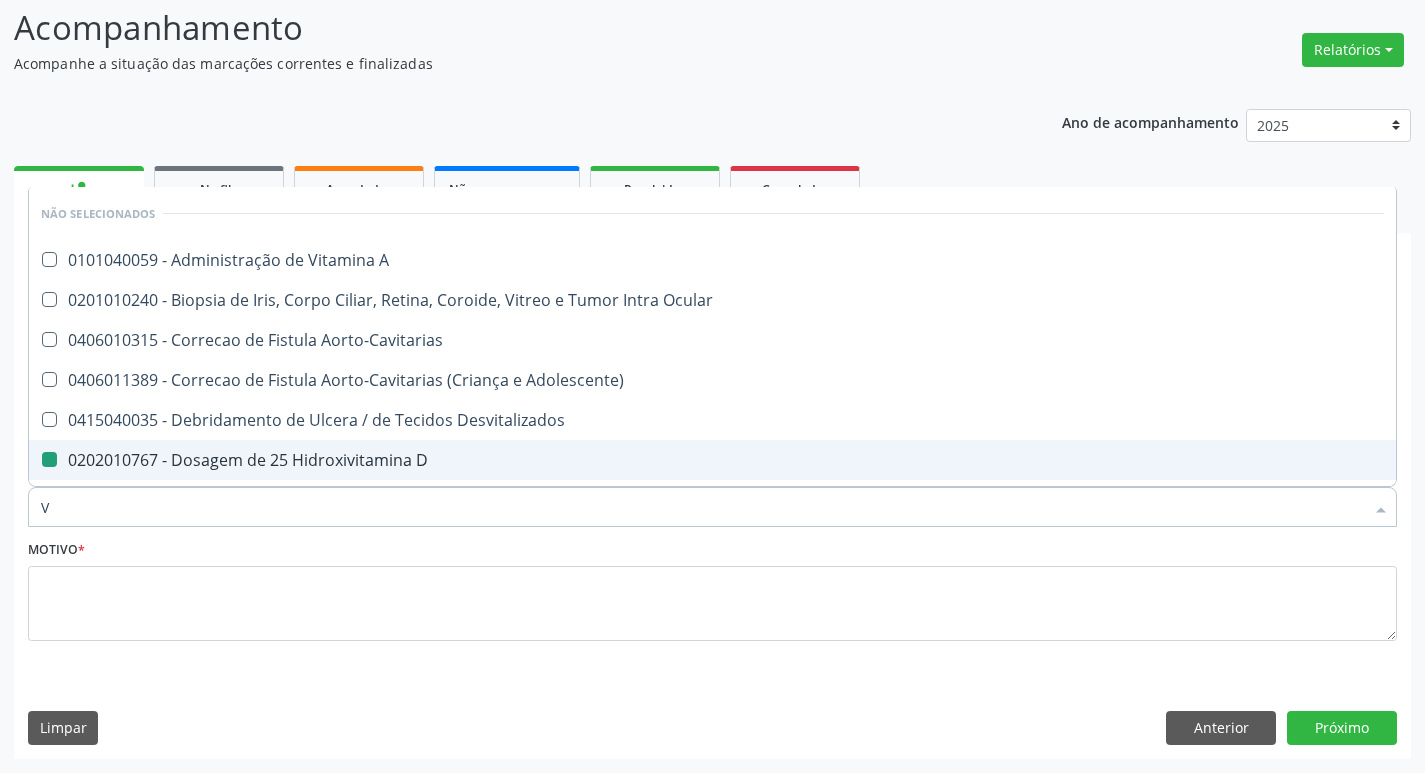 type 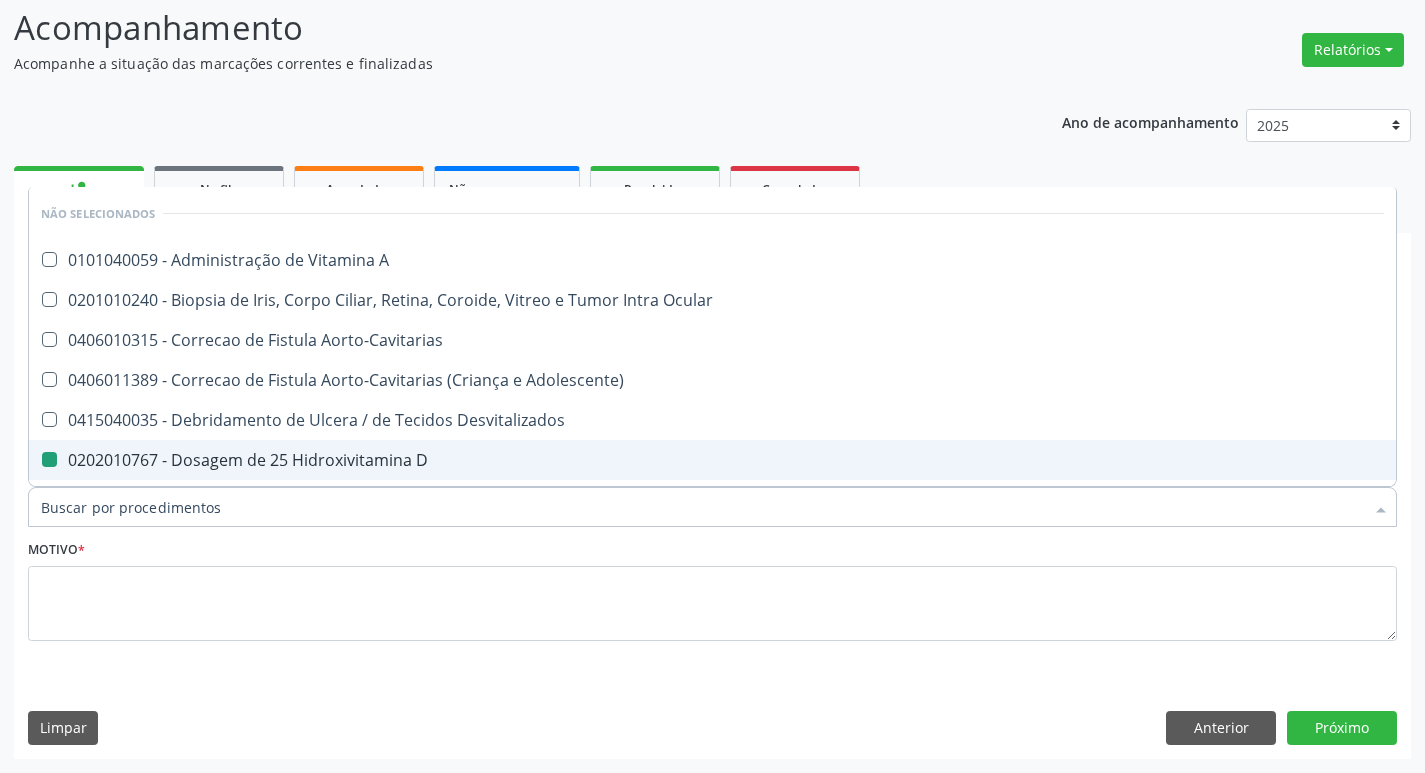 checkbox on "true" 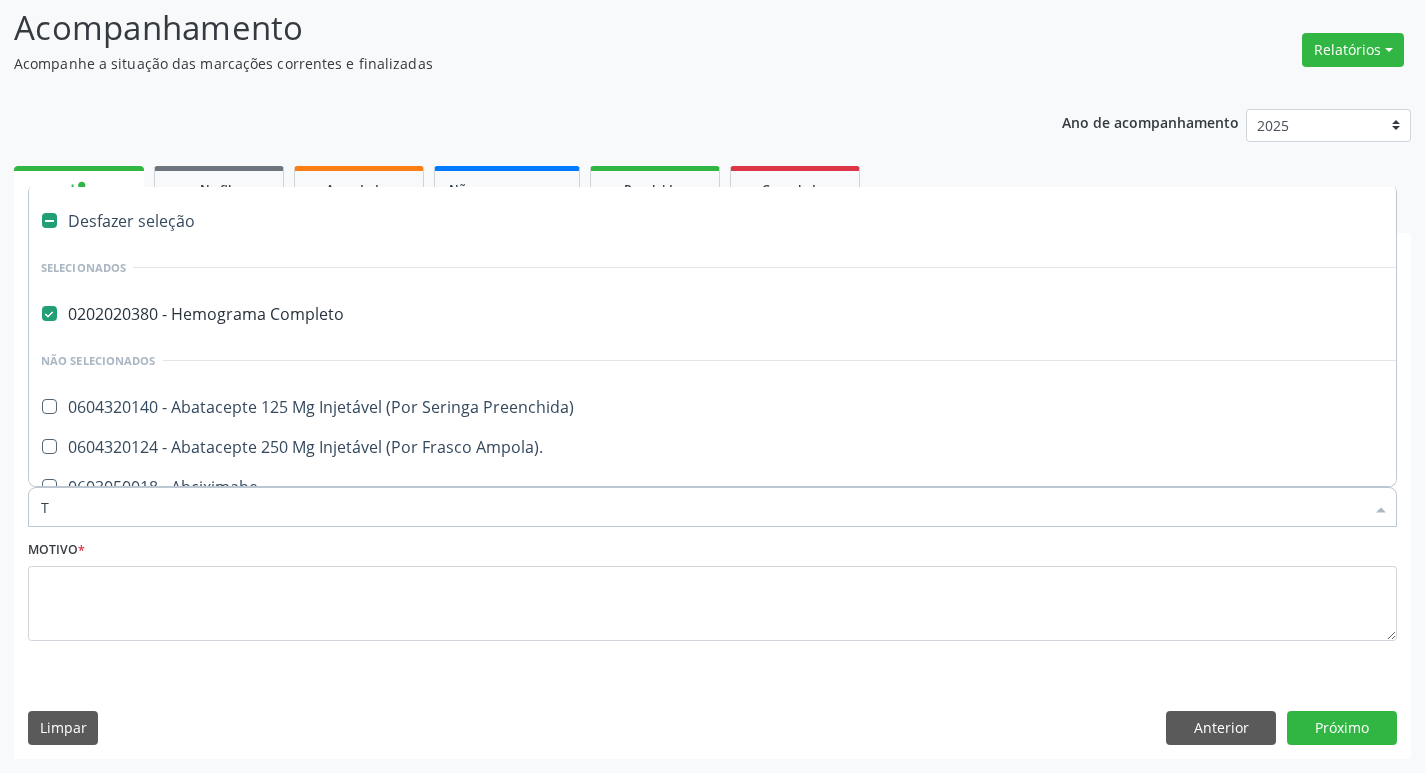 type on "TS" 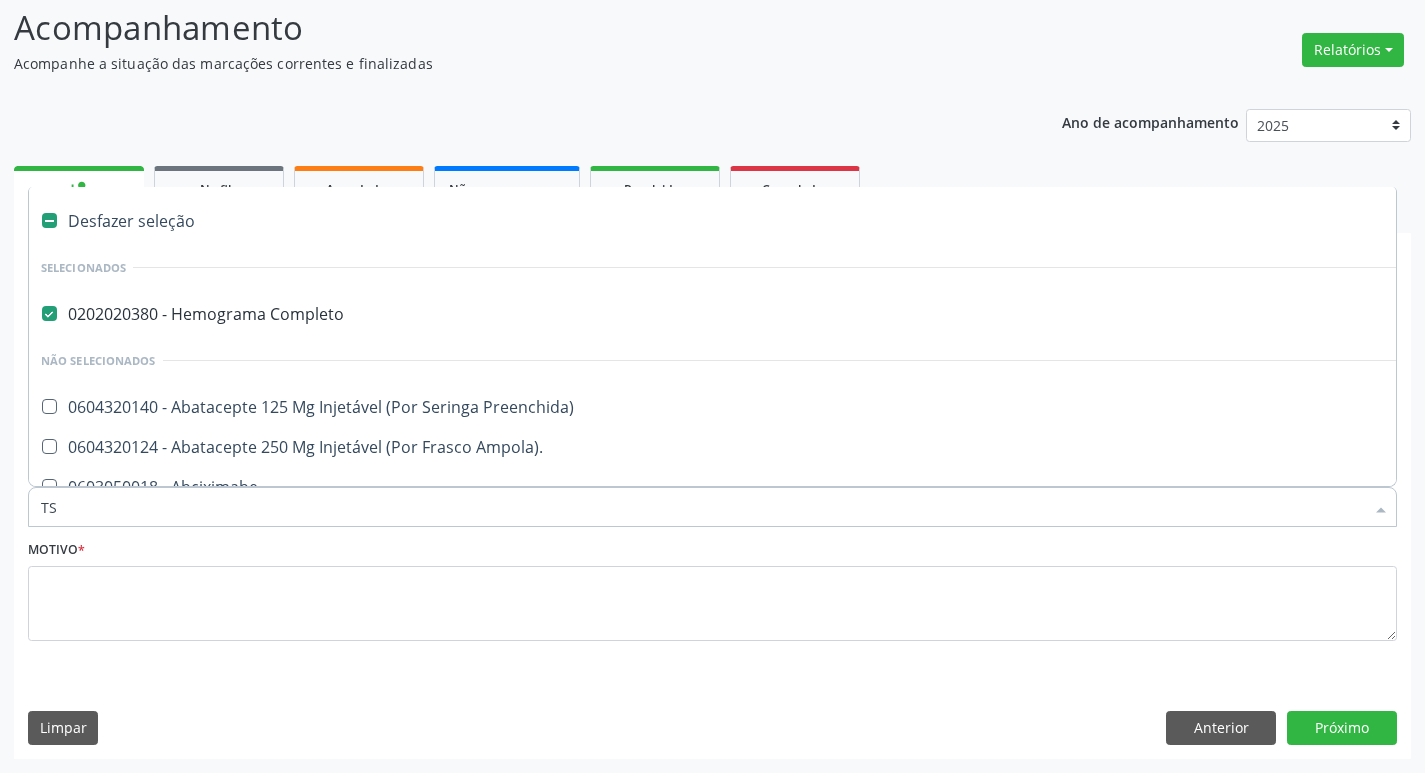 checkbox on "false" 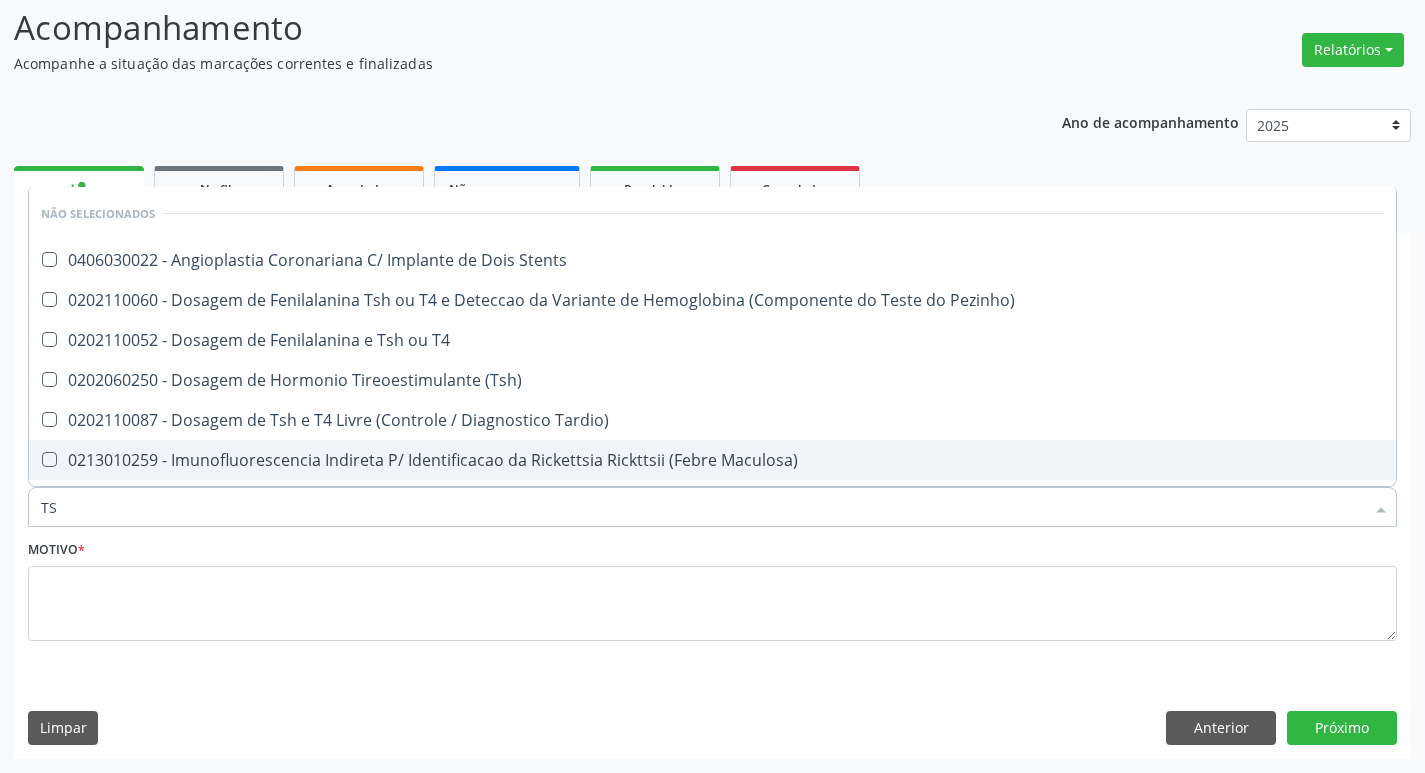 type on "TSH" 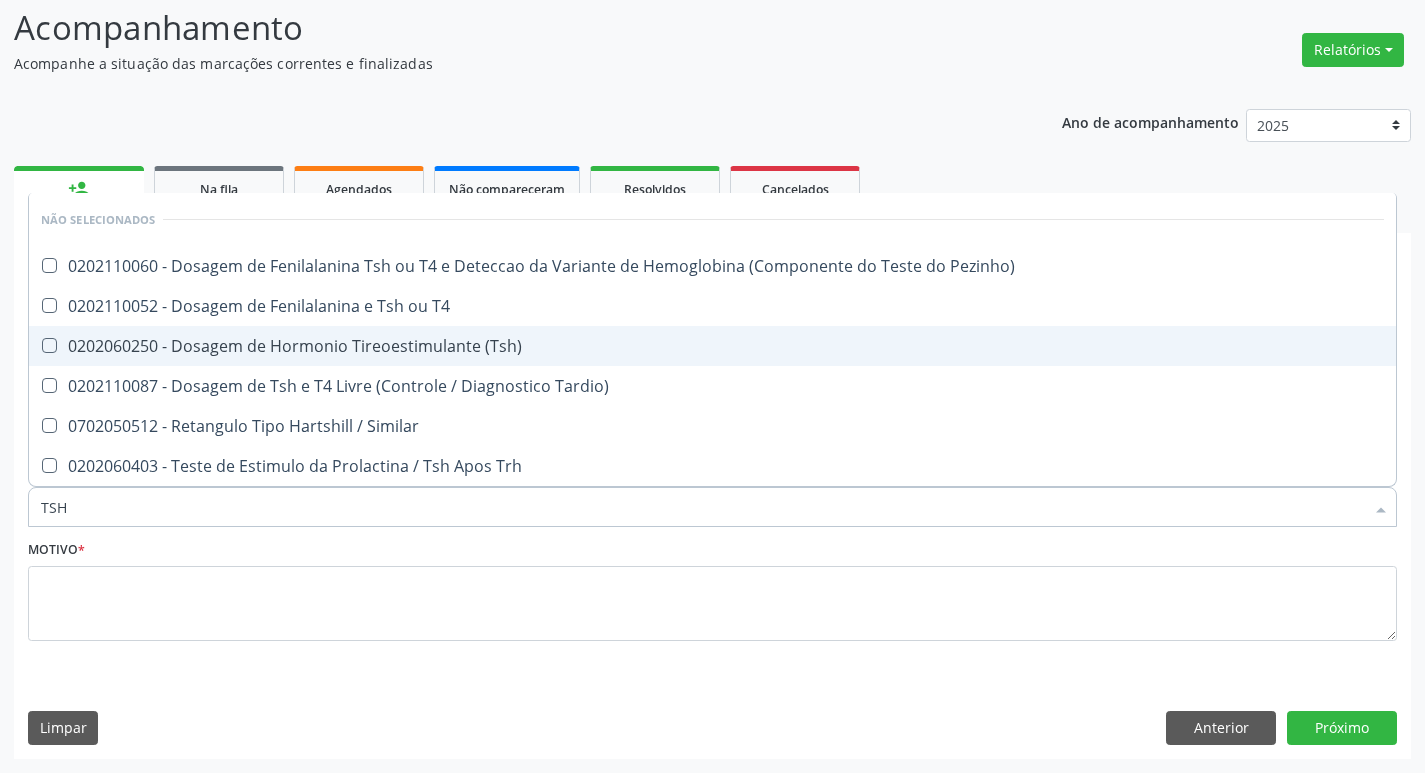 click on "0202060250 - Dosagem de Hormonio Tireoestimulante (Tsh)" at bounding box center [712, 346] 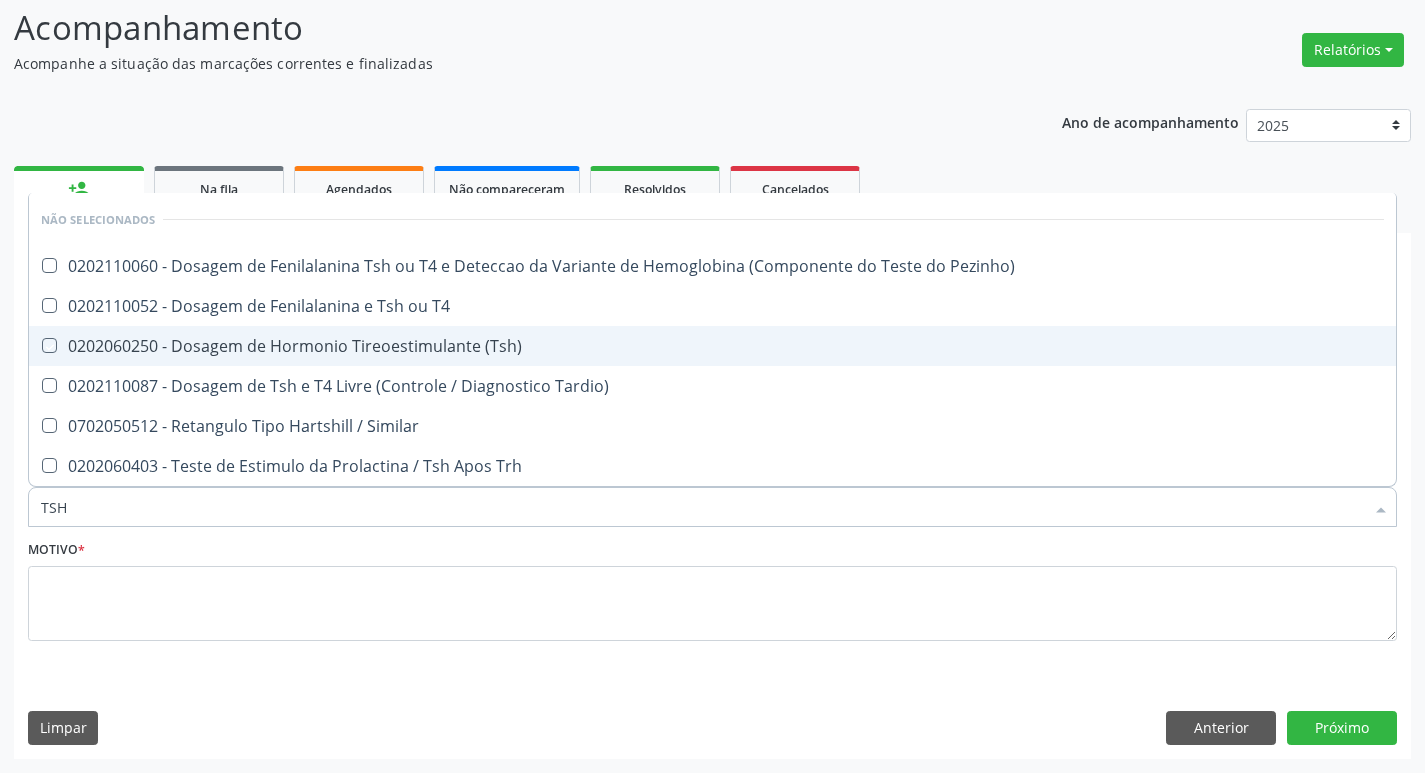 checkbox on "true" 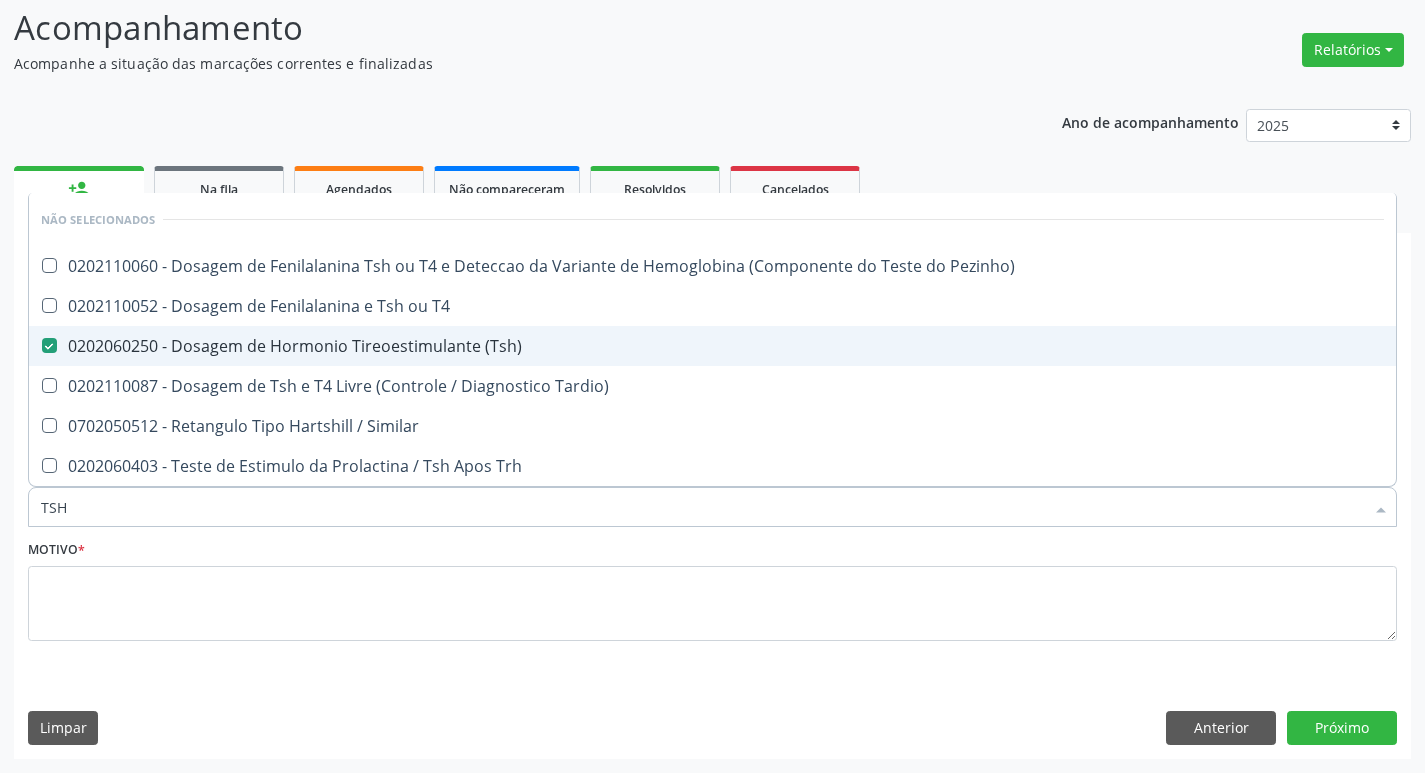 type on "TS" 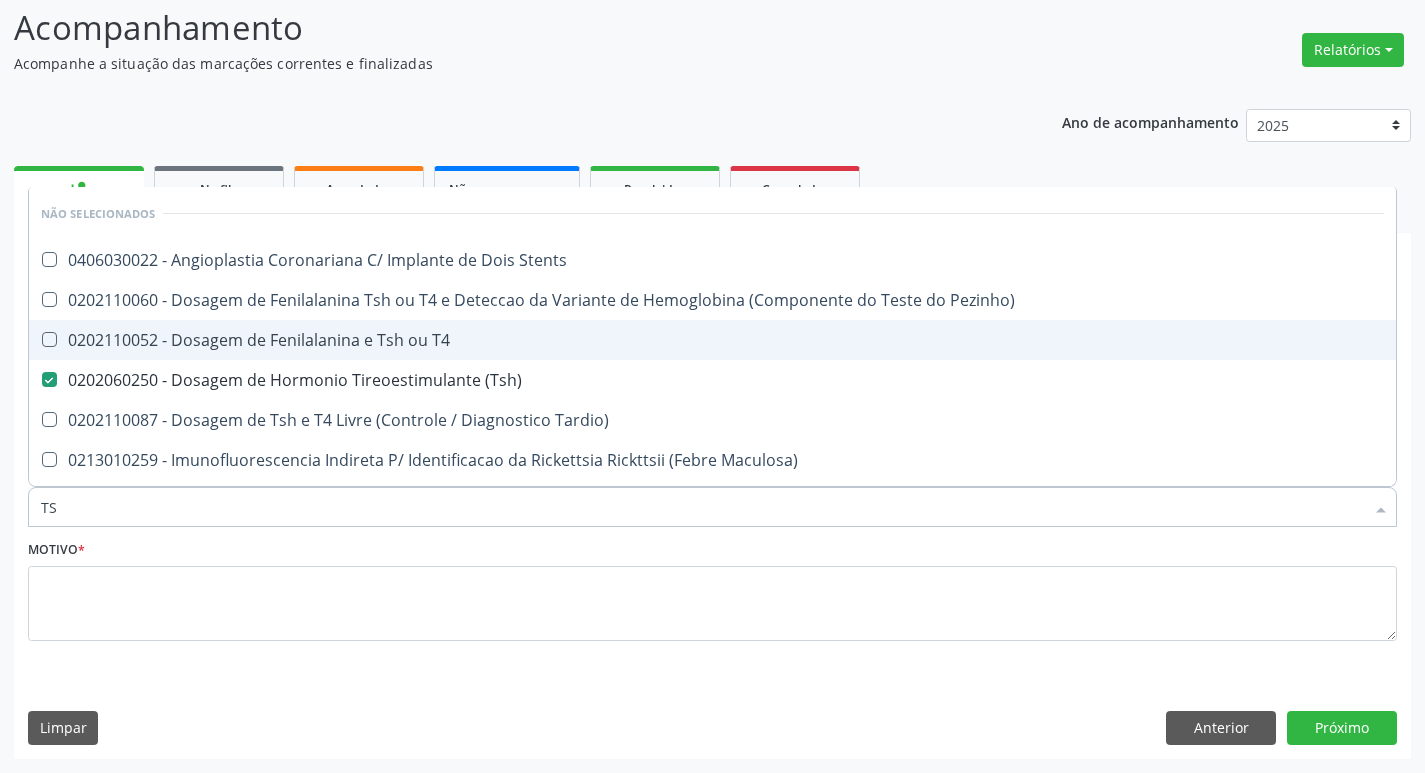 type on "T" 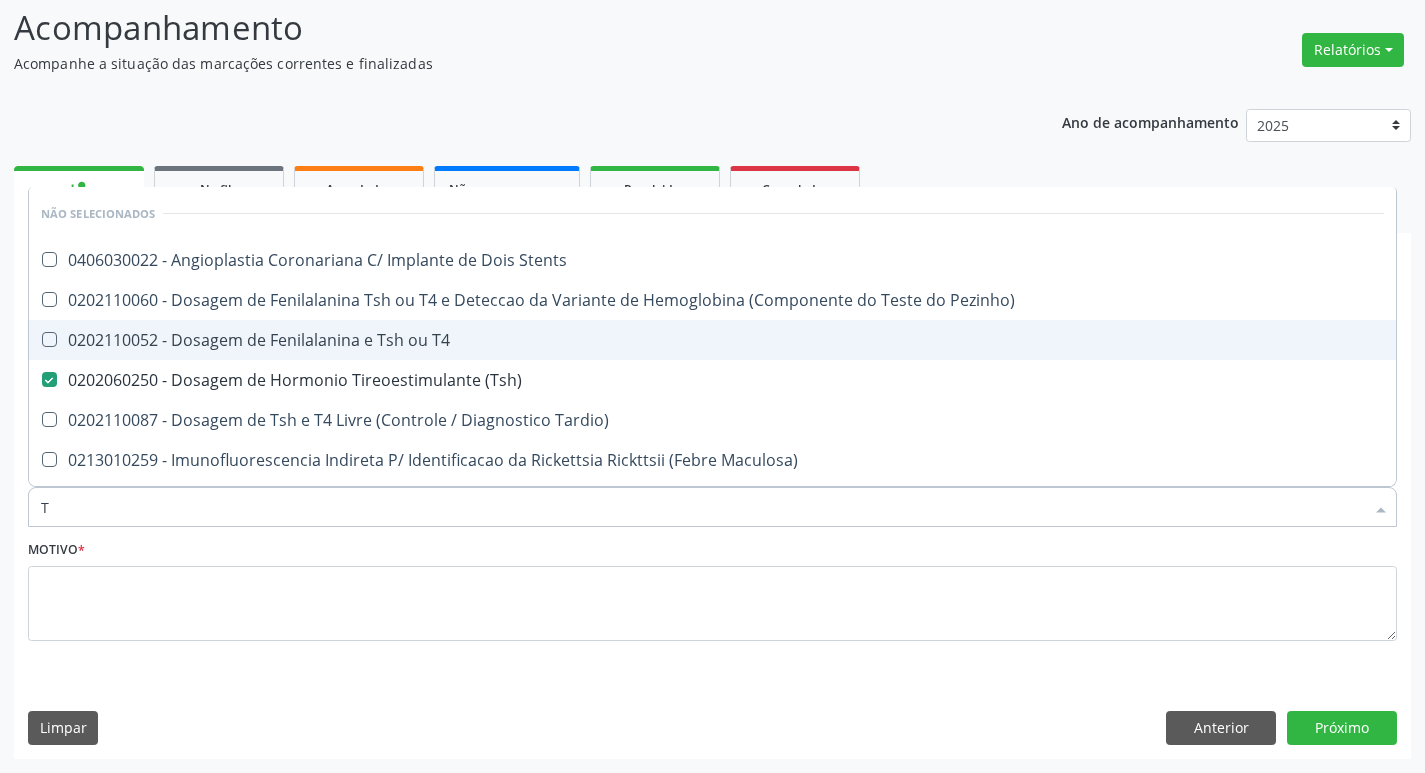 checkbox on "true" 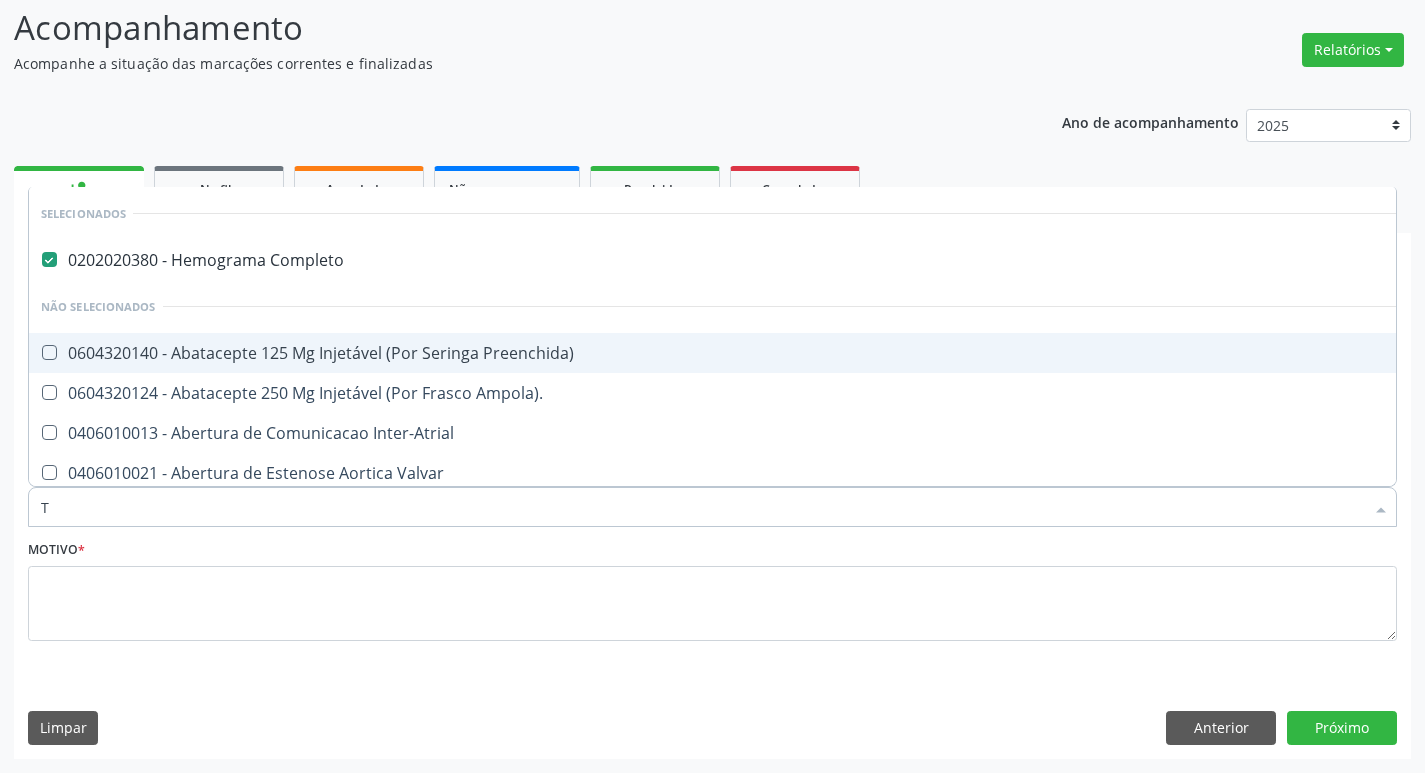 type on "T4" 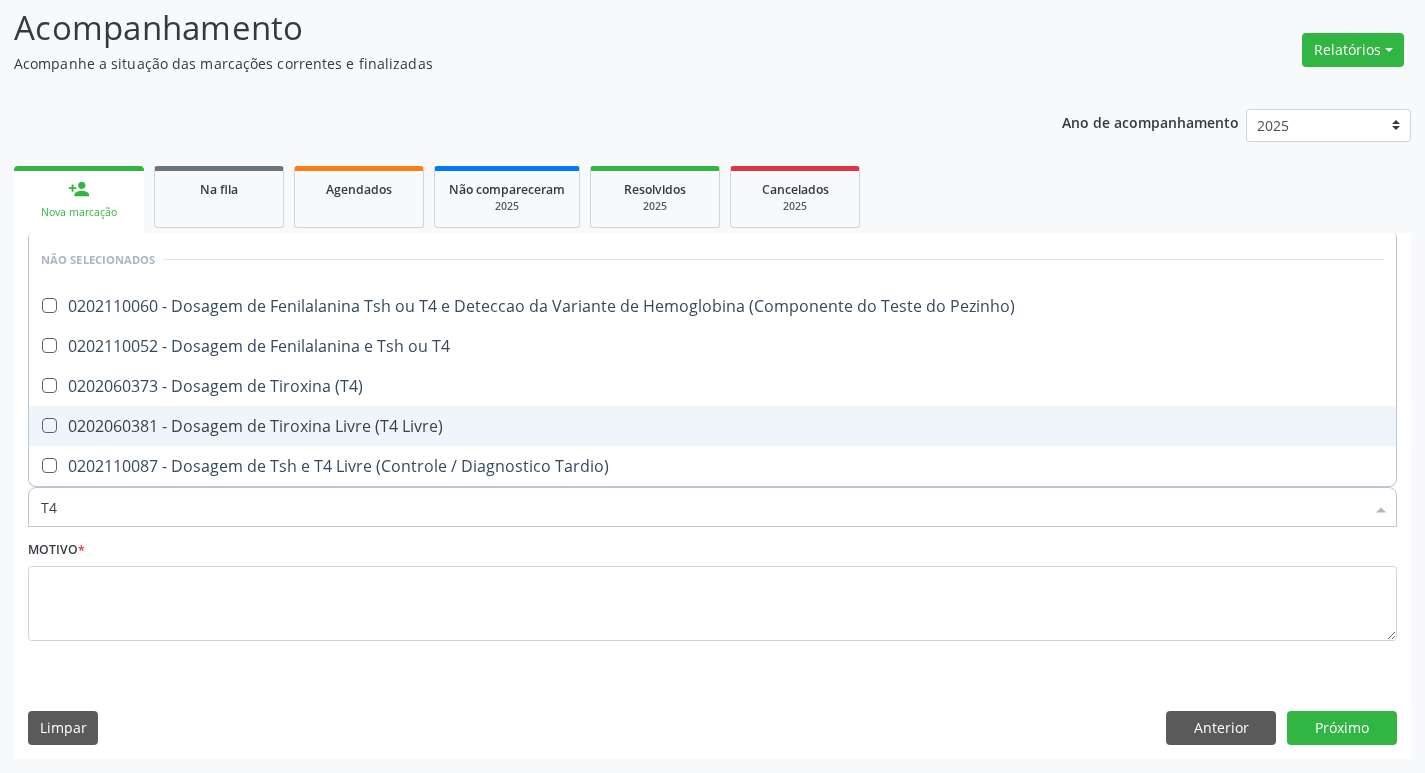 click on "0202060381 - Dosagem de Tiroxina Livre (T4 Livre)" at bounding box center [712, 426] 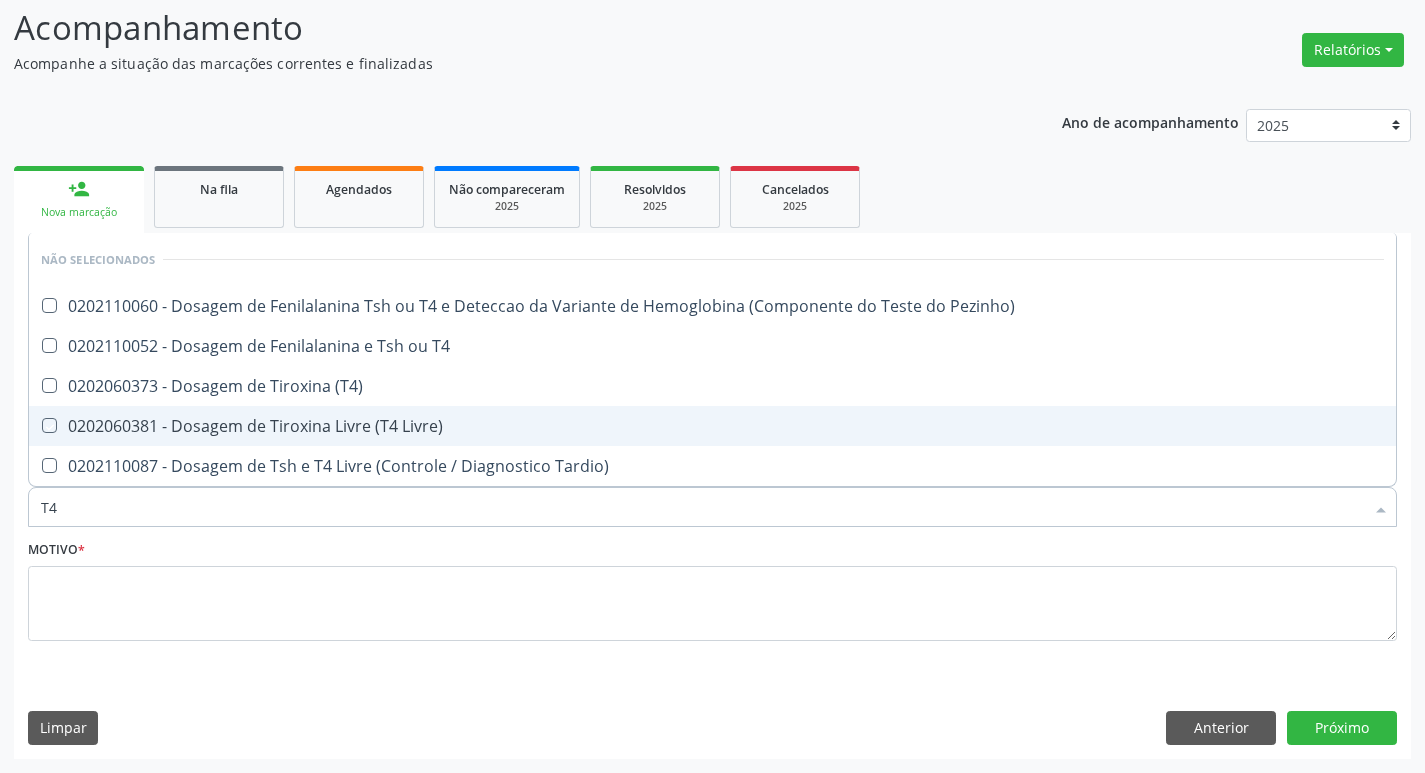 checkbox on "true" 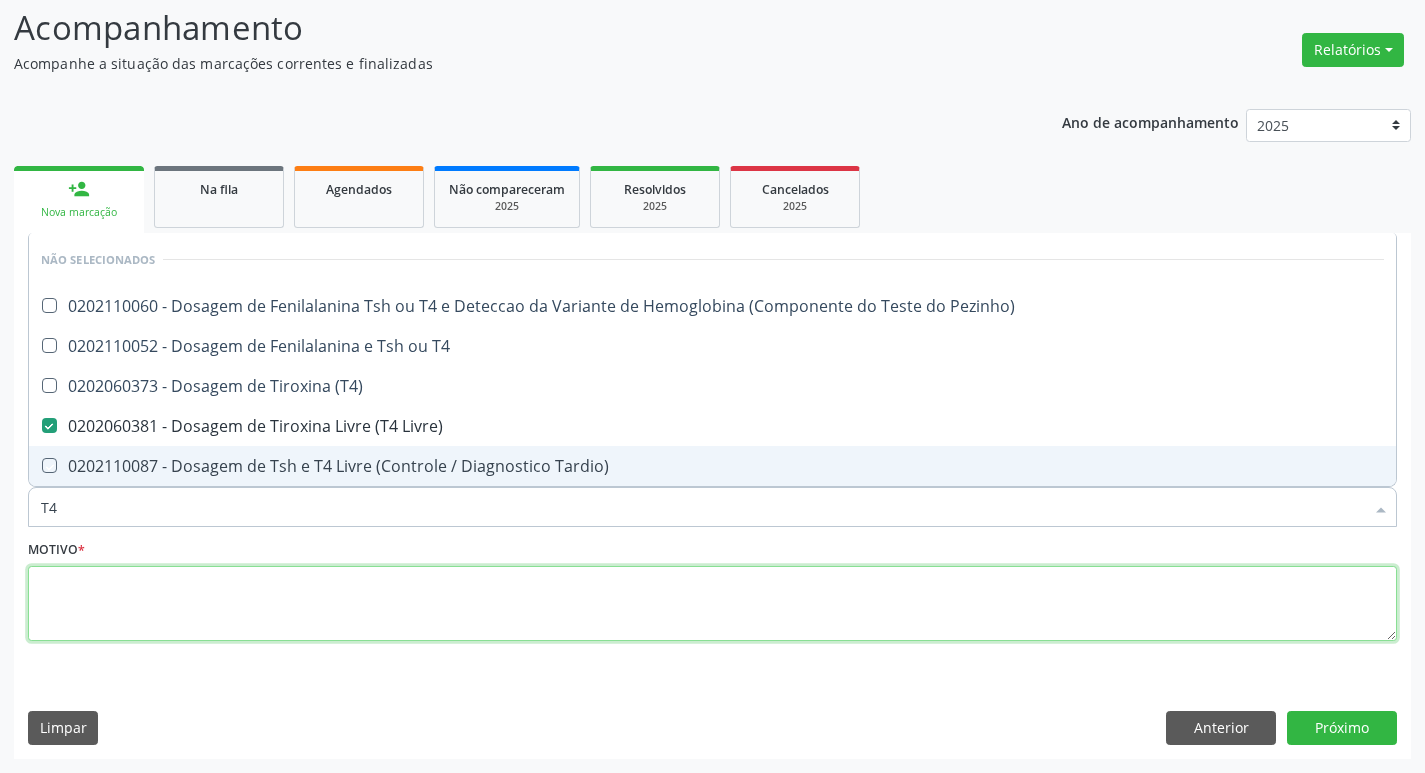 click at bounding box center [712, 604] 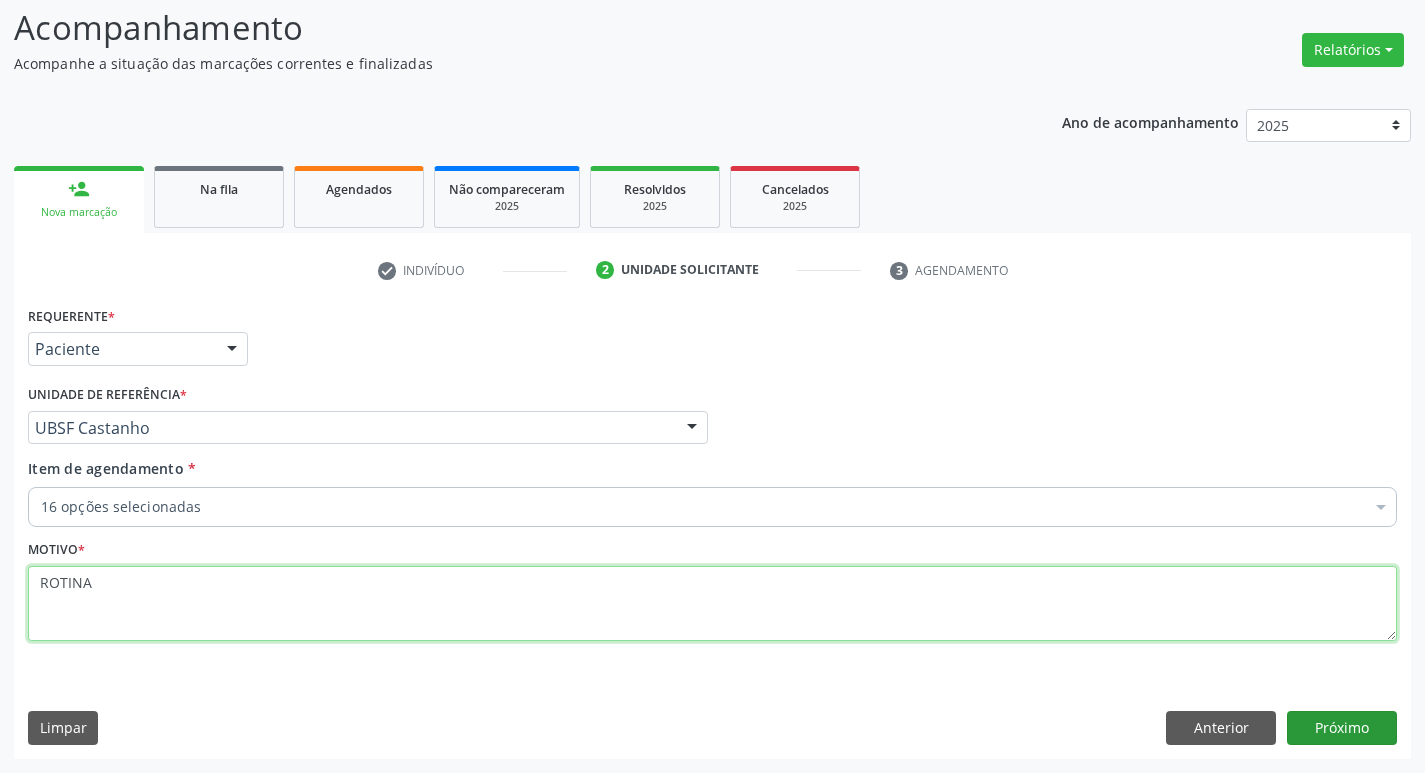 type on "ROTINA" 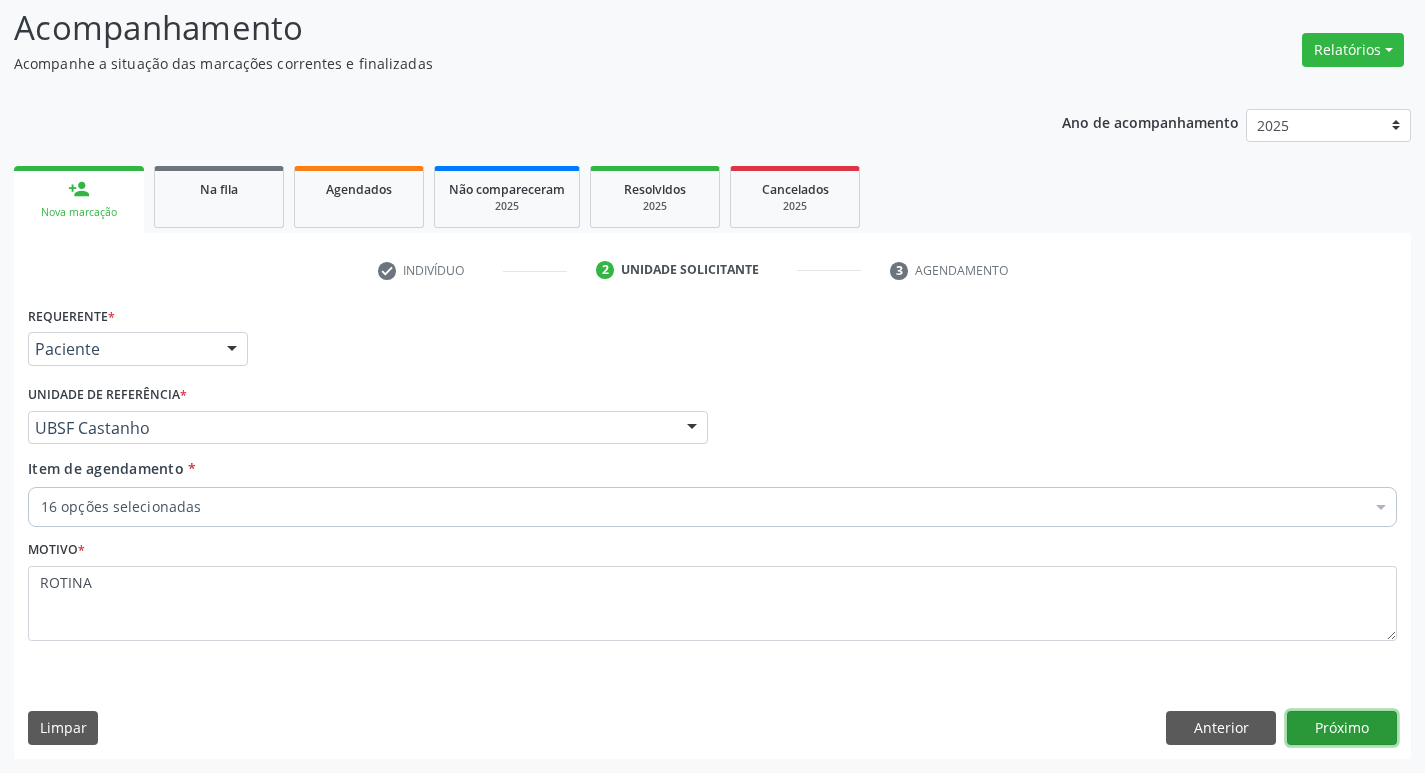 click on "Próximo" at bounding box center [1342, 728] 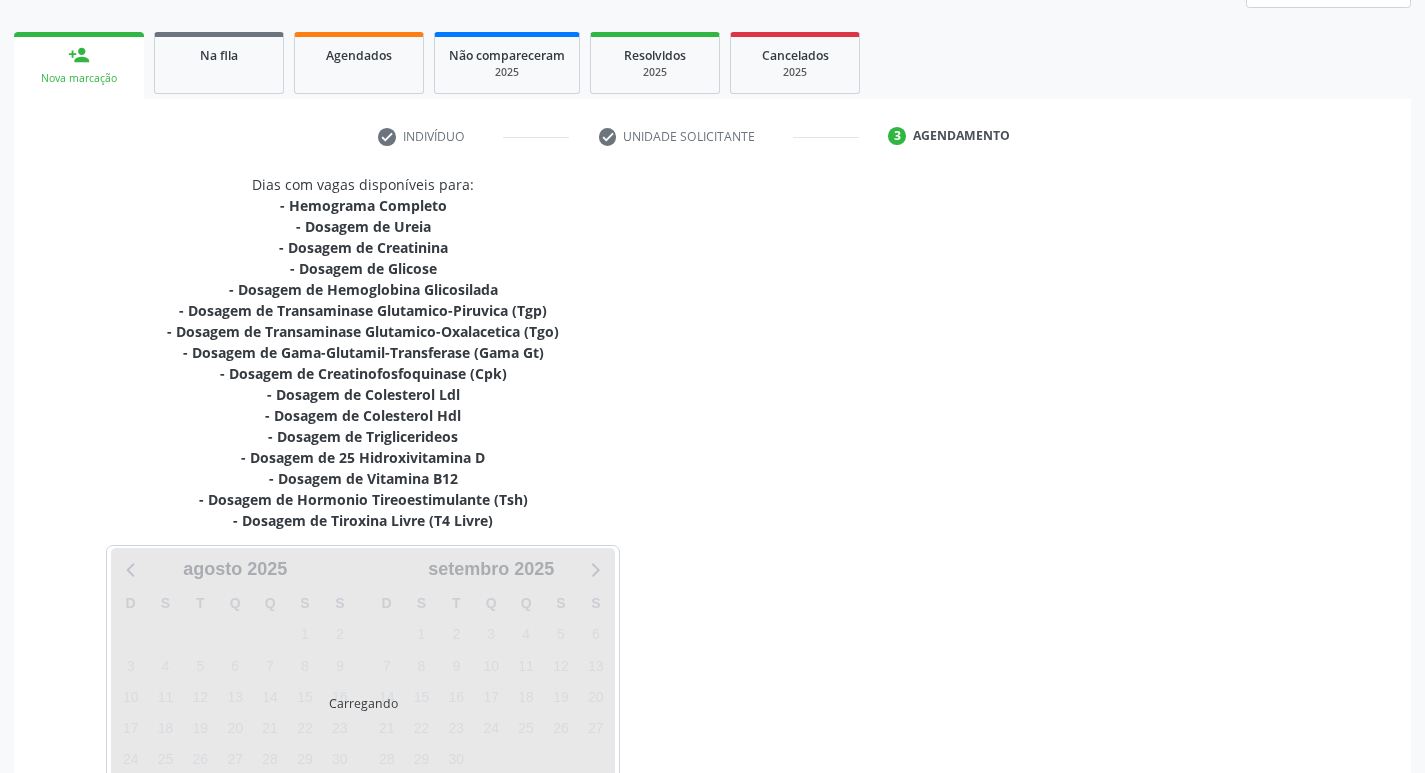 scroll, scrollTop: 412, scrollLeft: 0, axis: vertical 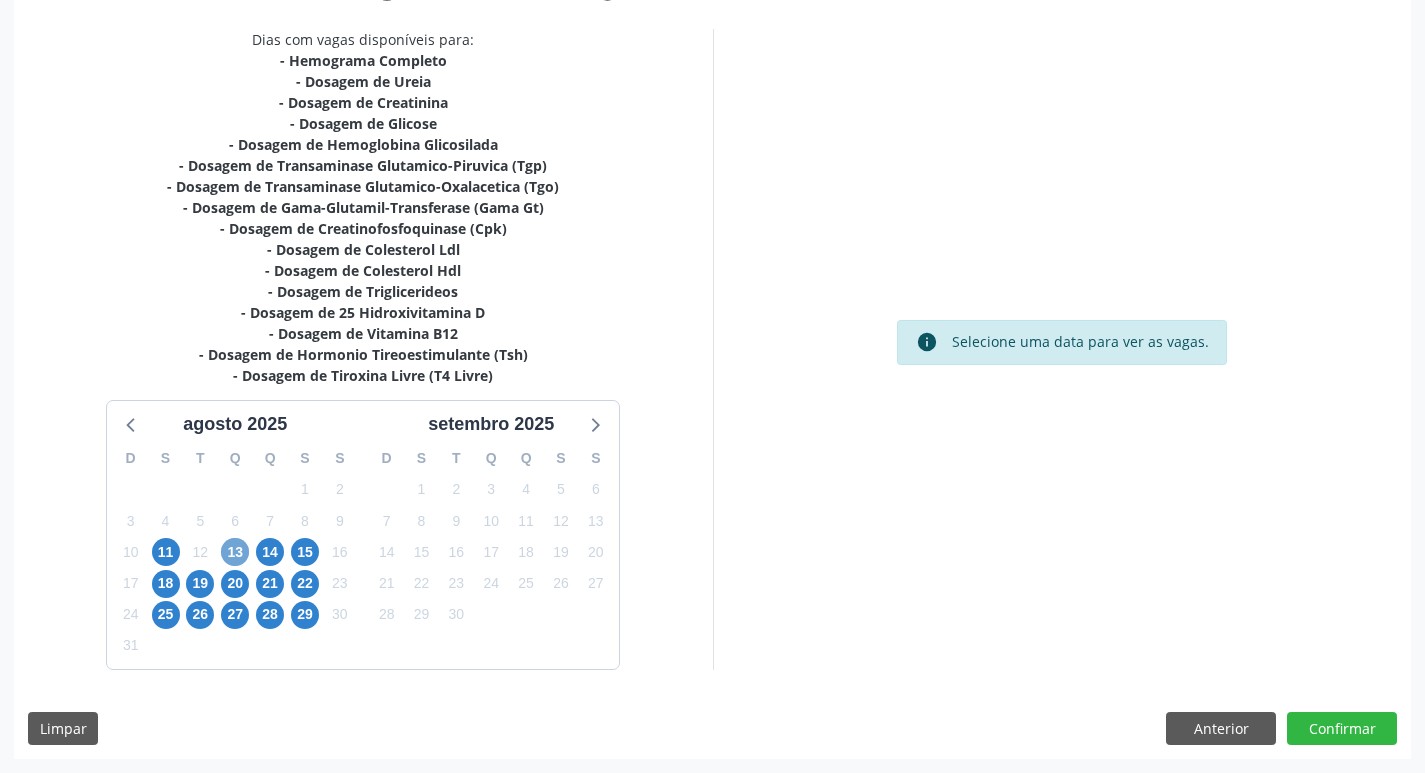 click on "13" at bounding box center [235, 552] 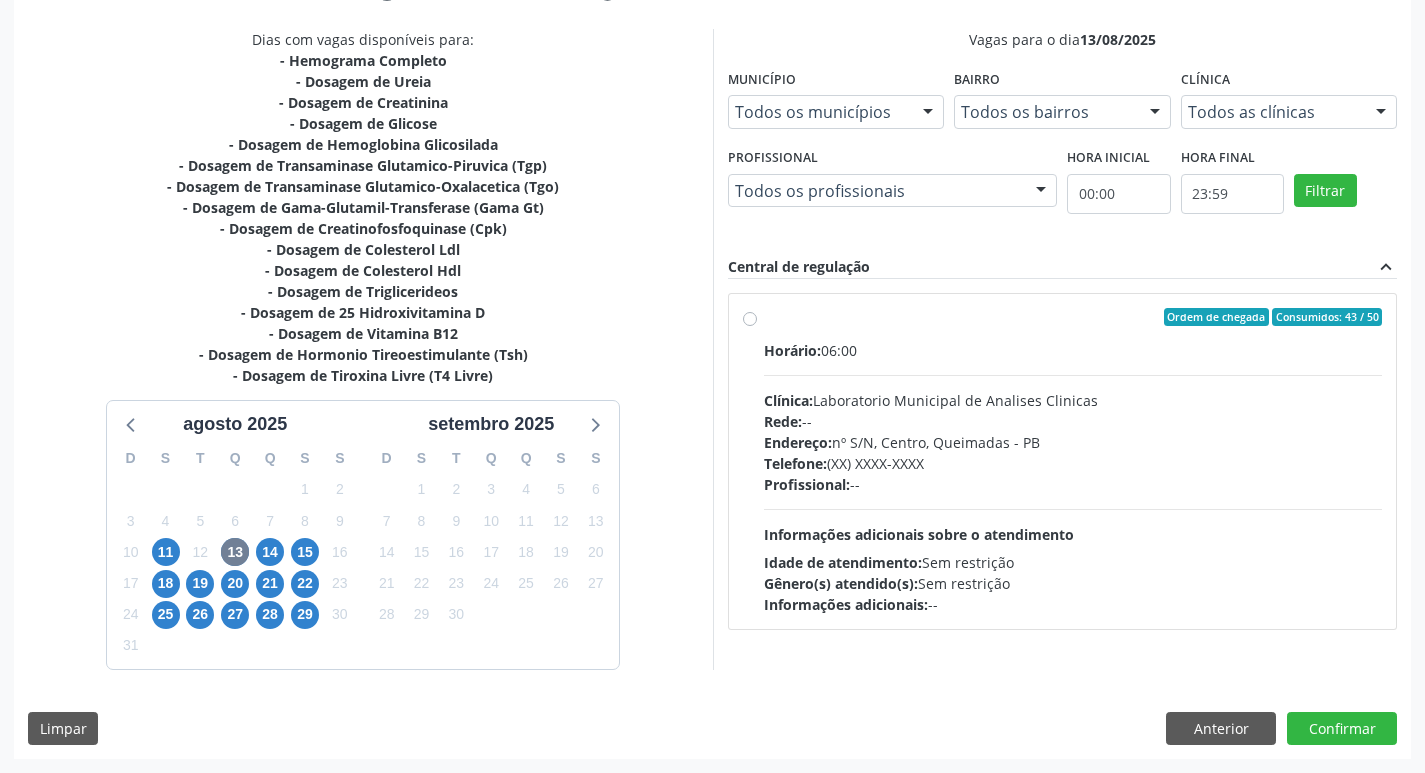 click at bounding box center [1073, 509] 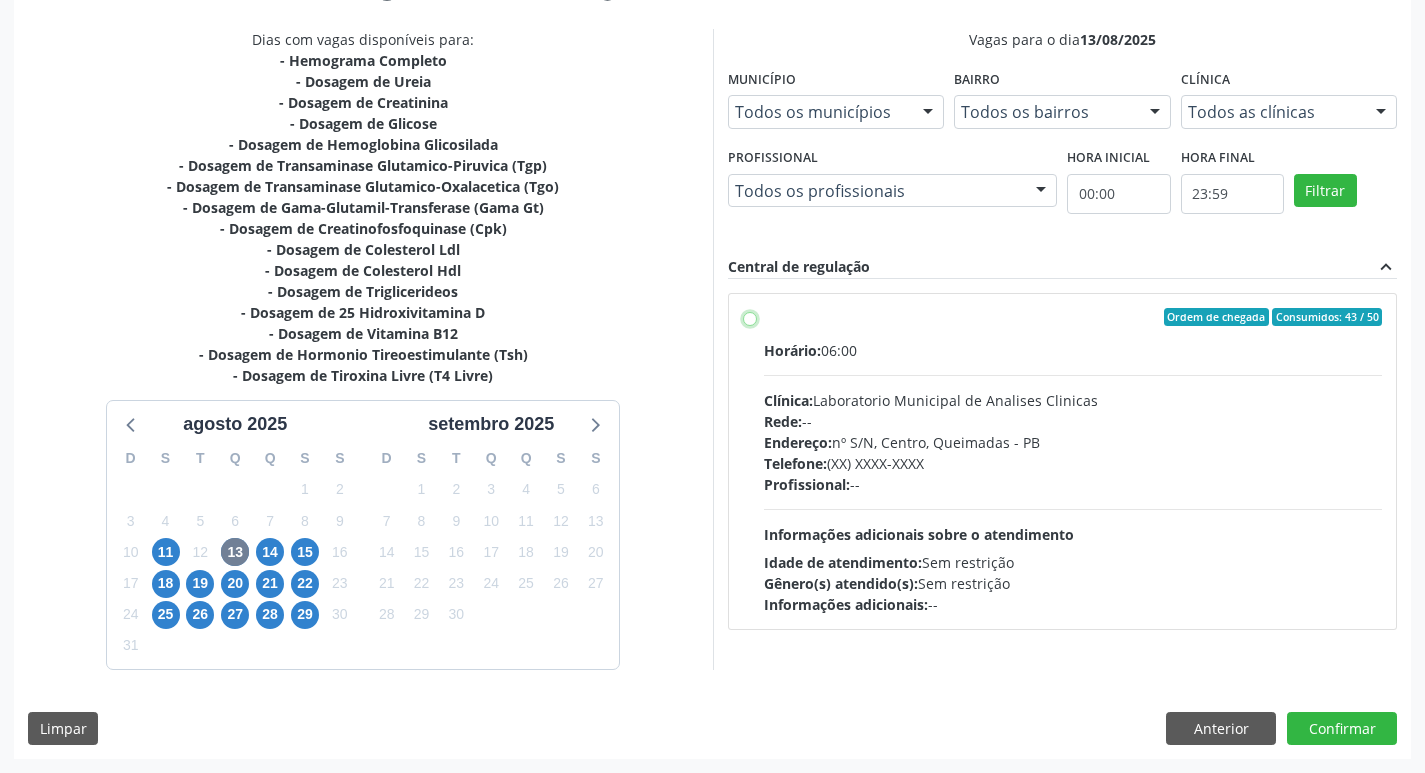 radio on "true" 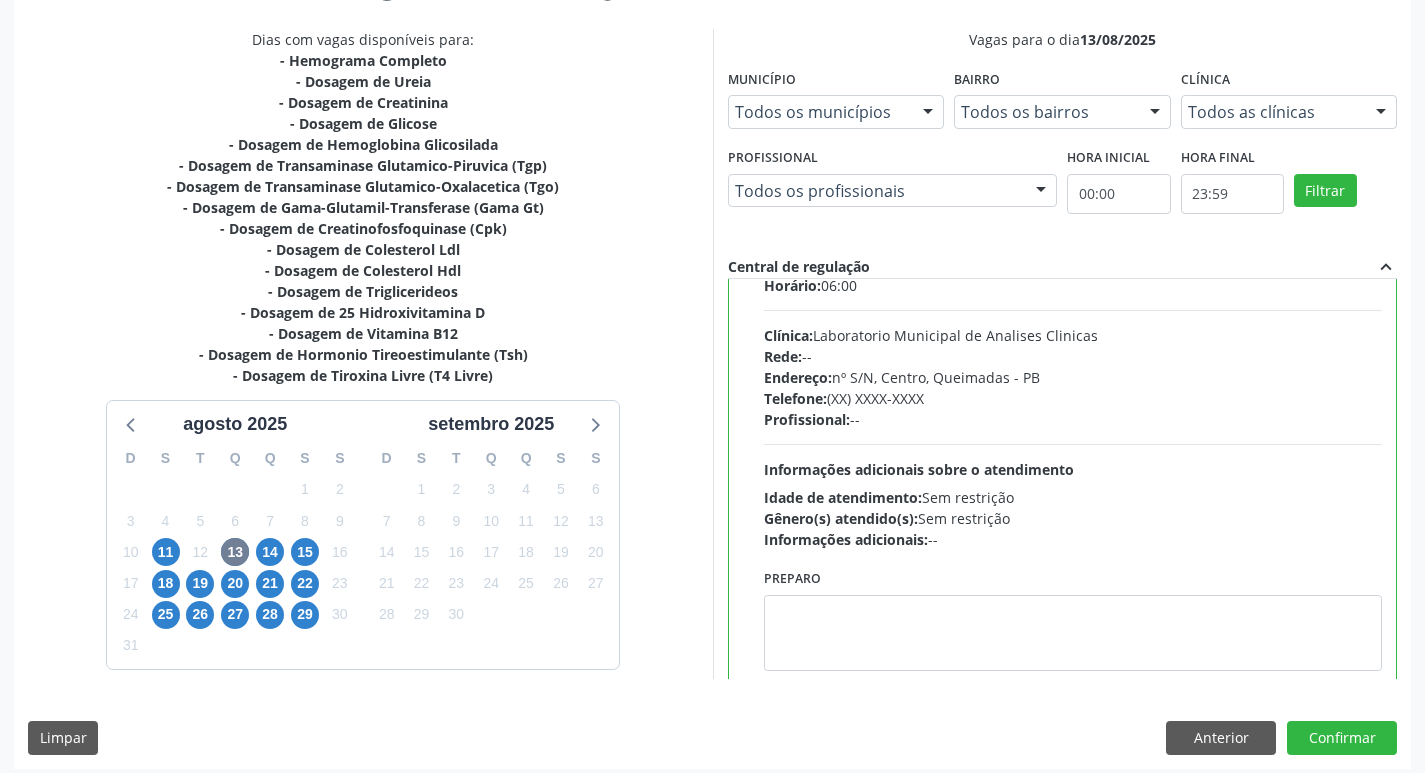 scroll, scrollTop: 99, scrollLeft: 0, axis: vertical 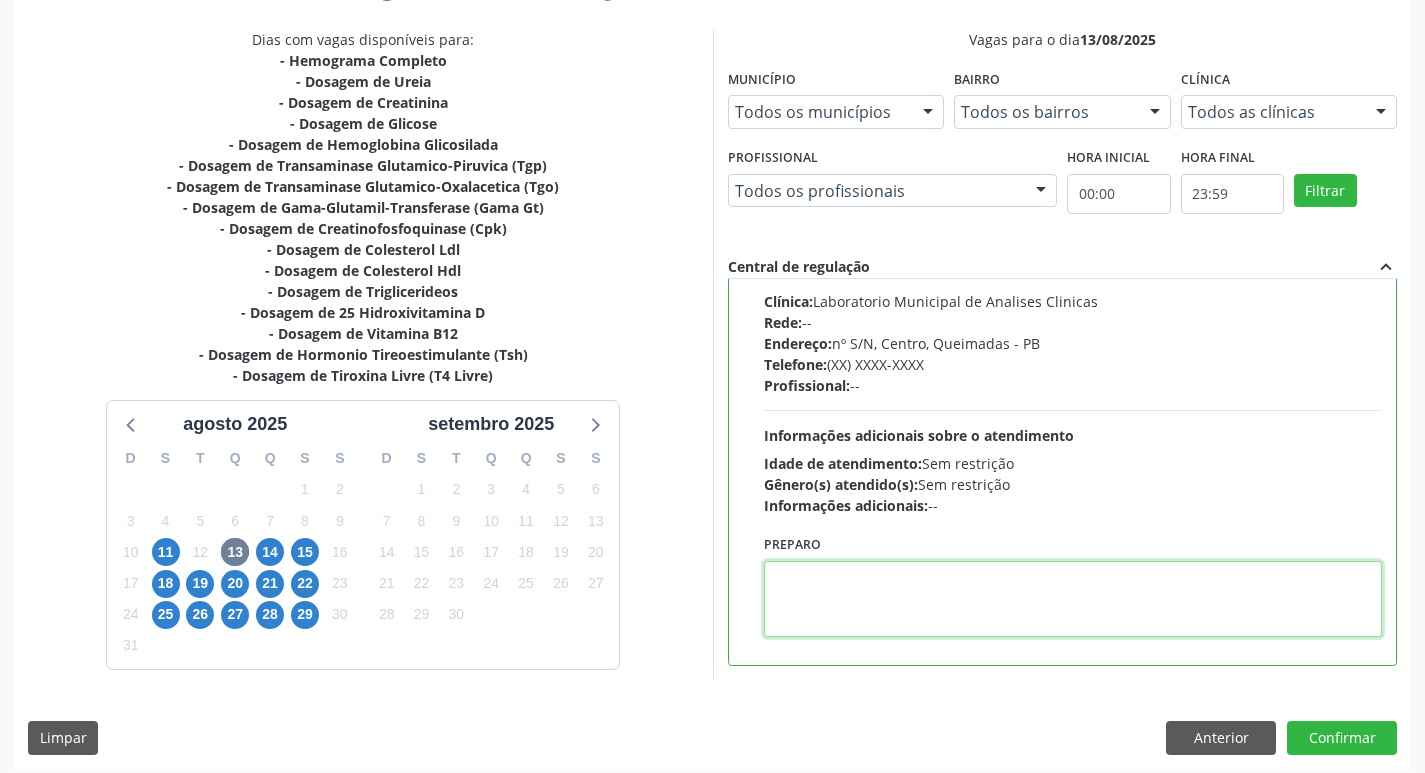 click at bounding box center [1073, 599] 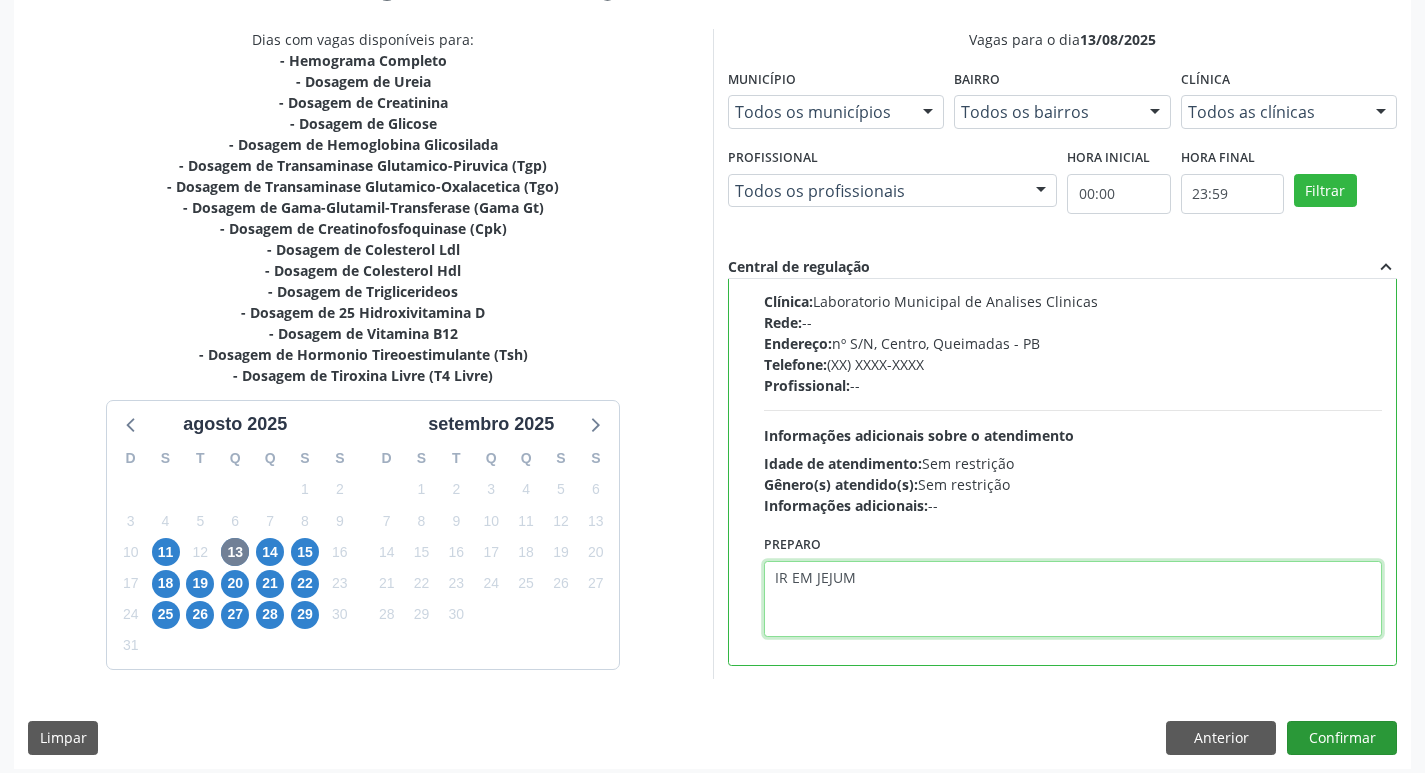 type on "IR EM JEJUM" 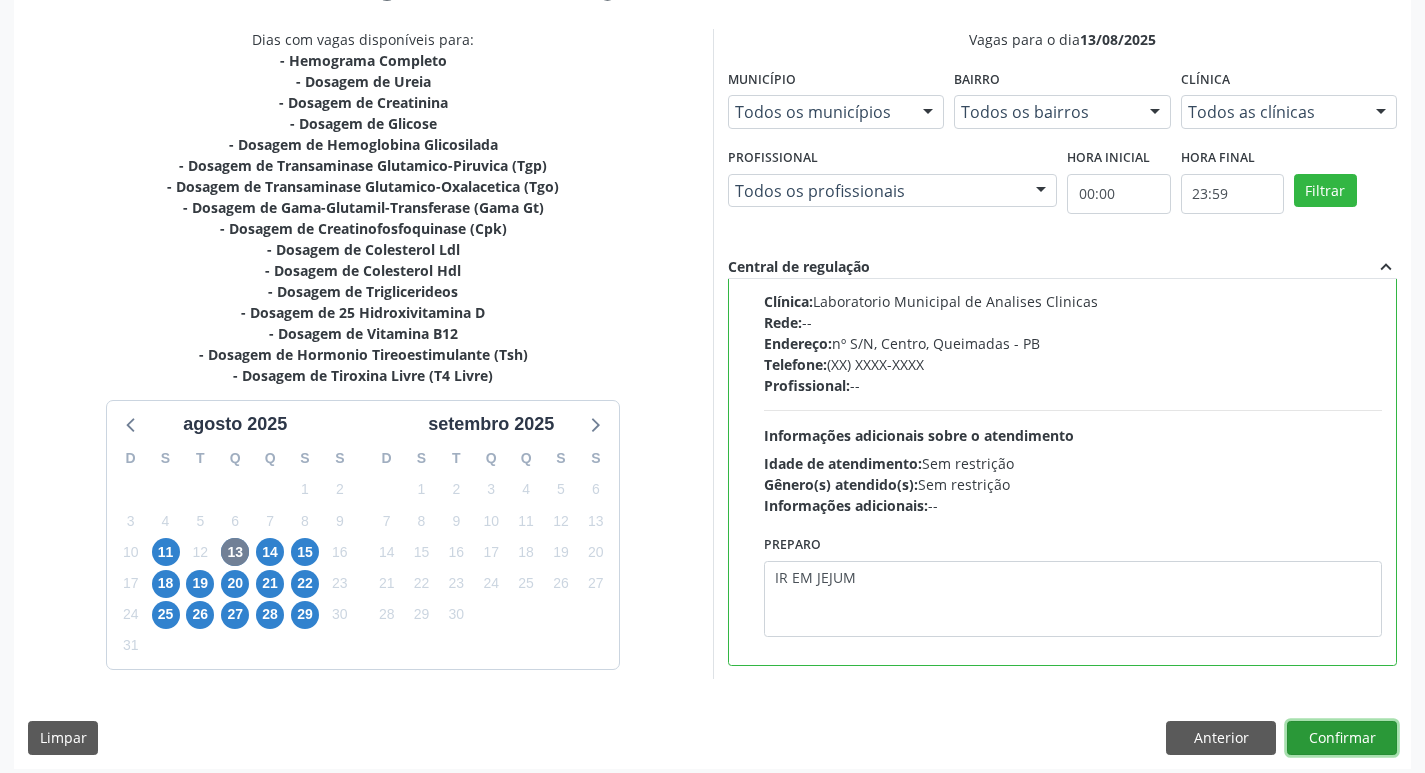 click on "Confirmar" at bounding box center [1342, 738] 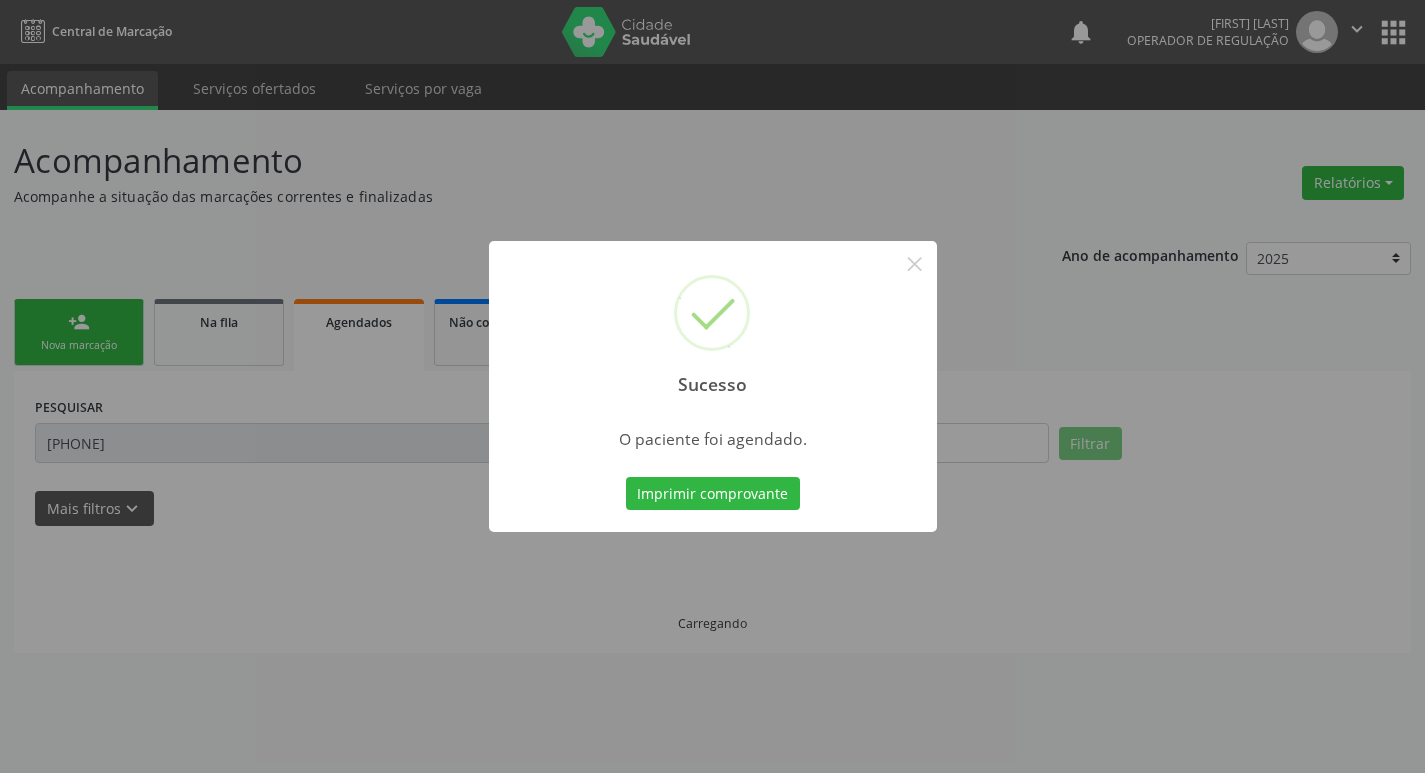 scroll, scrollTop: 0, scrollLeft: 0, axis: both 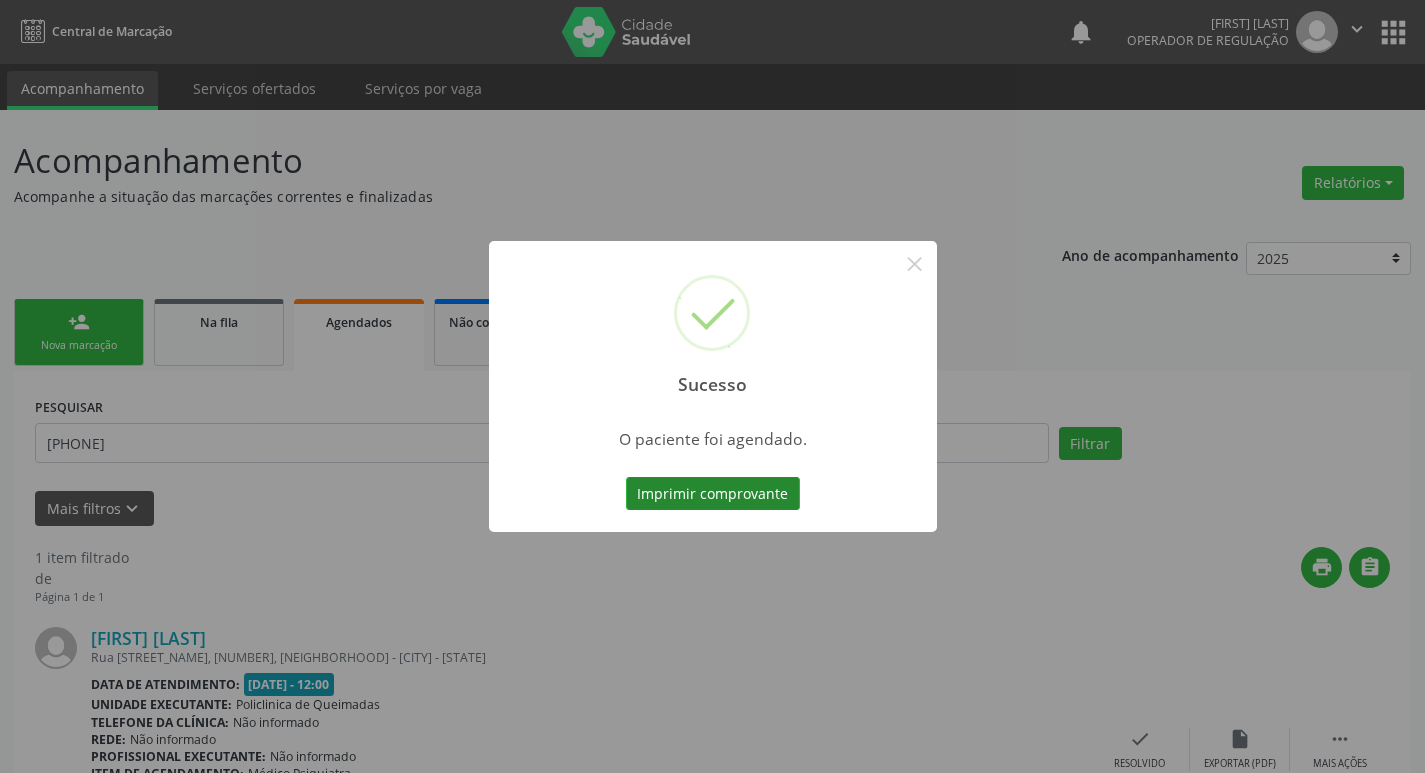 click on "Imprimir comprovante" at bounding box center [713, 494] 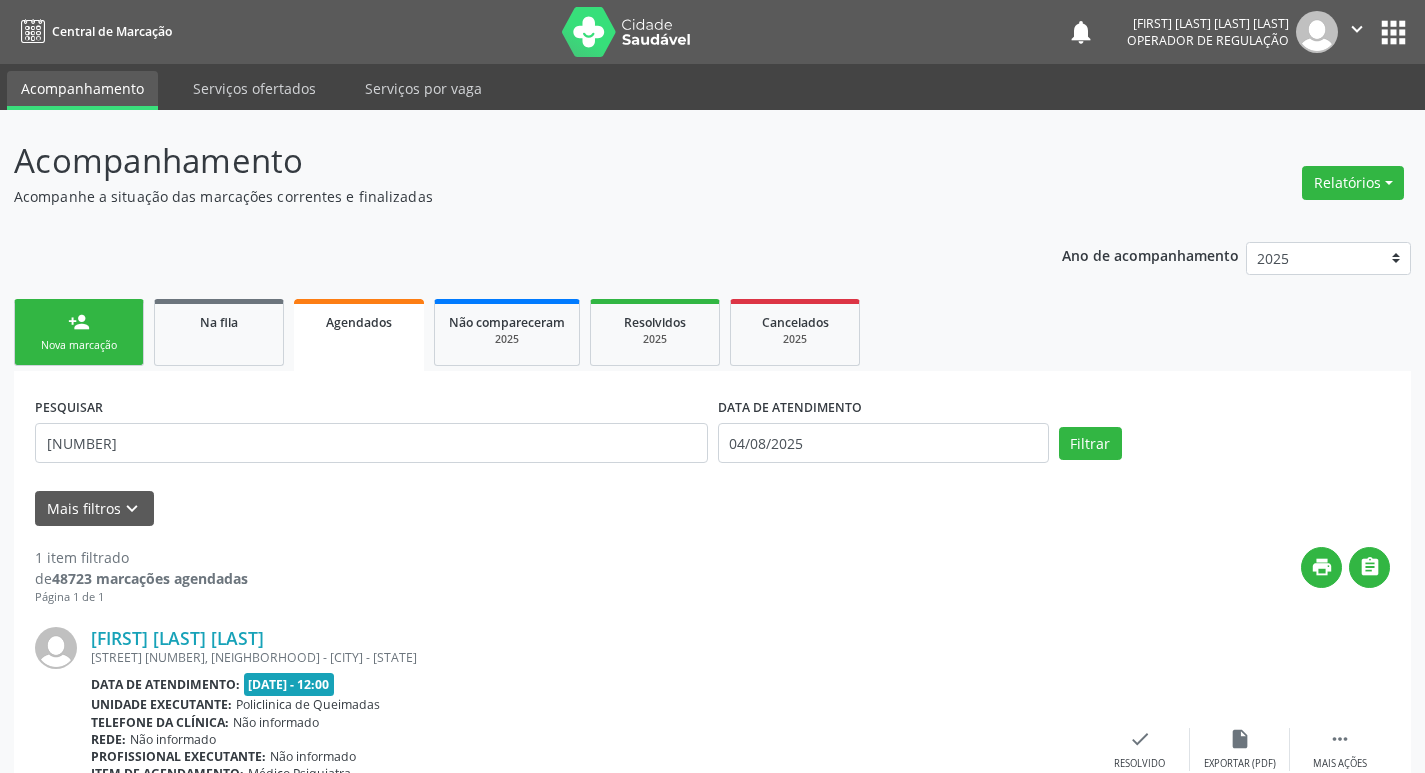 scroll, scrollTop: 0, scrollLeft: 0, axis: both 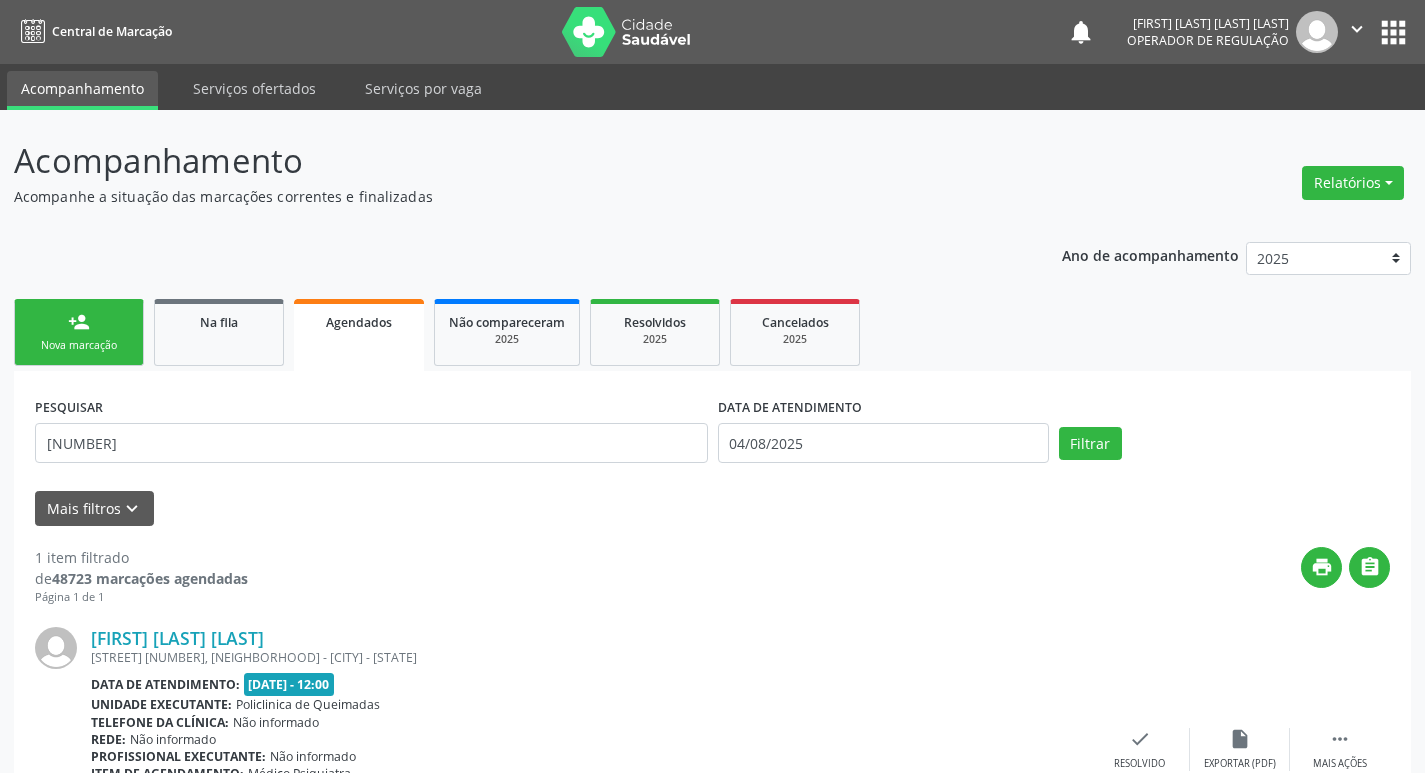 click on "person_add
Nova marcação" at bounding box center (79, 332) 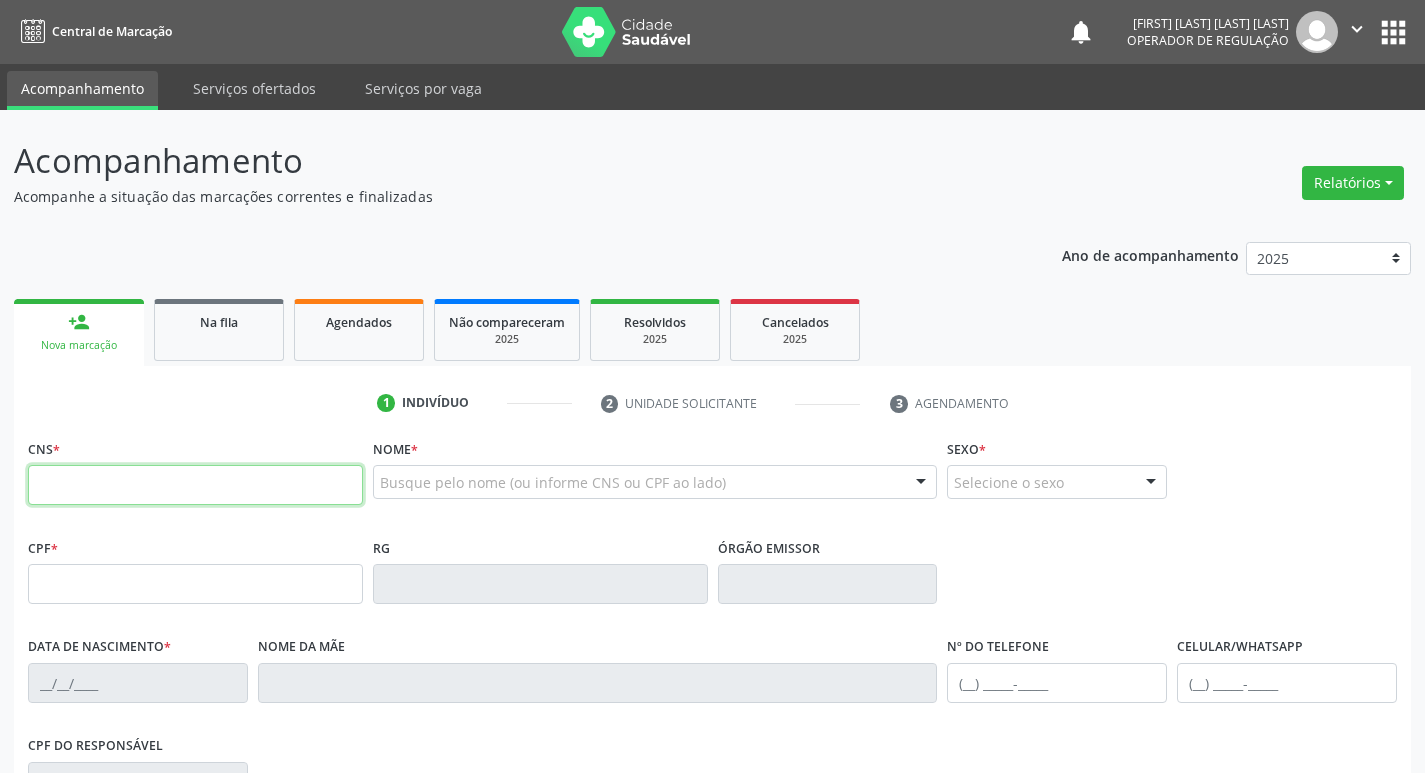 click at bounding box center [195, 485] 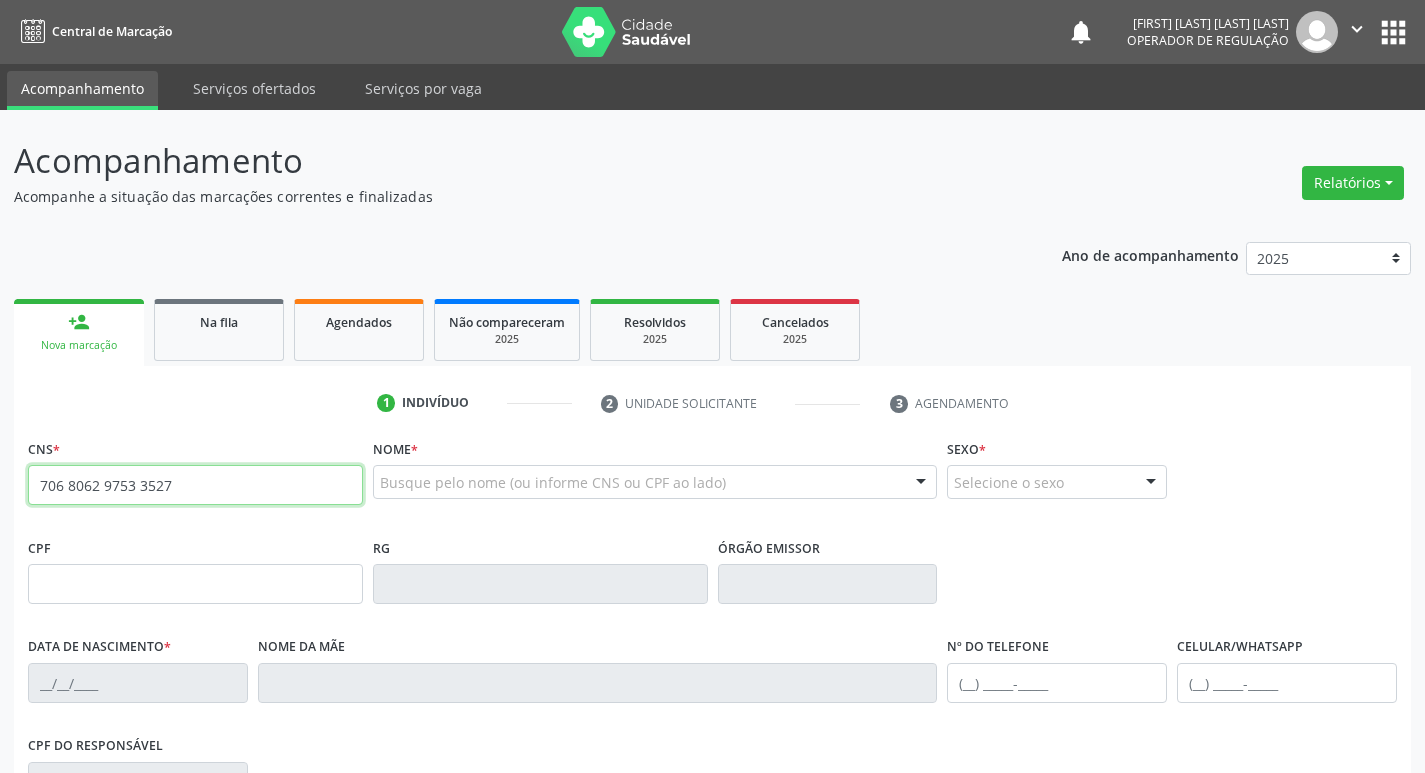 type on "706 8062 9753 3527" 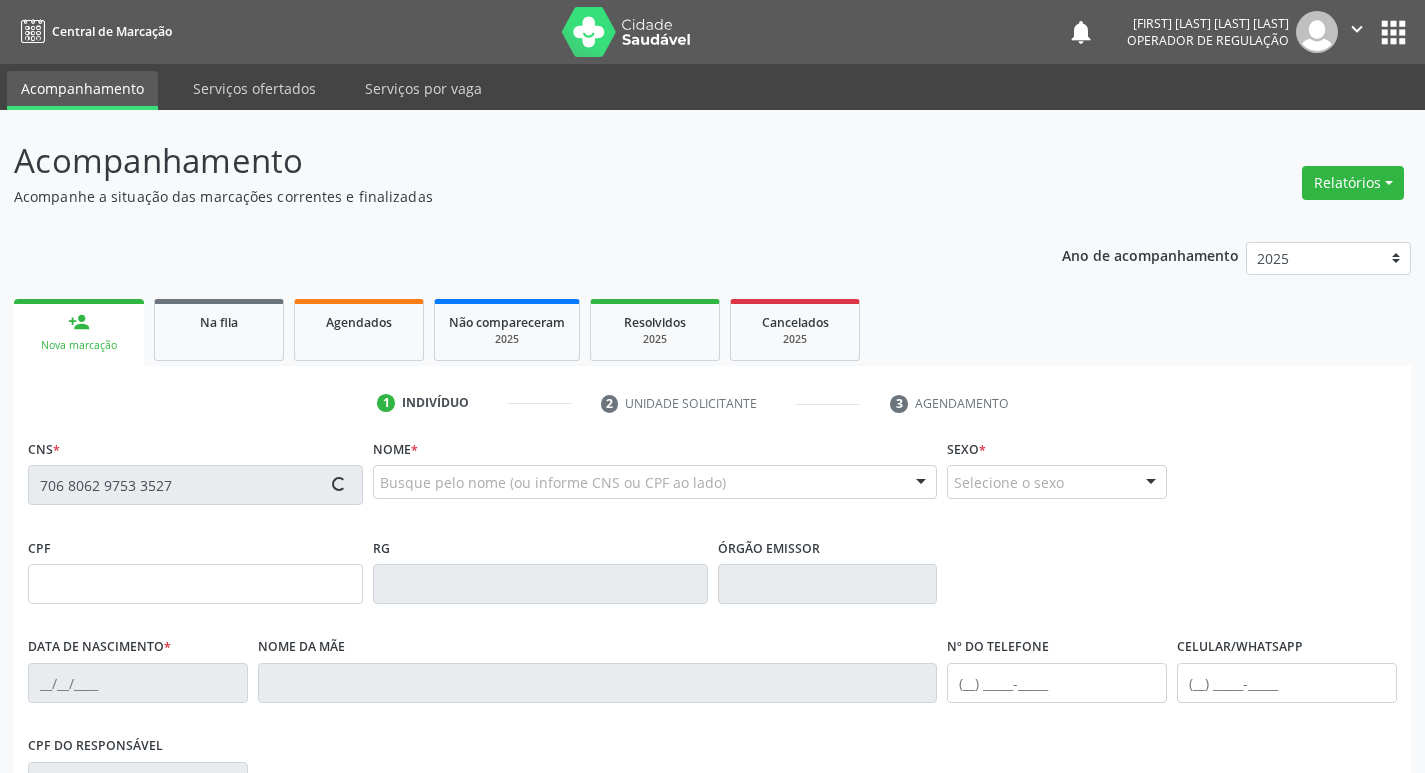 type on "171.405.127-79" 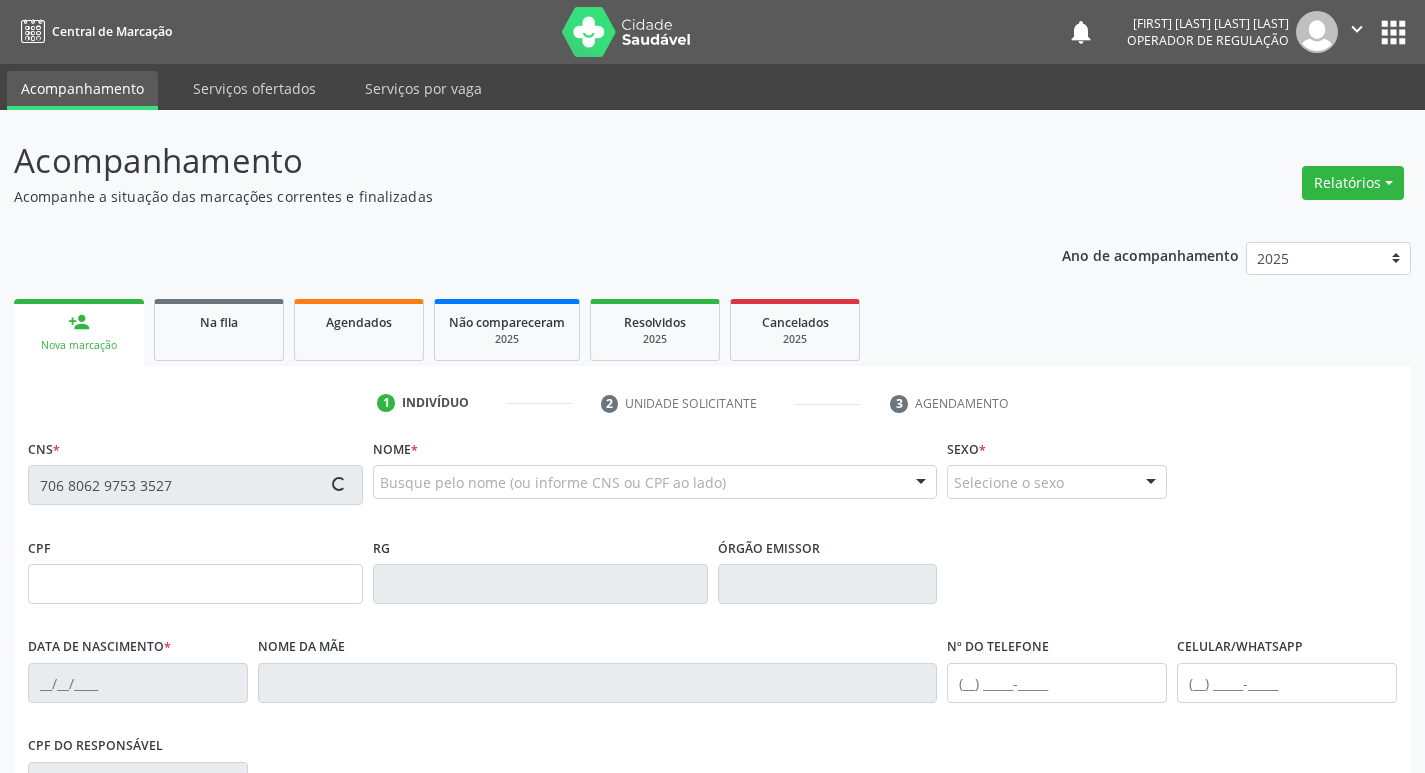 type on "27/11/1997" 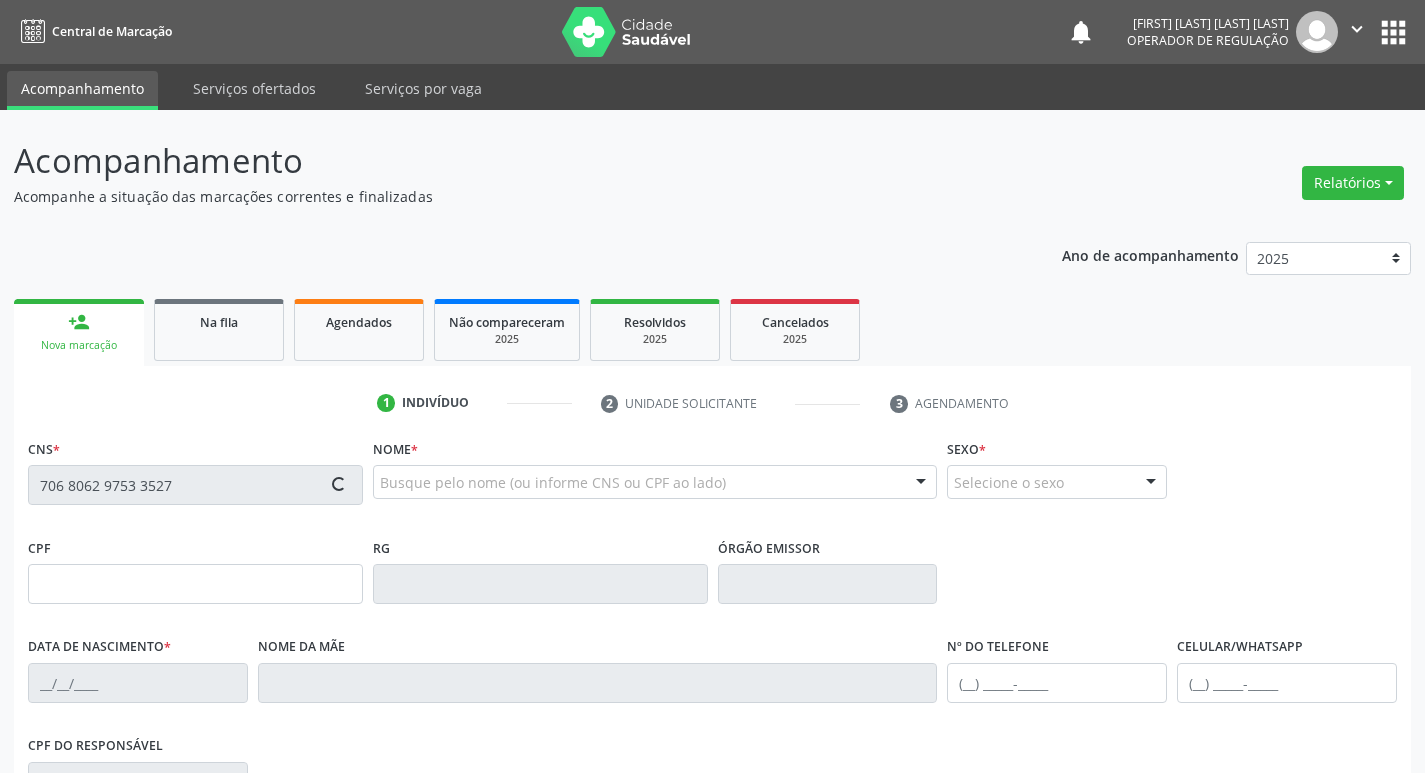 type on "(21) 96550-8239" 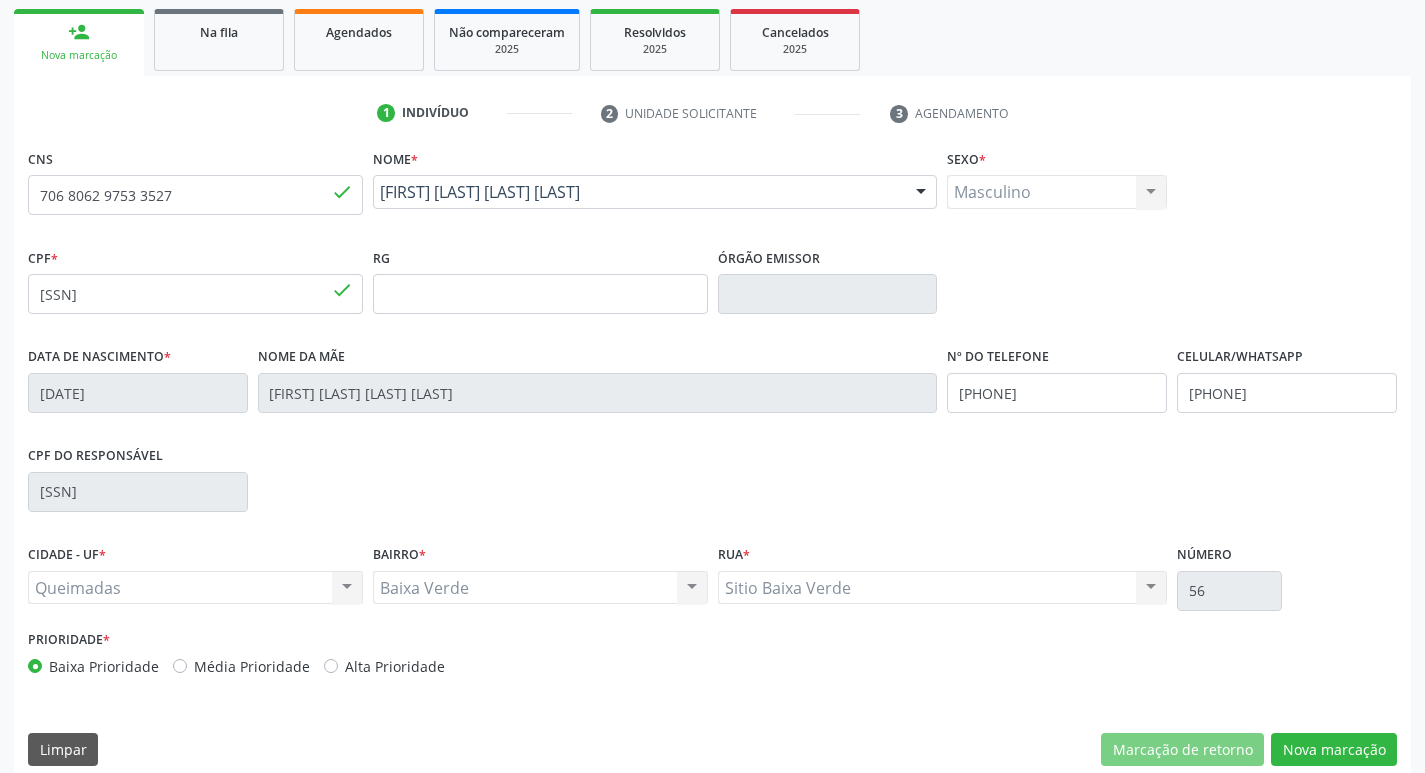 scroll, scrollTop: 311, scrollLeft: 0, axis: vertical 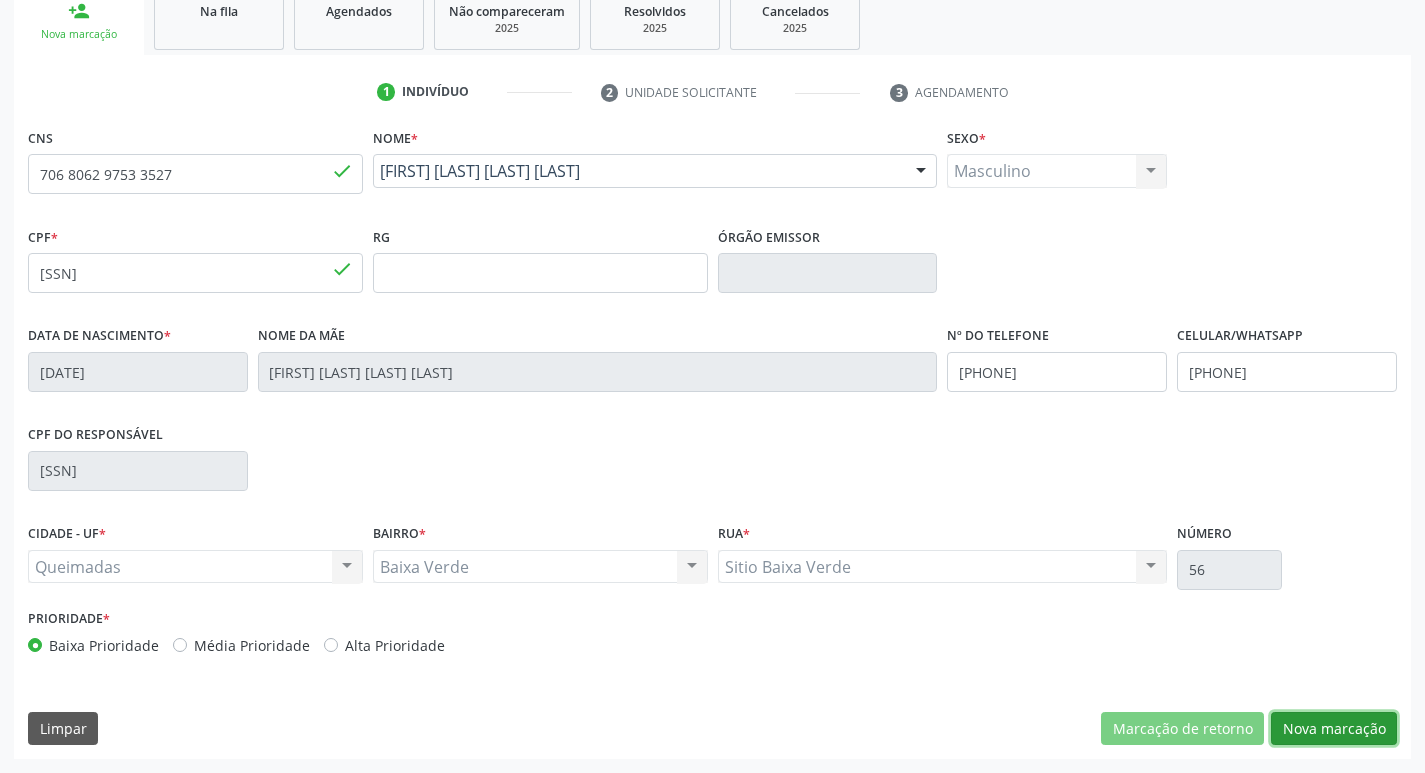 click on "Nova marcação" at bounding box center [1334, 729] 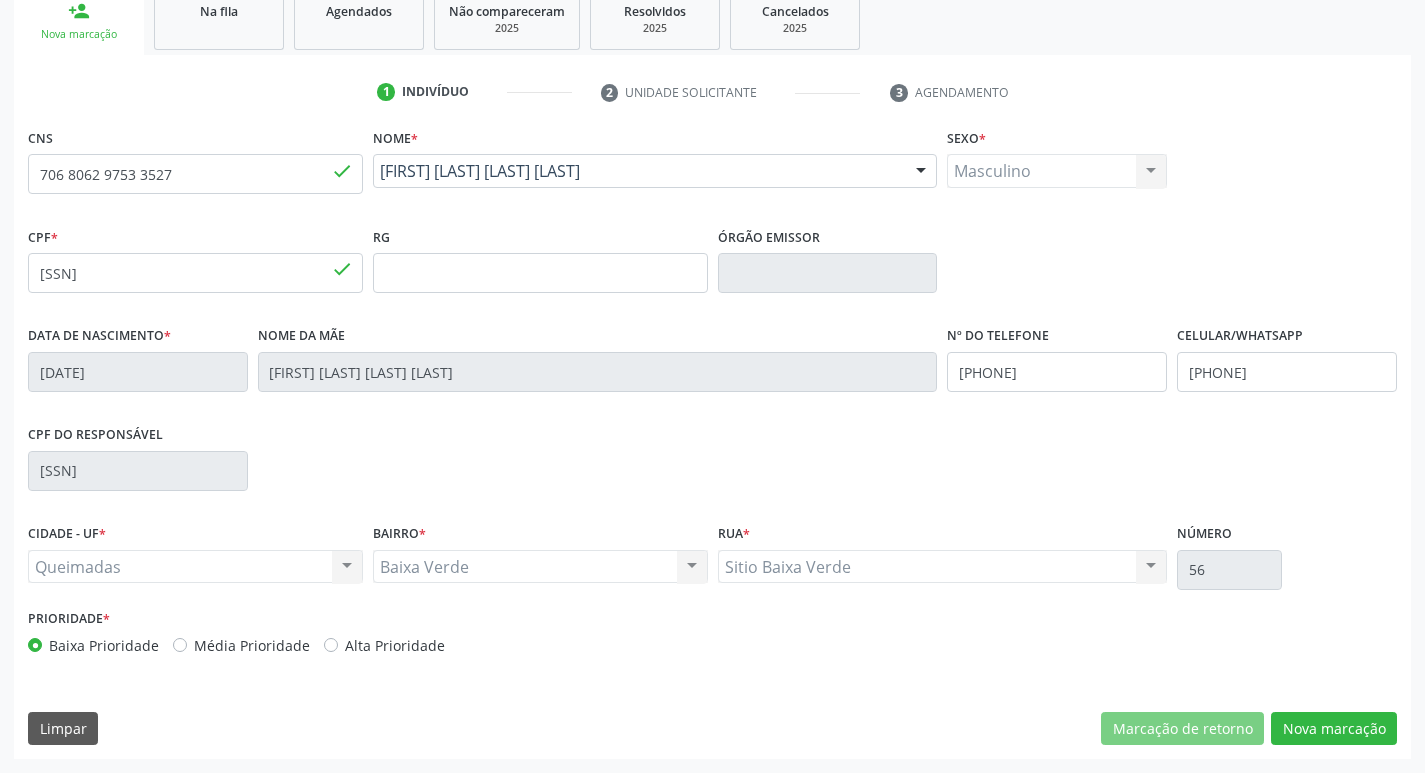 scroll, scrollTop: 133, scrollLeft: 0, axis: vertical 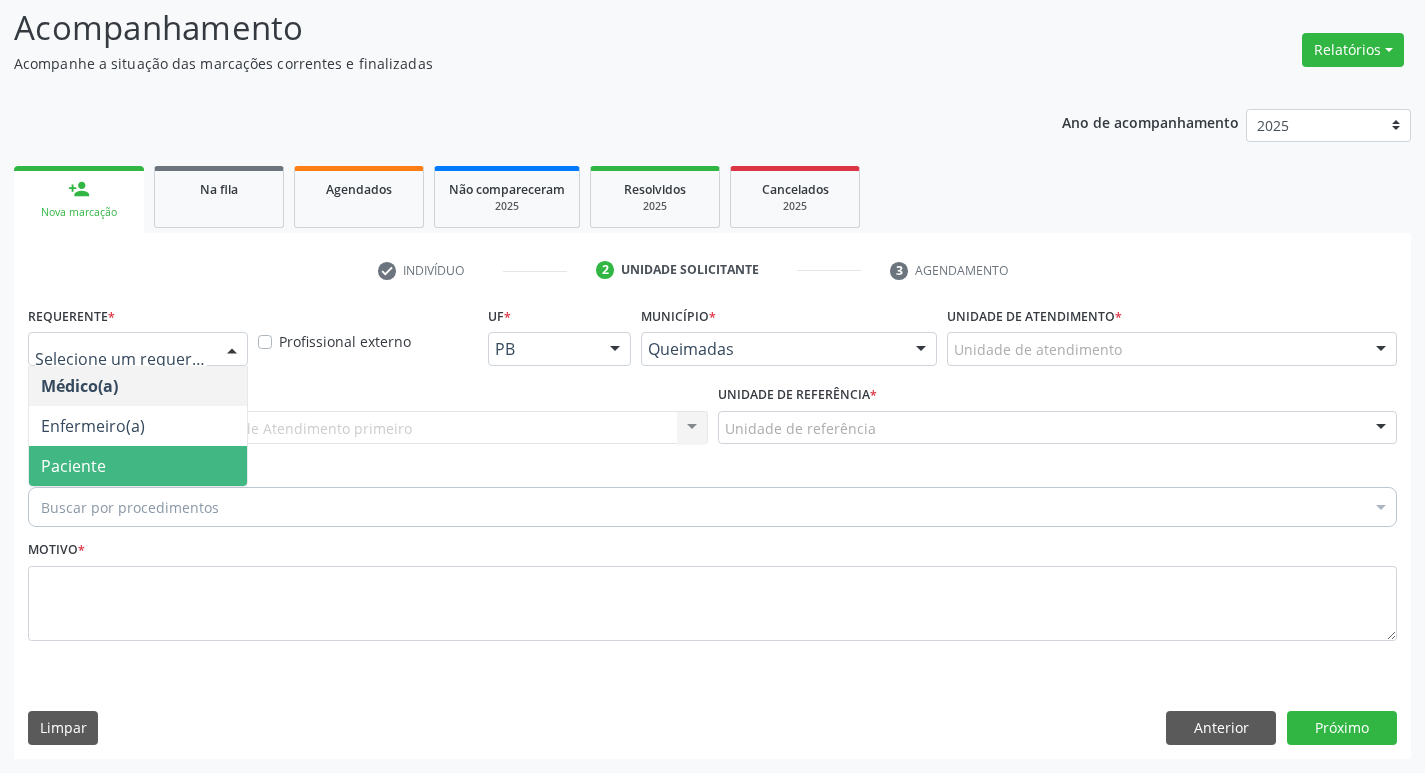 click on "Paciente" at bounding box center (138, 466) 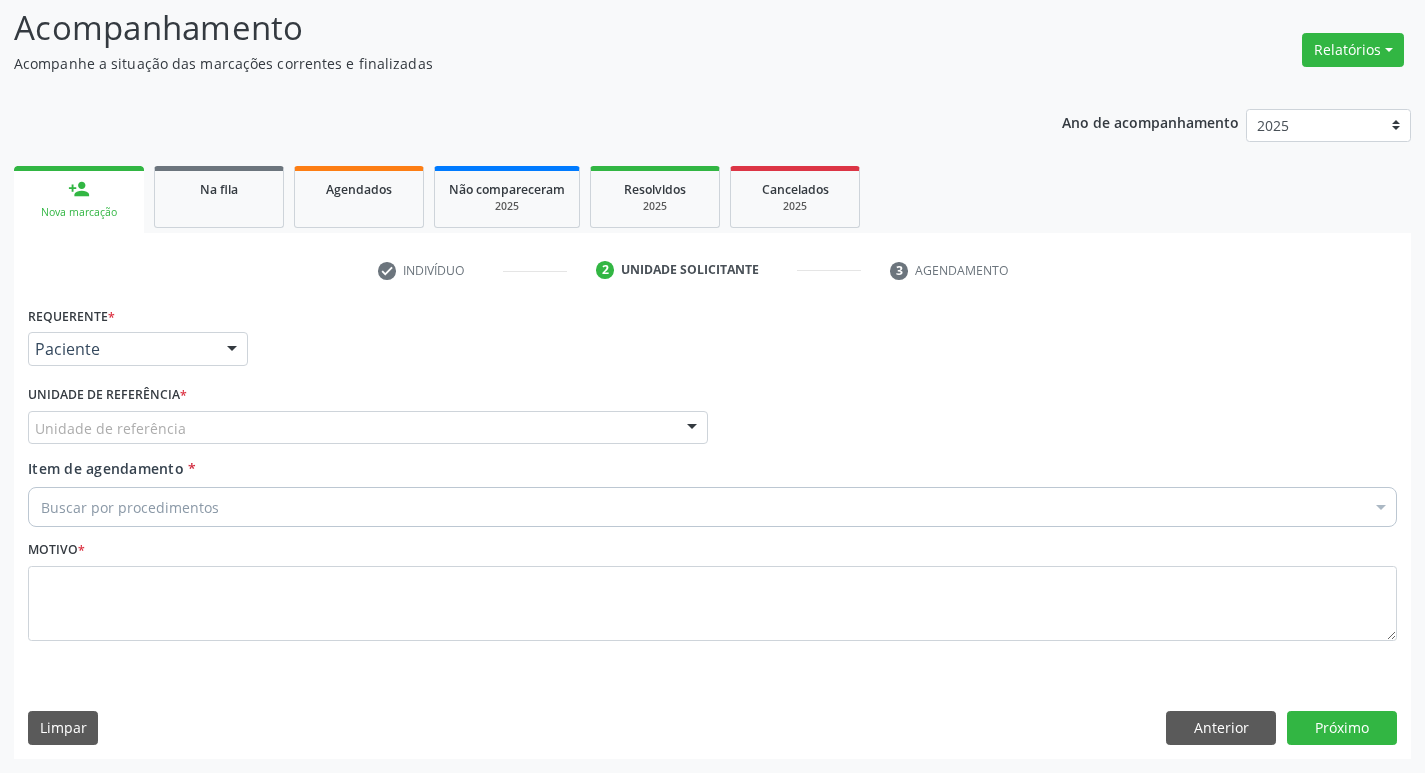click on "Unidade de referência" at bounding box center [368, 428] 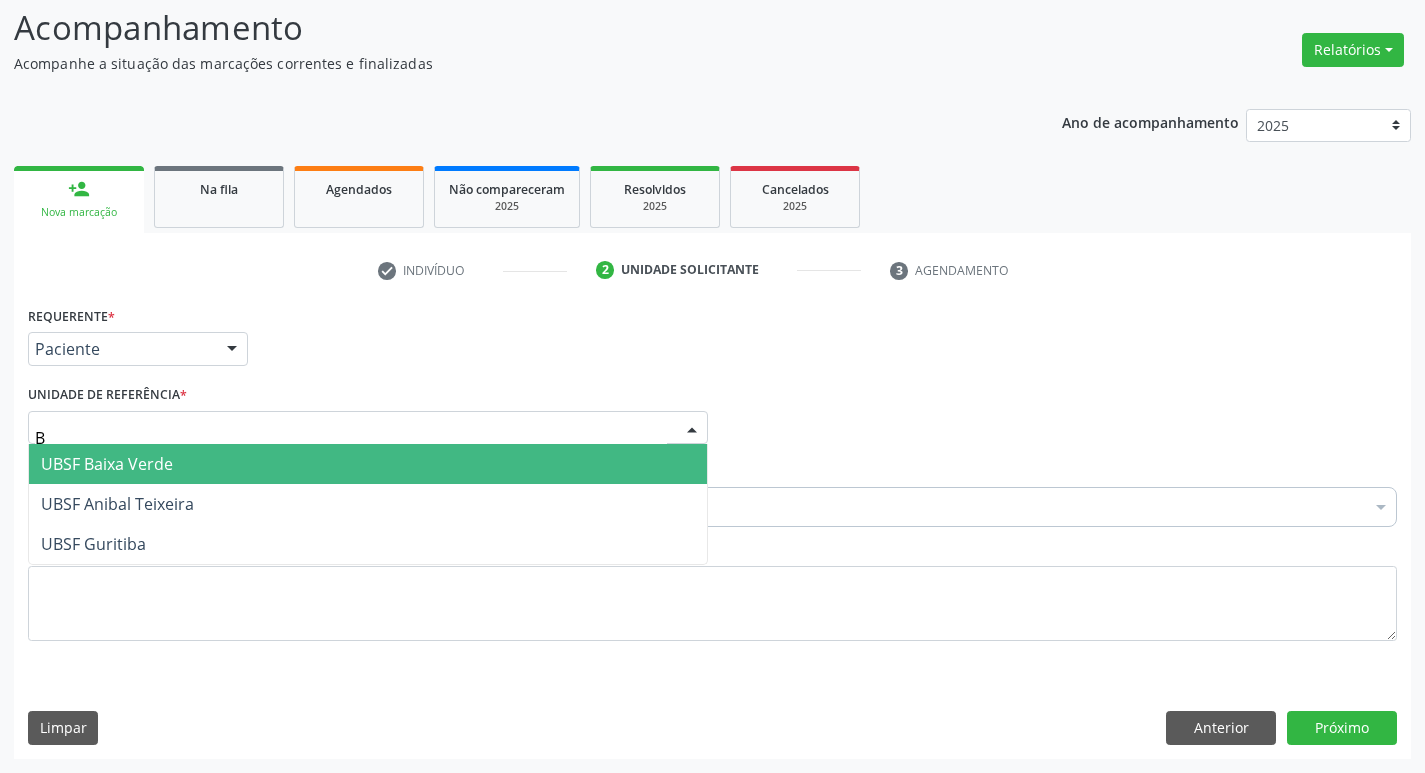 type on "BA" 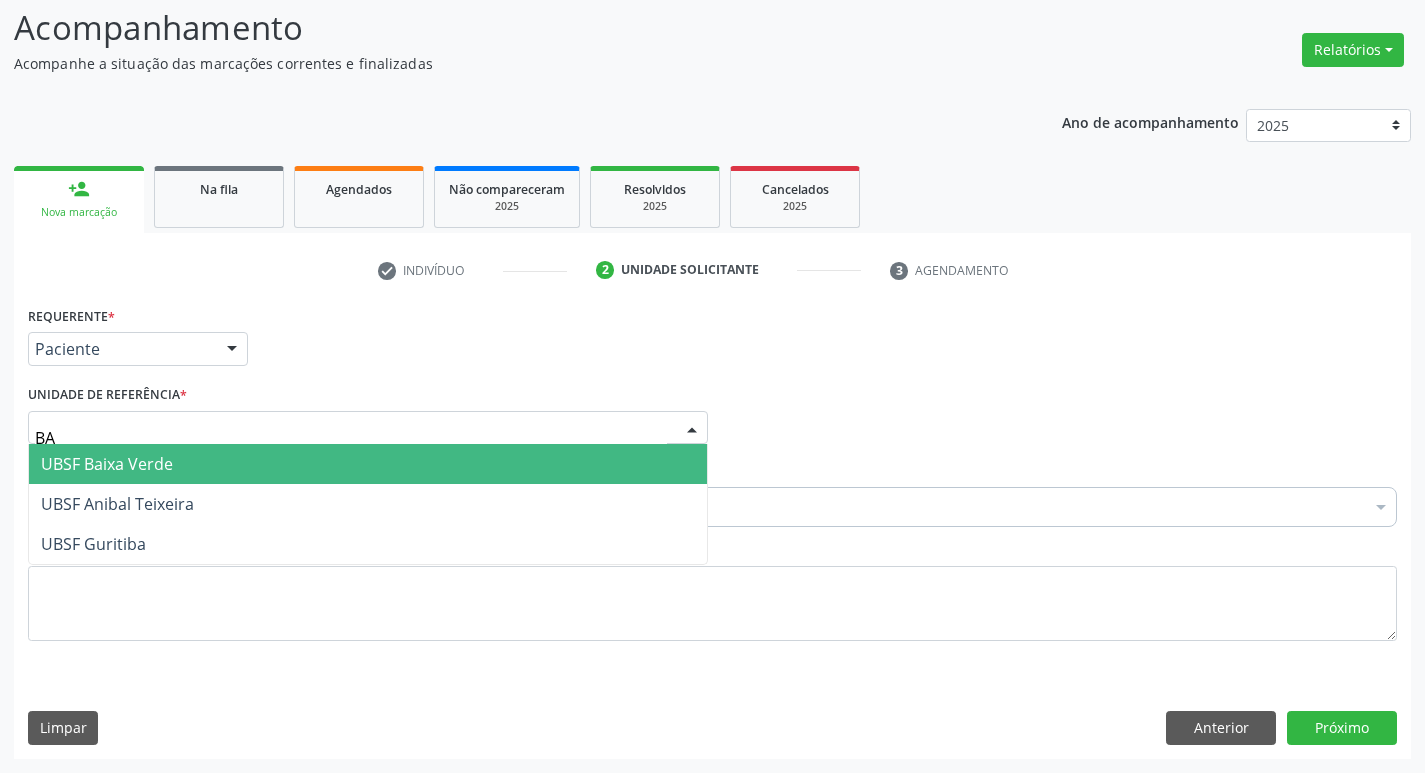 click on "UBSF Baixa Verde" at bounding box center (368, 464) 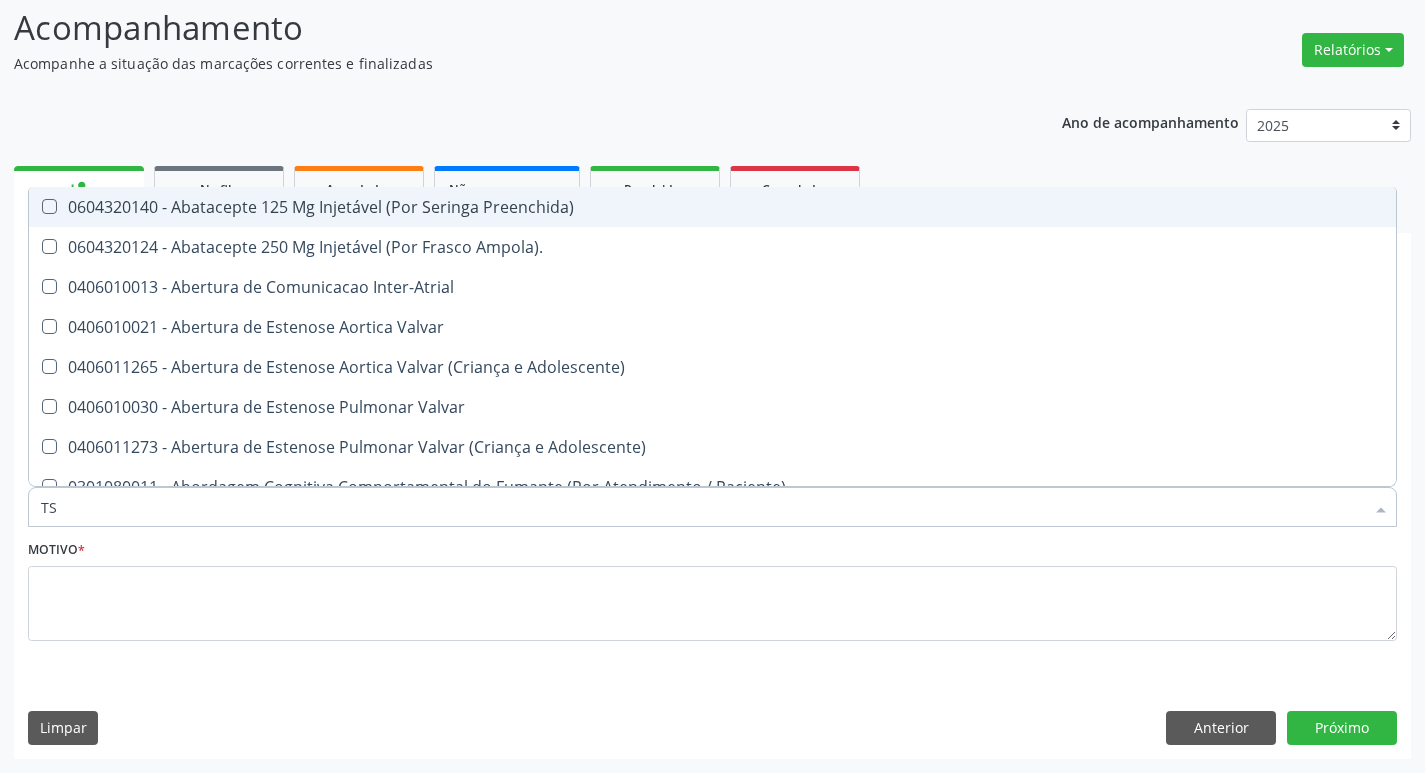 type on "TSH" 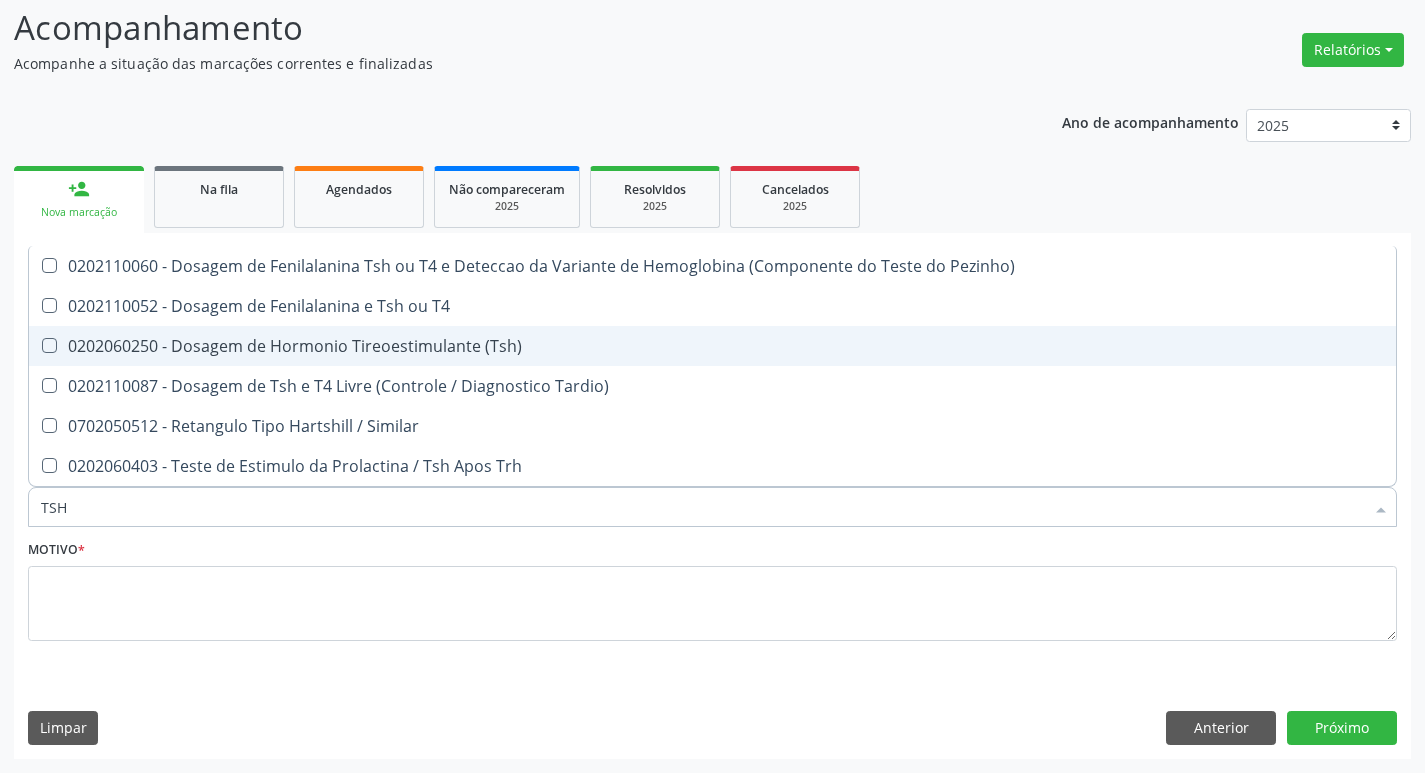click on "0202060250 - Dosagem de Hormonio Tireoestimulante (Tsh)" at bounding box center (712, 346) 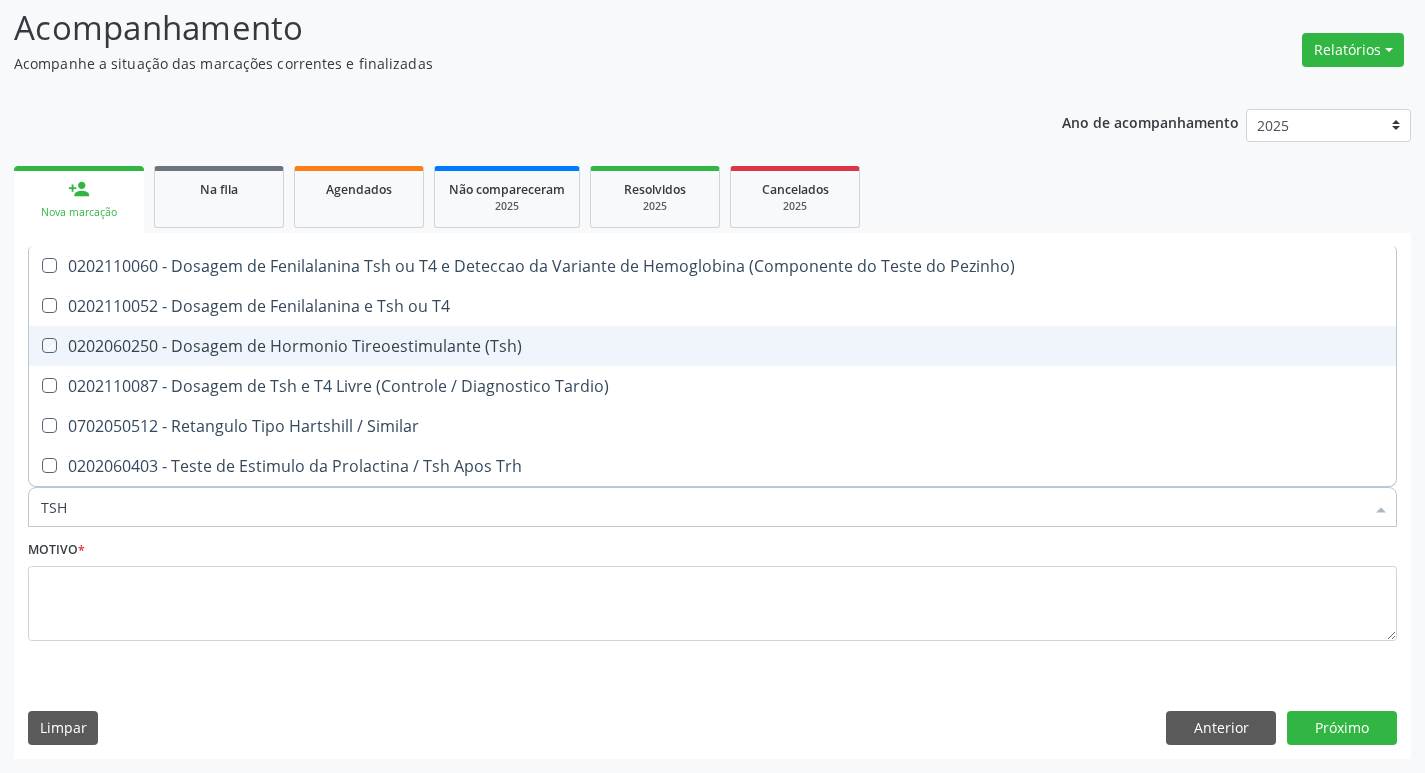checkbox on "true" 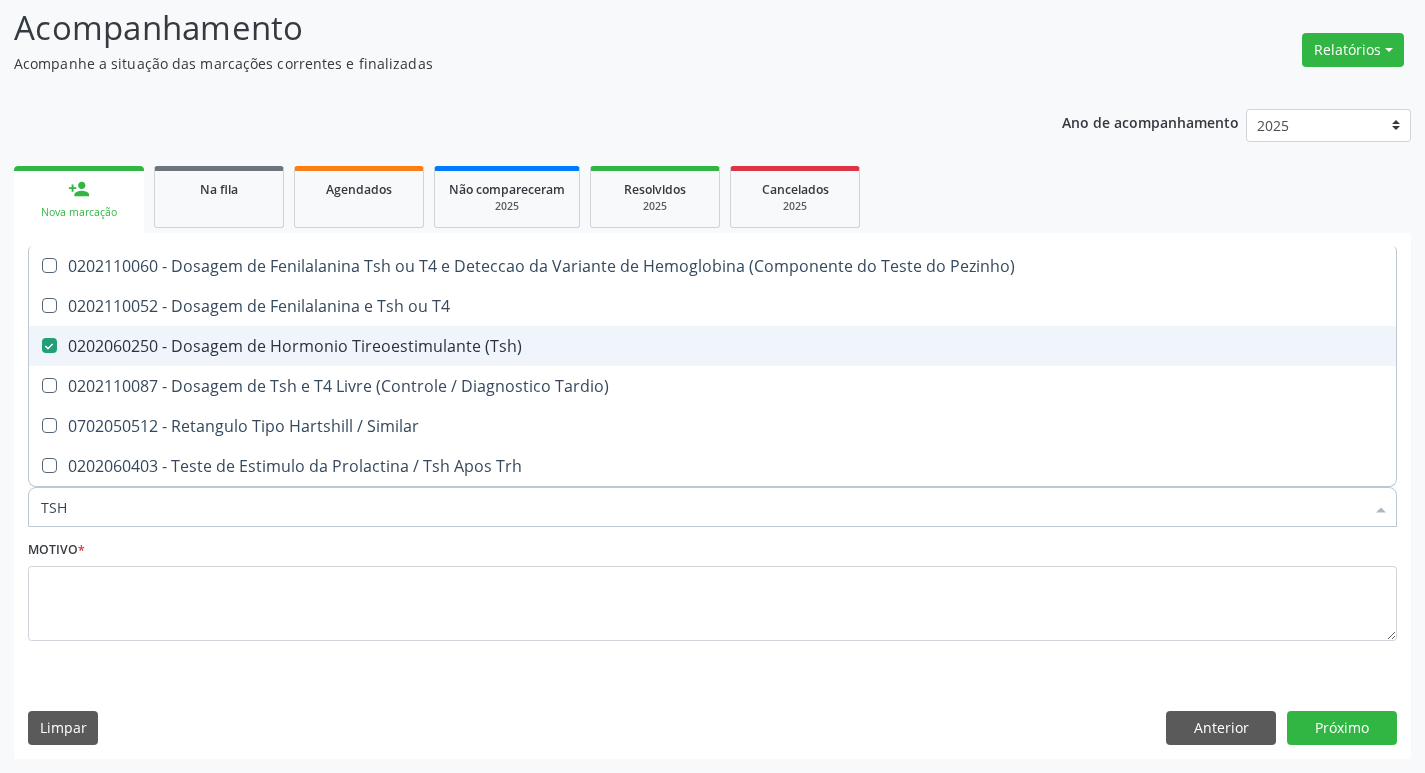 type on "TS" 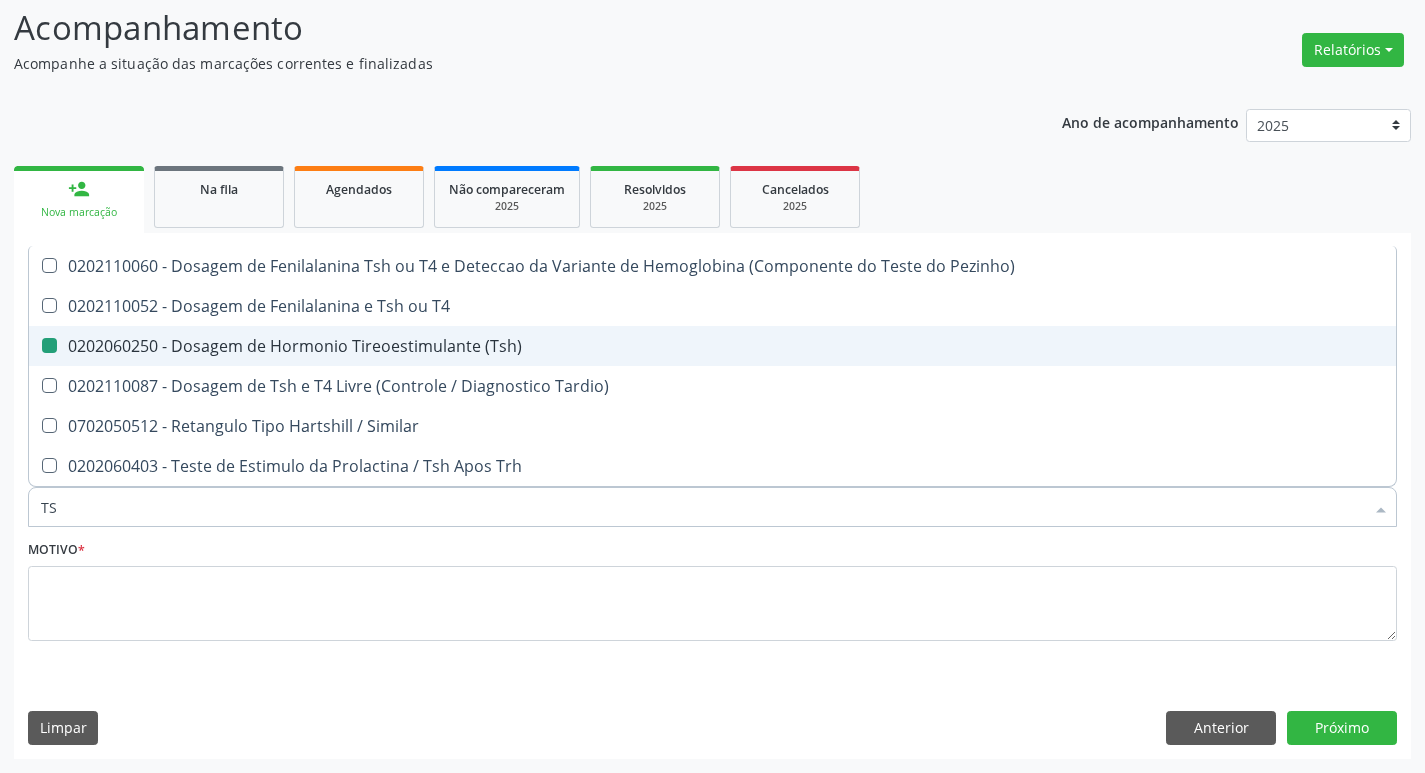 type on "T" 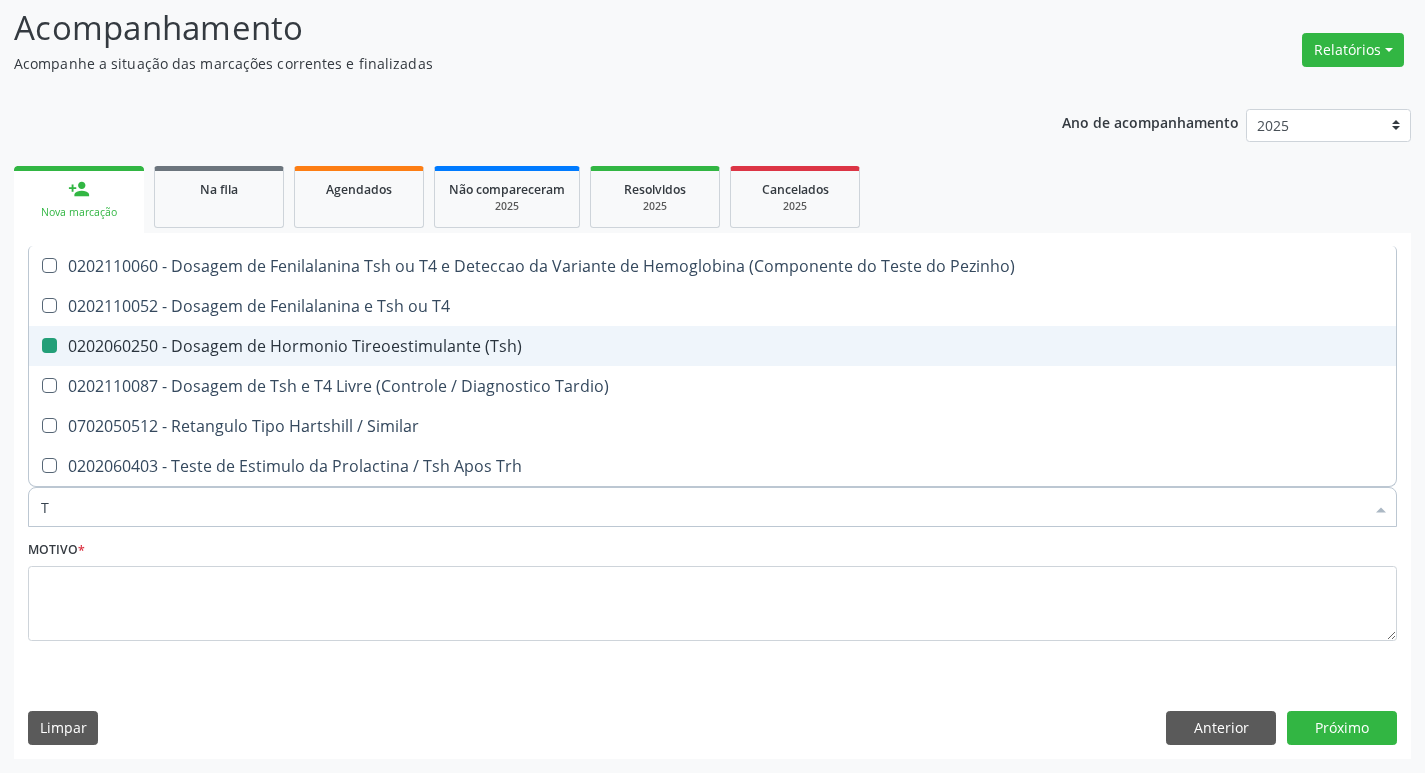 checkbox on "false" 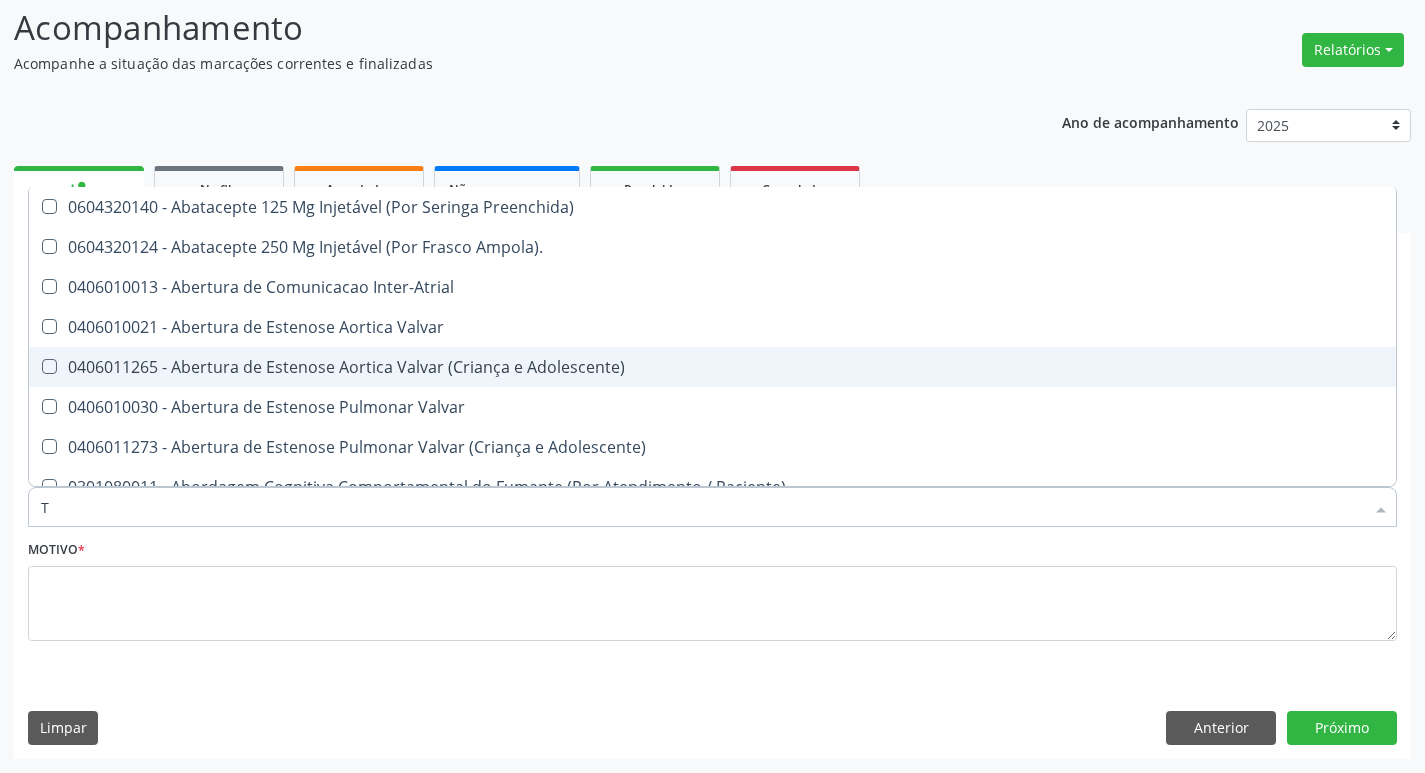 type on "T4" 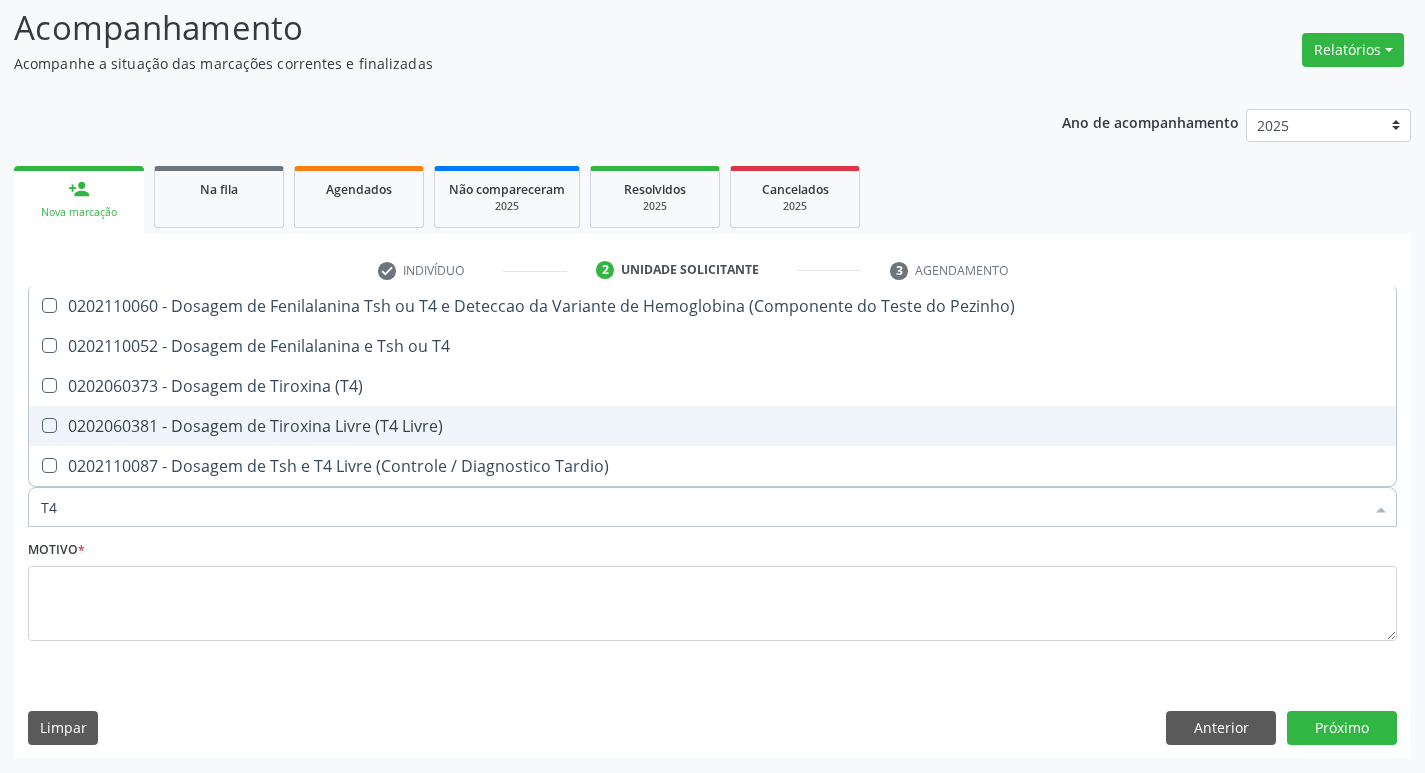click on "0202060381 - Dosagem de Tiroxina Livre (T4 Livre)" at bounding box center (712, 426) 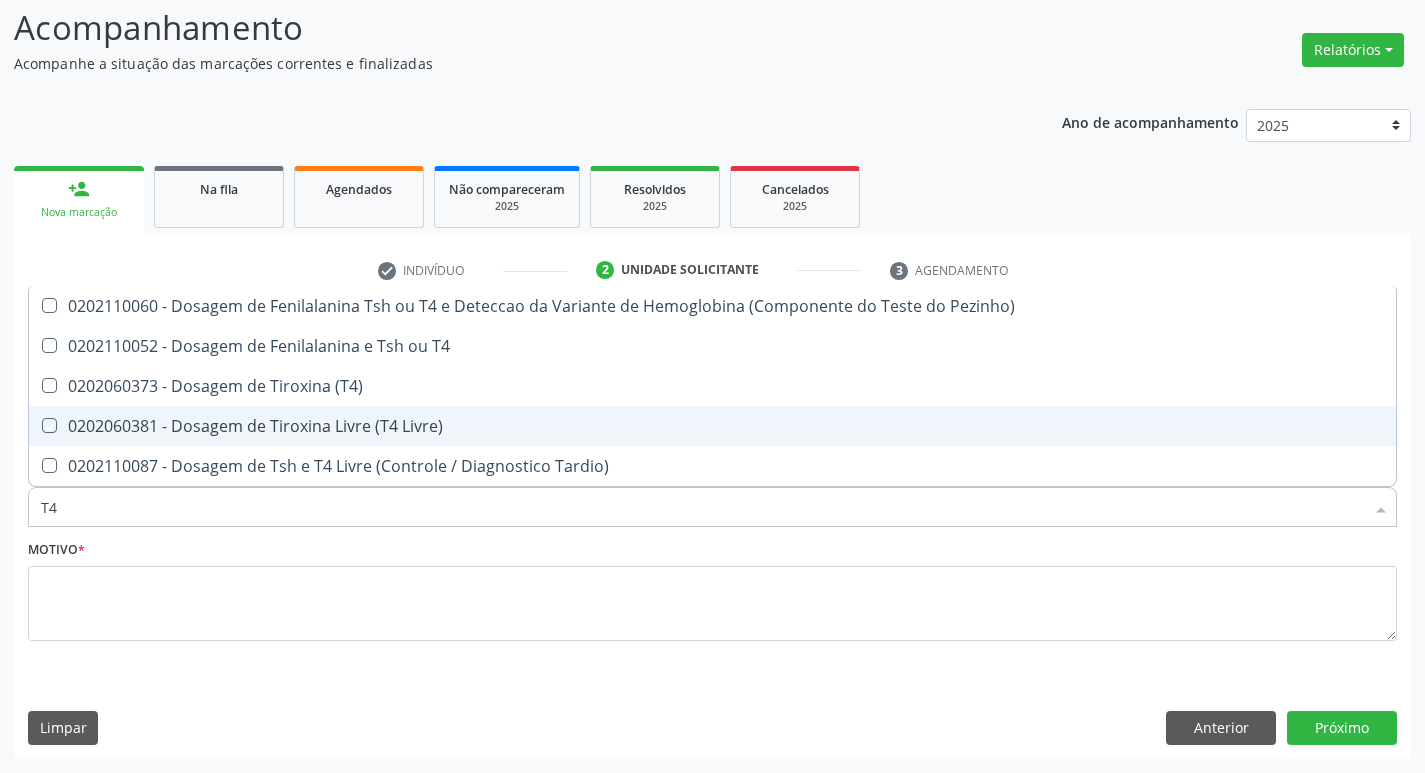 checkbox on "true" 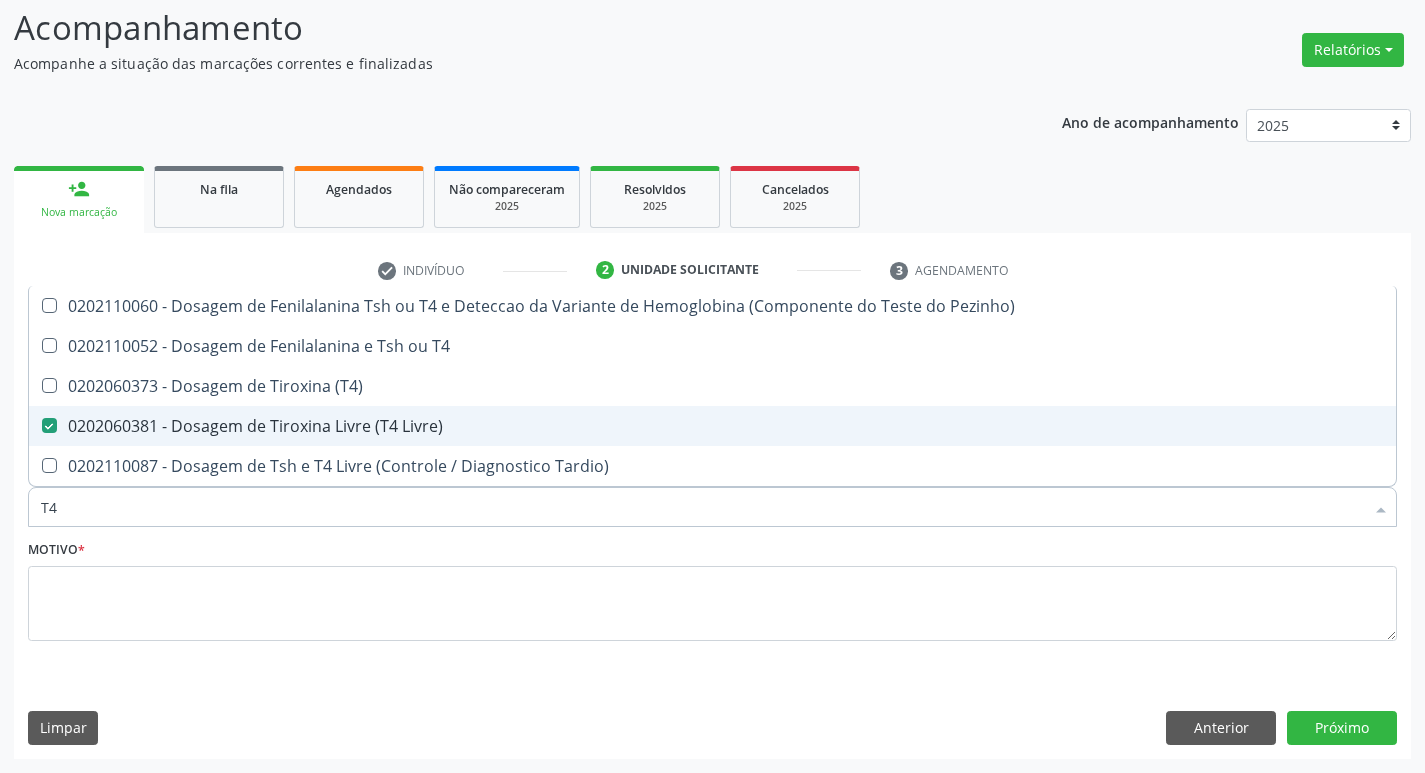 type on "T" 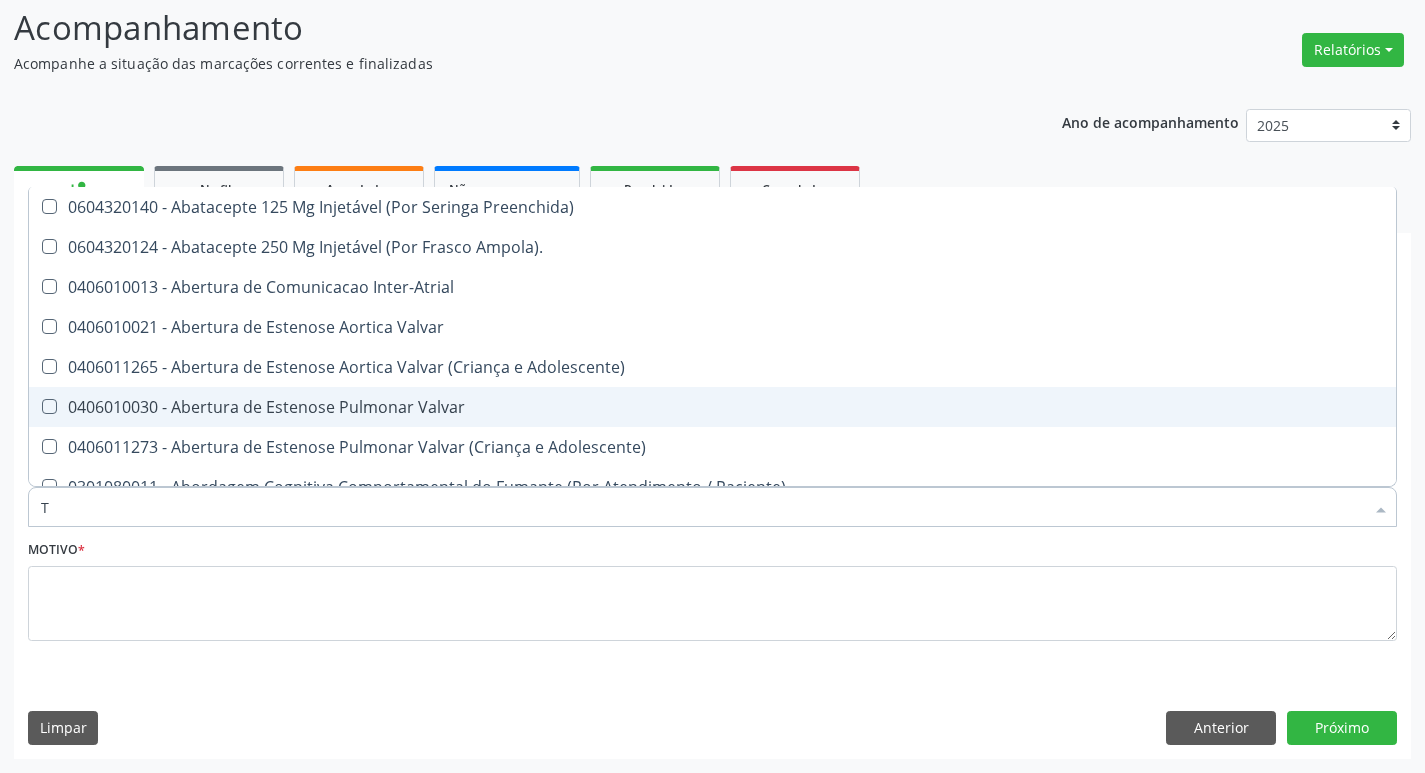 type 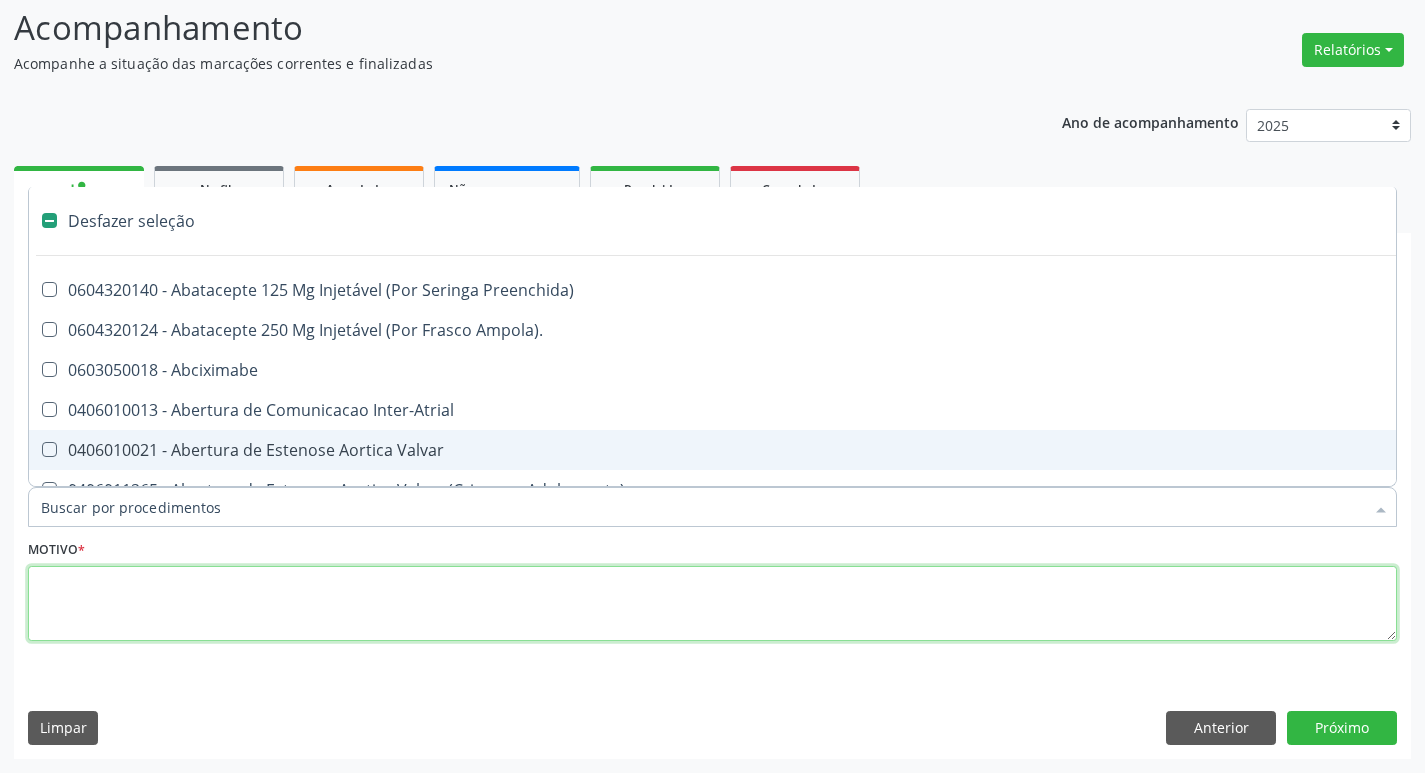click at bounding box center (712, 604) 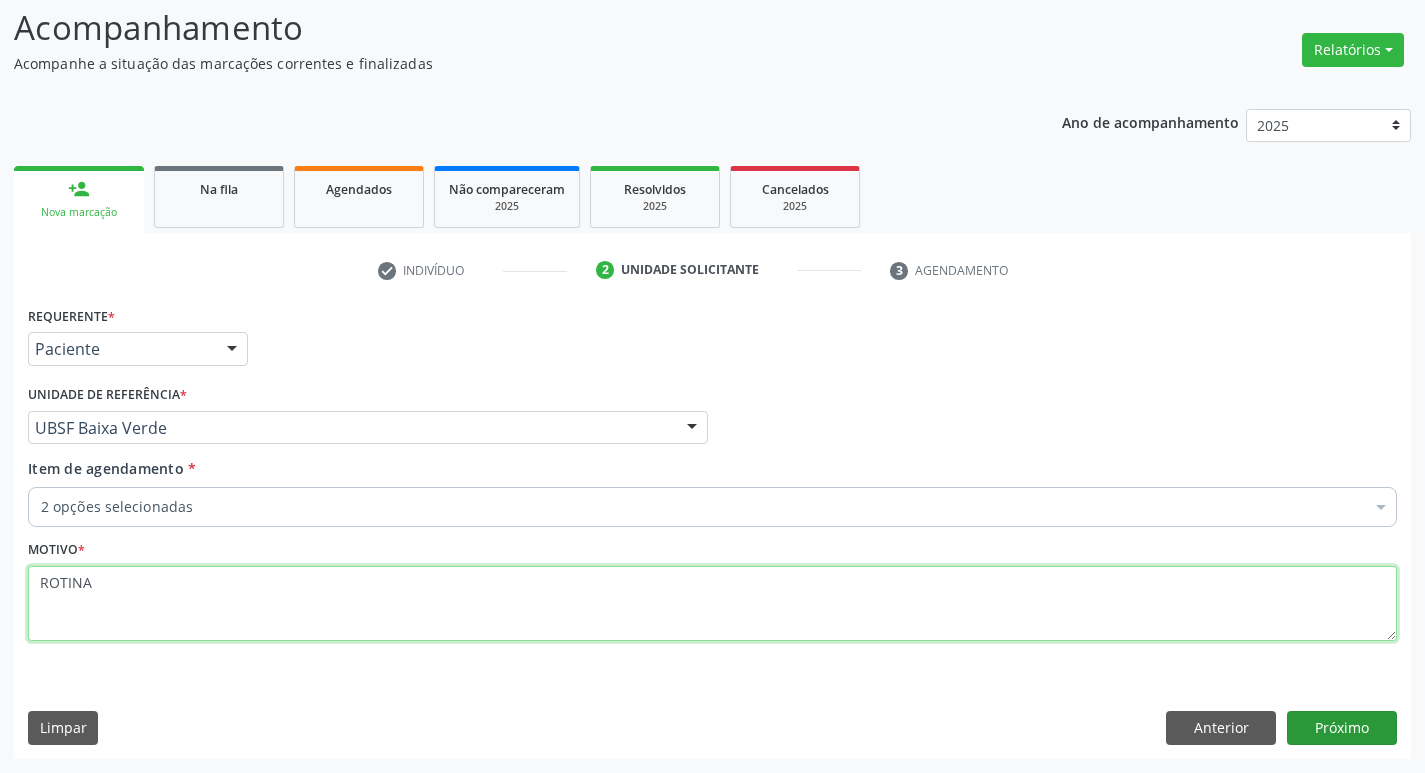 type on "ROTINA" 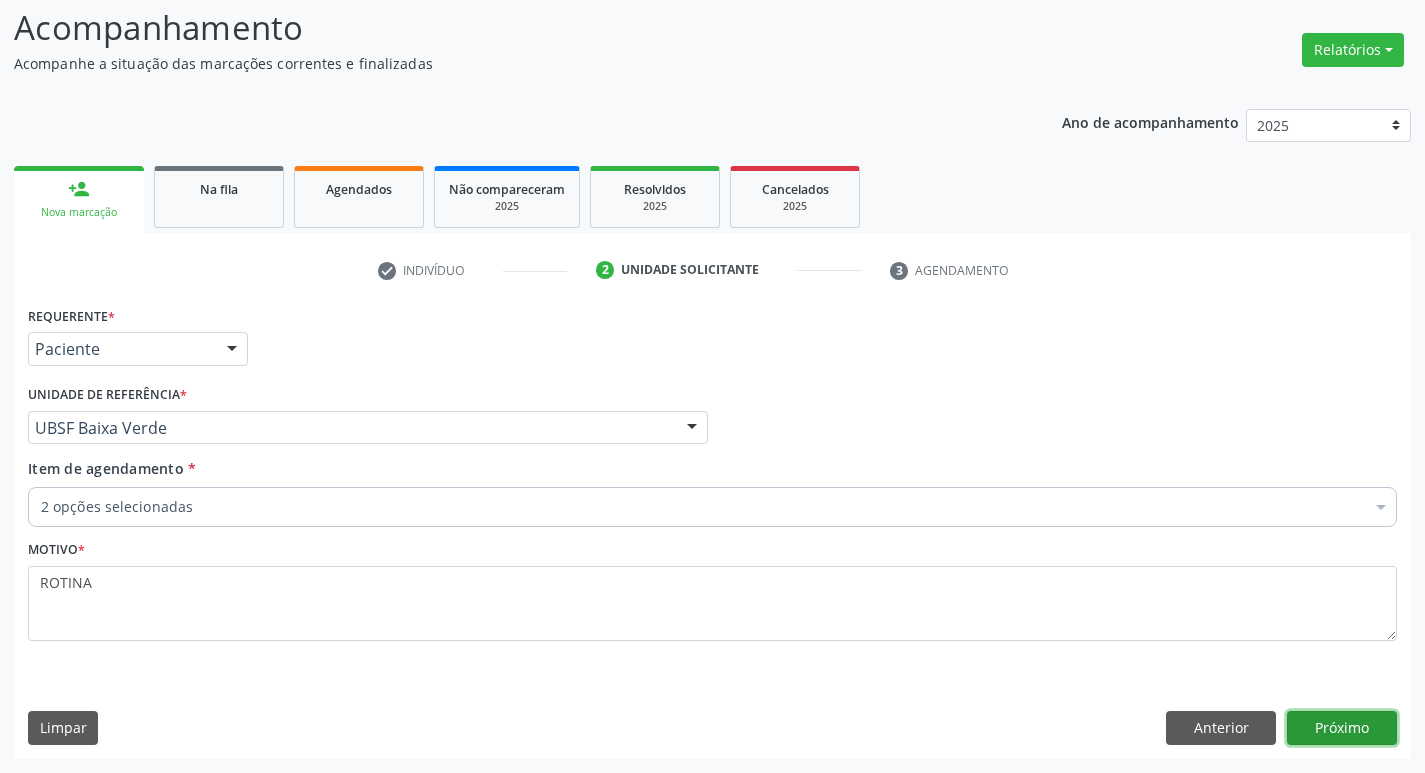 click on "Próximo" at bounding box center (1342, 728) 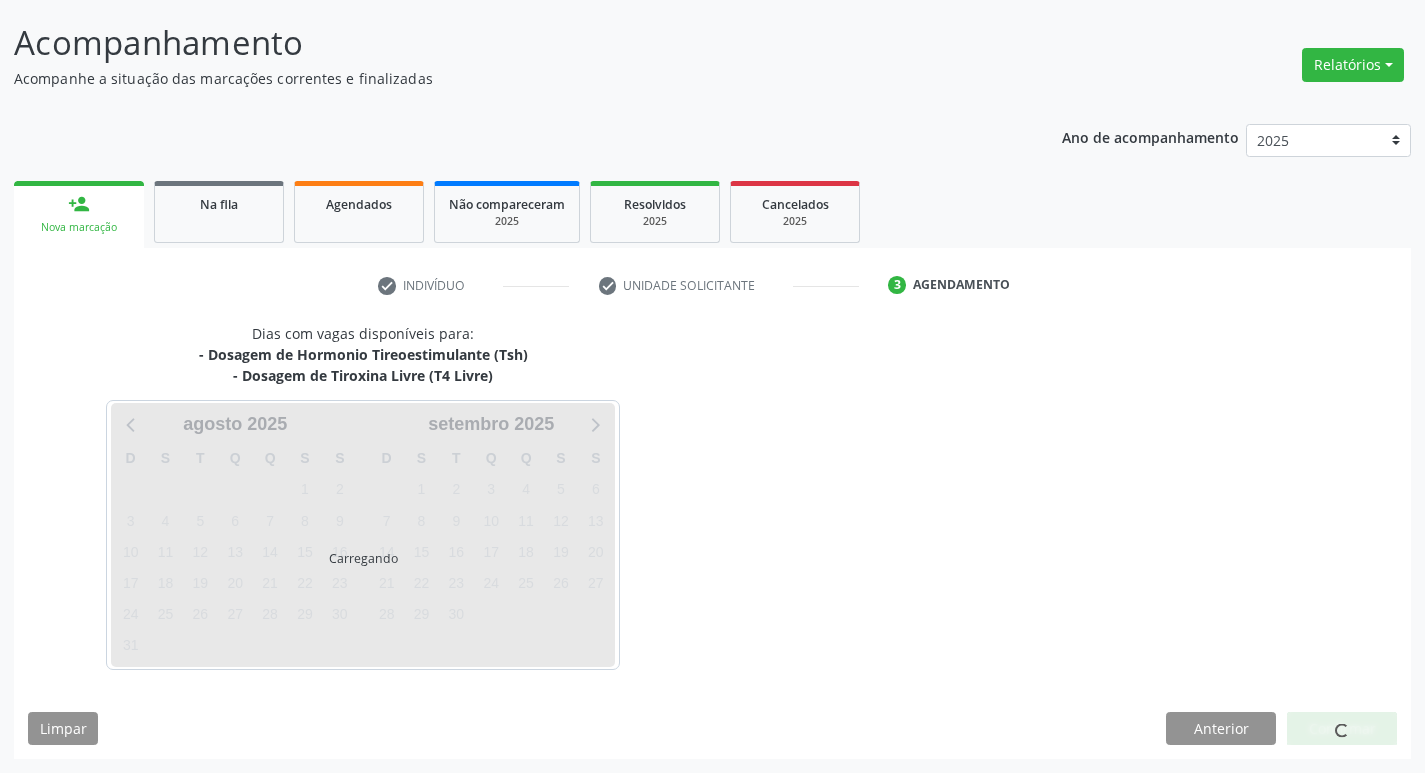 scroll, scrollTop: 118, scrollLeft: 0, axis: vertical 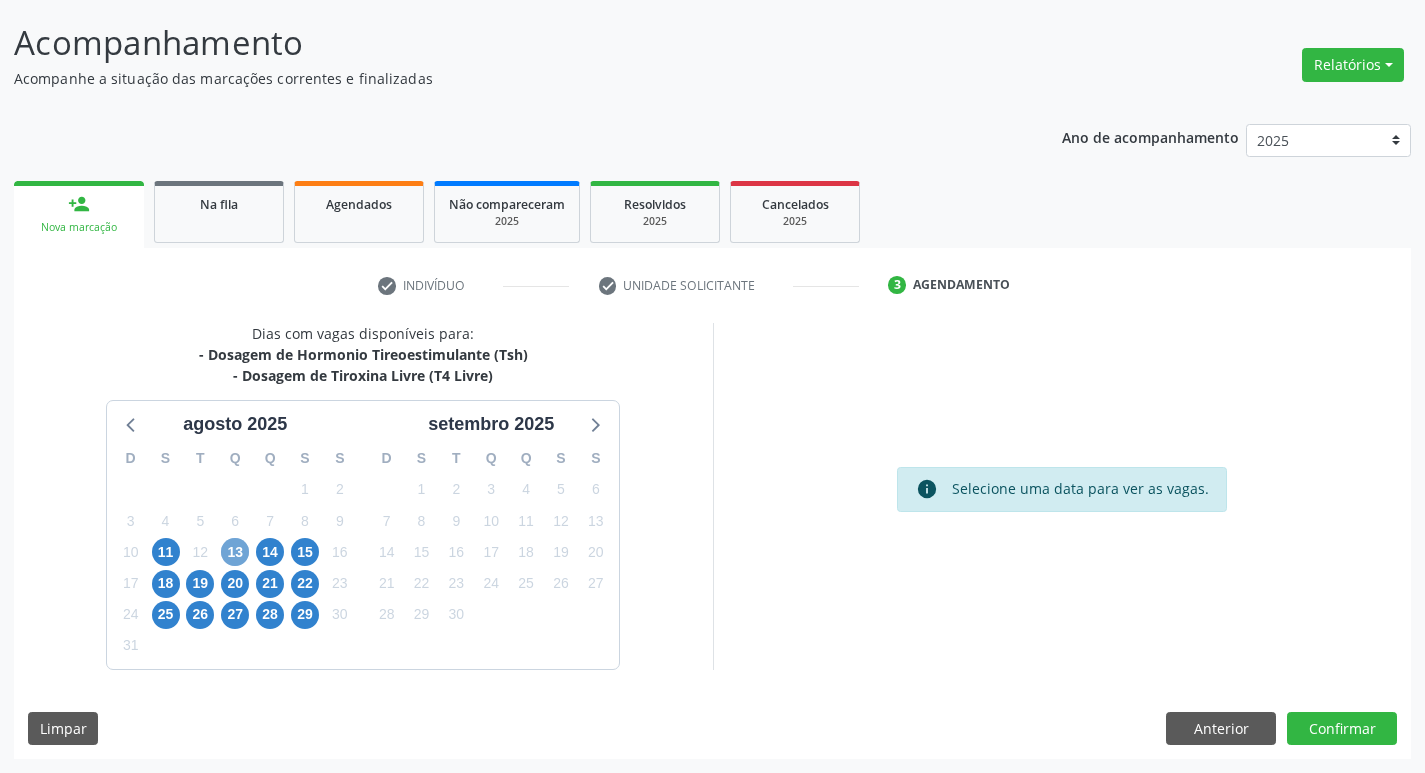 click on "13" at bounding box center [235, 552] 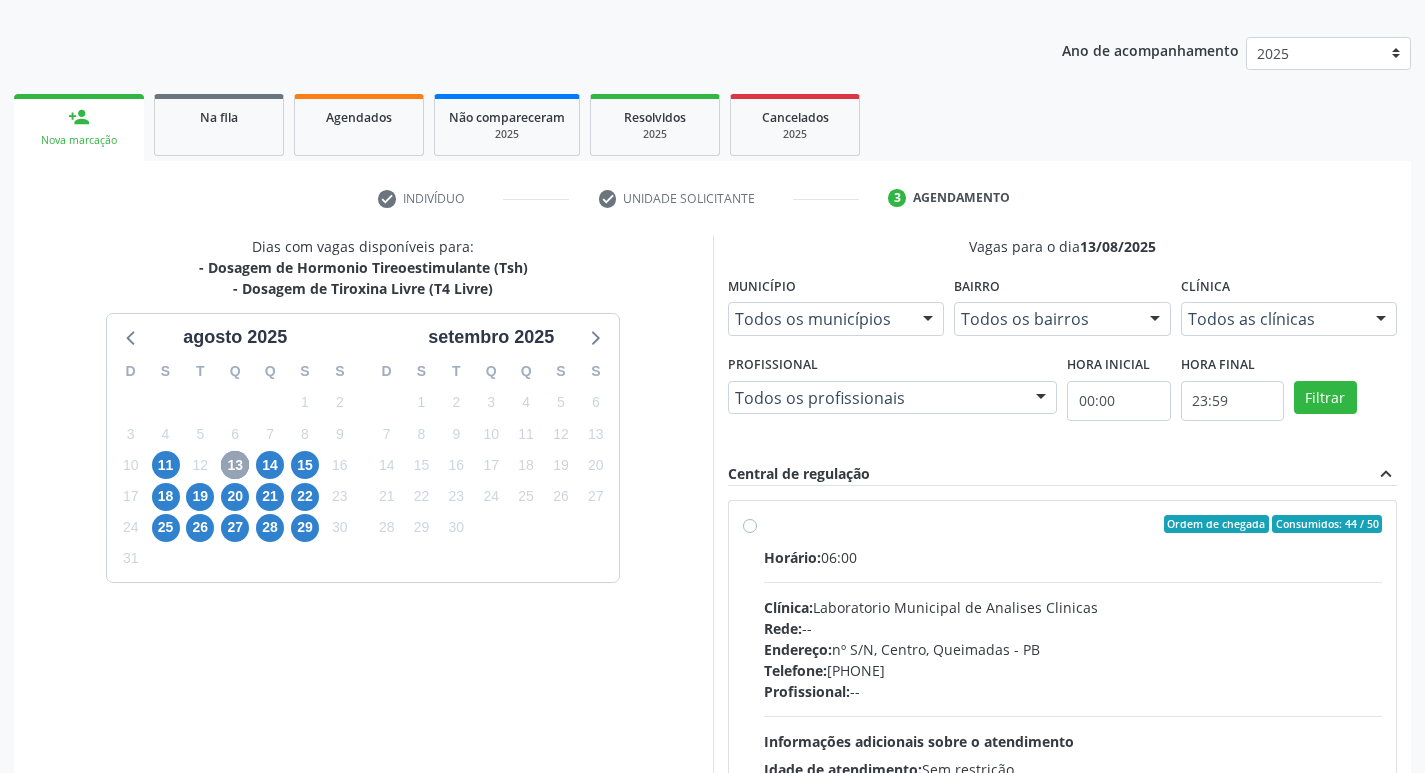 scroll, scrollTop: 386, scrollLeft: 0, axis: vertical 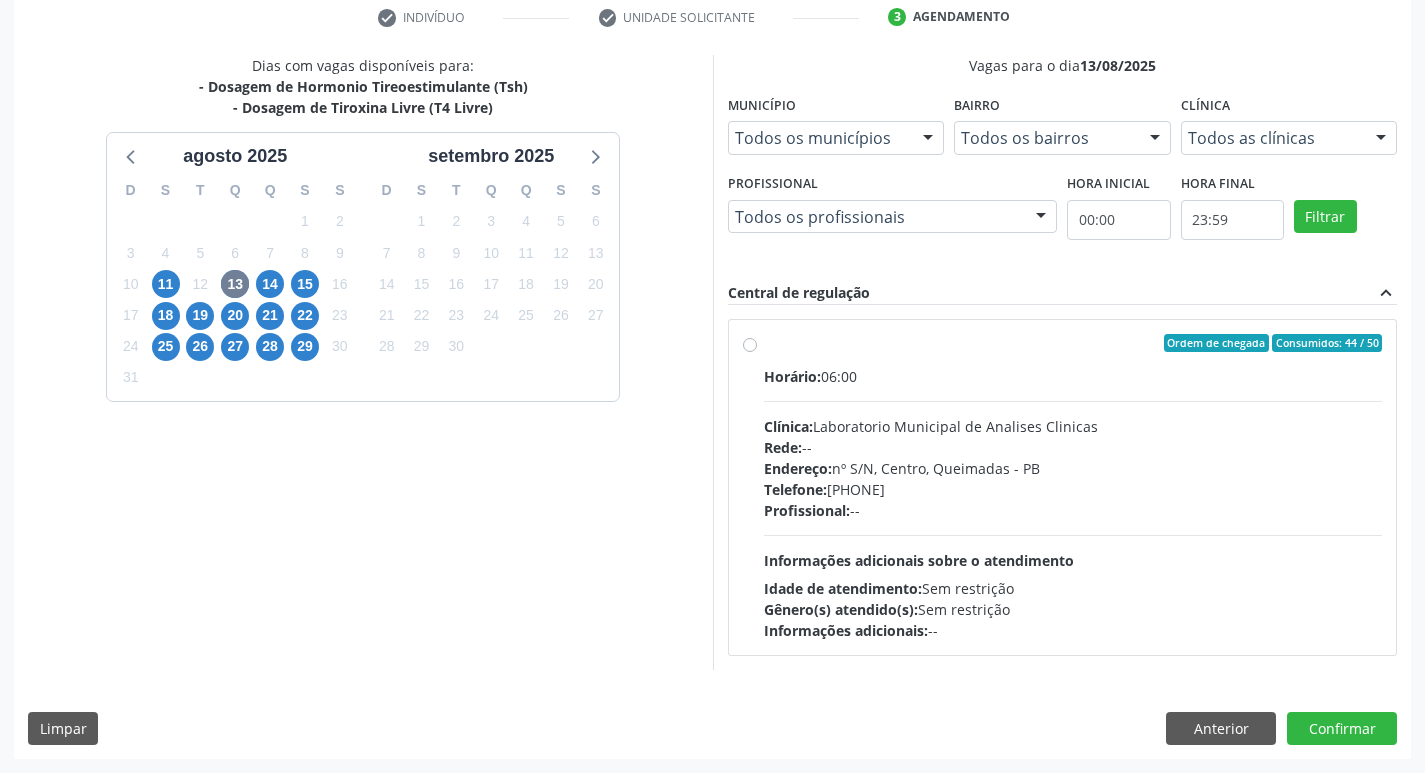 click on "Gênero(s) atendido(s):
Sem restrição" at bounding box center [1073, 609] 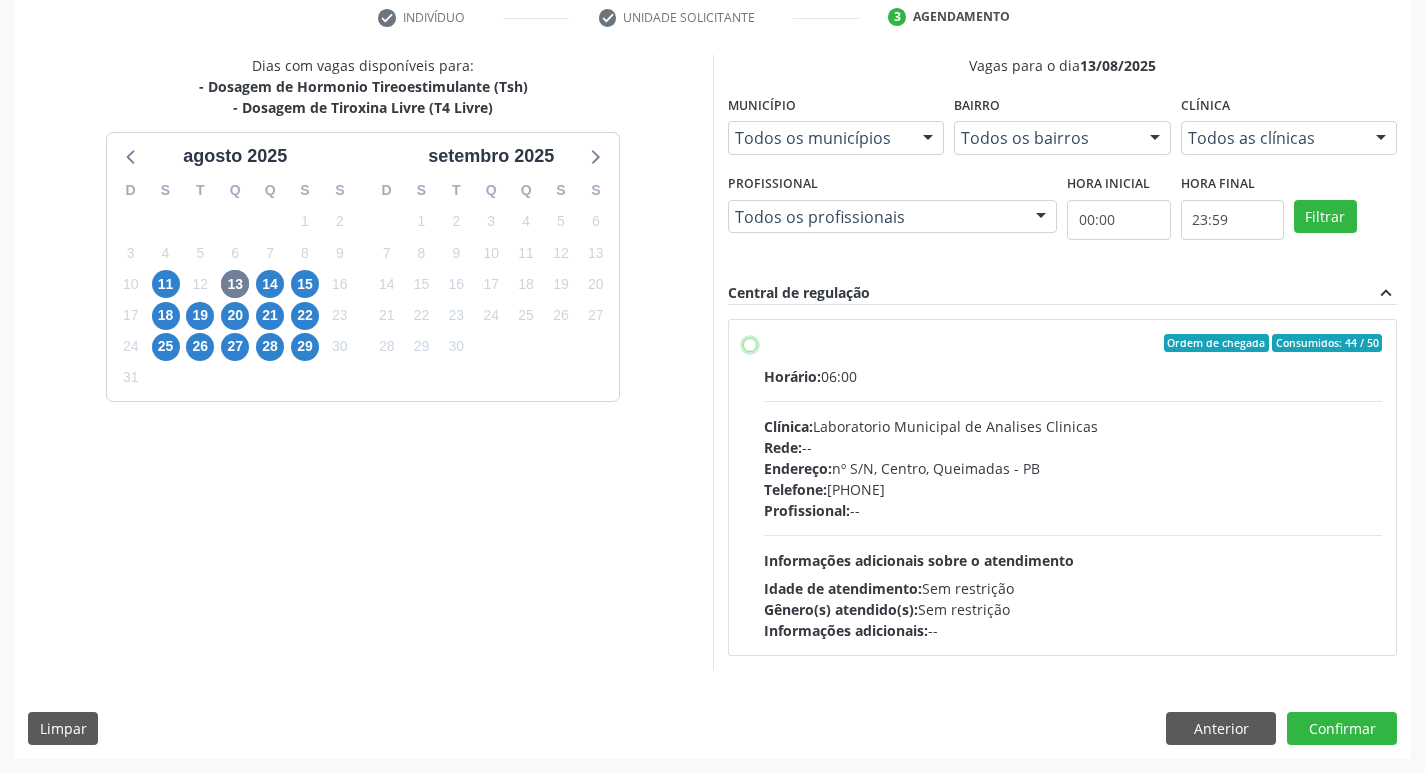 click on "Ordem de chegada
Consumidos: 44 / 50
Horário:   06:00
Clínica:  Laboratorio Municipal de Analises Clinicas
Rede:
--
Endereço:   nº S/N, Centro, Queimadas - PB
Telefone:   (83) 33921344
Profissional:
--
Informações adicionais sobre o atendimento
Idade de atendimento:
Sem restrição
Gênero(s) atendido(s):
Sem restrição
Informações adicionais:
--" at bounding box center [750, 343] 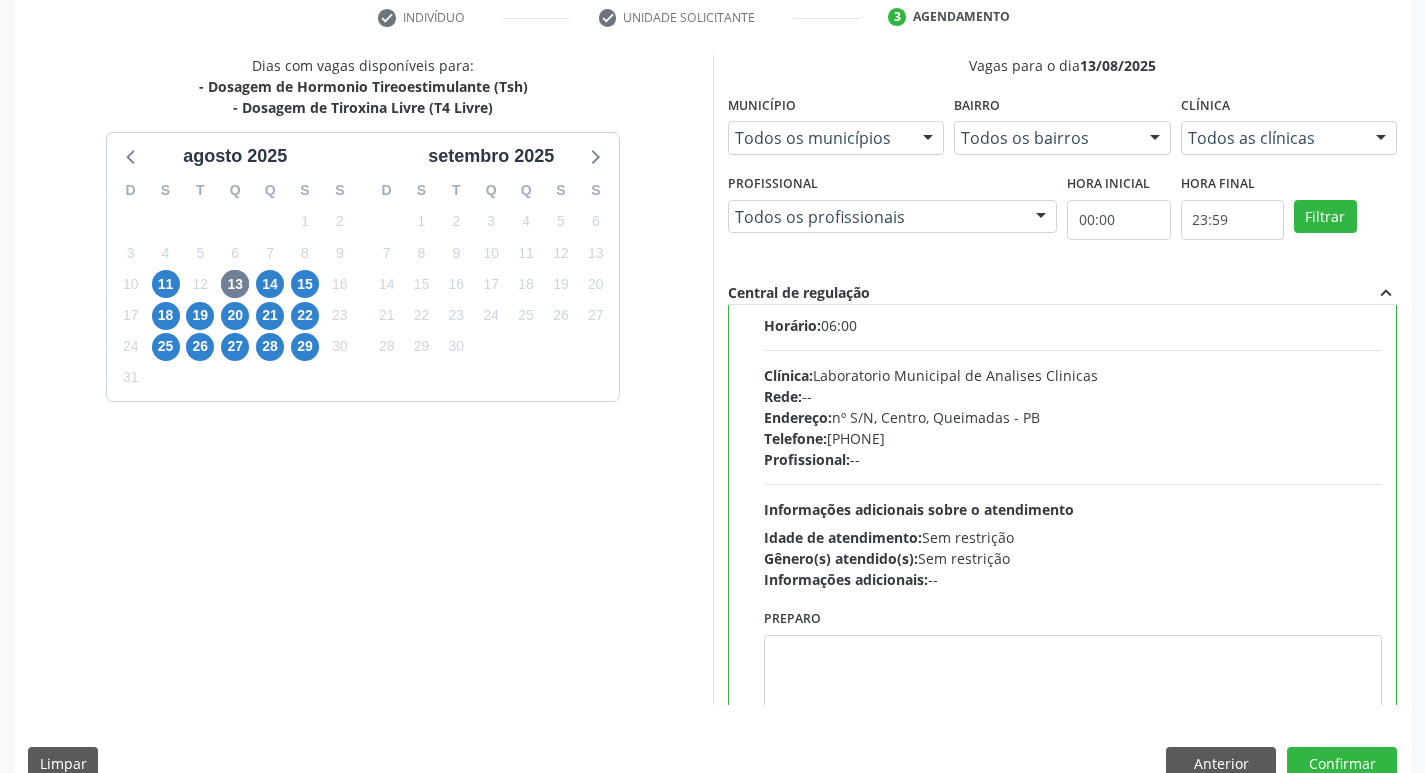 scroll, scrollTop: 99, scrollLeft: 0, axis: vertical 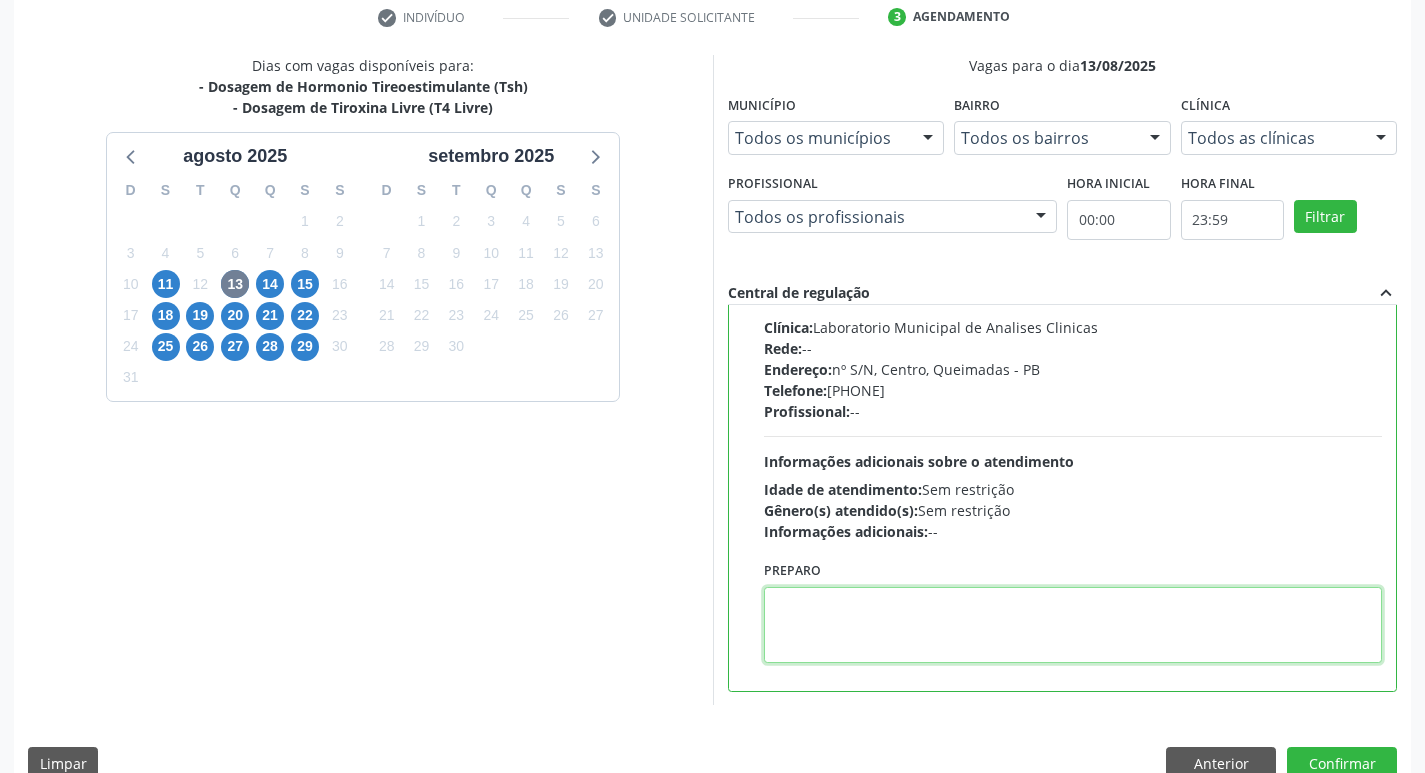 click at bounding box center (1073, 625) 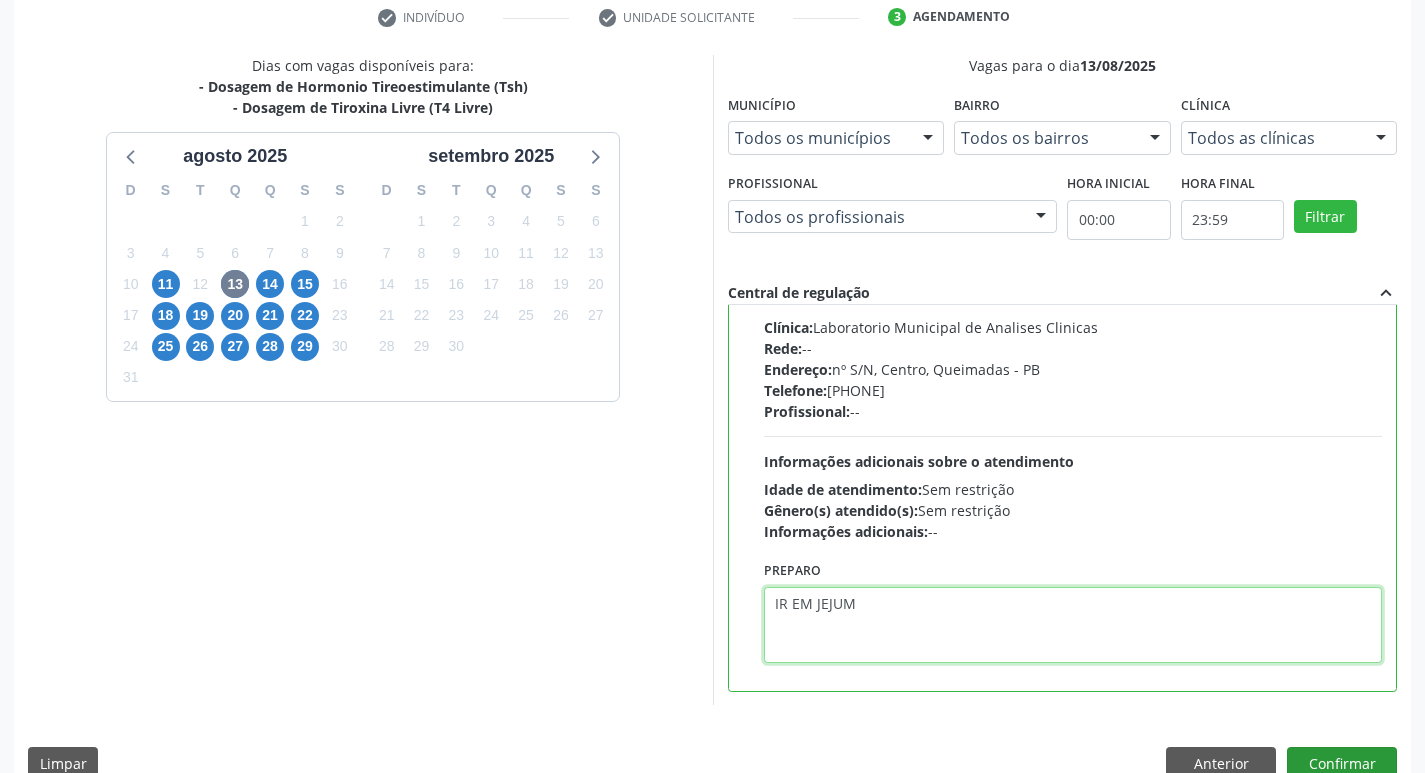type on "IR EM JEJUM" 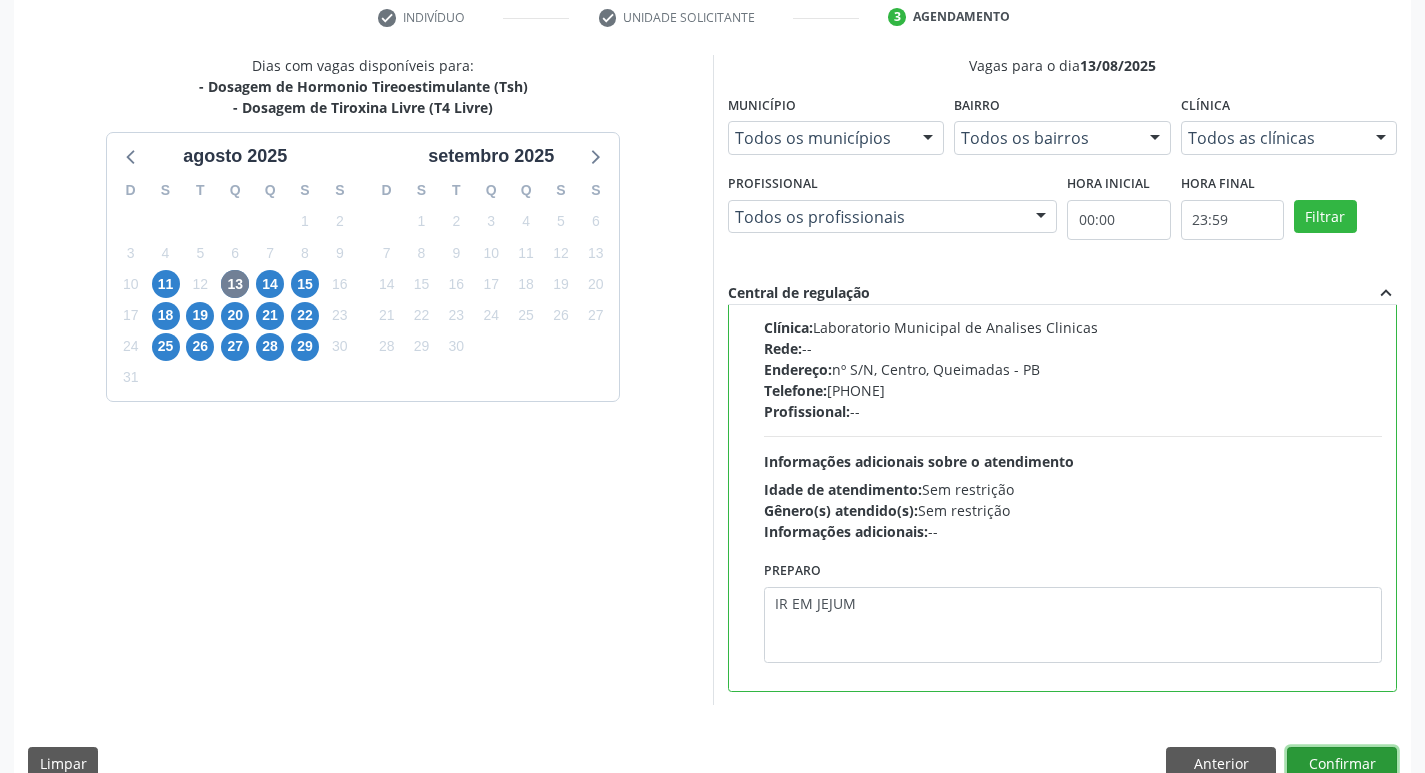 click on "Confirmar" at bounding box center [1342, 764] 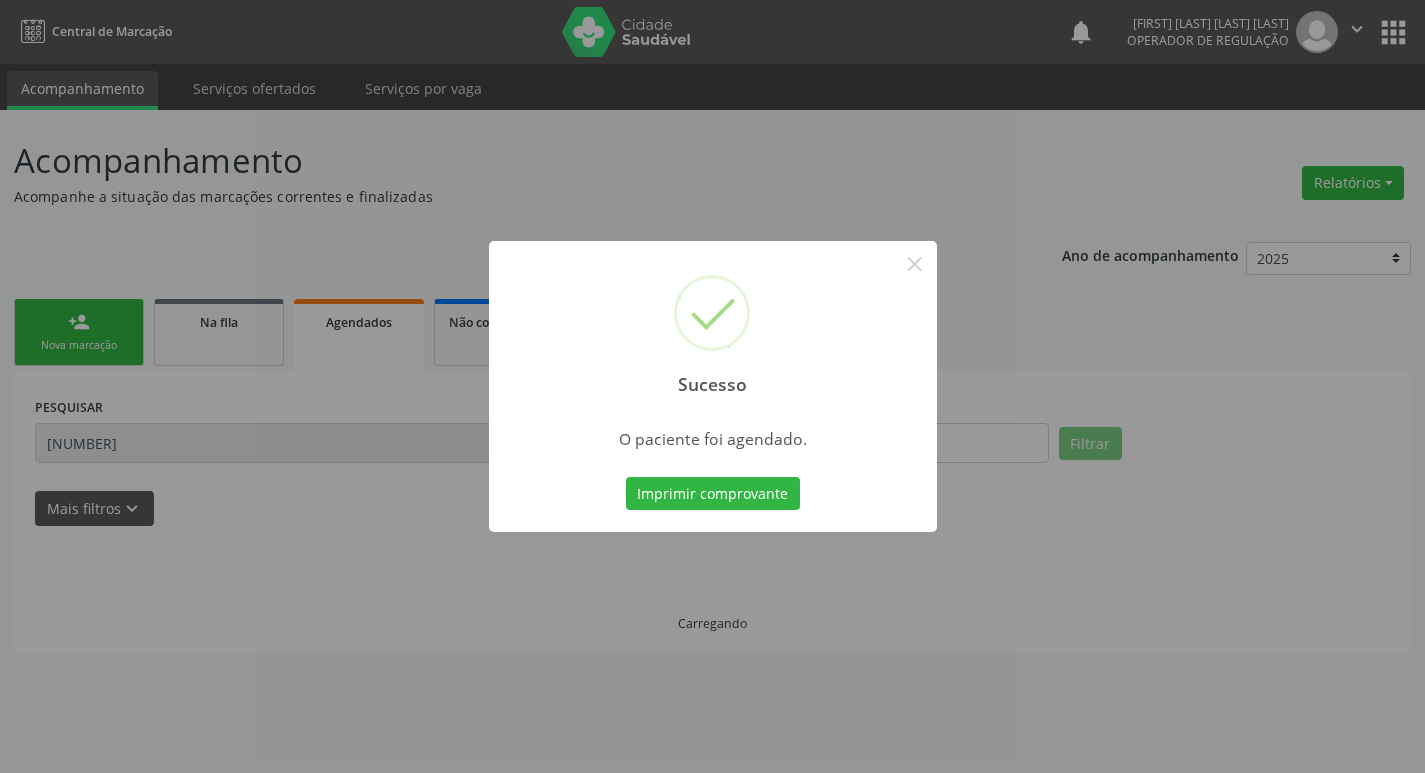 scroll, scrollTop: 0, scrollLeft: 0, axis: both 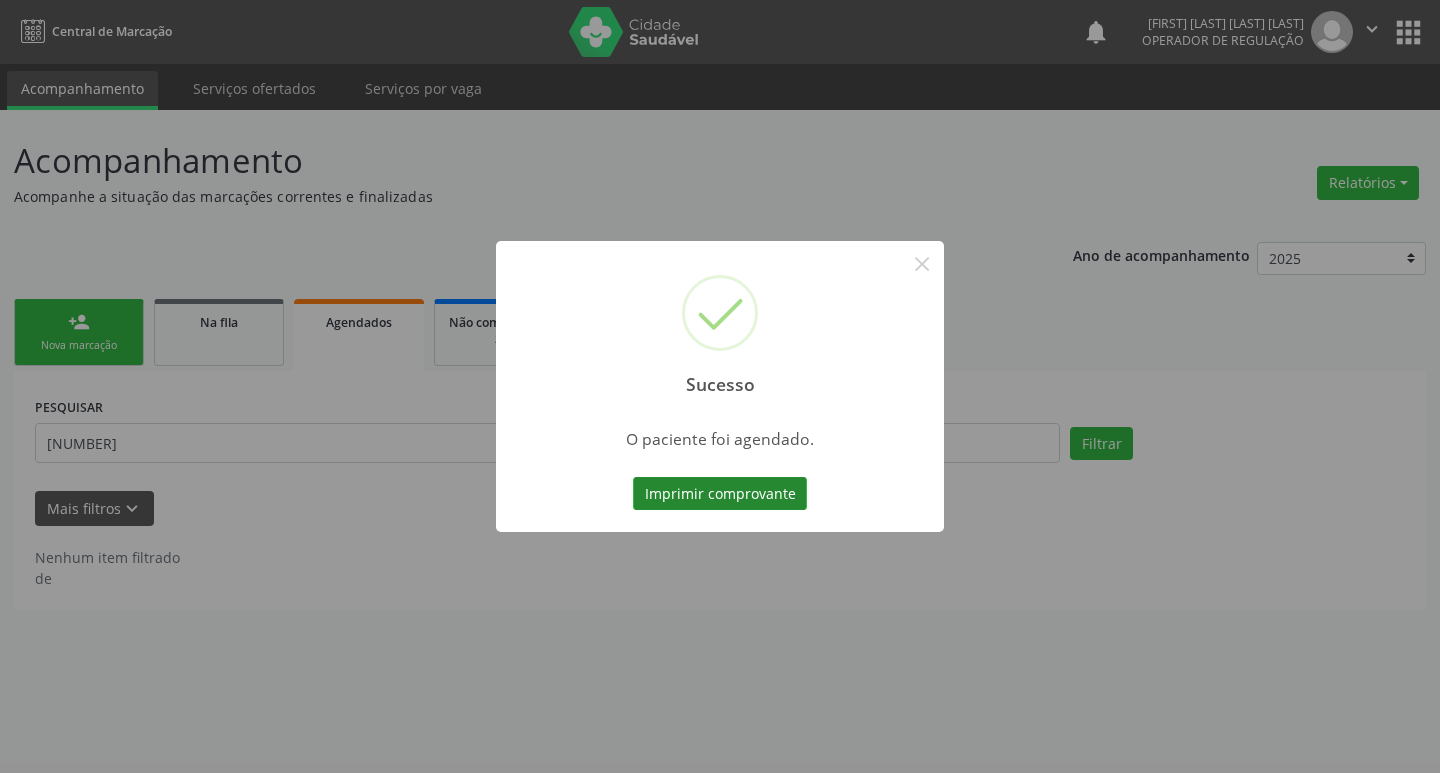 click on "Imprimir comprovante" at bounding box center (720, 494) 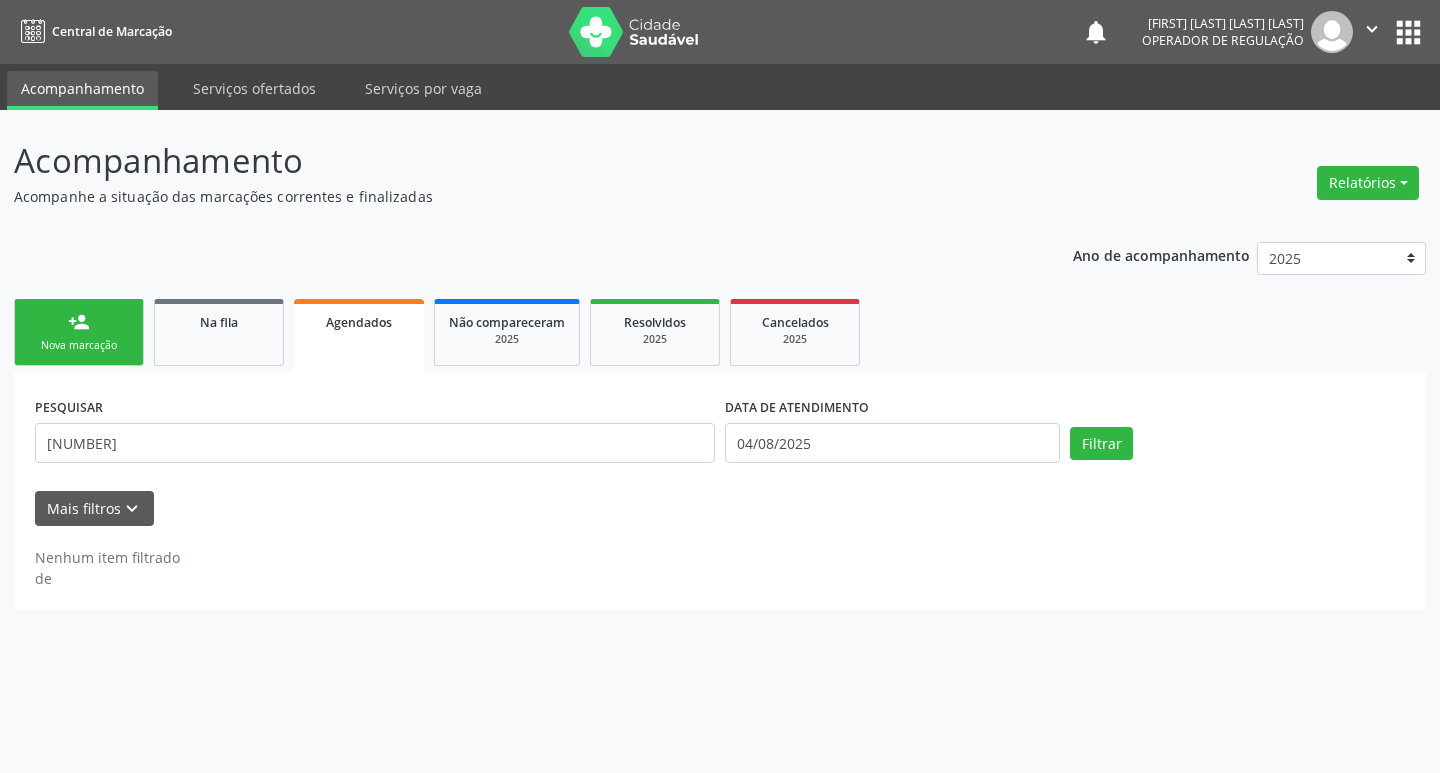 click on "person_add
Nova marcação" at bounding box center (79, 332) 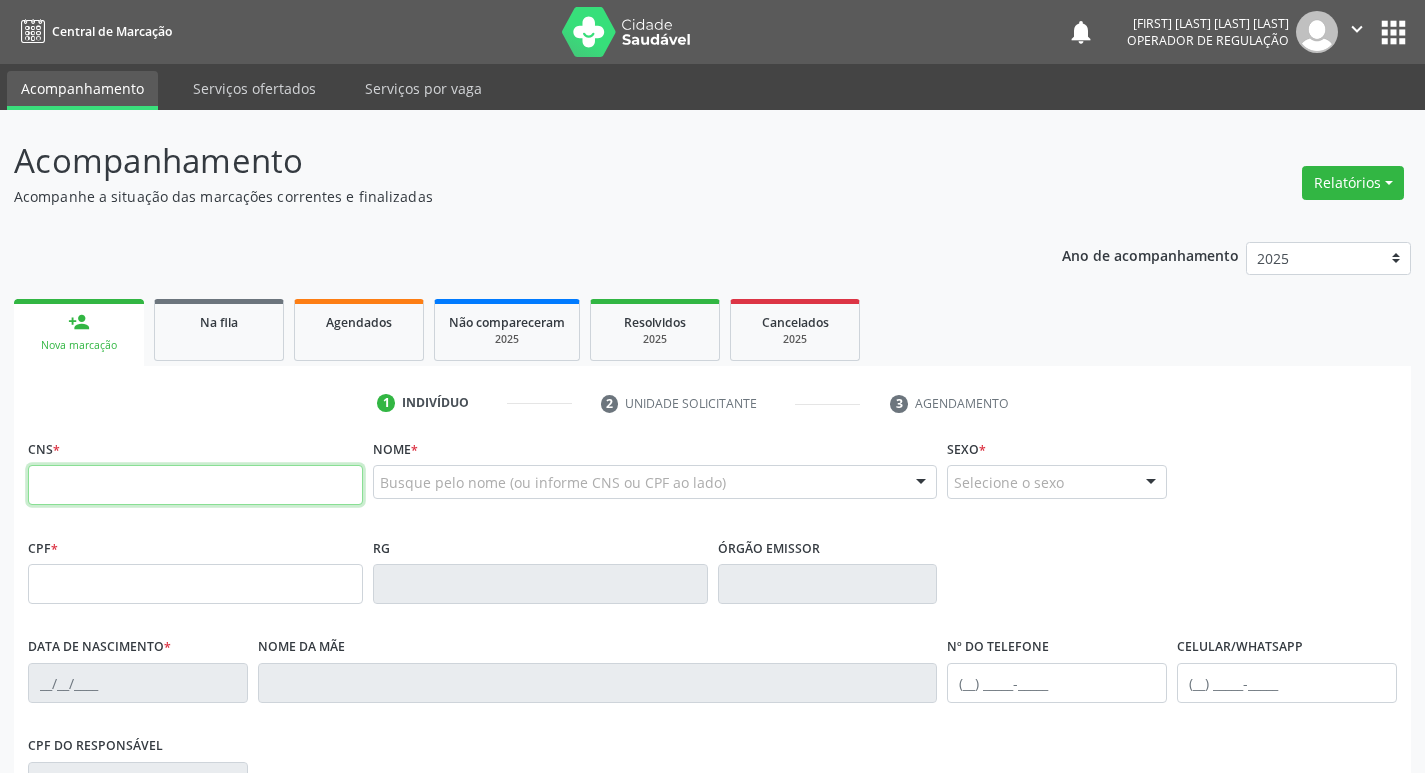 click at bounding box center [195, 485] 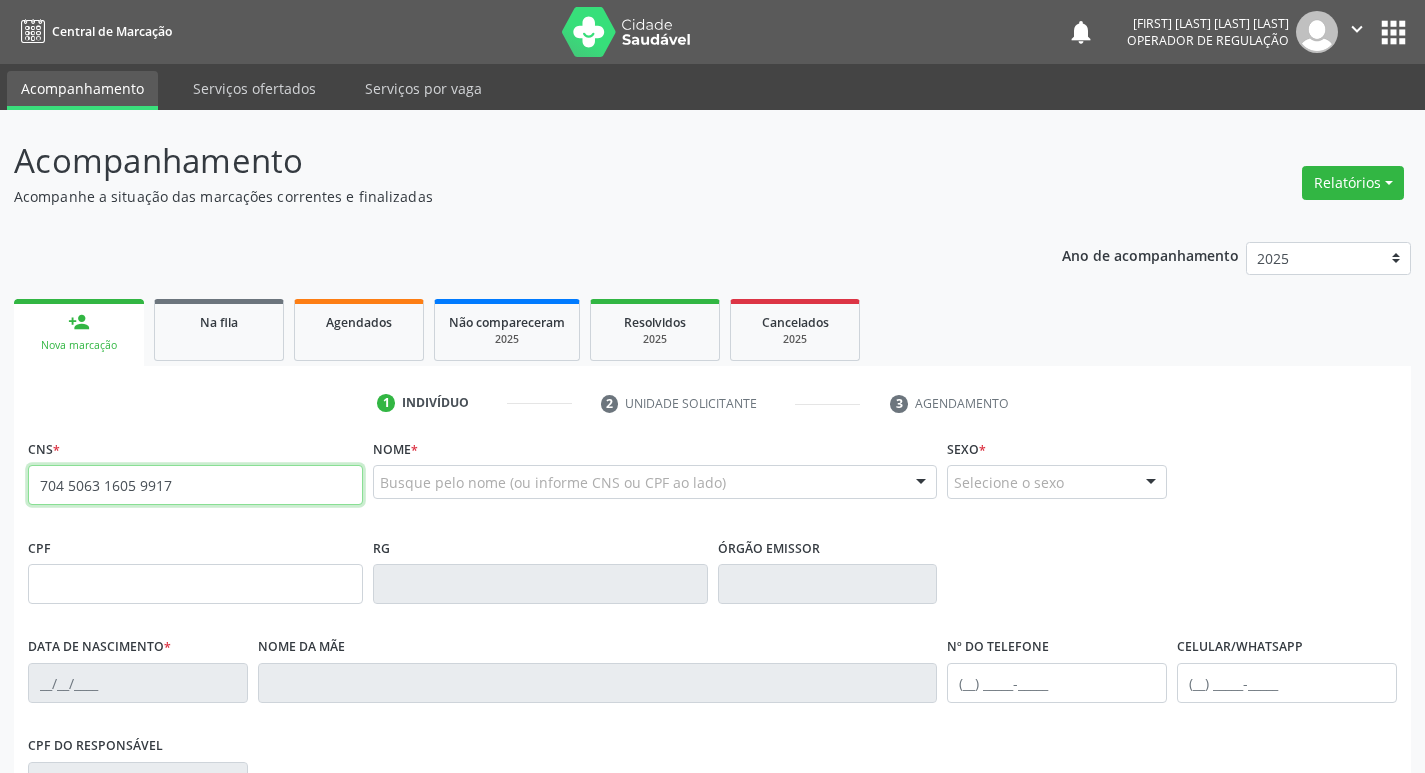 type on "704 5063 1605 9917" 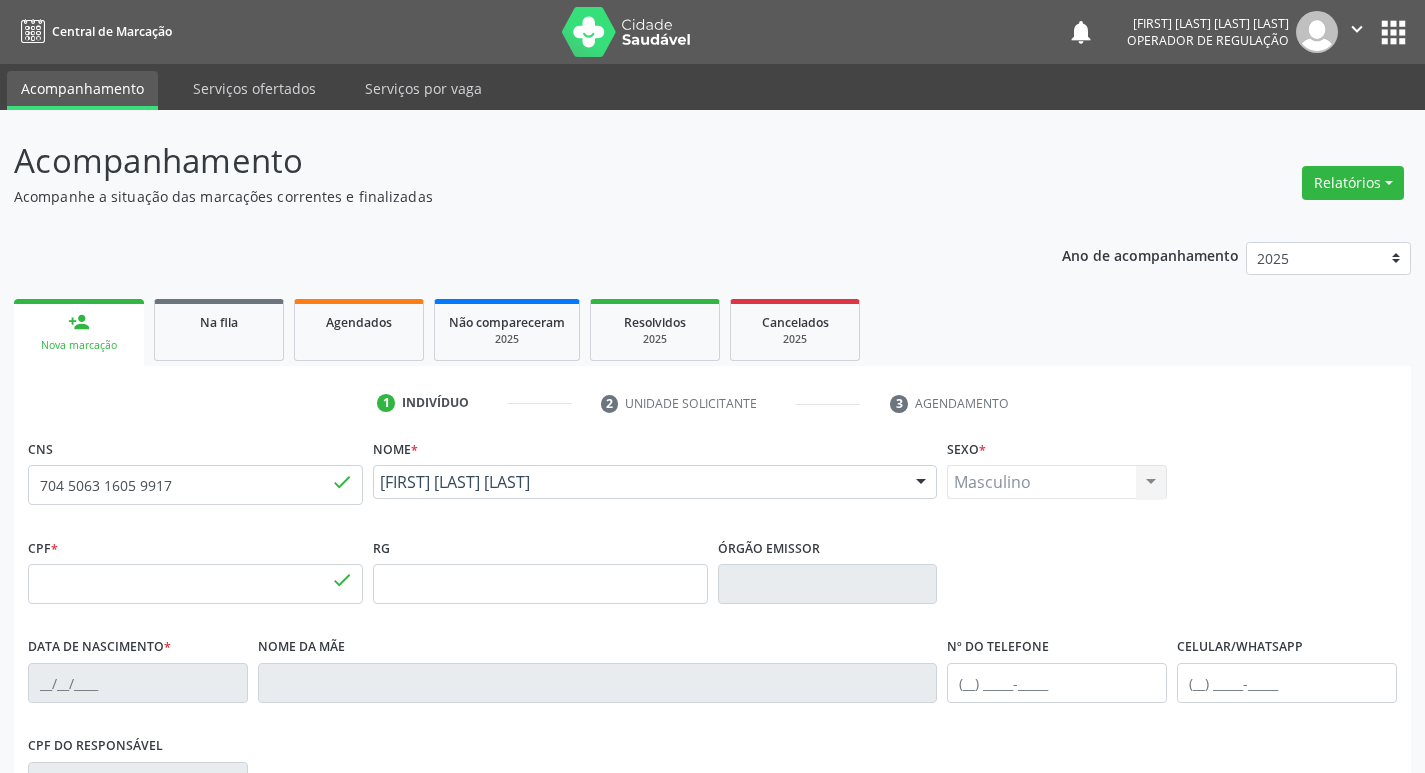 type on "749.060.037-53" 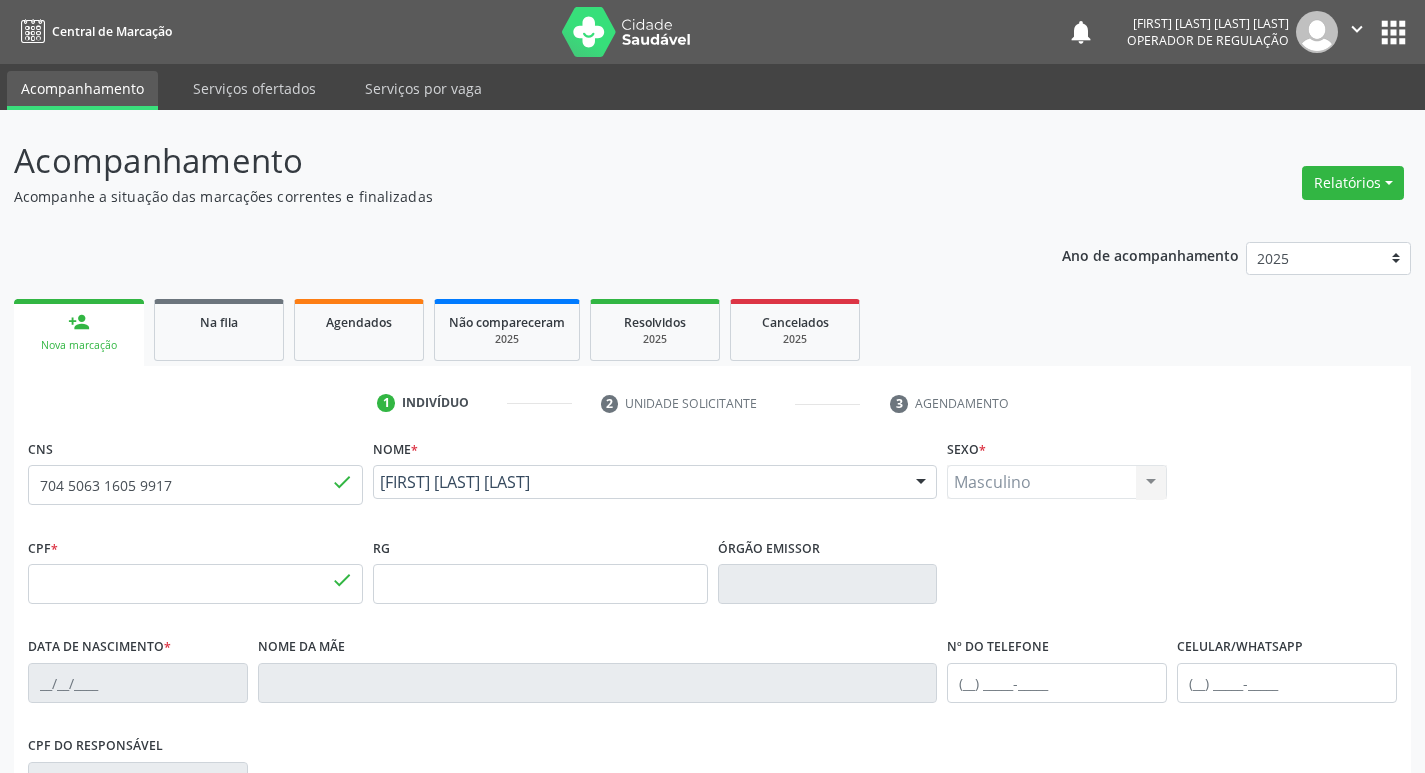 type on "Francisca Alves da Silva" 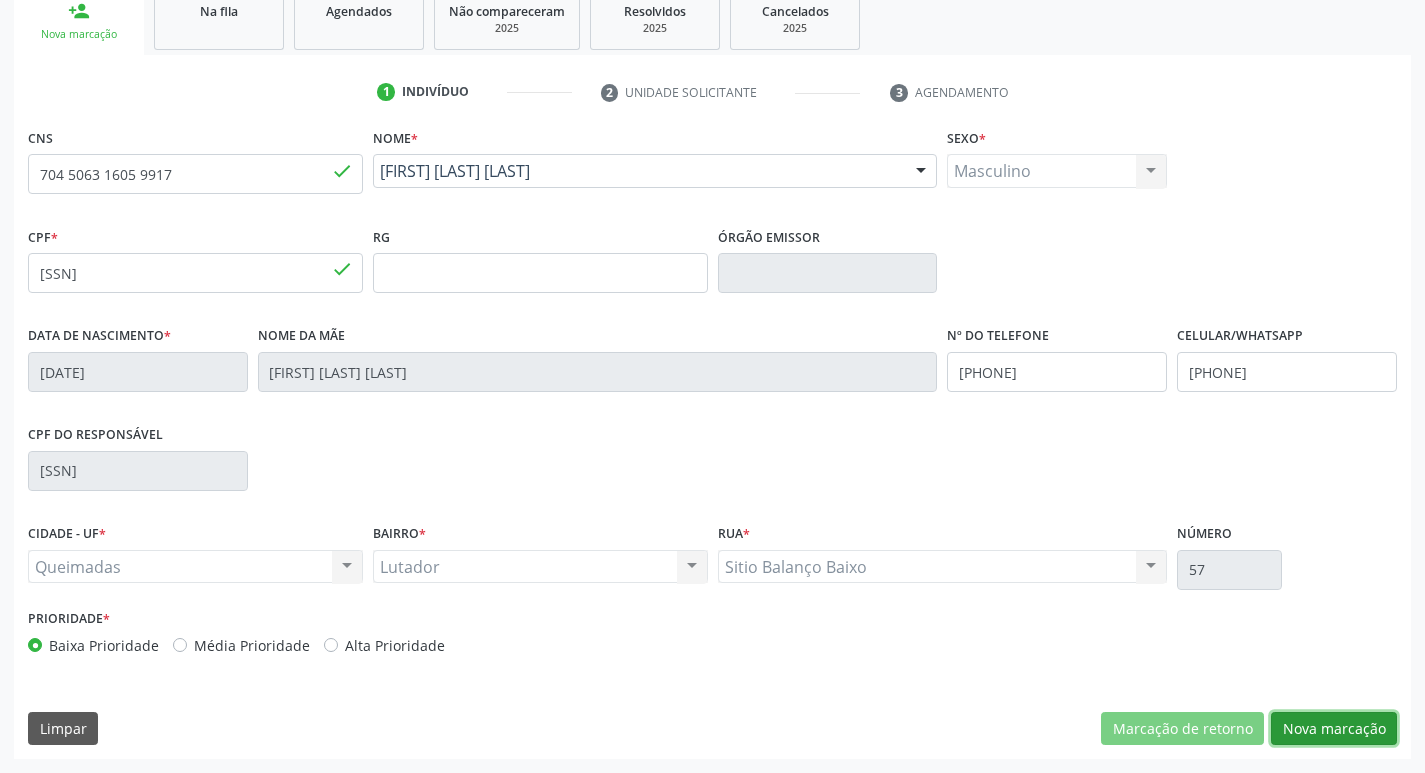 click on "Nova marcação" at bounding box center (1334, 729) 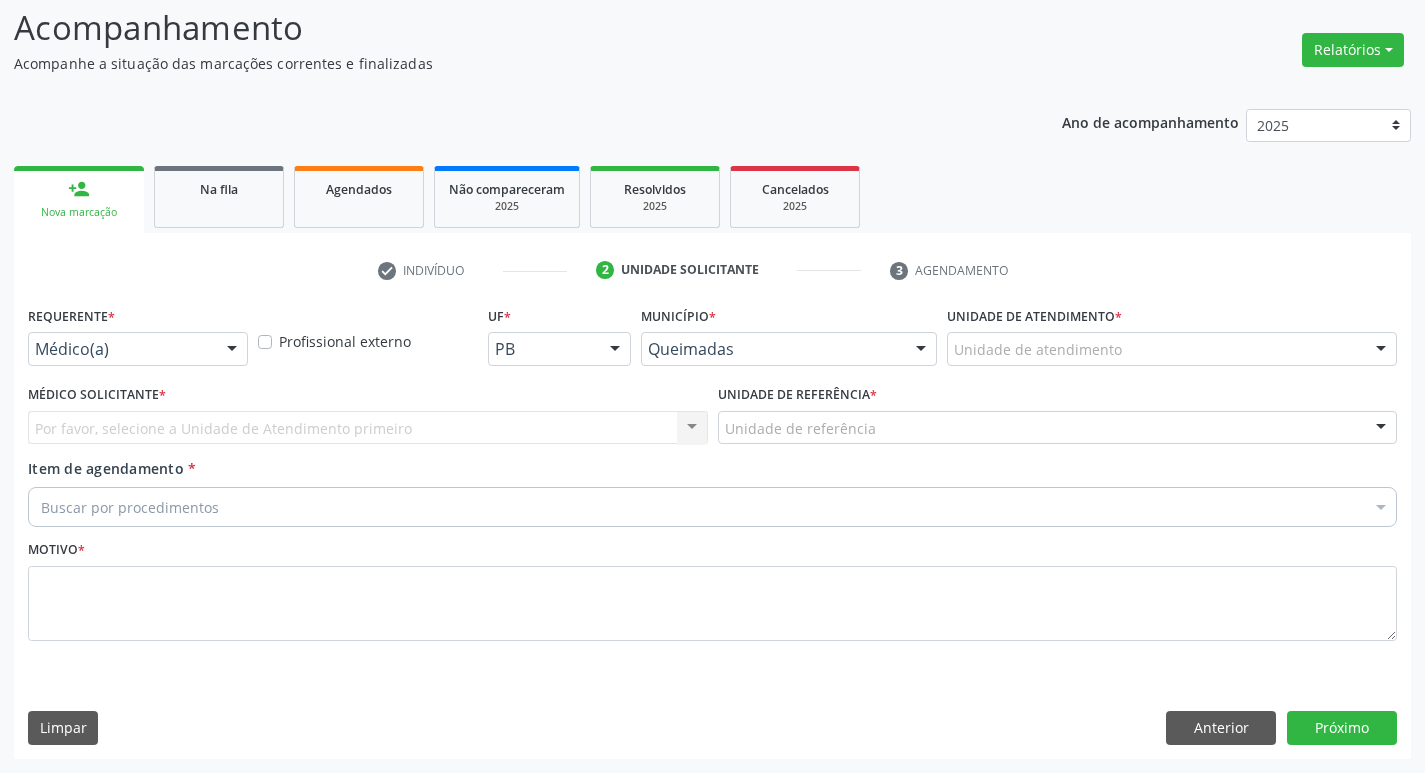 scroll, scrollTop: 133, scrollLeft: 0, axis: vertical 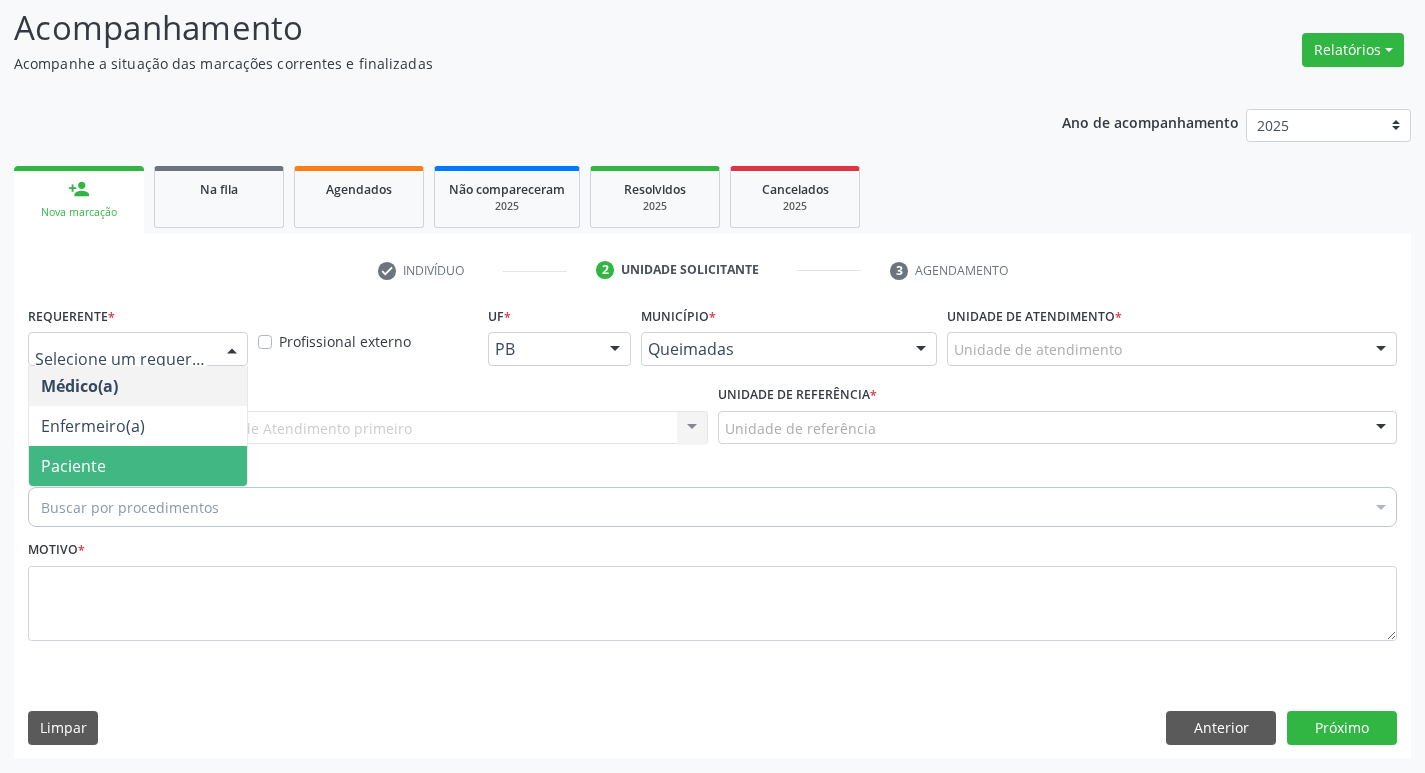 click on "Paciente" at bounding box center (138, 466) 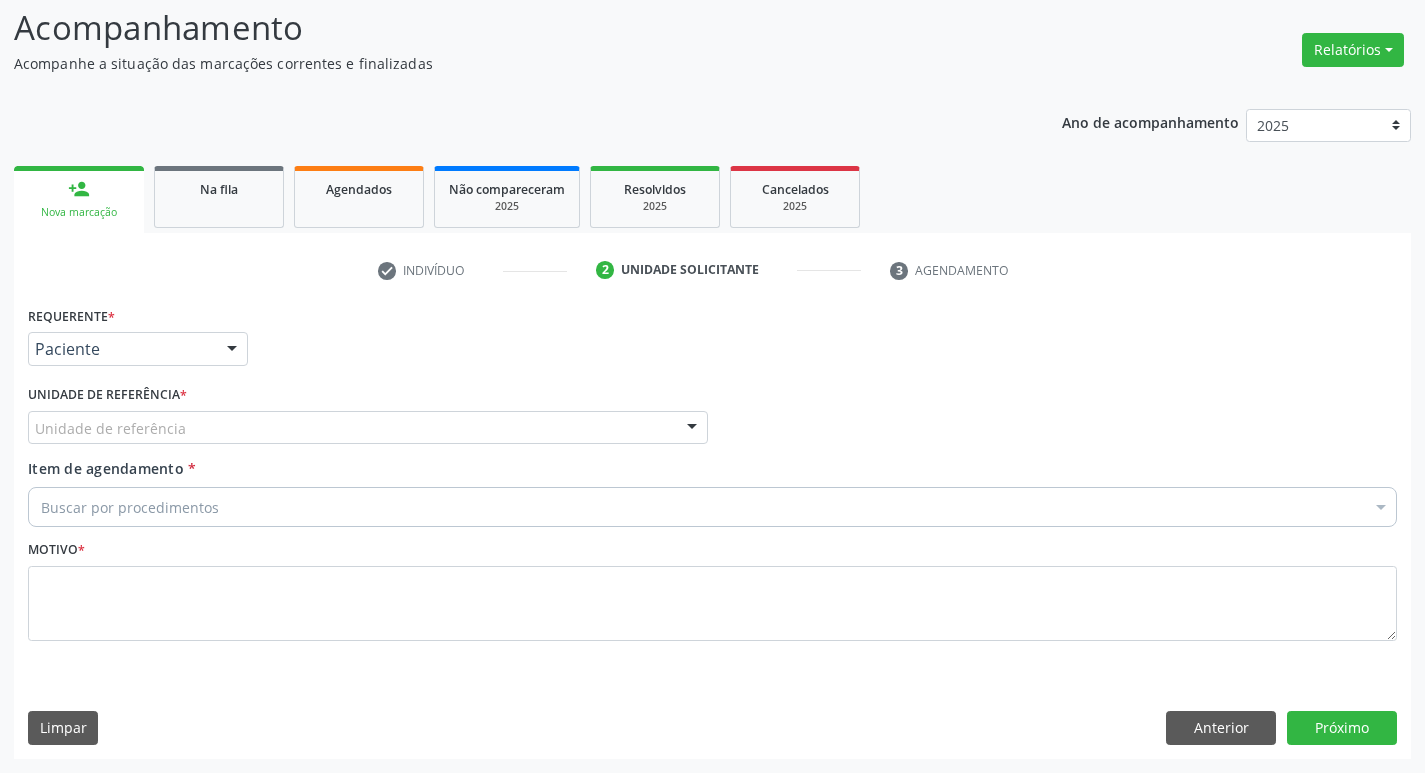 click on "Unidade de referência" at bounding box center (368, 428) 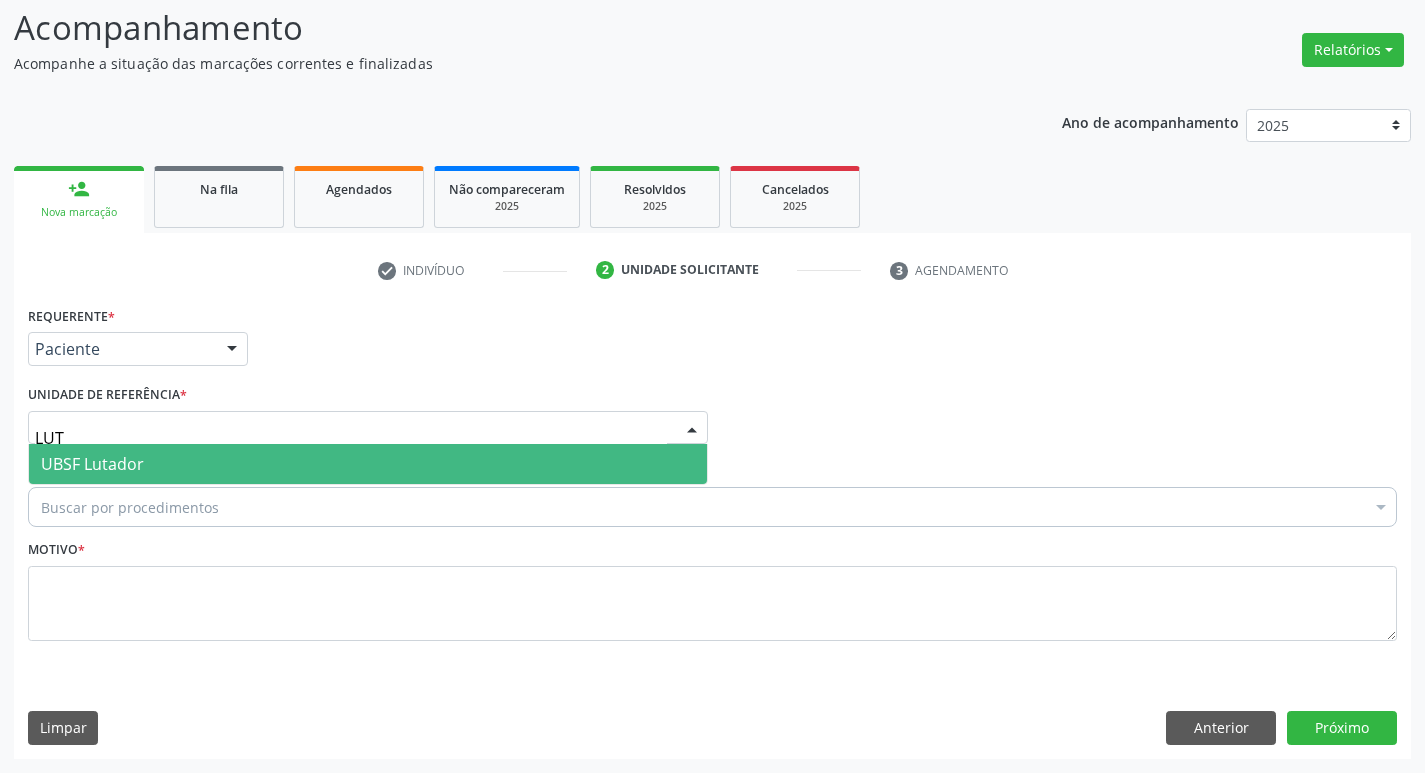 type on "LUTA" 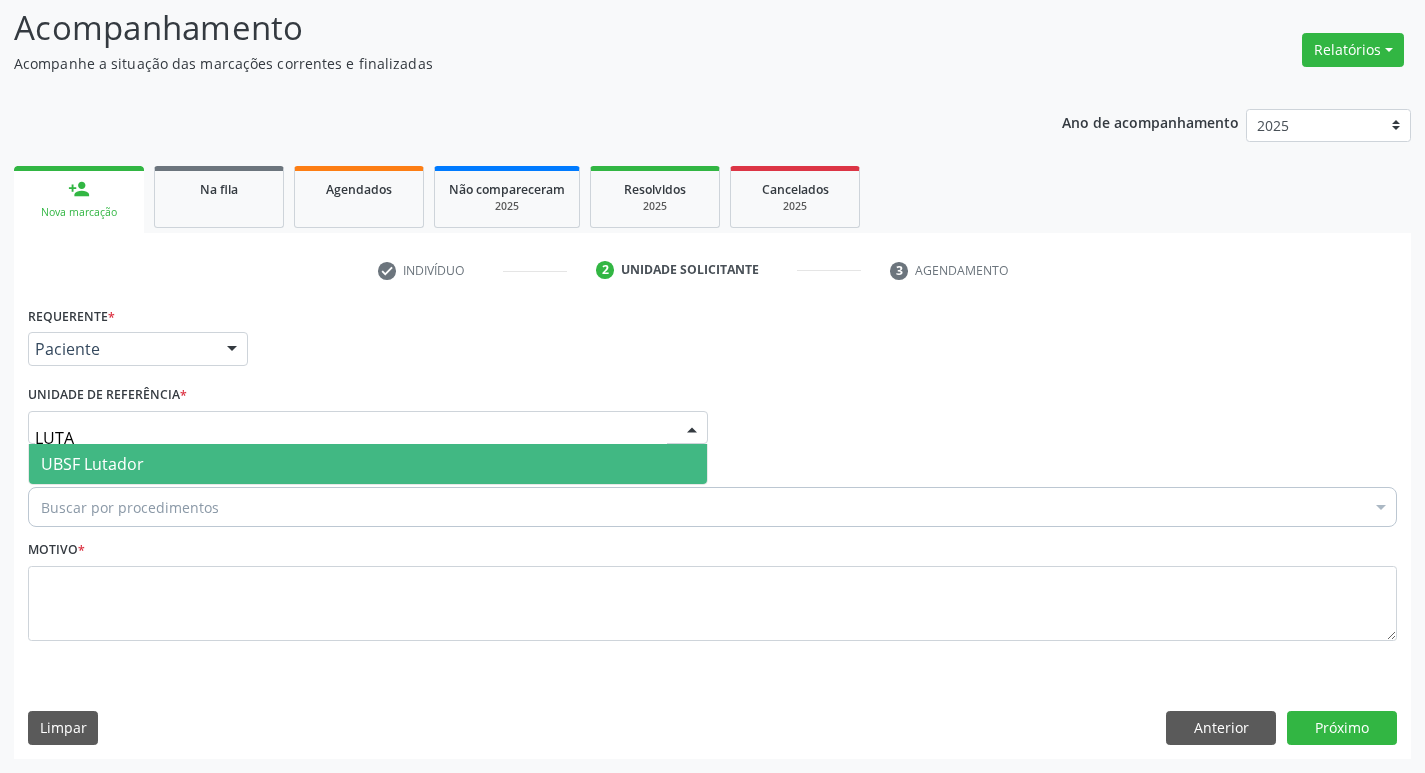 click on "UBSF Lutador" at bounding box center (368, 464) 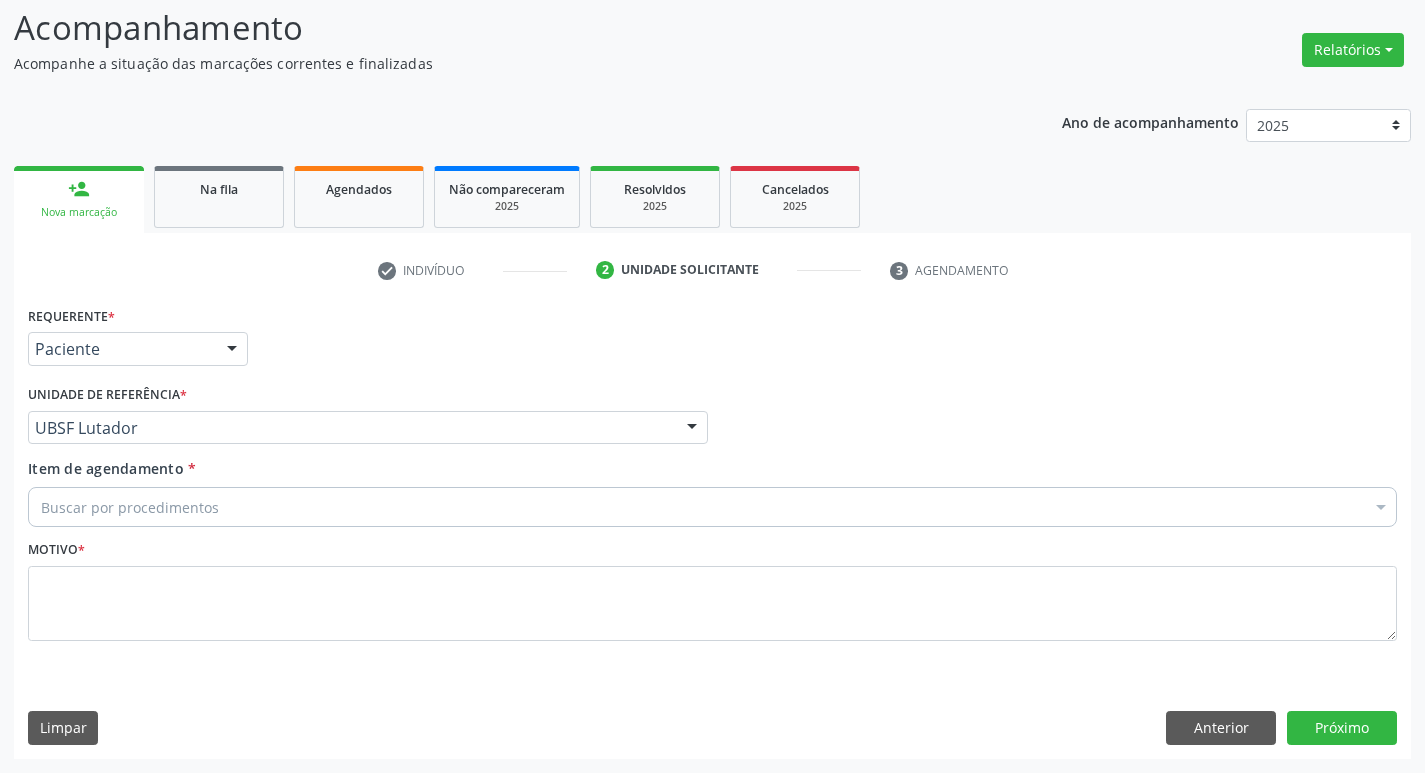 click on "Buscar por procedimentos" at bounding box center (712, 507) 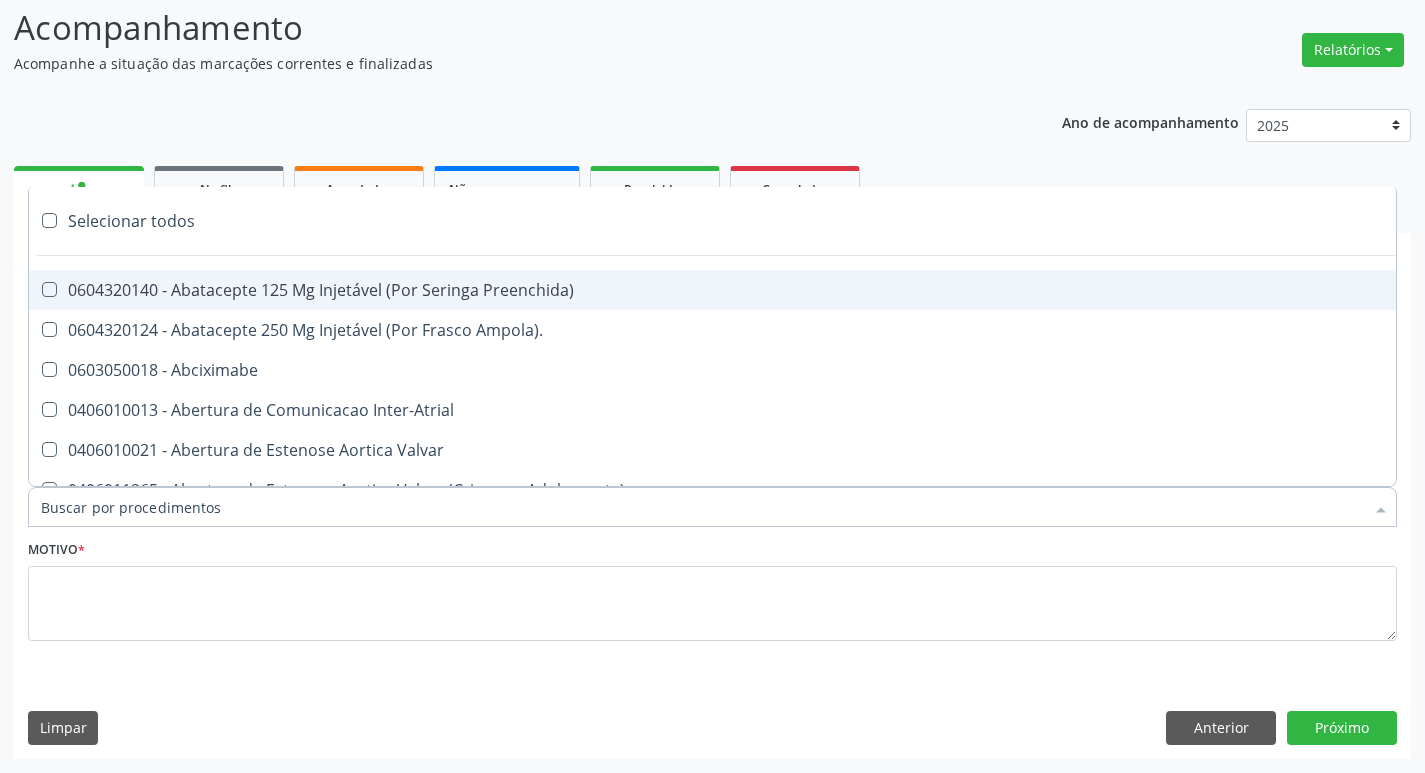type on "G" 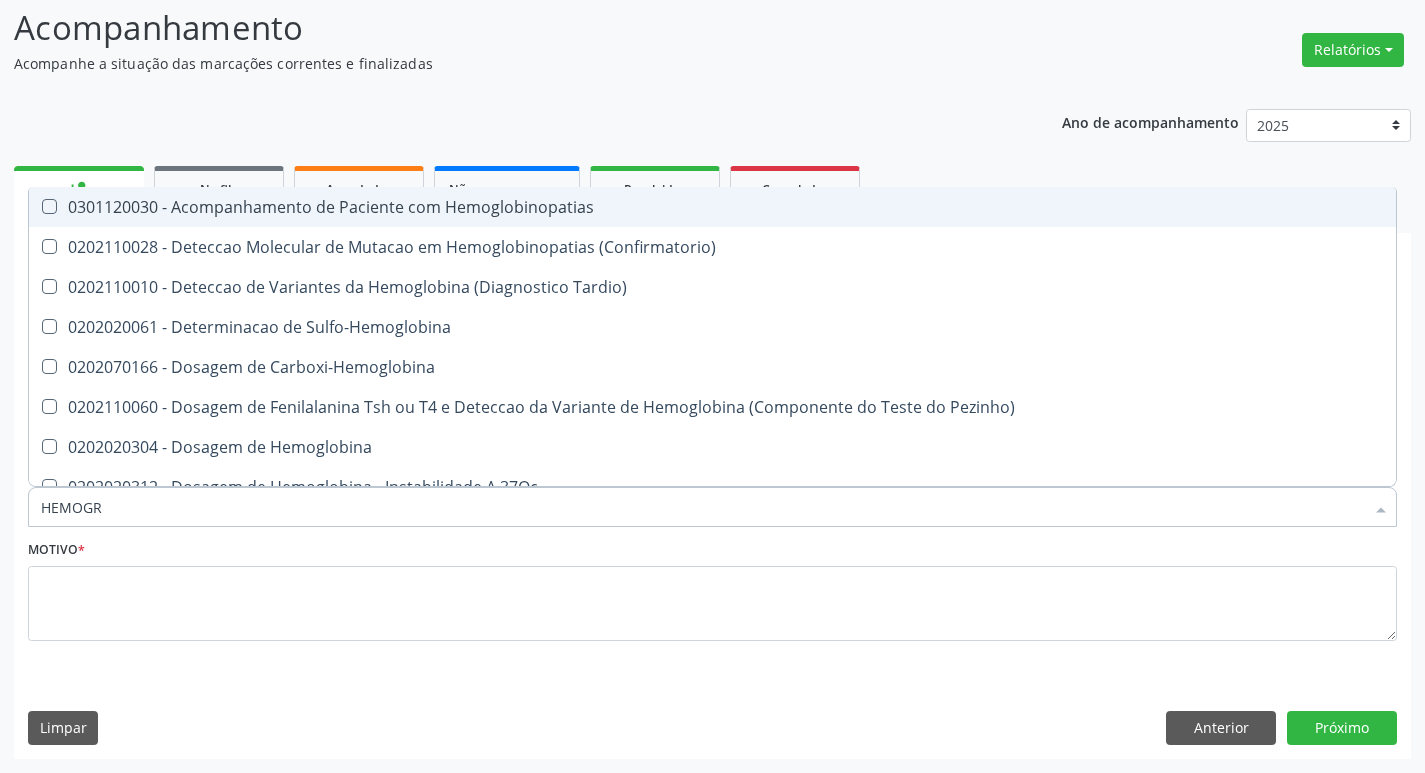 type on "HEMOGRA" 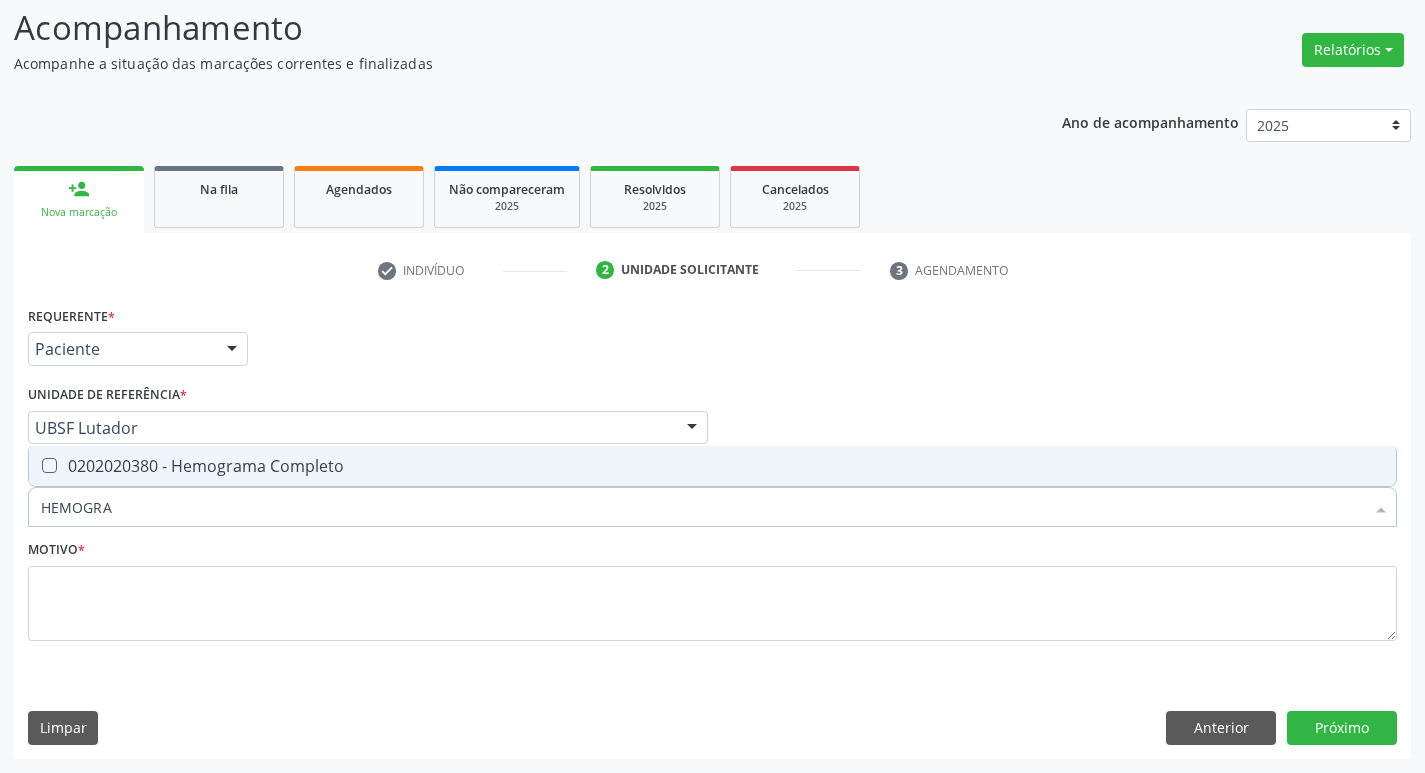 click on "0202020380 - Hemograma Completo" at bounding box center [712, 466] 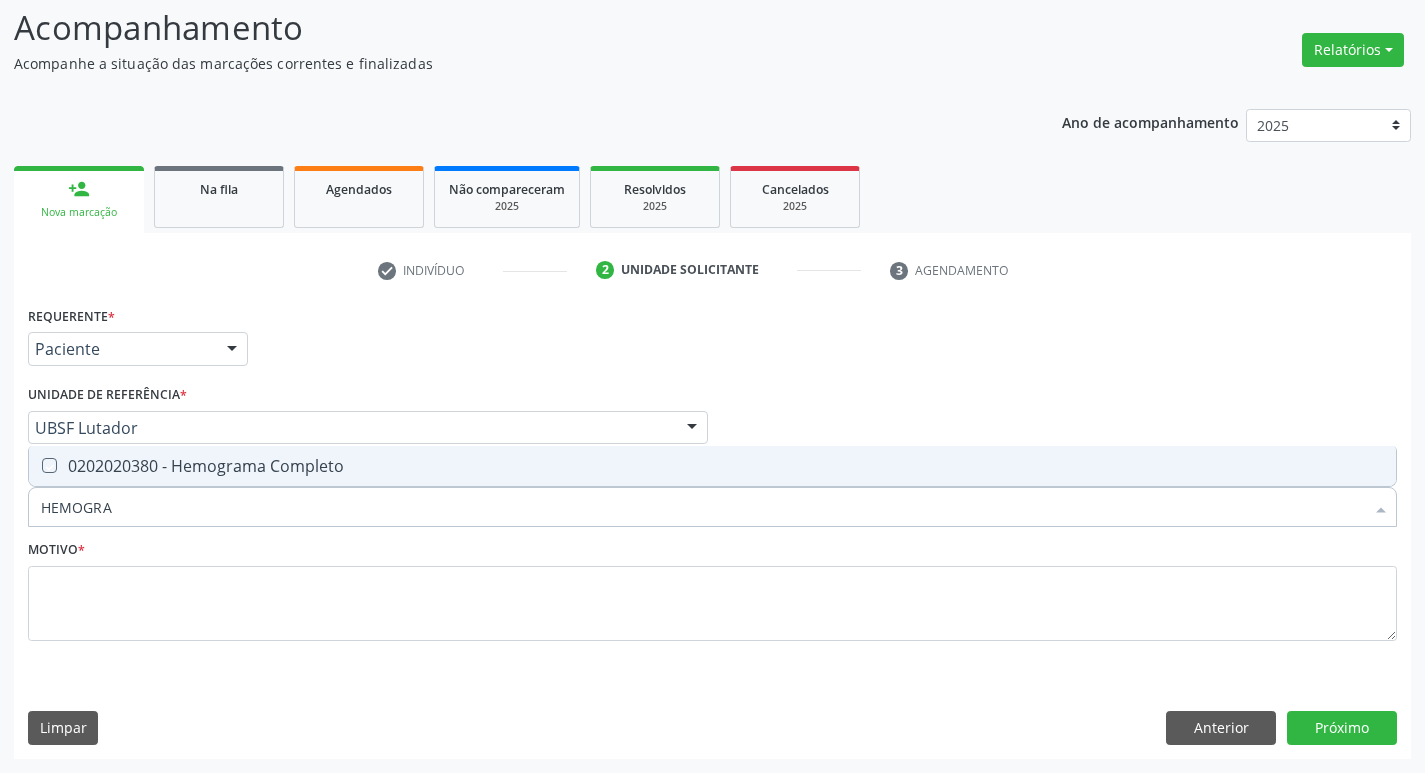 checkbox on "true" 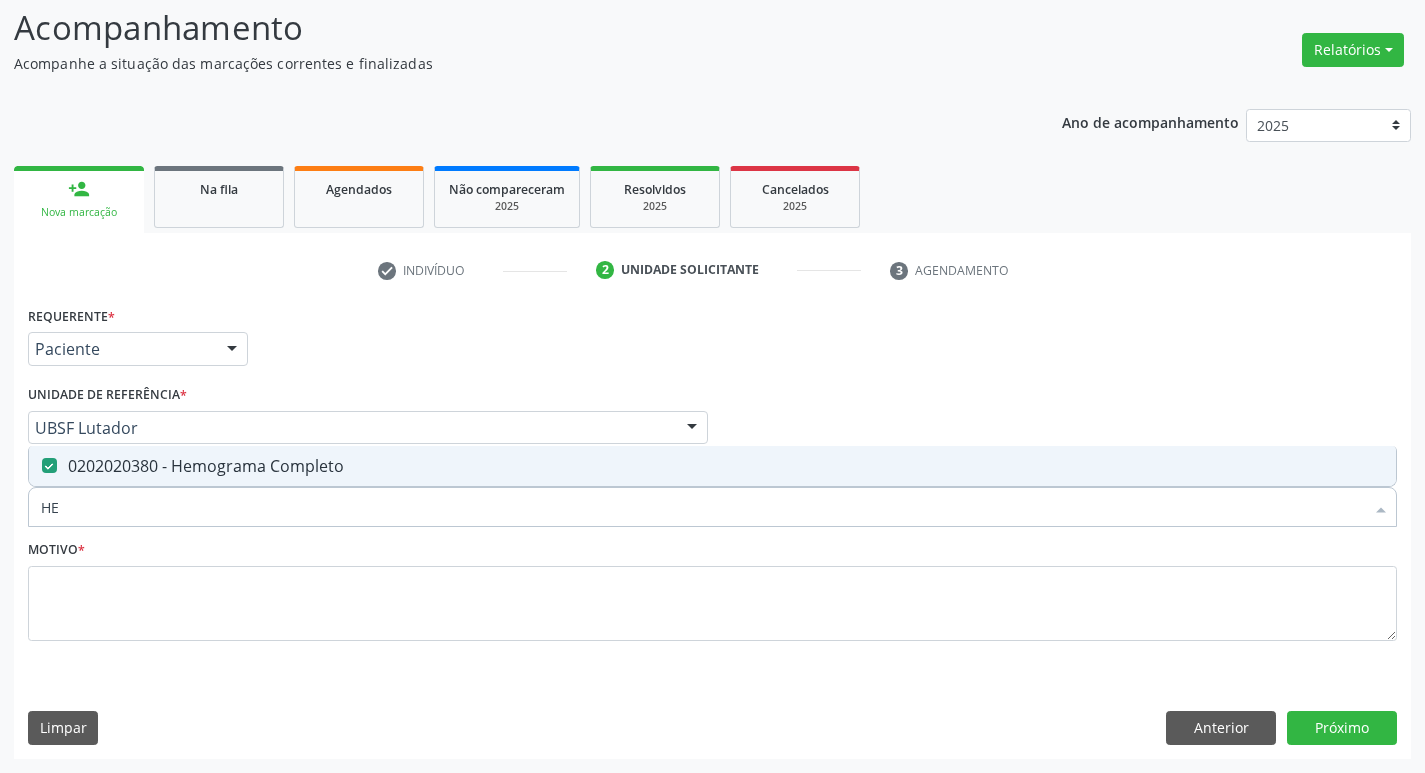type on "H" 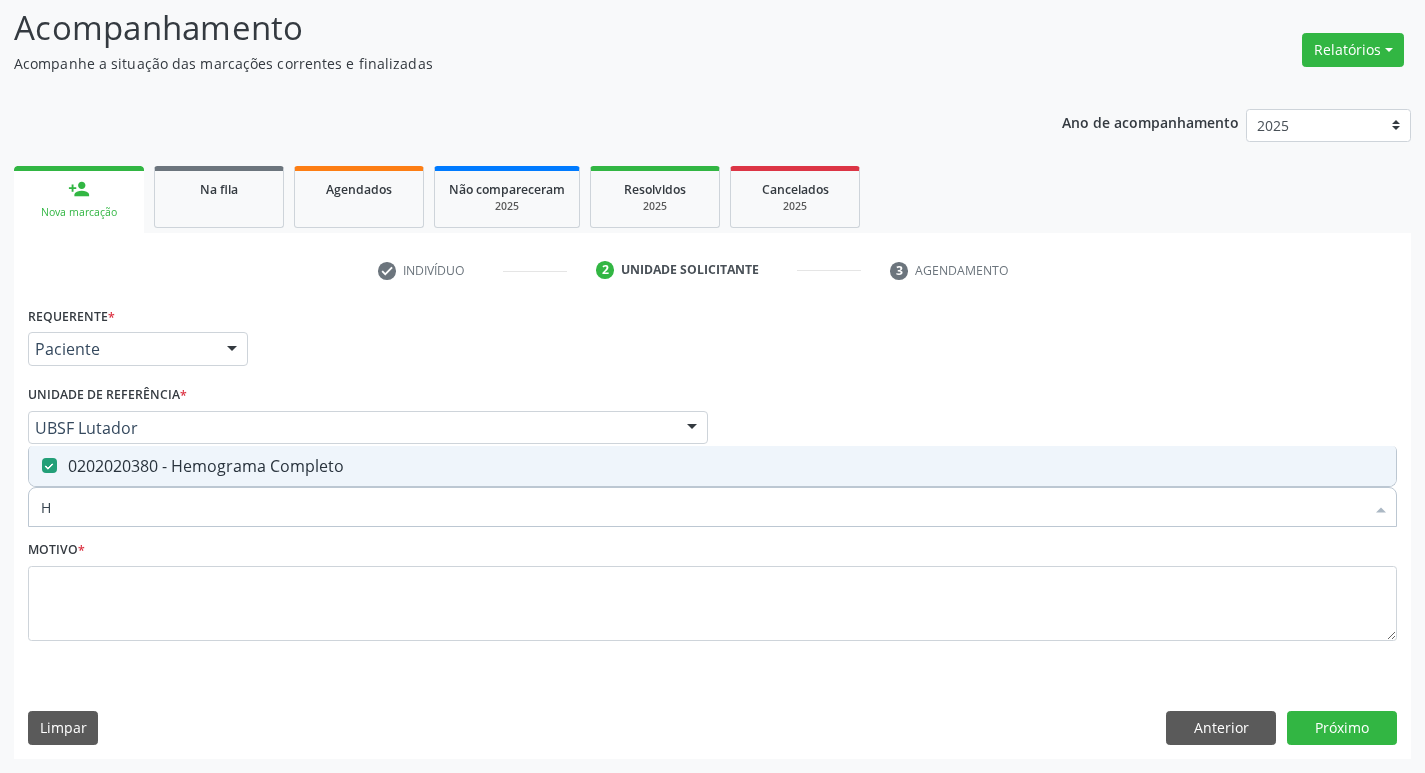 type 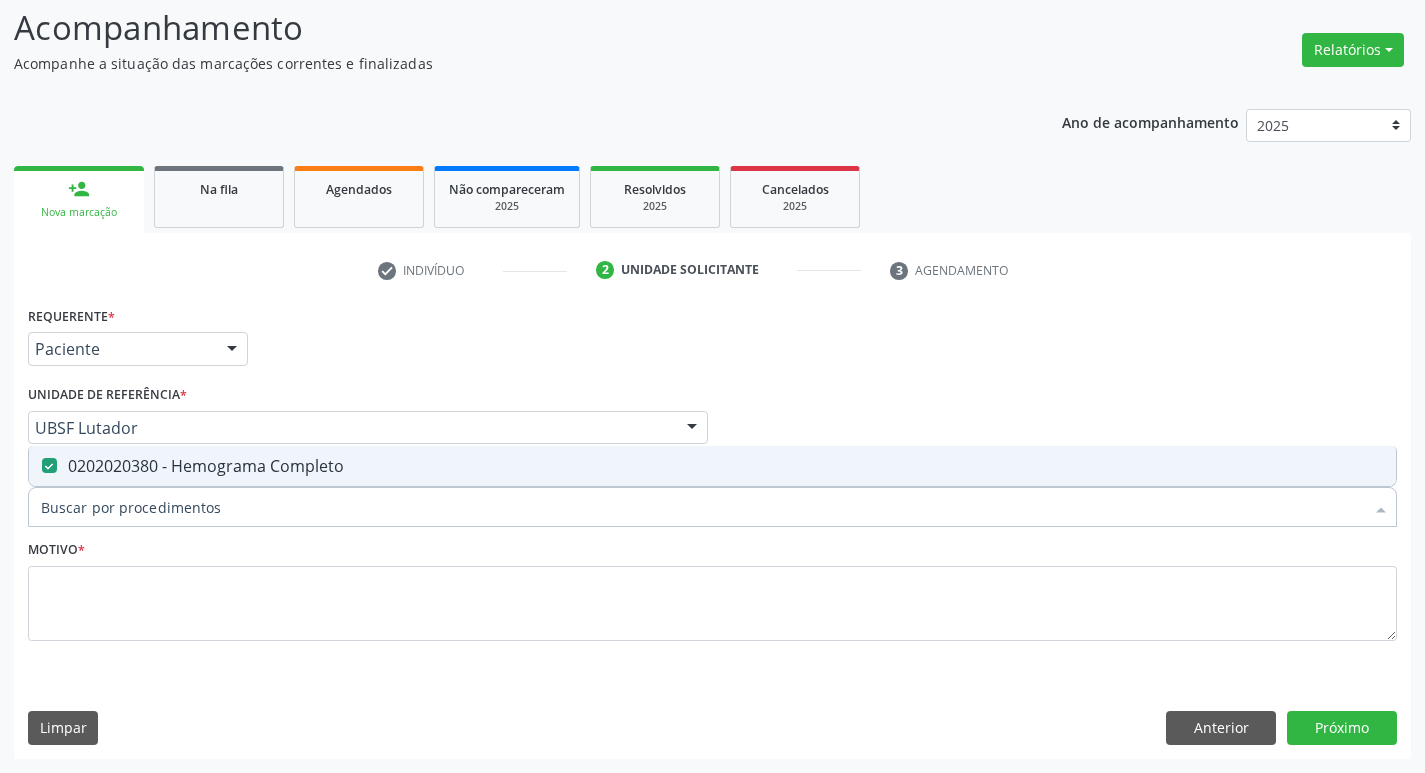 checkbox on "false" 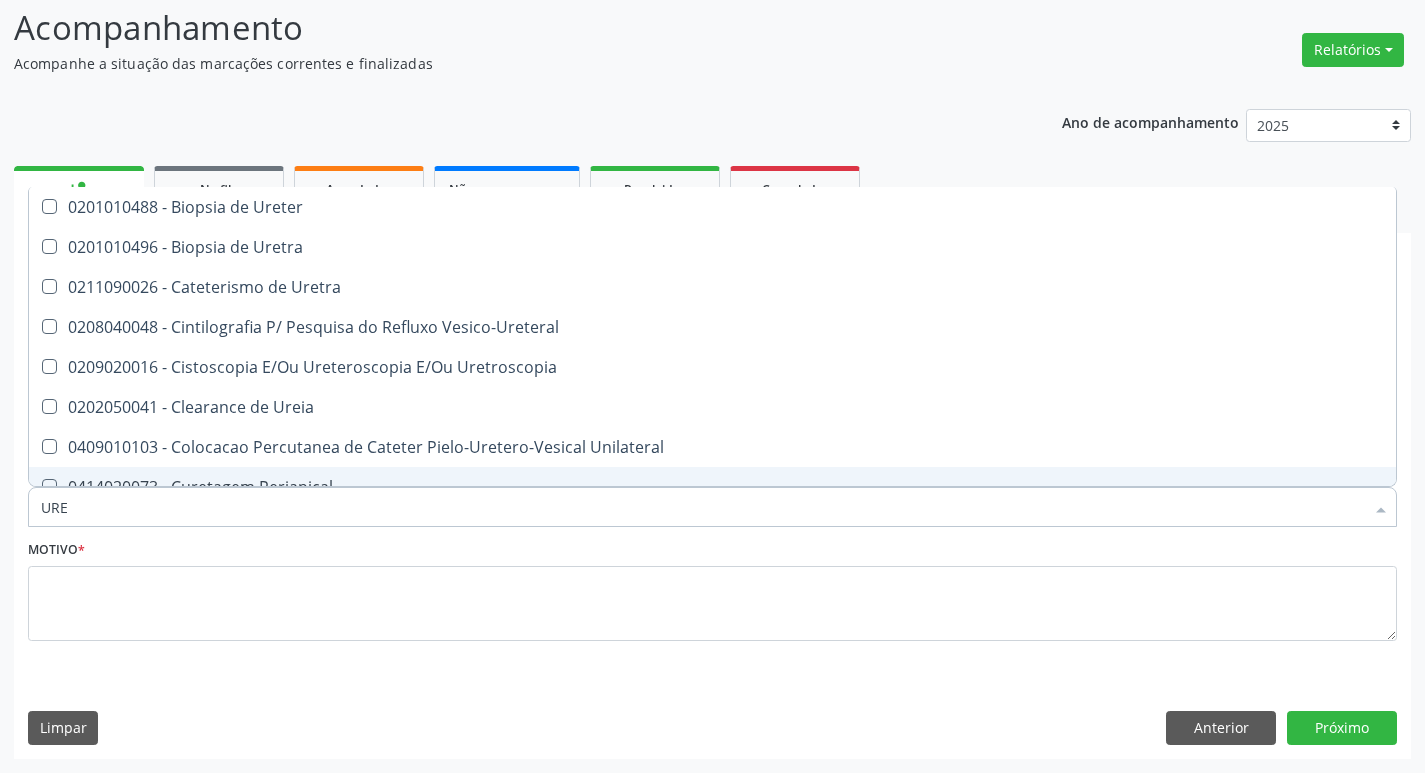 type on "UREI" 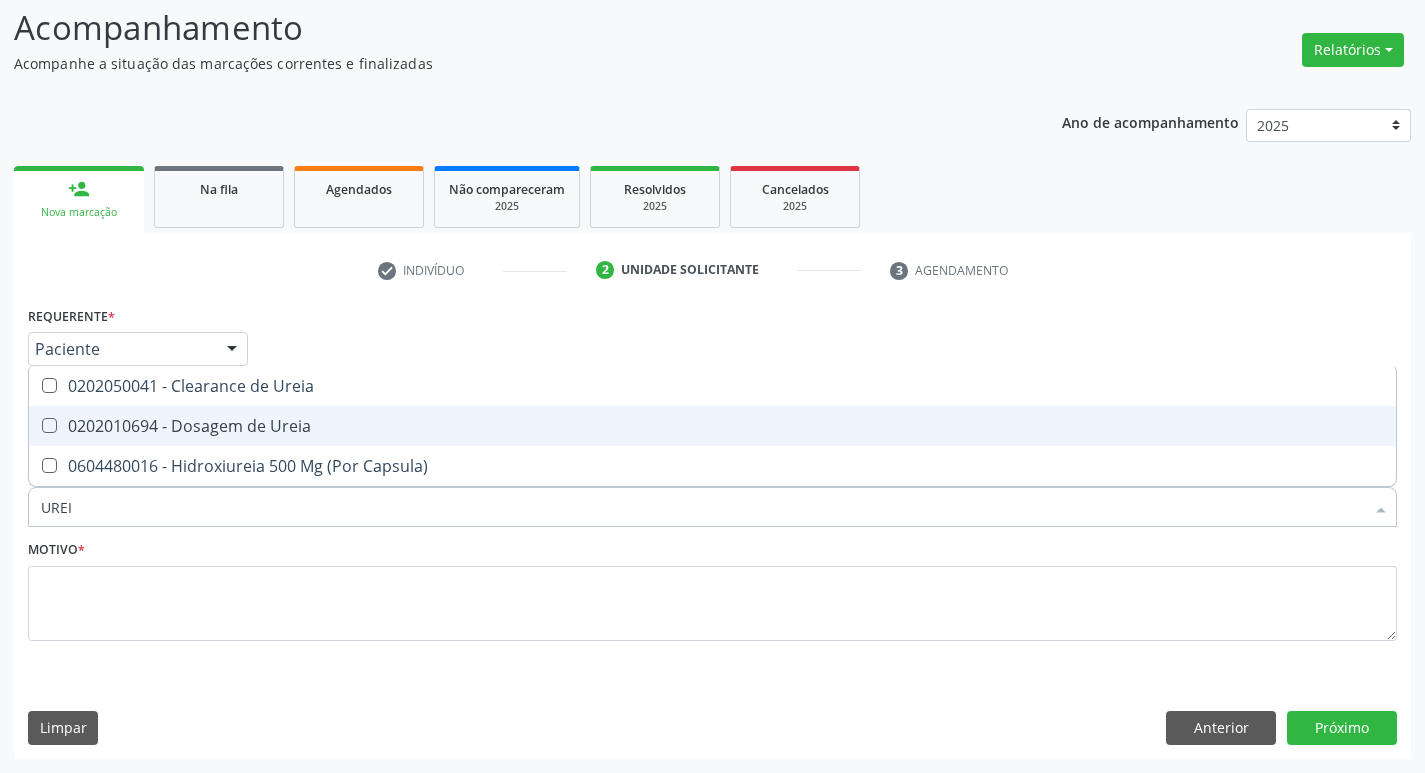 click on "0202010694 - Dosagem de Ureia" at bounding box center (712, 426) 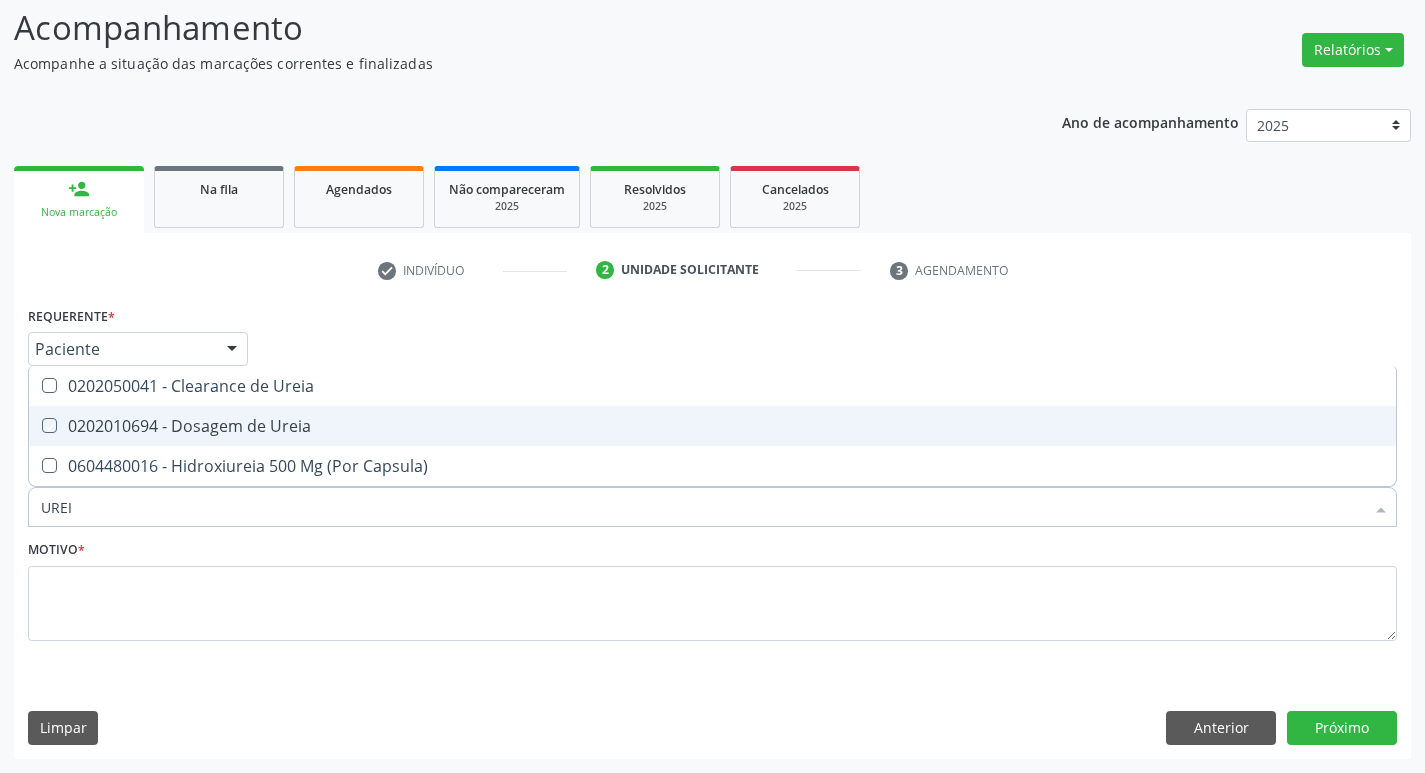 checkbox on "true" 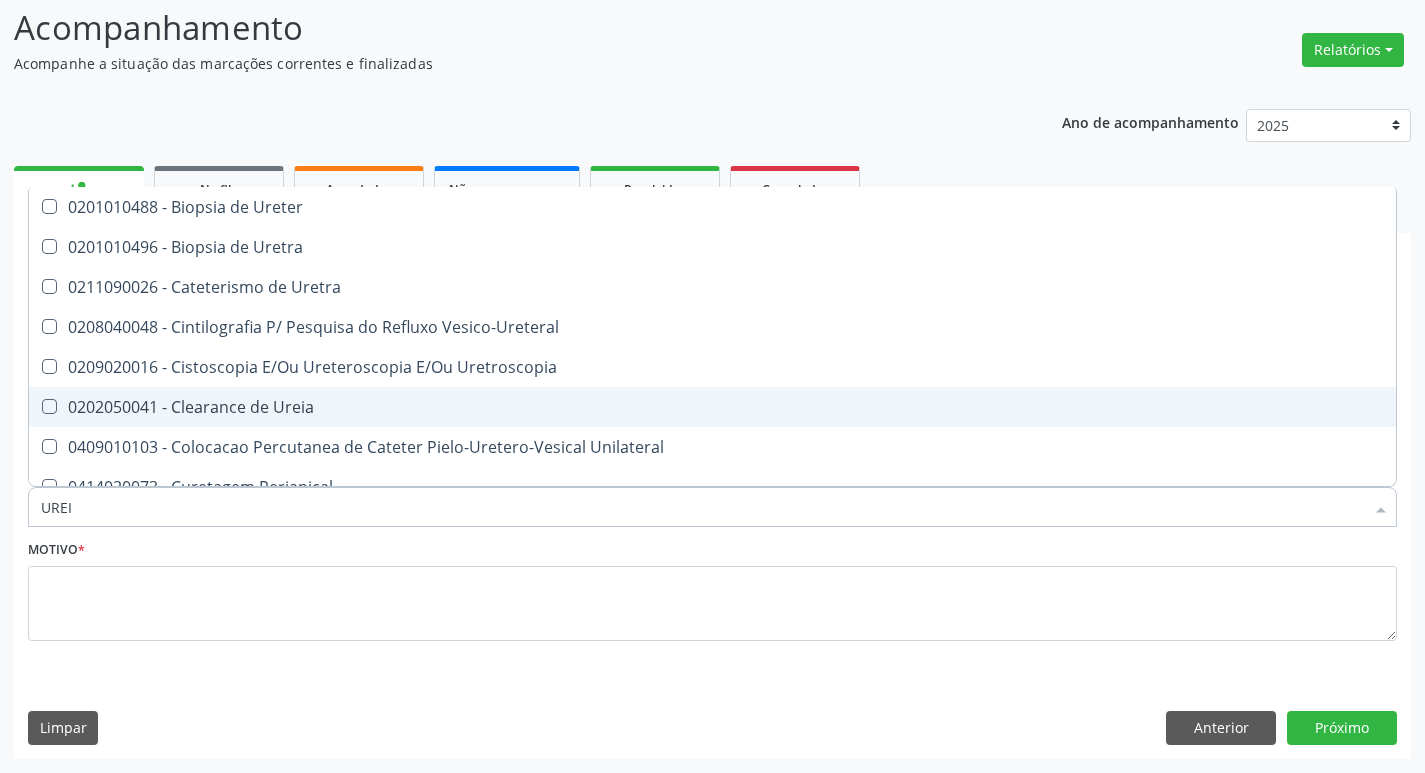 type on "URE" 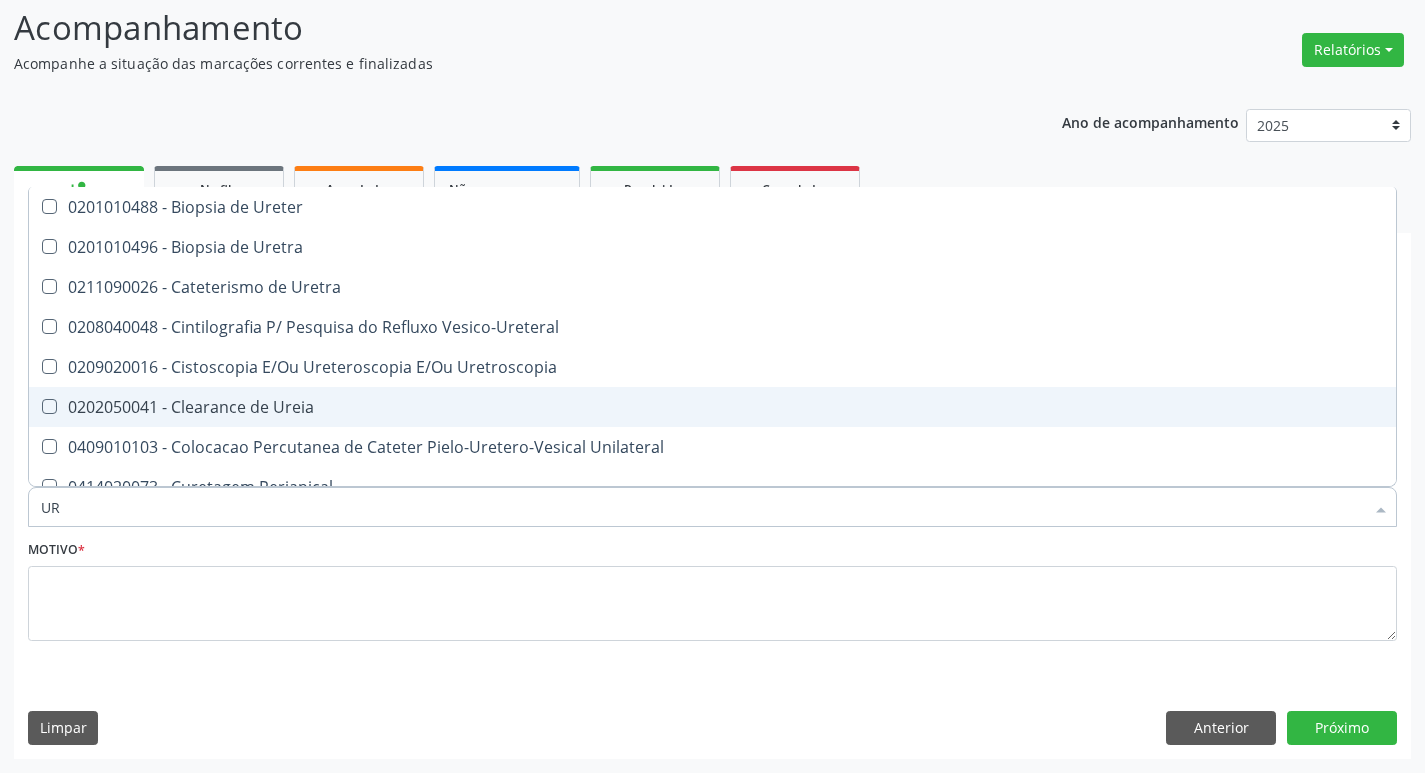 type on "U" 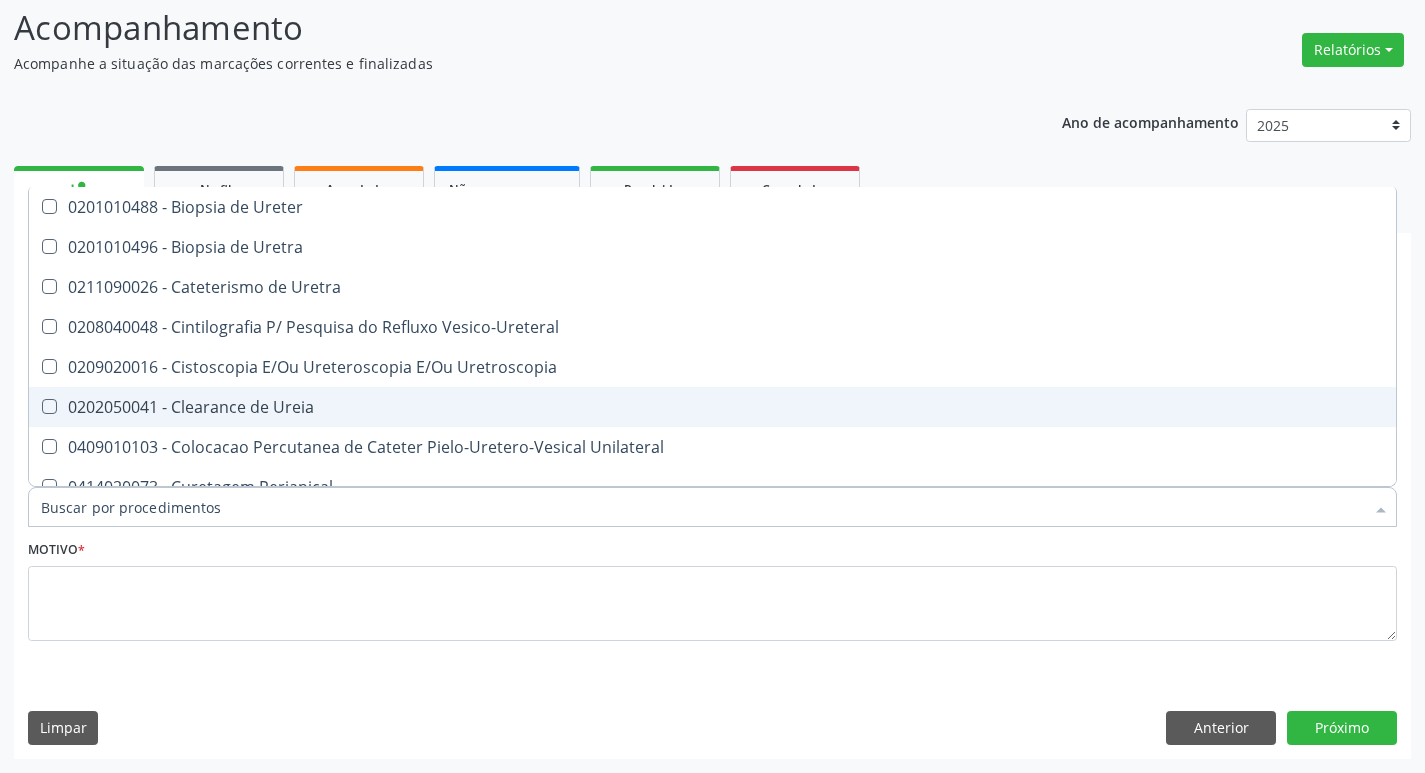 type on "C" 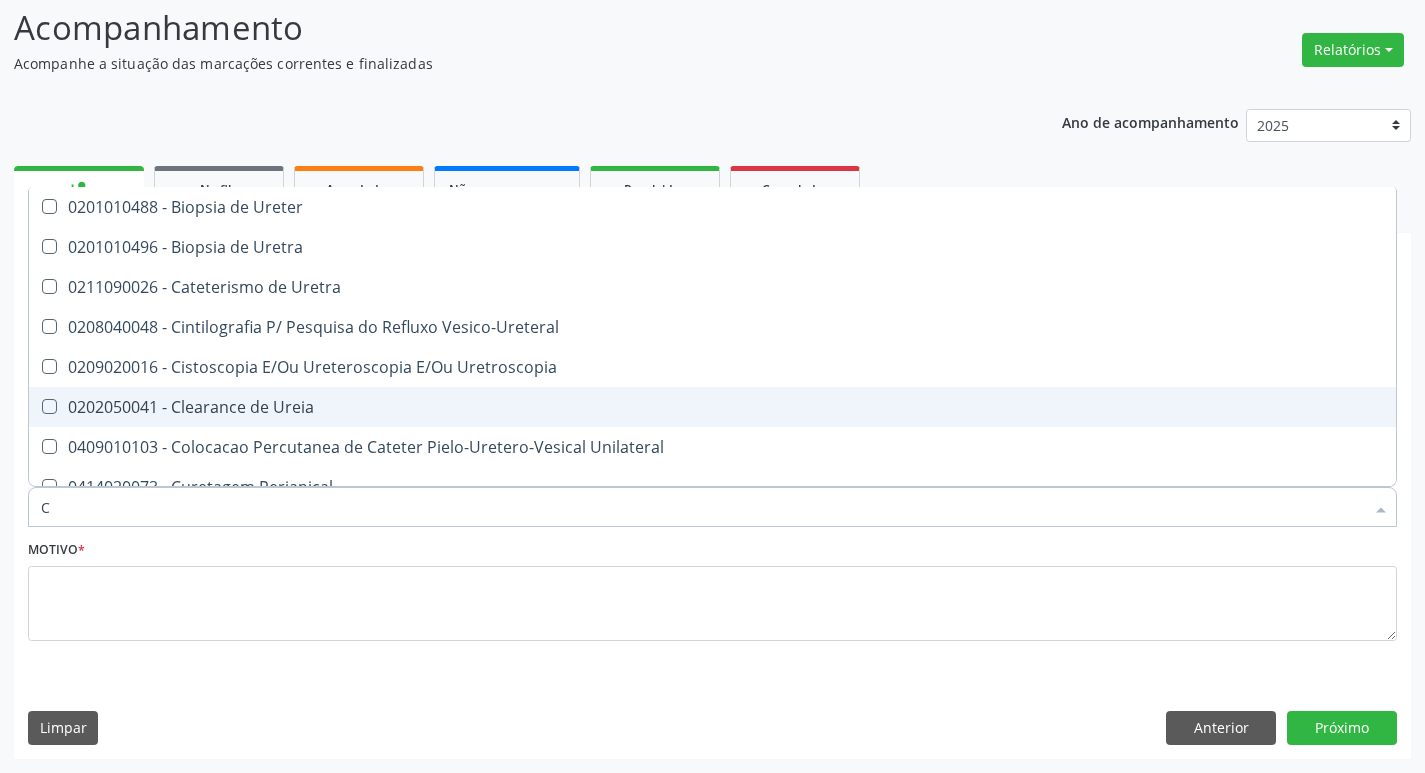 checkbox on "false" 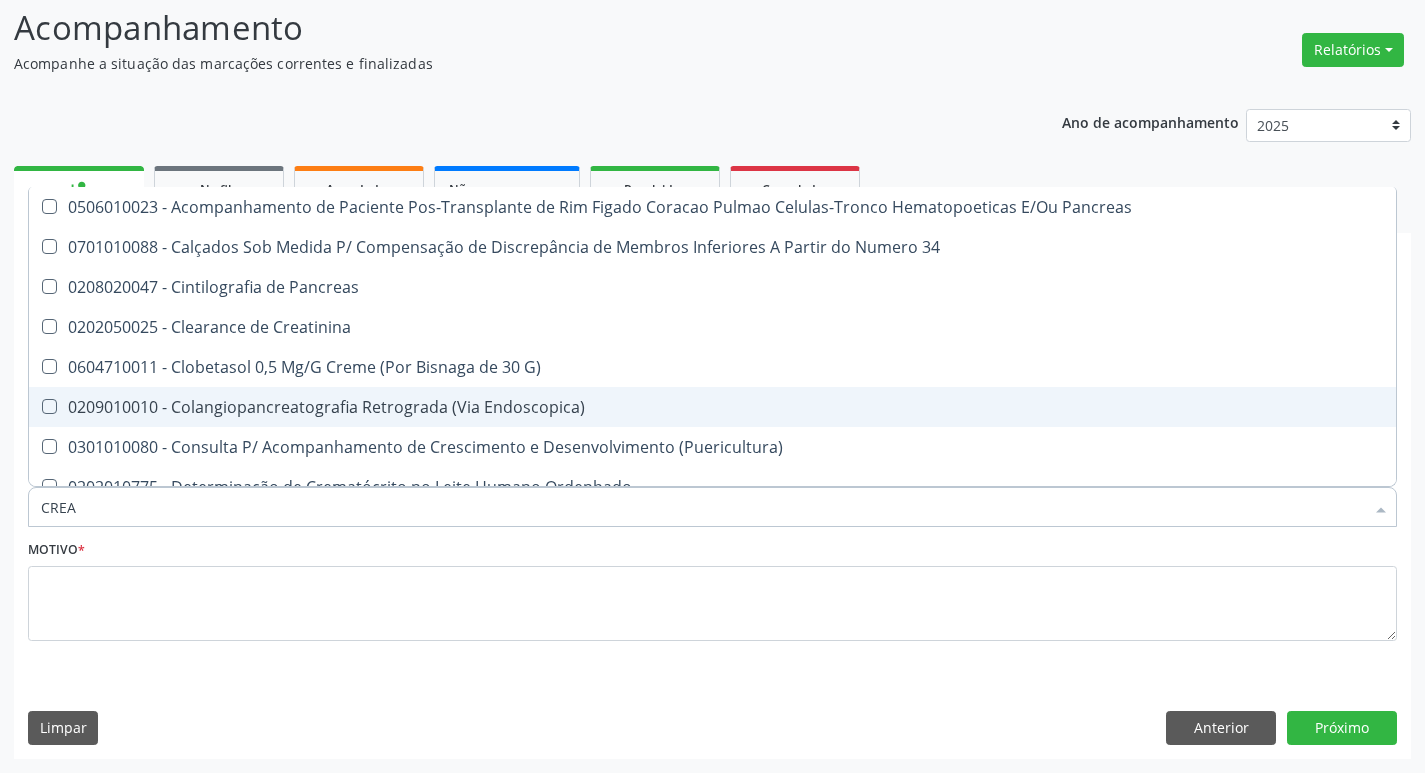 type on "CREAT" 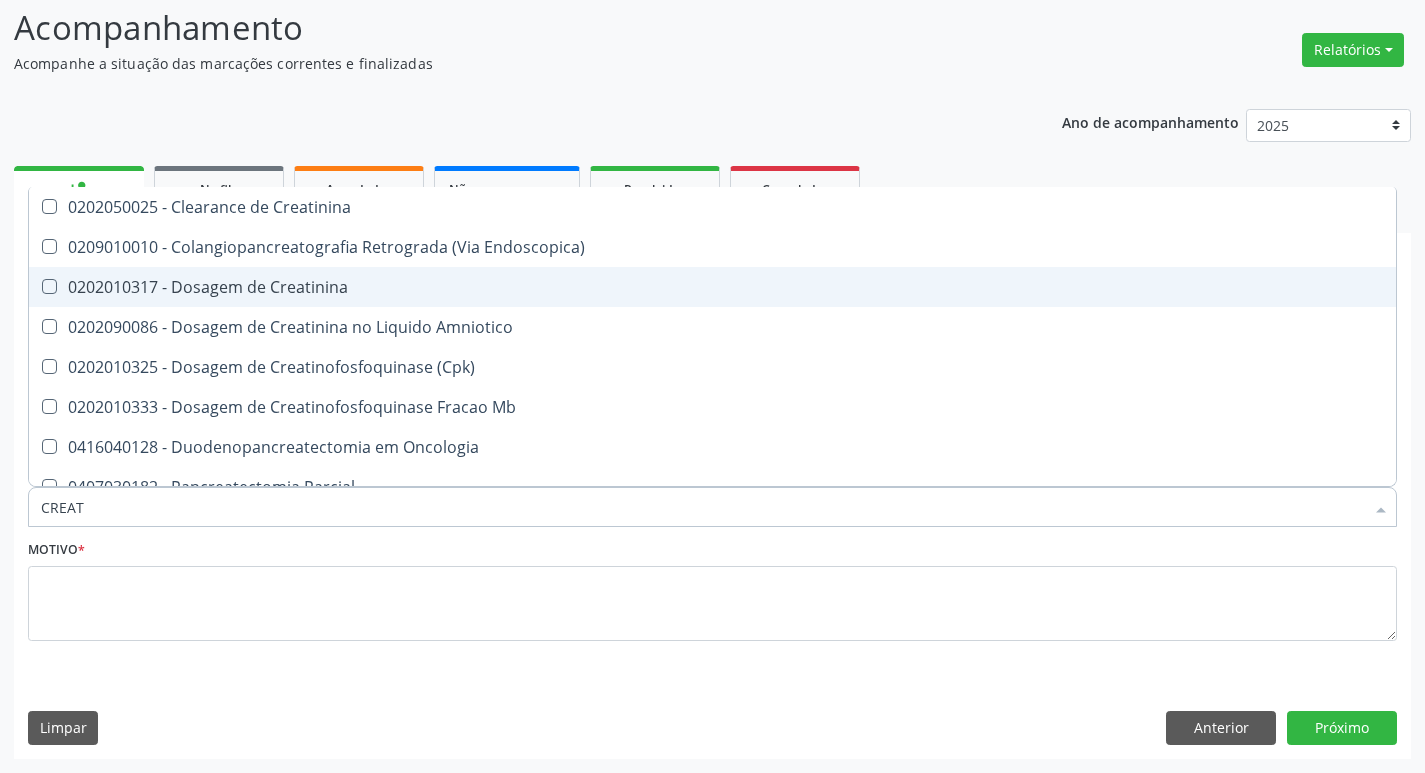 click on "0202010317 - Dosagem de Creatinina" at bounding box center [712, 287] 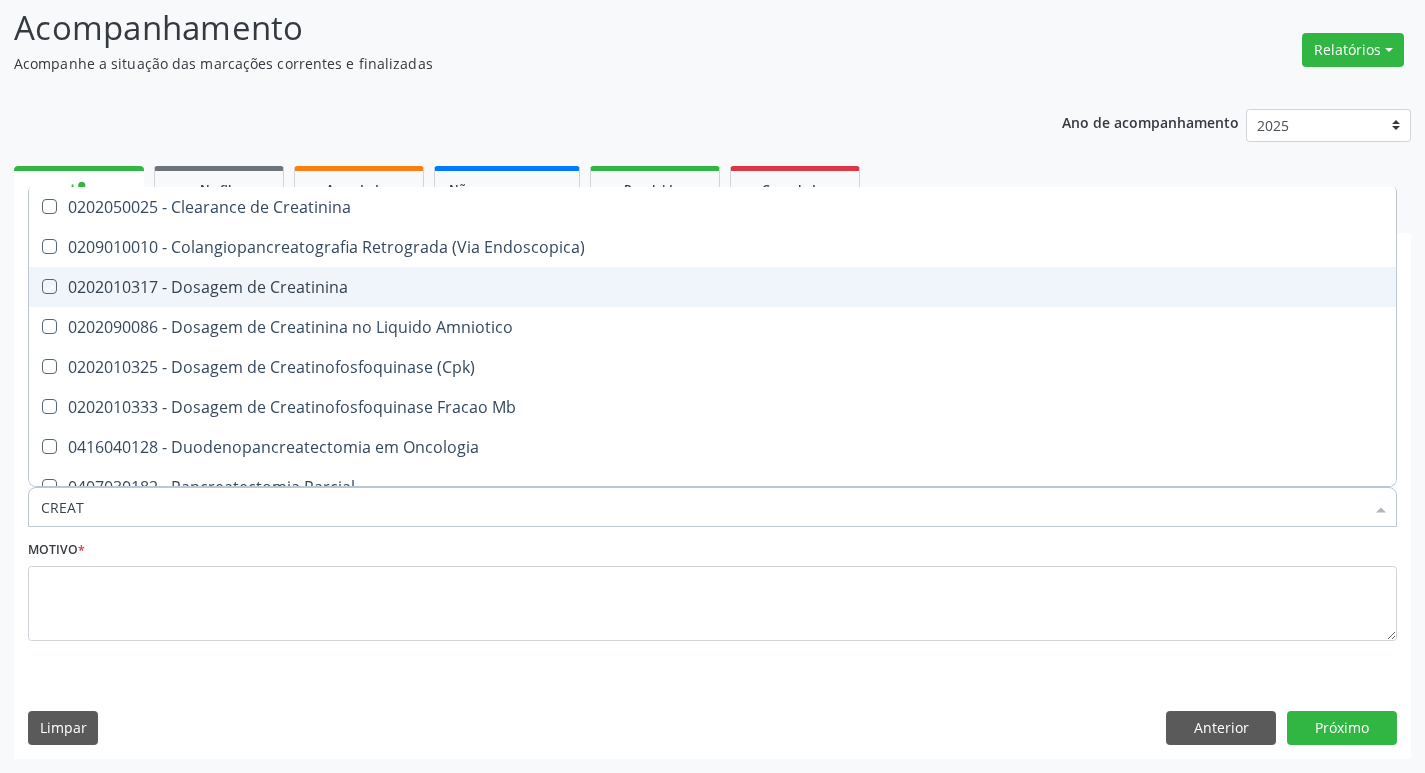 checkbox on "true" 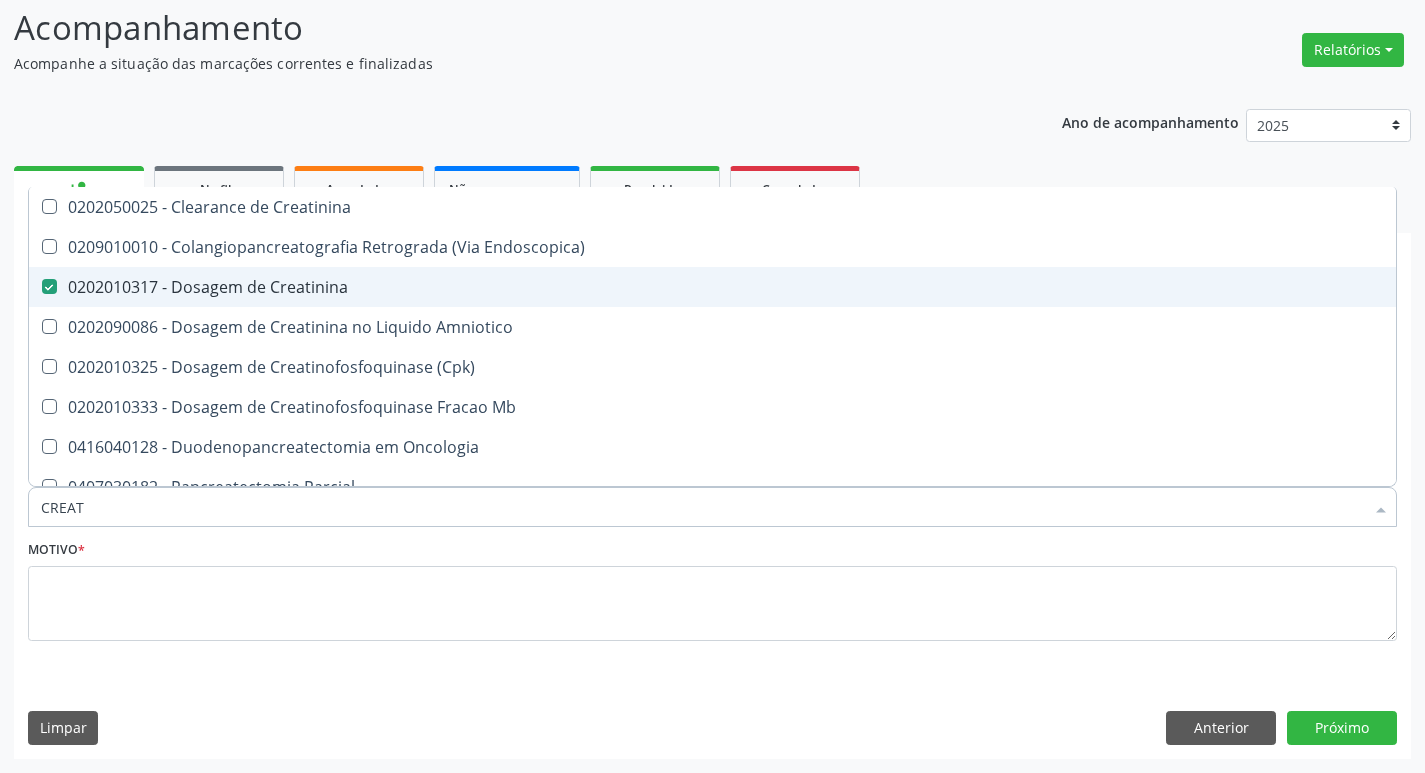 type on "CREA" 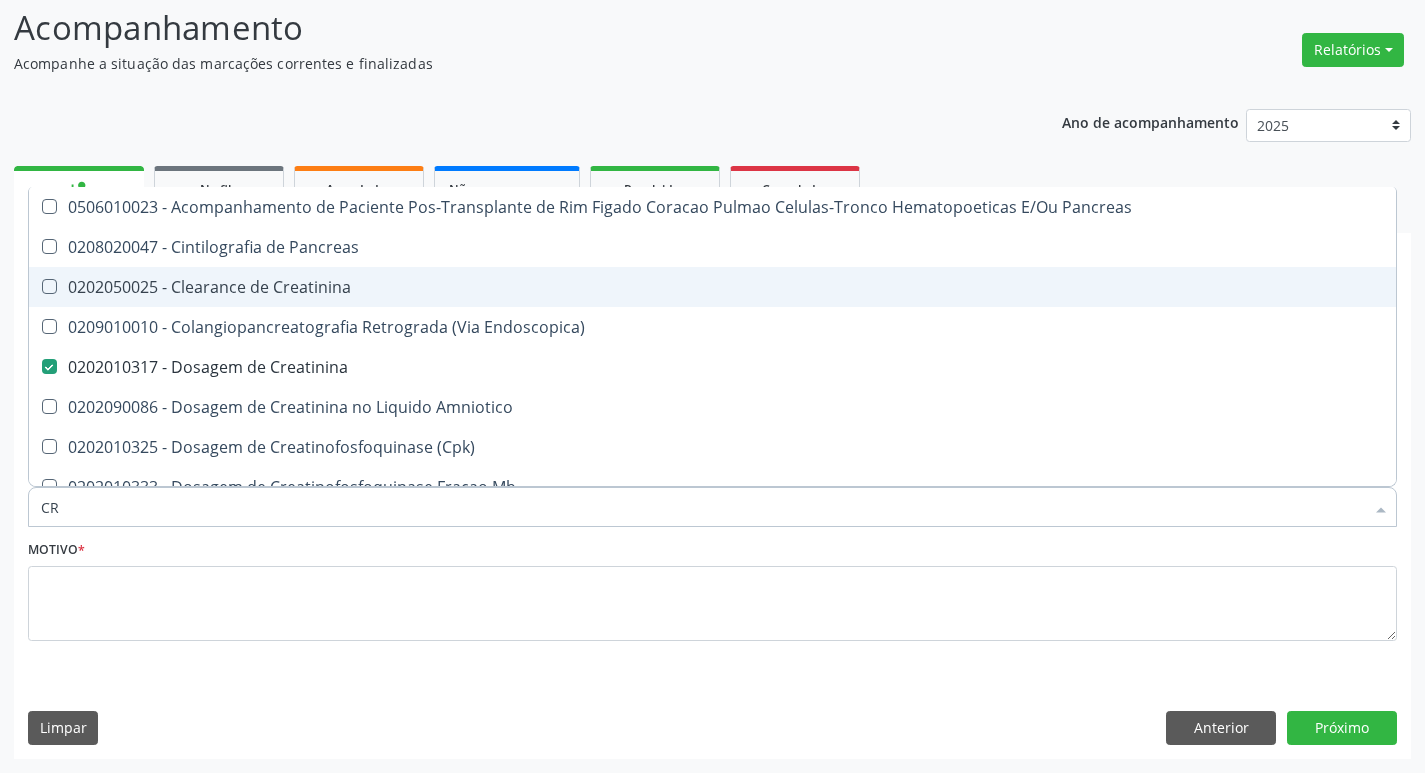 type on "C" 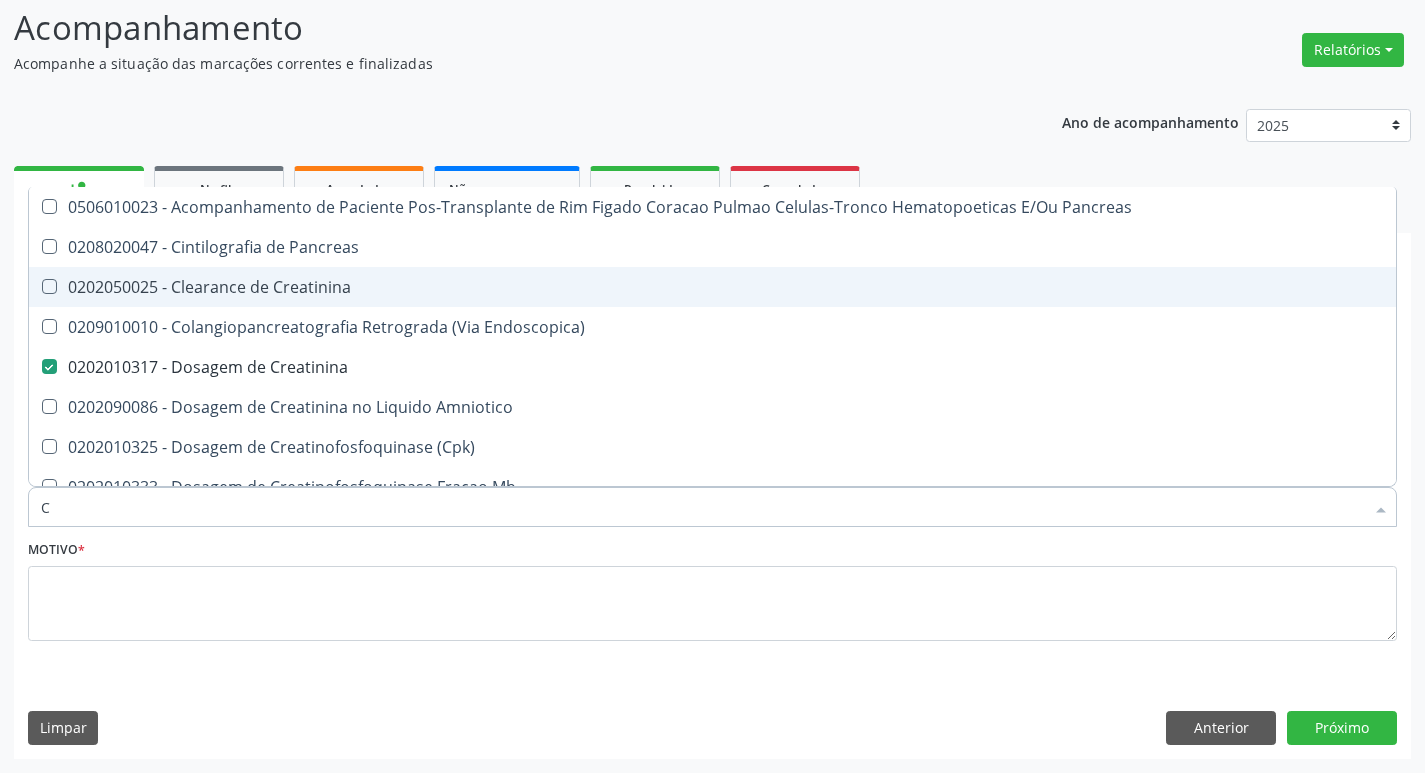 type 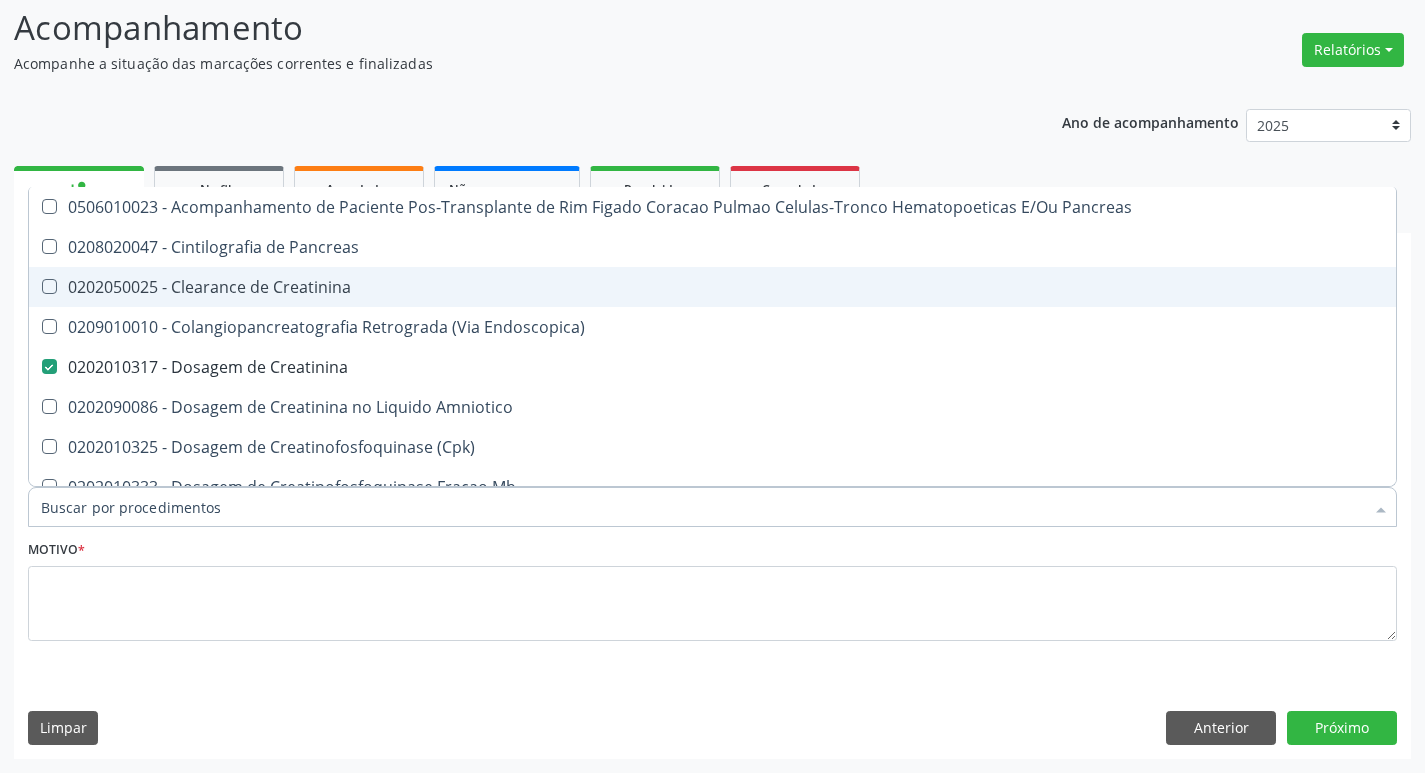 checkbox on "false" 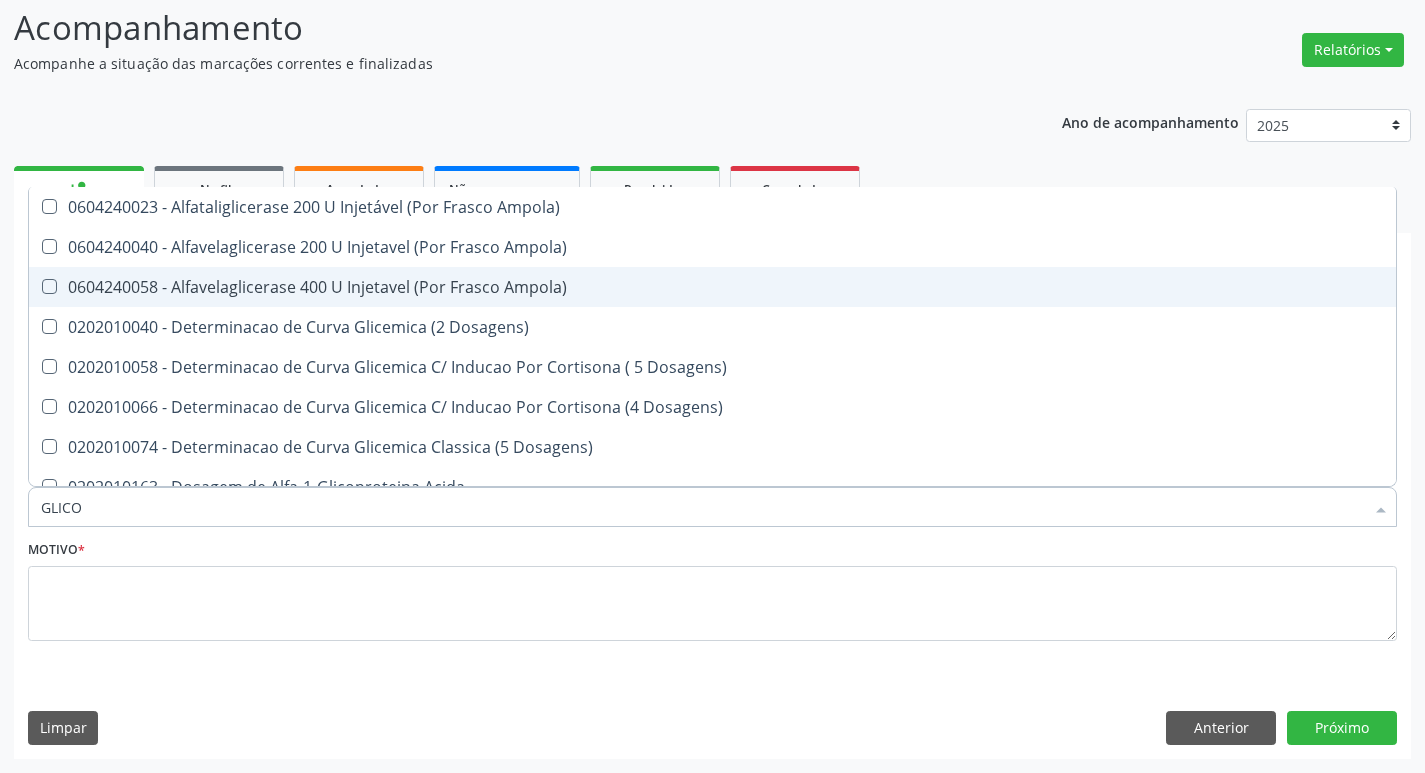 type on "GLICOS" 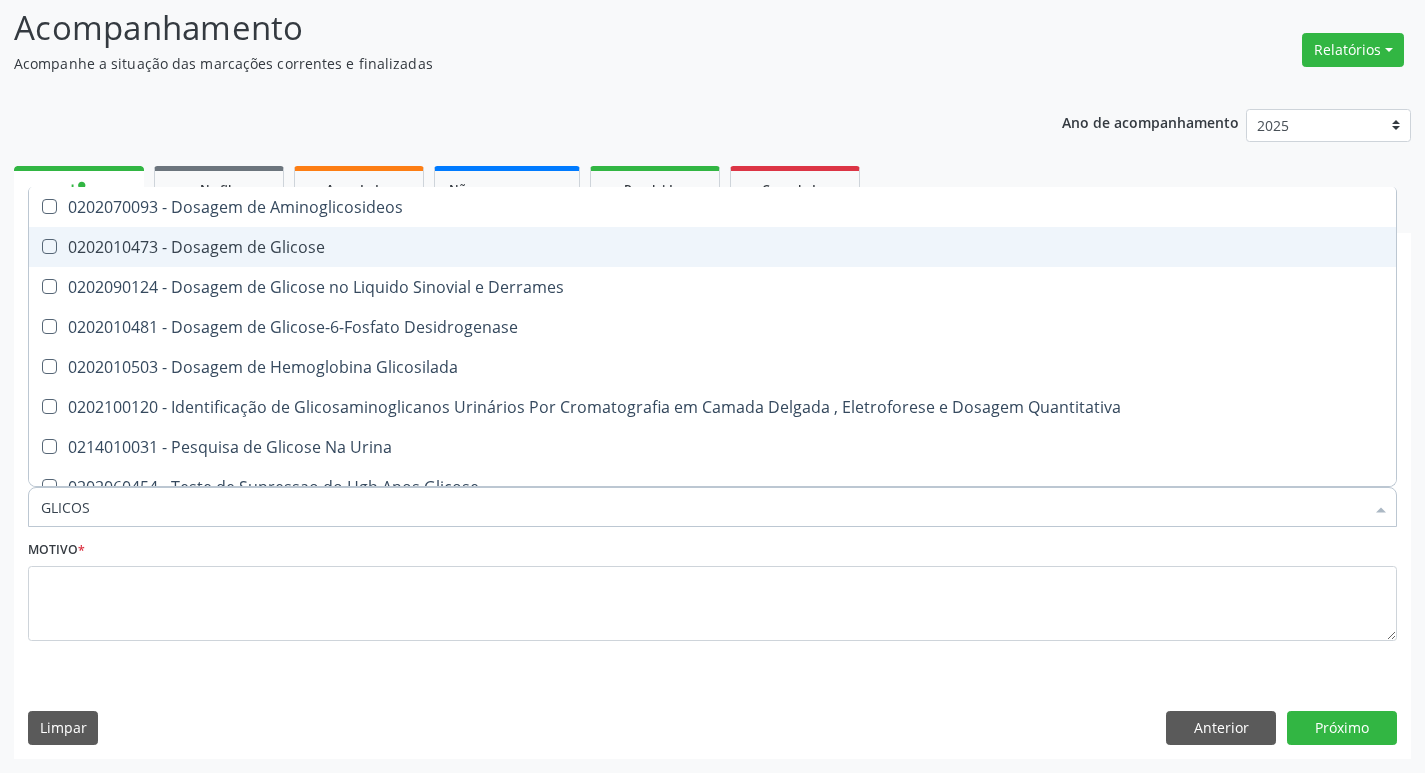 click on "0202010473 - Dosagem de Glicose" at bounding box center [712, 247] 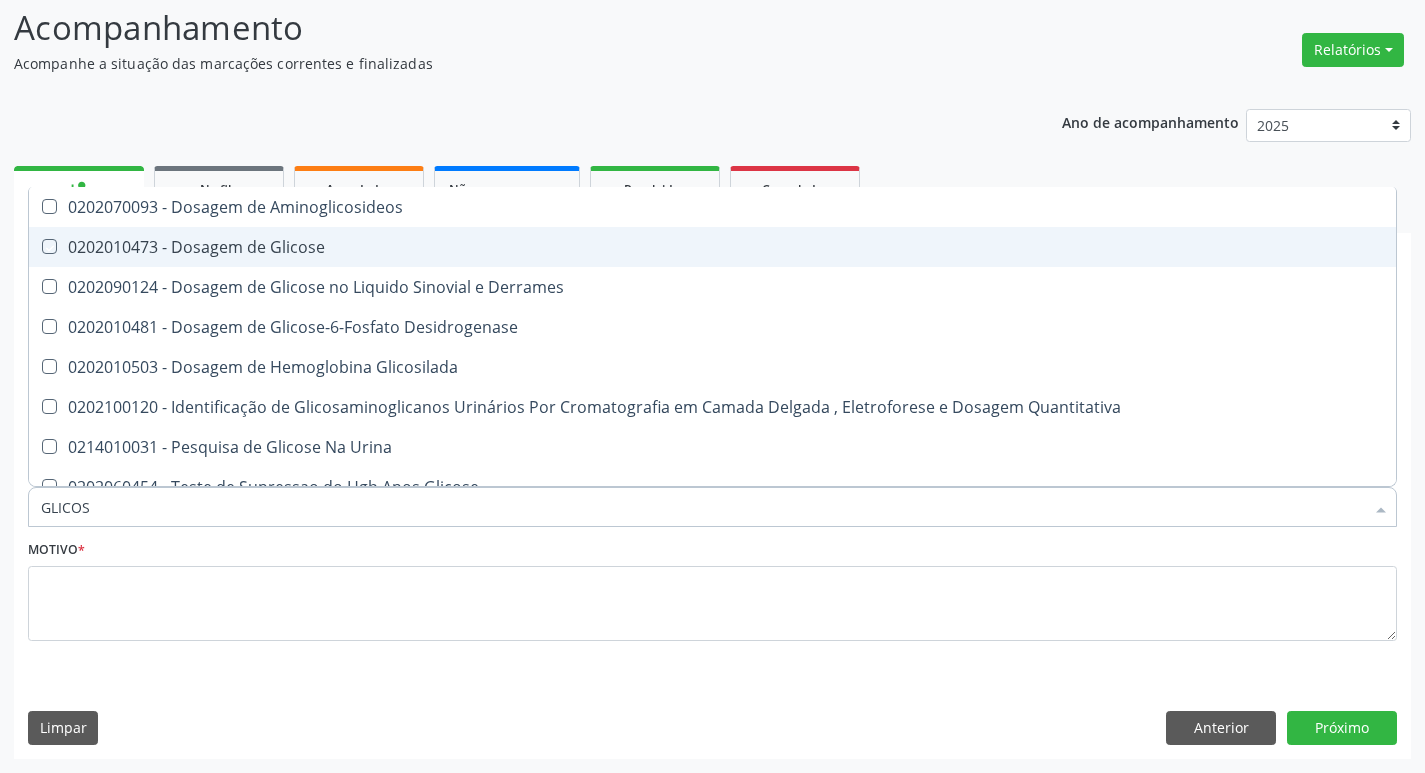checkbox on "true" 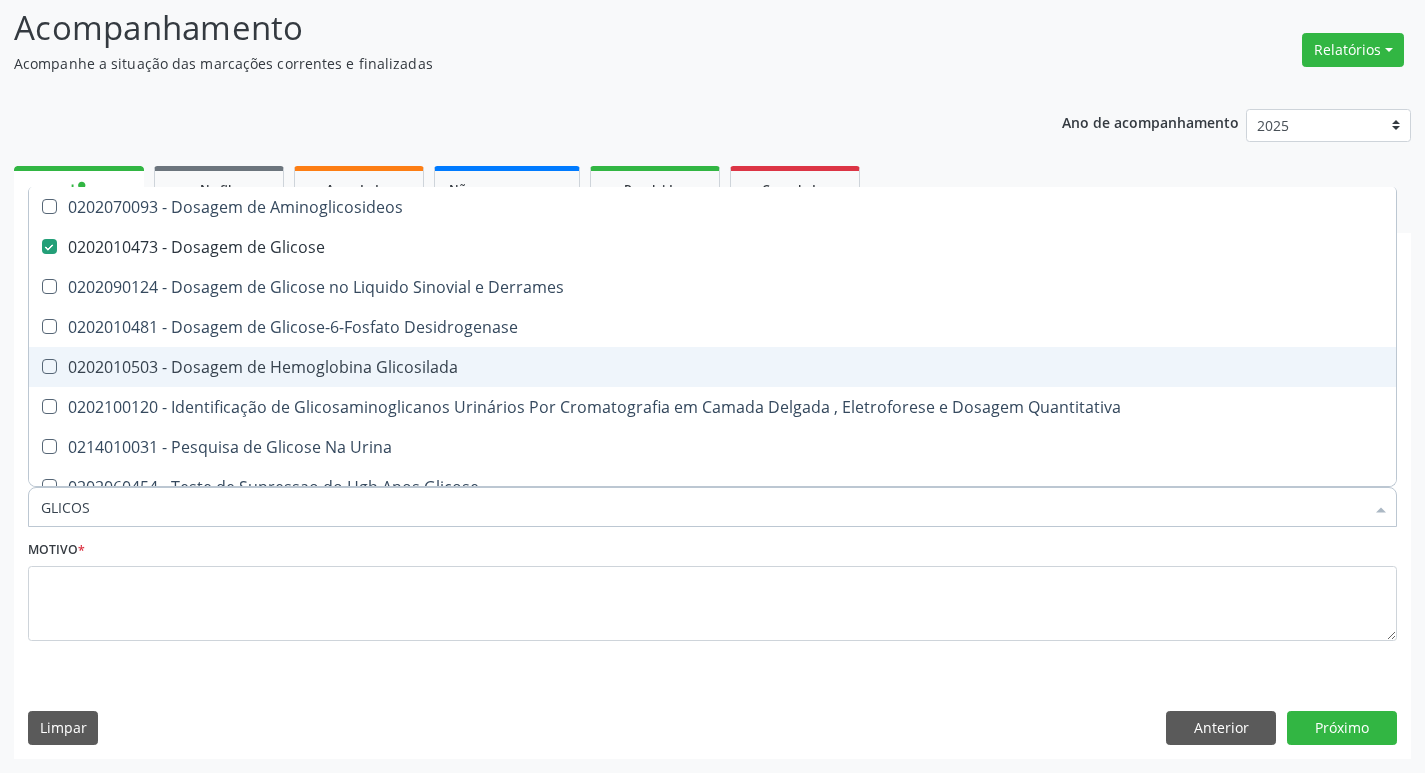 click on "0202010503 - Dosagem de Hemoglobina Glicosilada" at bounding box center (712, 367) 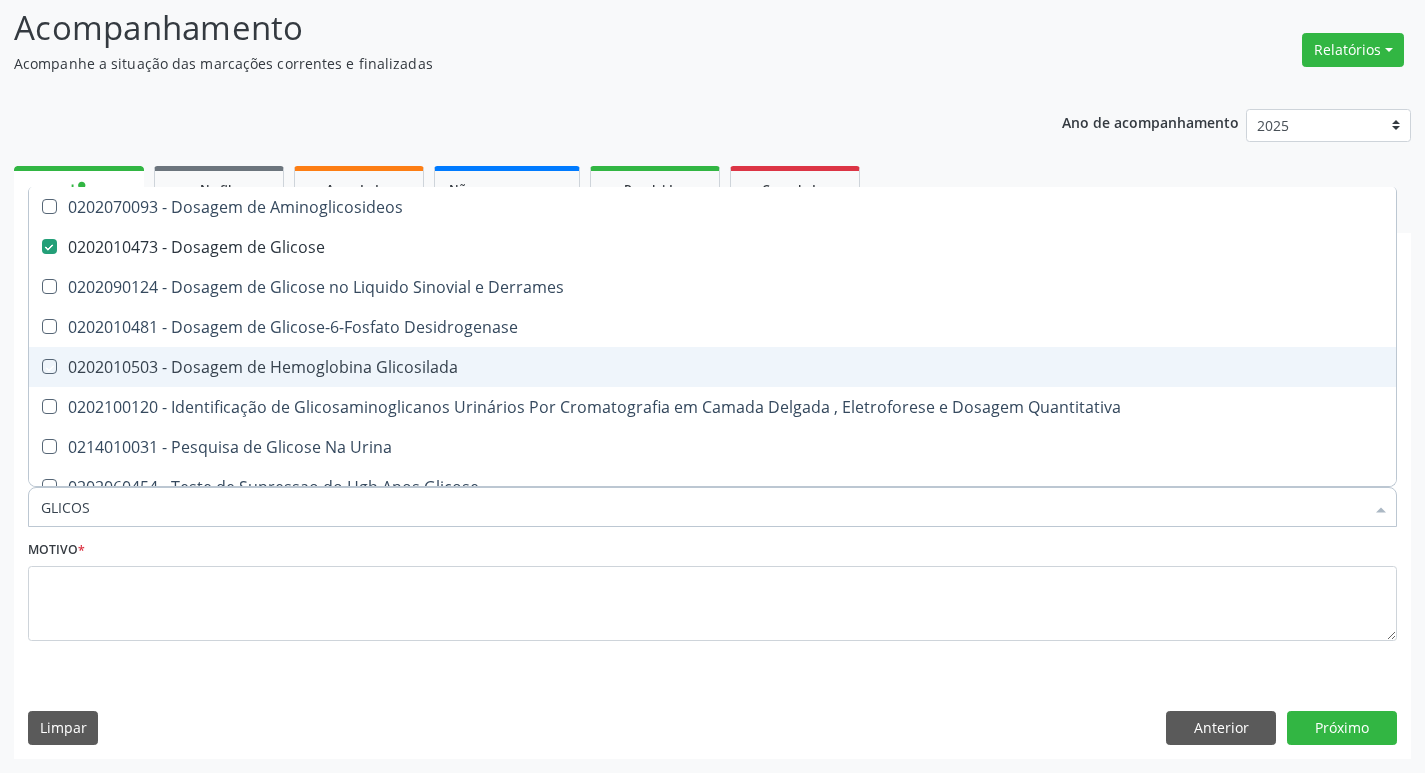 checkbox on "true" 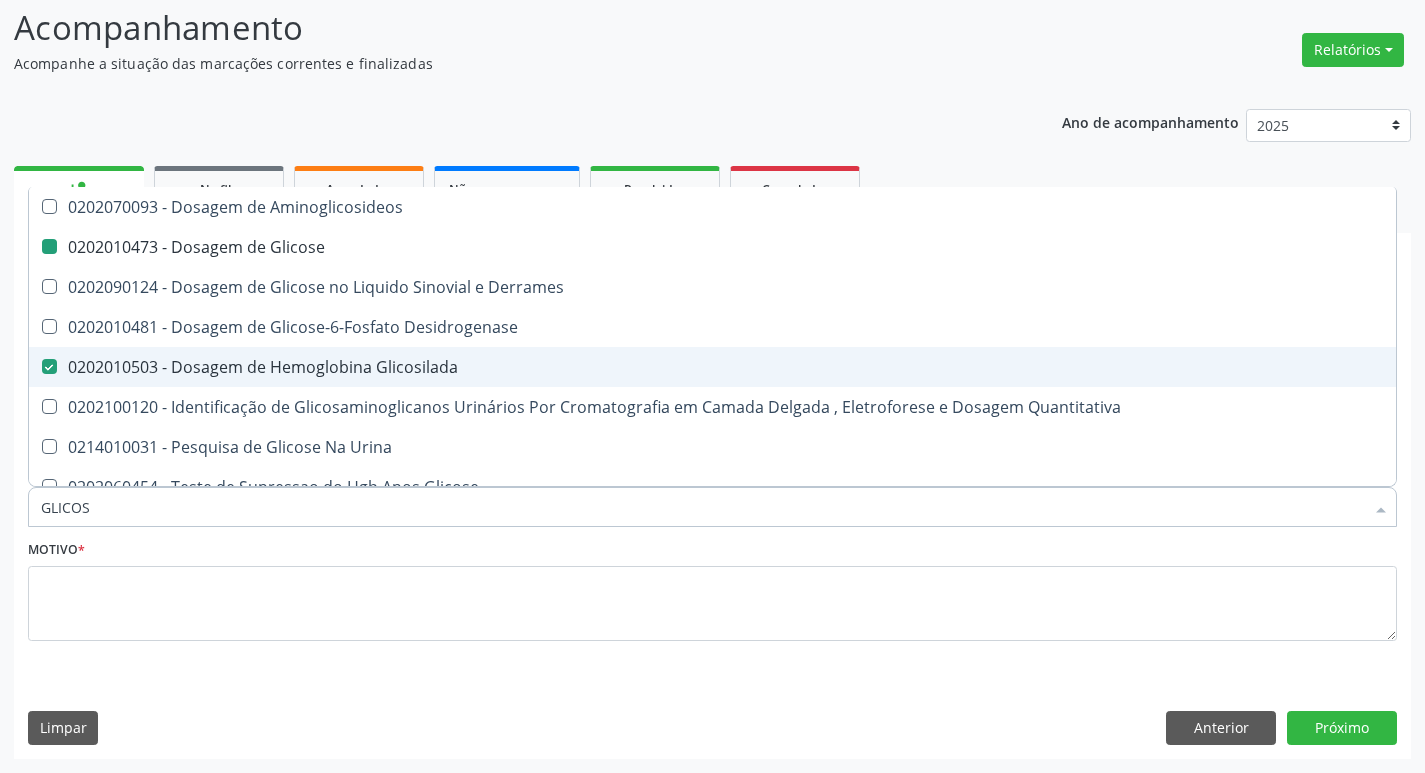 type on "GLICO" 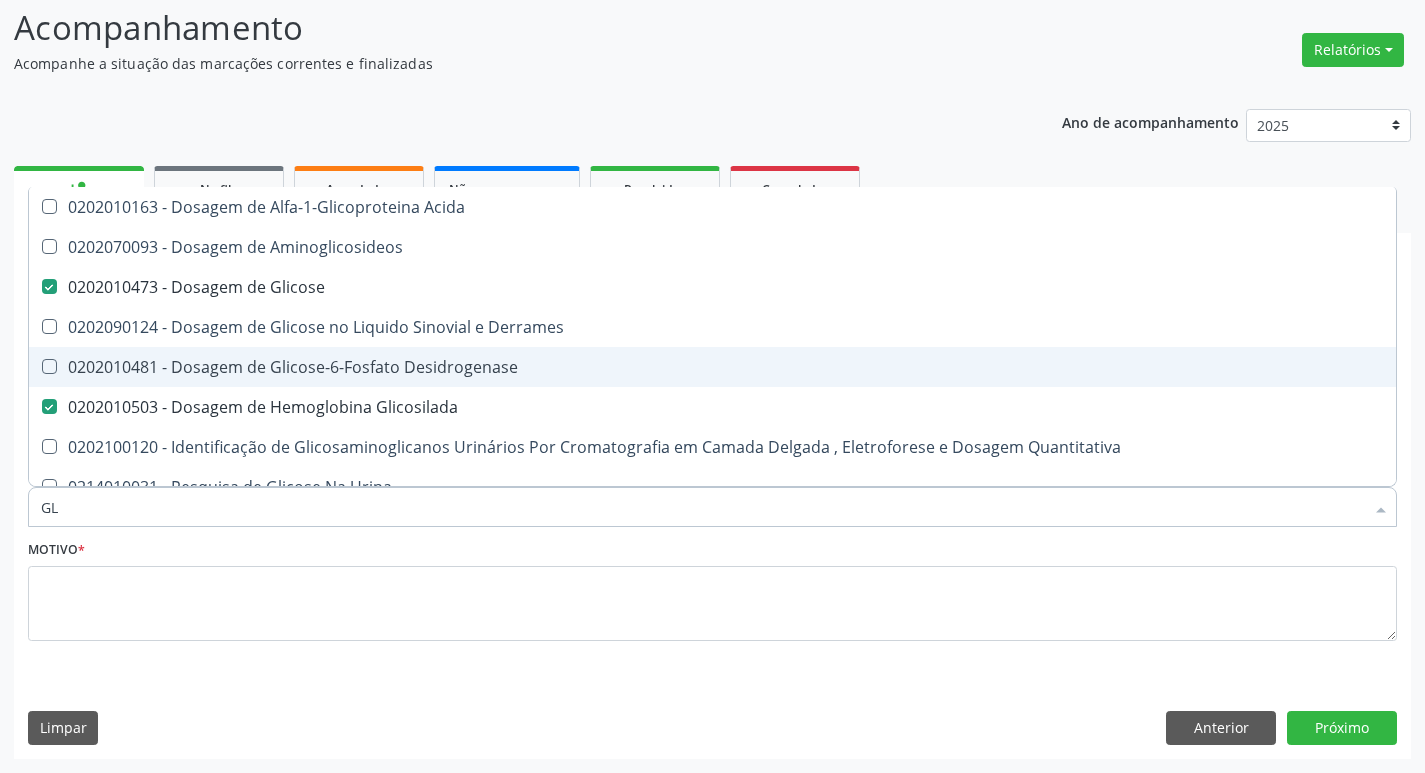 type on "G" 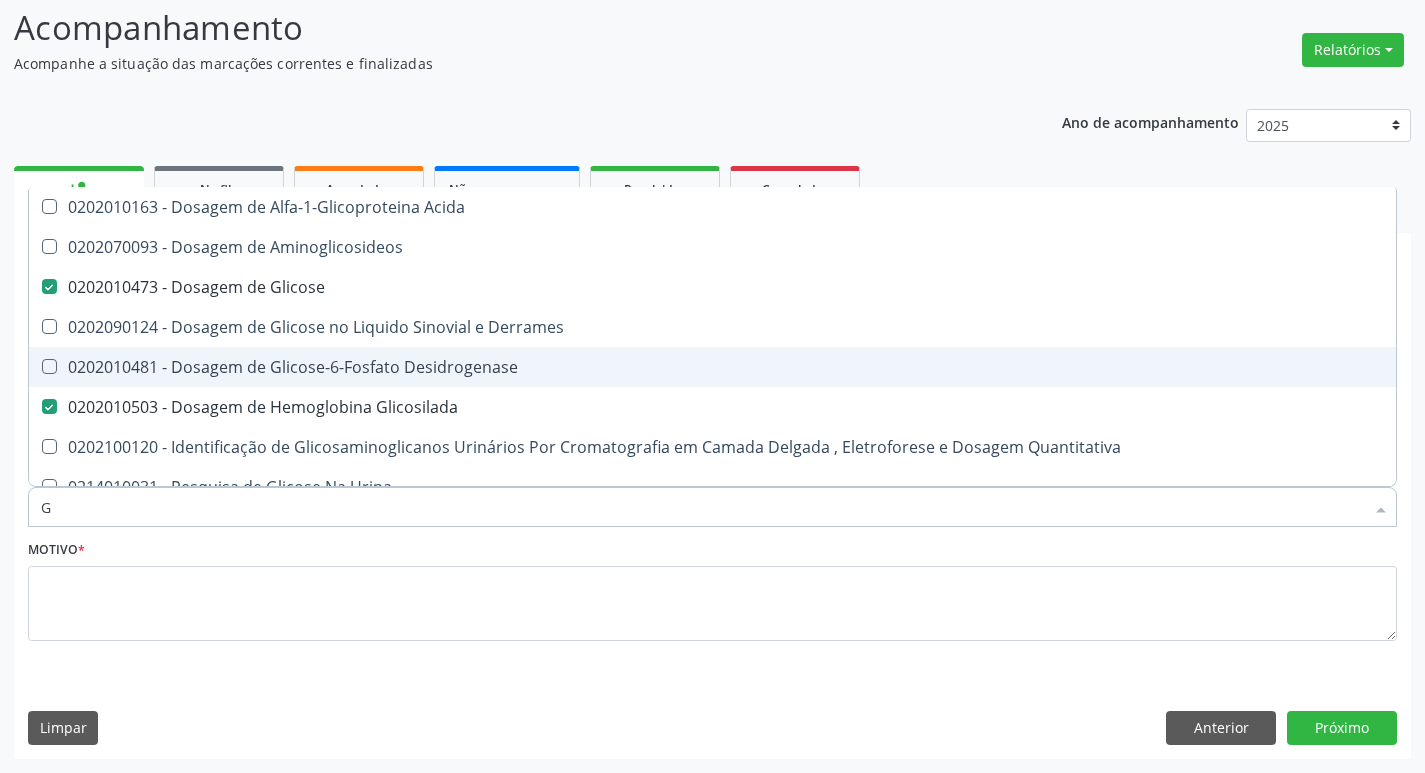 type 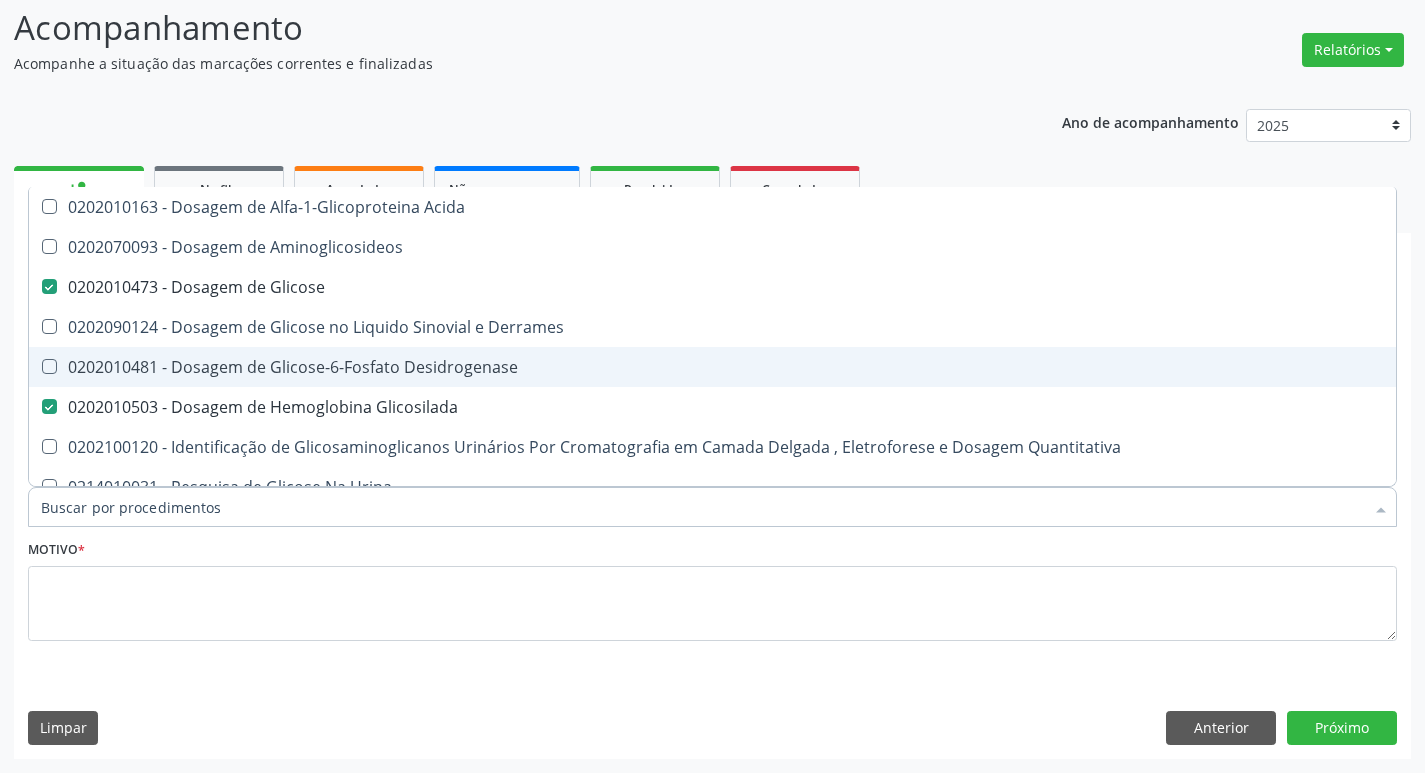 checkbox on "false" 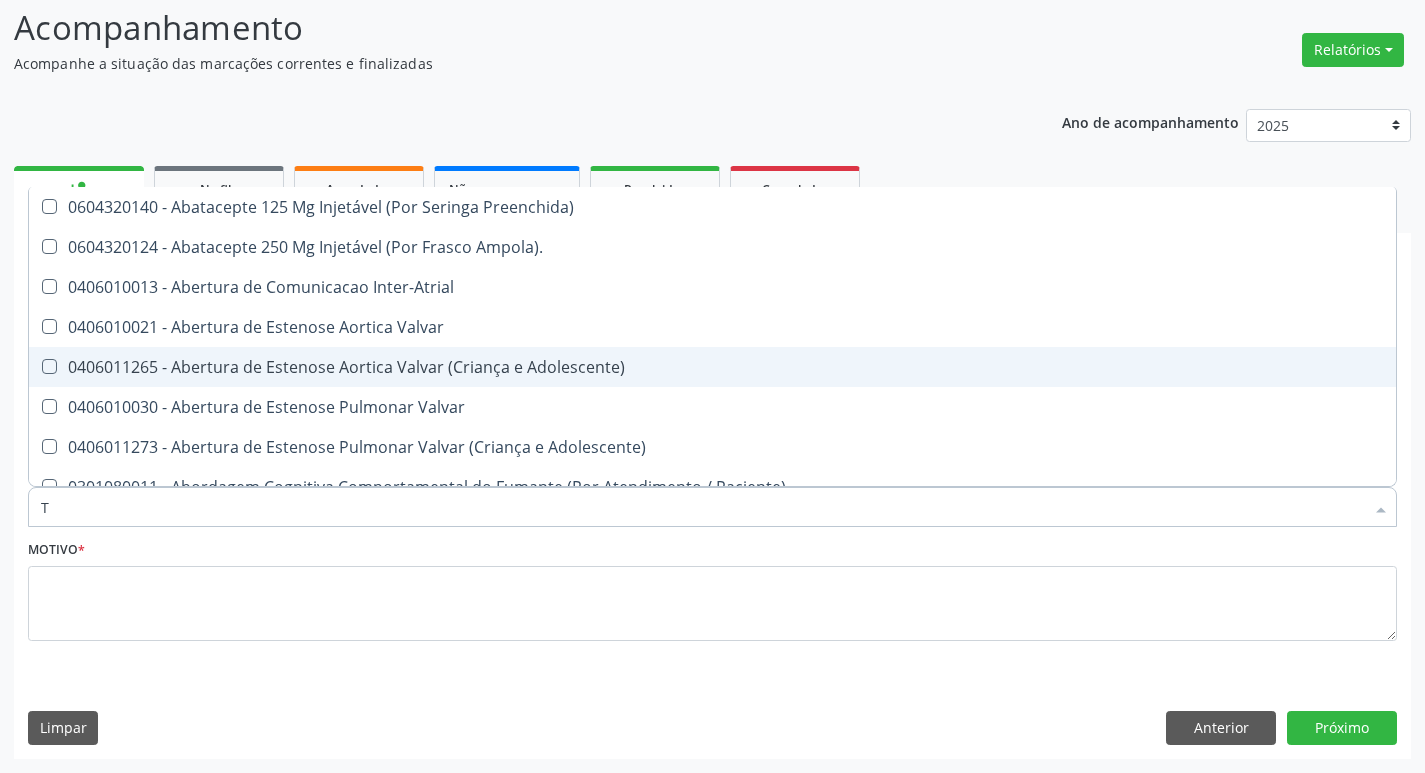 type on "TG" 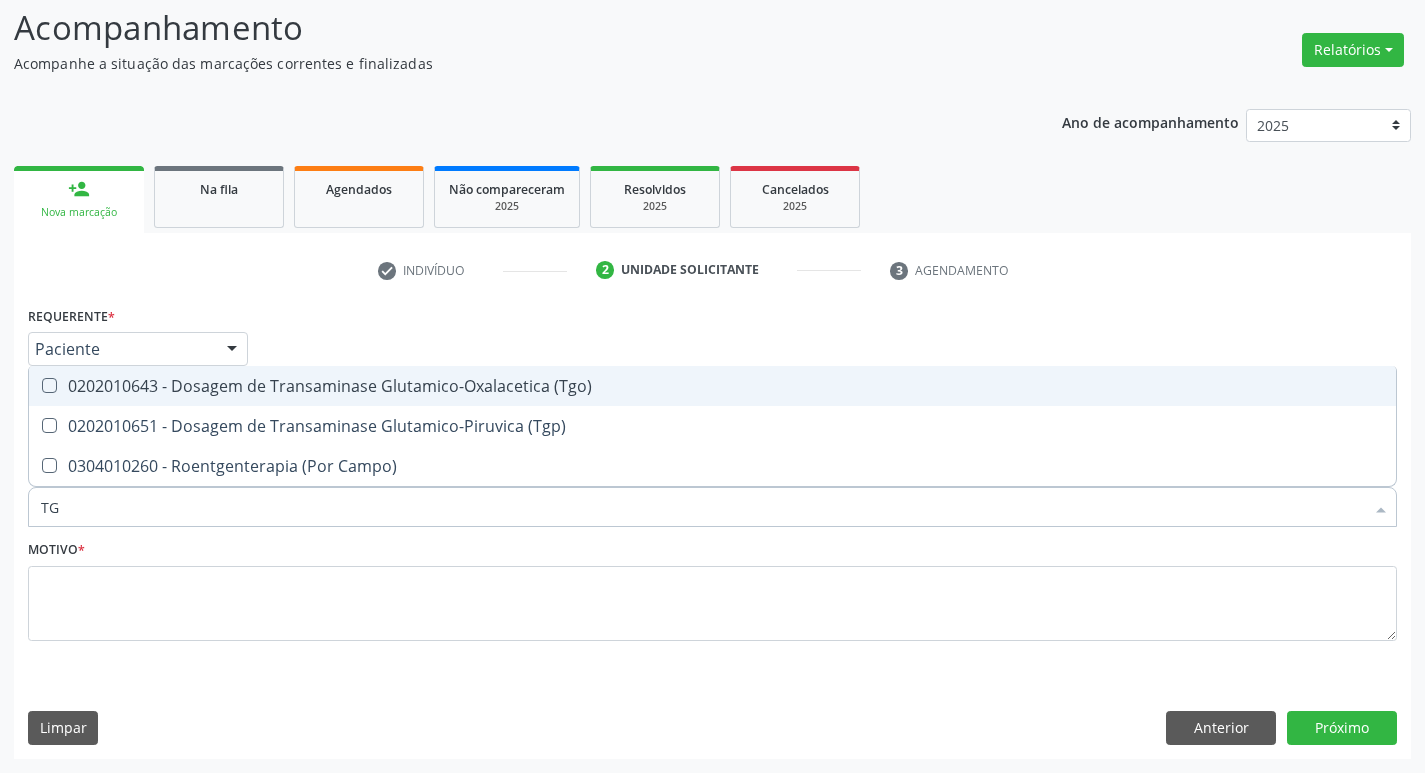 click on "0202010643 - Dosagem de Transaminase Glutamico-Oxalacetica (Tgo)" at bounding box center (712, 386) 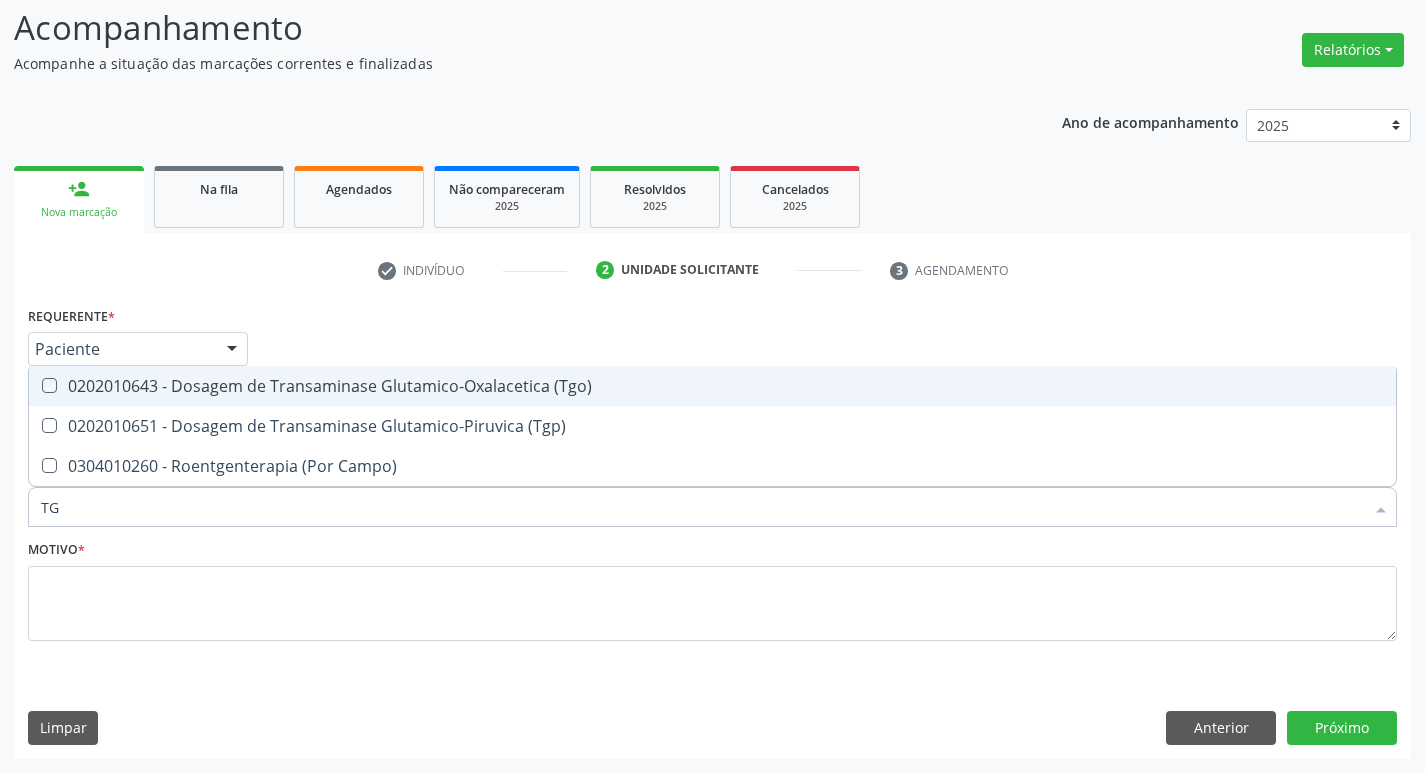 checkbox on "true" 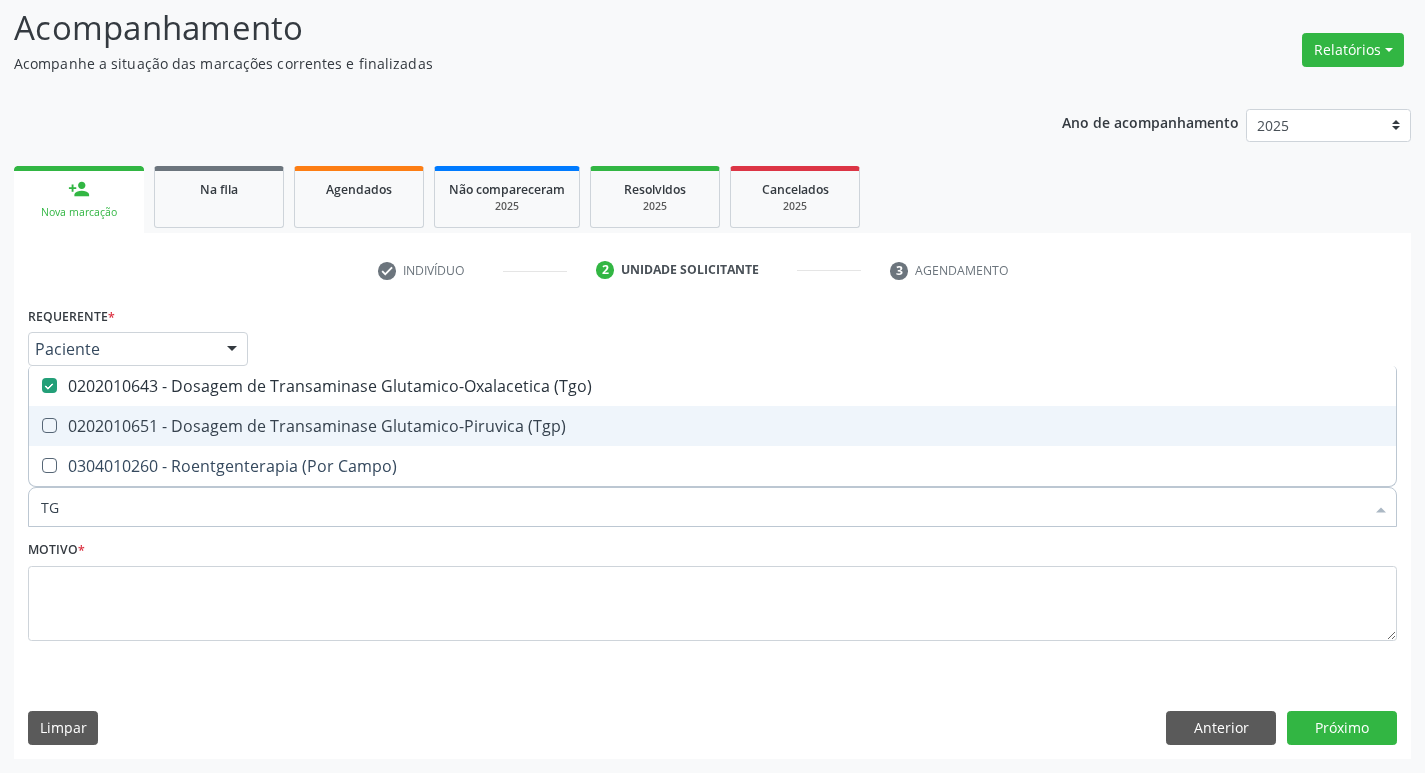 click on "0202010651 - Dosagem de Transaminase Glutamico-Piruvica (Tgp)" at bounding box center (712, 426) 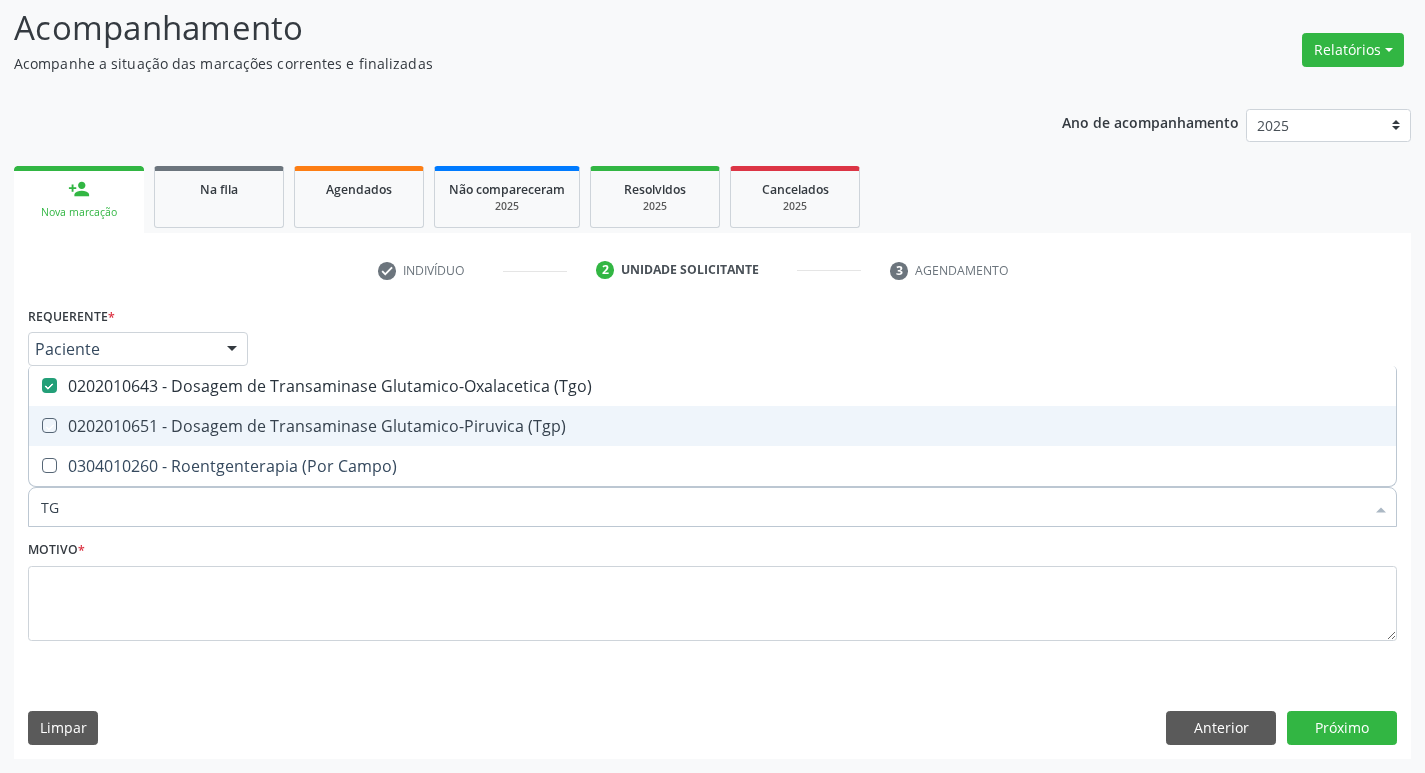 checkbox on "true" 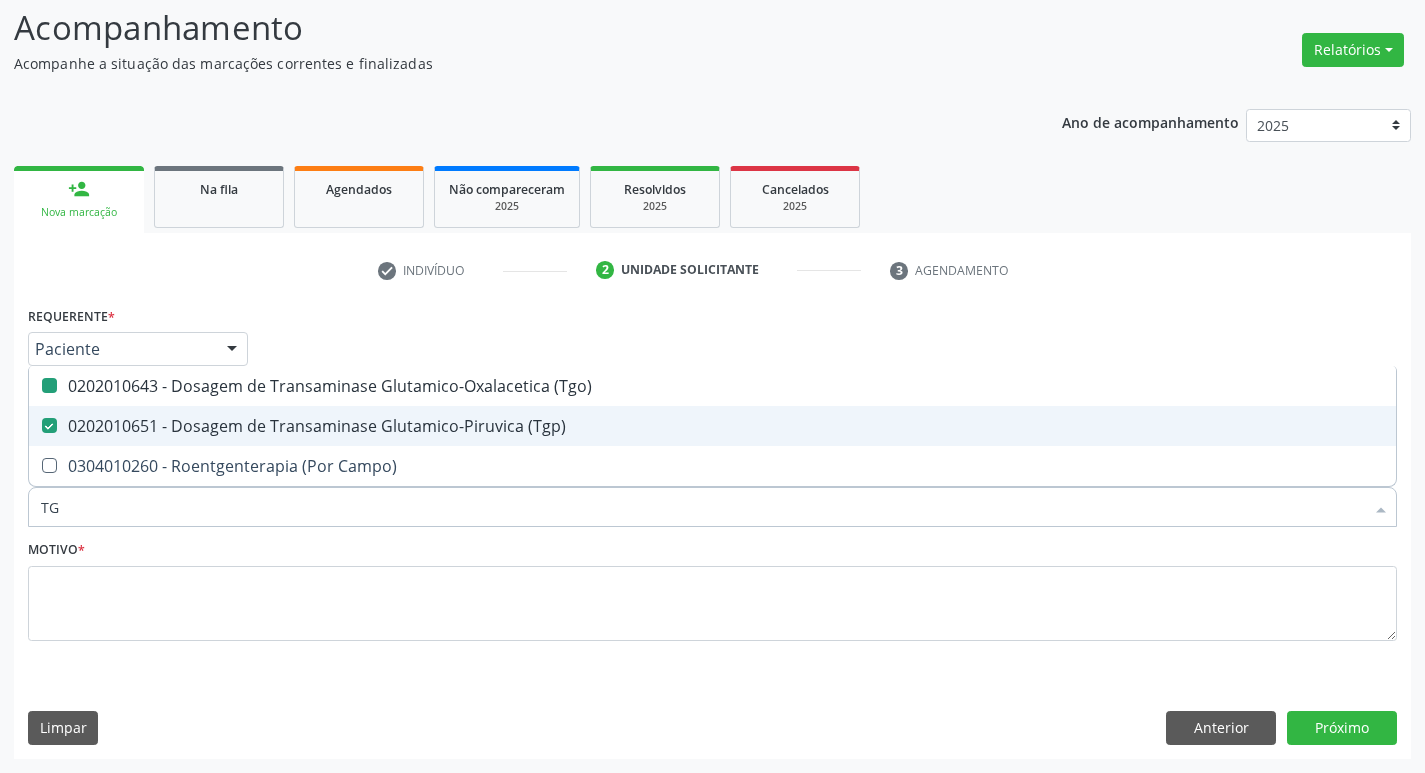 type on "T" 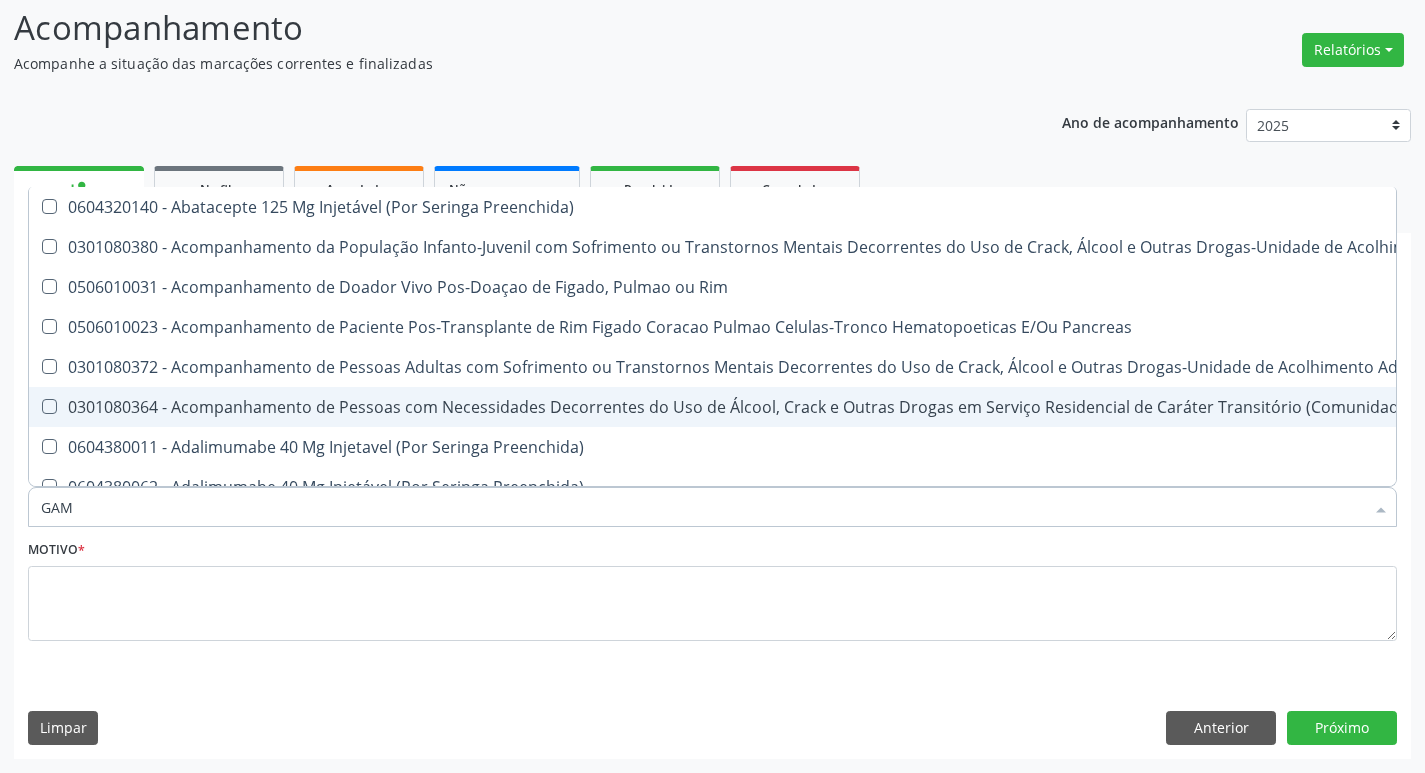 type on "GAMA" 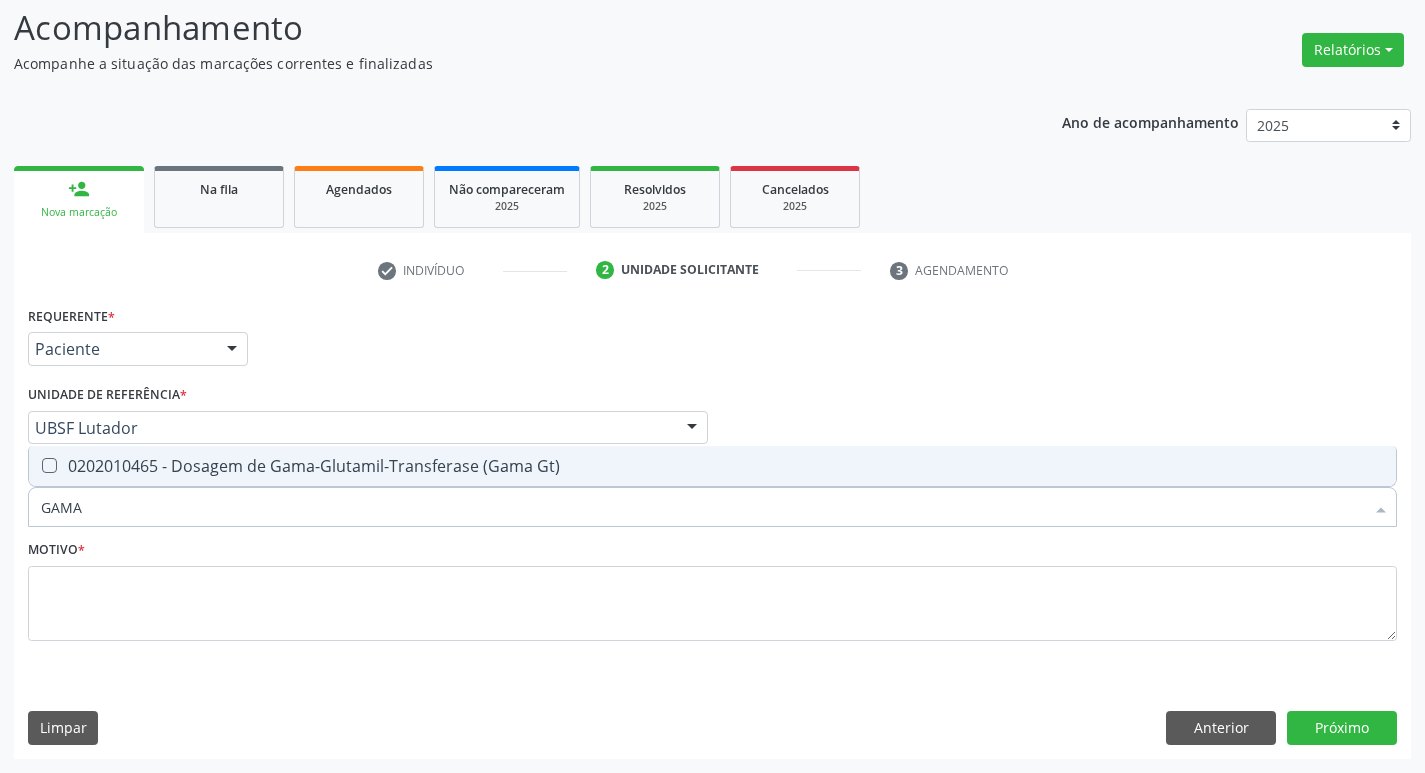 click on "0202010465 - Dosagem de Gama-Glutamil-Transferase (Gama Gt)" at bounding box center (712, 466) 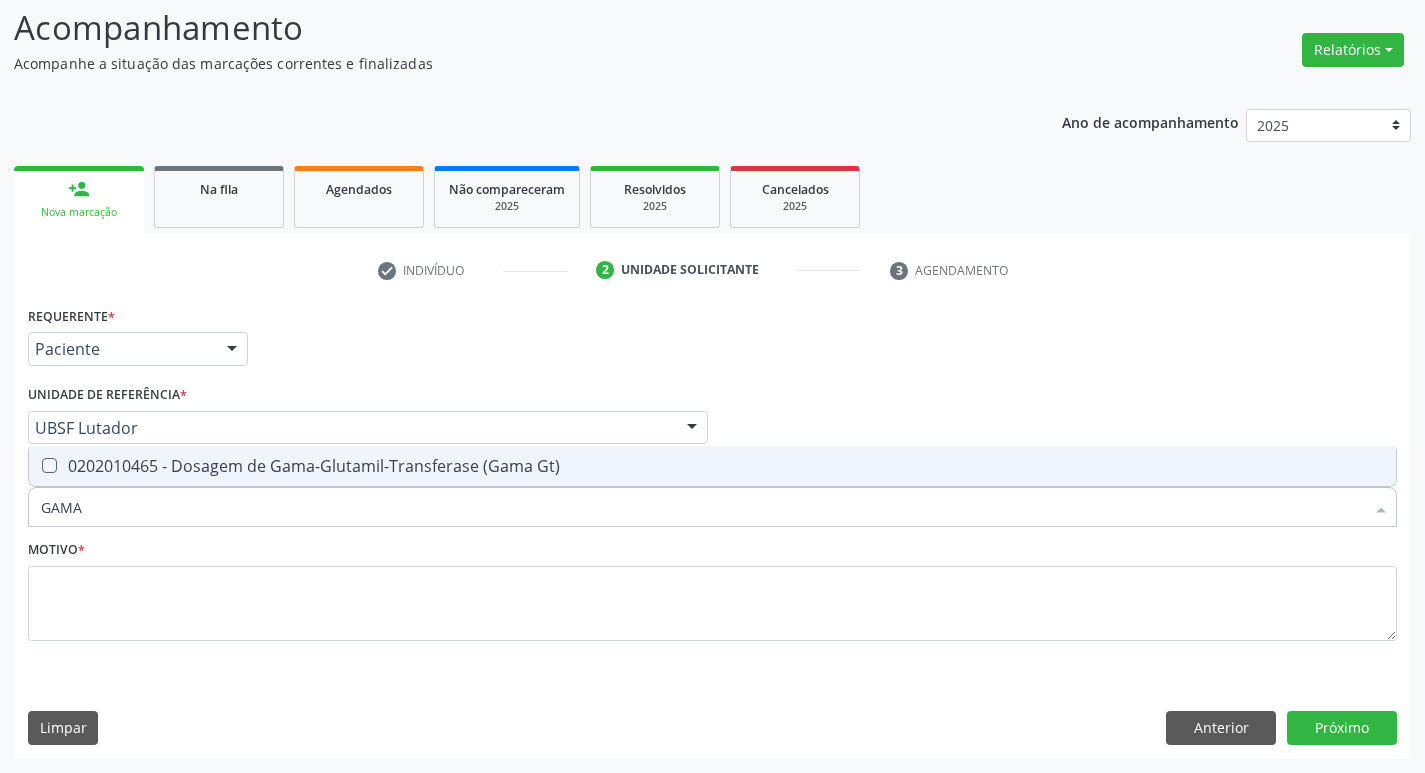 checkbox on "true" 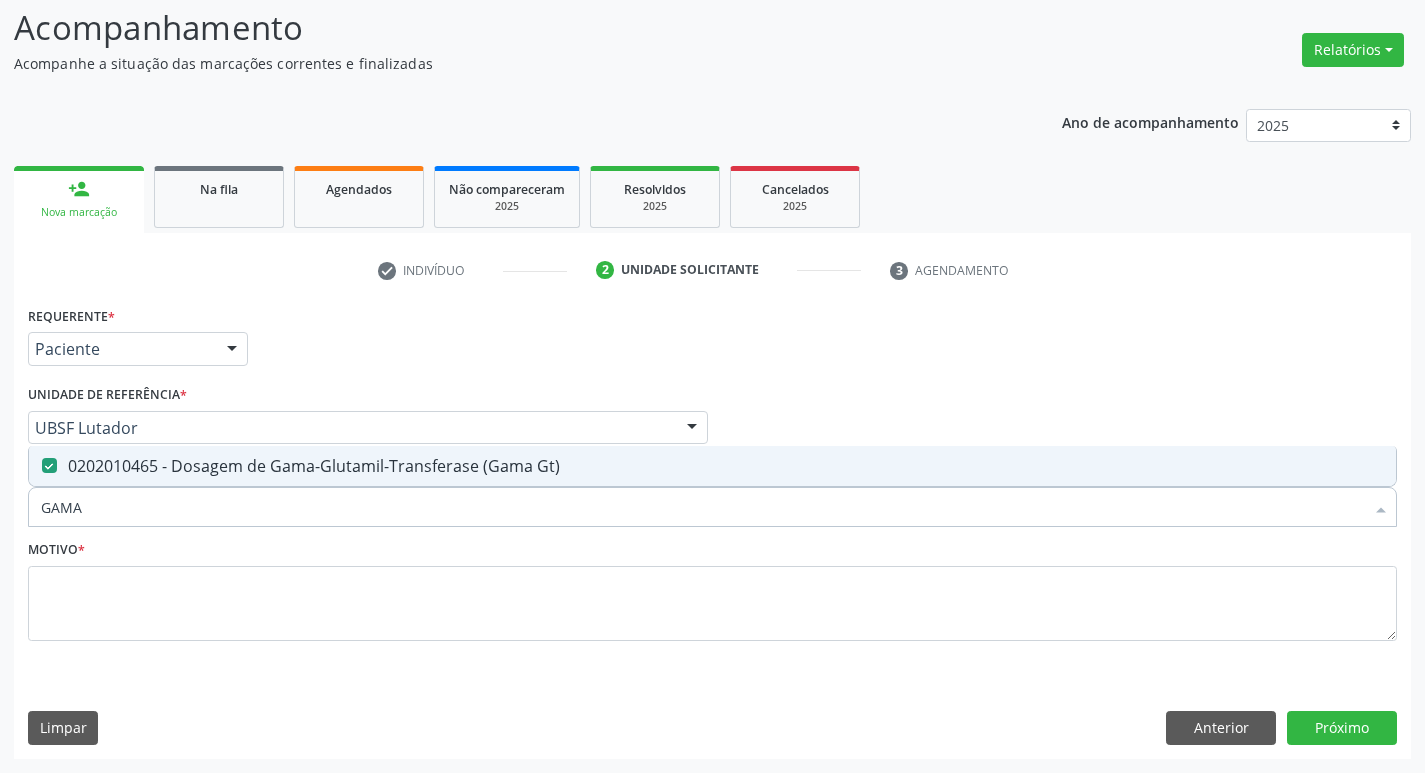 type on "GAM" 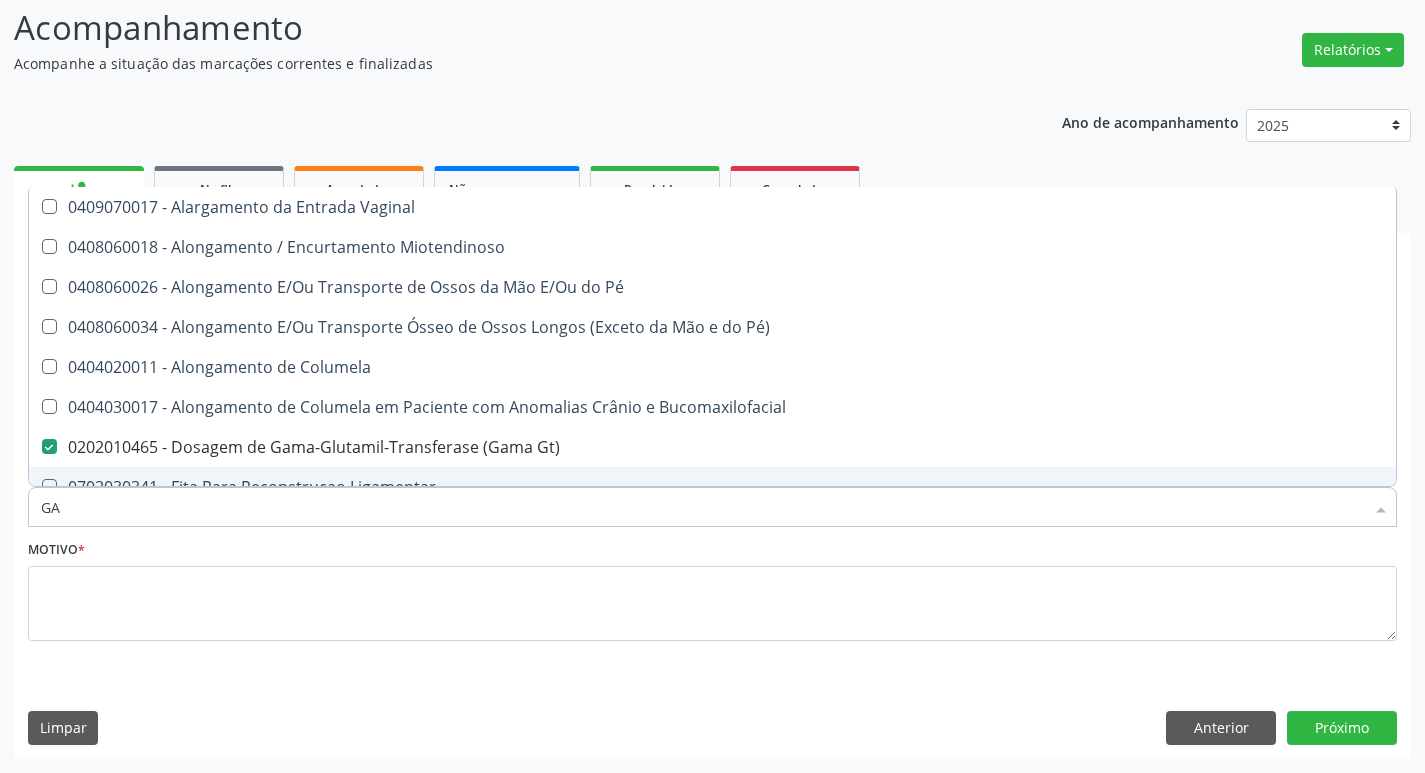 type on "G" 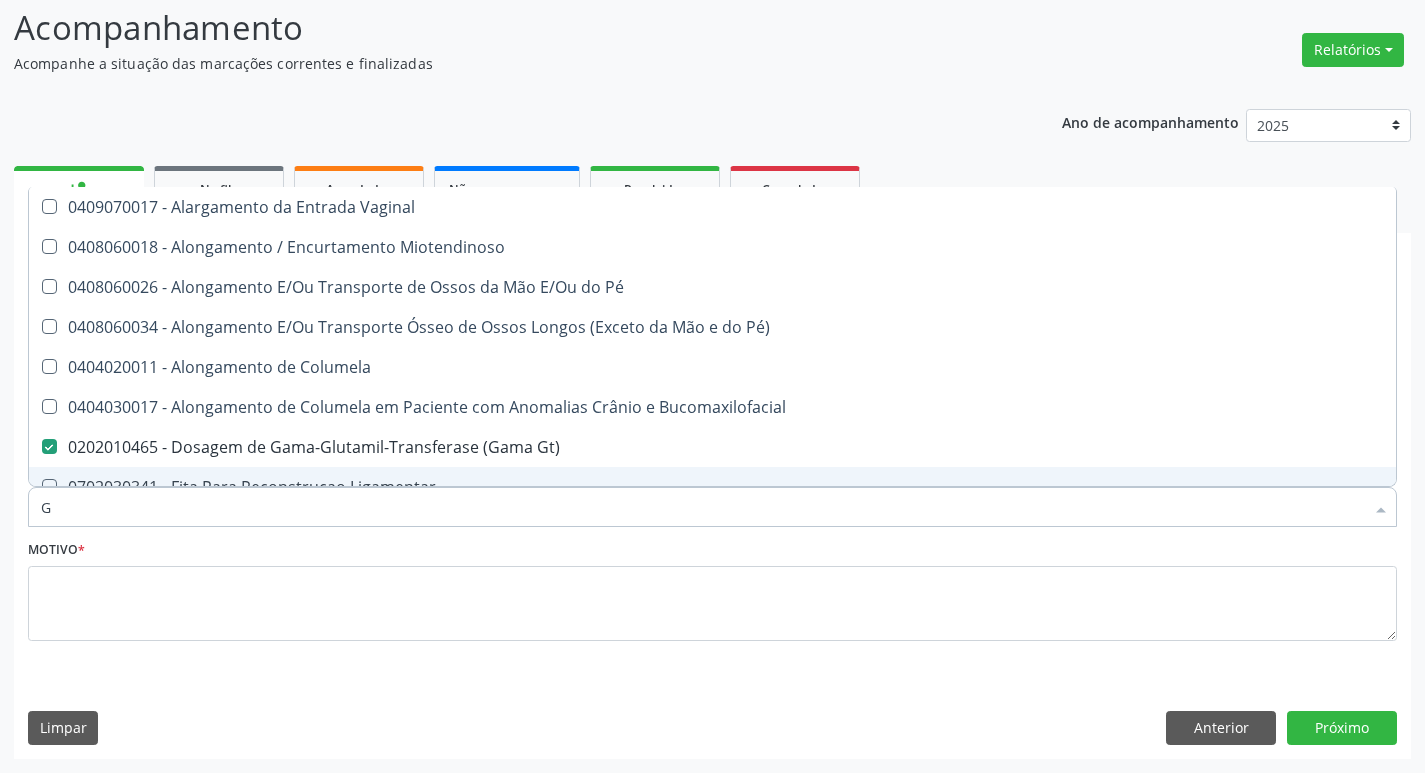 type 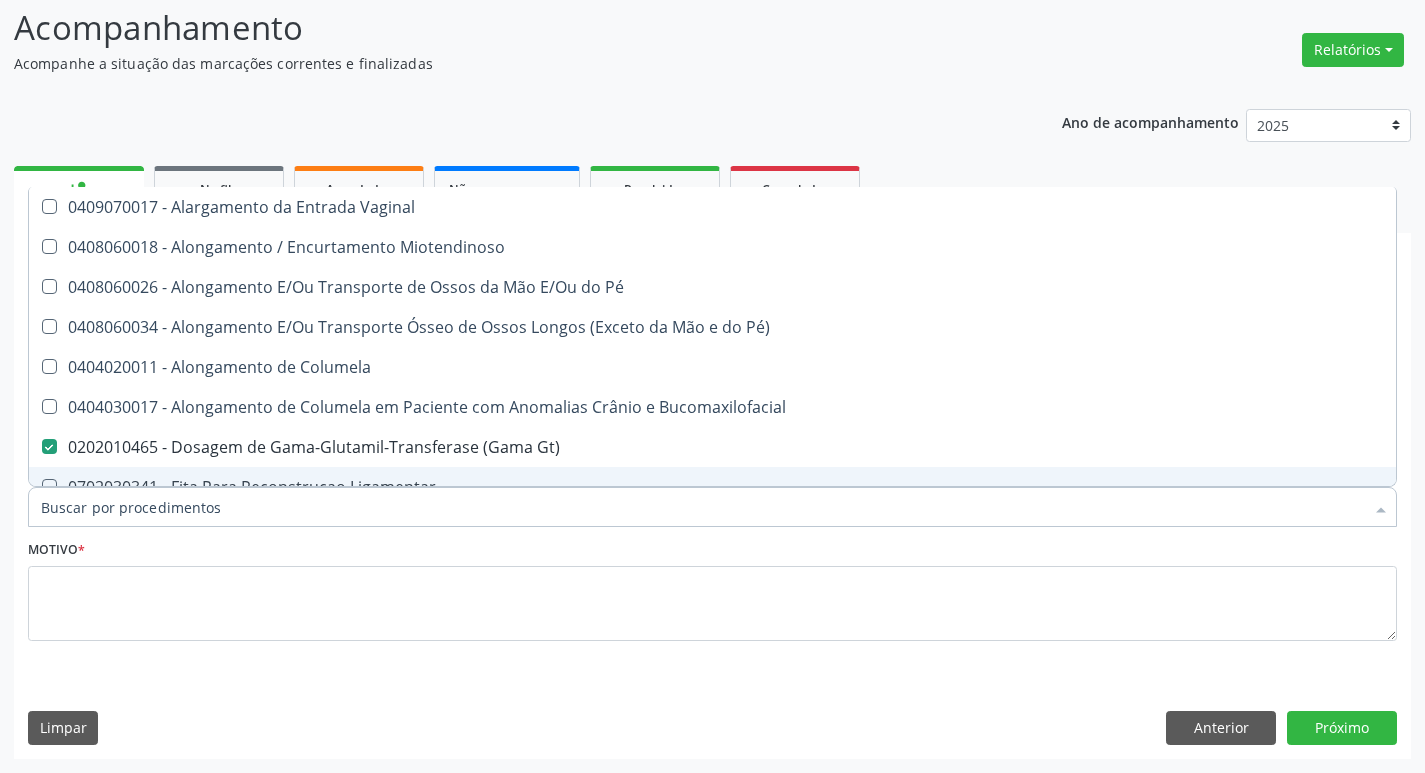 checkbox on "false" 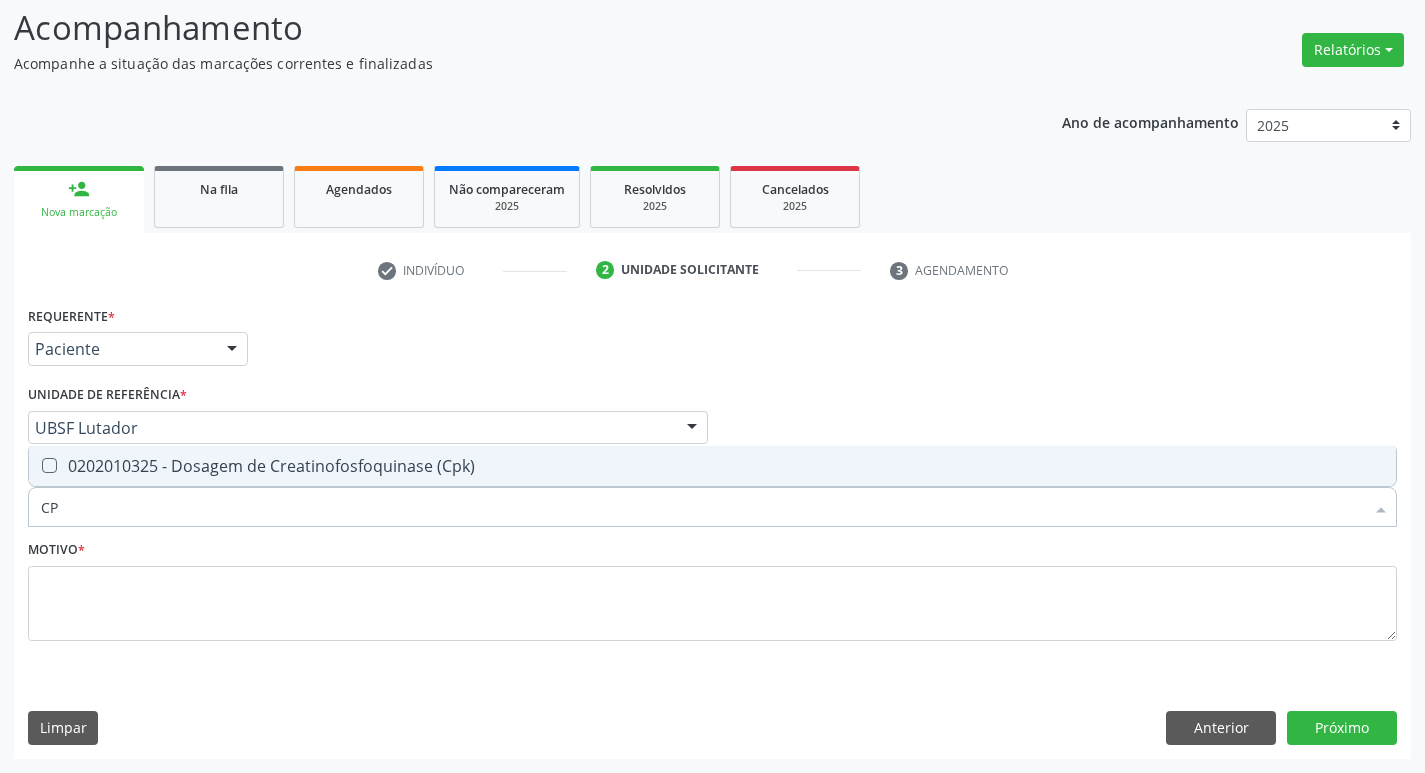 type on "CPK" 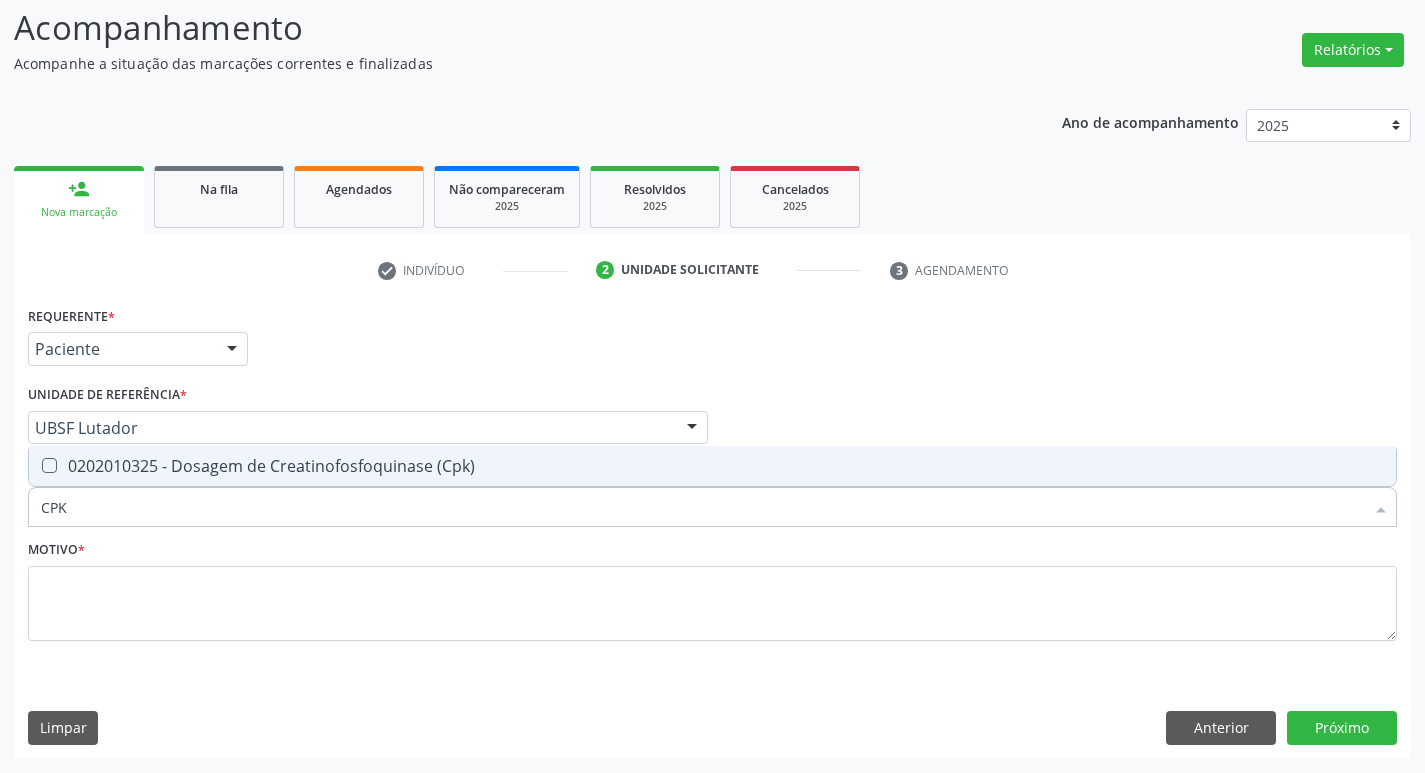 click on "0202010325 - Dosagem de Creatinofosfoquinase (Cpk)" at bounding box center (712, 466) 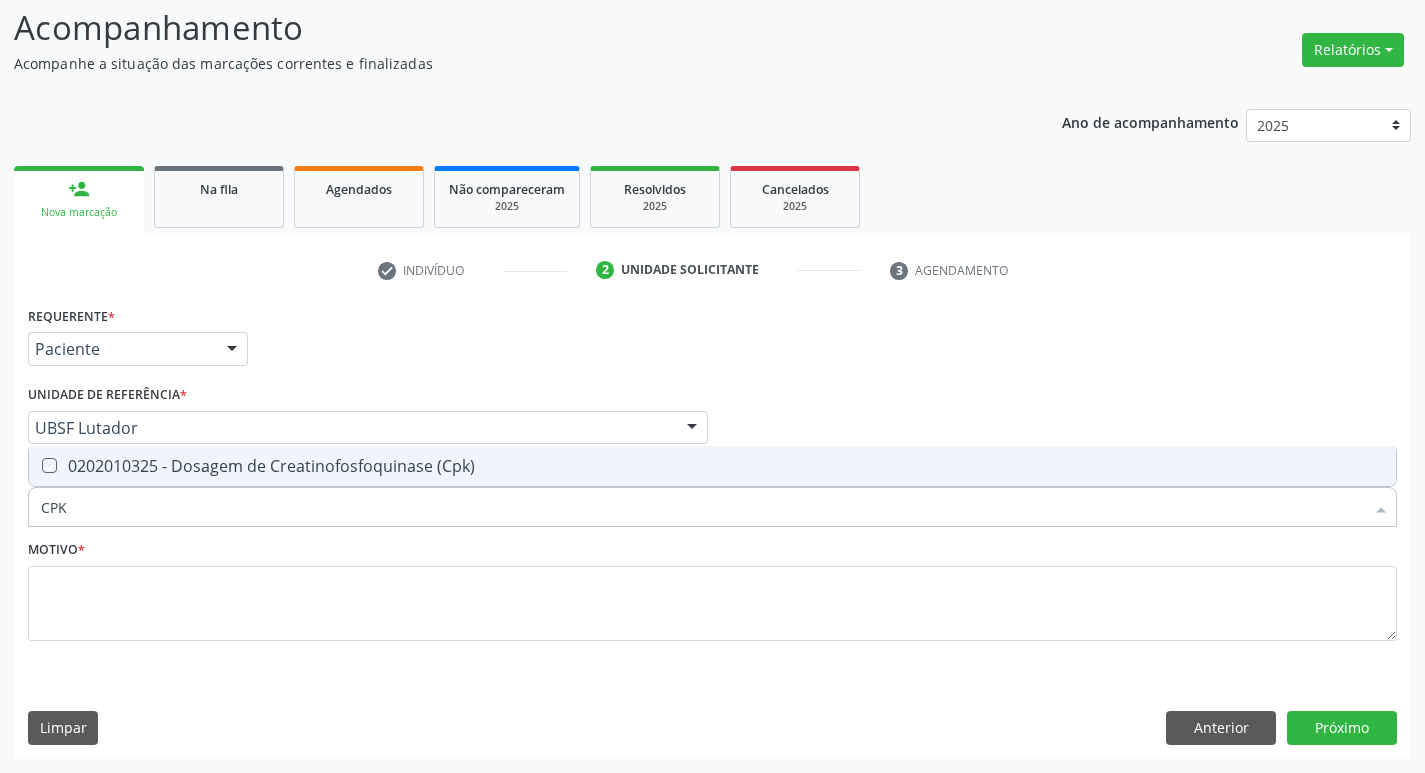 checkbox on "true" 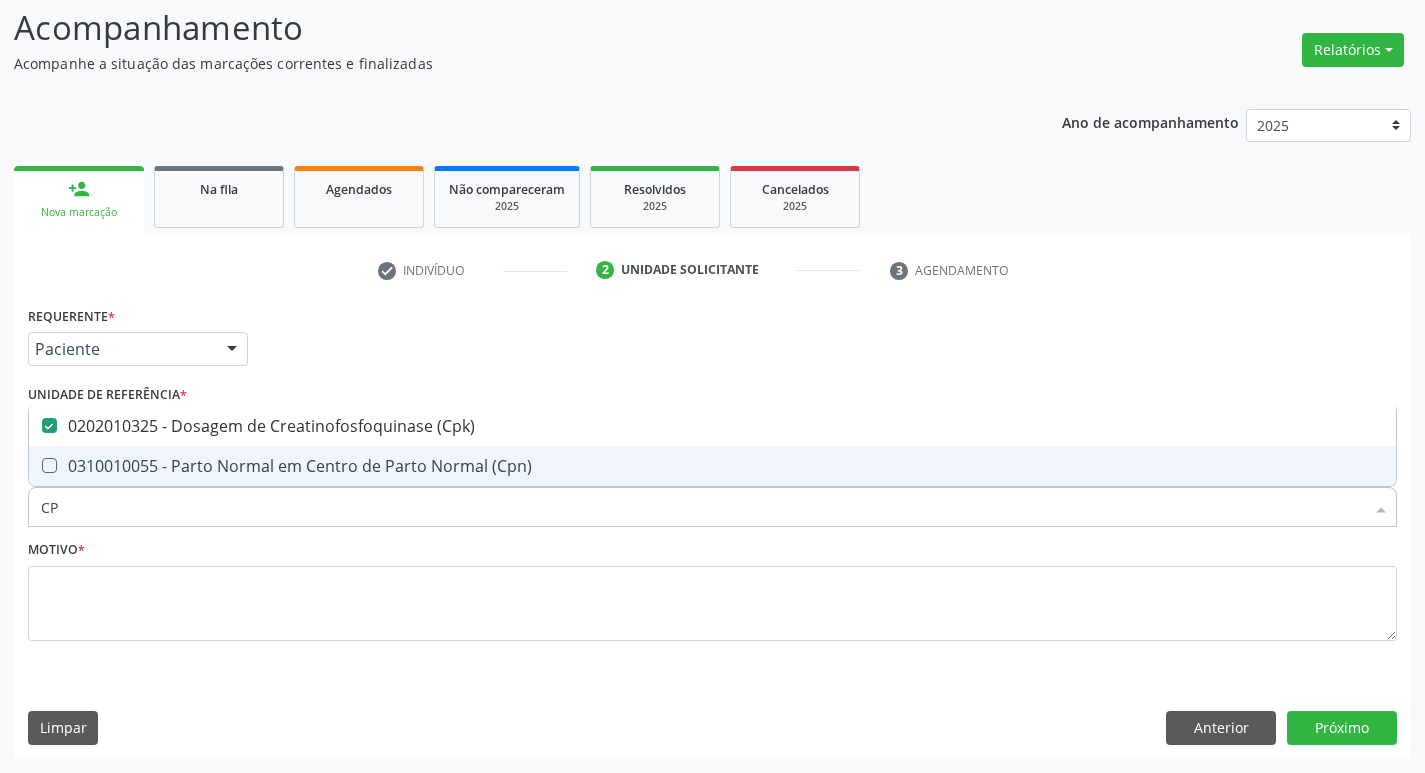 type on "C" 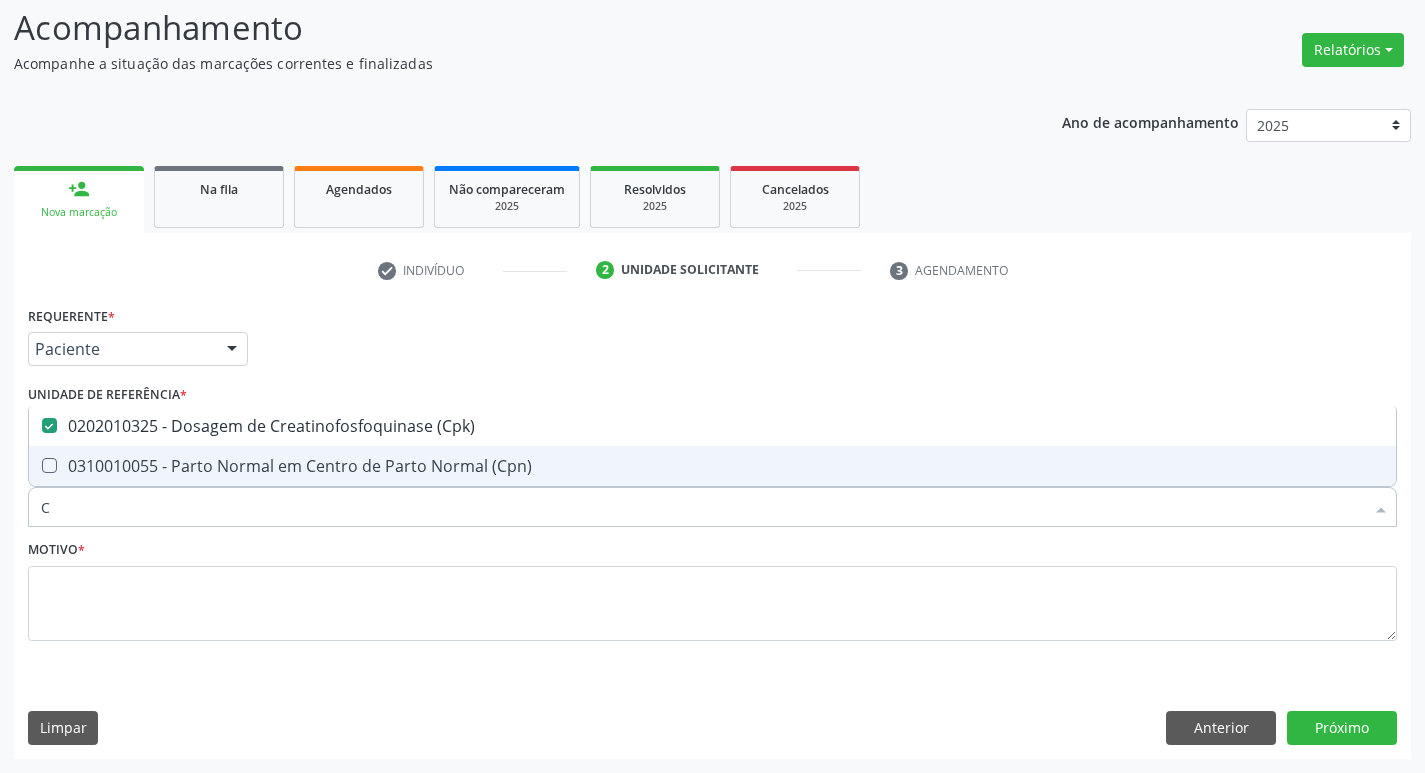 type 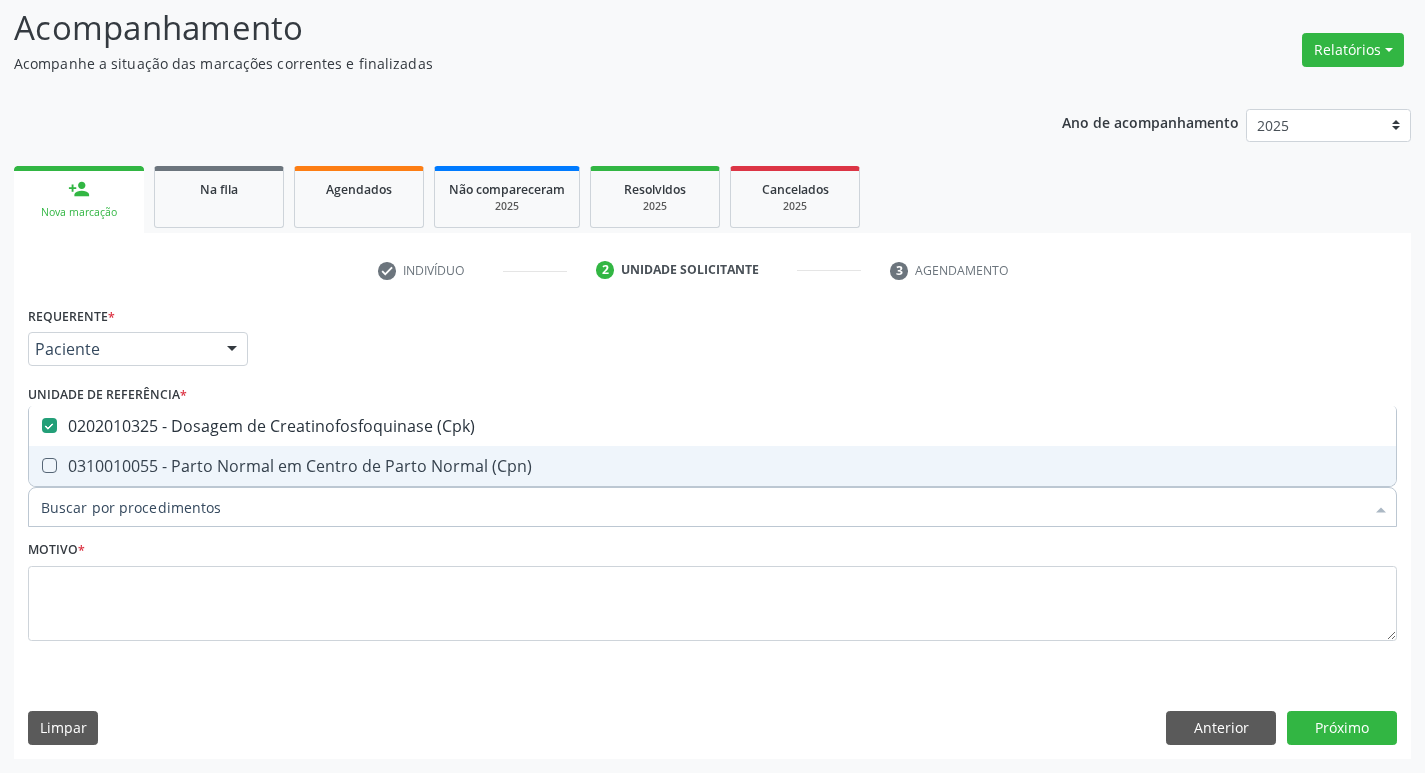 checkbox on "false" 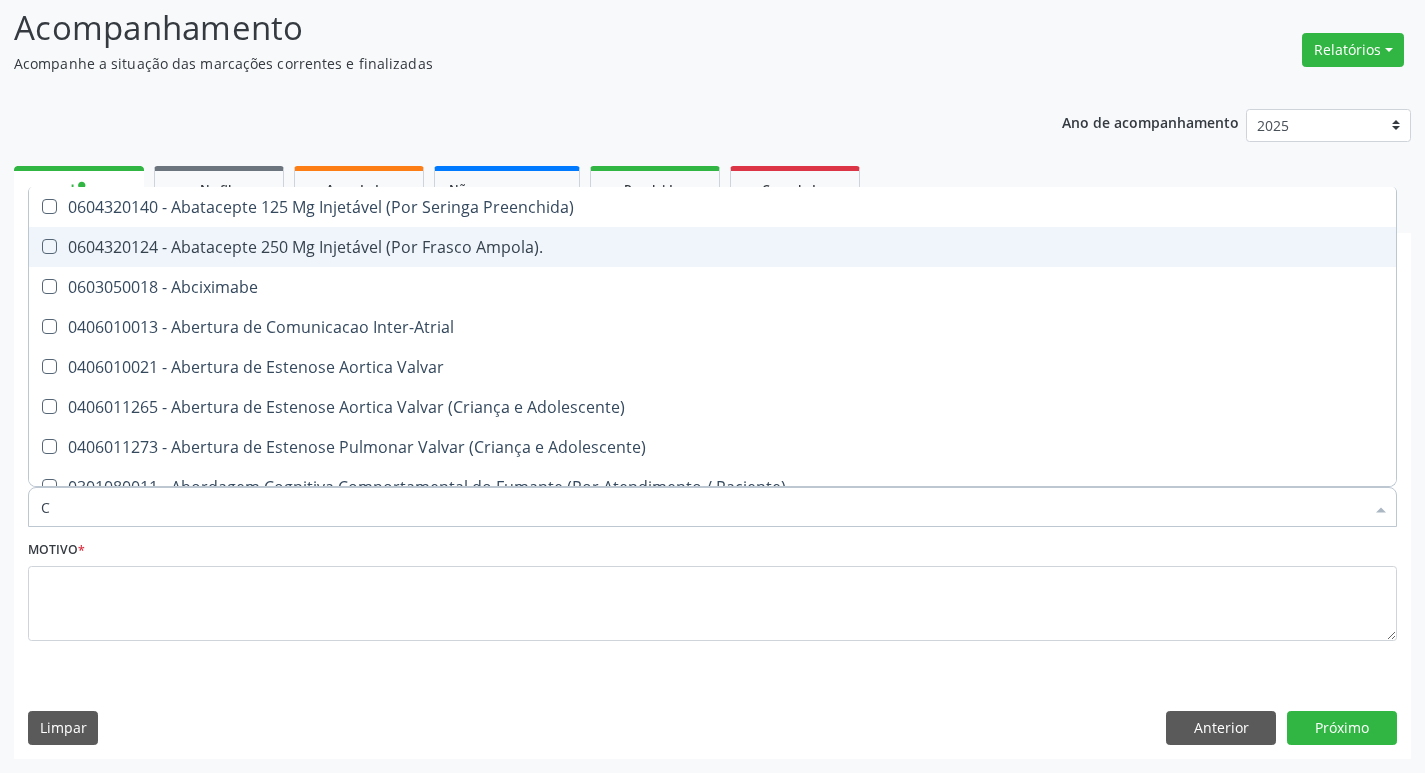 type on "CO" 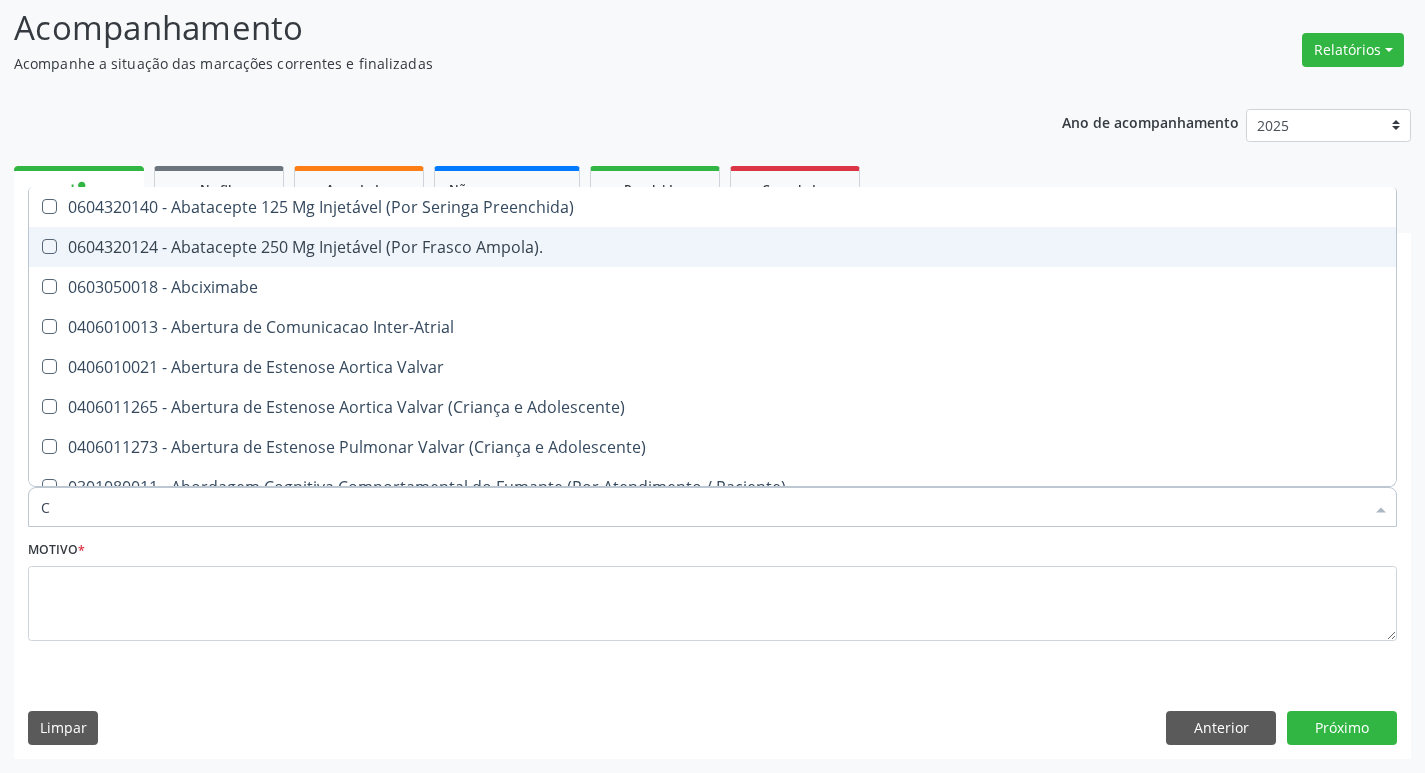 checkbox on "true" 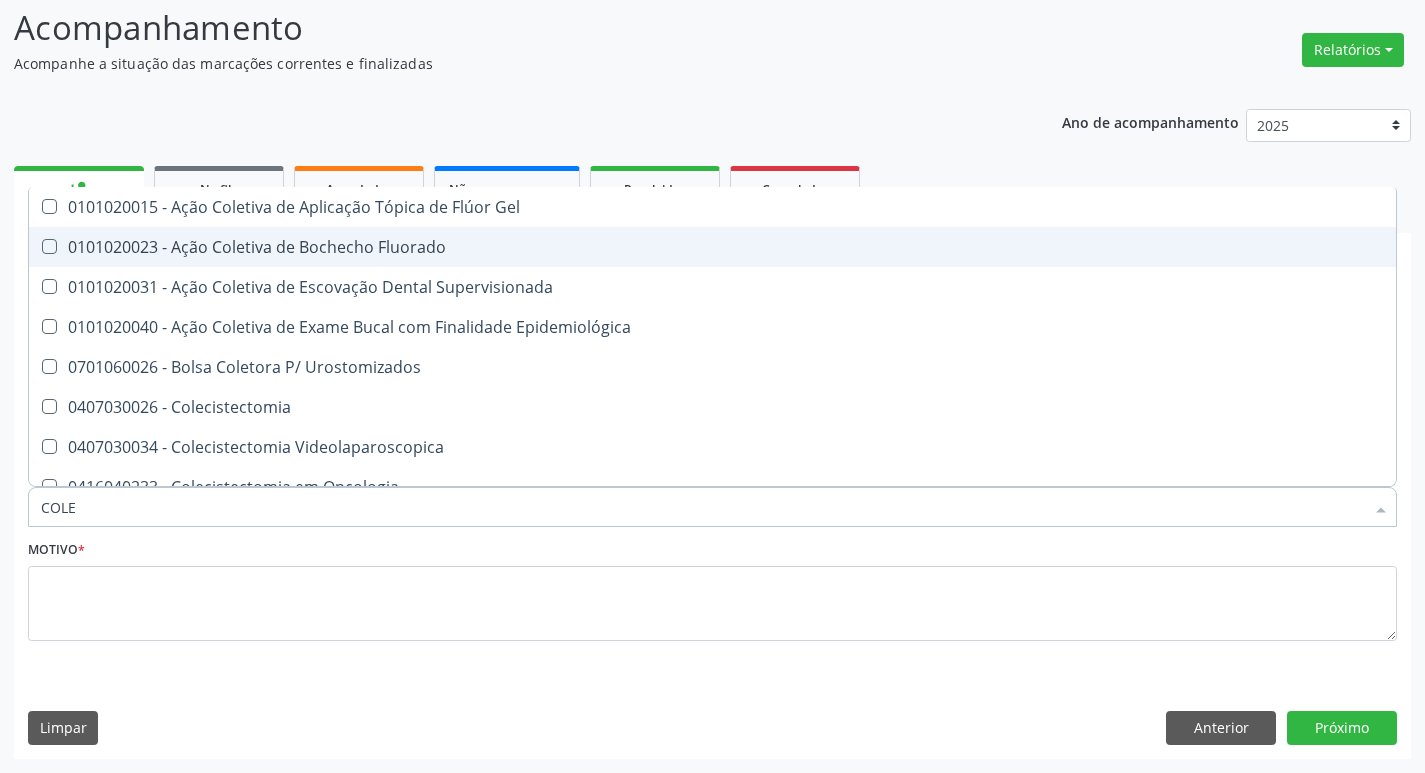 type on "COLES" 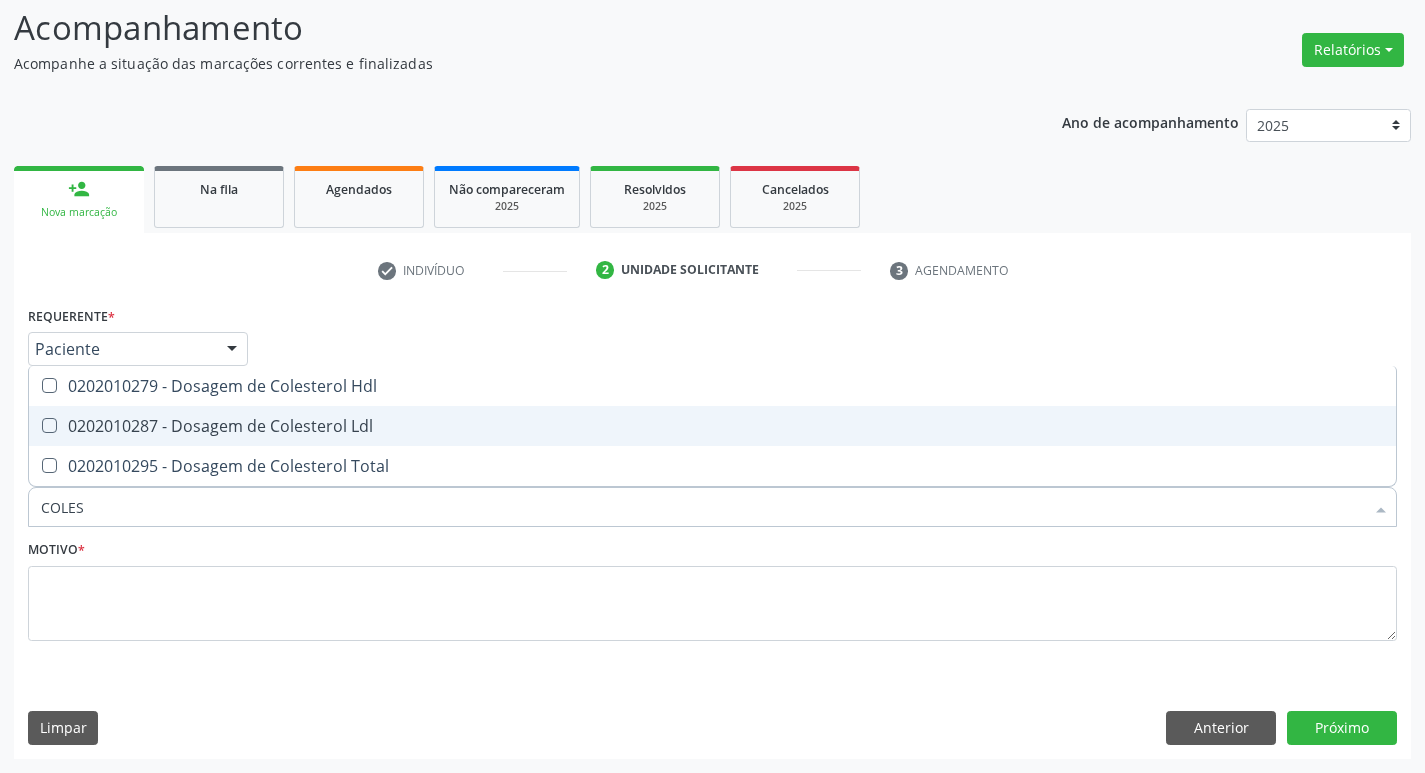 click on "0202010287 - Dosagem de Colesterol Ldl" at bounding box center [712, 426] 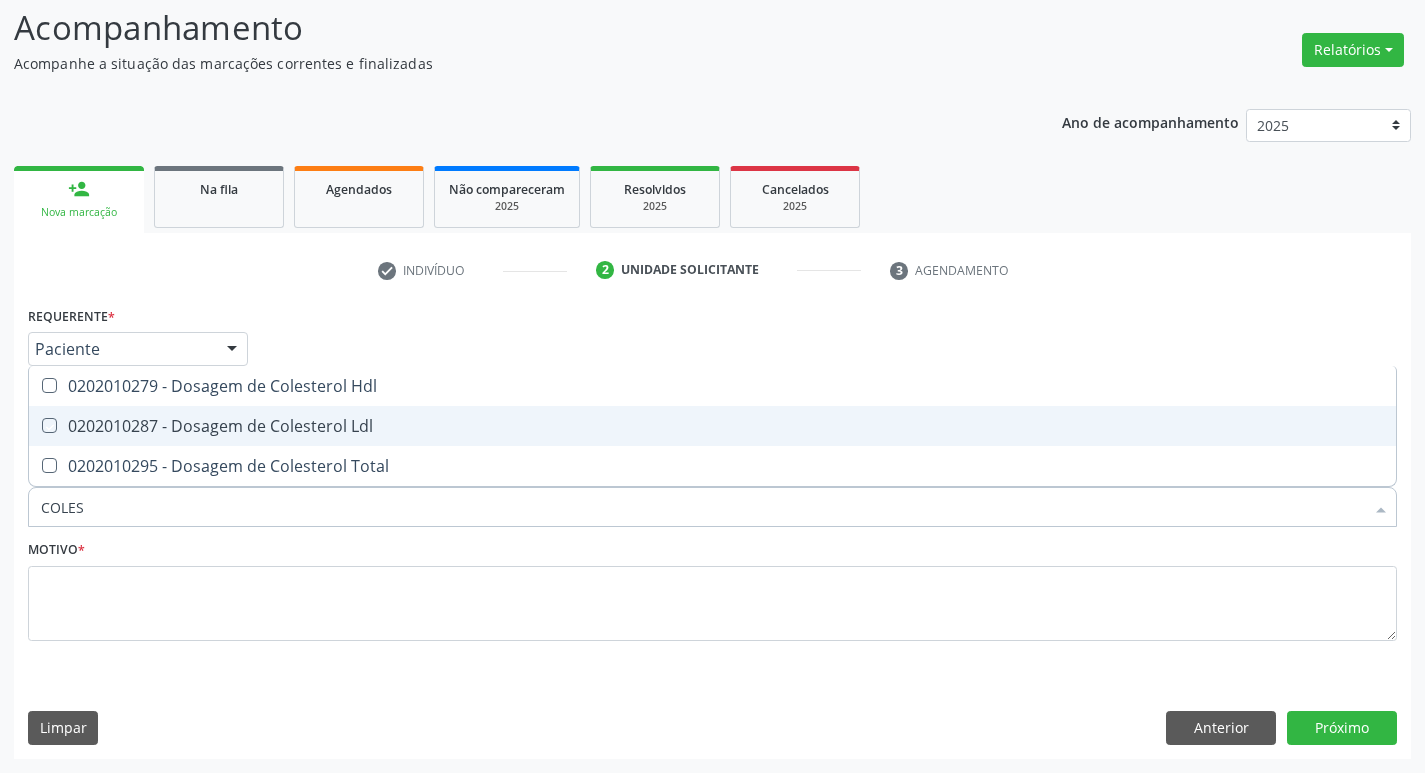 checkbox on "true" 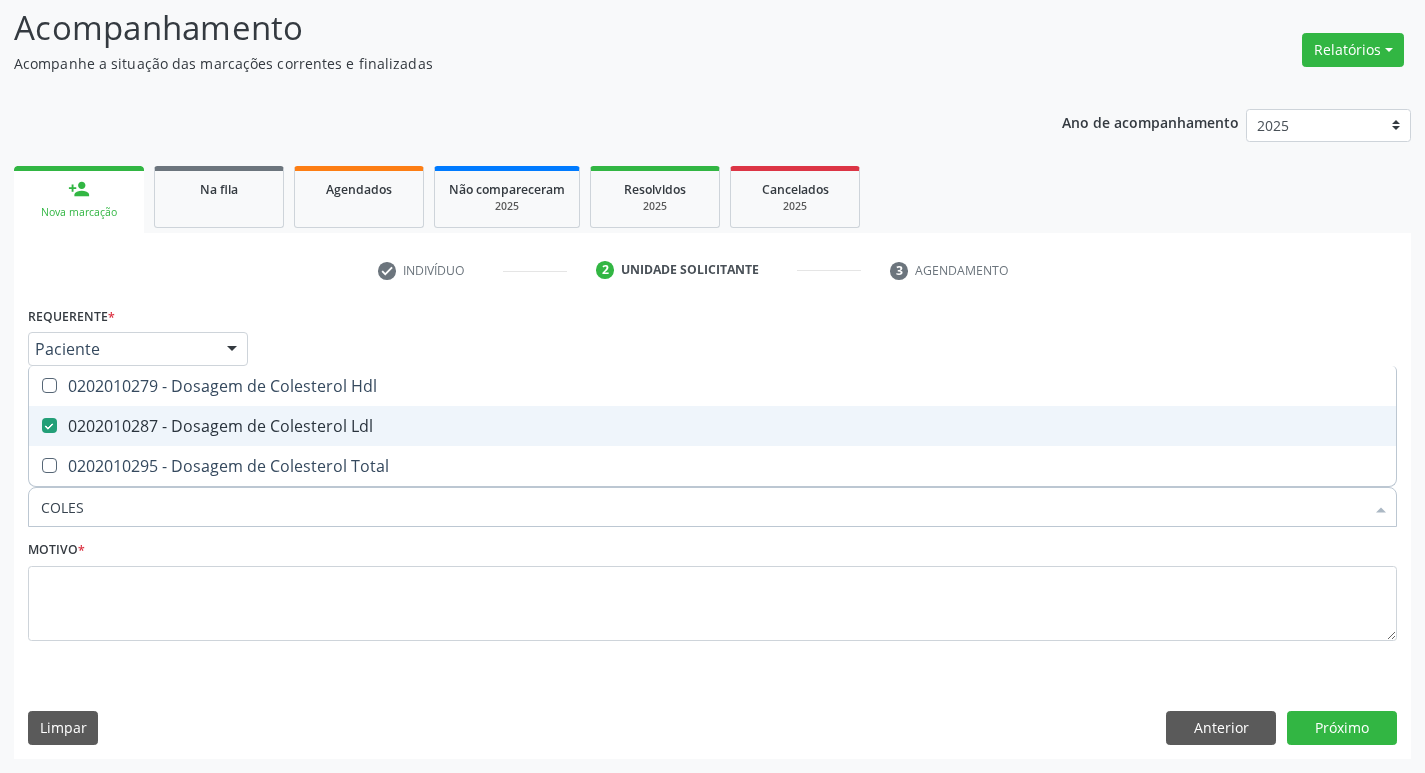 click on "0202010279 - Dosagem de Colesterol Hdl" at bounding box center [712, 386] 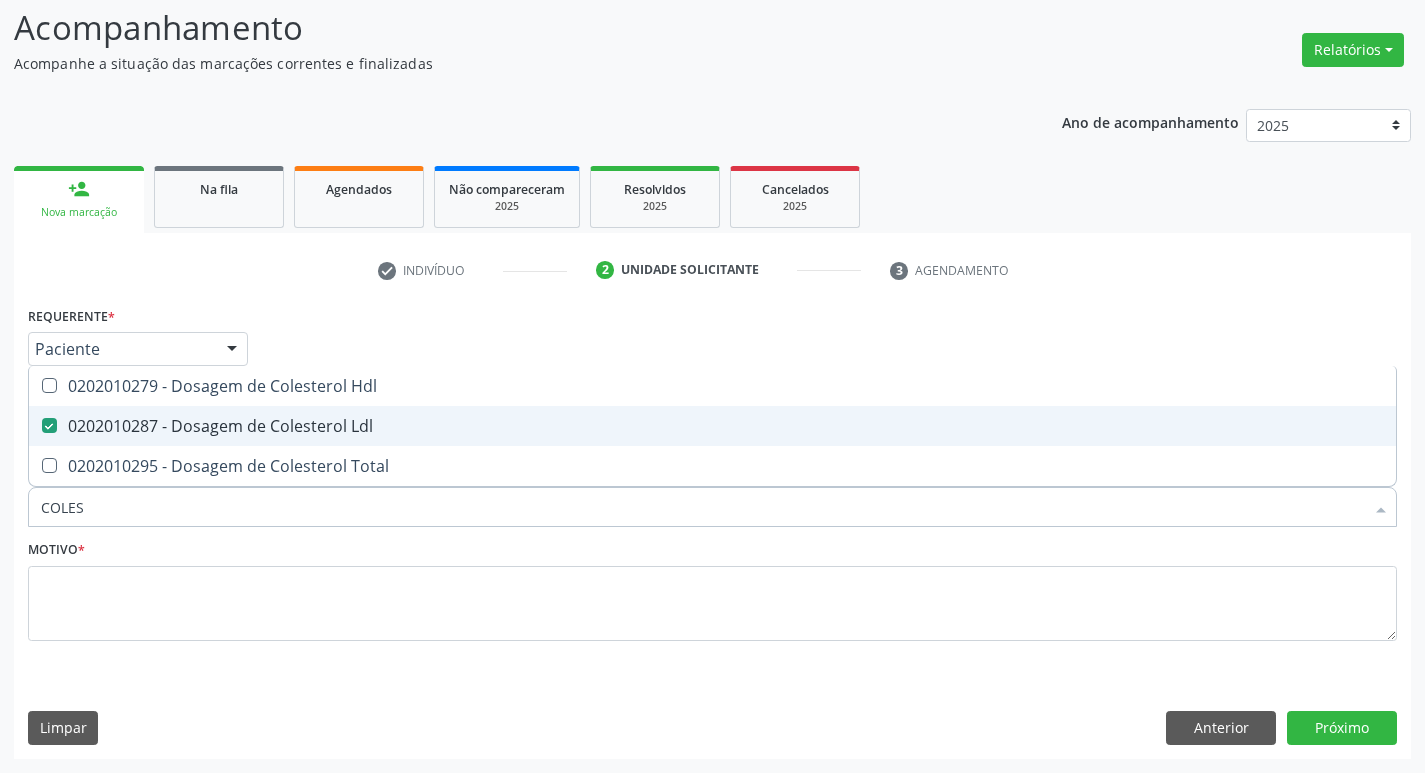 checkbox on "true" 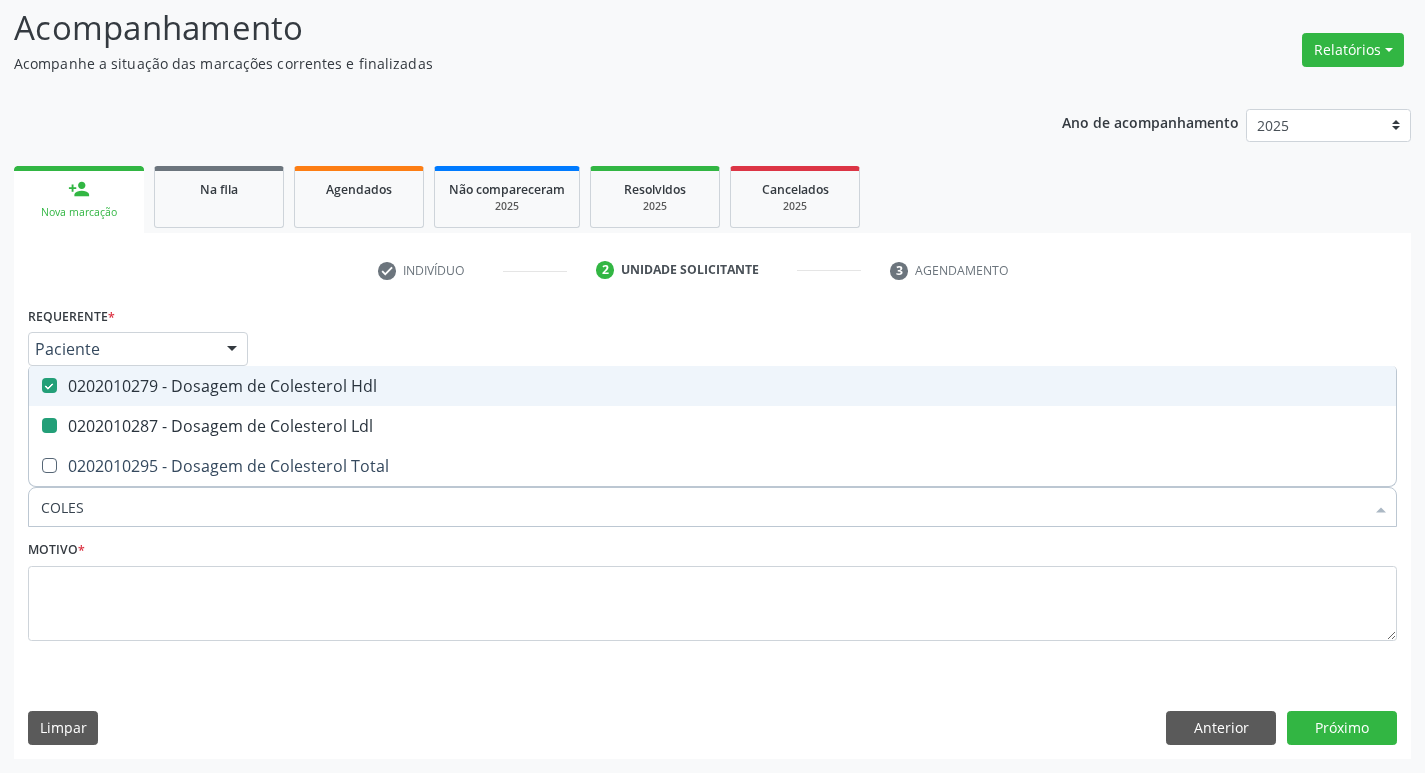 type on "COLE" 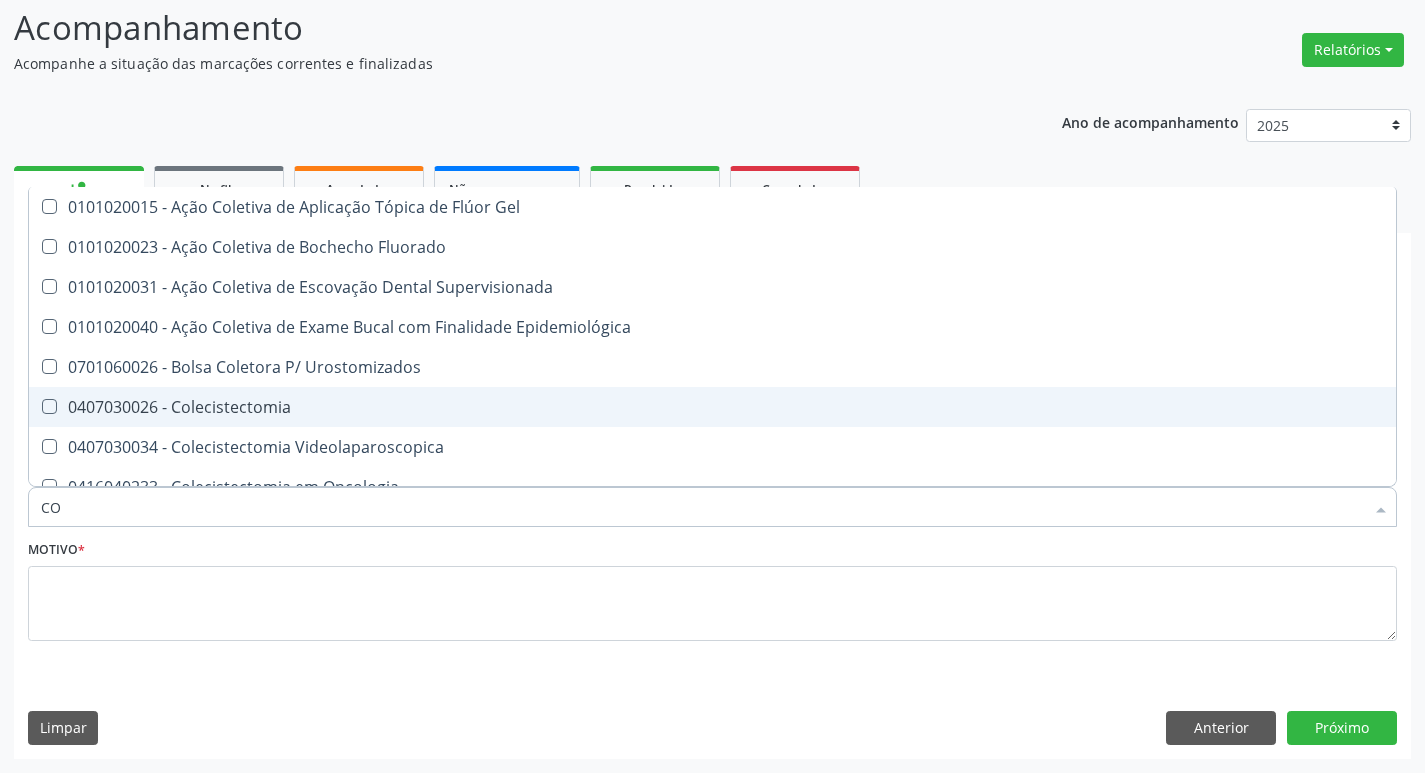 type on "C" 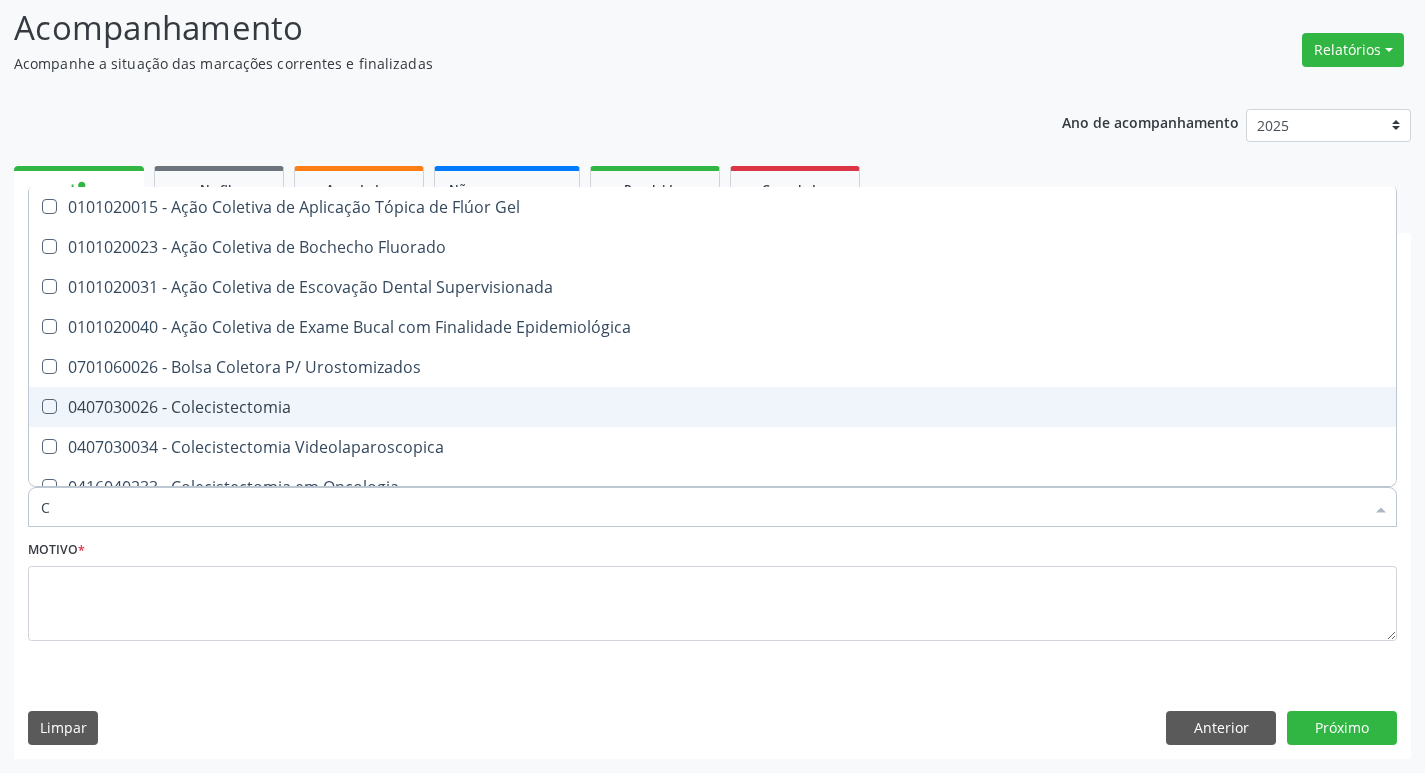 type 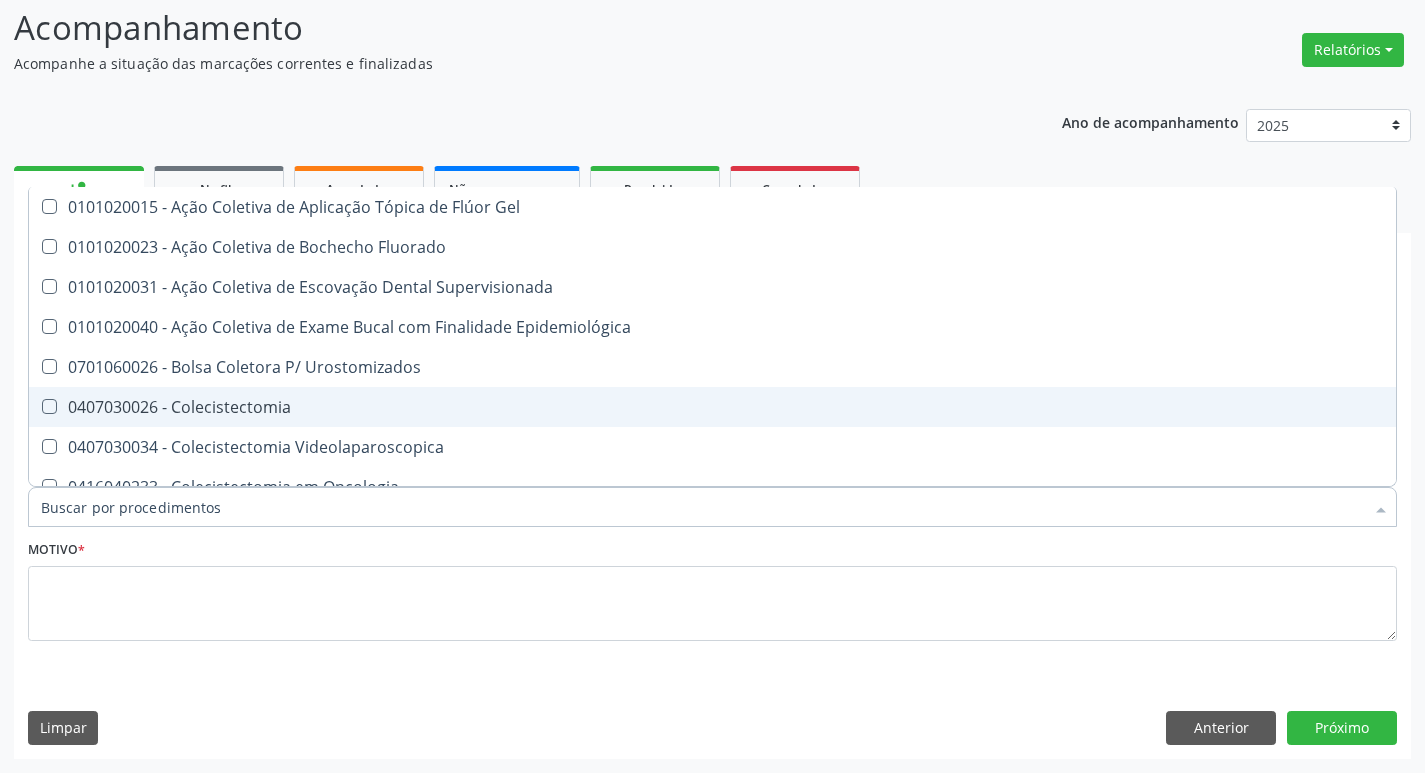 checkbox on "false" 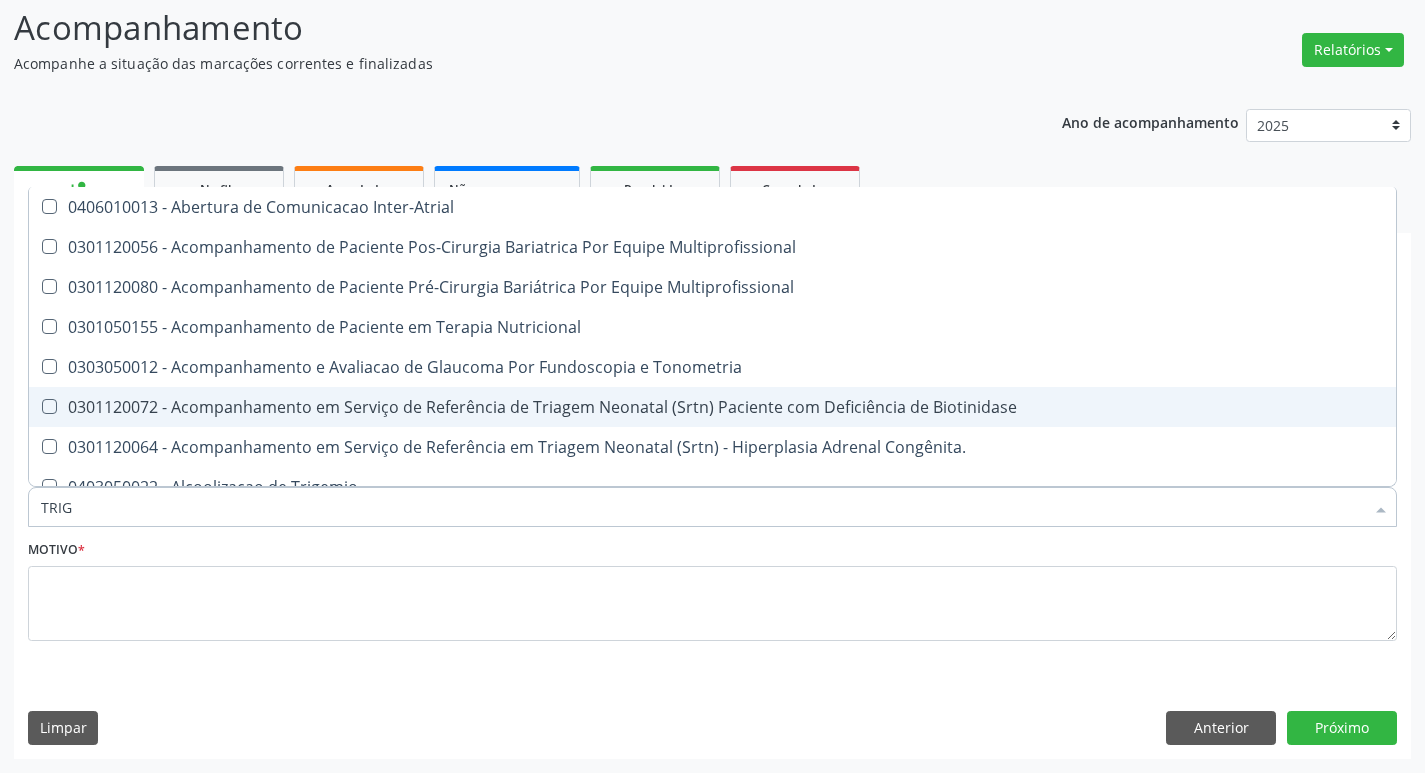 type on "TRIGL" 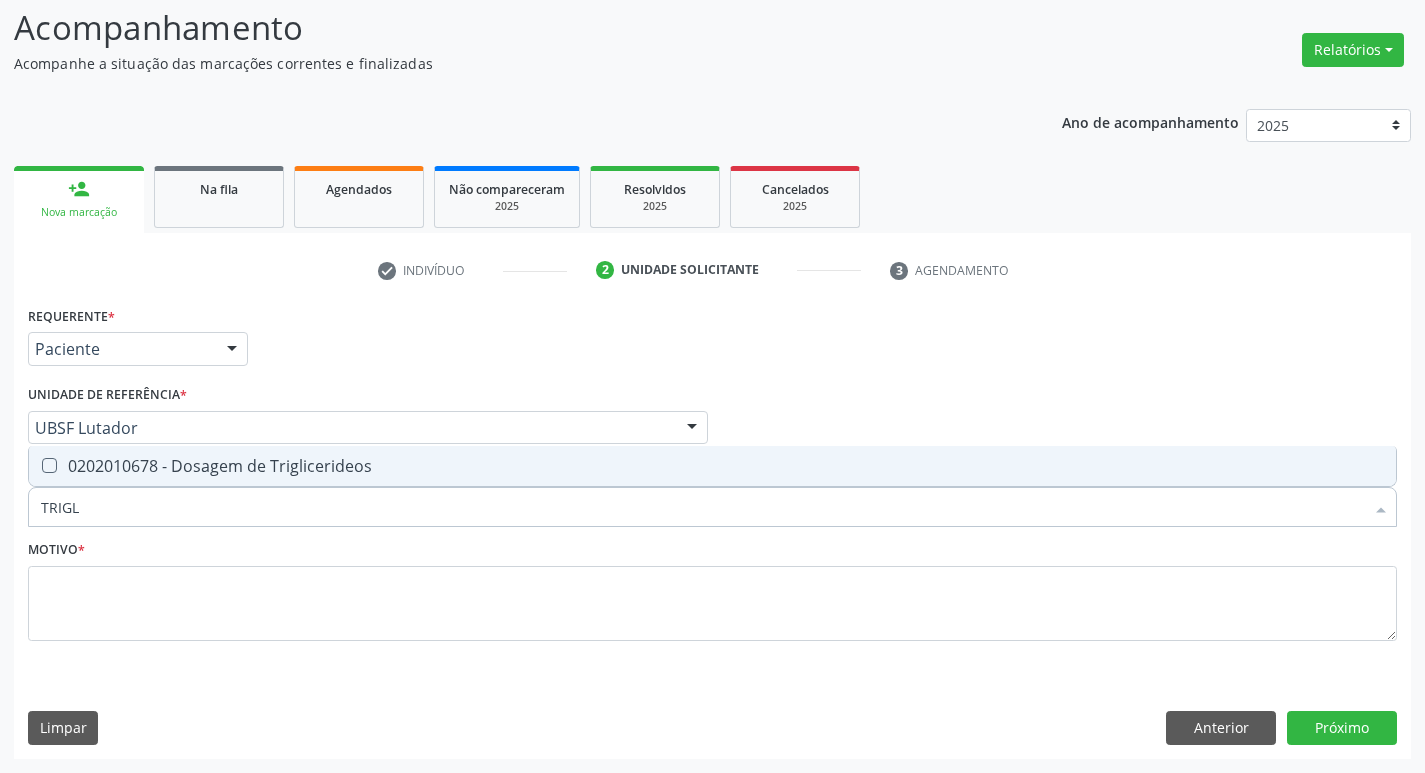 click on "0202010678 - Dosagem de Triglicerideos" at bounding box center (712, 466) 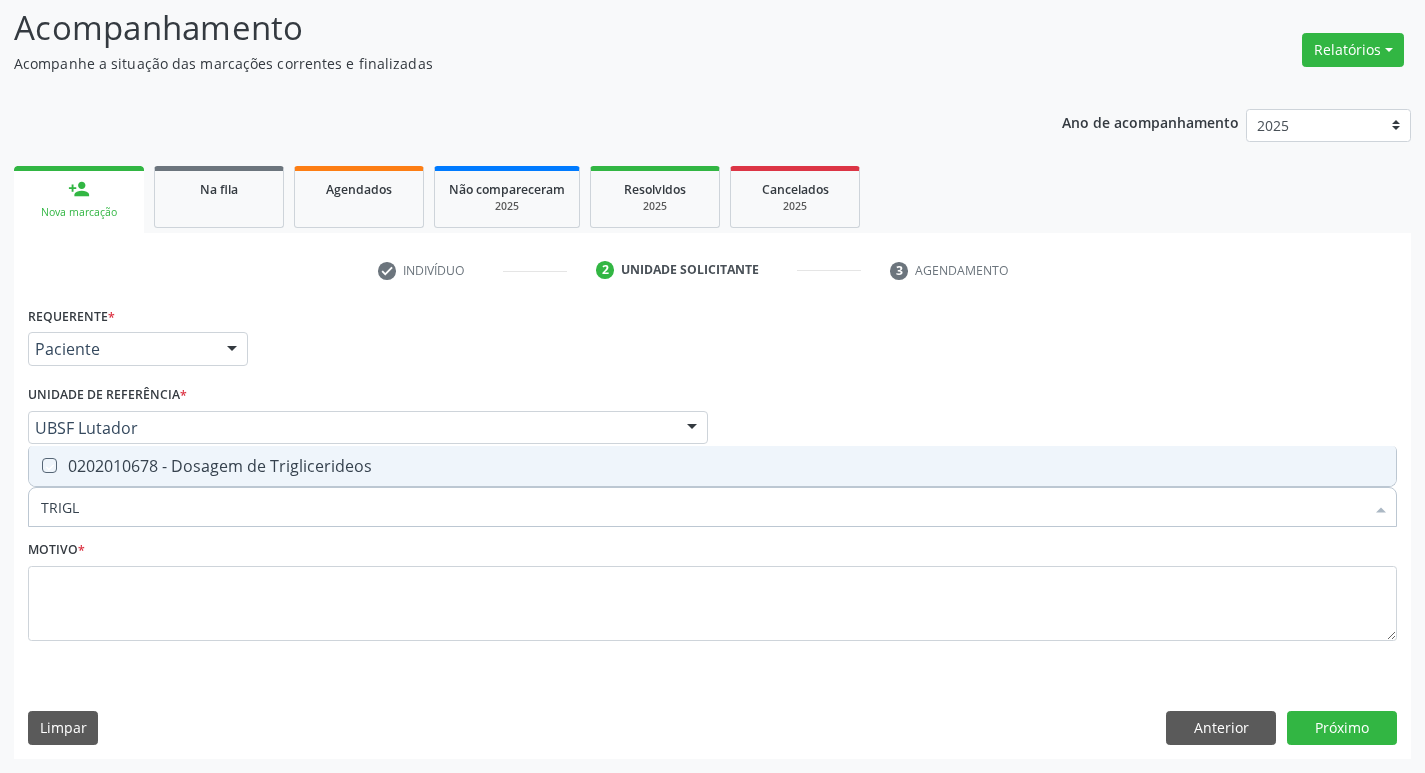 checkbox on "true" 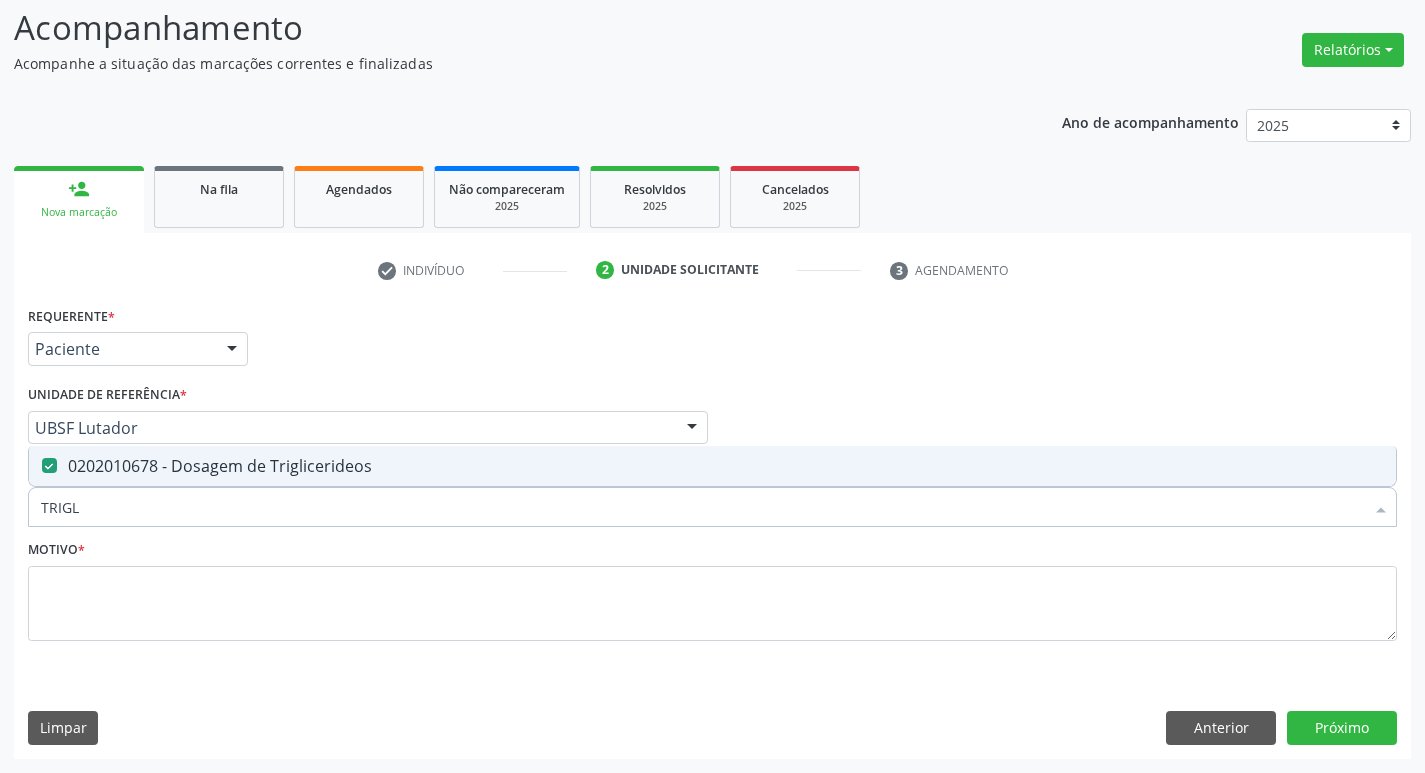 type on "TRIG" 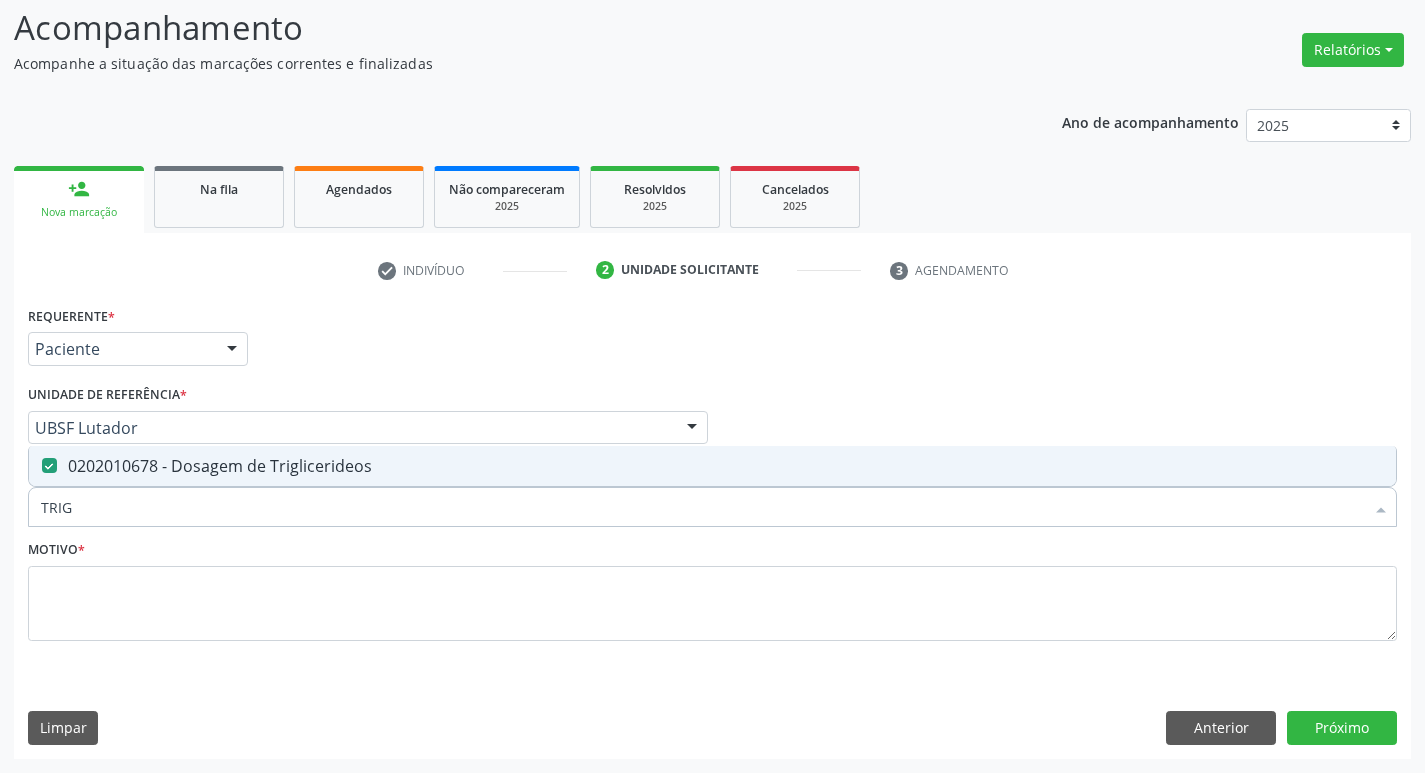 checkbox on "false" 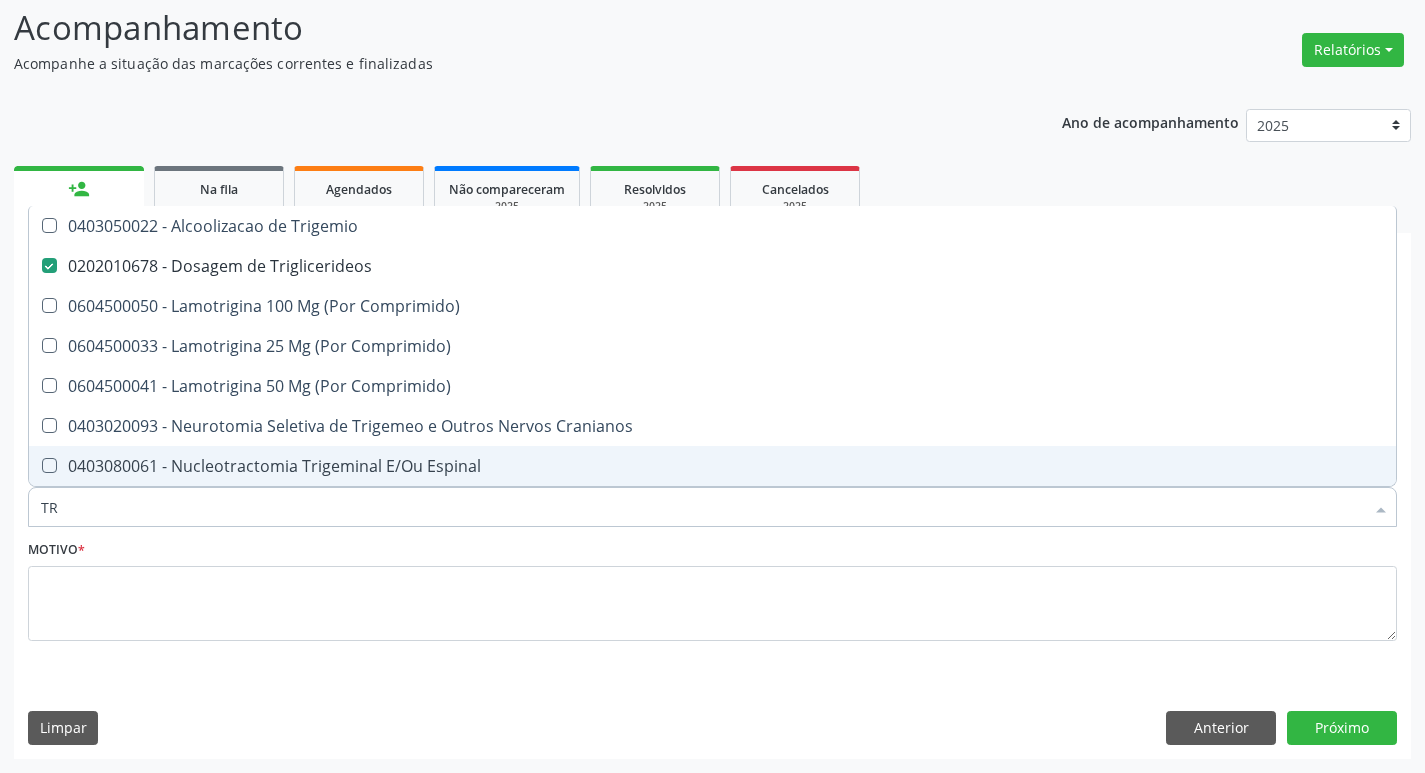 type on "T" 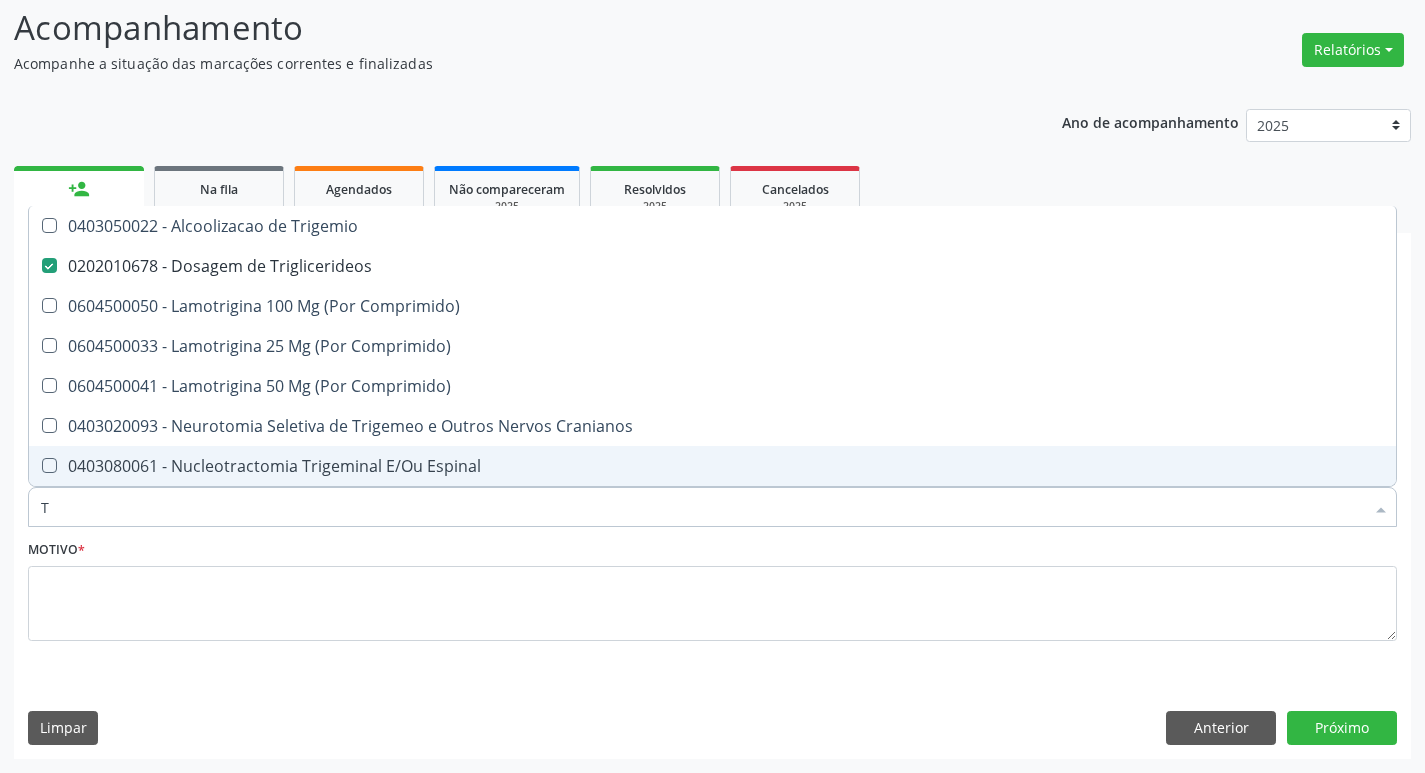 type 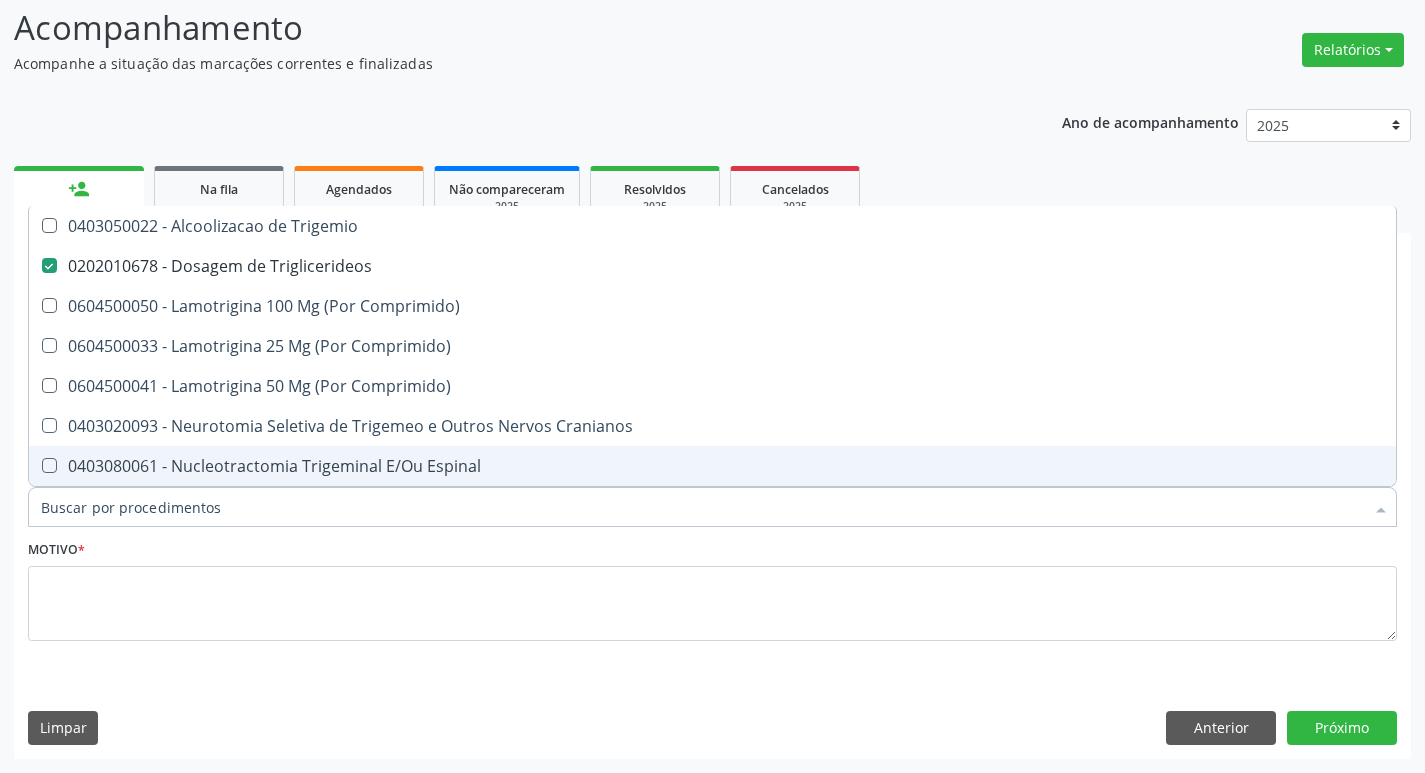 checkbox on "false" 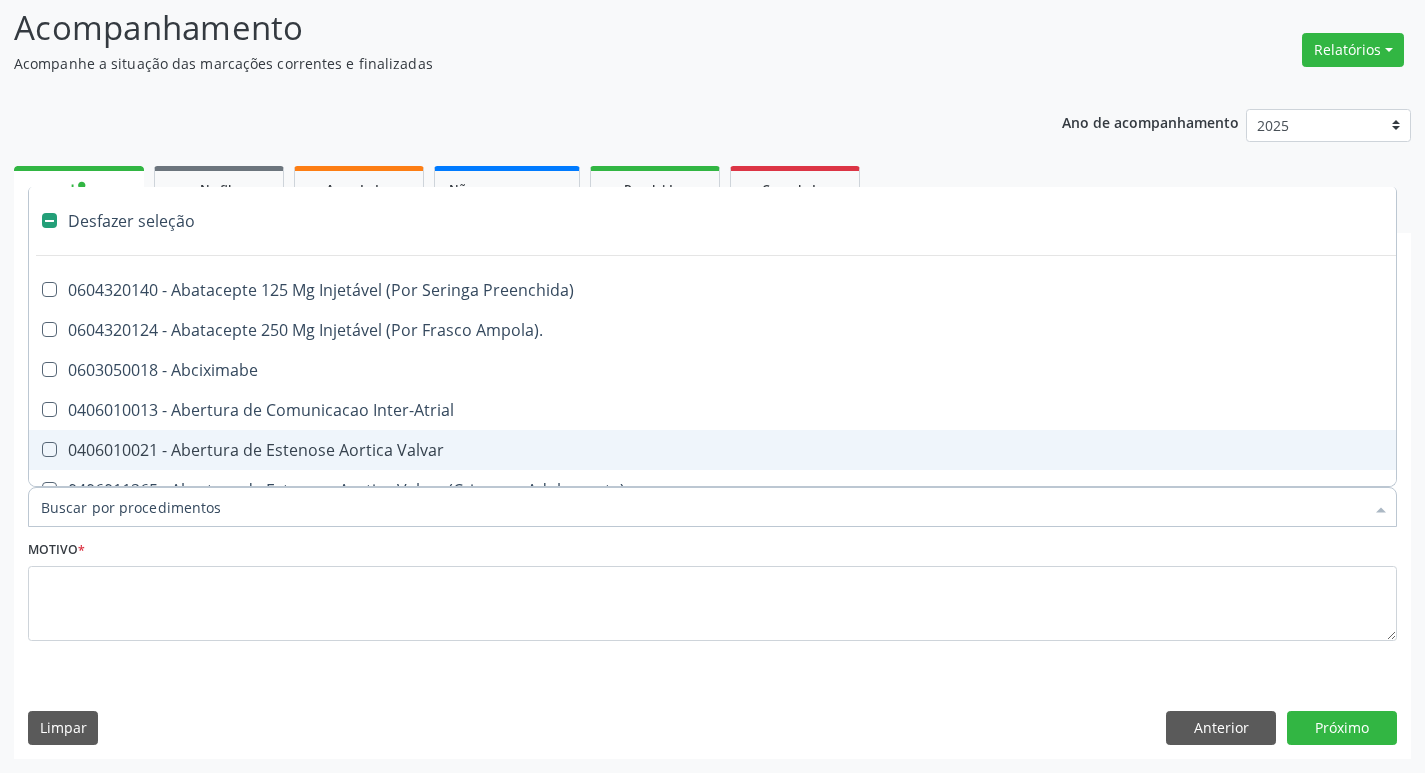 type on "V" 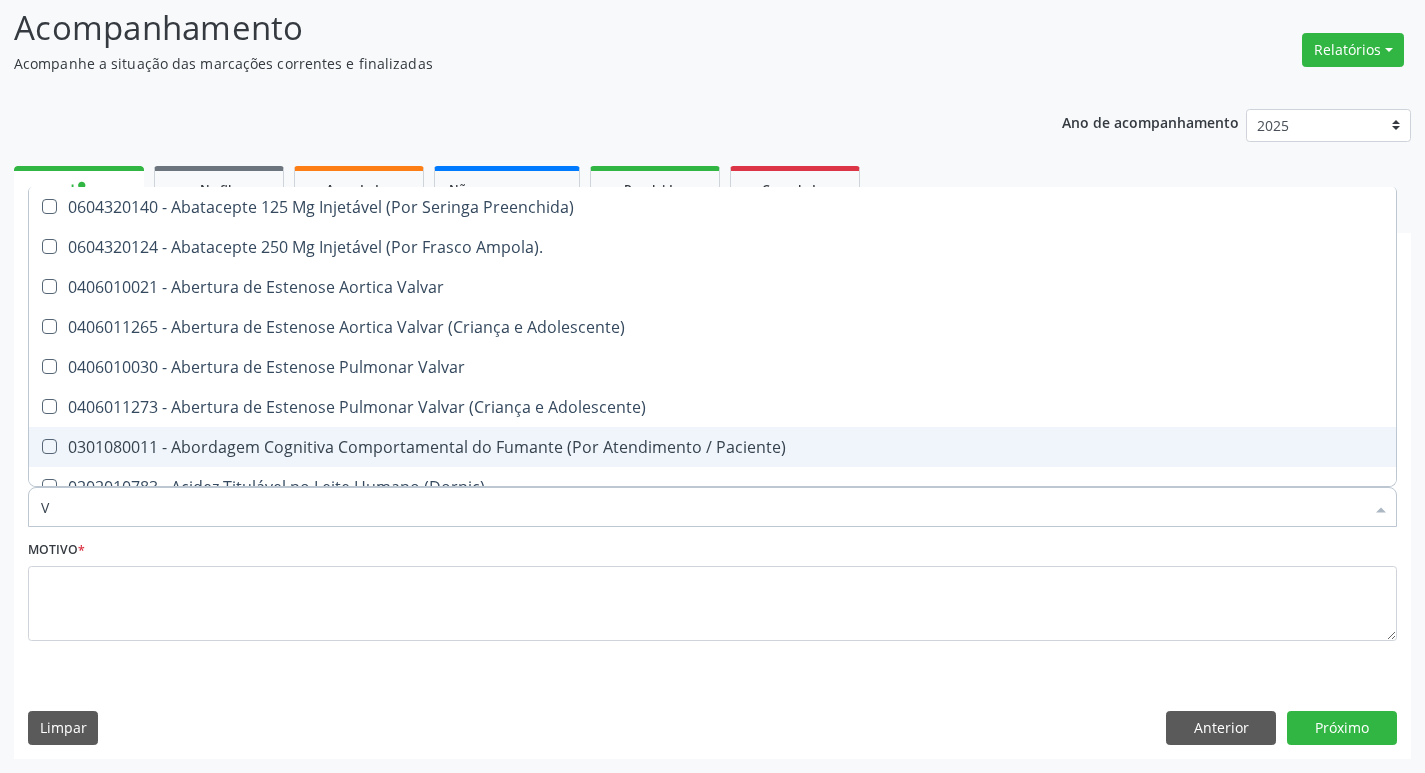 checkbox on "true" 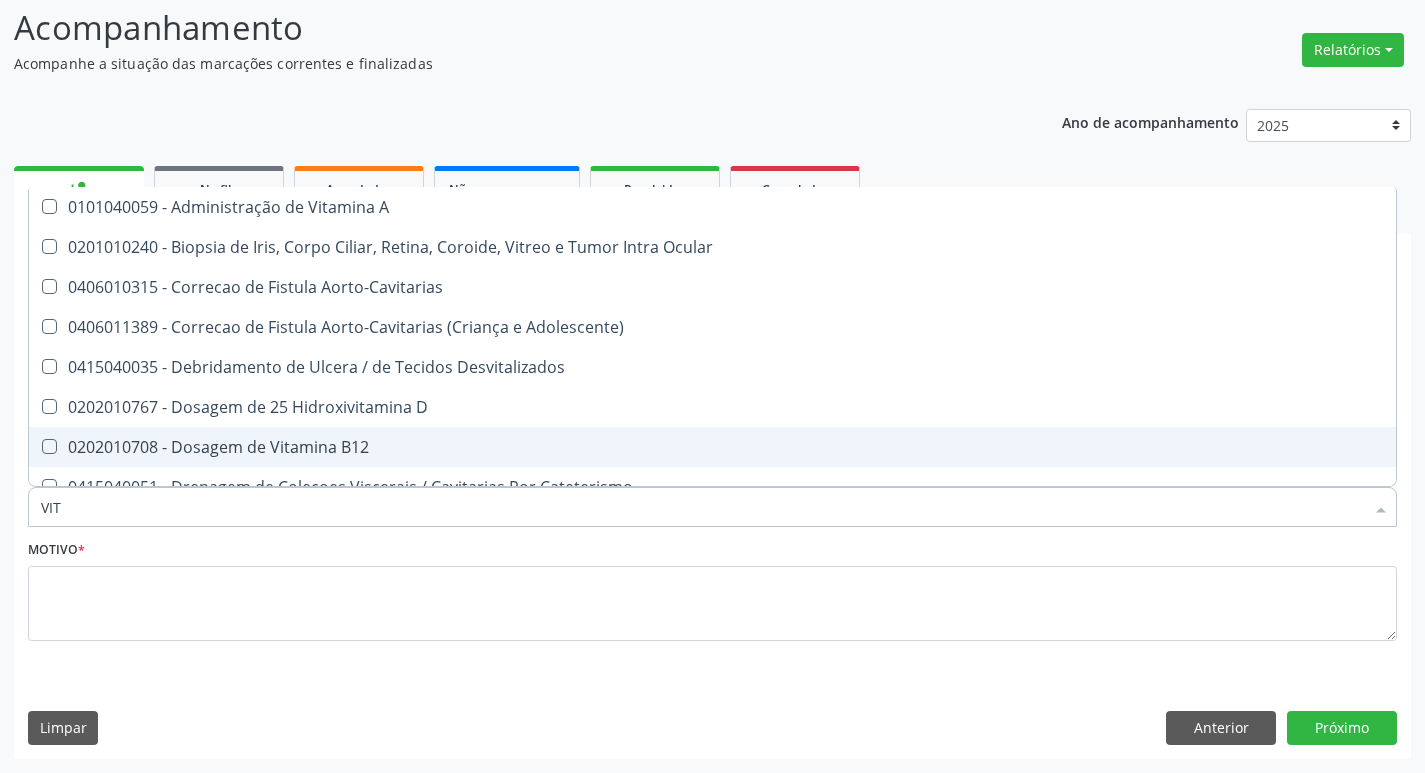 type on "VITA" 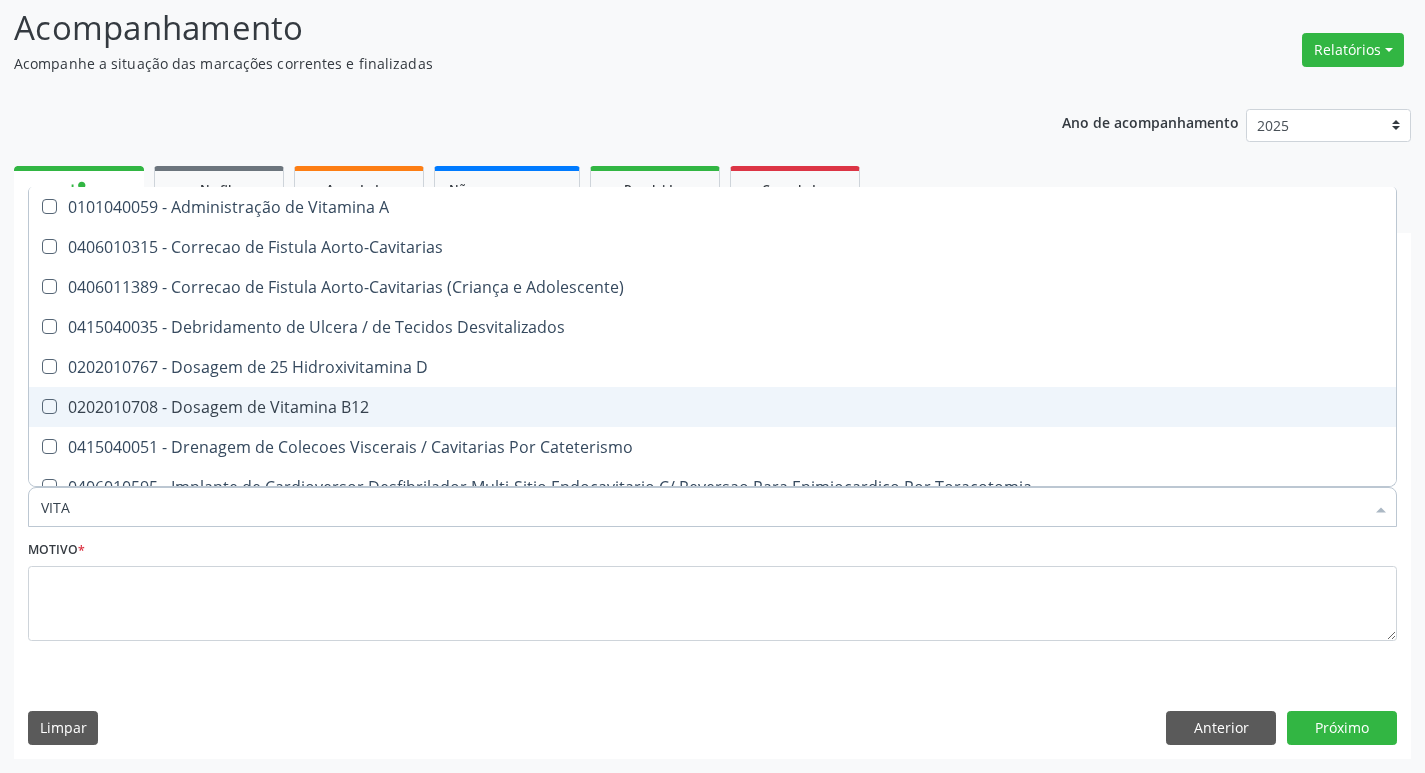 click on "0202010708 - Dosagem de Vitamina B12" at bounding box center (712, 407) 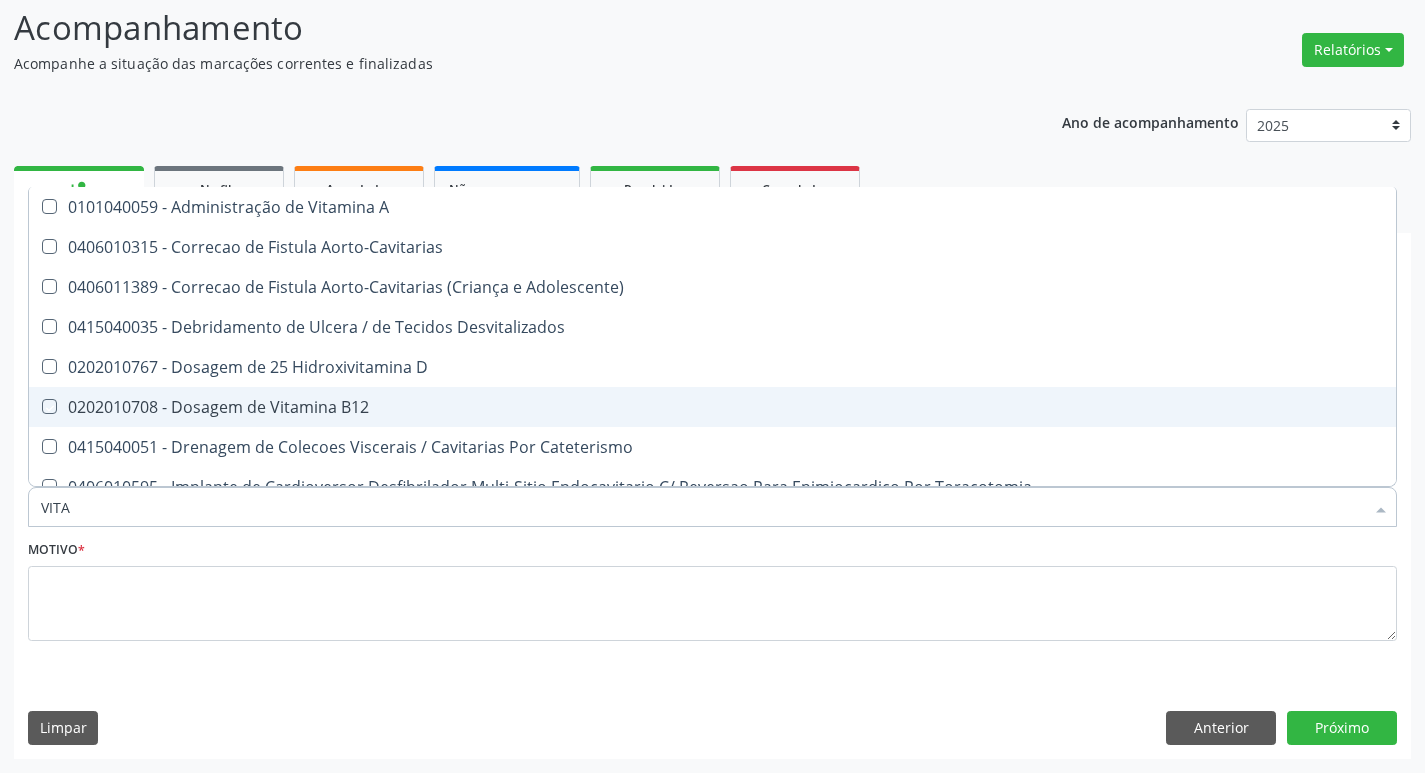 checkbox on "true" 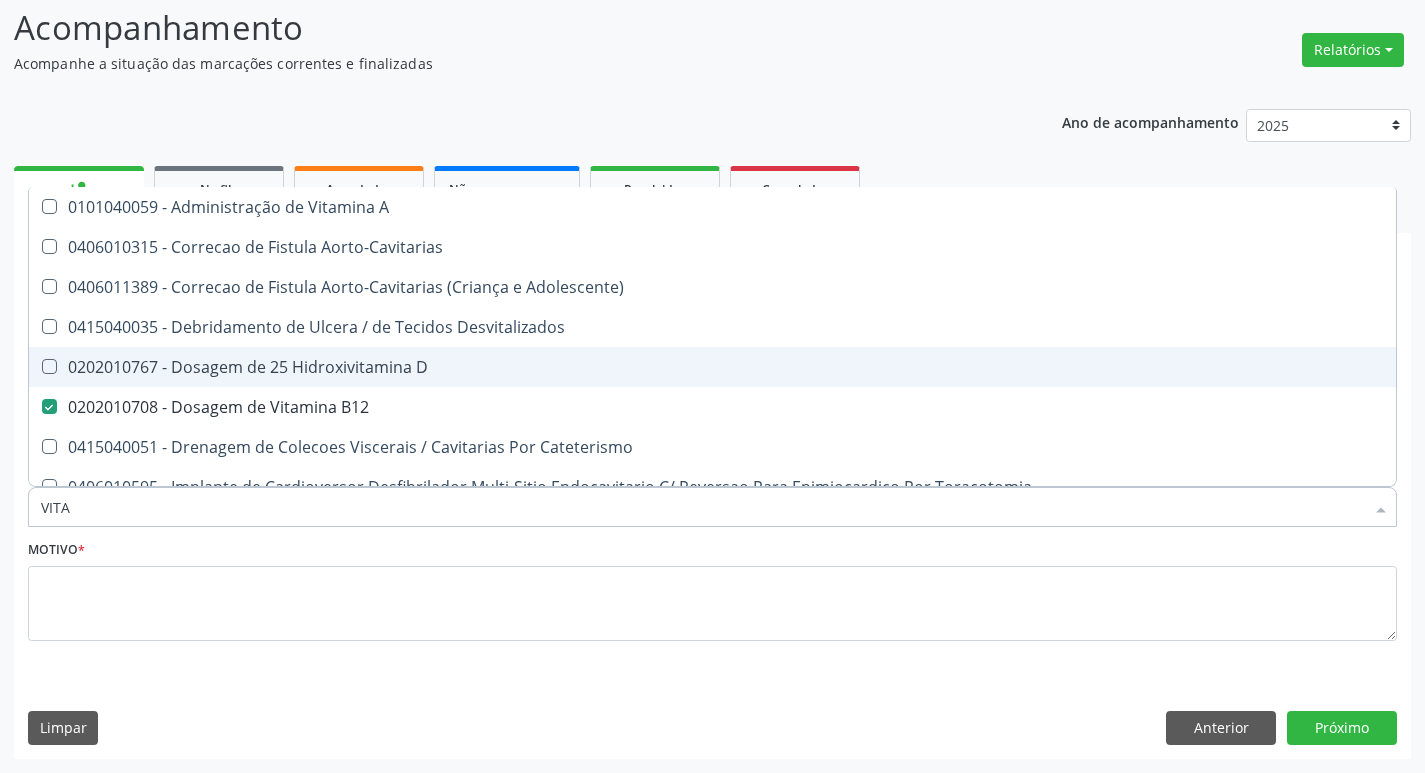click on "0202010767 - Dosagem de 25 Hidroxivitamina D" at bounding box center [712, 367] 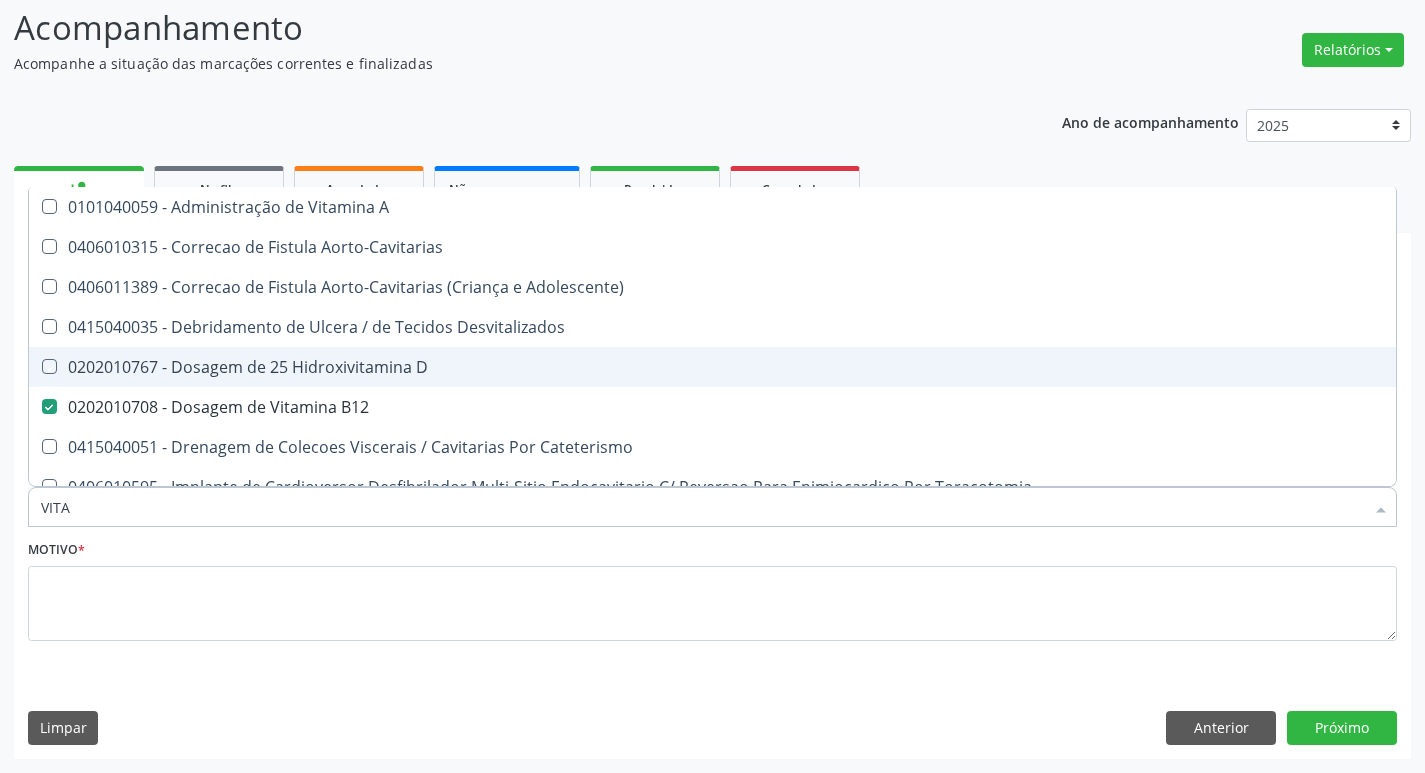 checkbox on "true" 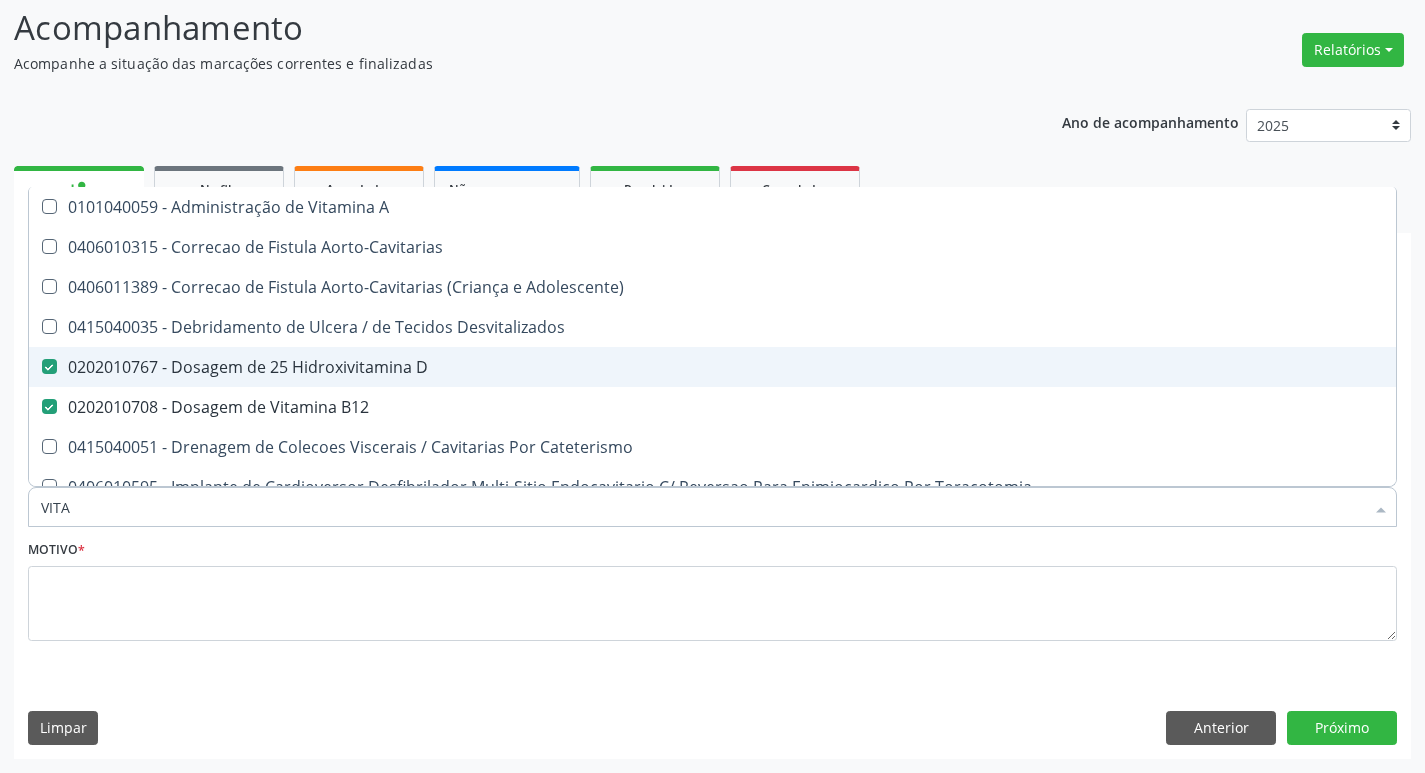 type on "VIT" 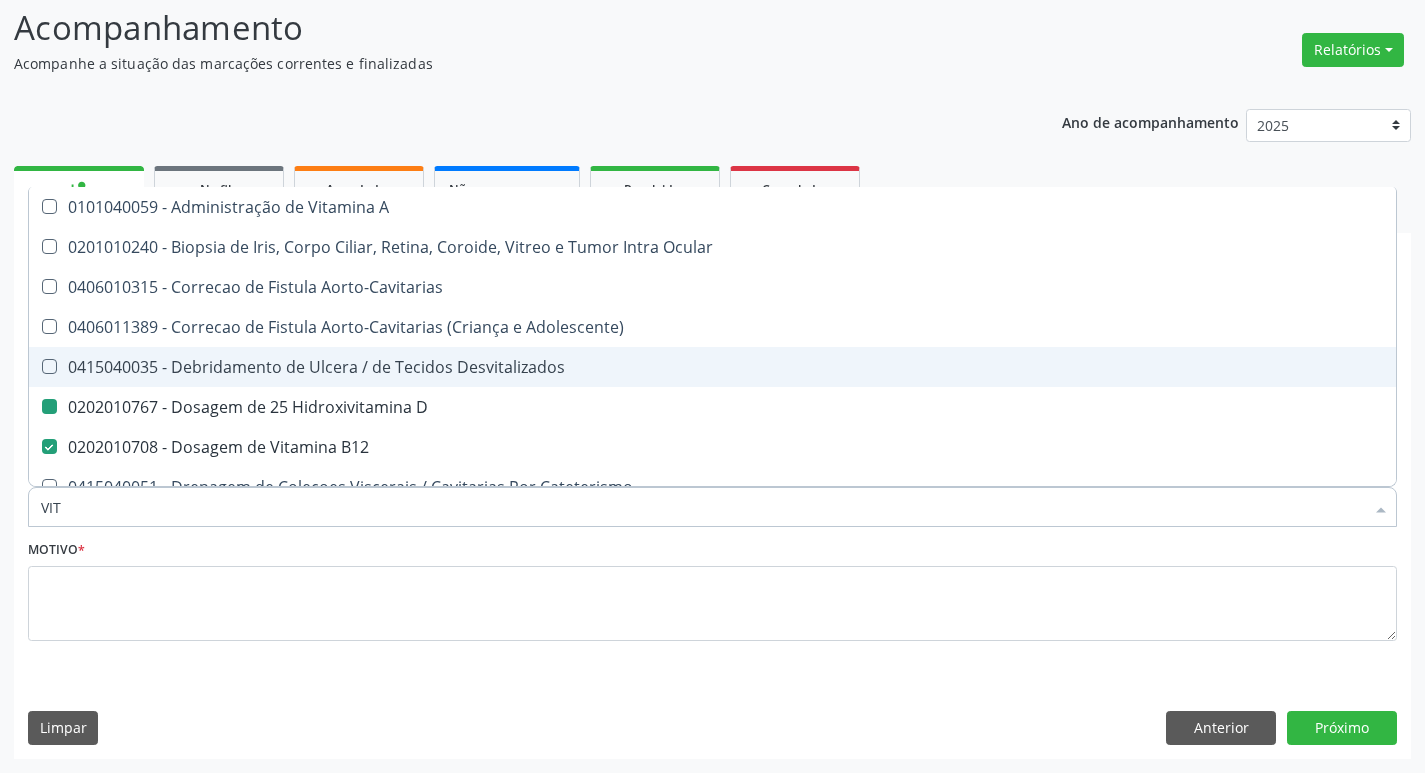 type on "VI" 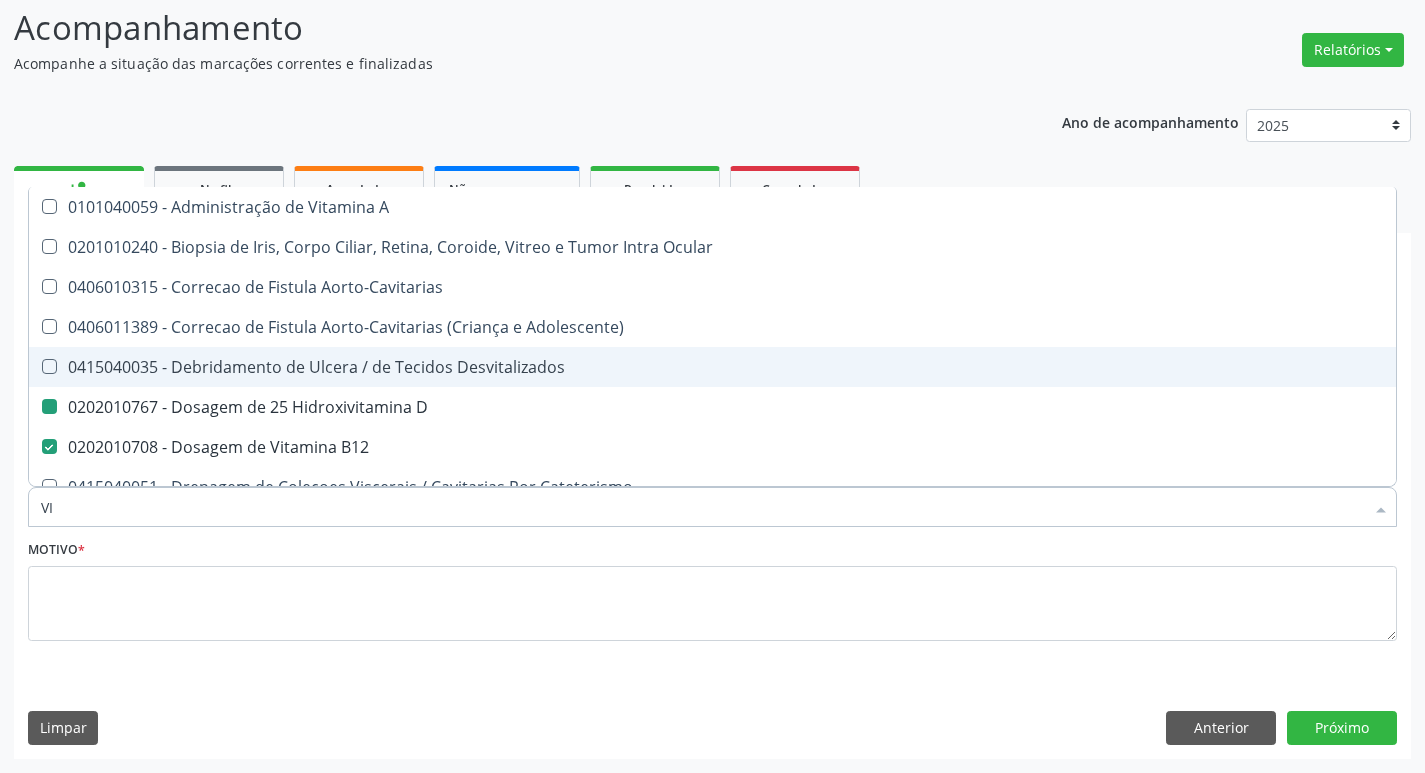 checkbox on "false" 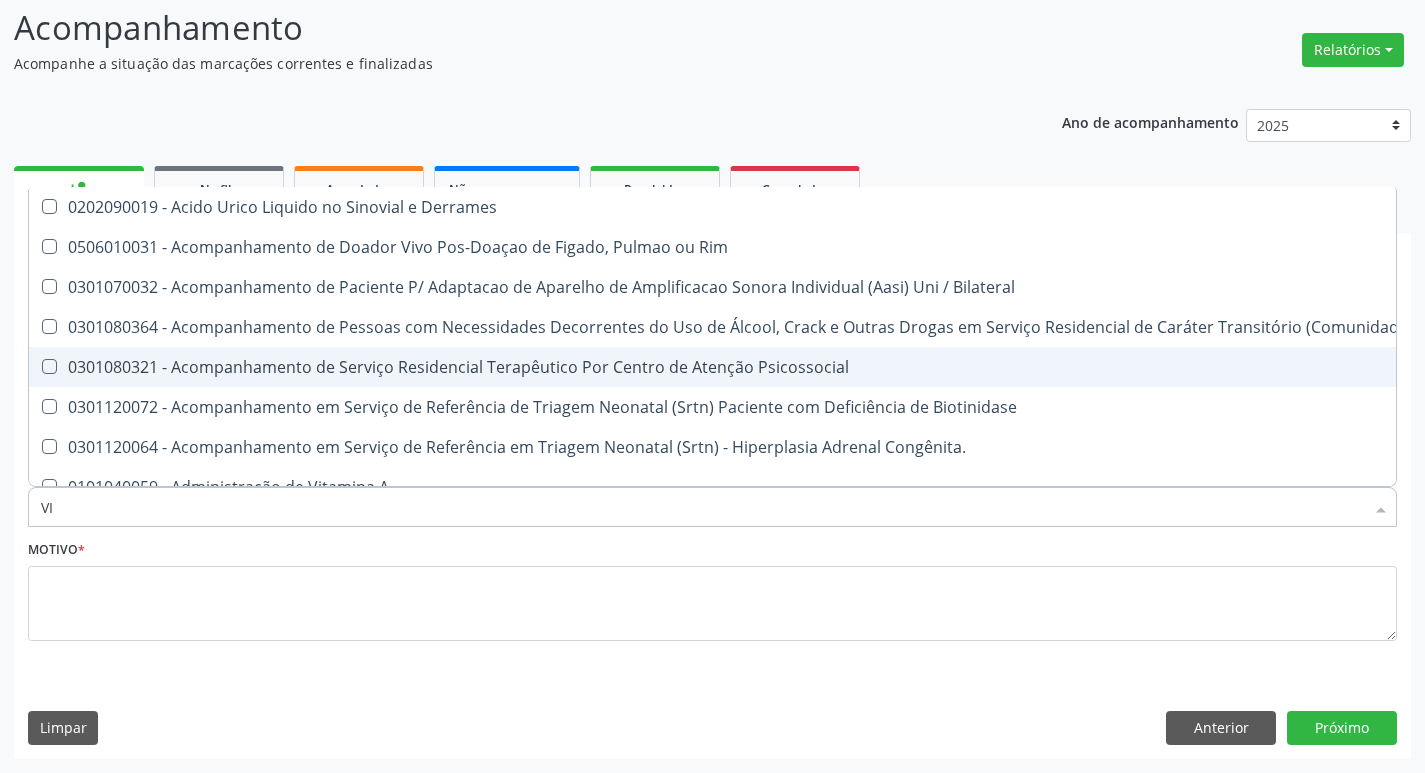 type on "V" 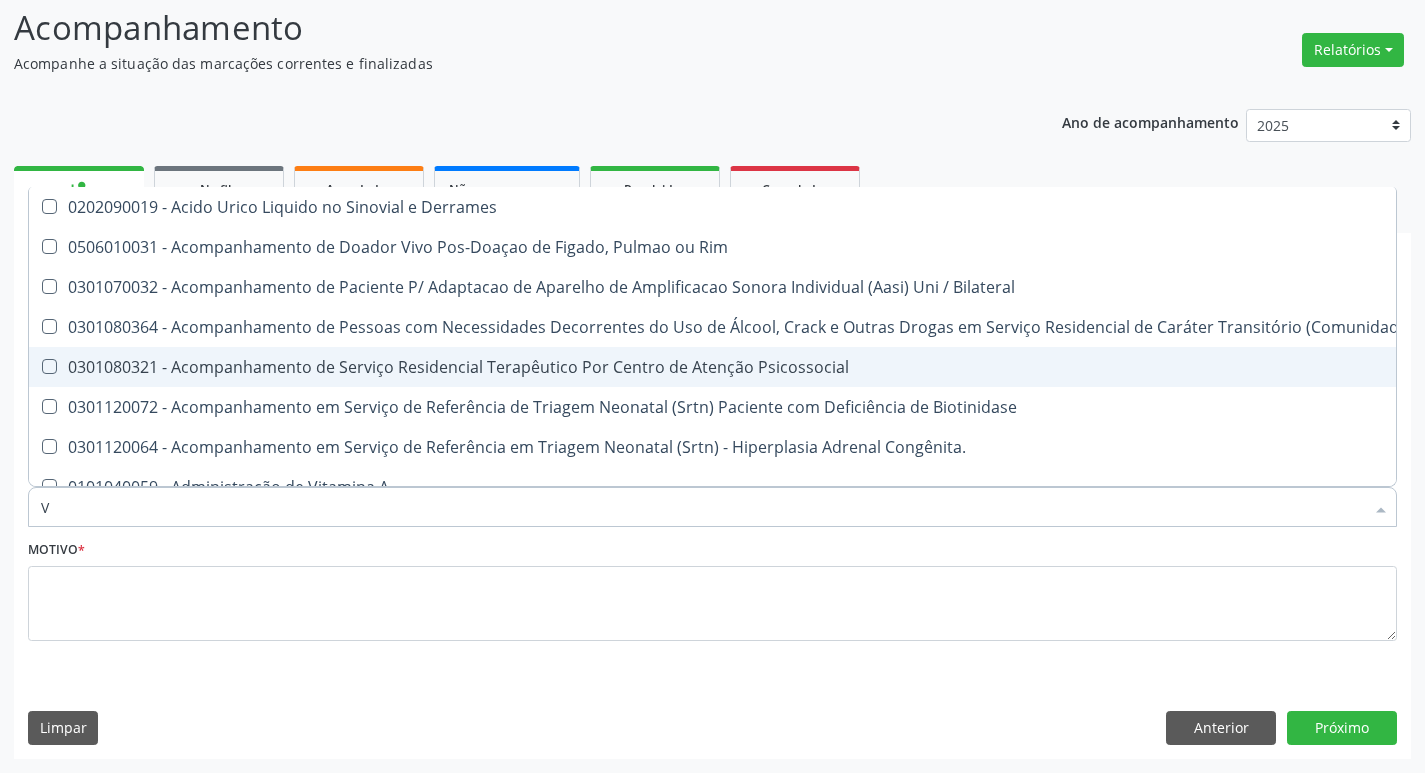 type 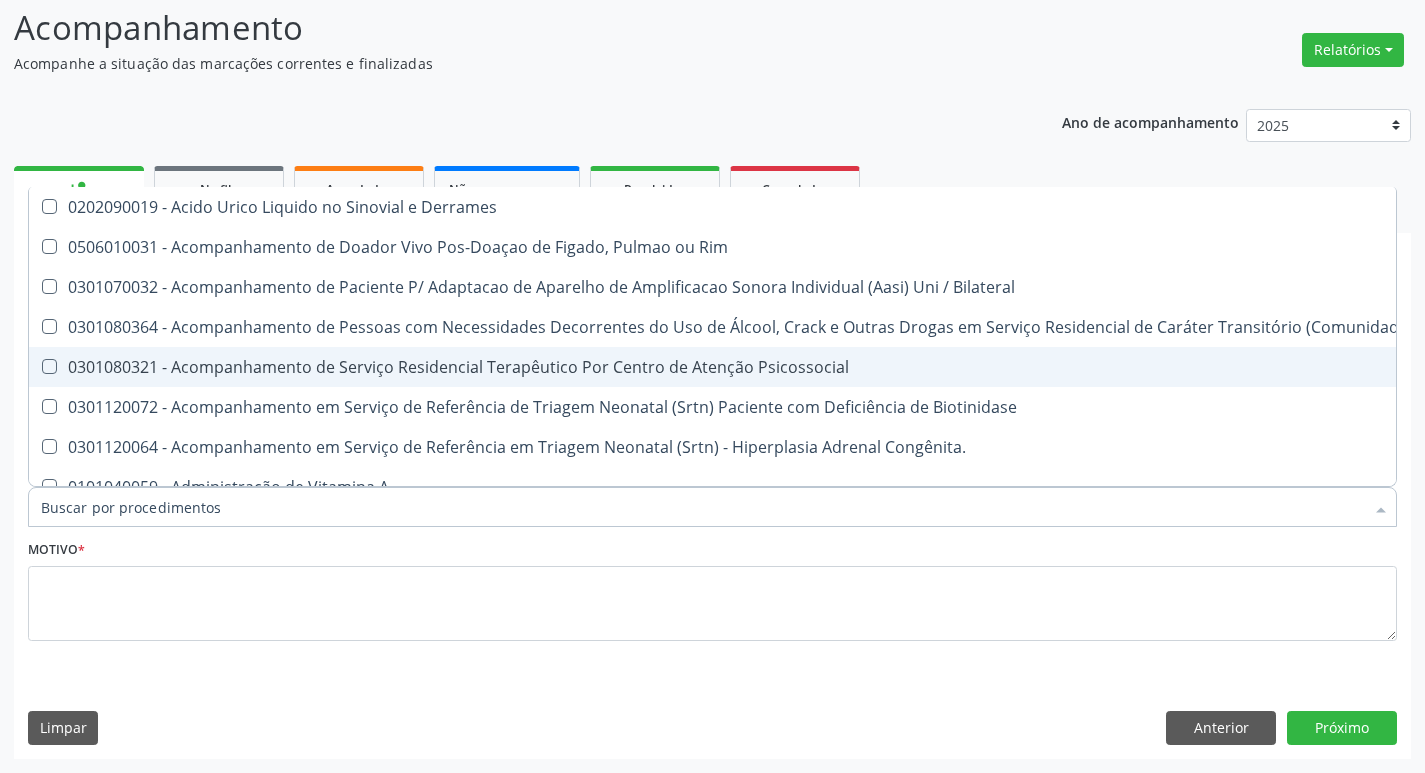 checkbox on "false" 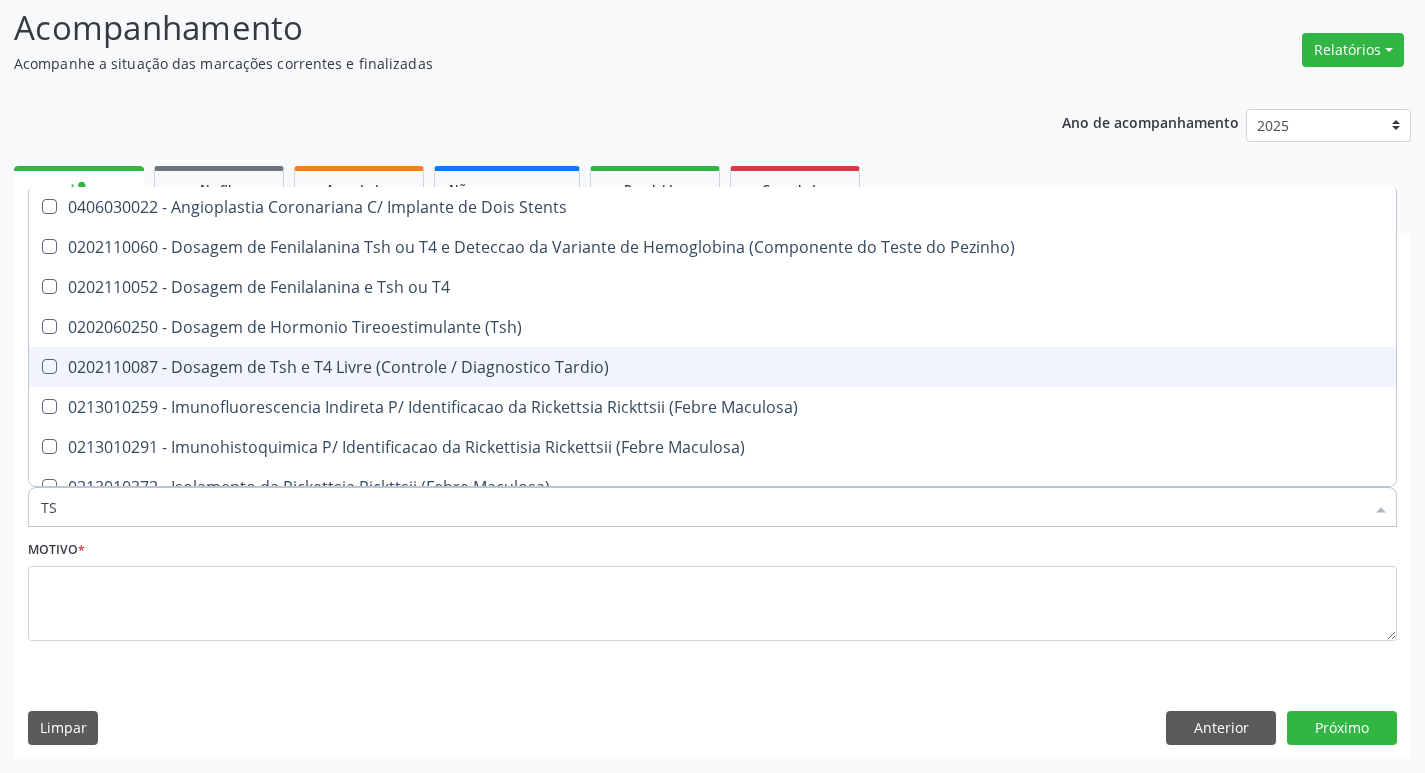 type on "TSH" 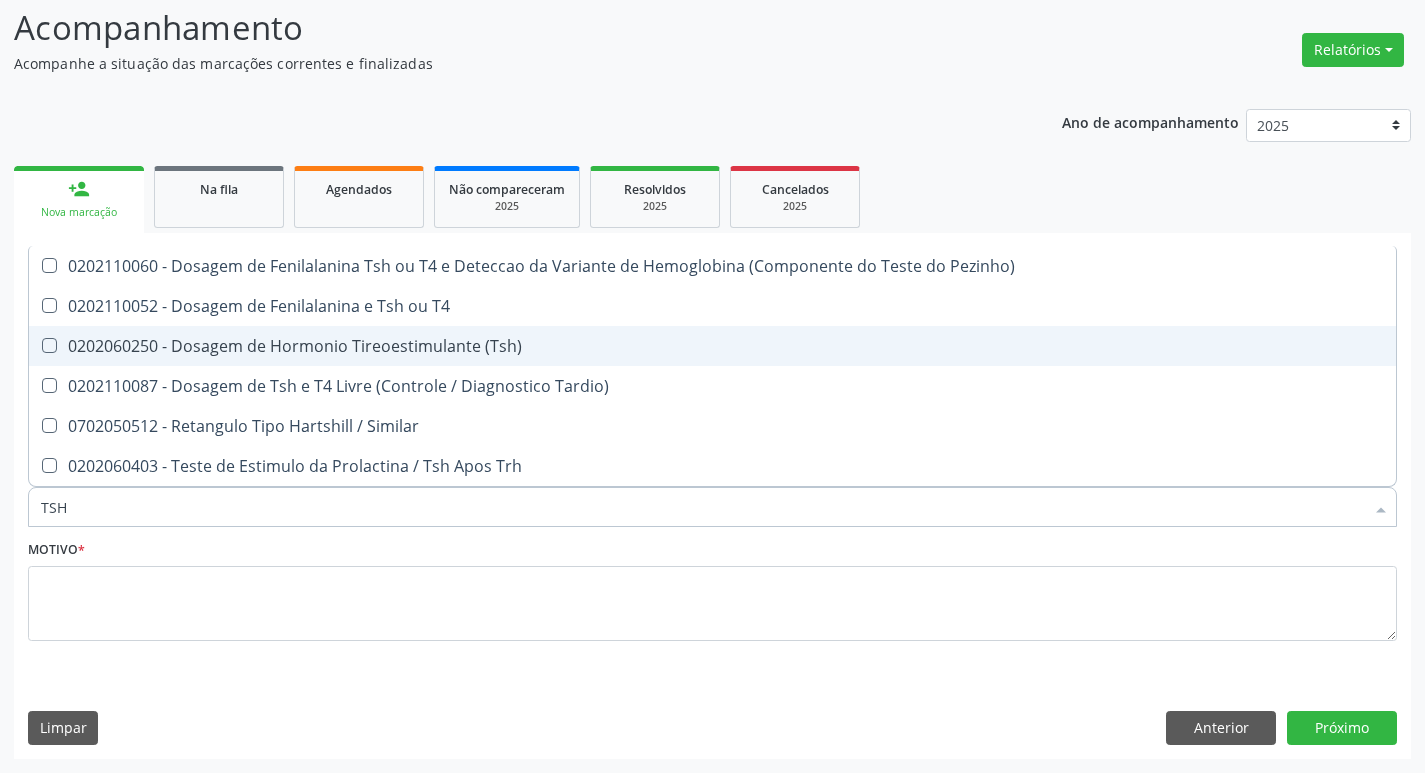 click on "0202060250 - Dosagem de Hormonio Tireoestimulante (Tsh)" at bounding box center (712, 346) 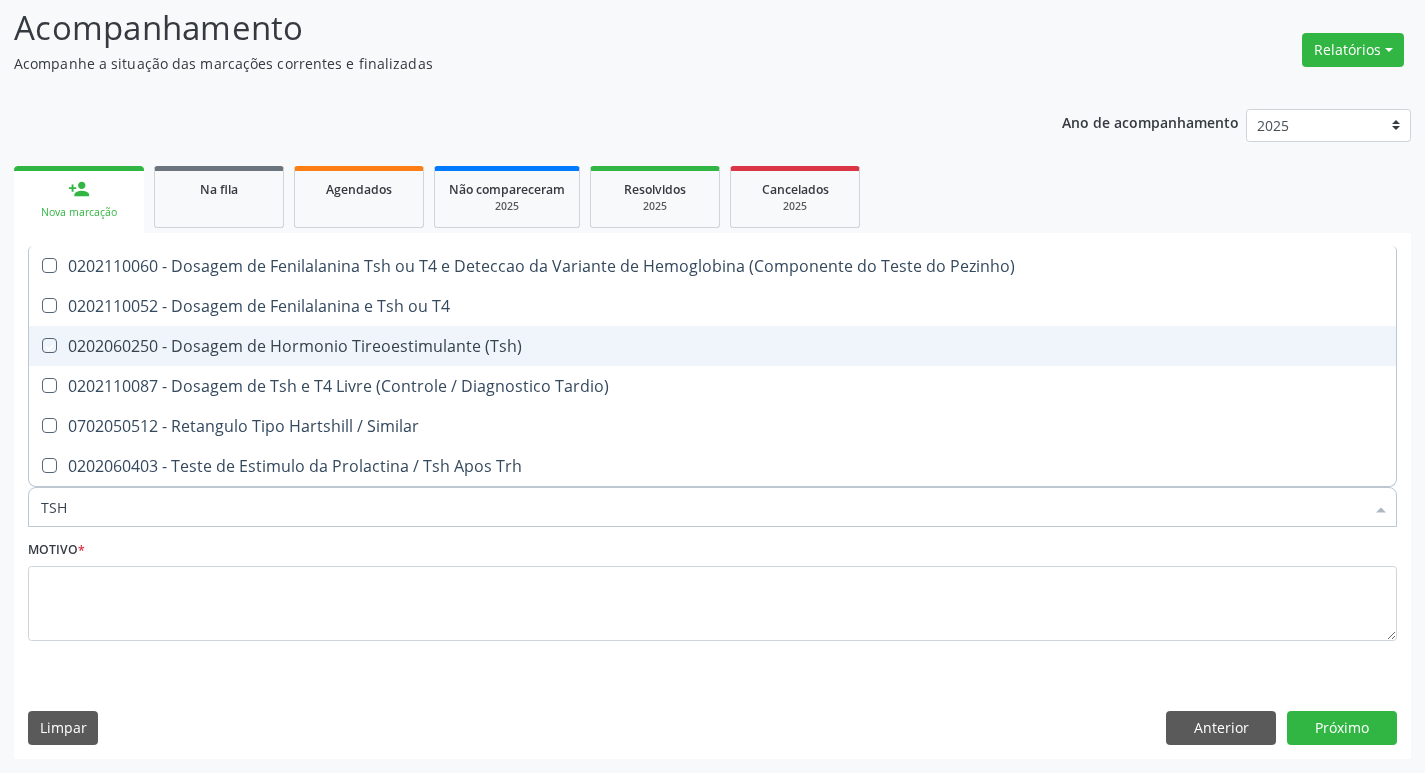 checkbox on "true" 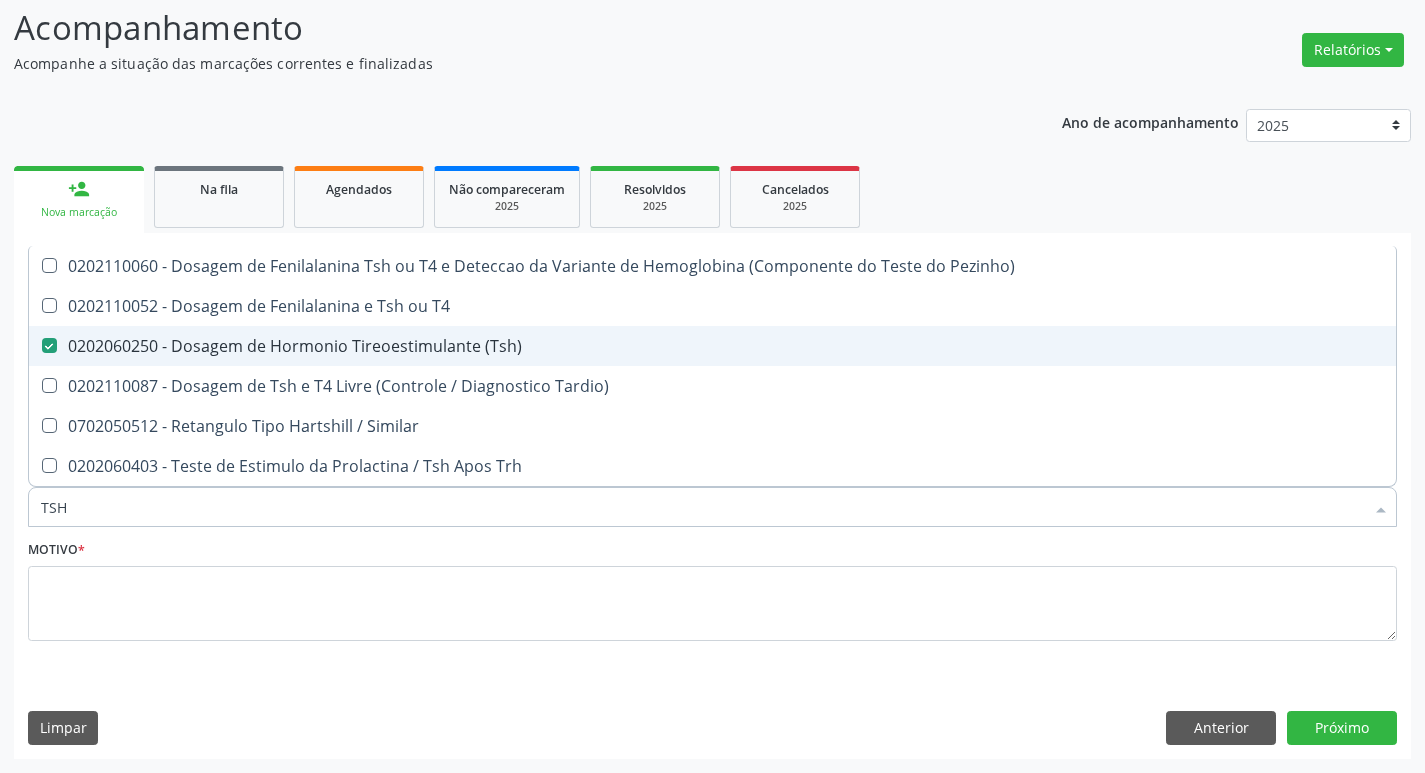 type on "TS" 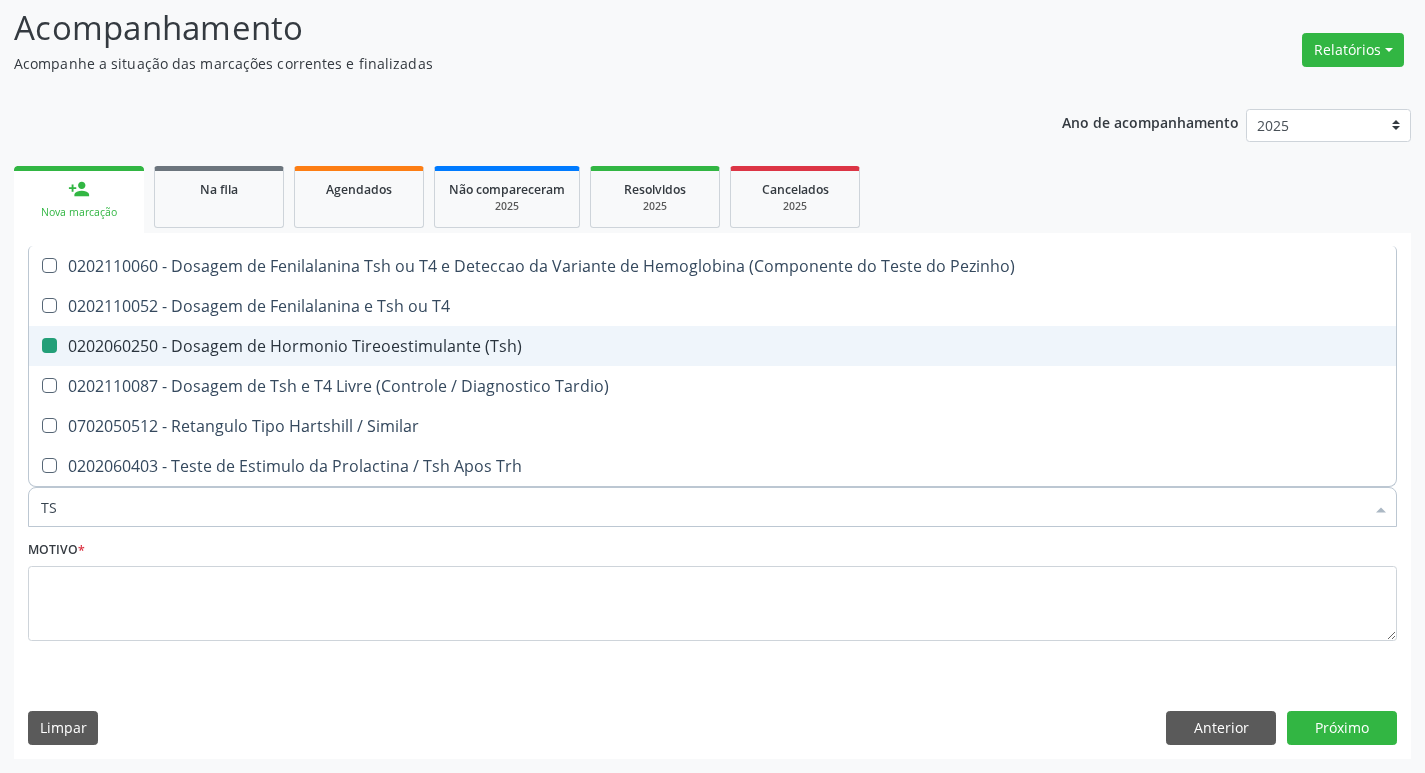 type on "T" 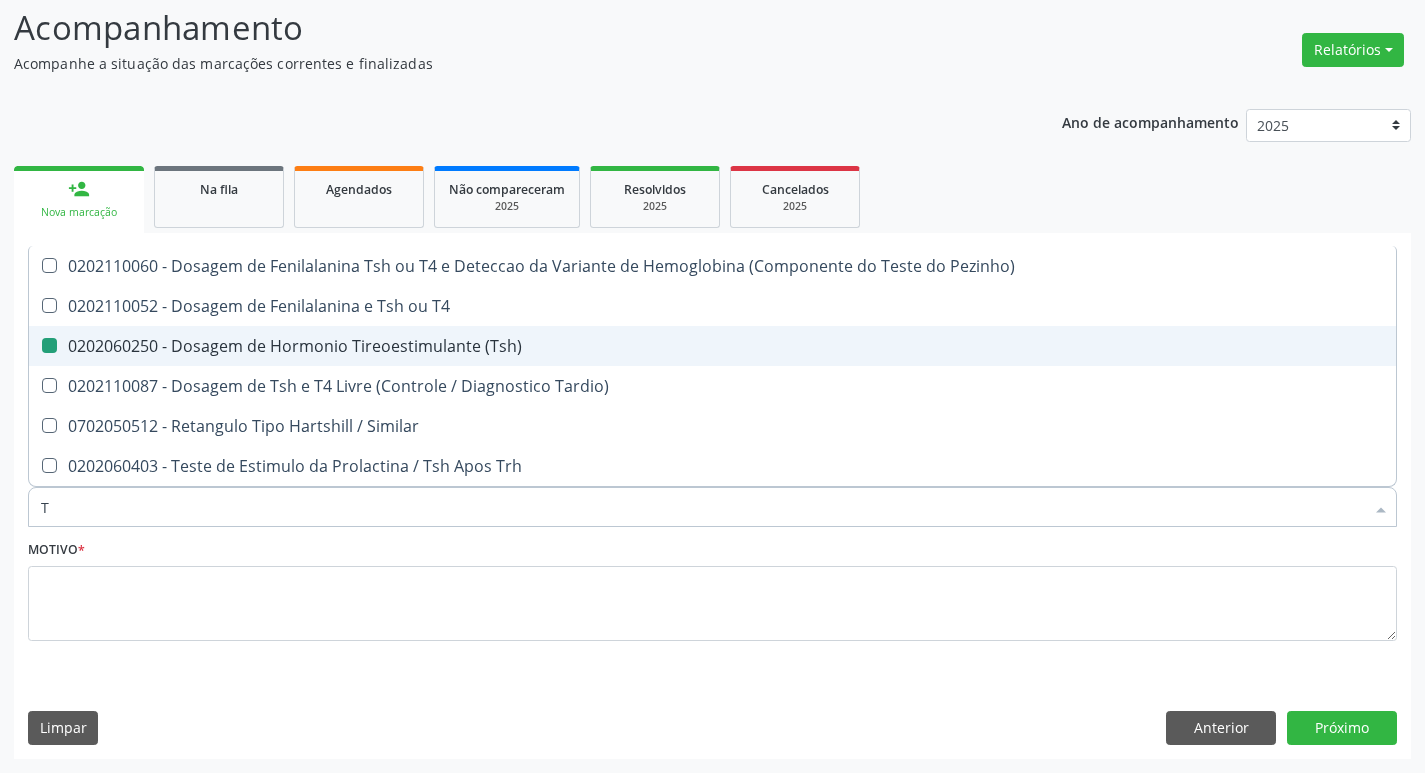 checkbox on "false" 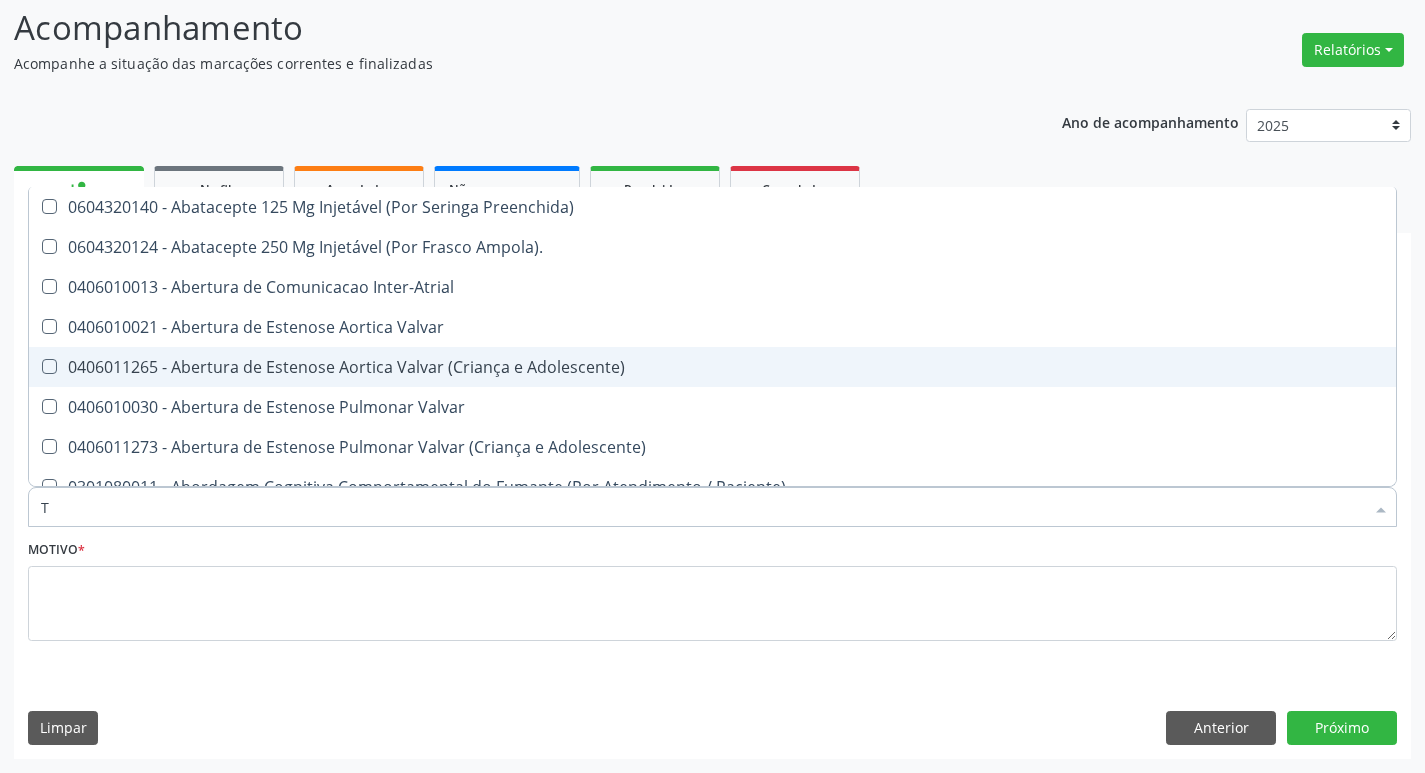 type on "T4" 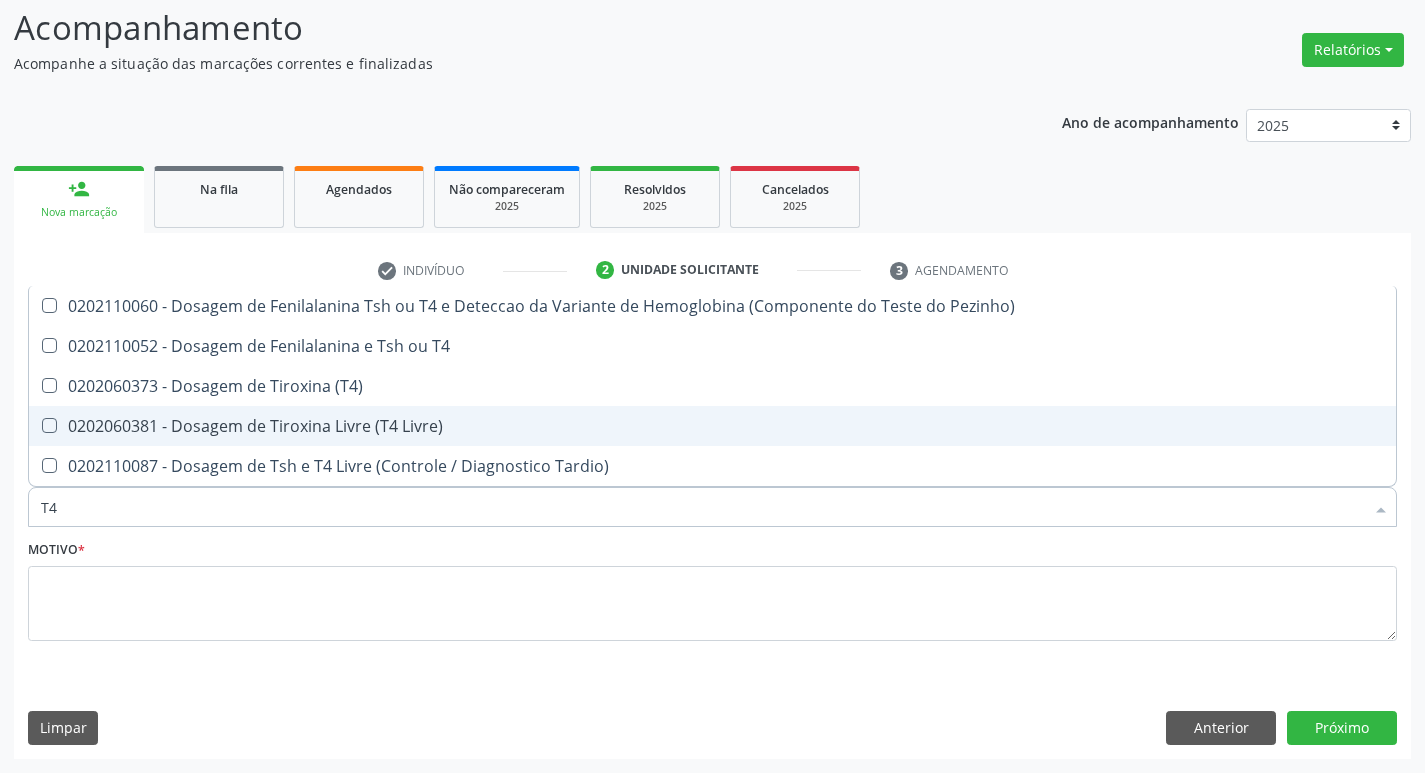 click on "0202060381 - Dosagem de Tiroxina Livre (T4 Livre)" at bounding box center (712, 426) 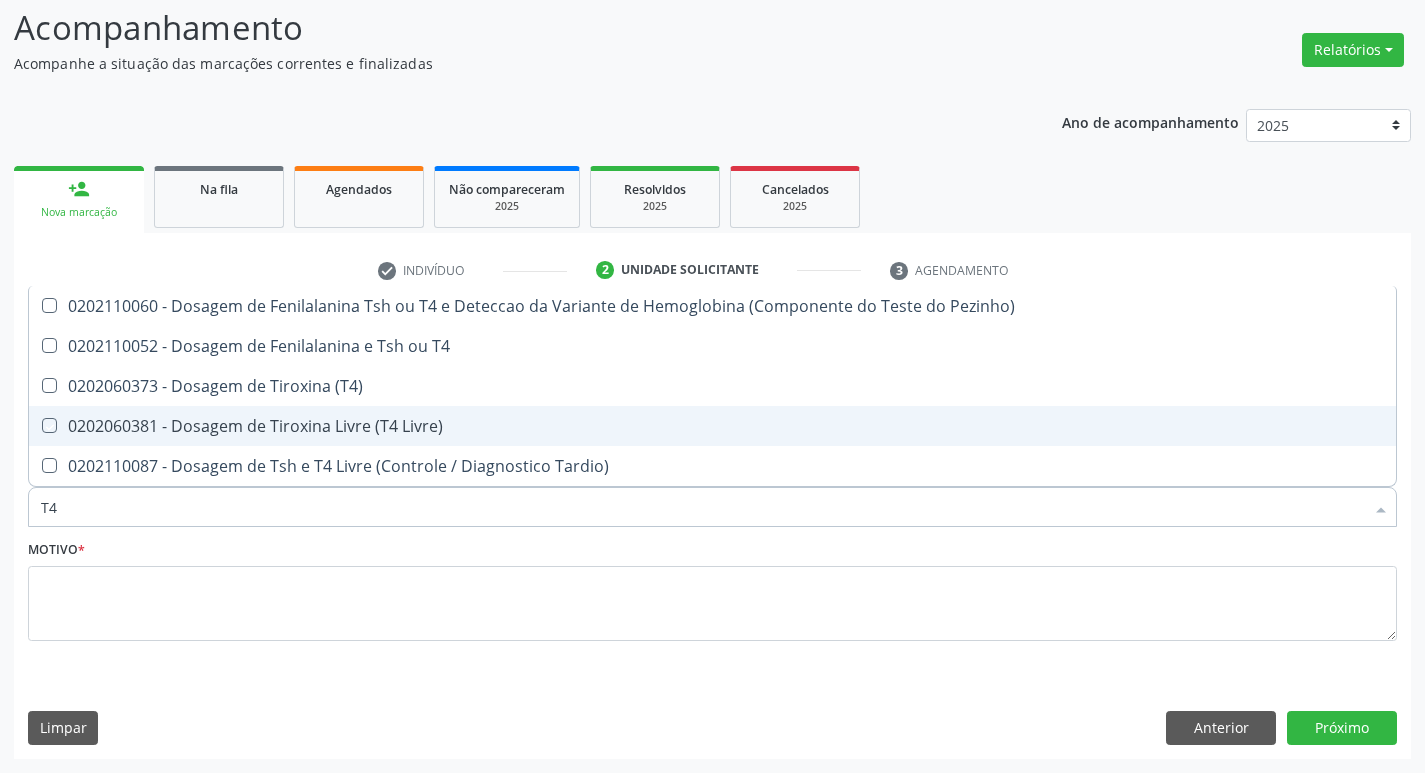 checkbox on "true" 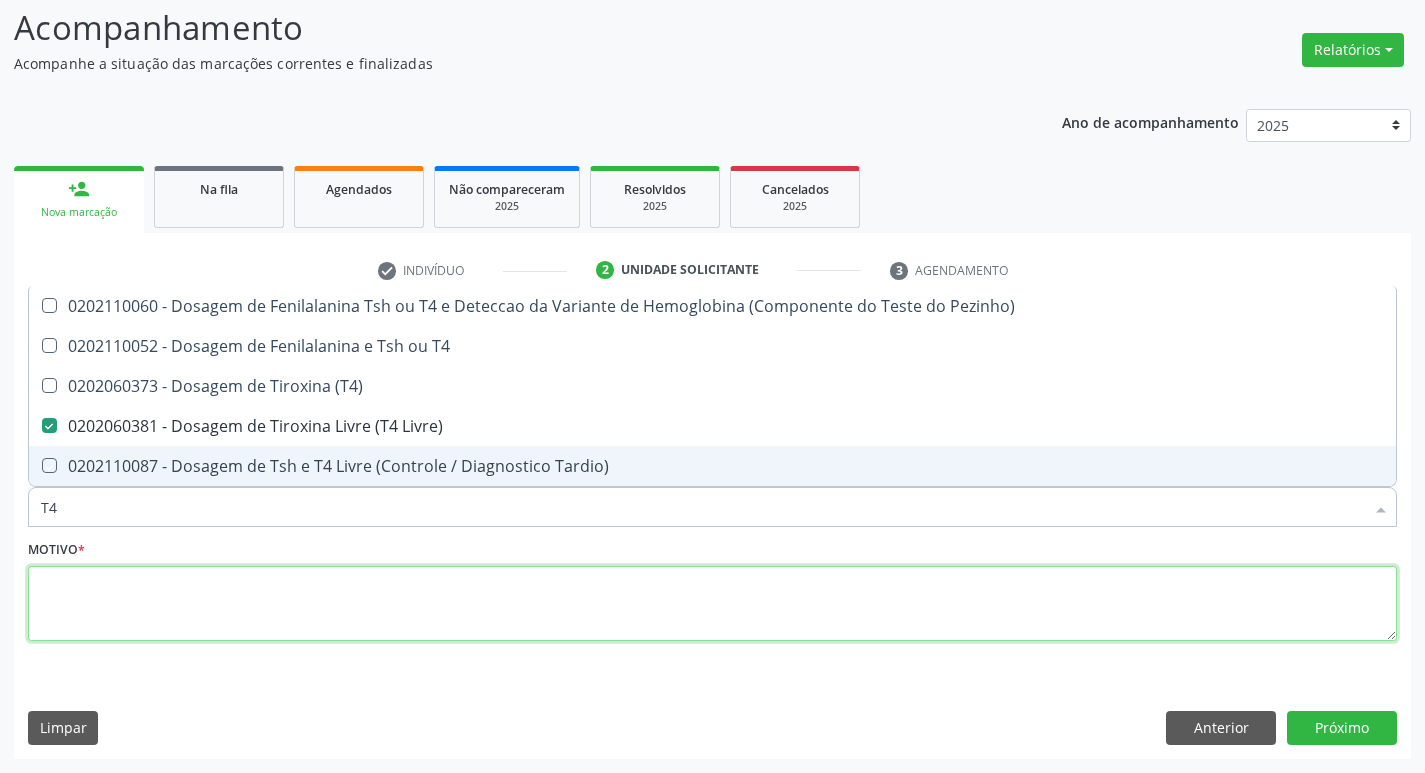 click at bounding box center [712, 604] 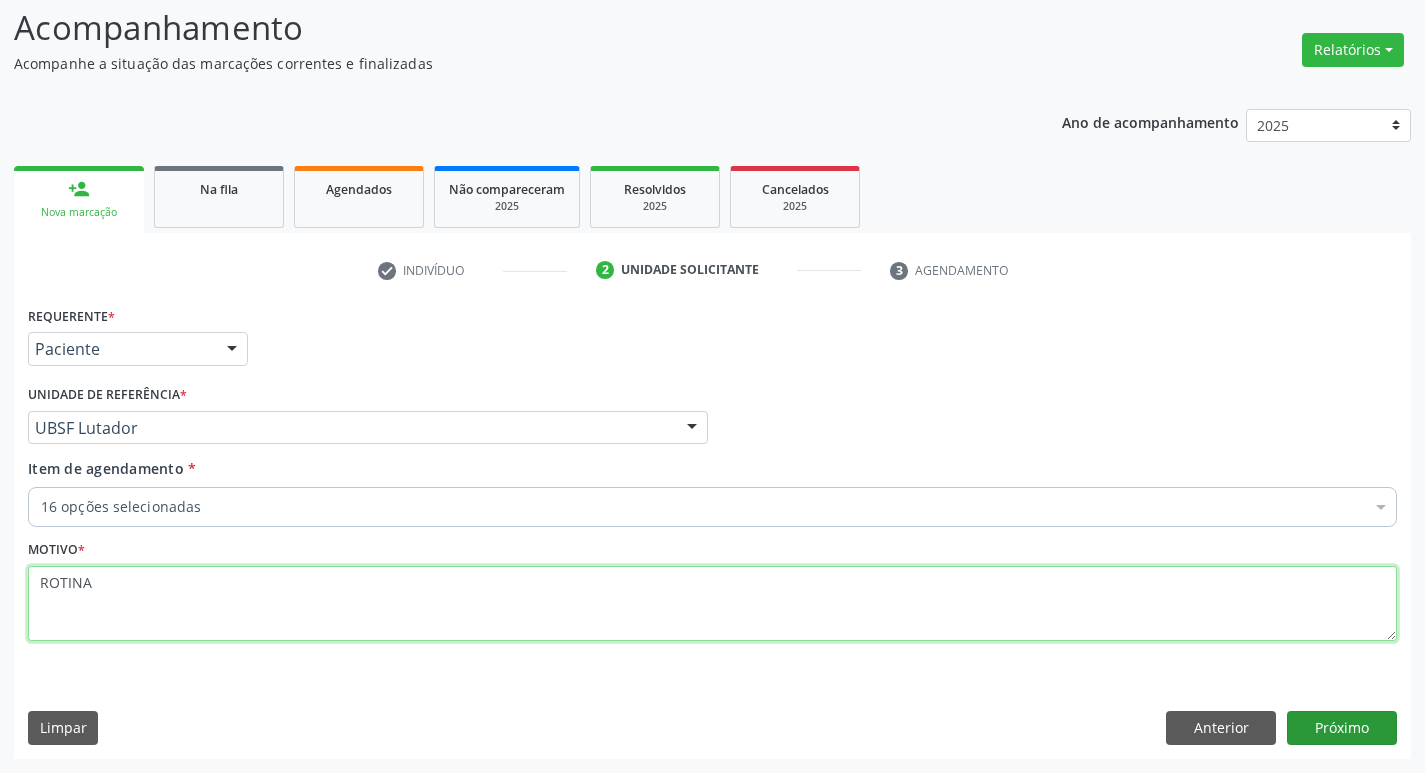 type on "ROTINA" 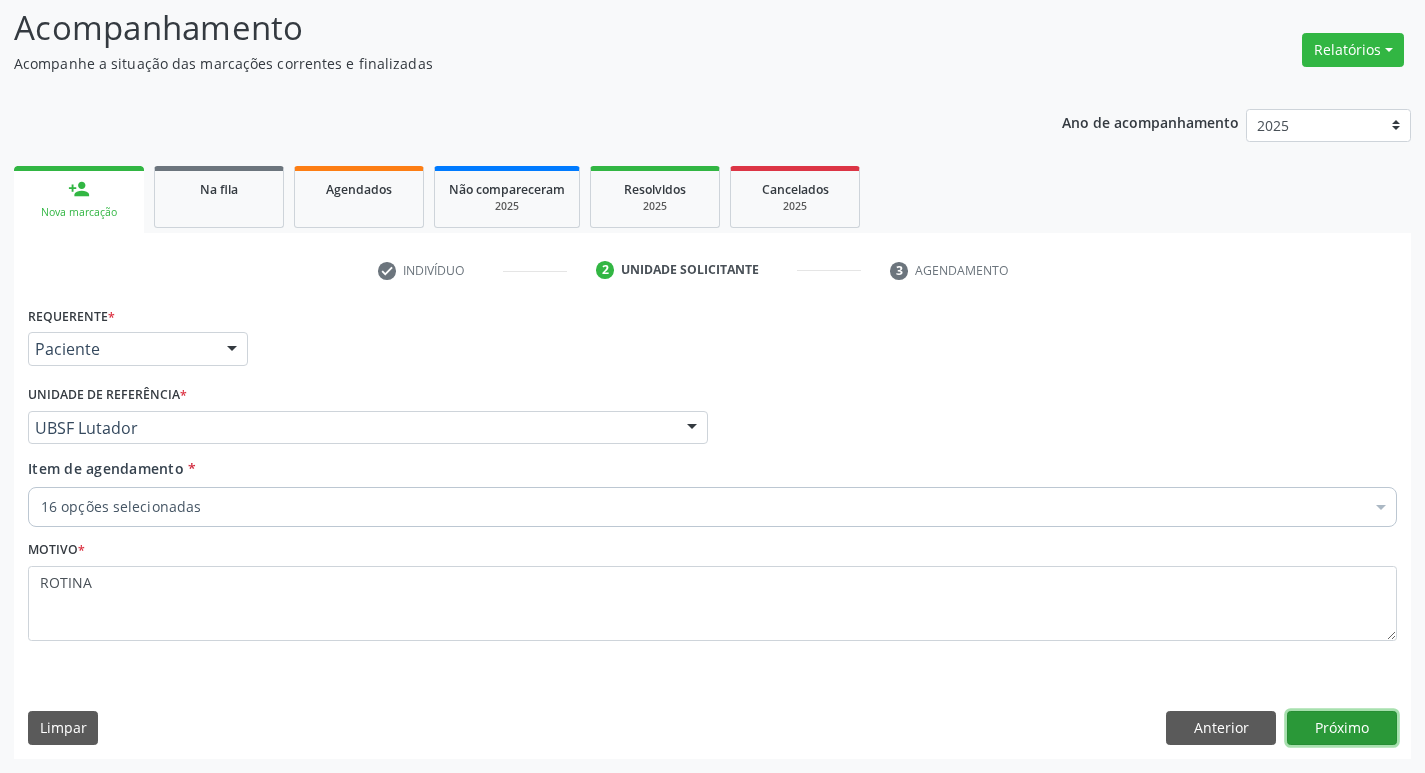 click on "Próximo" at bounding box center (1342, 728) 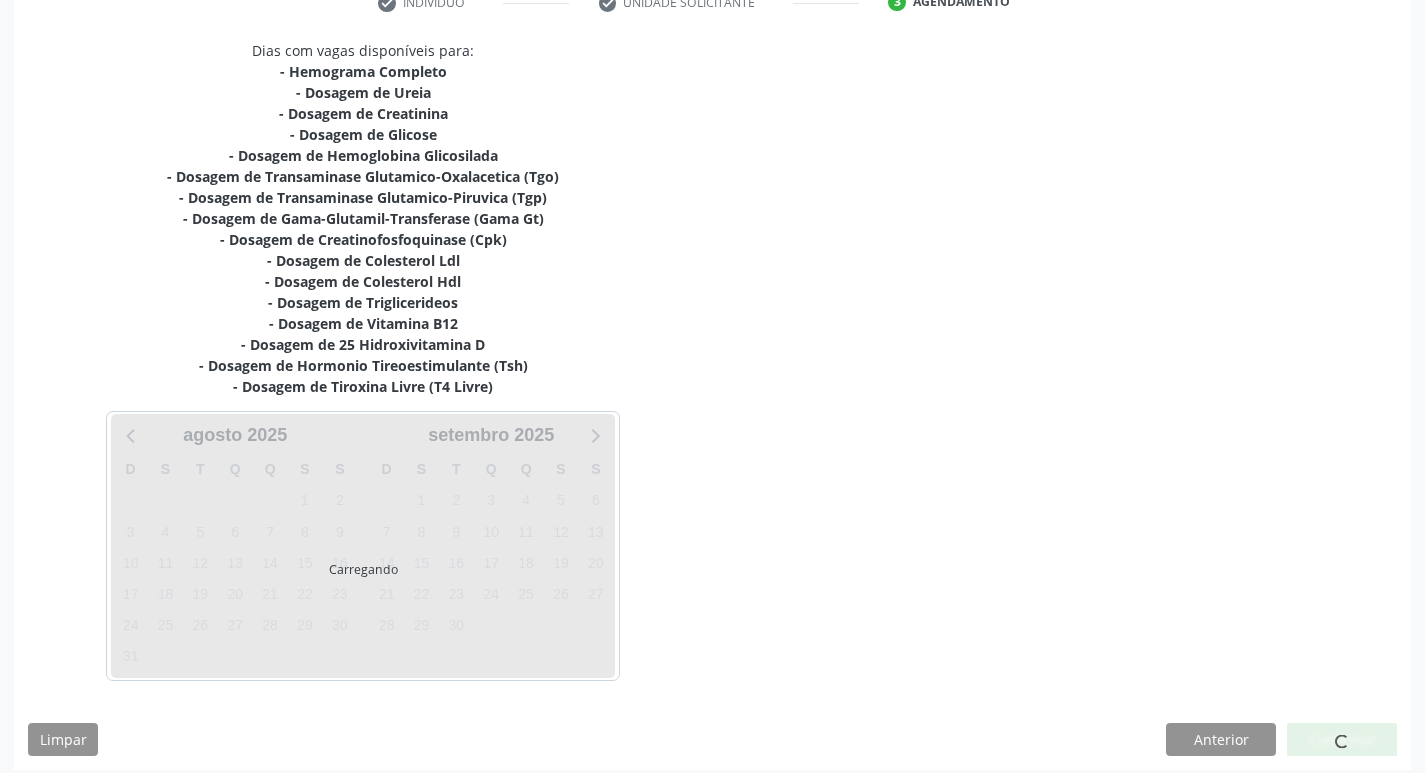 scroll, scrollTop: 412, scrollLeft: 0, axis: vertical 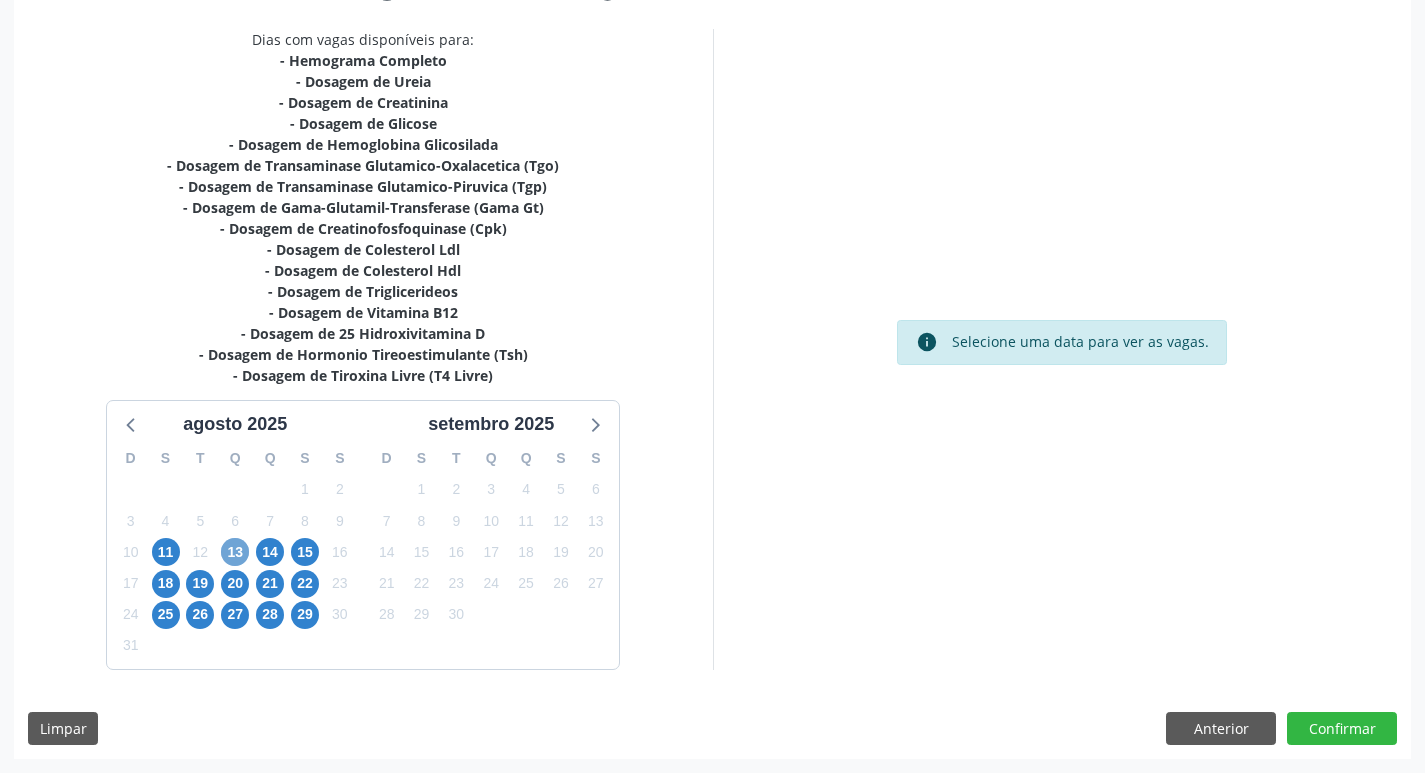 click on "13" at bounding box center [235, 552] 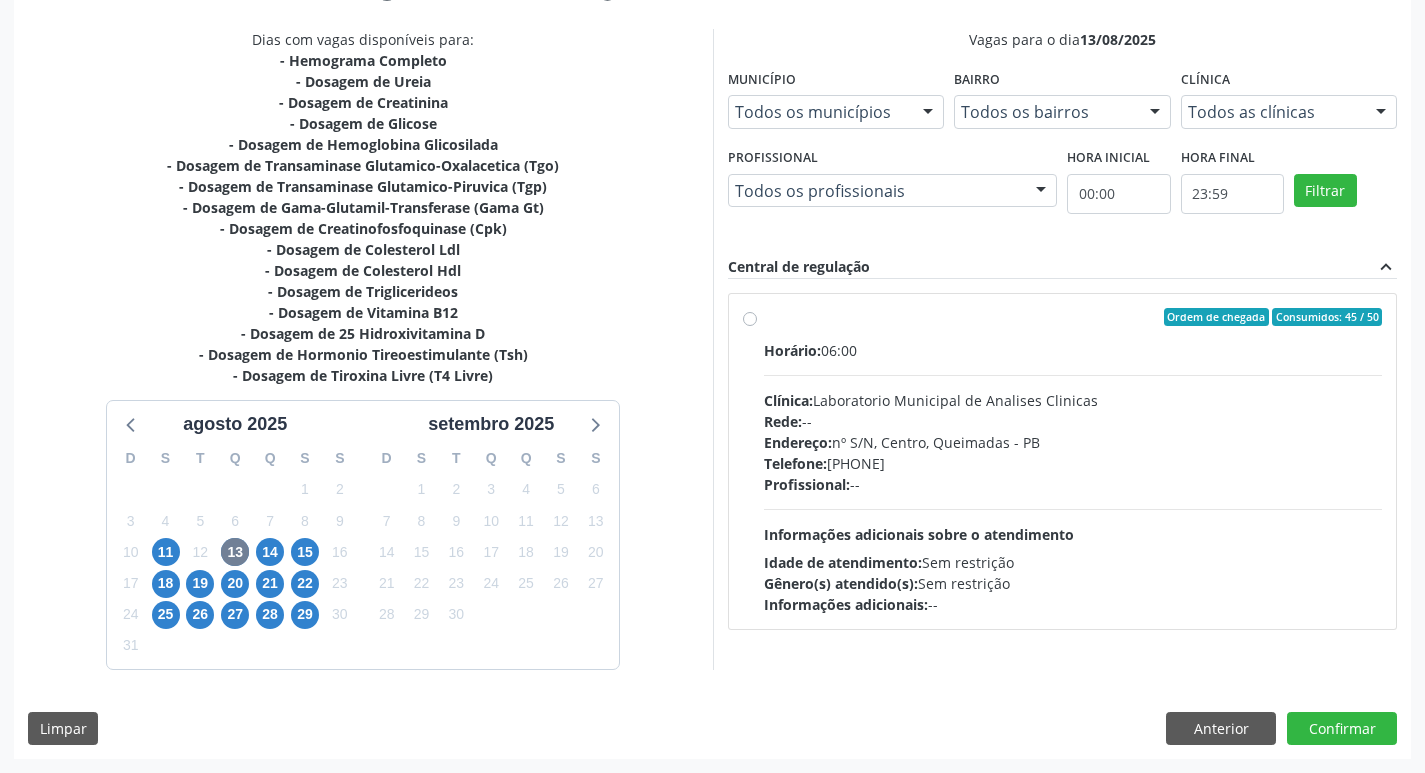 click on "Endereço:   nº S/N, Centro, Queimadas - PB" at bounding box center [1073, 442] 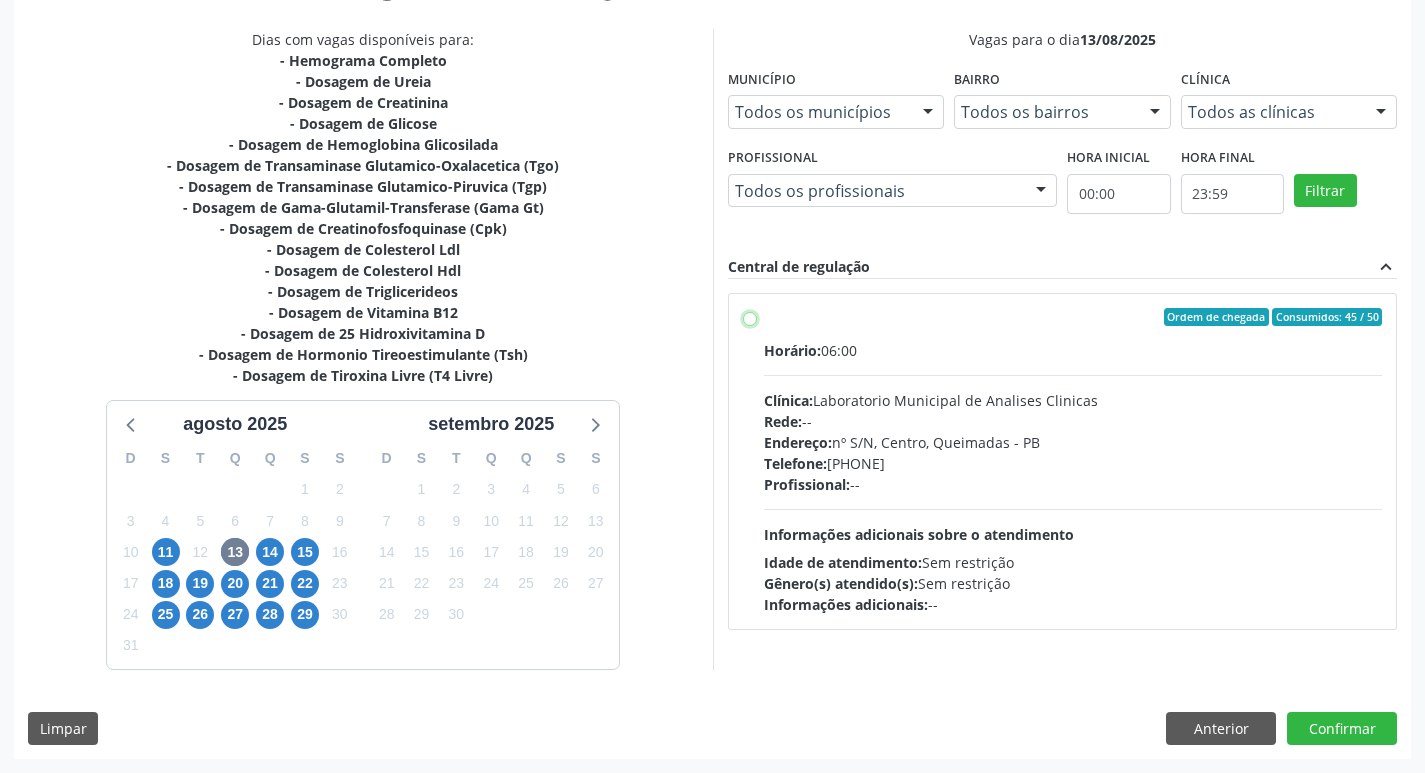 radio on "true" 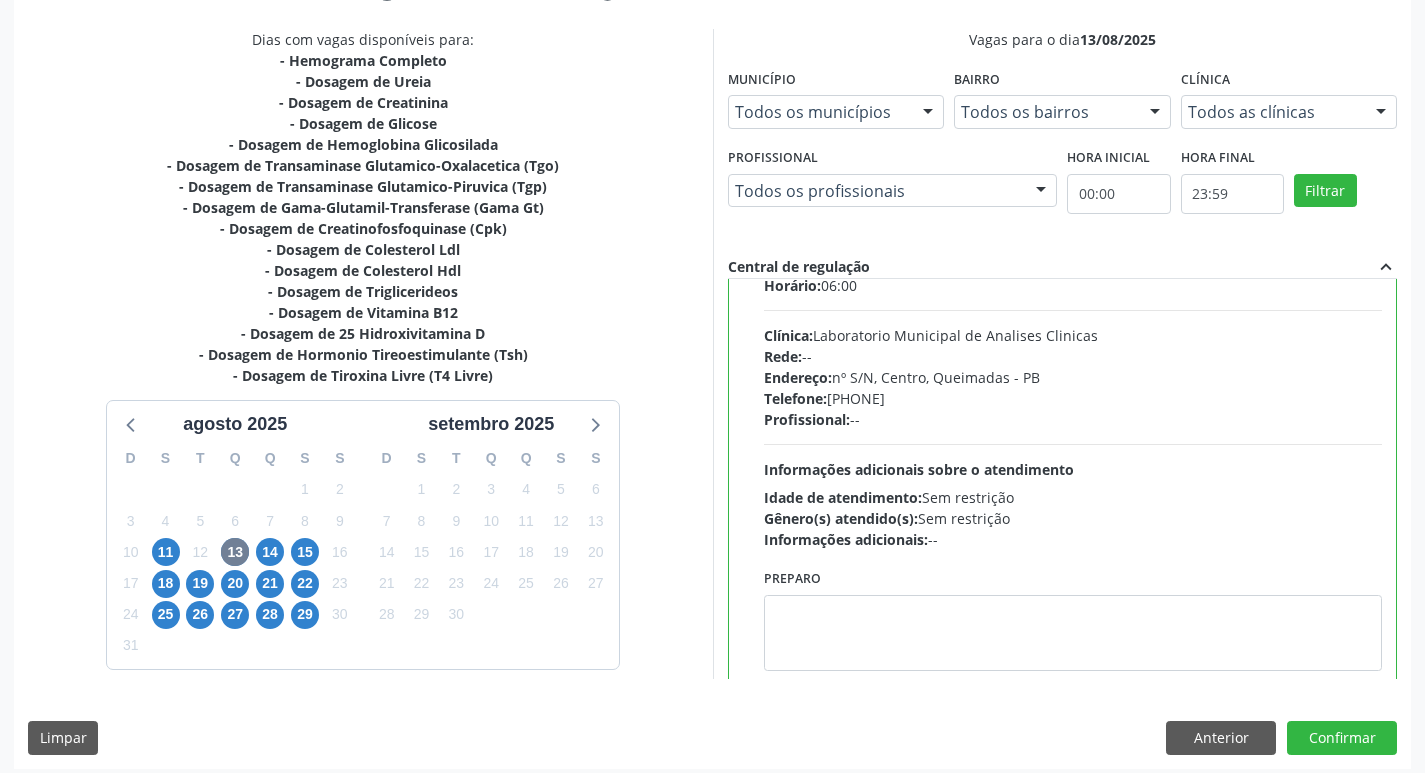 scroll, scrollTop: 99, scrollLeft: 0, axis: vertical 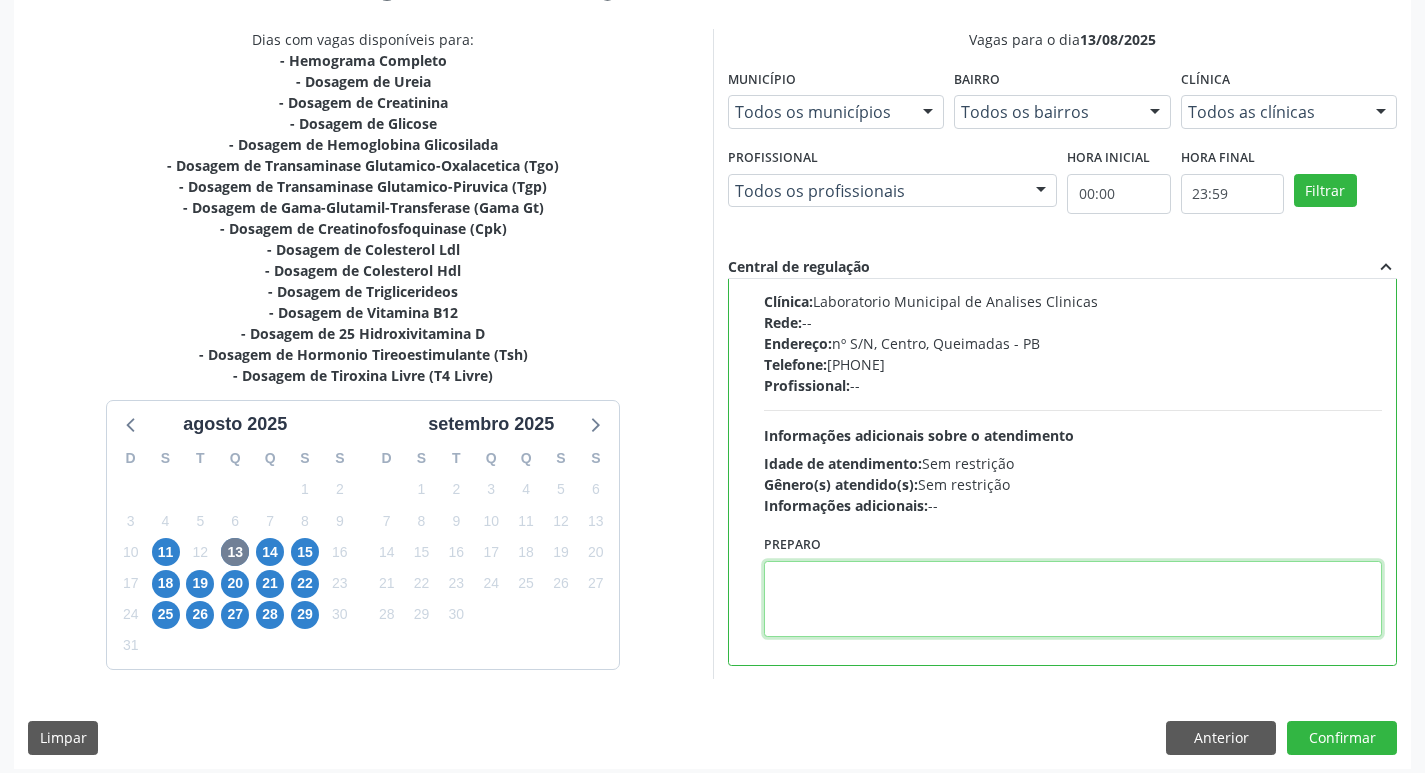 click at bounding box center (1073, 599) 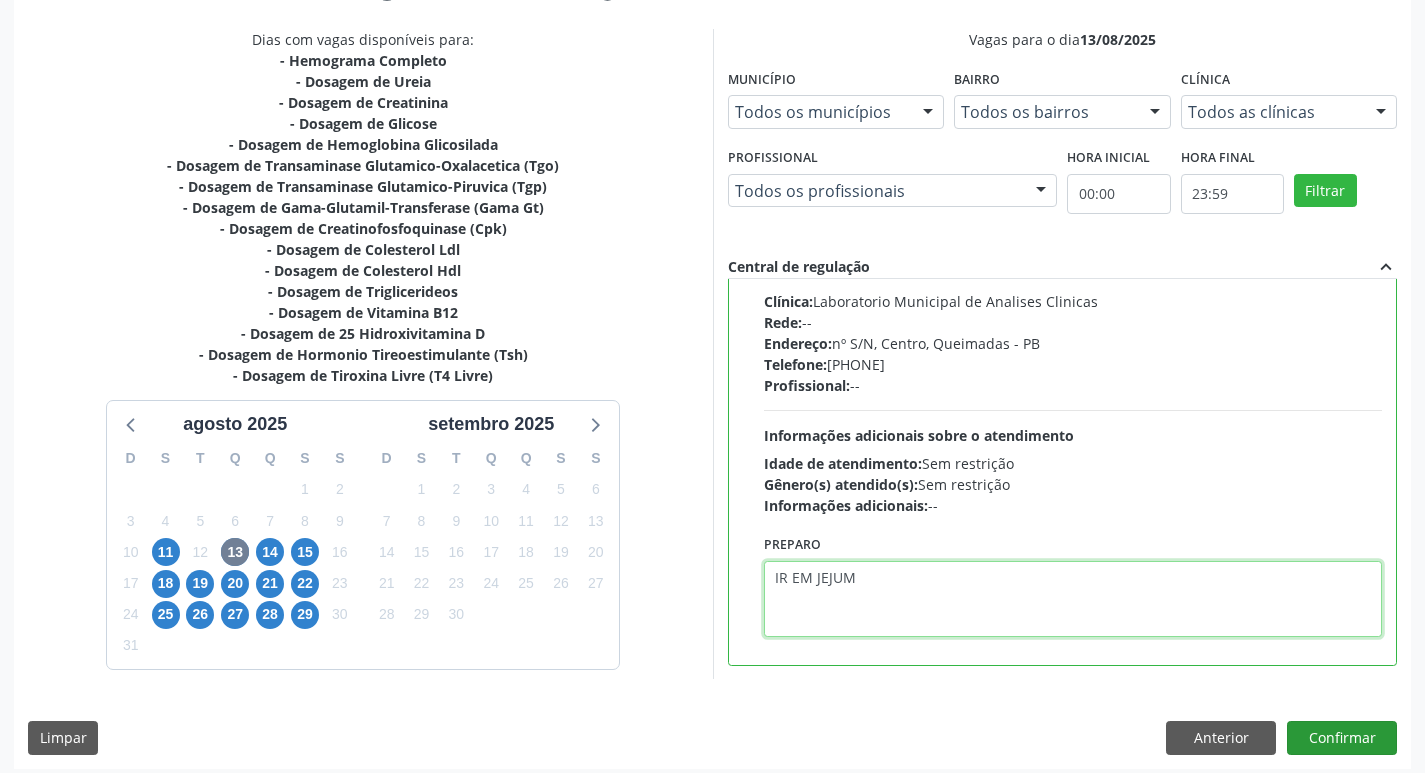type on "IR EM JEJUM" 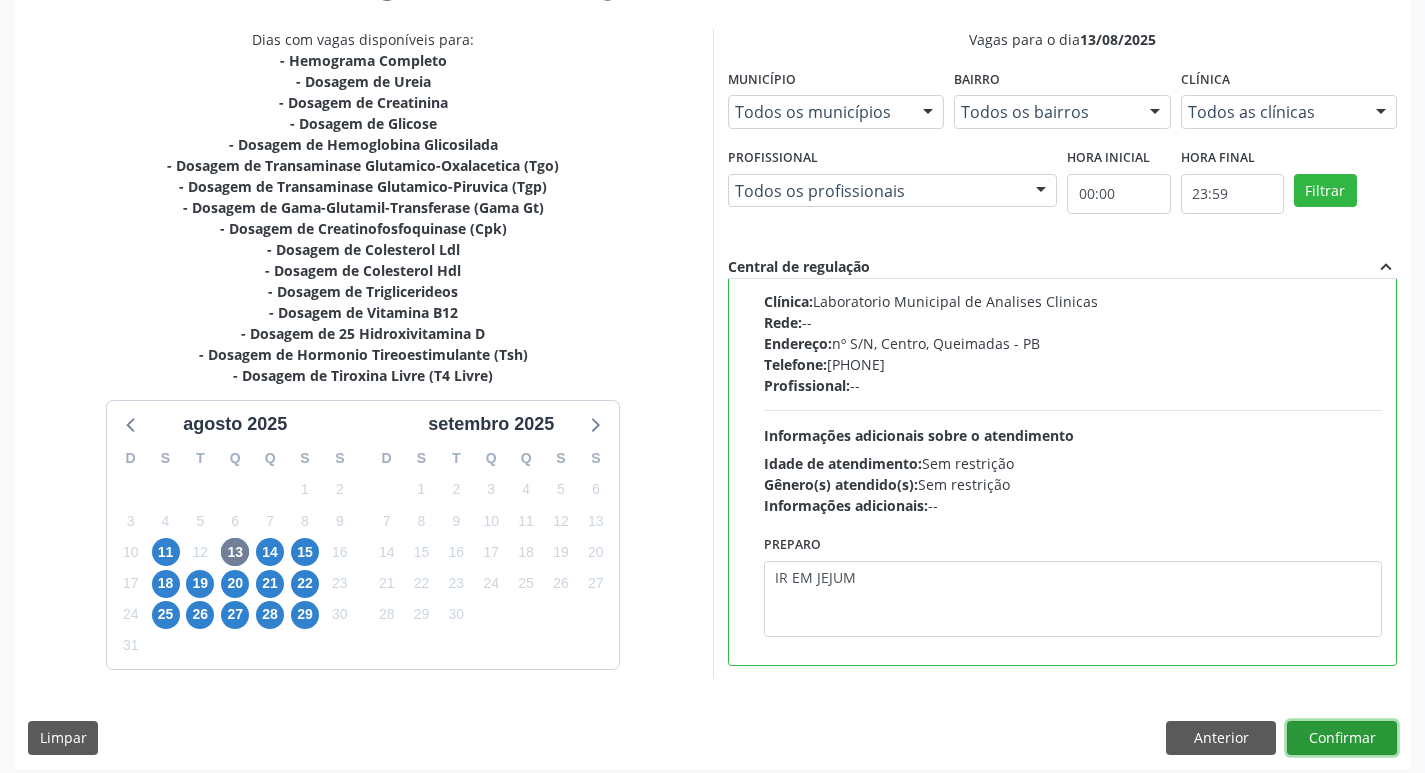 click on "Confirmar" at bounding box center (1342, 738) 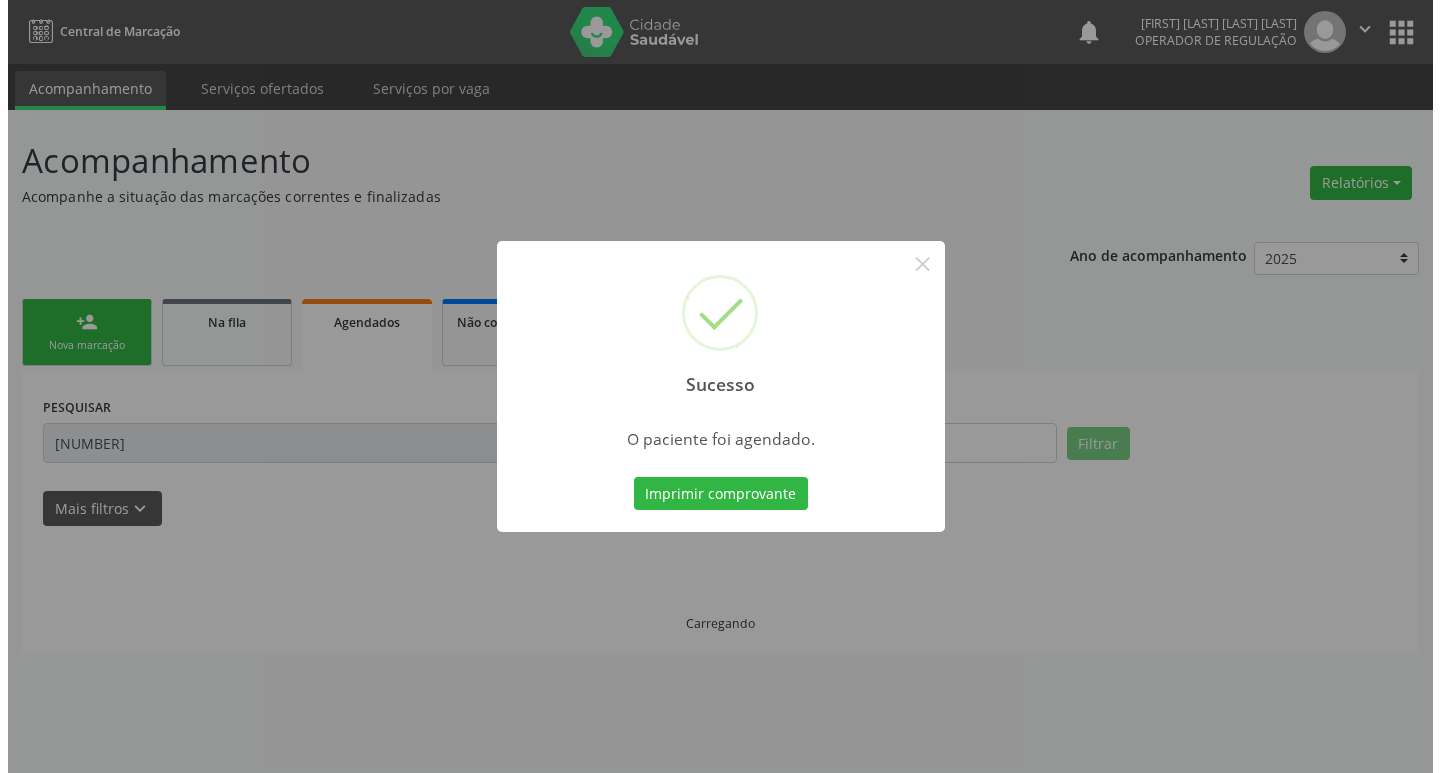 scroll, scrollTop: 0, scrollLeft: 0, axis: both 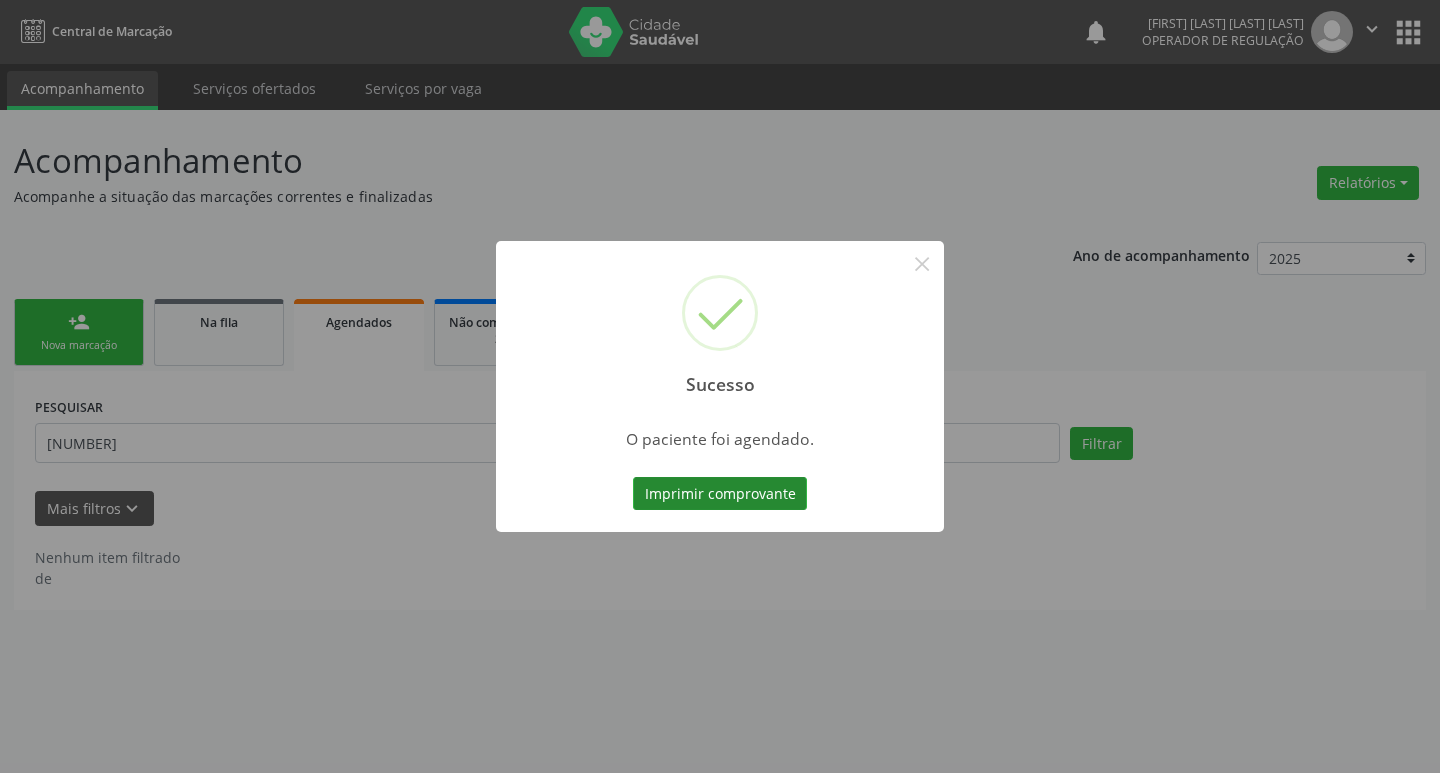 click on "Imprimir comprovante" at bounding box center [720, 494] 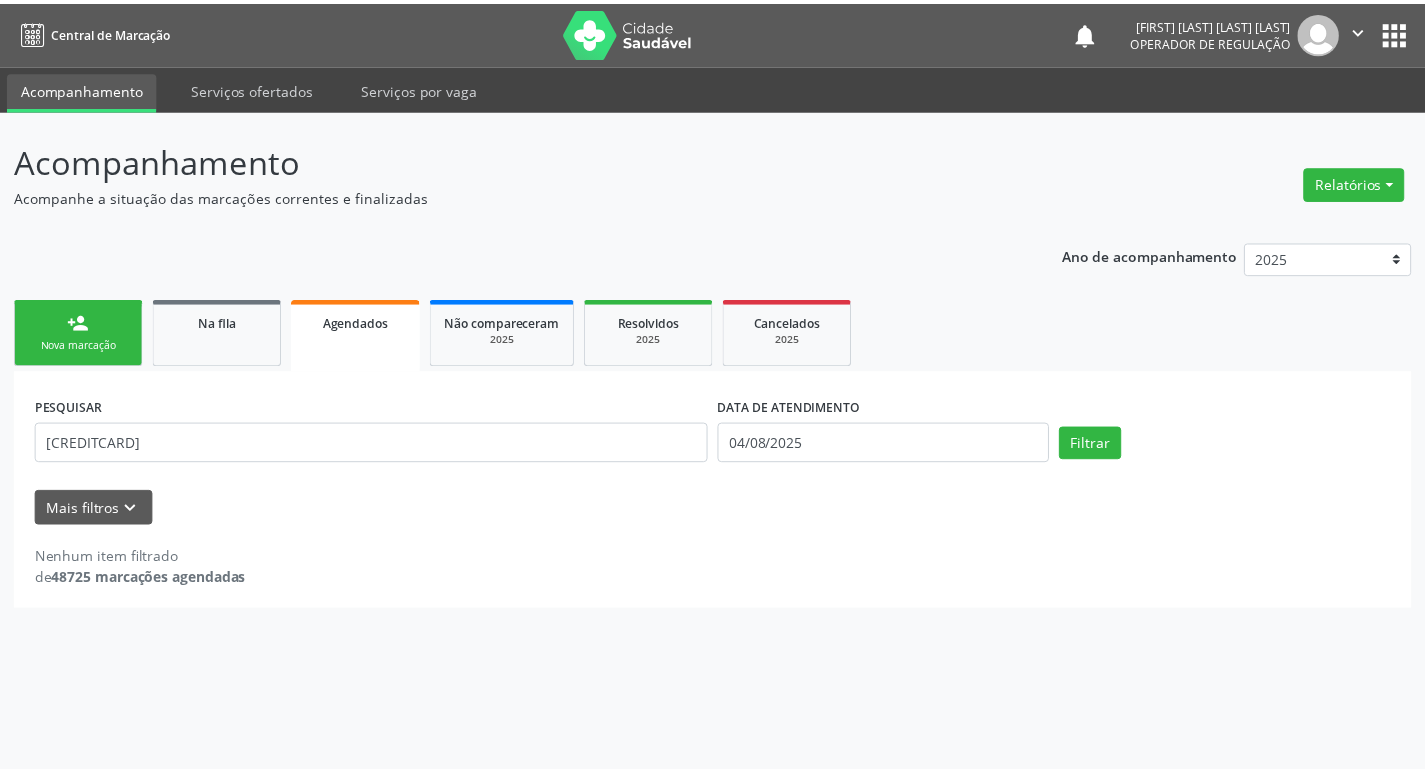 scroll, scrollTop: 0, scrollLeft: 0, axis: both 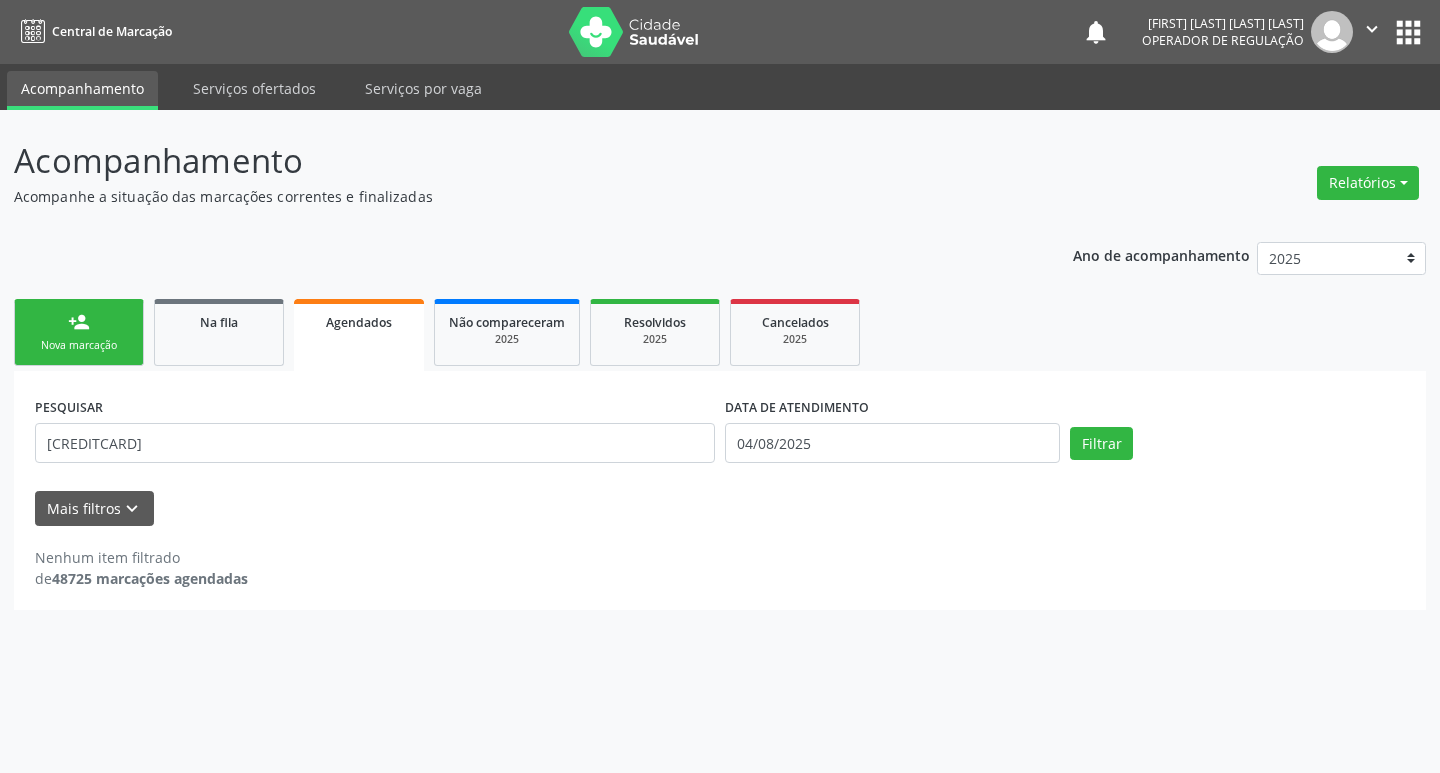 click on "person_add
Nova marcação" at bounding box center (79, 332) 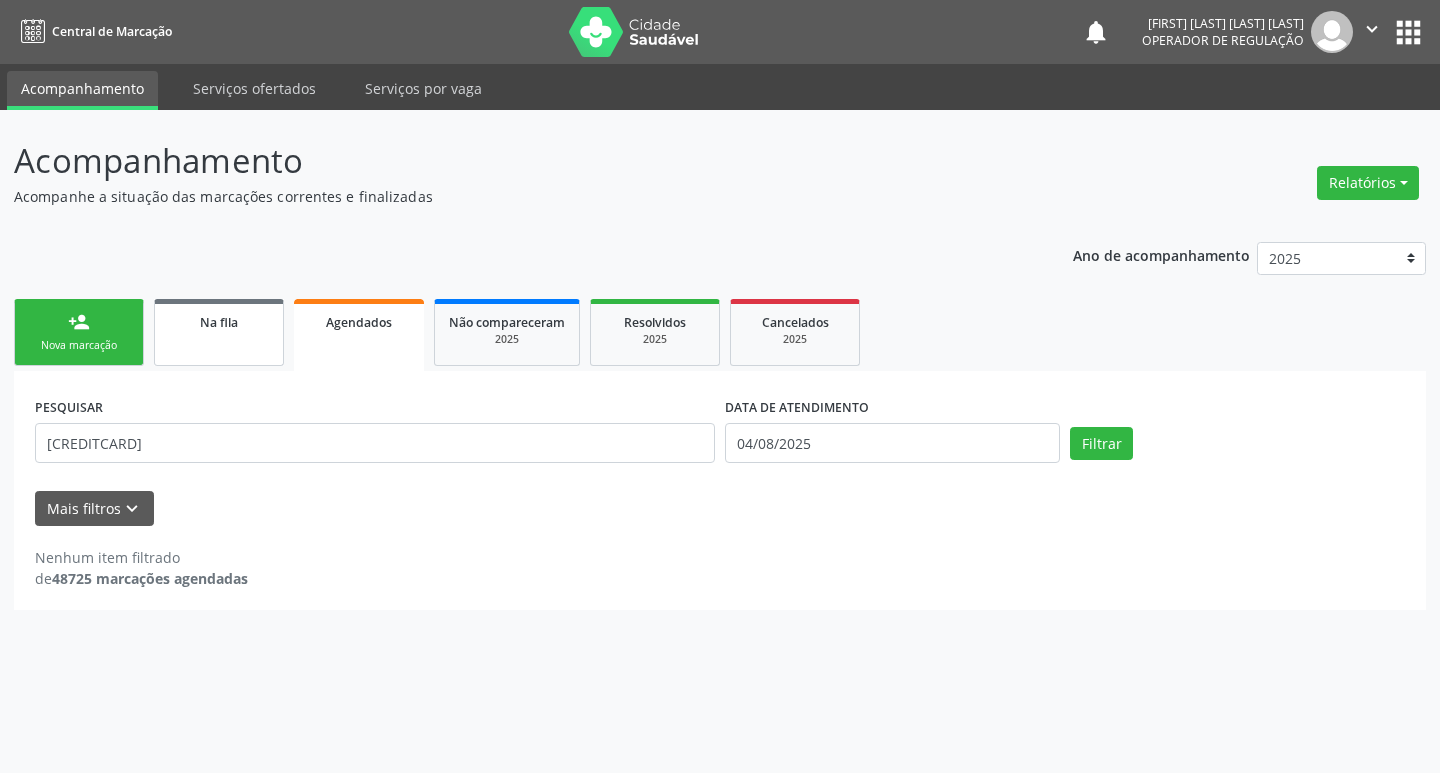click on "Nova marcação" at bounding box center (79, 345) 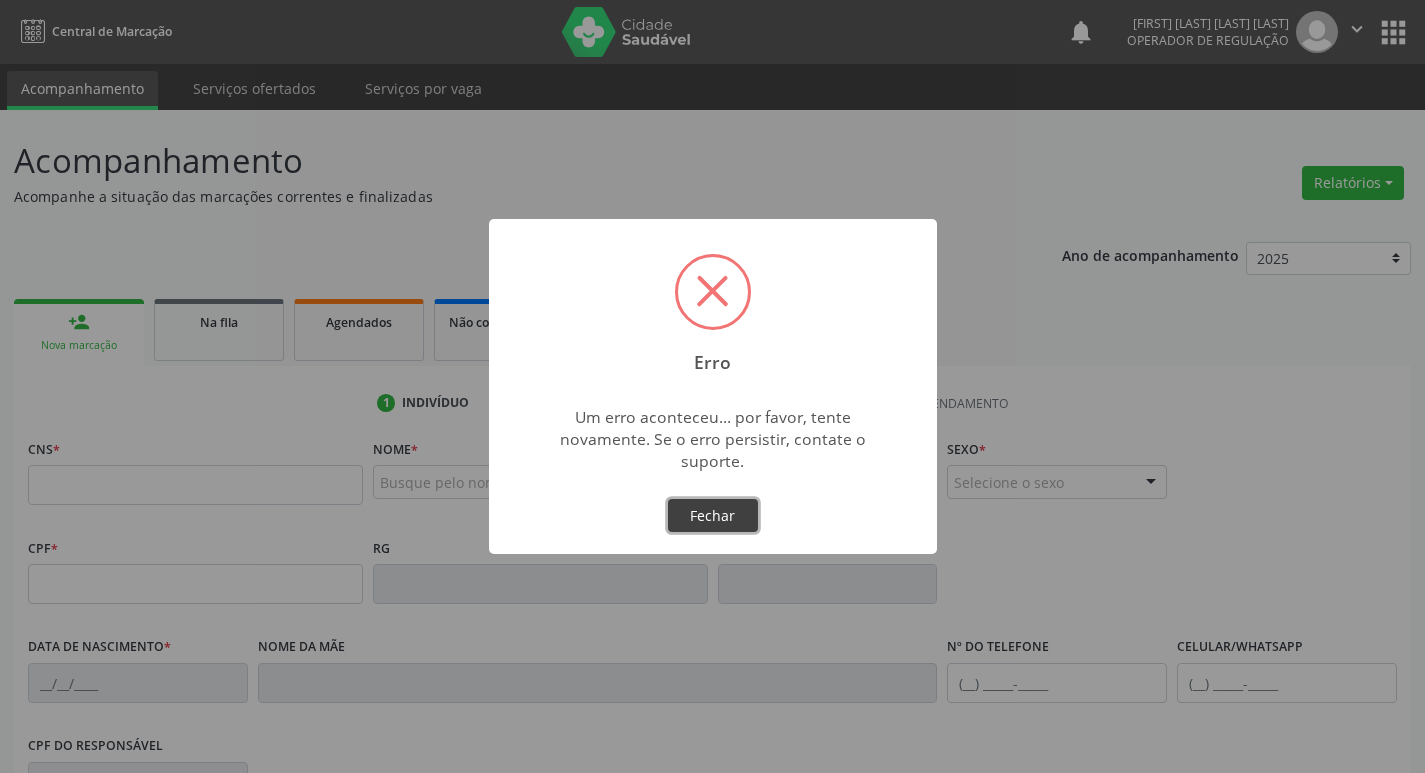 click on "Fechar" at bounding box center [713, 516] 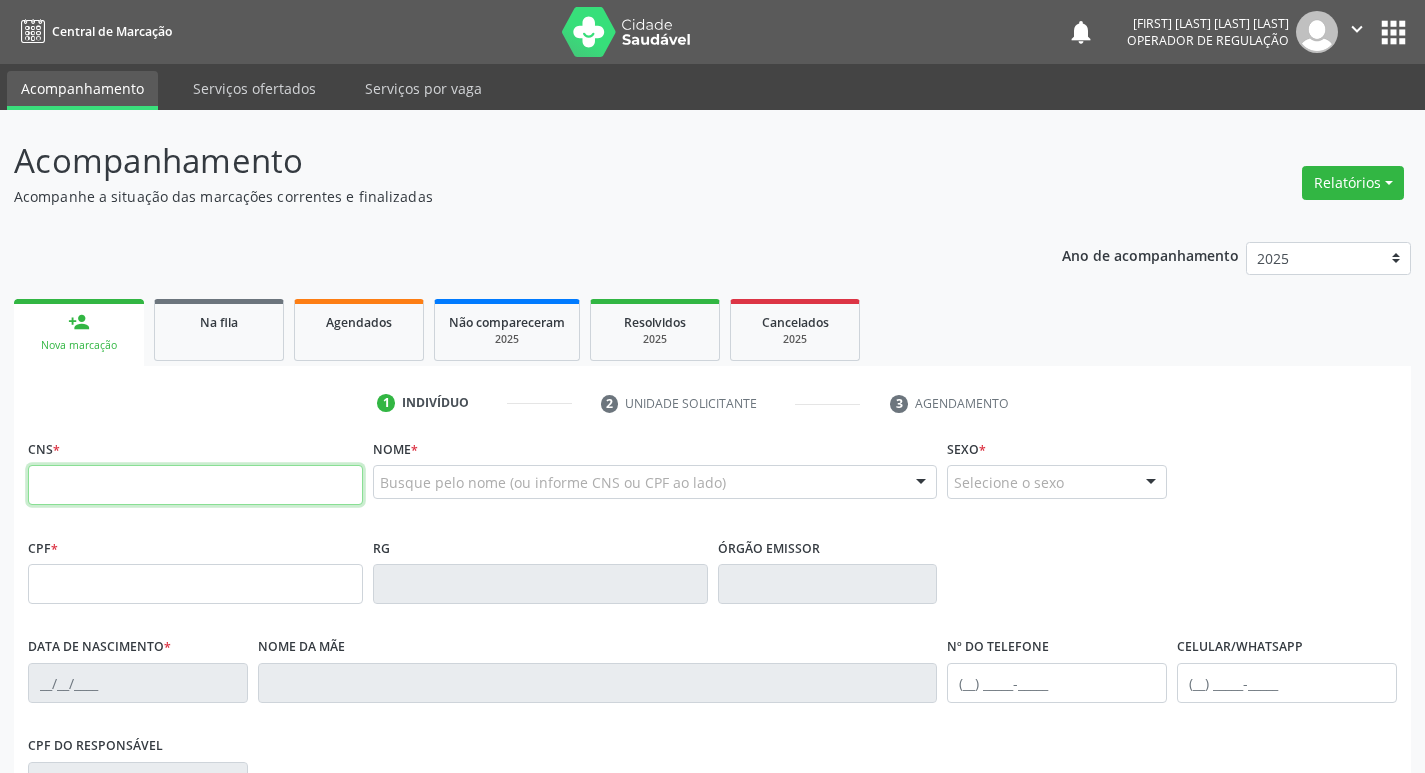 click at bounding box center (195, 485) 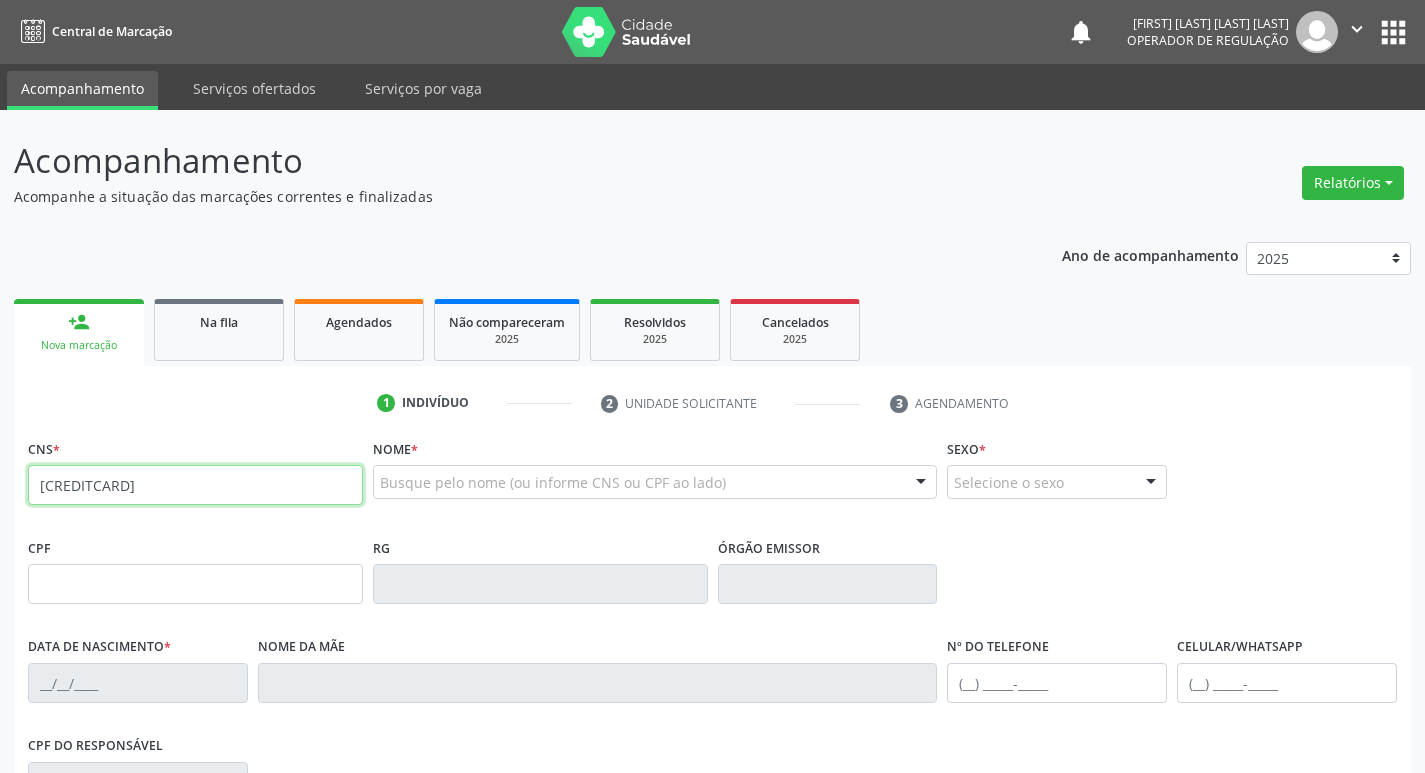 type on "702 1077 0178 1196" 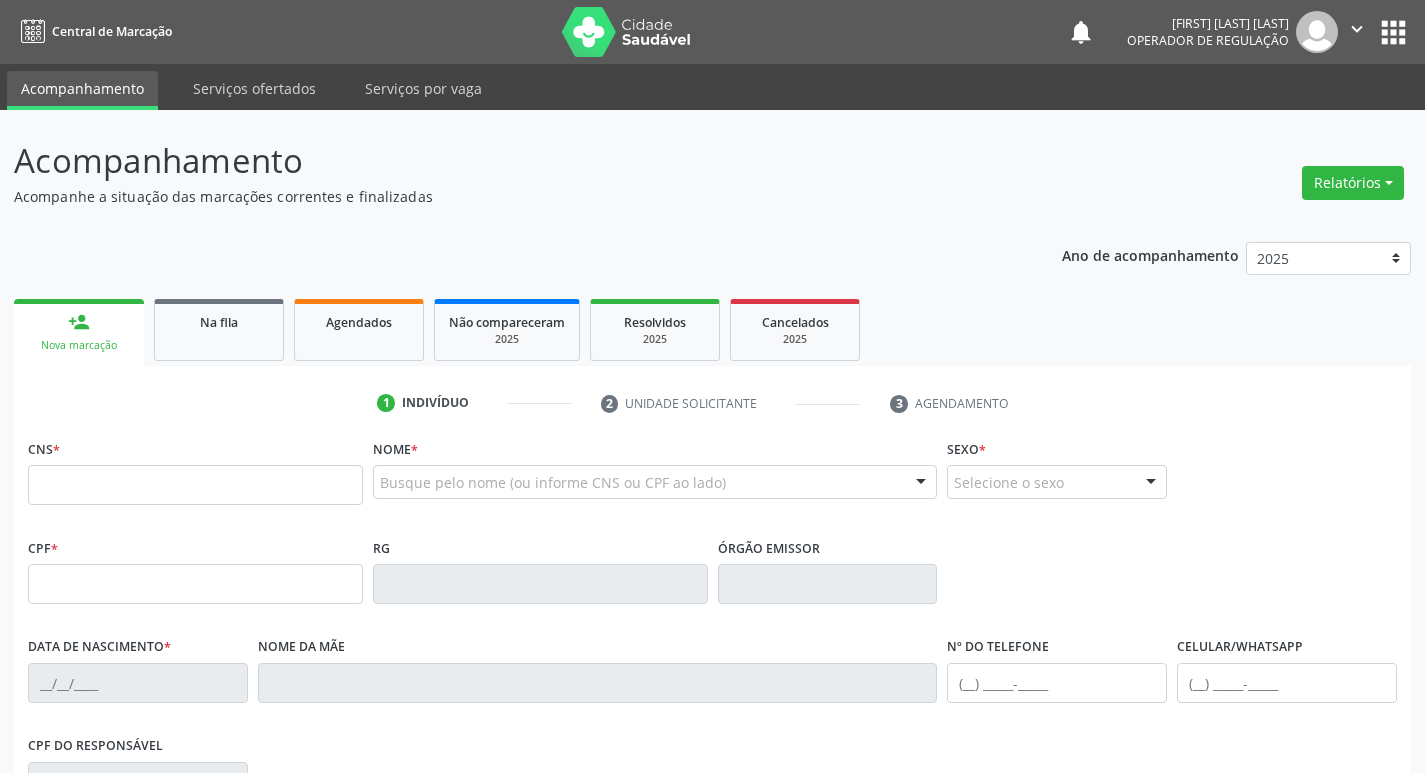 scroll, scrollTop: 0, scrollLeft: 0, axis: both 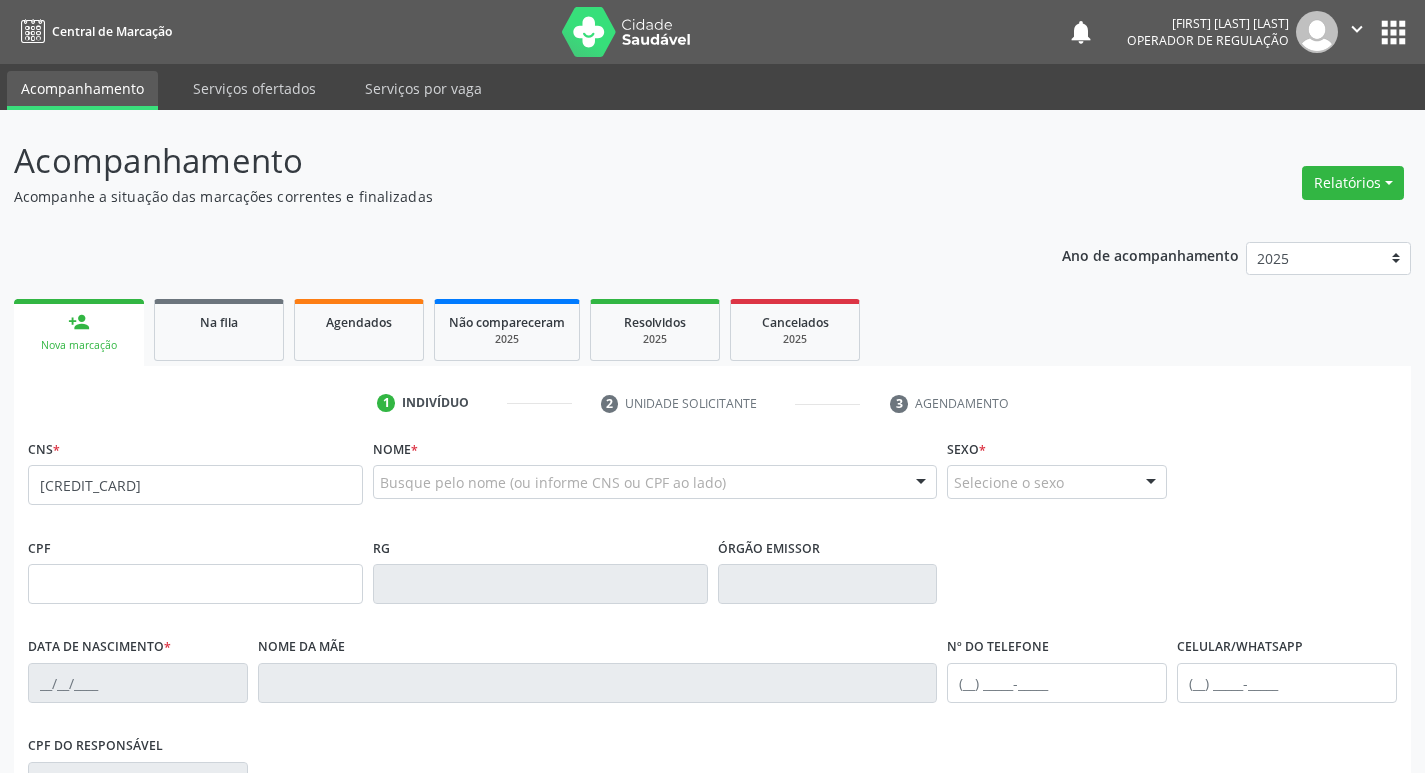 type on "[CREDIT_CARD]" 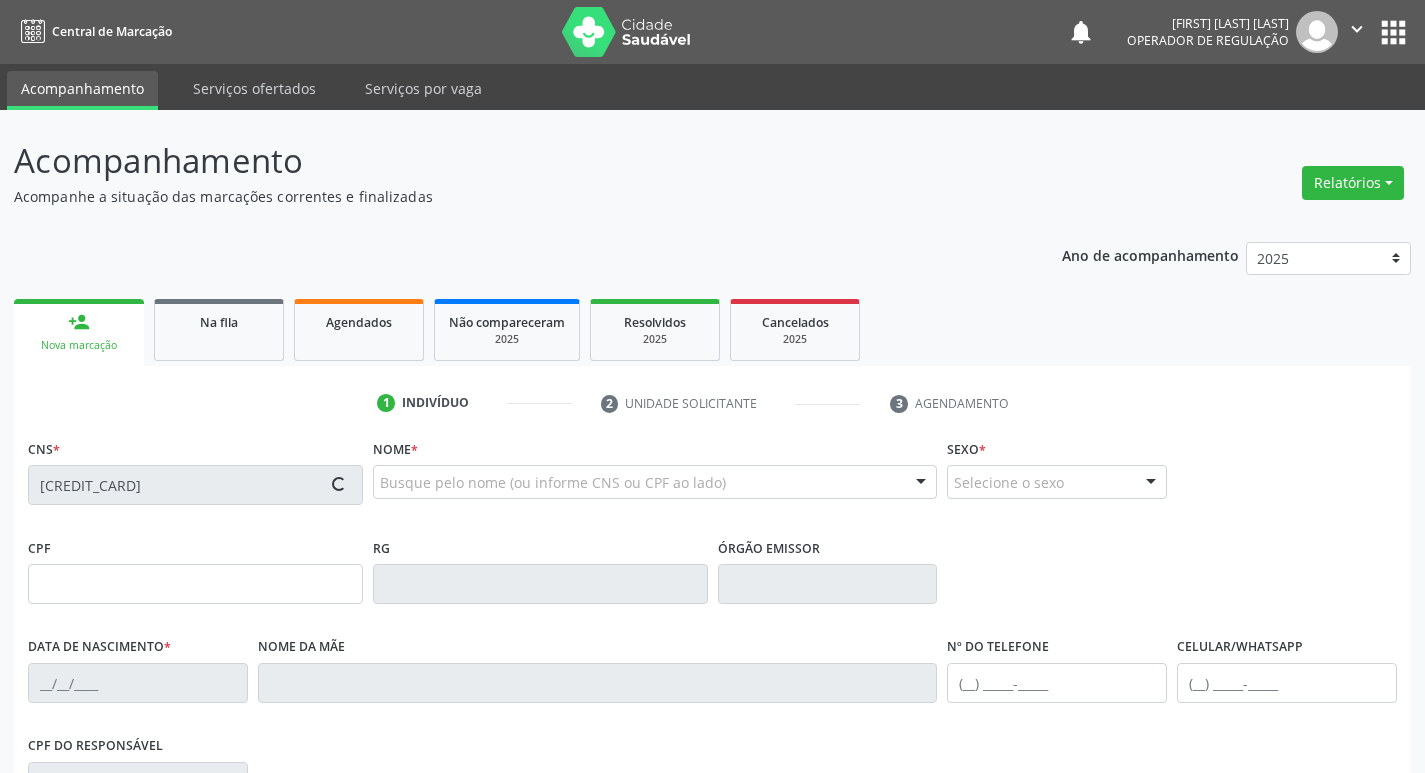 type on "[SSN]" 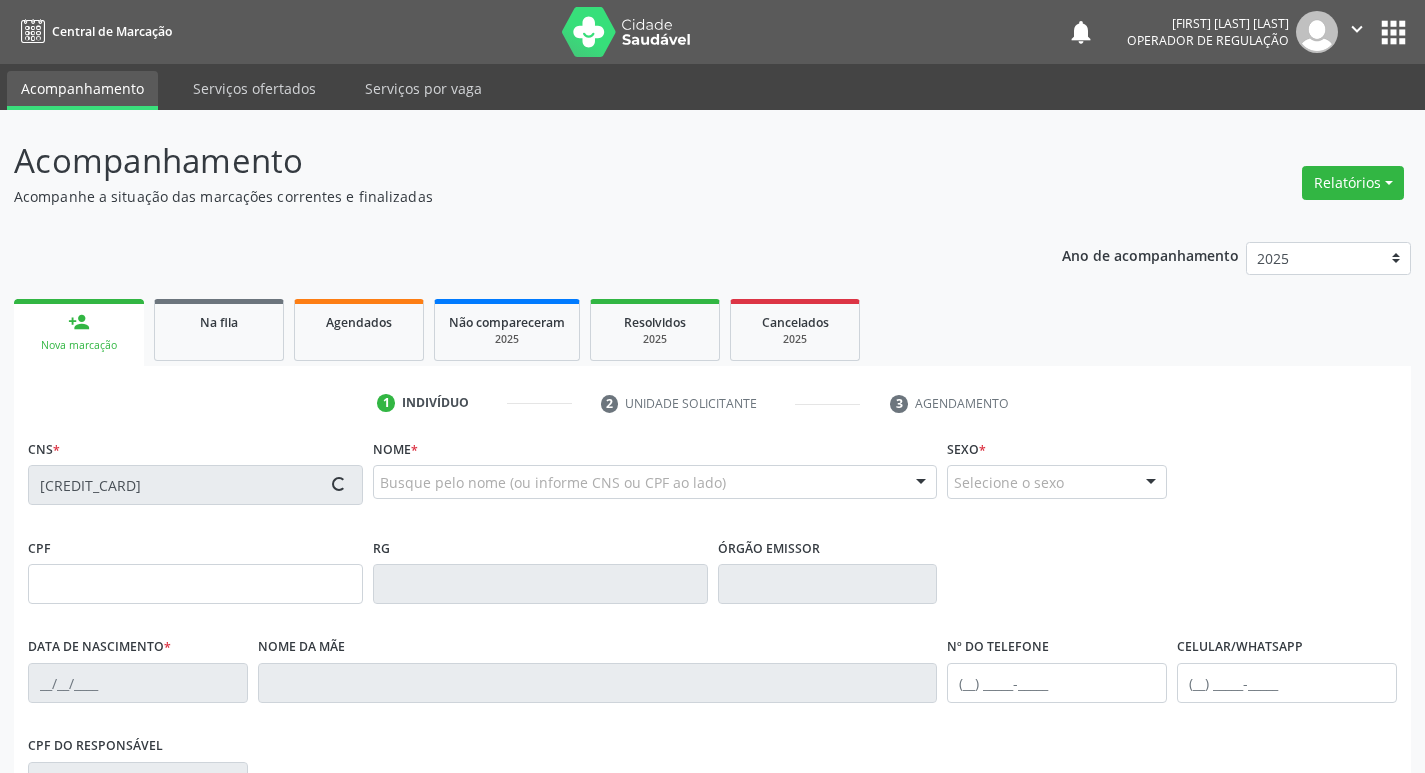 type on "[DATE]" 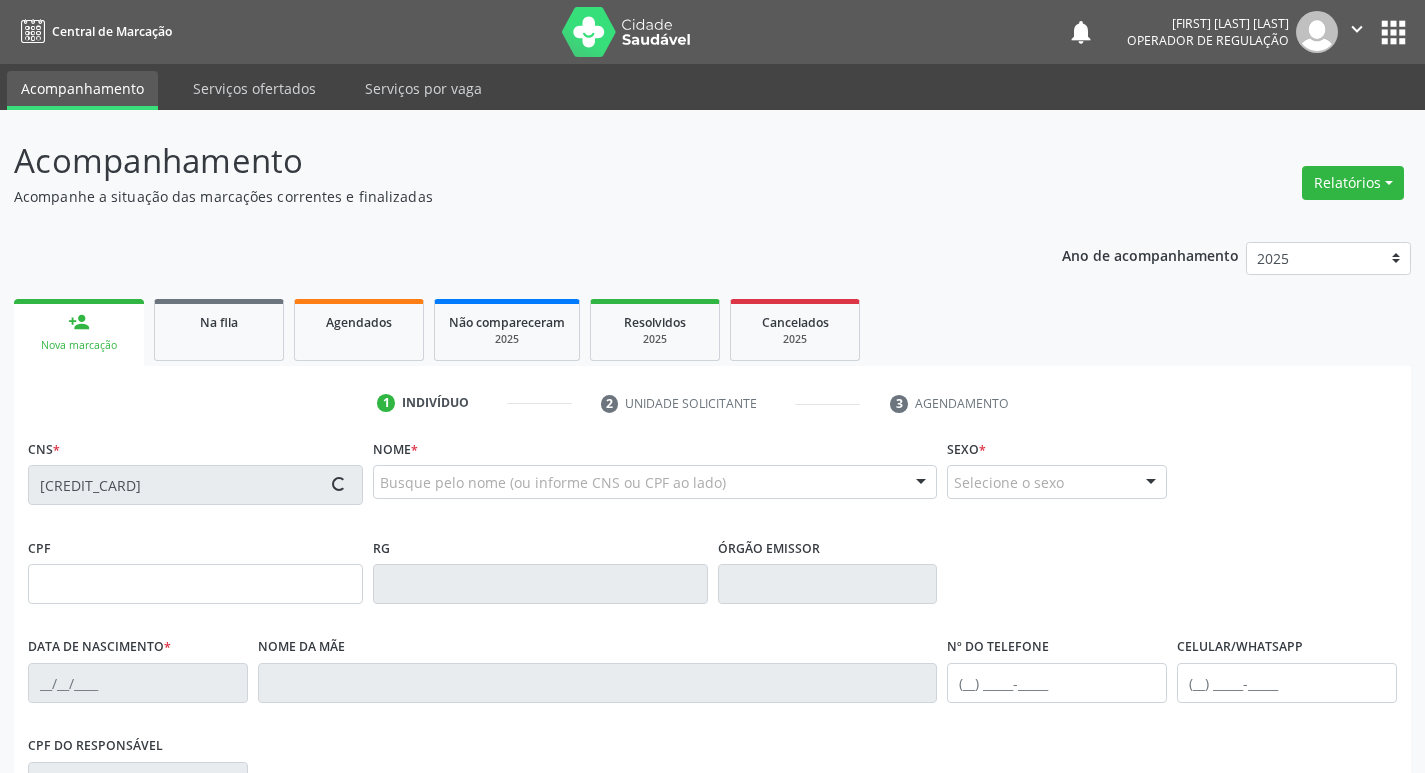 type on "Antonia Xavier dos Santos" 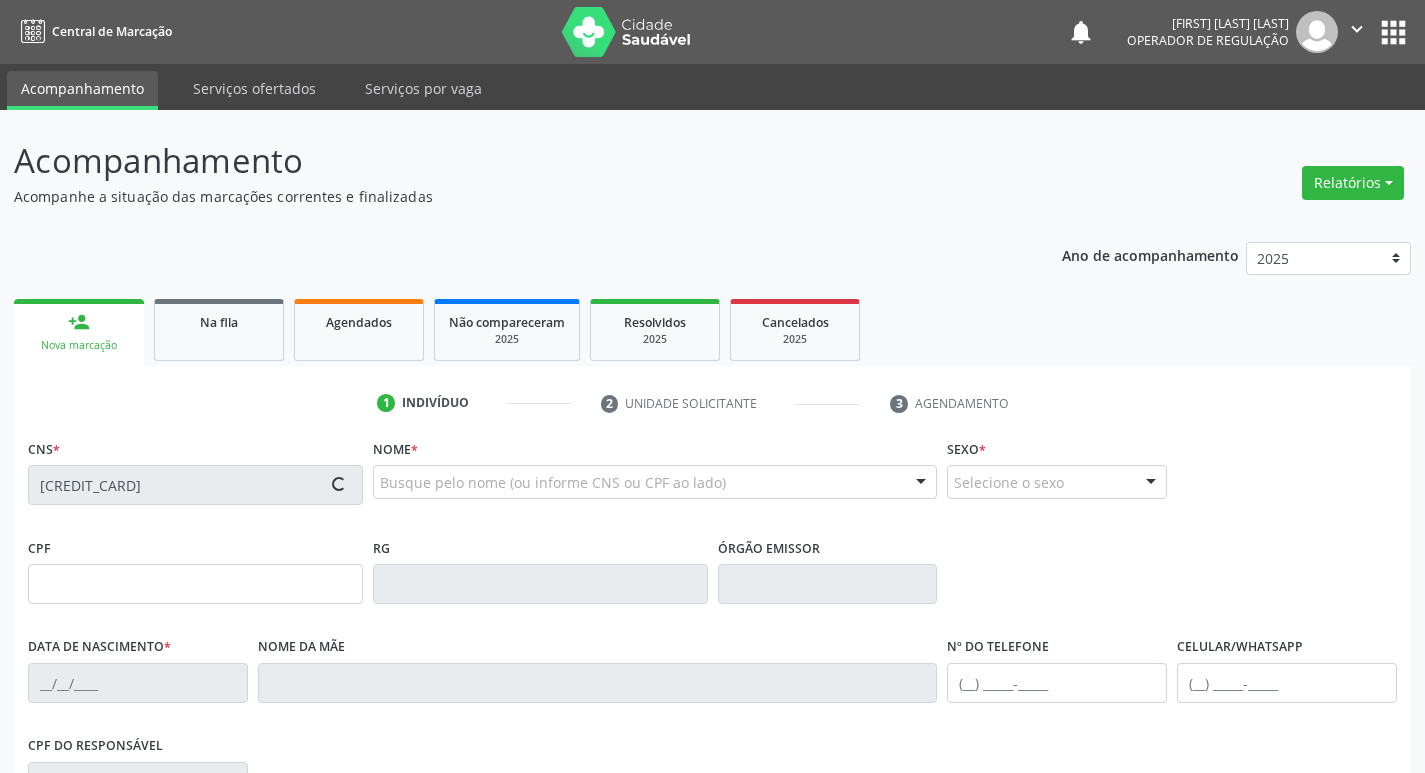type on "(83) 99357-0976" 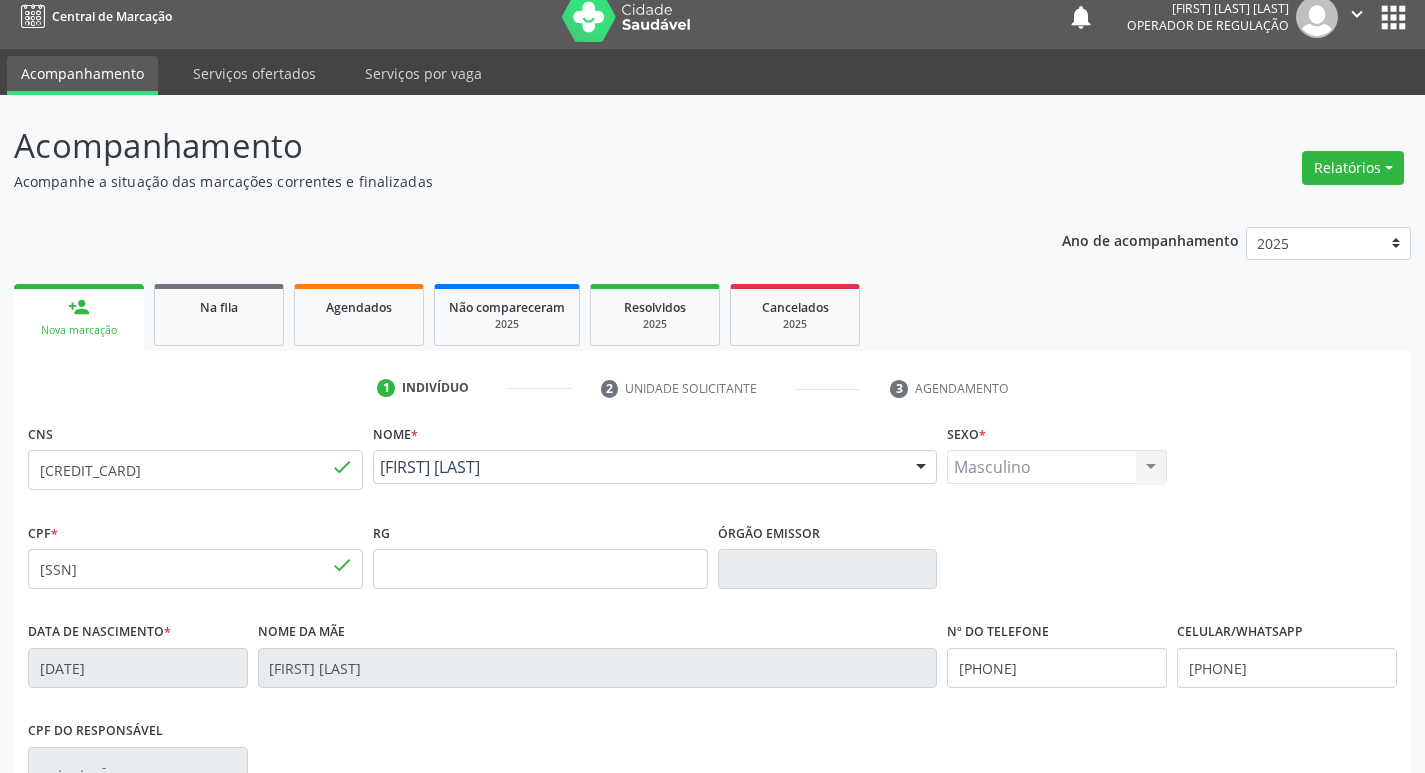 scroll, scrollTop: 300, scrollLeft: 0, axis: vertical 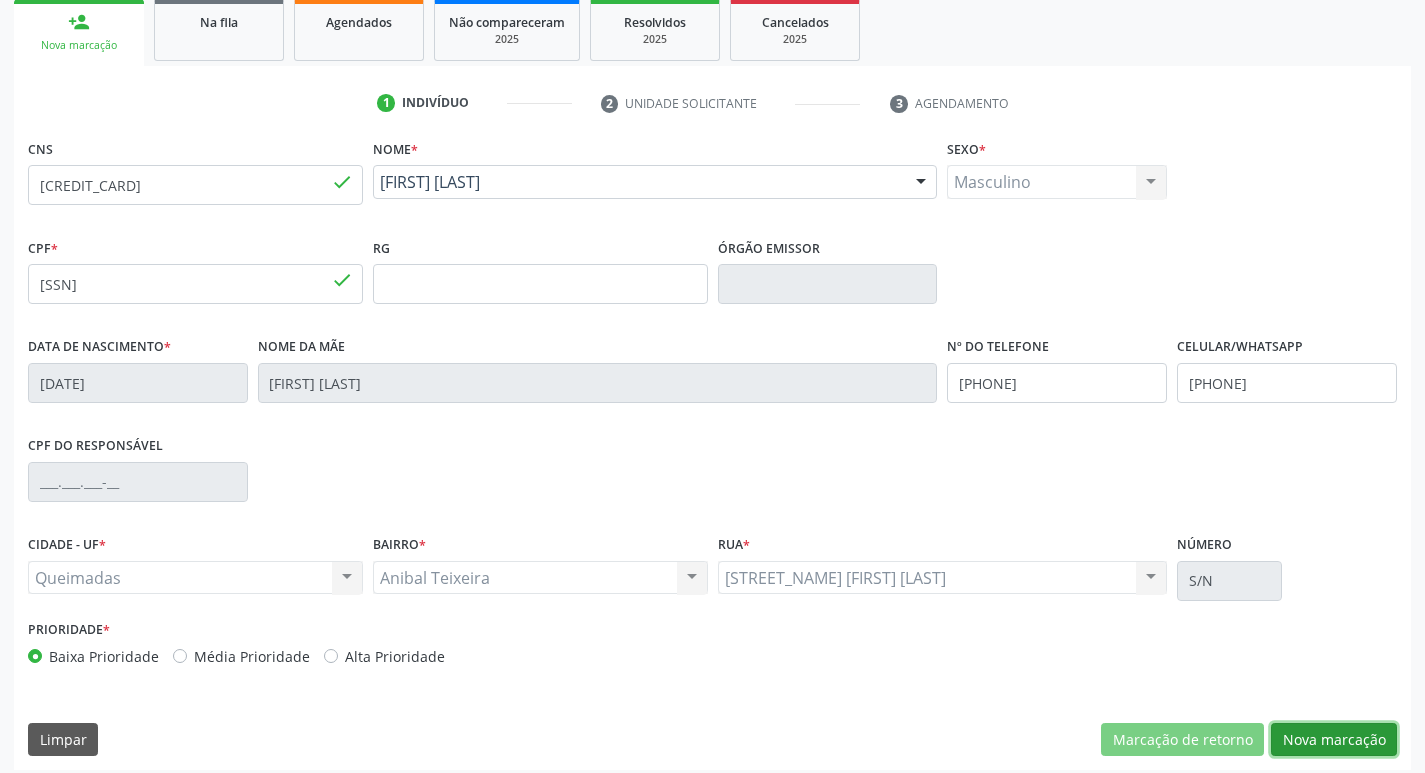 click on "Nova marcação" at bounding box center (1334, 740) 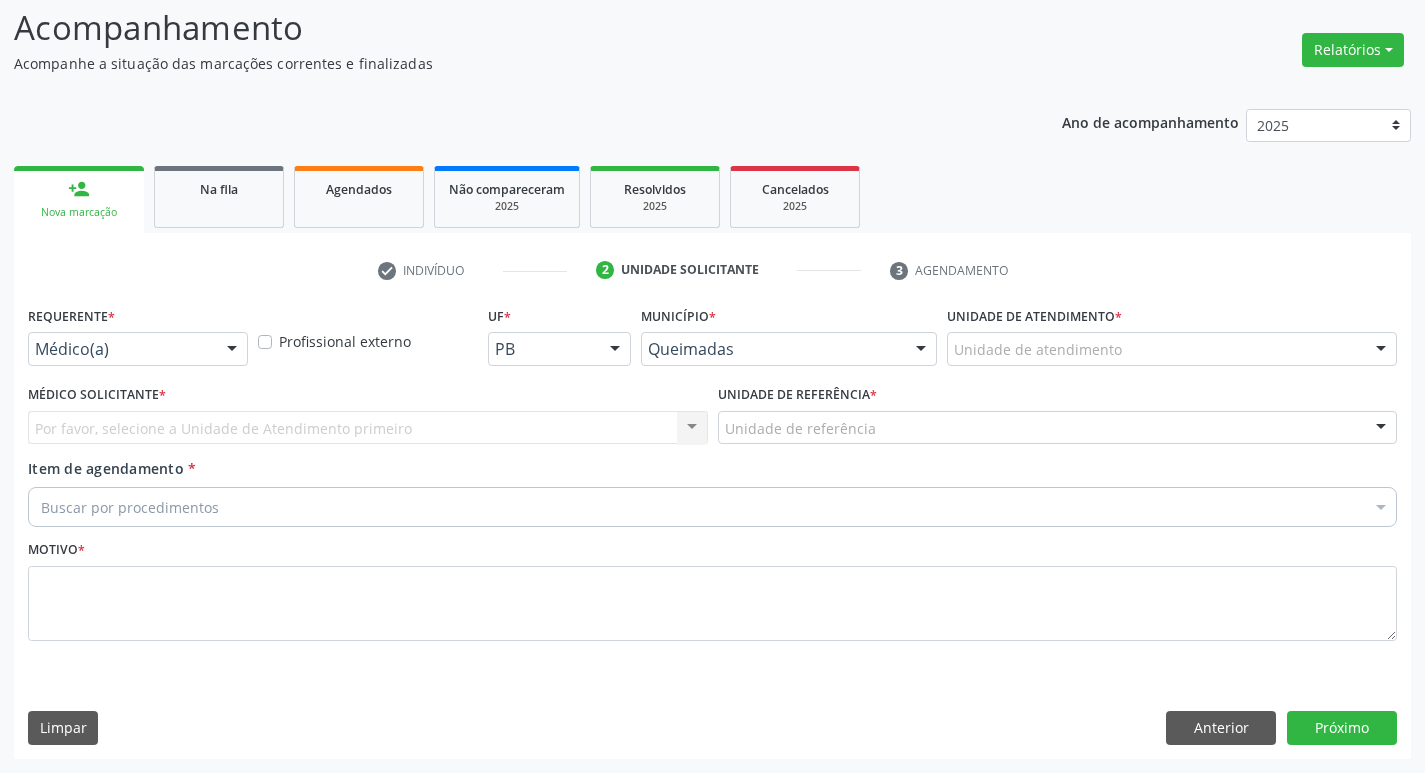 scroll, scrollTop: 133, scrollLeft: 0, axis: vertical 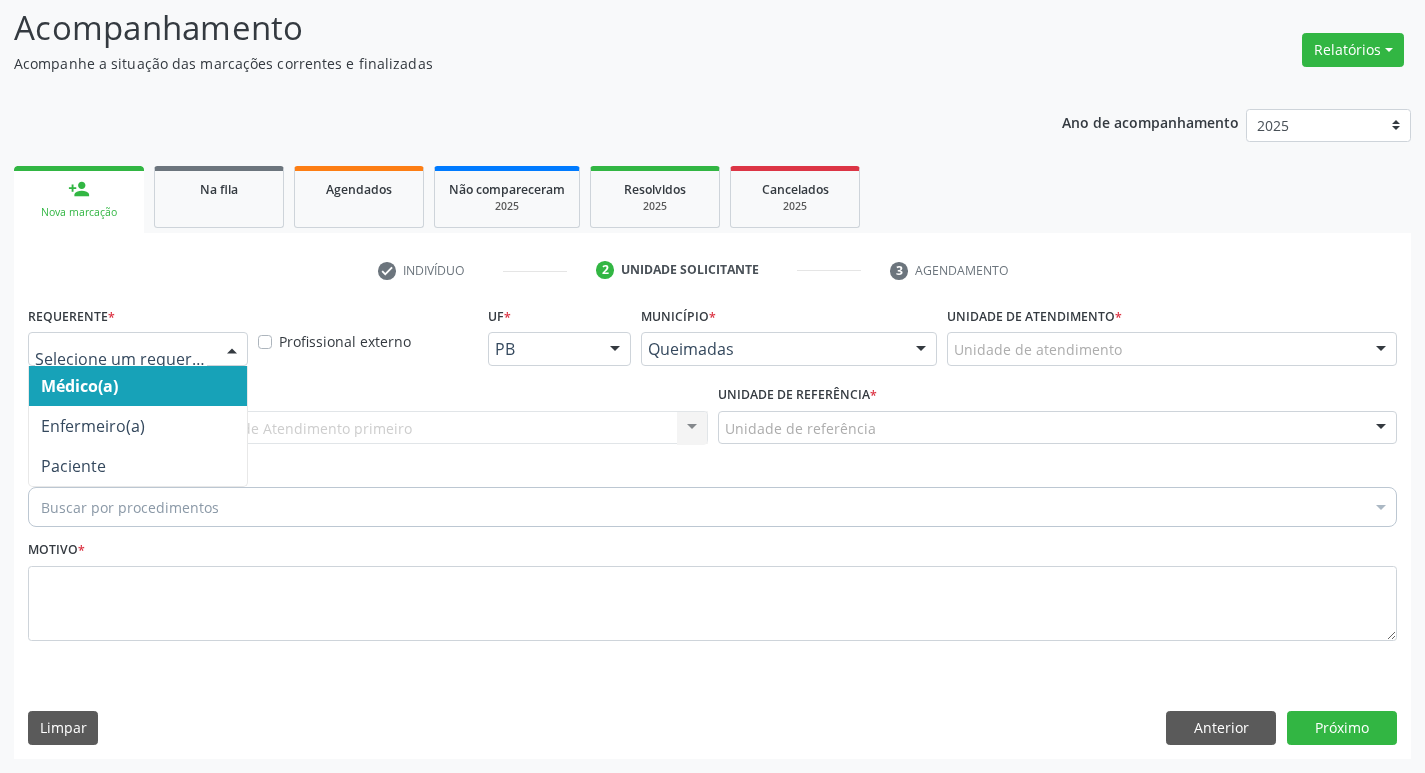 click on "Médico(a)   Enfermeiro(a)   Paciente
Nenhum resultado encontrado para: "   "
Não há nenhuma opção para ser exibida." at bounding box center [138, 349] 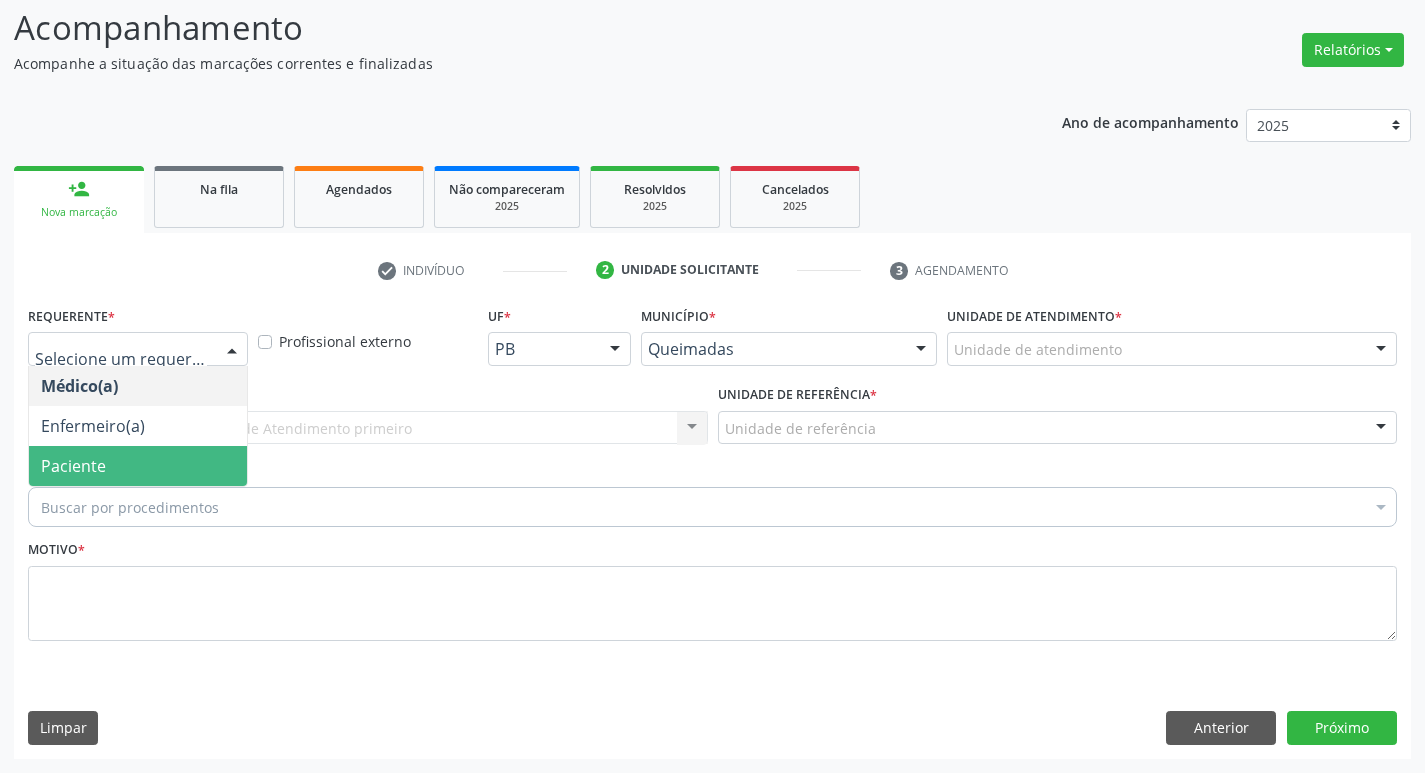 click on "Paciente" at bounding box center [138, 466] 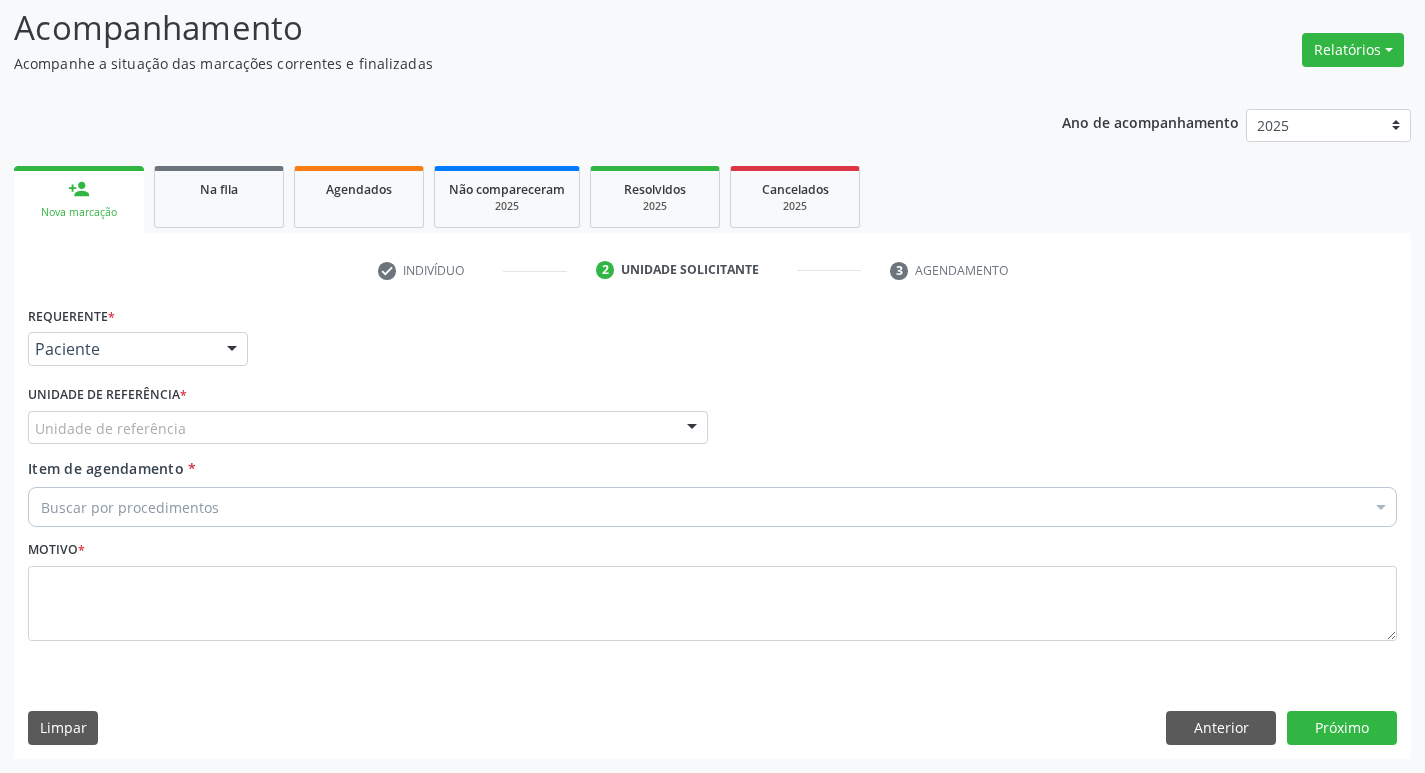 click on "Unidade de referência" at bounding box center (368, 428) 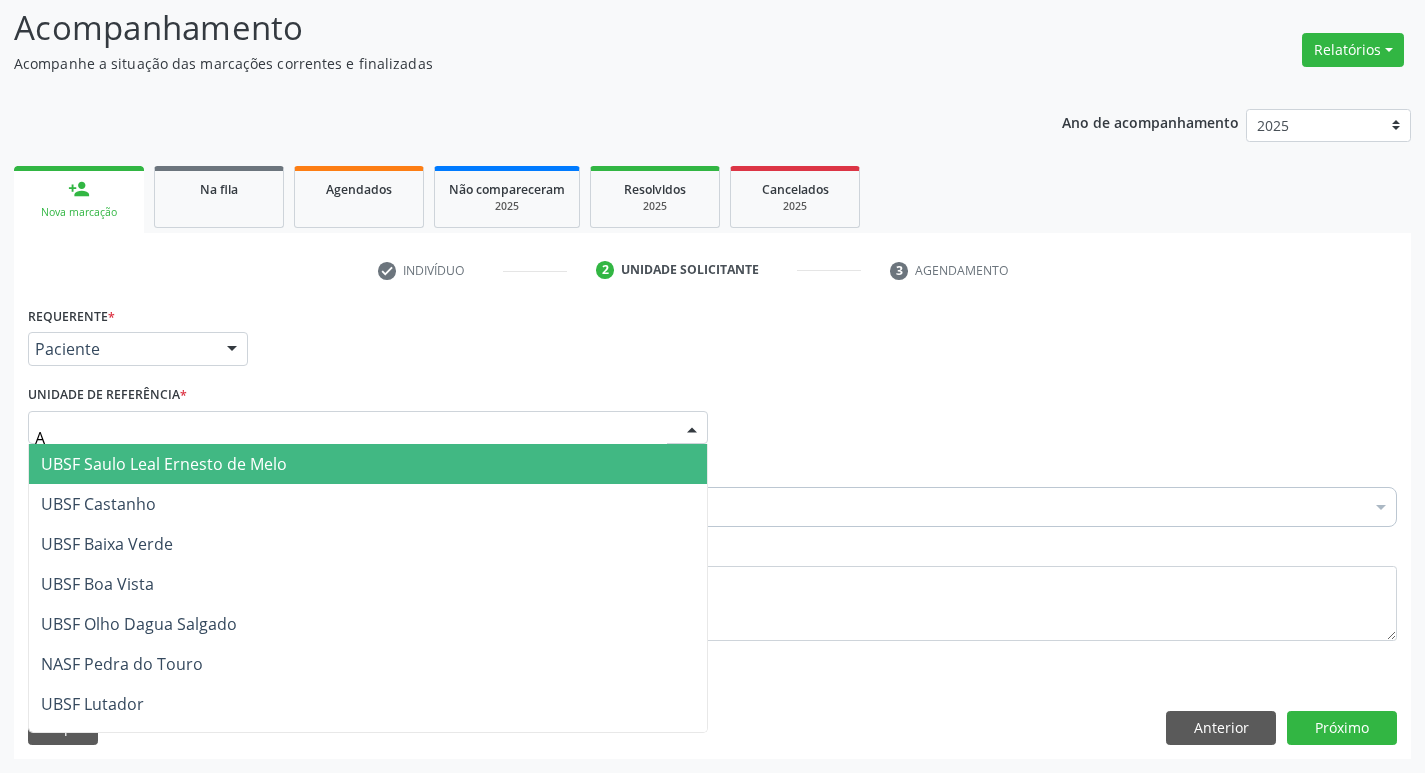 type on "AN" 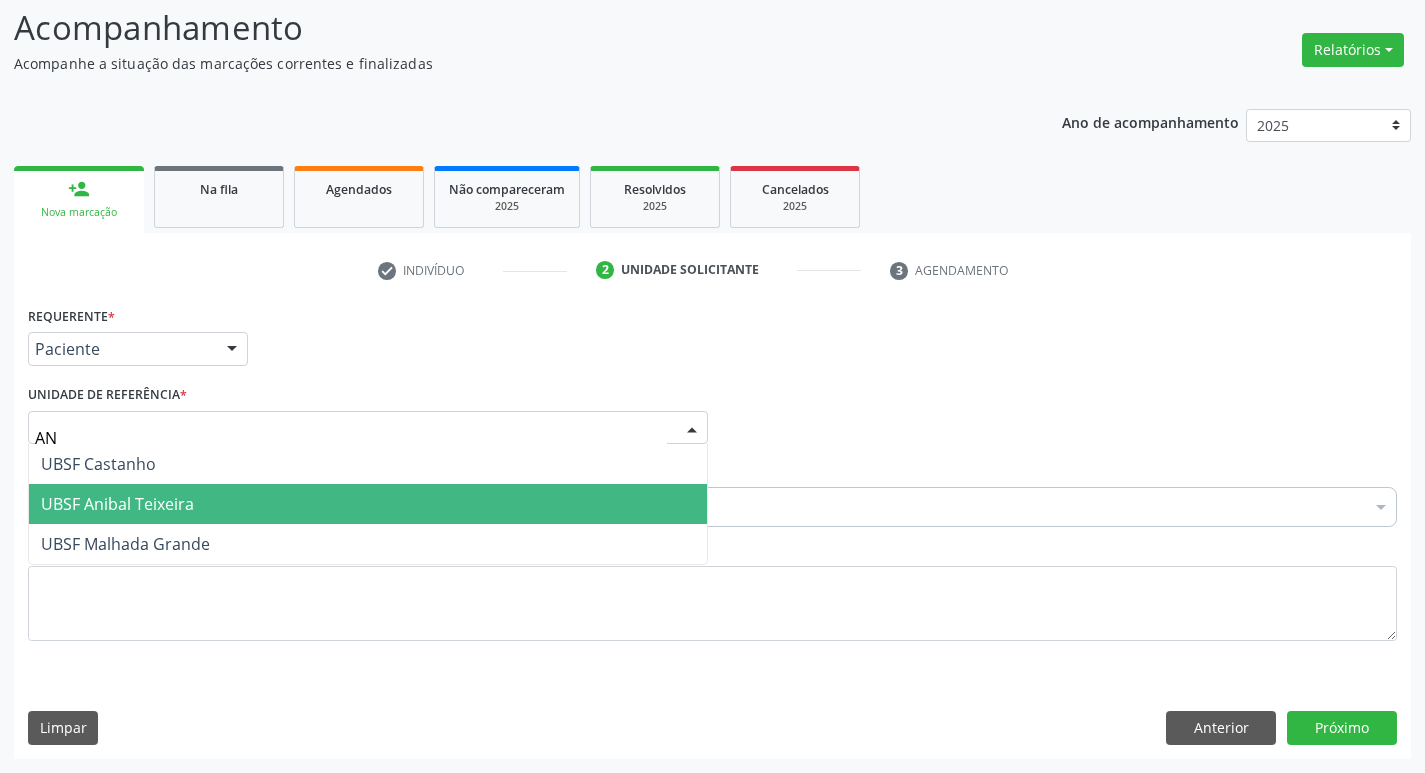click on "UBSF Anibal Teixeira" at bounding box center [368, 504] 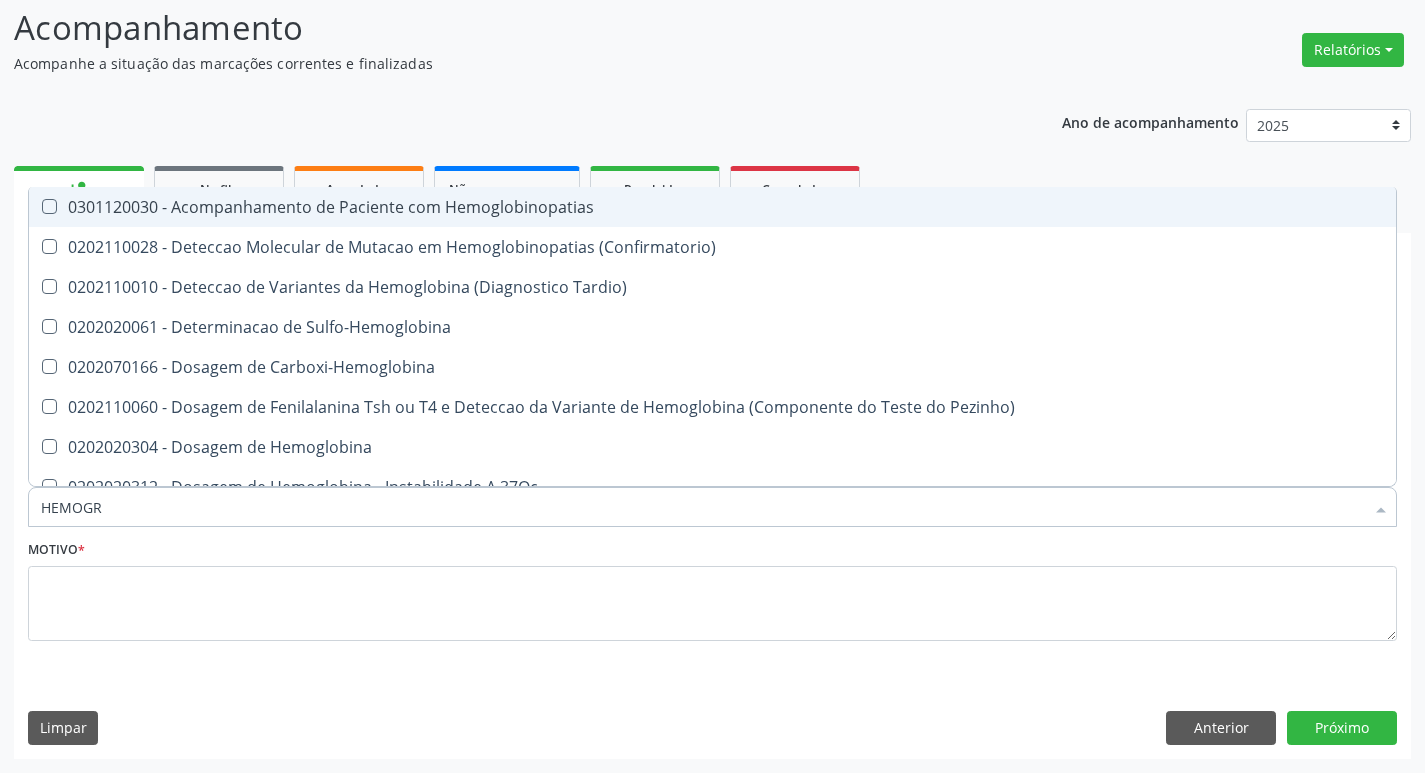 type on "HEMOGRA" 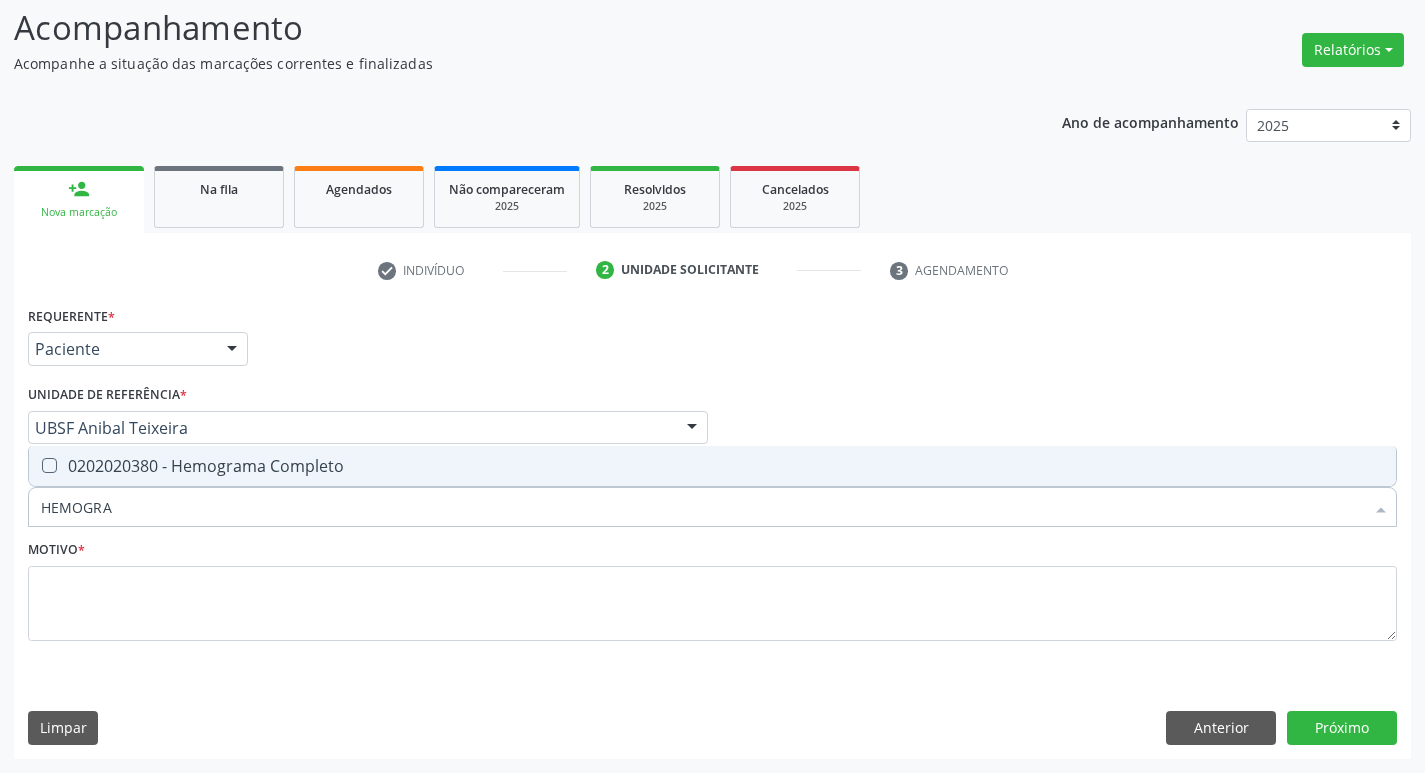 click on "0202020380 - Hemograma Completo" at bounding box center [712, 466] 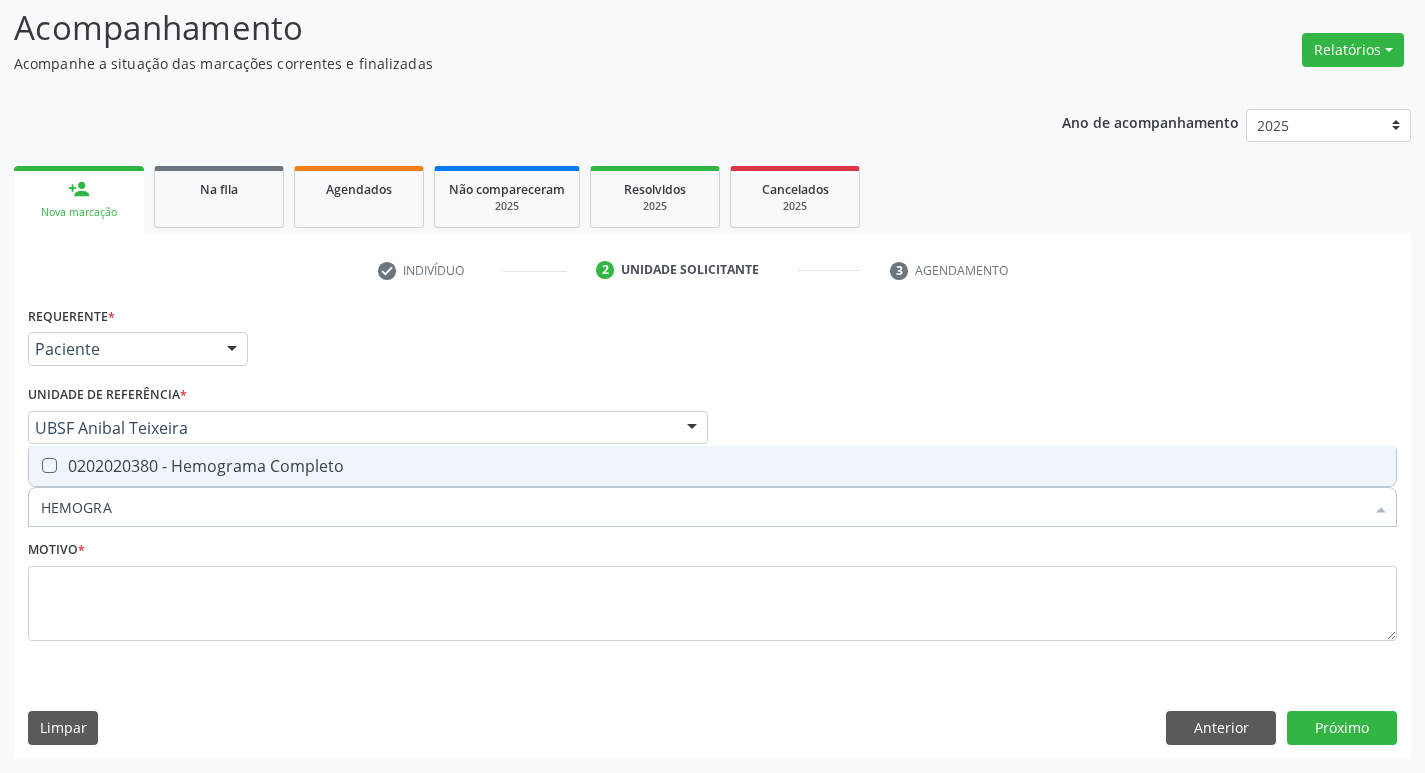 checkbox on "true" 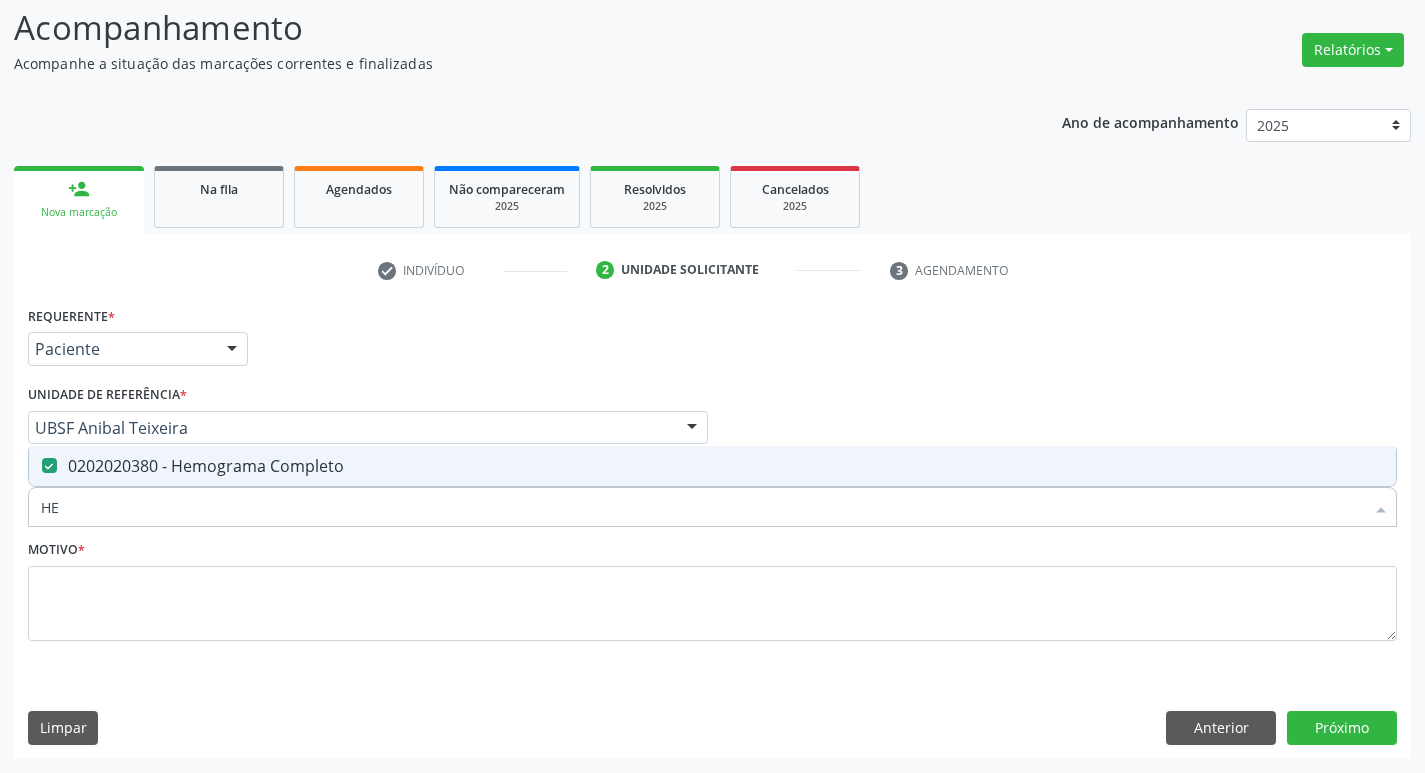 type on "H" 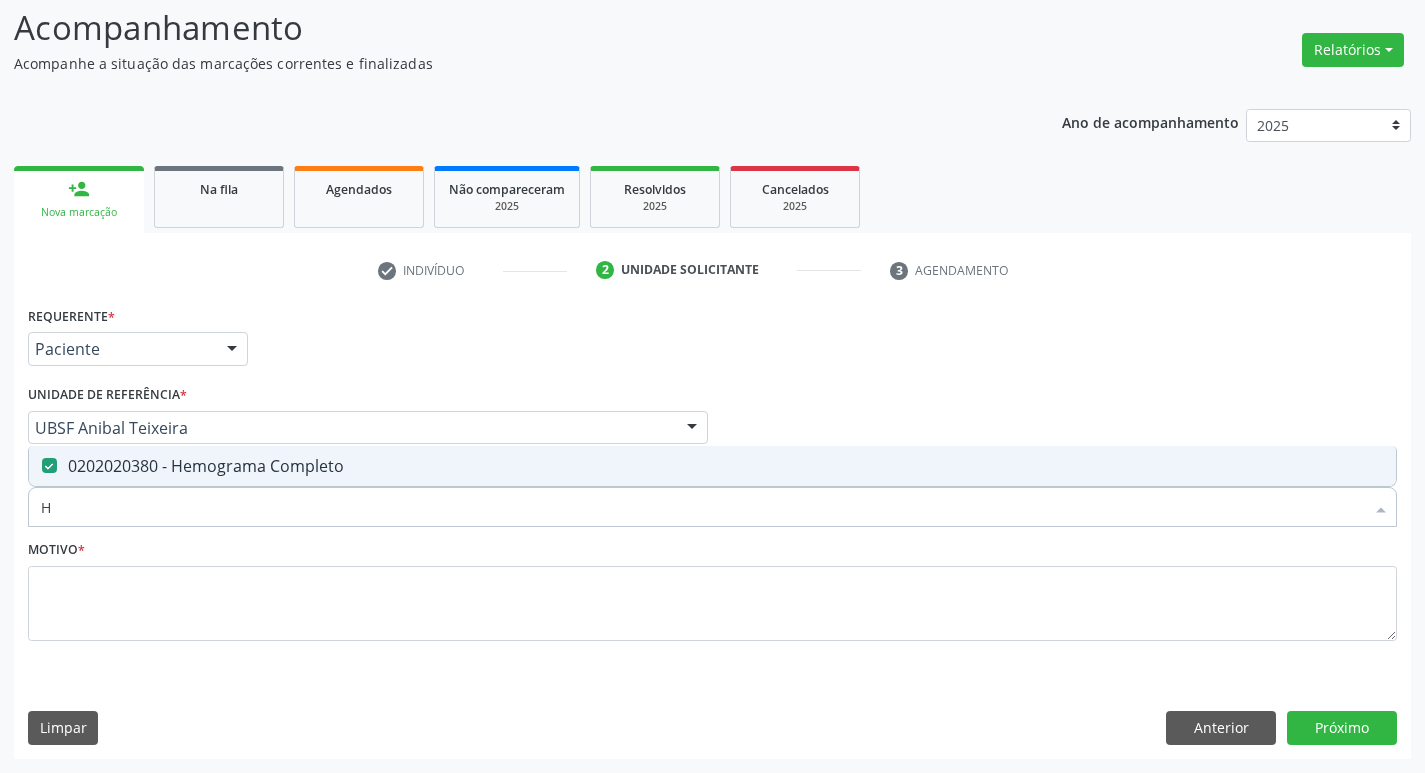 type 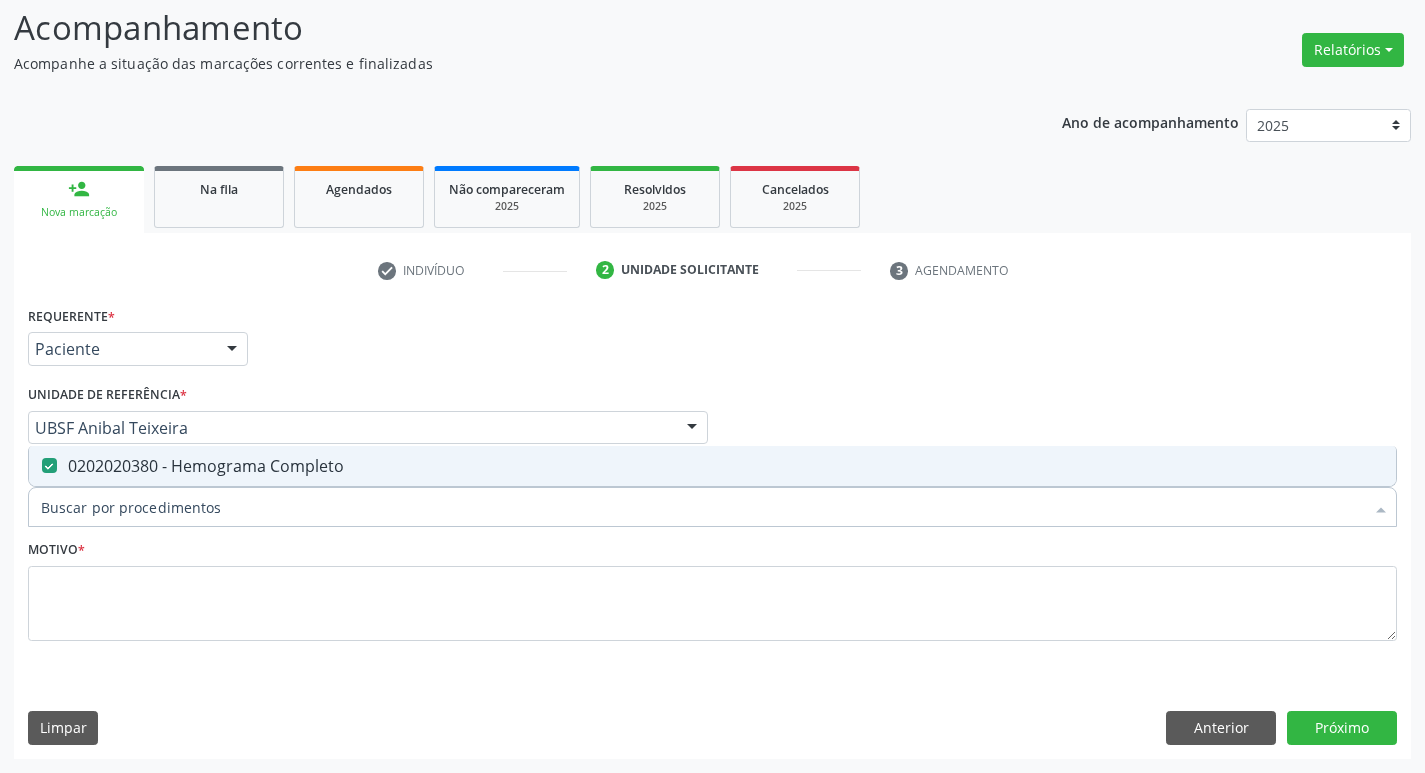 checkbox on "false" 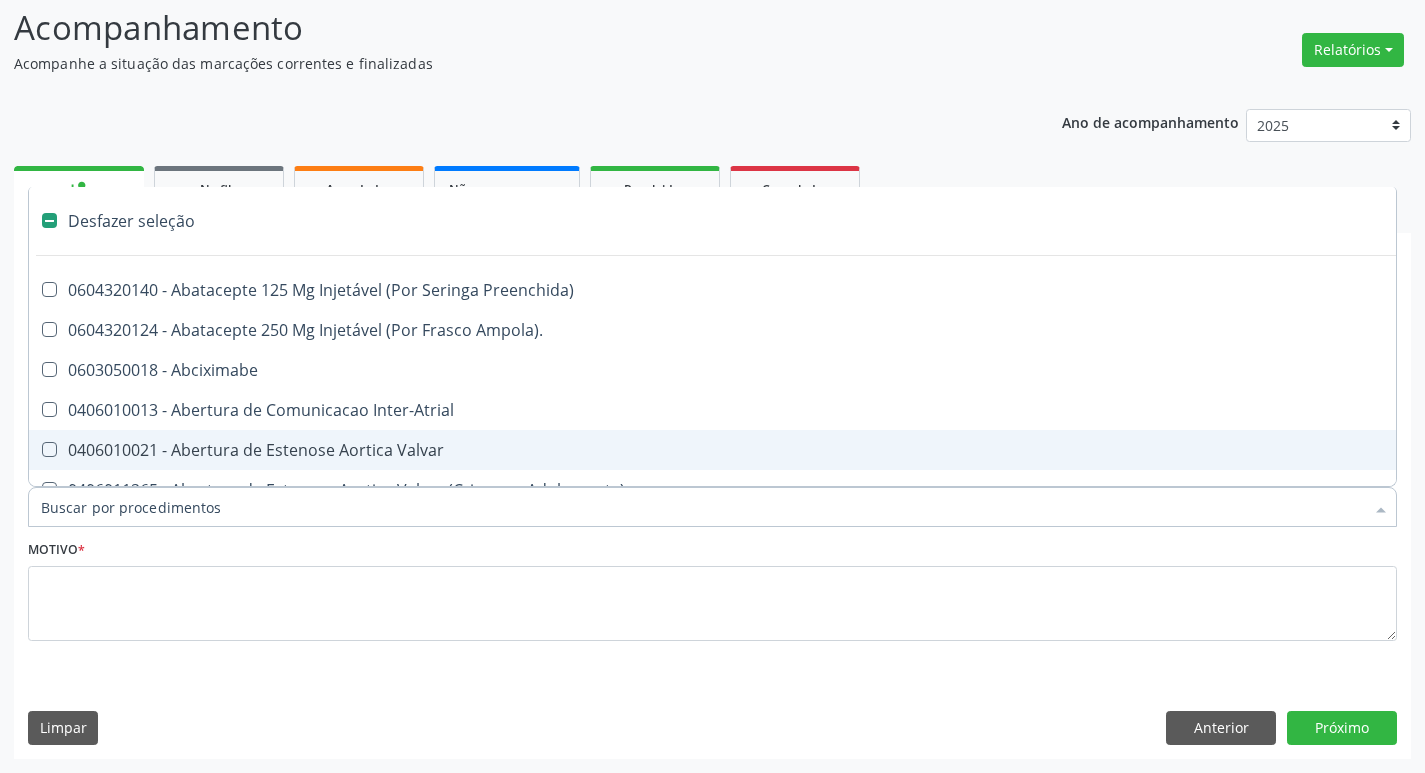 type on "G" 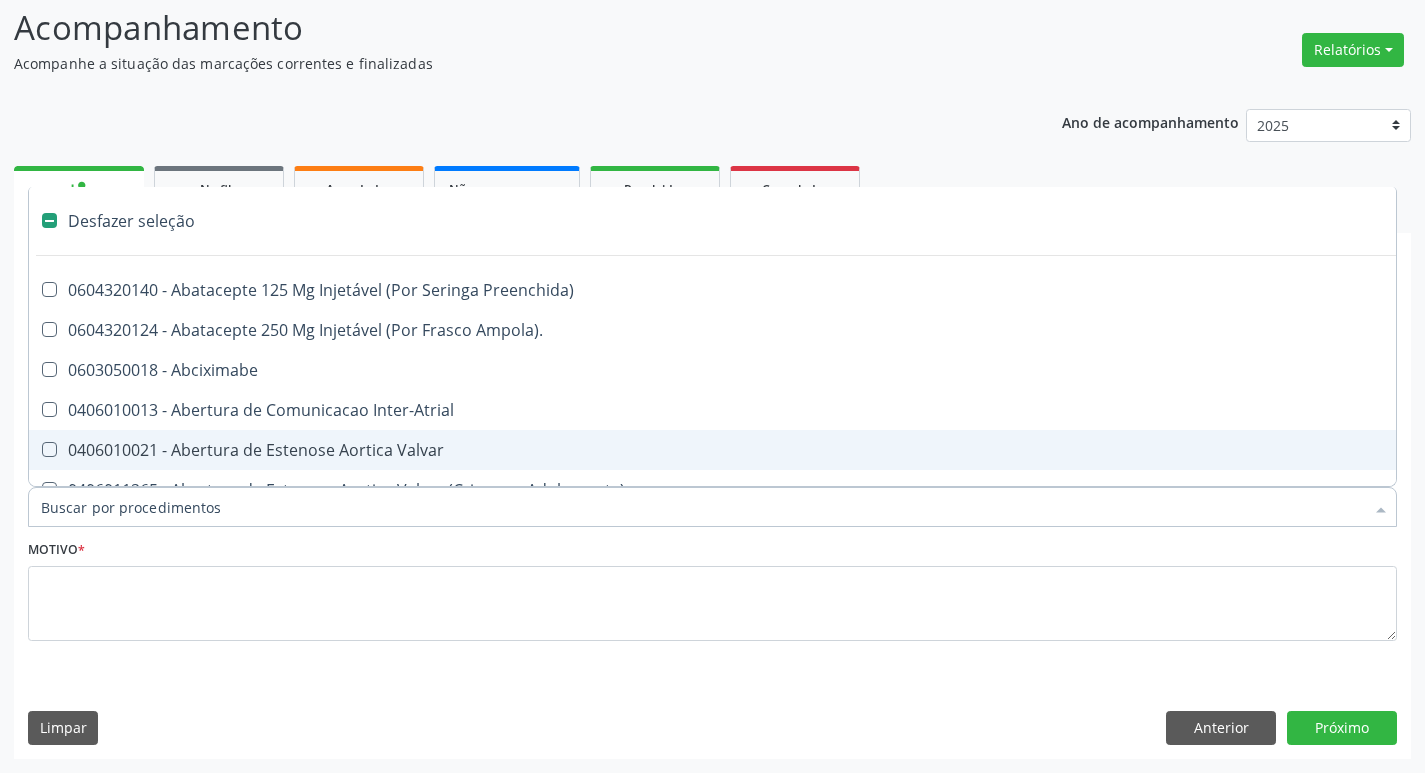checkbox on "true" 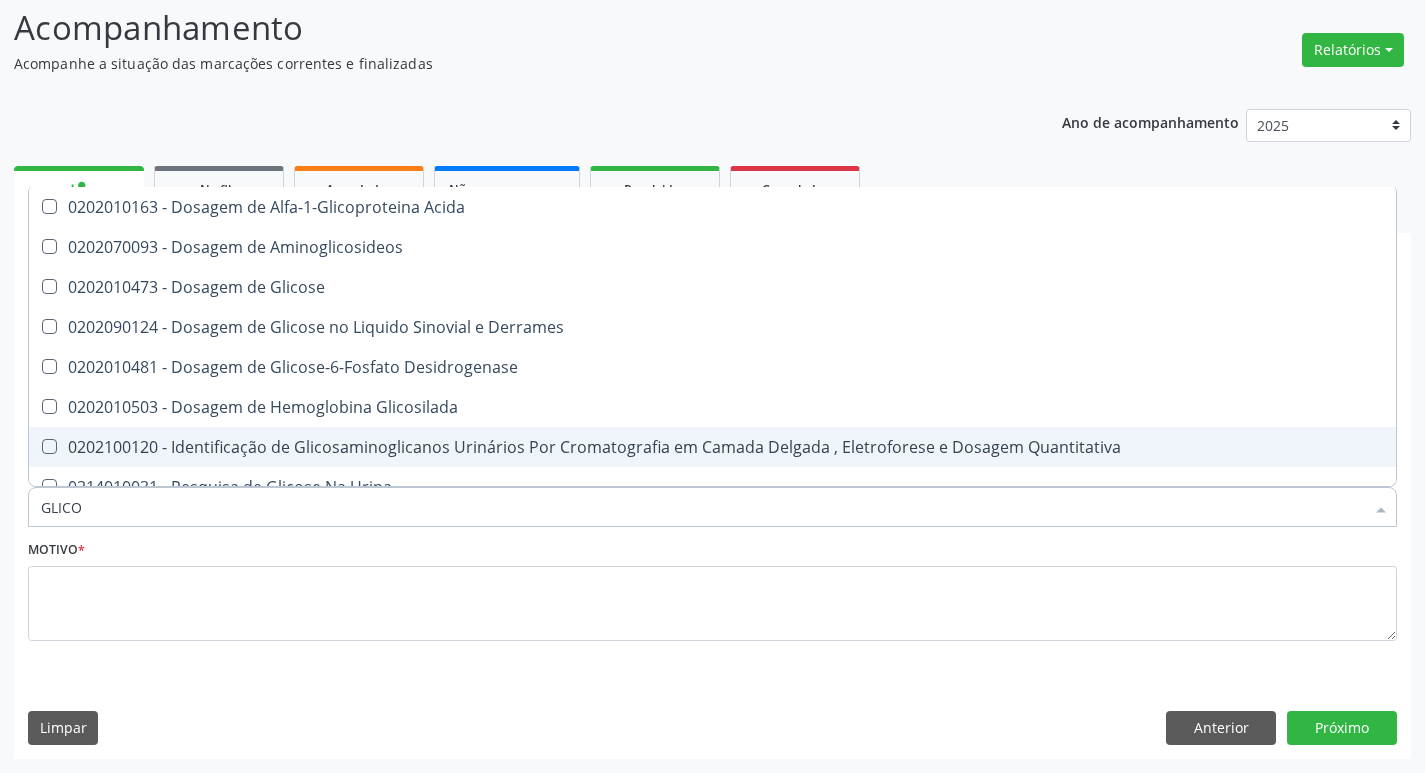 type on "GLICOS" 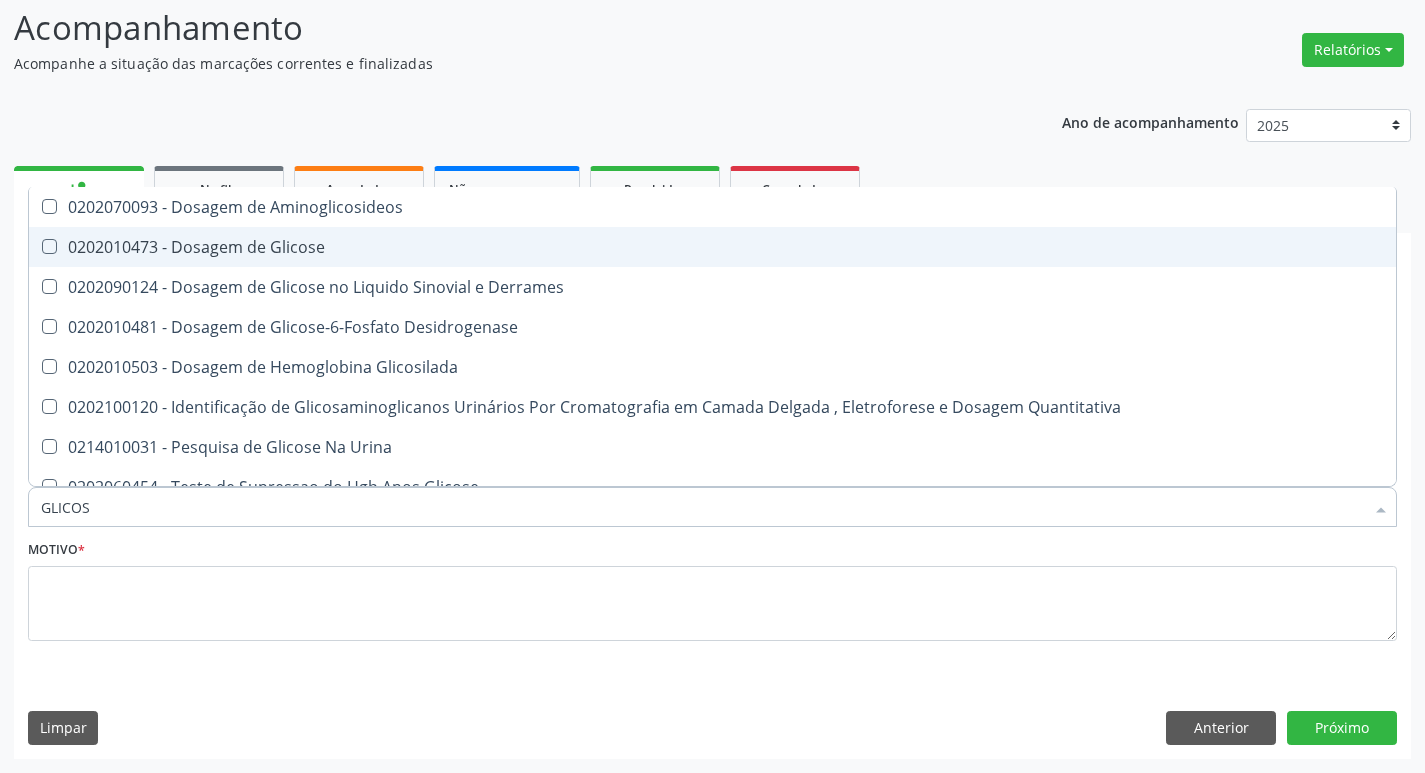 click on "0202010473 - Dosagem de Glicose" at bounding box center (712, 247) 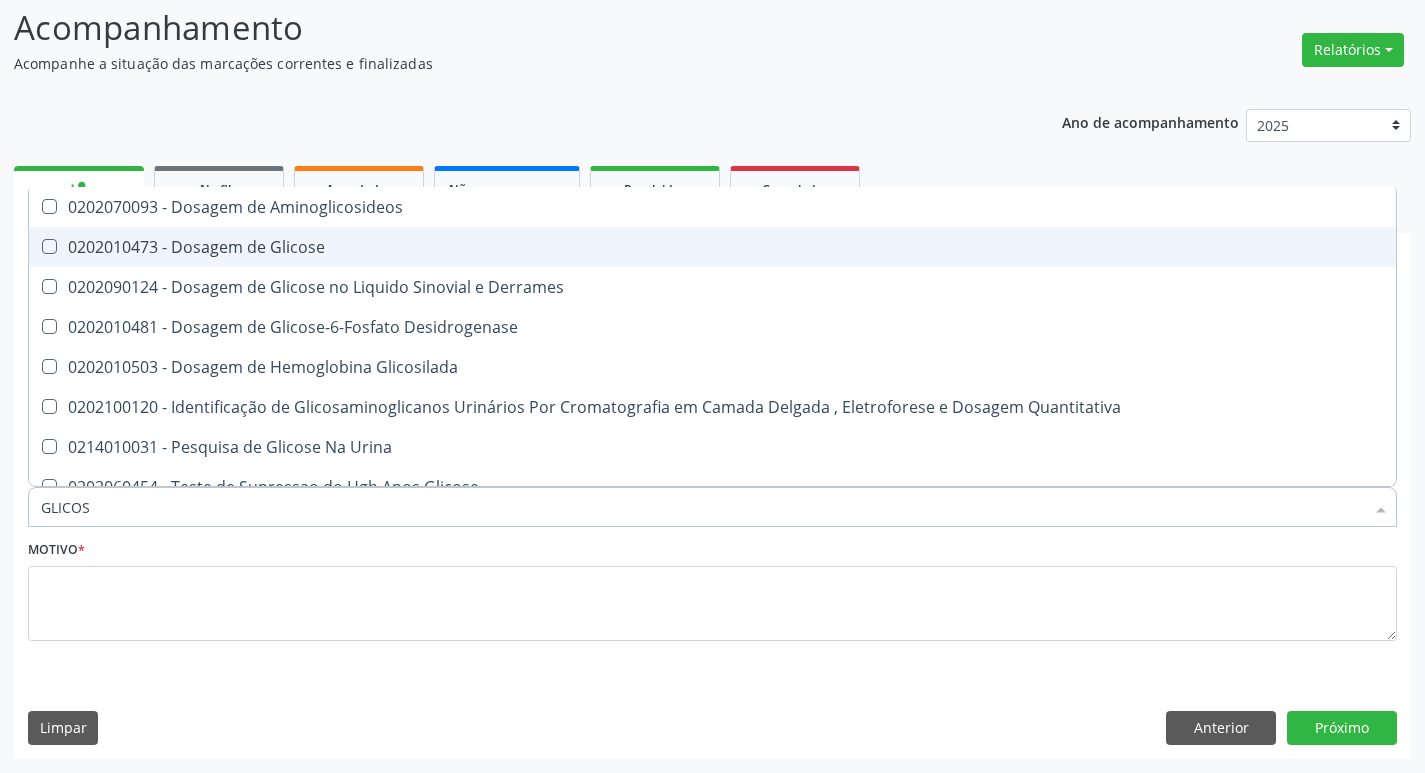 checkbox on "true" 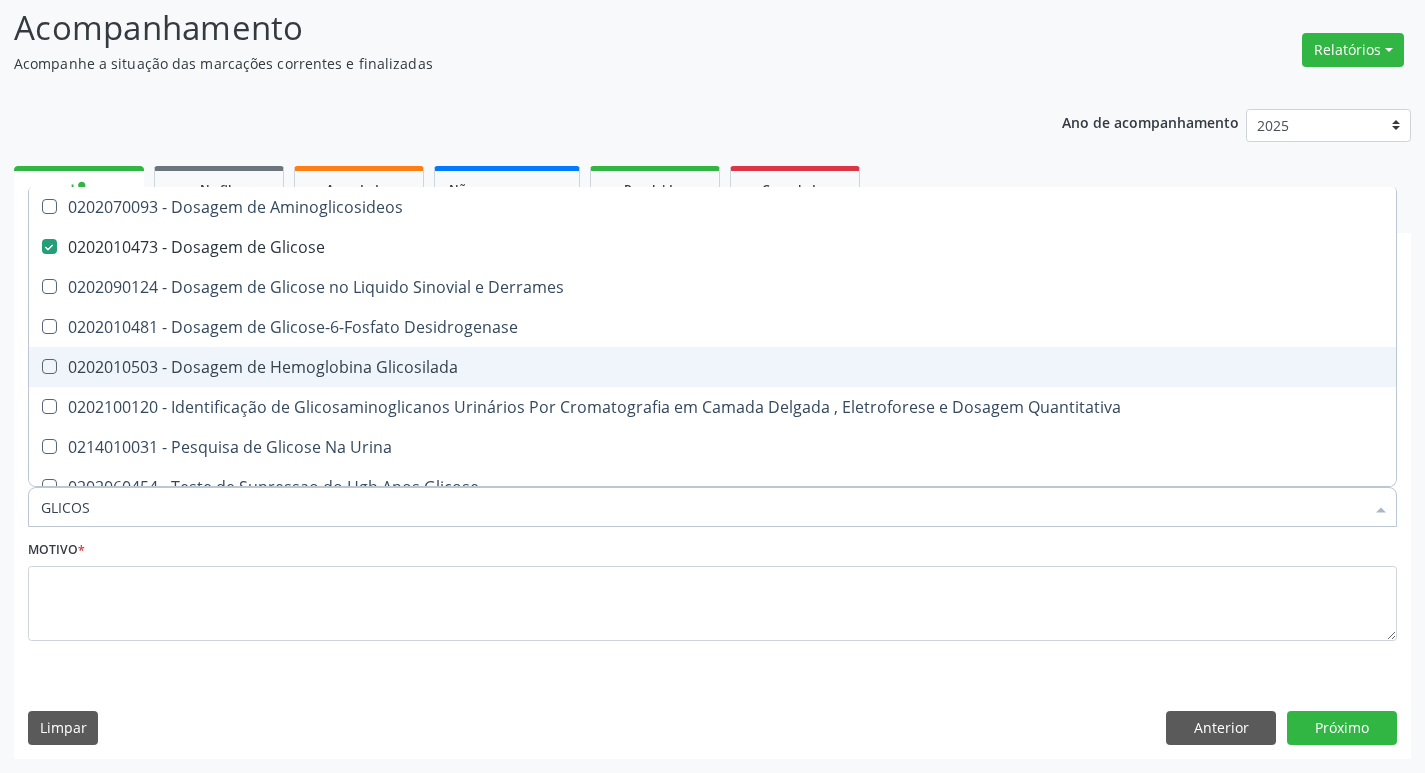 click on "0202010503 - Dosagem de Hemoglobina Glicosilada" at bounding box center [712, 367] 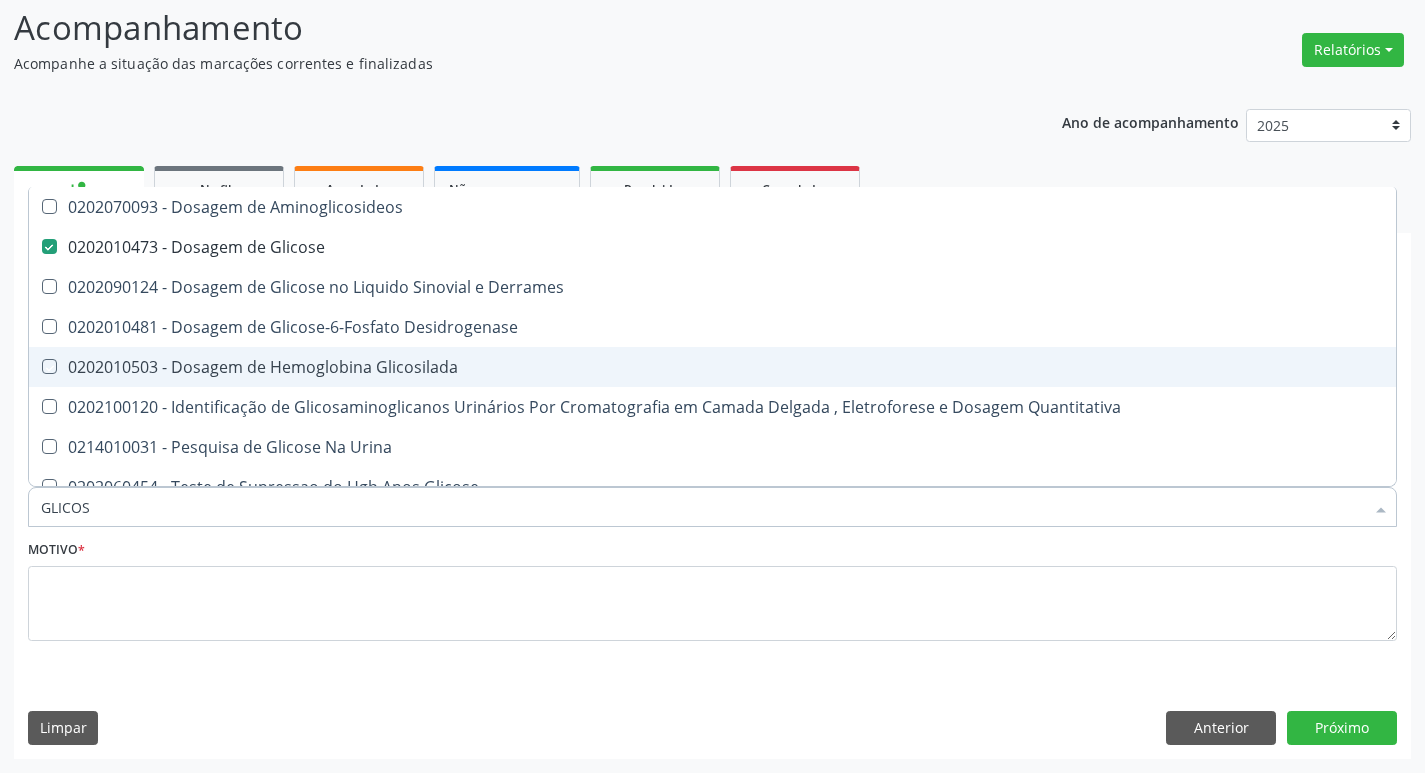 checkbox on "true" 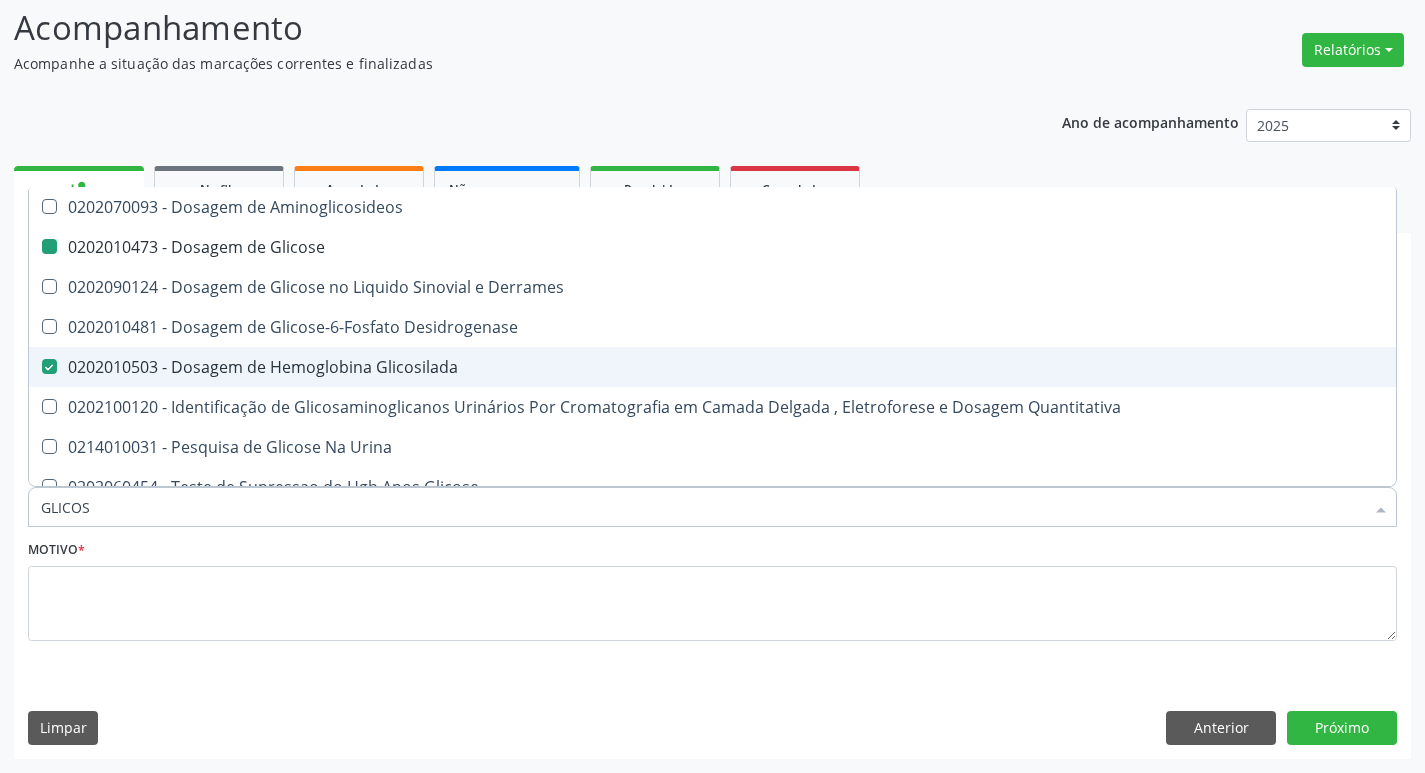 type on "GLICO" 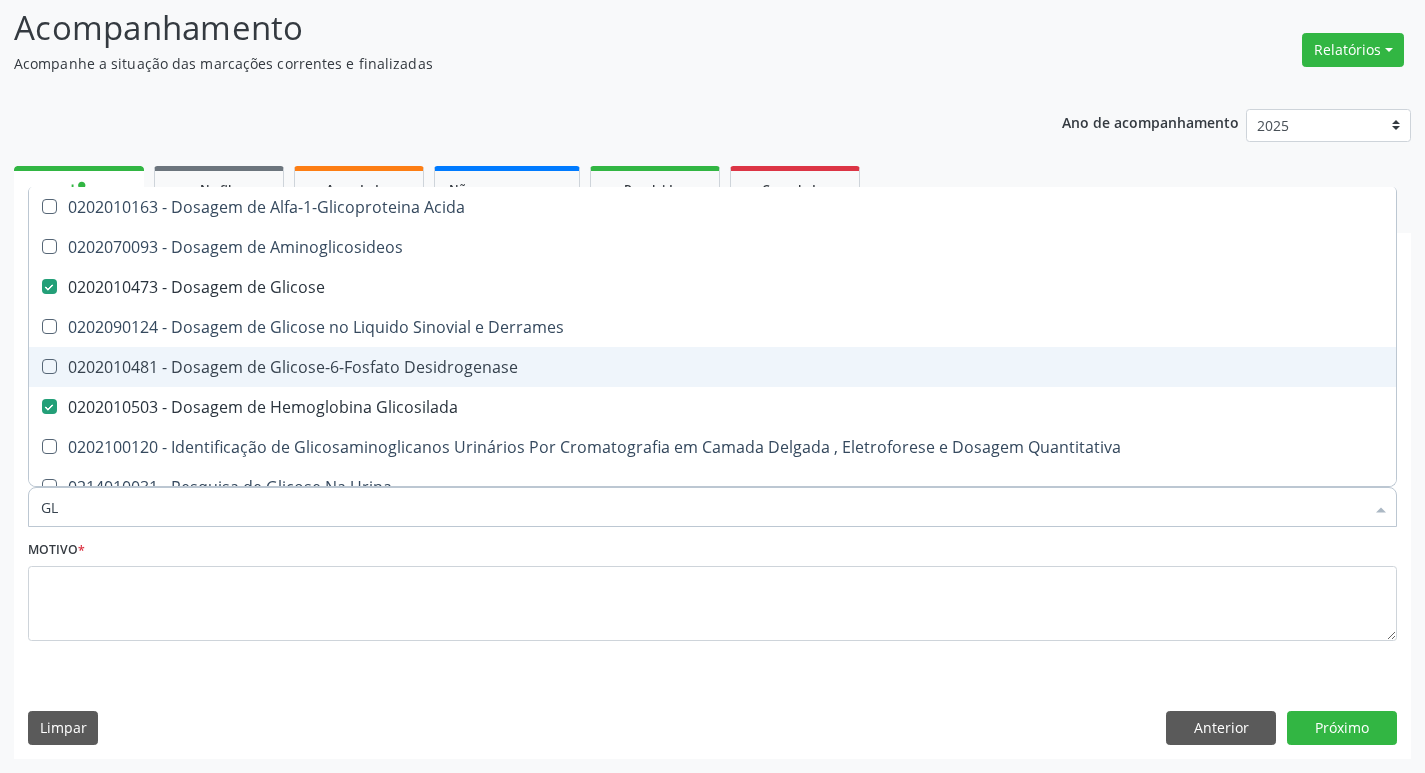 type on "G" 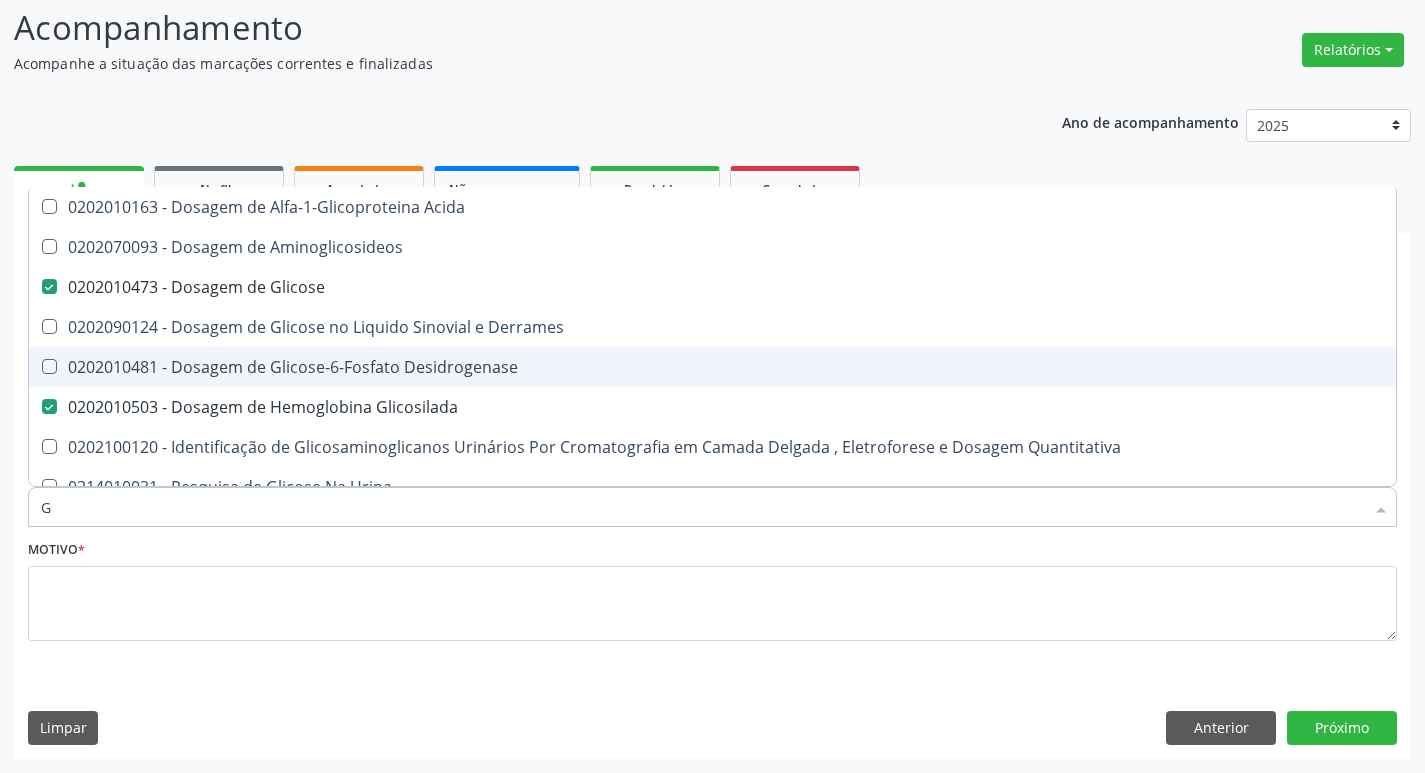 type 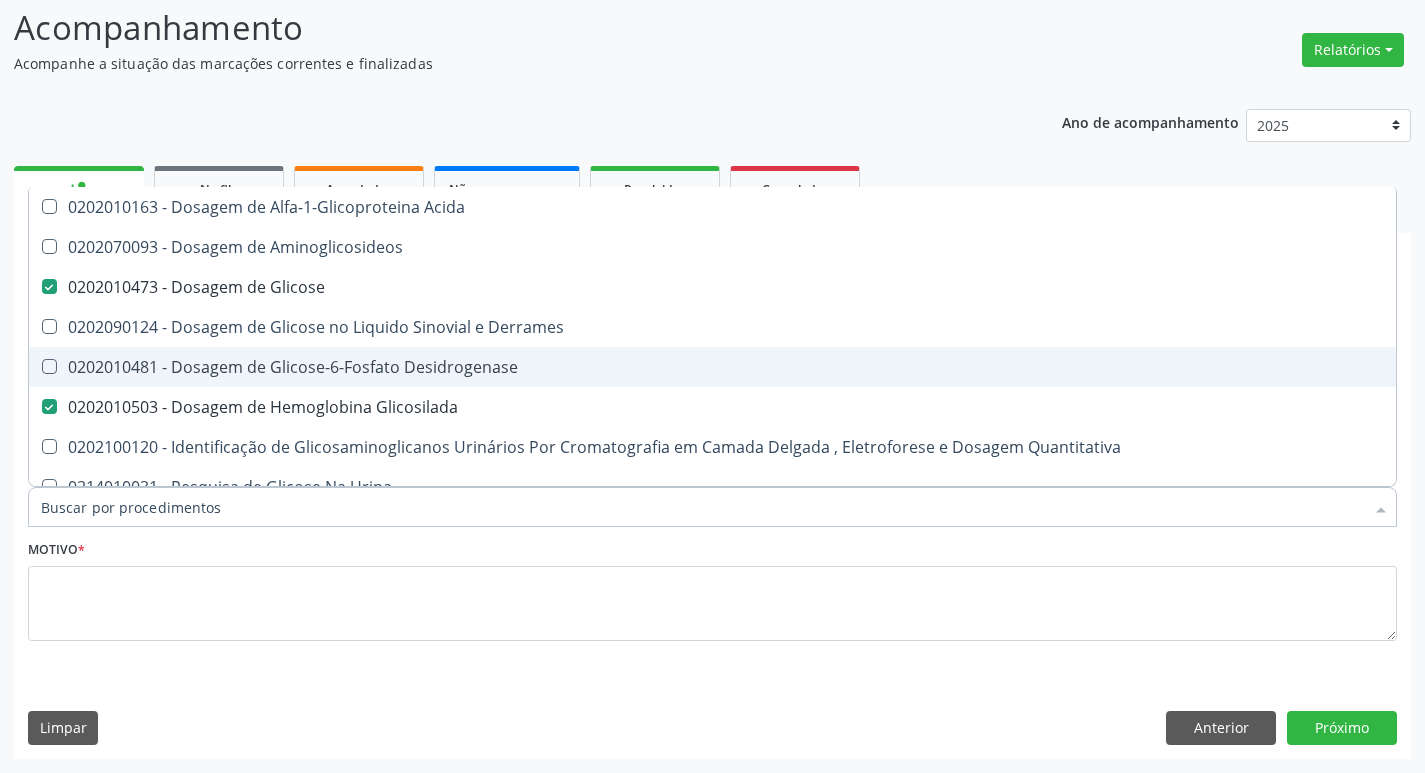 checkbox on "false" 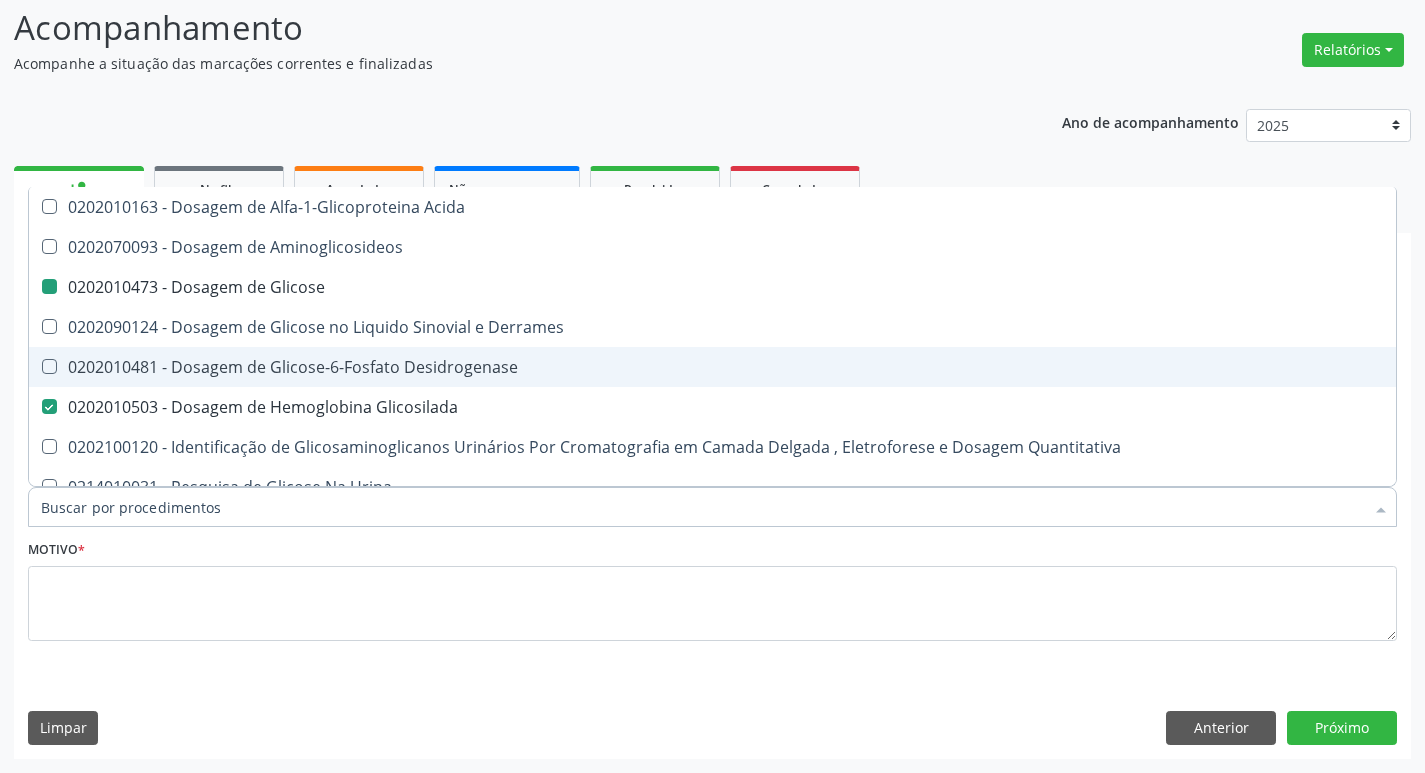 checkbox on "false" 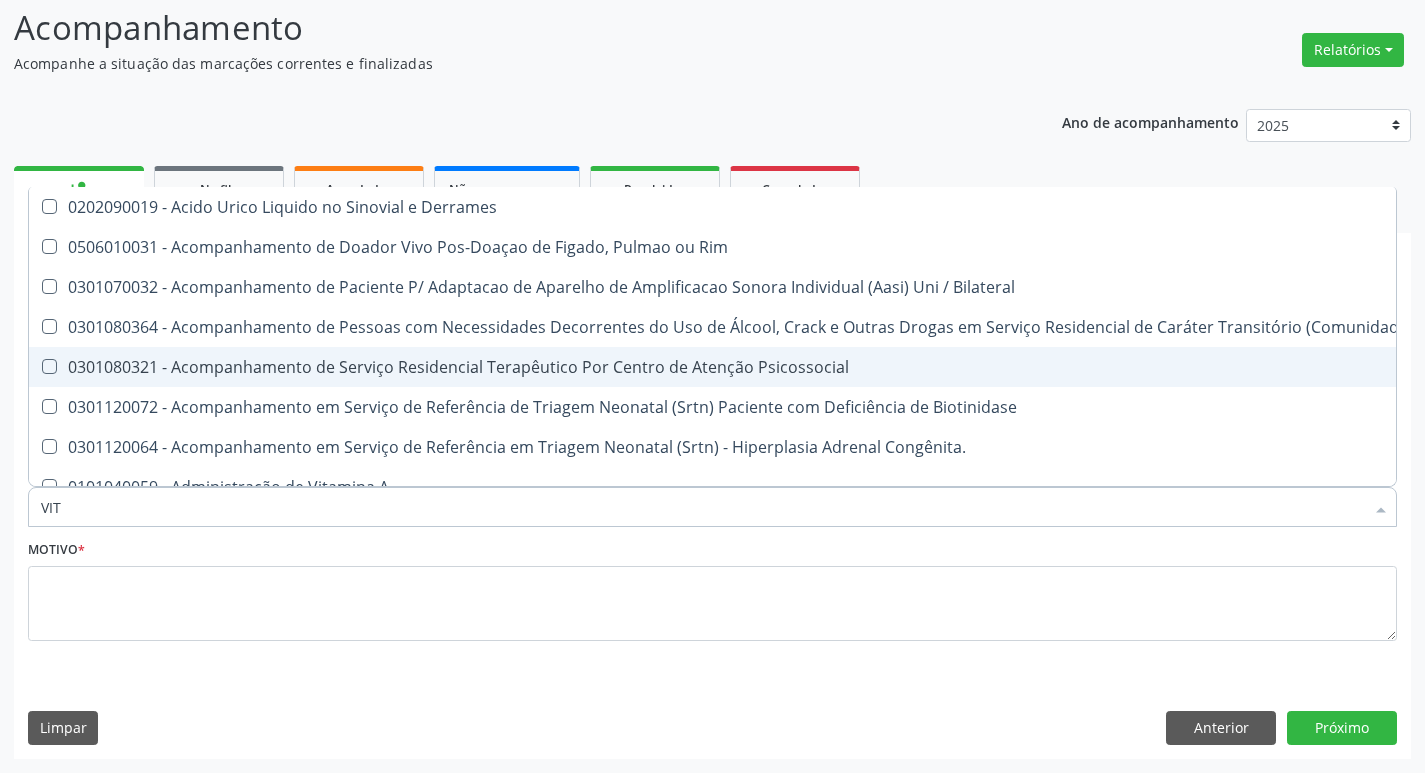 type on "VITA" 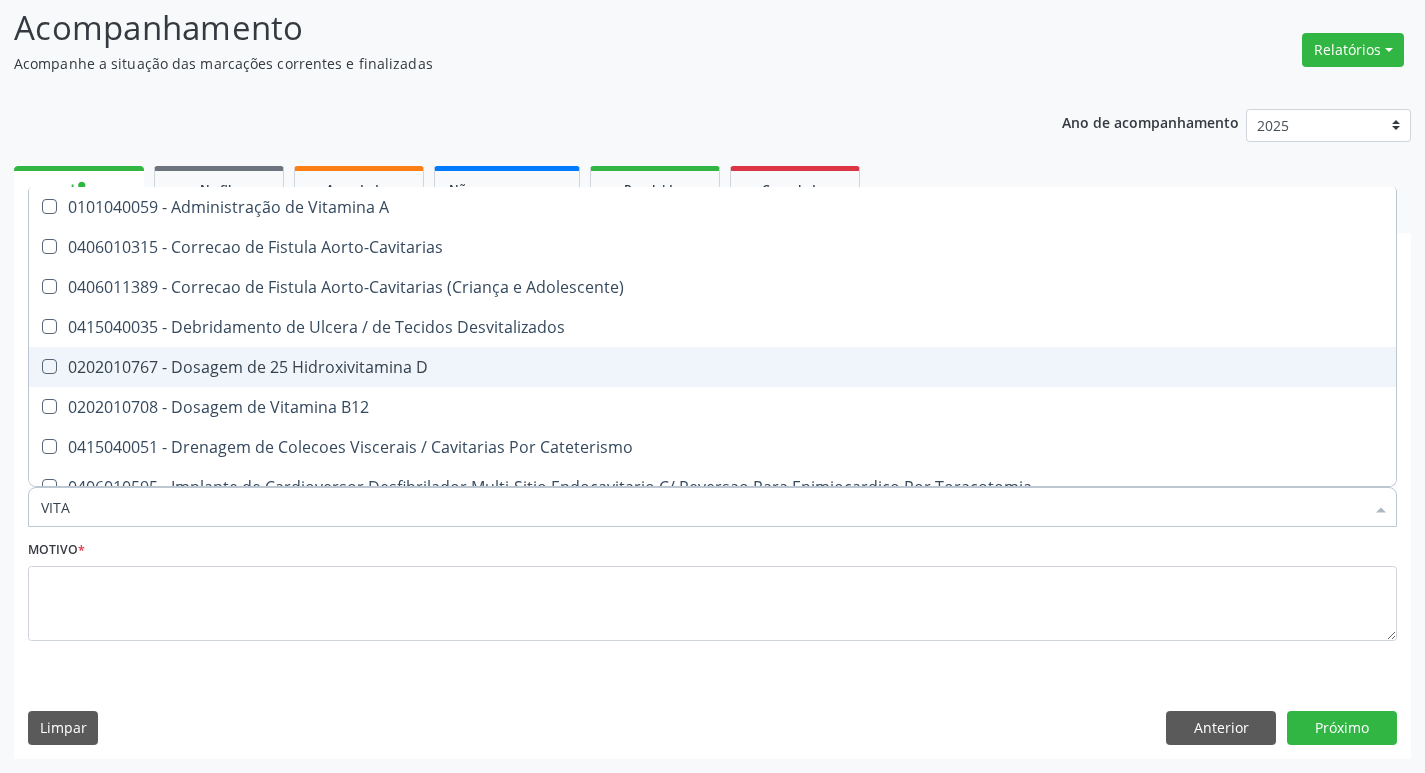 click on "0202010767 - Dosagem de 25 Hidroxivitamina D" at bounding box center [712, 367] 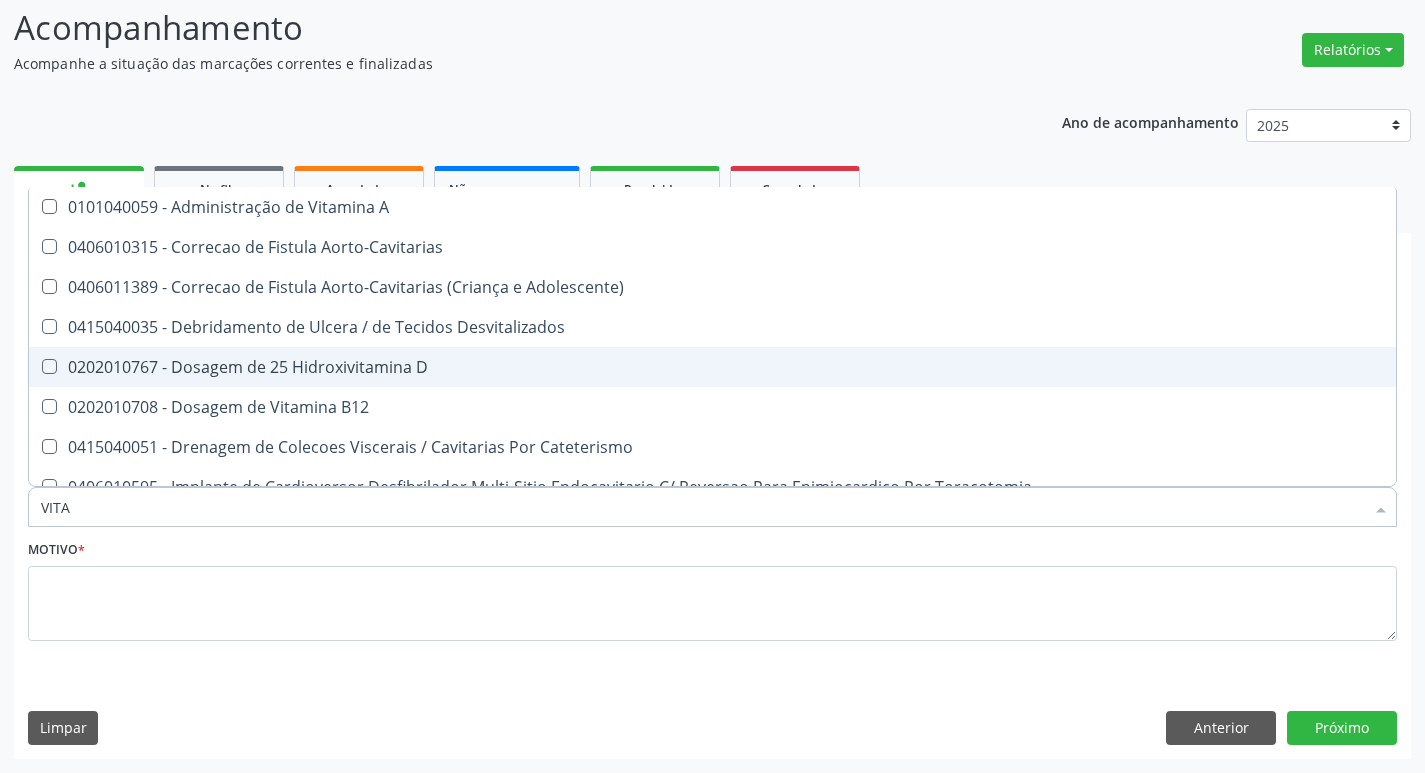 checkbox on "true" 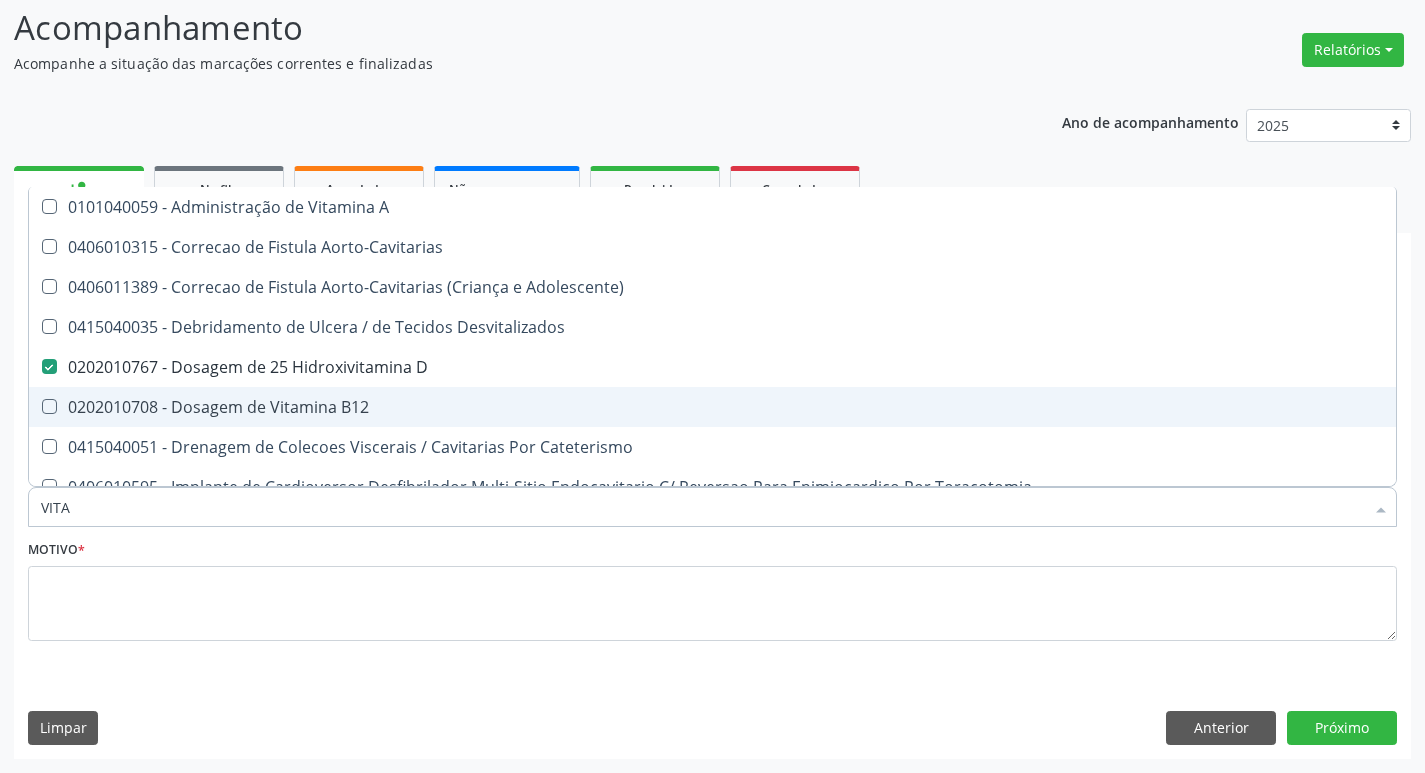 click on "0202010708 - Dosagem de Vitamina B12" at bounding box center [712, 407] 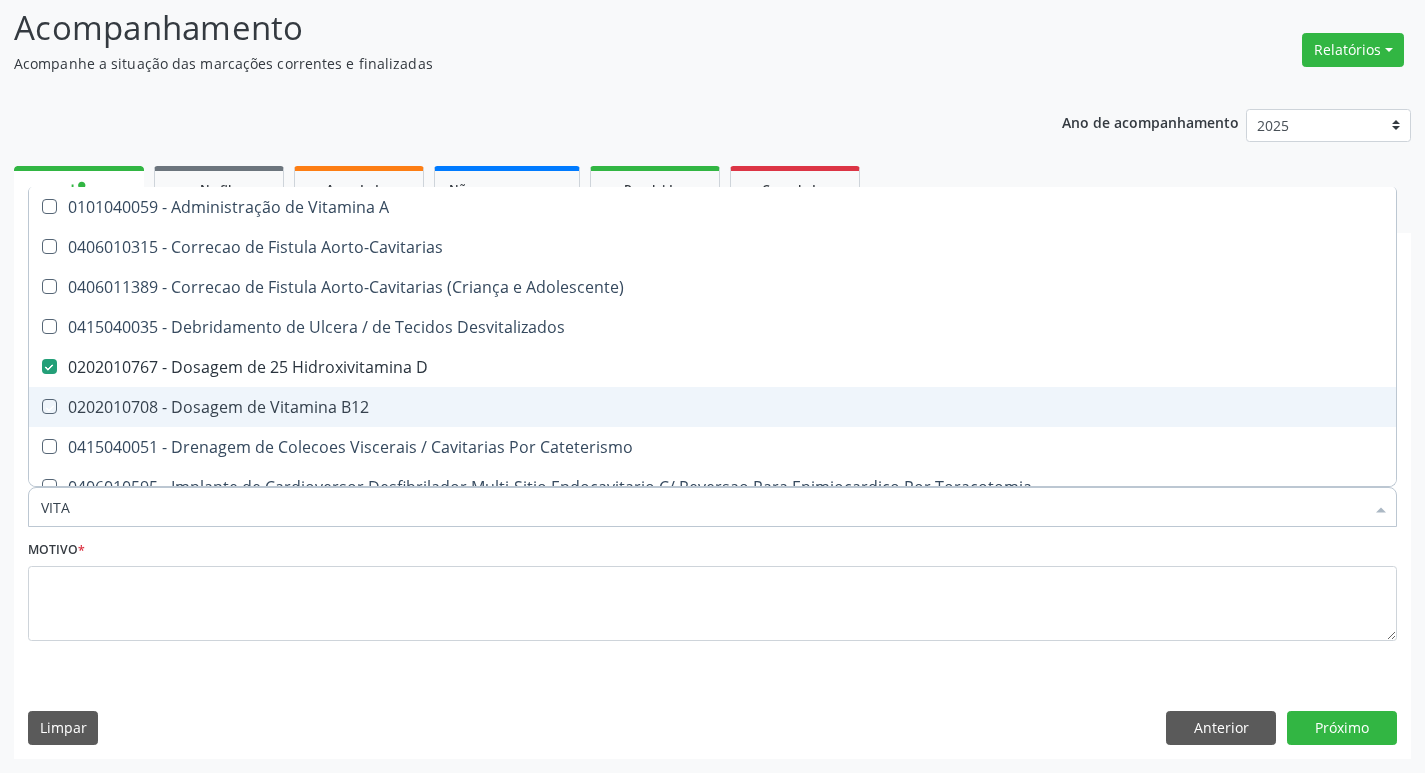 checkbox on "true" 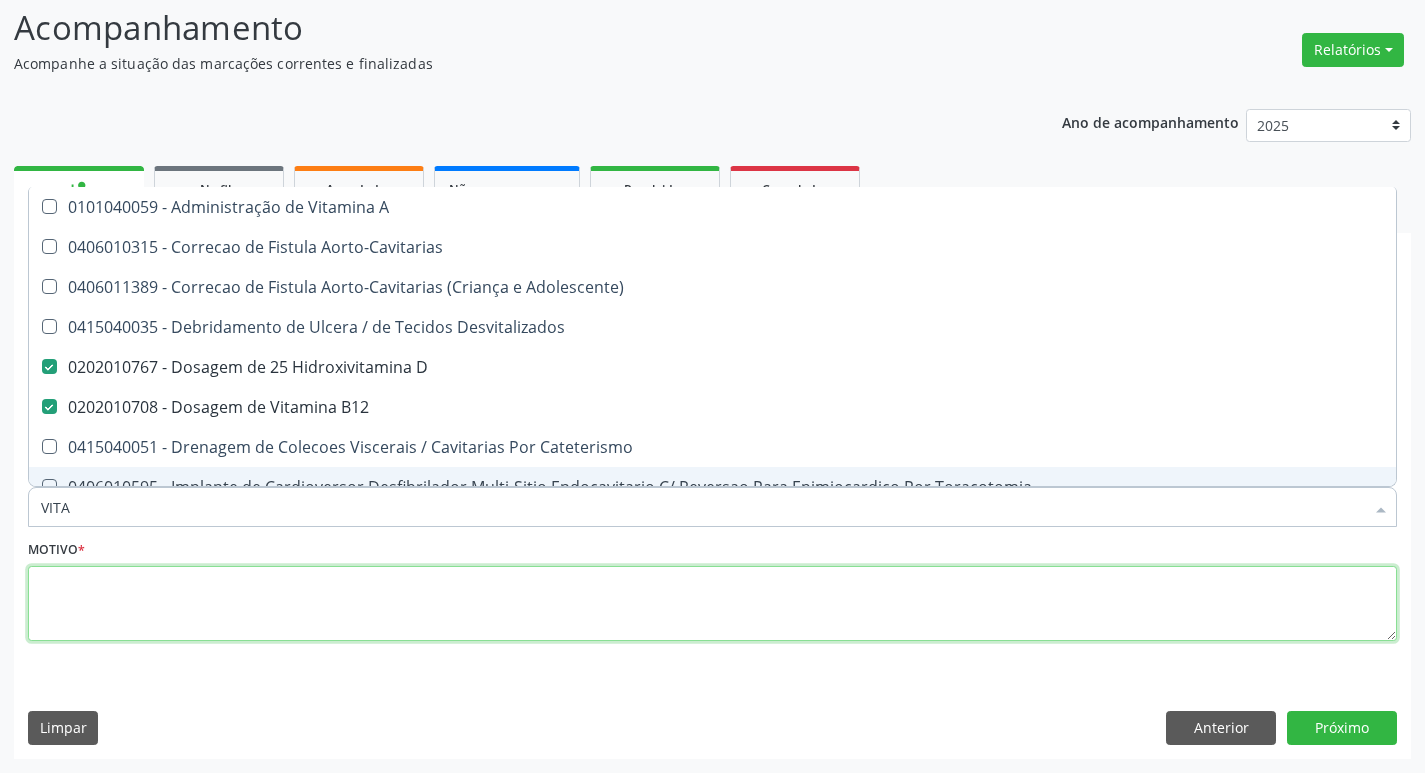 click at bounding box center (712, 604) 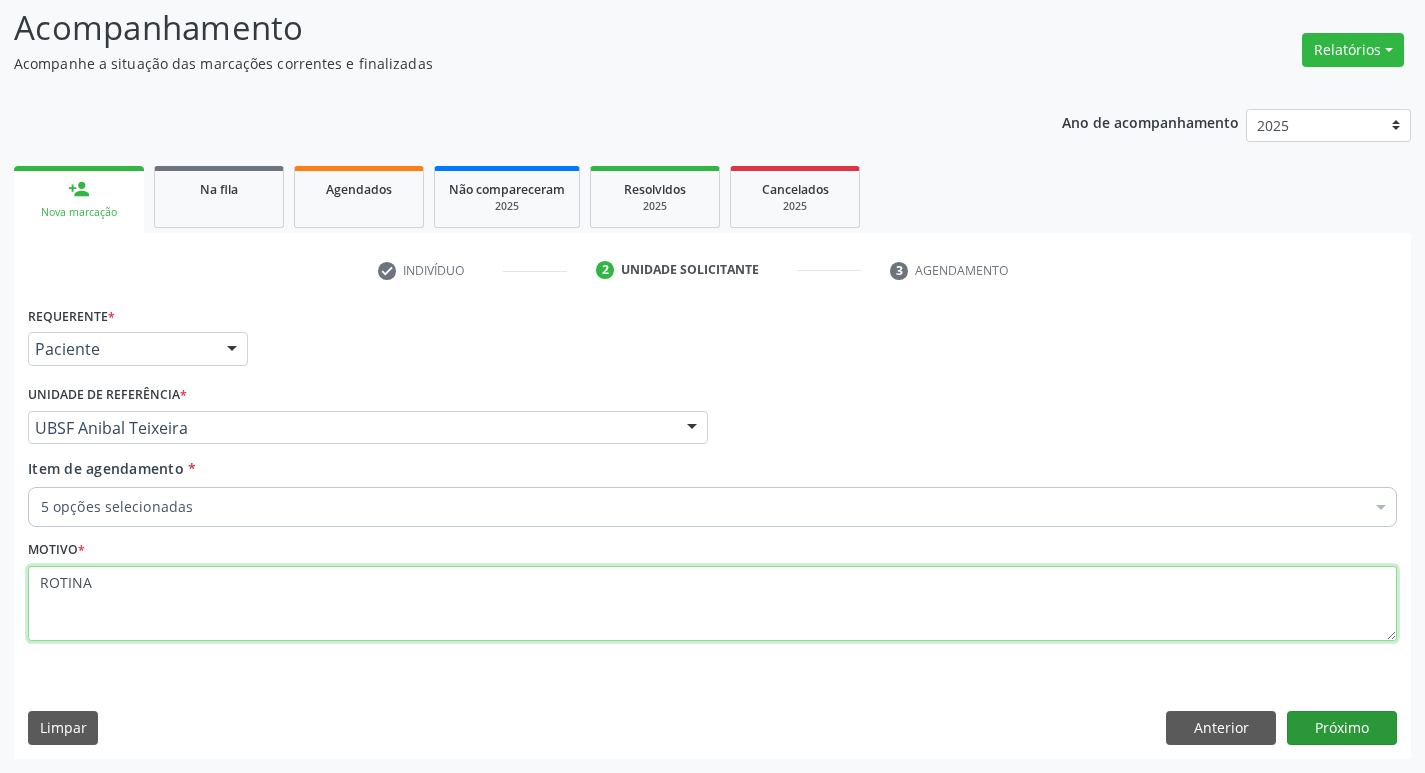 type on "ROTINA" 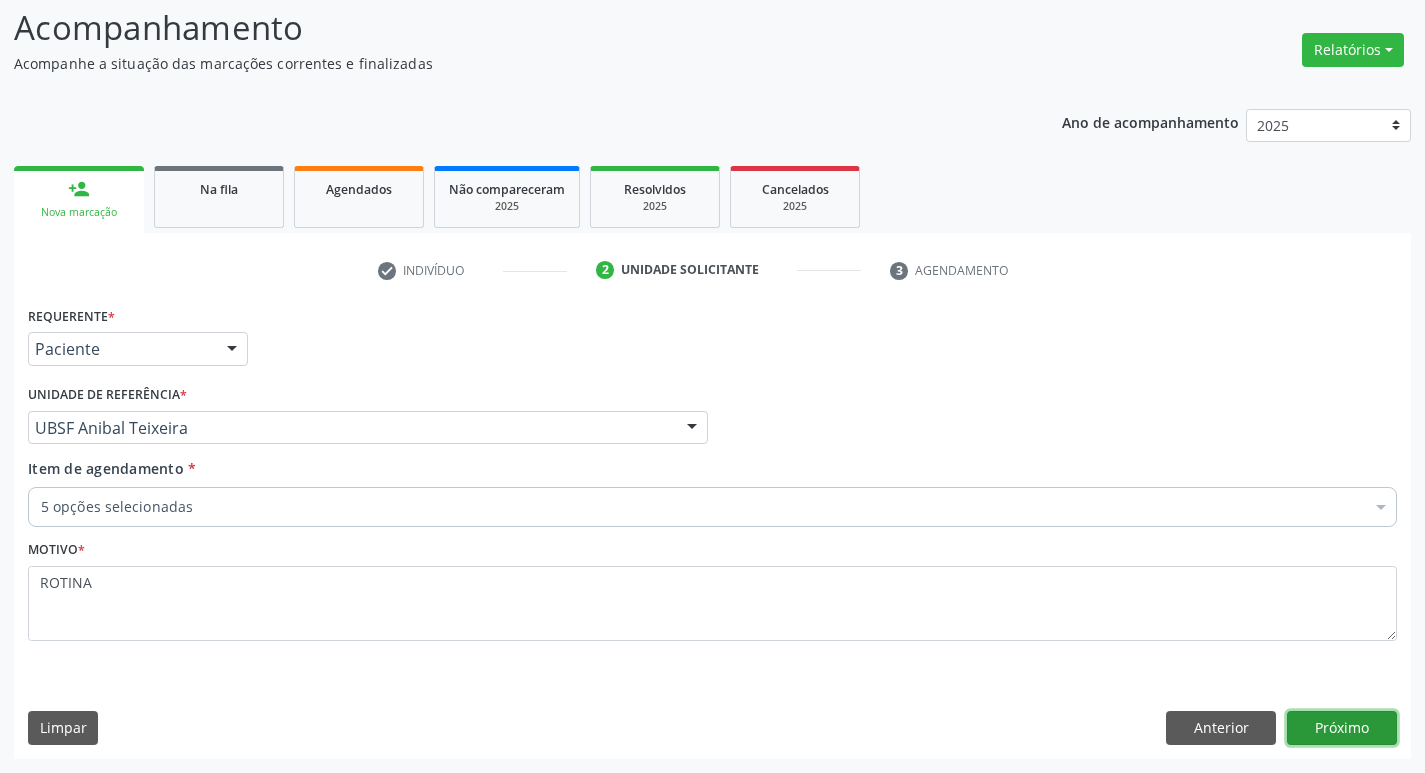 click on "Próximo" at bounding box center (1342, 728) 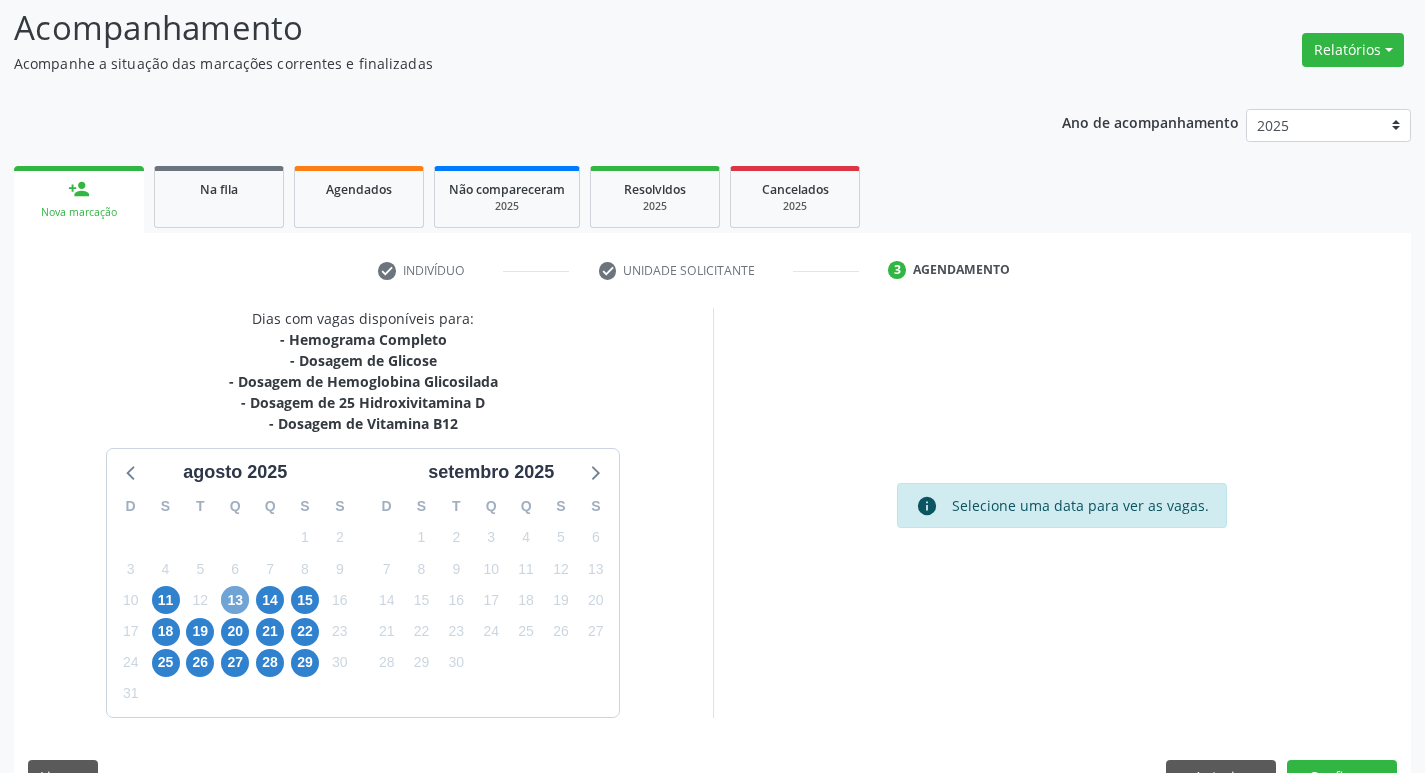click on "13" at bounding box center [235, 600] 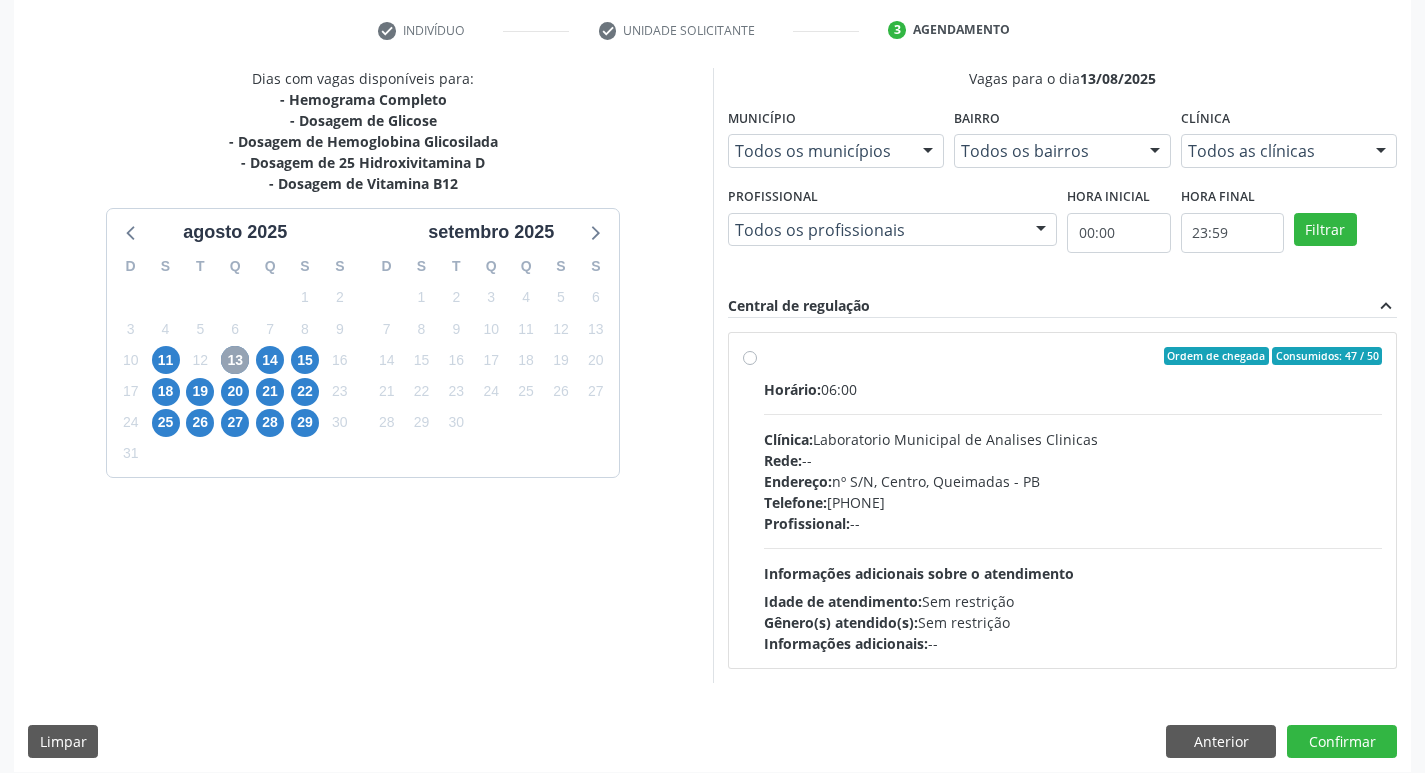 scroll, scrollTop: 386, scrollLeft: 0, axis: vertical 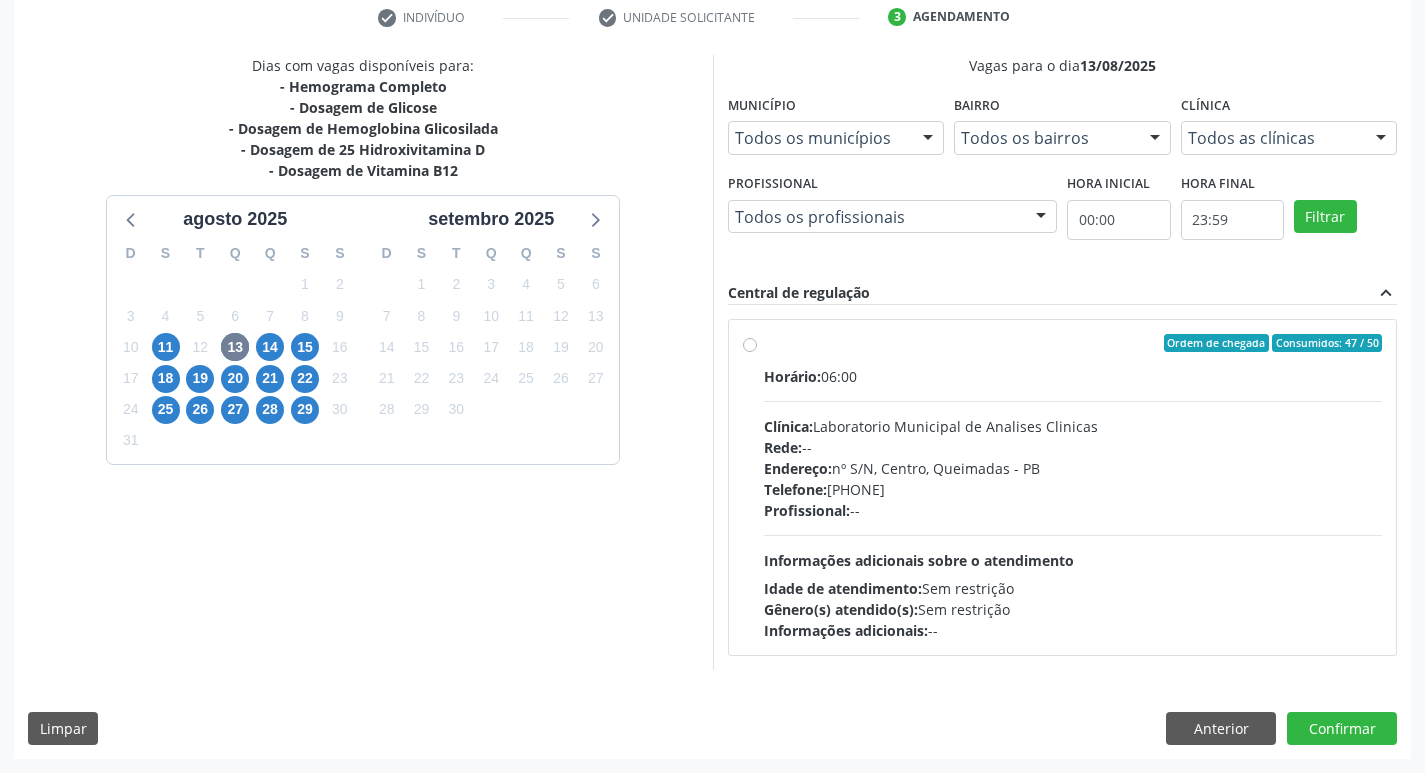click on "Horário:   06:00
Clínica:  Laboratorio Municipal de Analises Clinicas
Rede:
--
Endereço:   nº S/N, Centro, Queimadas - PB
Telefone:   (83) 33921344
Profissional:
--
Informações adicionais sobre o atendimento
Idade de atendimento:
Sem restrição
Gênero(s) atendido(s):
Sem restrição
Informações adicionais:
--" at bounding box center [1073, 503] 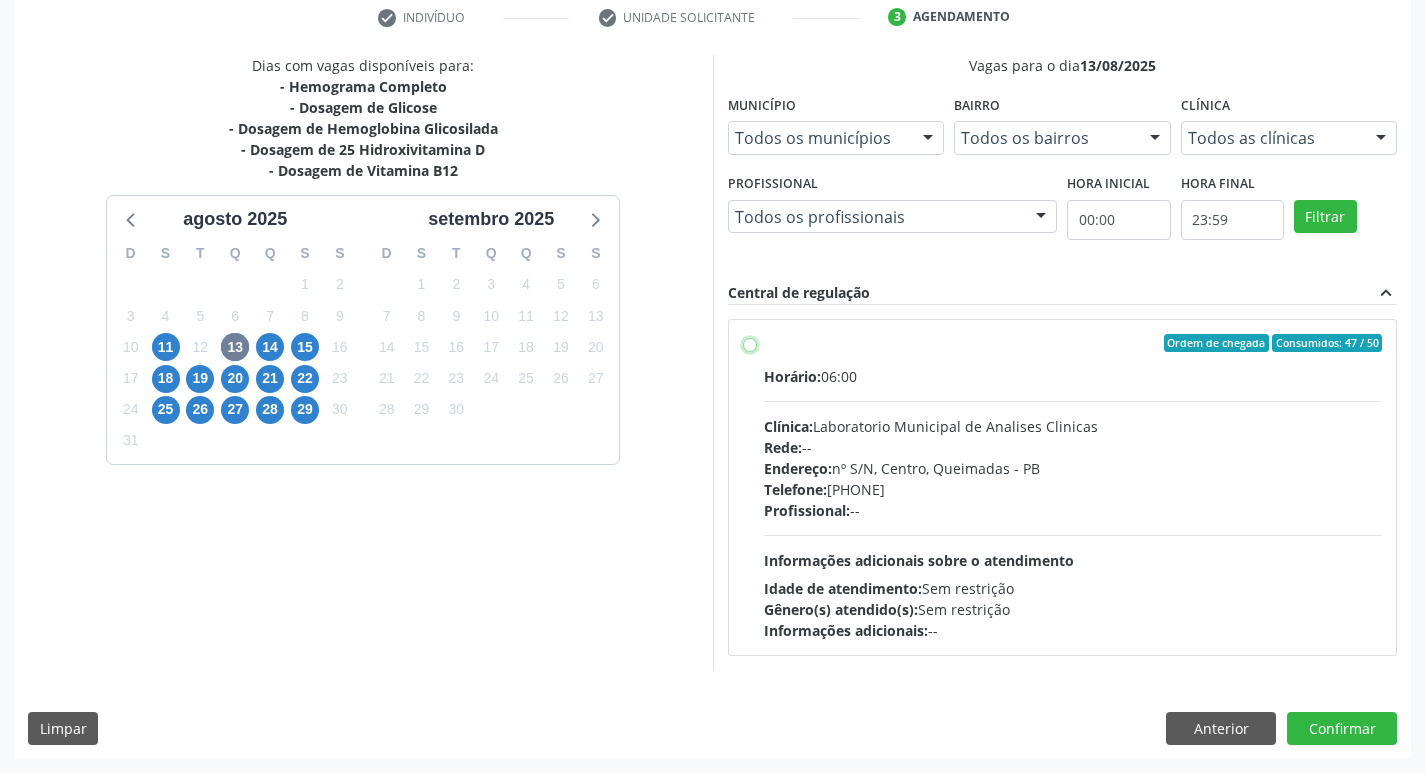 click on "Ordem de chegada
Consumidos: 47 / 50
Horário:   06:00
Clínica:  Laboratorio Municipal de Analises Clinicas
Rede:
--
Endereço:   nº S/N, Centro, Queimadas - PB
Telefone:   (83) 33921344
Profissional:
--
Informações adicionais sobre o atendimento
Idade de atendimento:
Sem restrição
Gênero(s) atendido(s):
Sem restrição
Informações adicionais:
--" at bounding box center [750, 343] 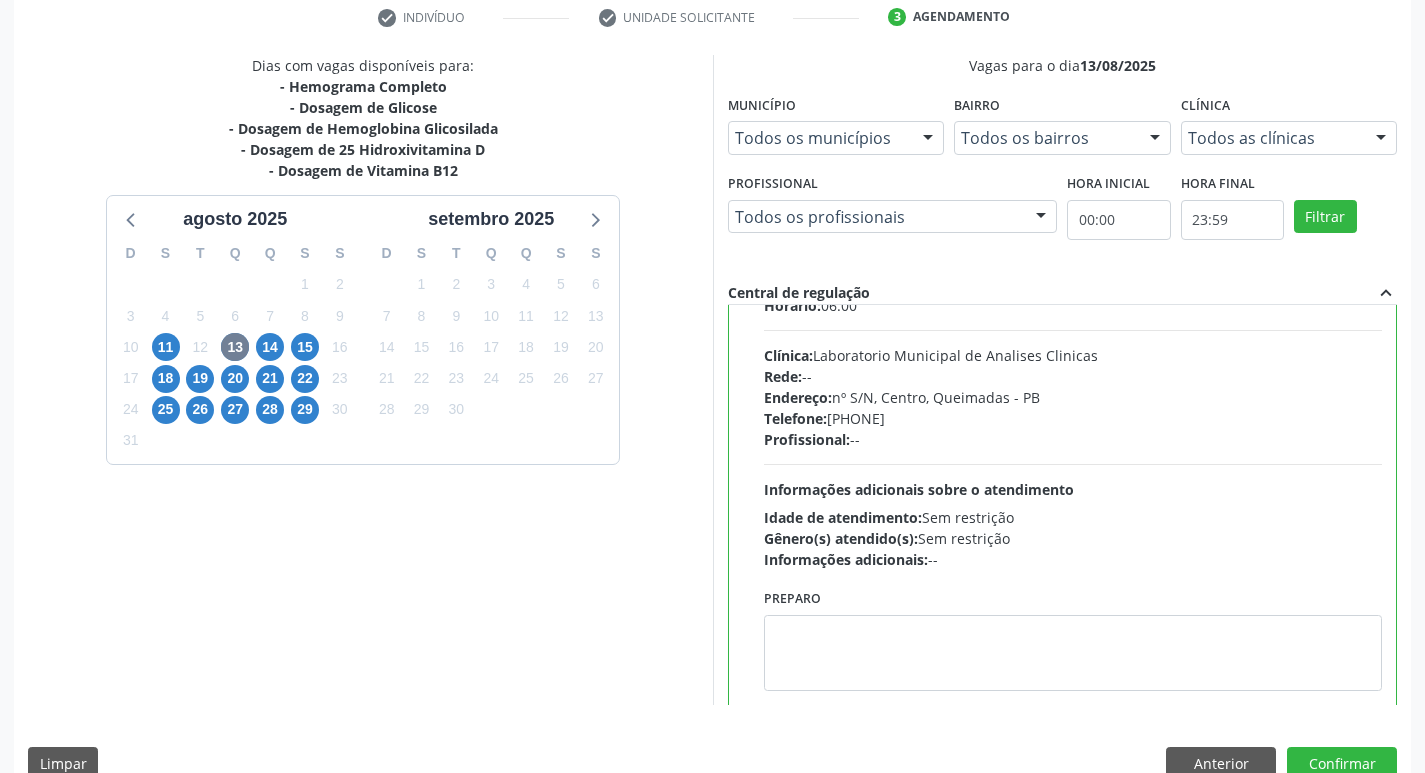 scroll, scrollTop: 99, scrollLeft: 0, axis: vertical 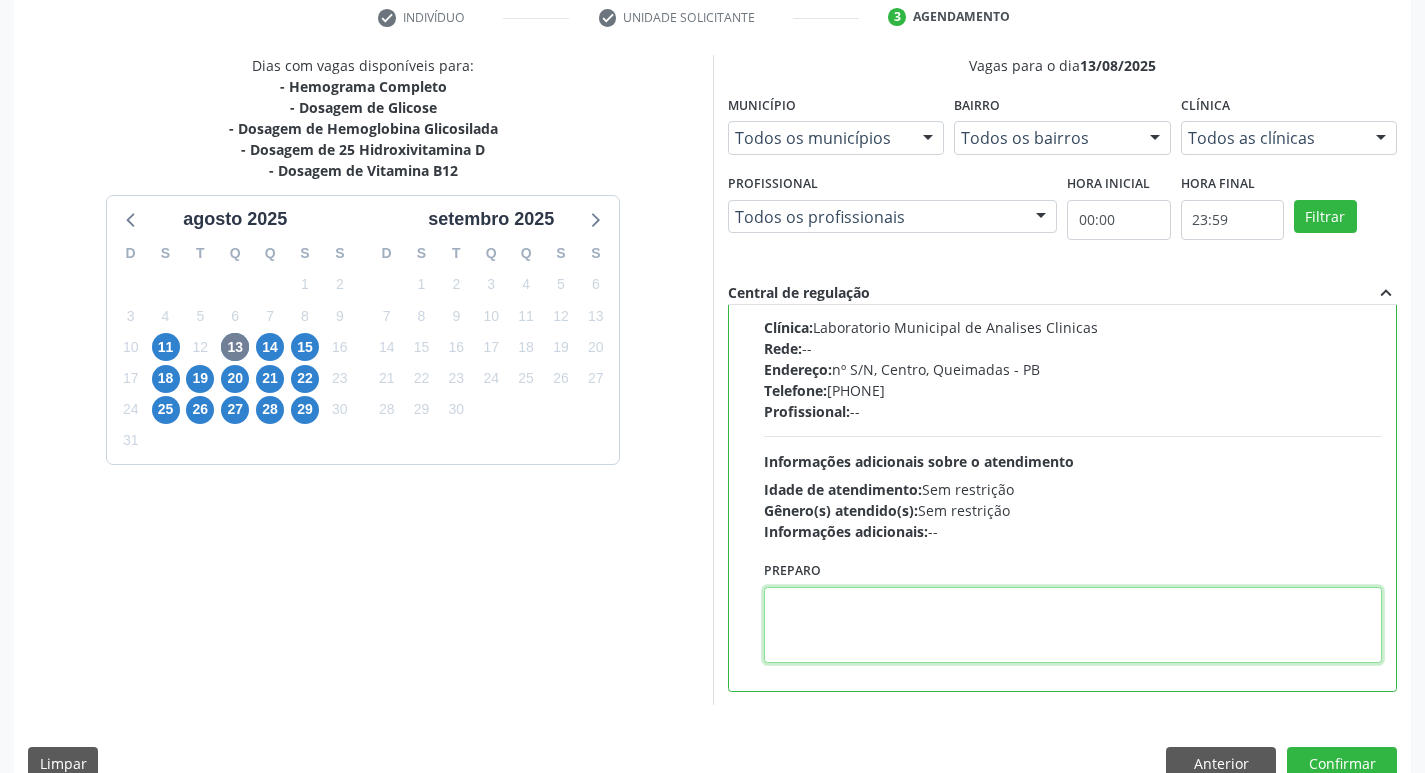 click at bounding box center (1073, 625) 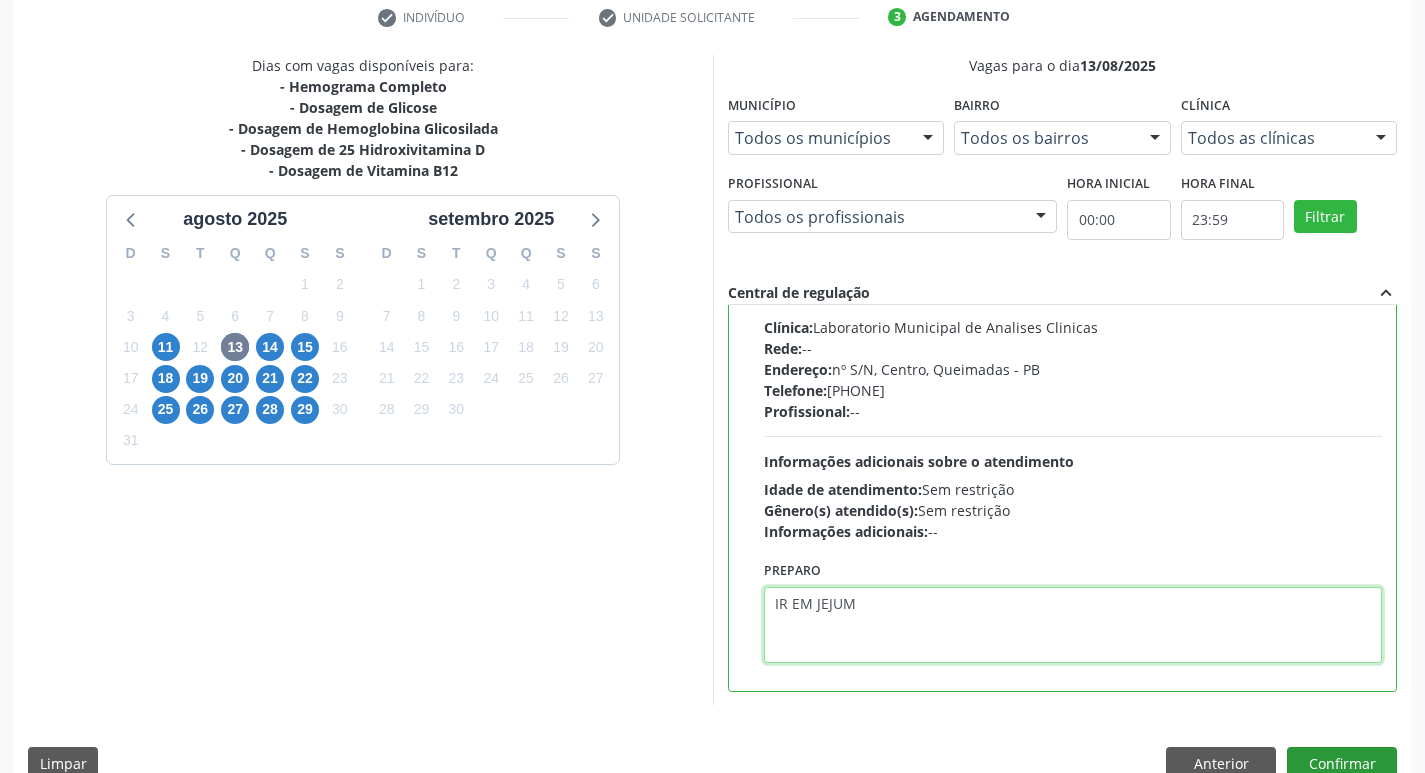 type on "IR EM JEJUM" 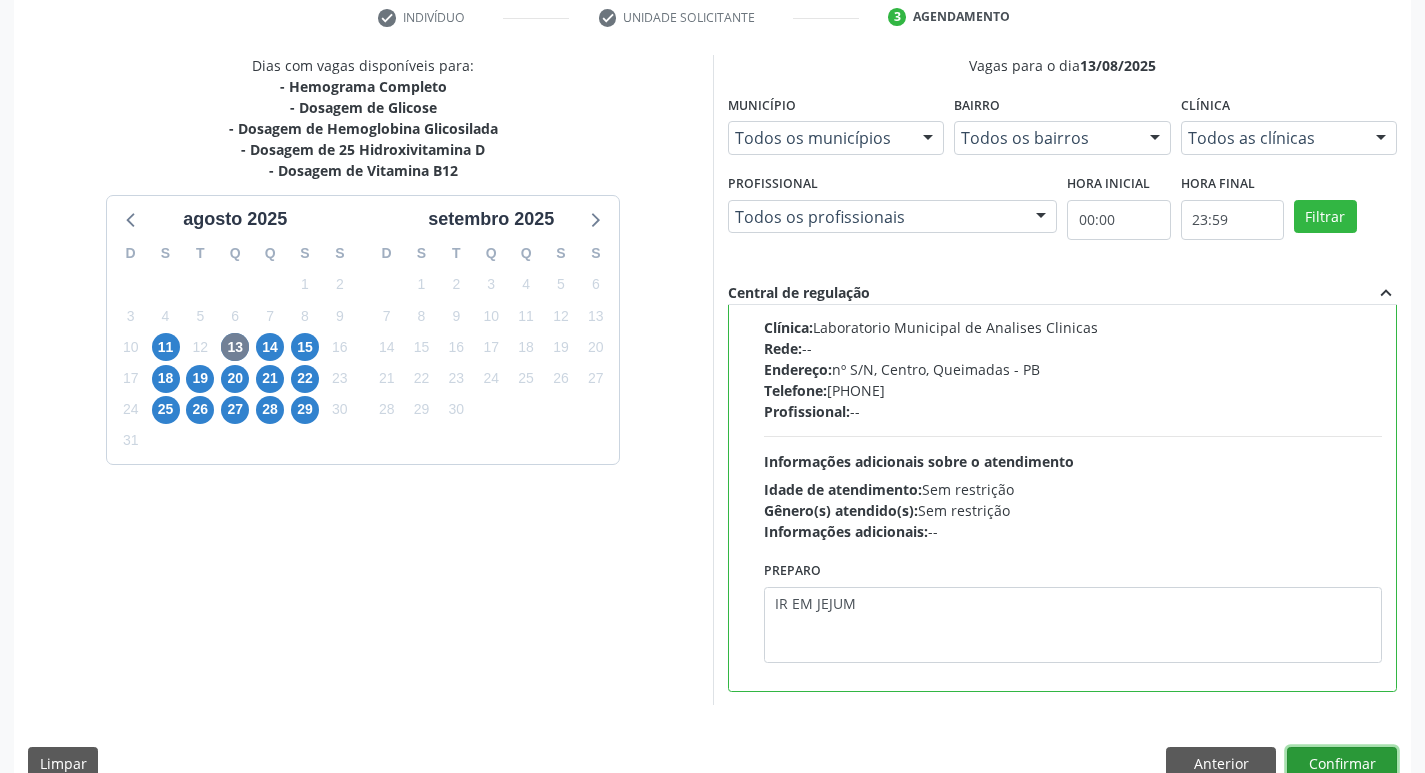 click on "Confirmar" at bounding box center [1342, 764] 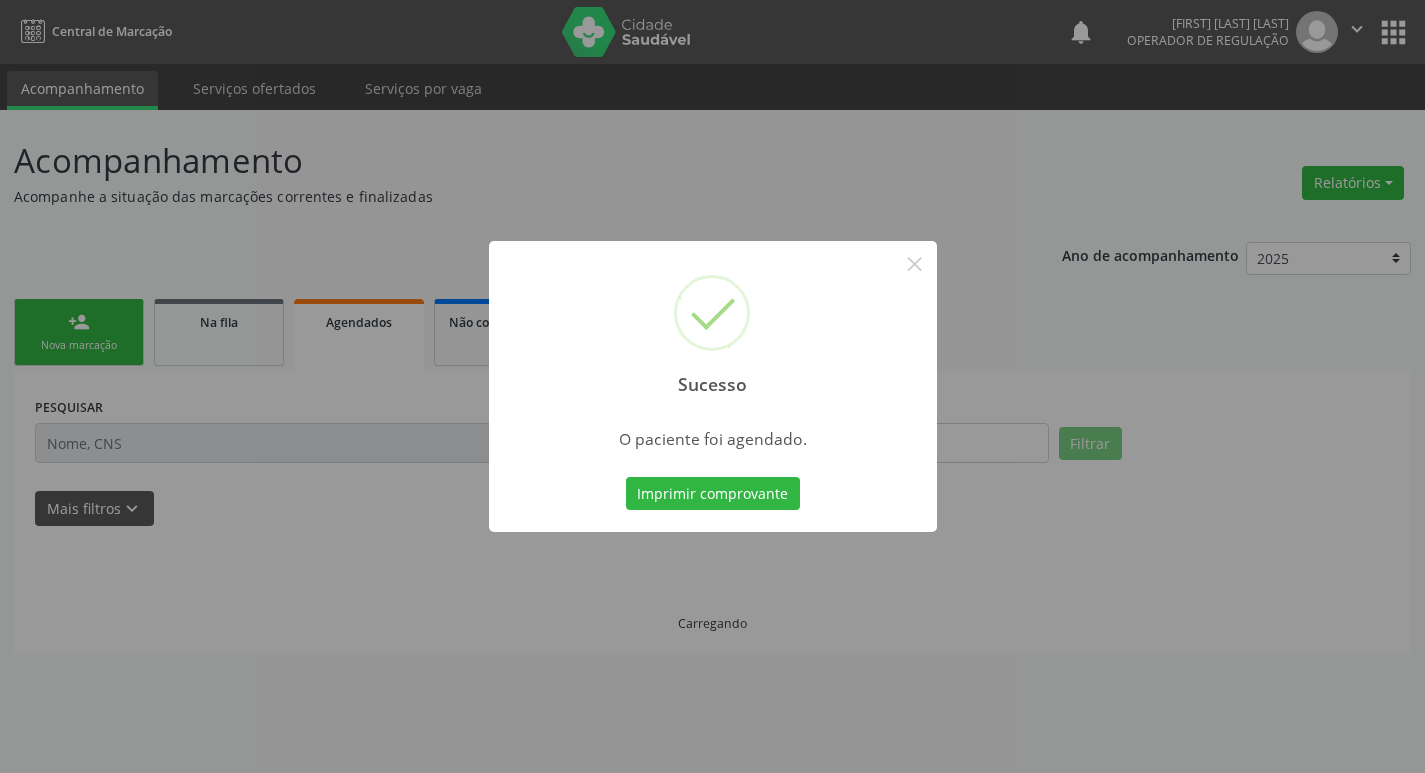 scroll, scrollTop: 0, scrollLeft: 0, axis: both 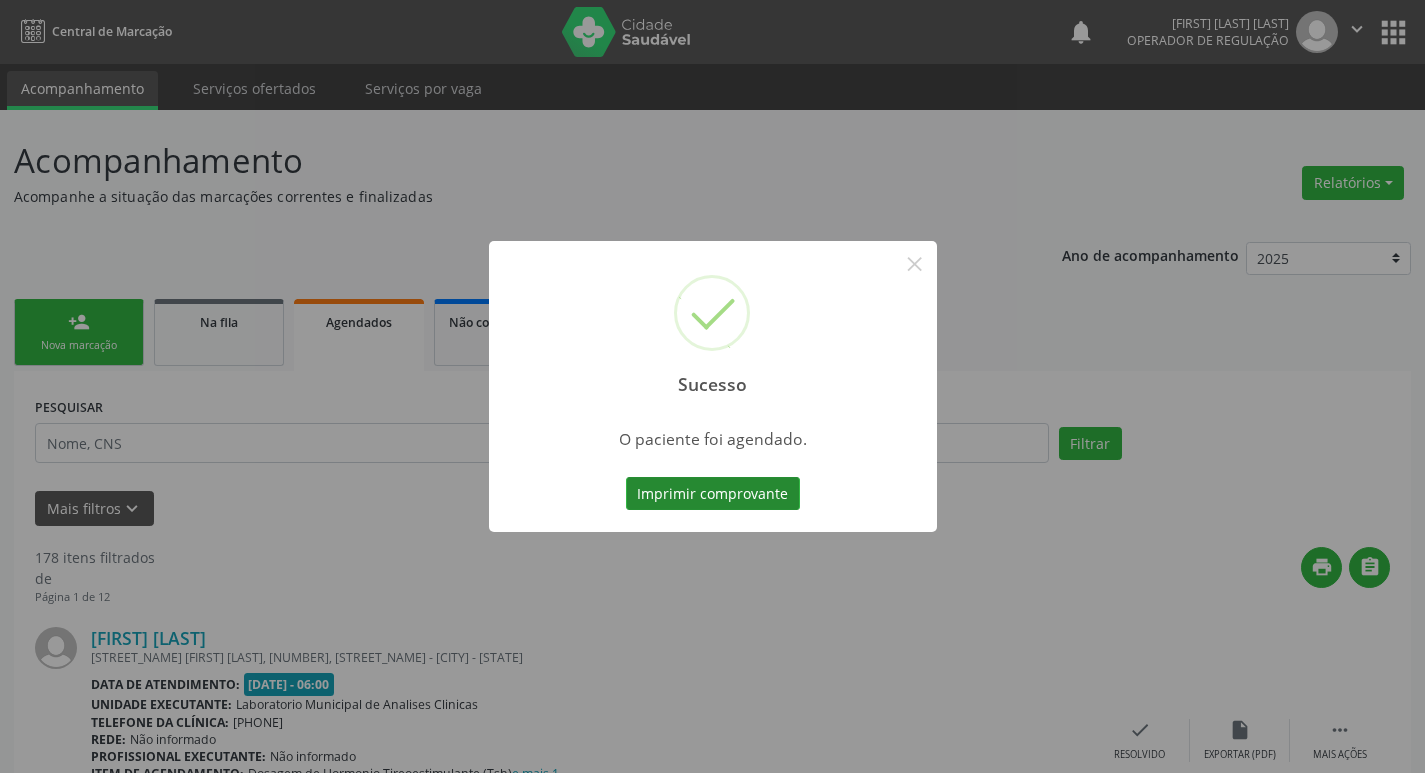 click on "Imprimir comprovante" at bounding box center (713, 494) 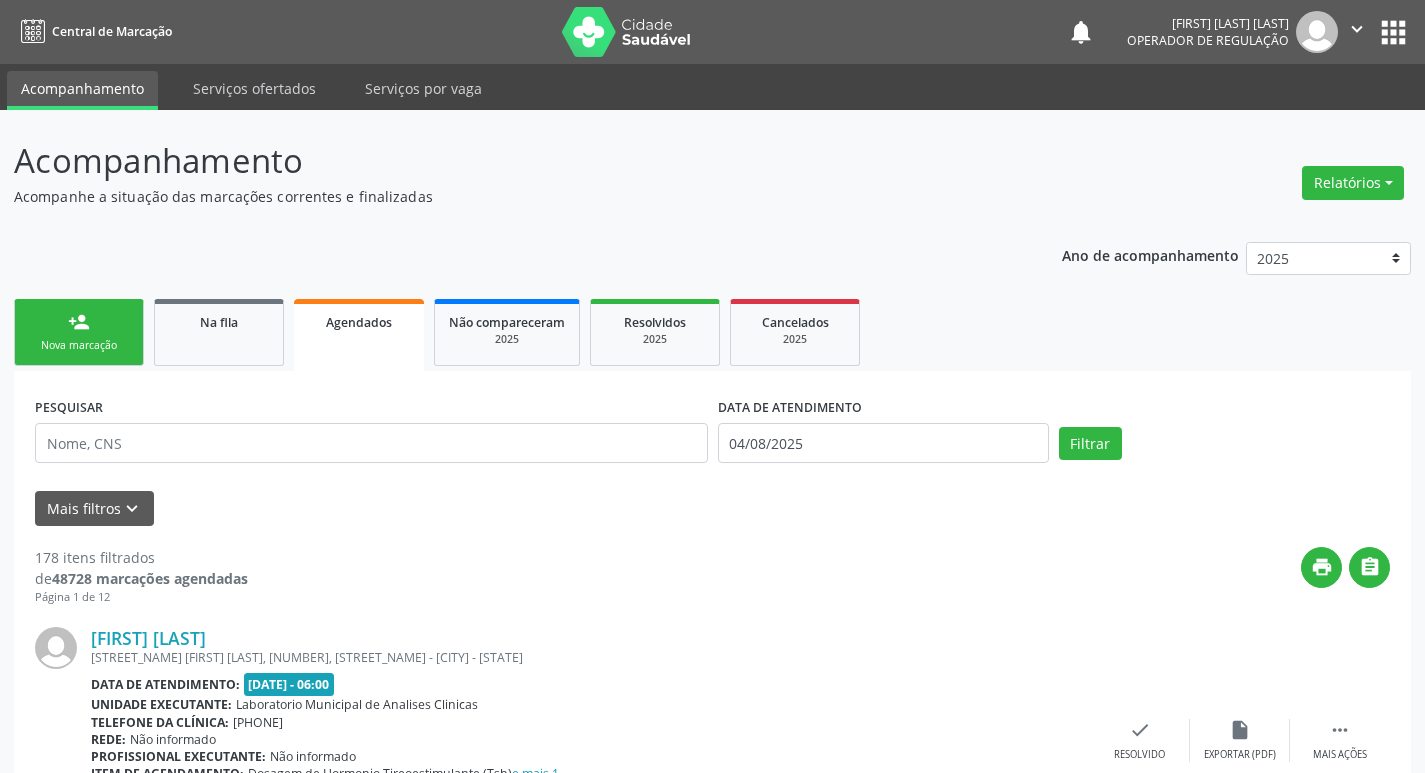 click on "person_add
Nova marcação" at bounding box center (79, 332) 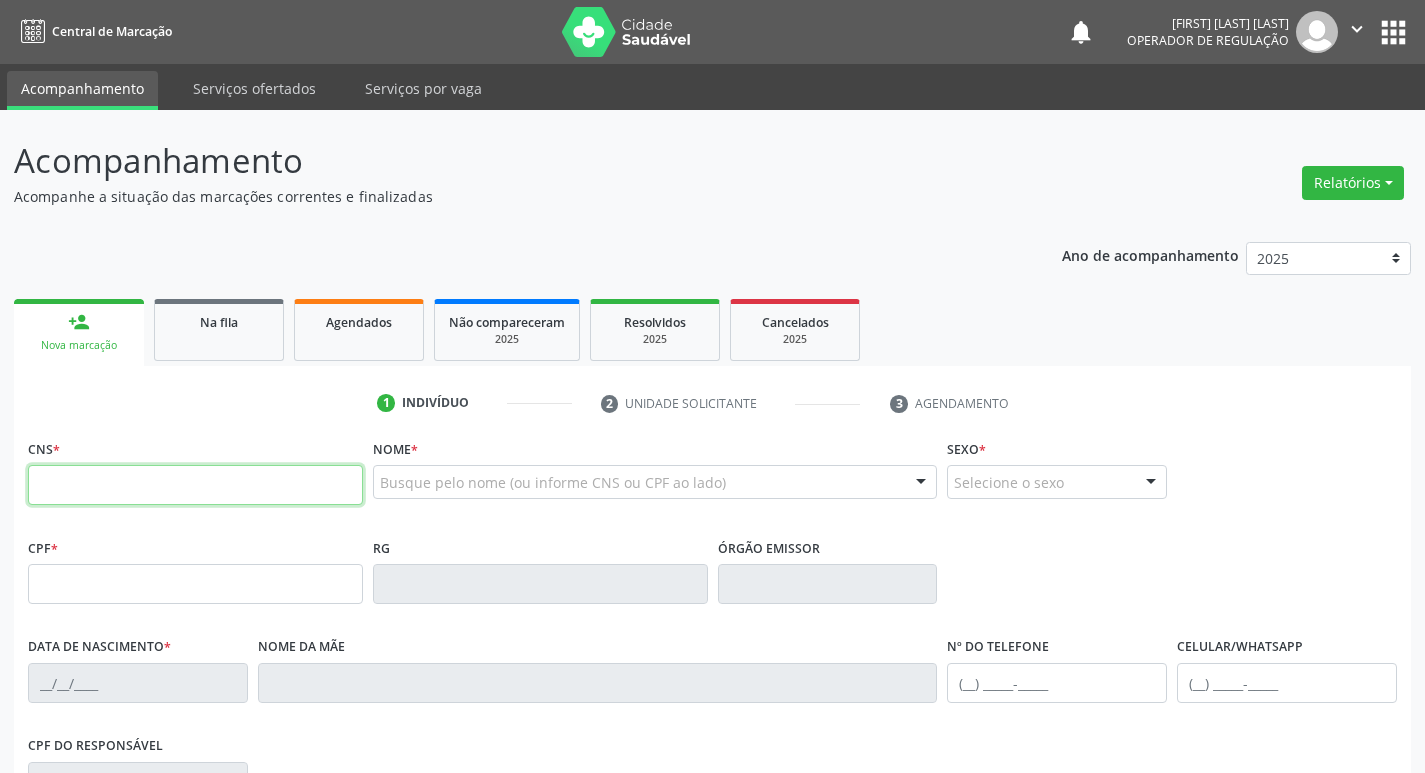 click at bounding box center [195, 485] 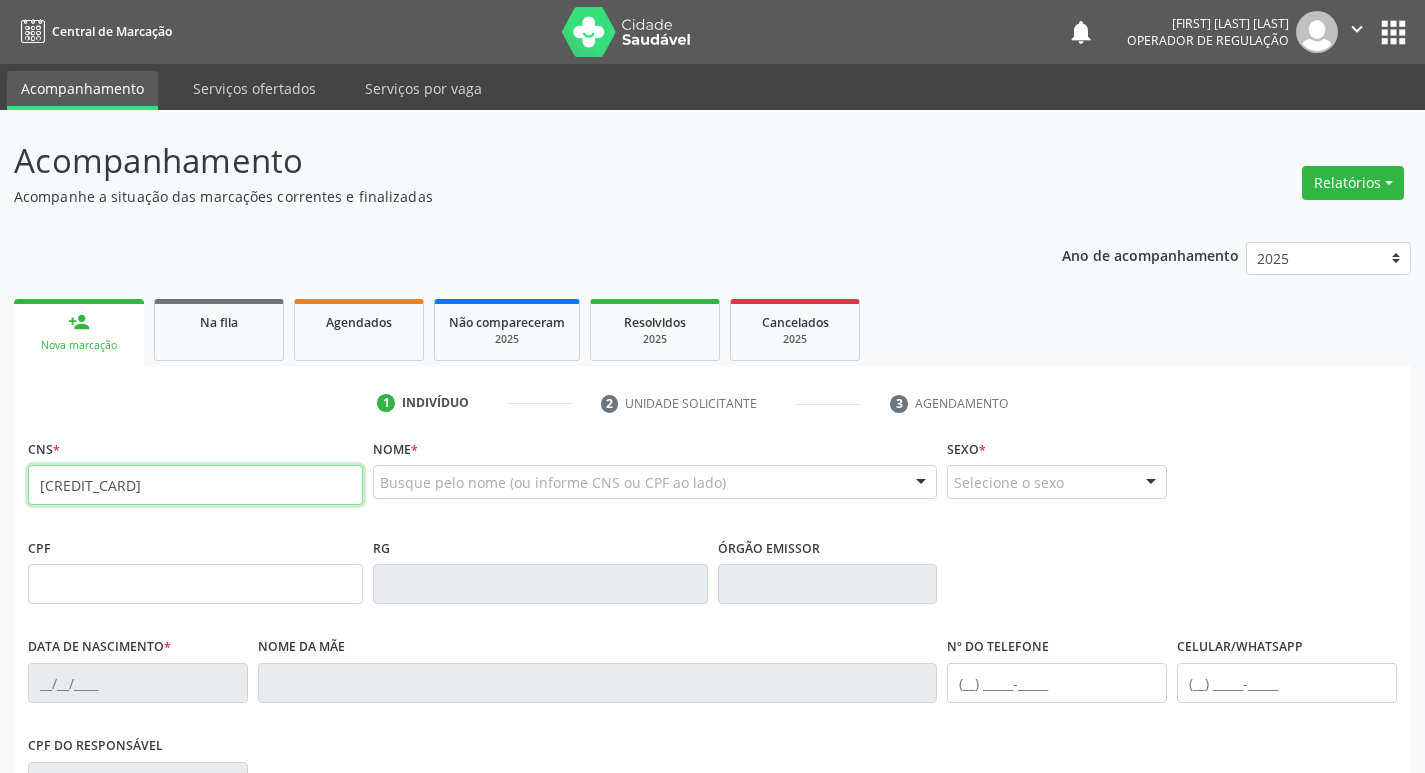 type on "700 0006 1027 4303" 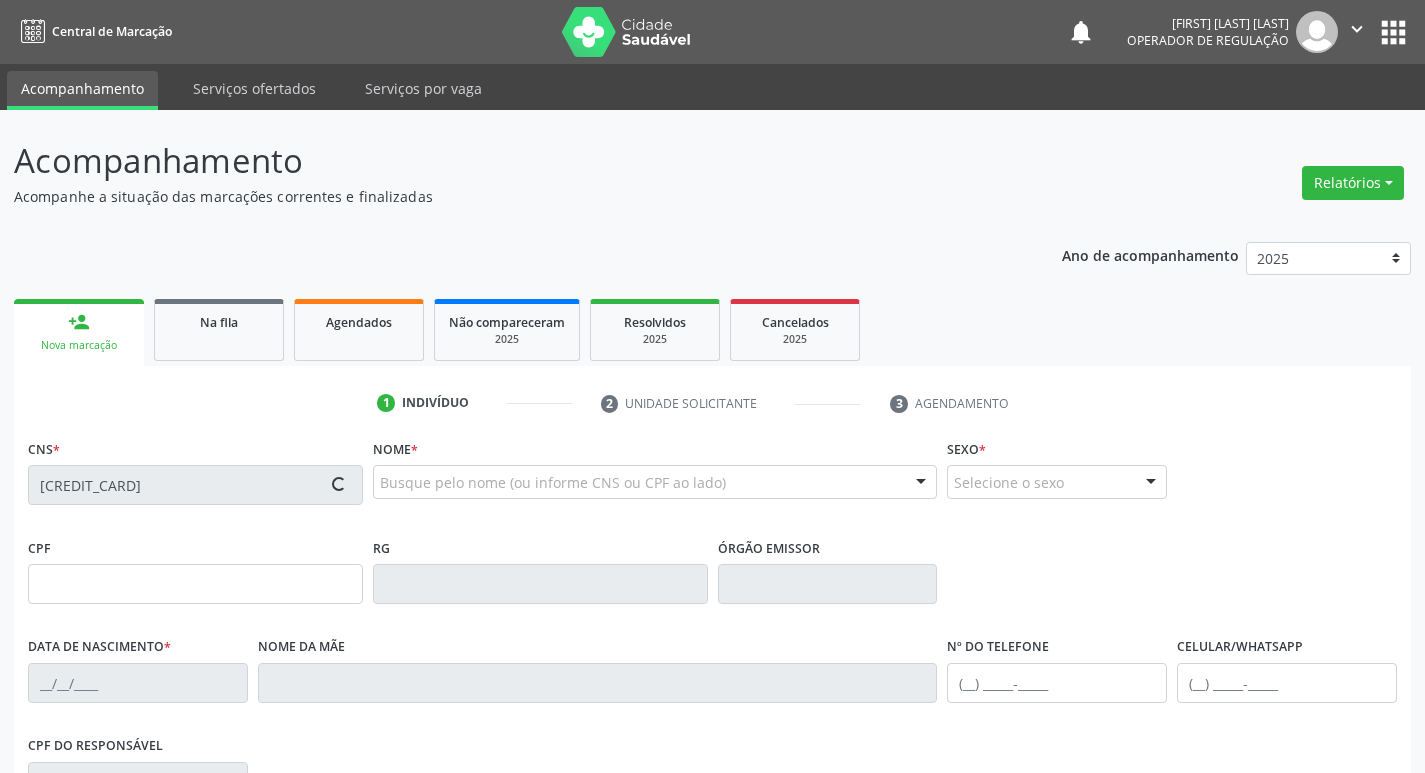 type on "110.854.174-76" 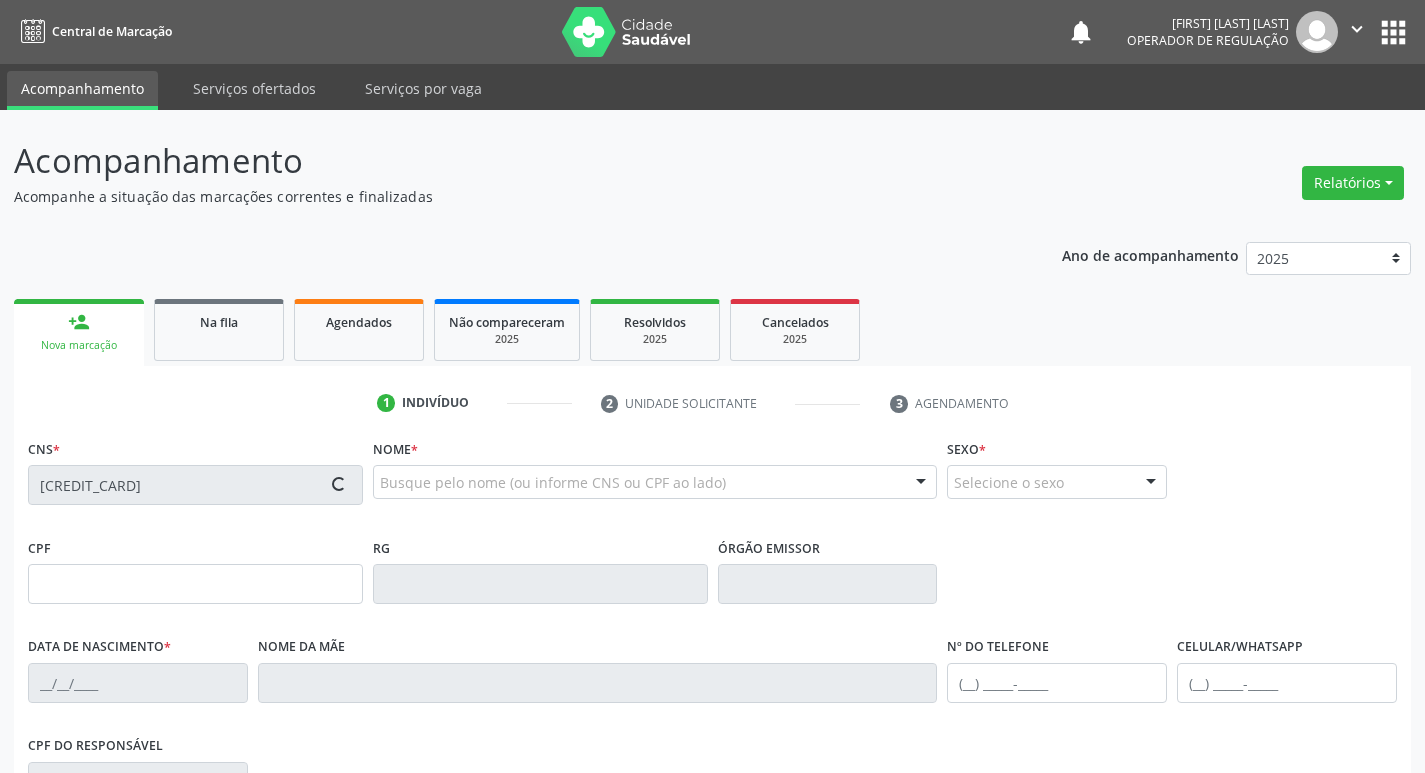 type on "05/11/1992" 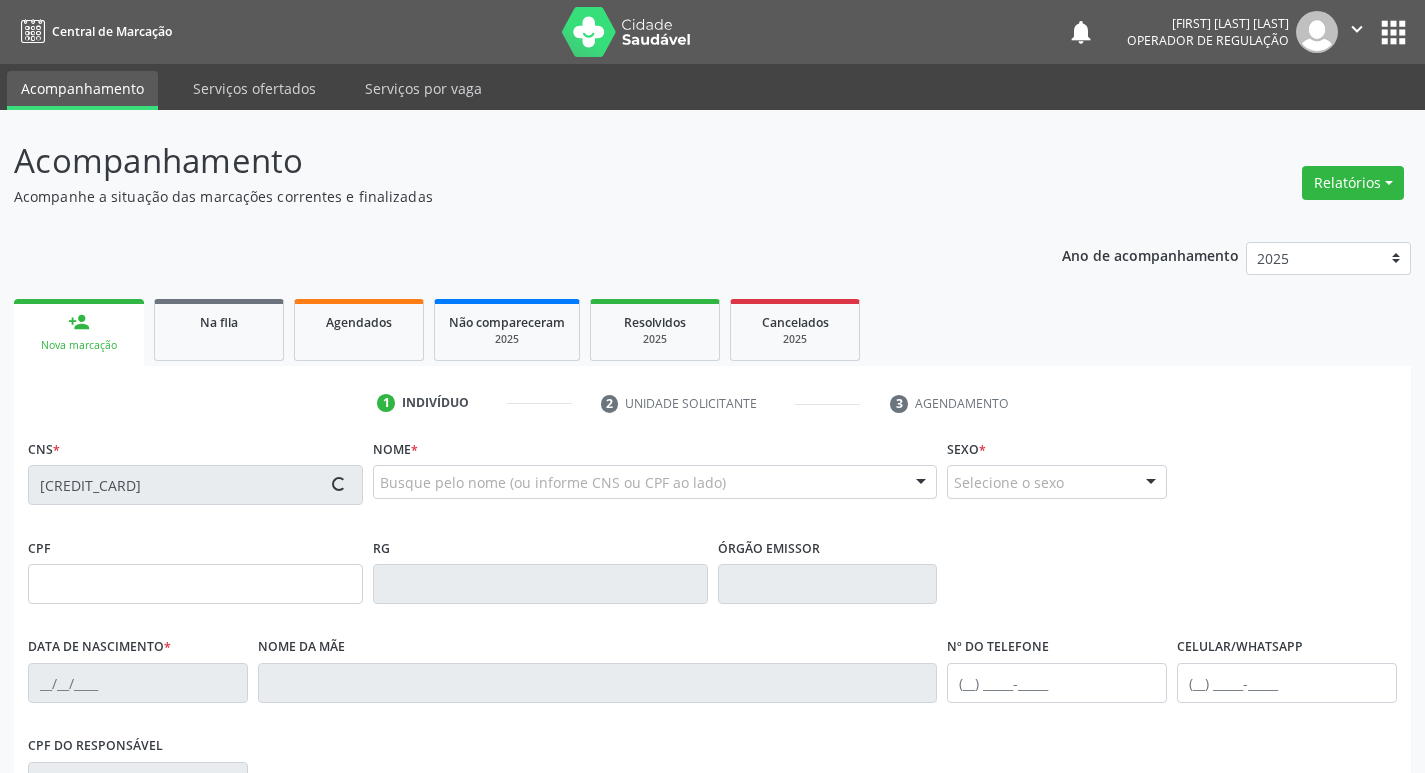 type on "Maria das Gracas Carlos Barbosa Monteiro da Silva" 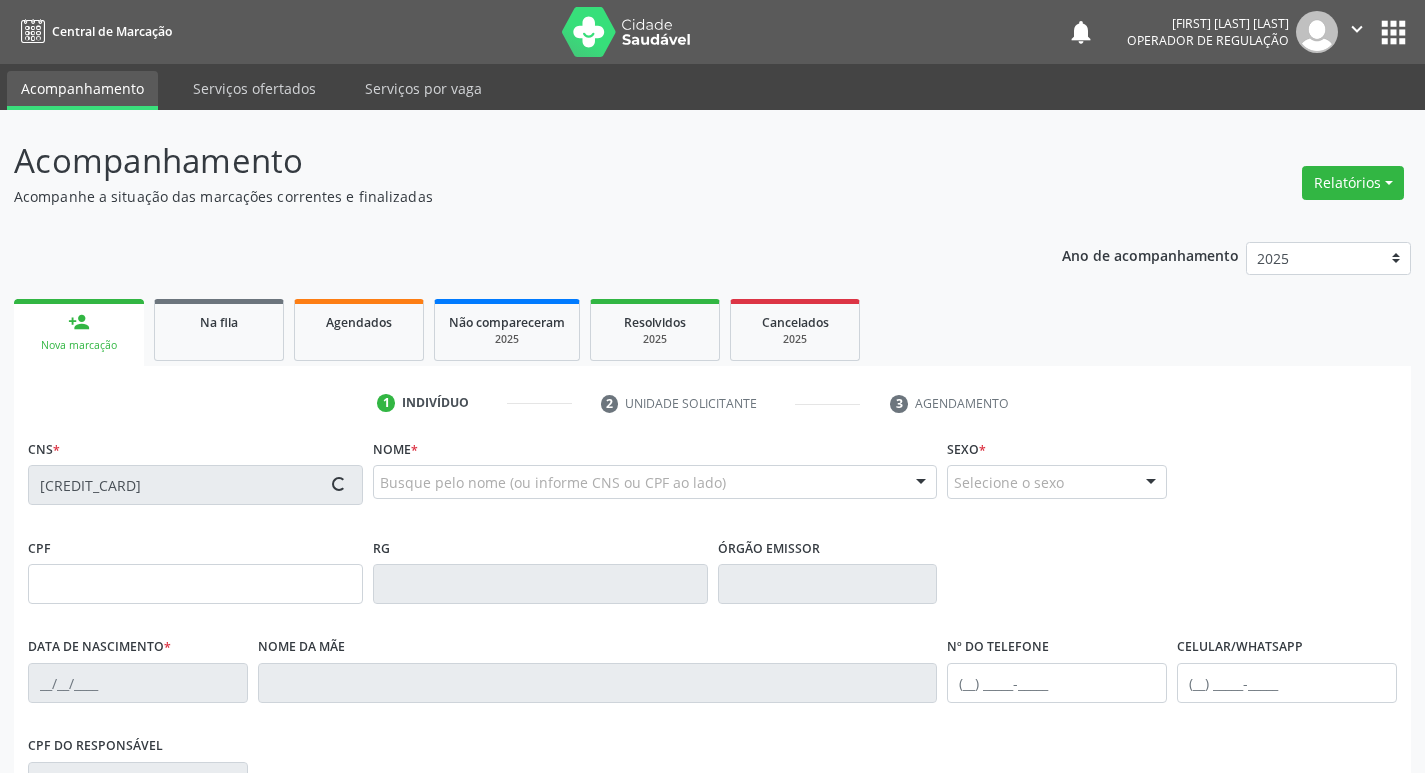 type on "(21) 97218-5473" 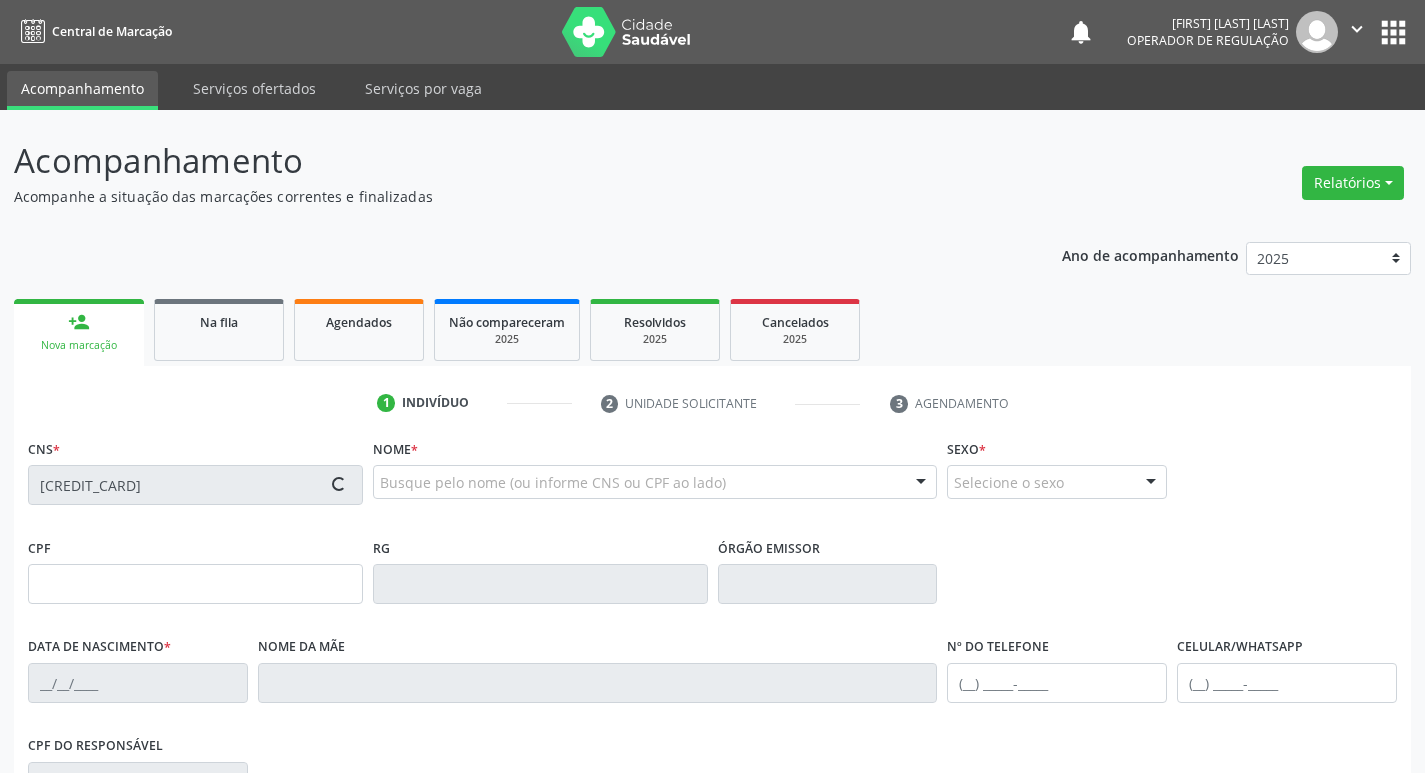 type on "94" 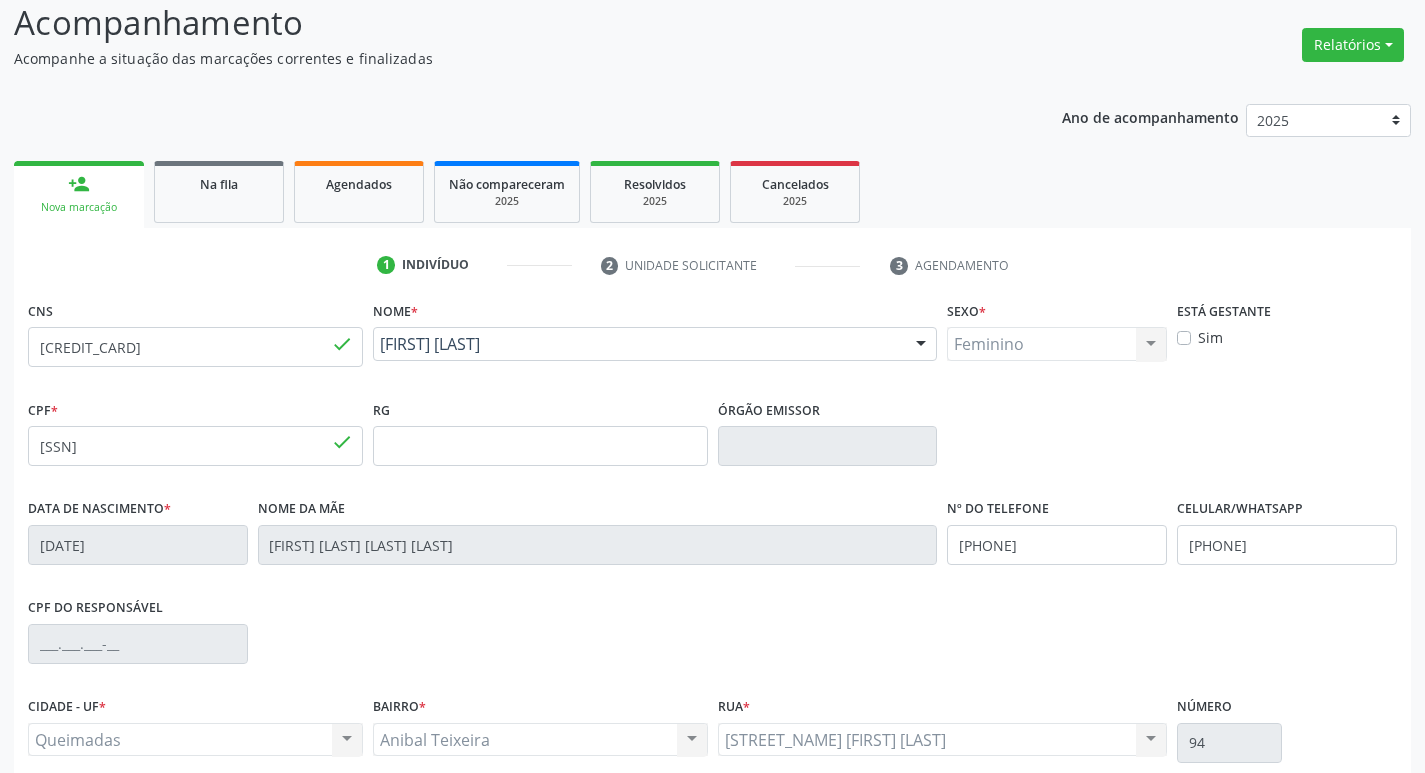 scroll, scrollTop: 311, scrollLeft: 0, axis: vertical 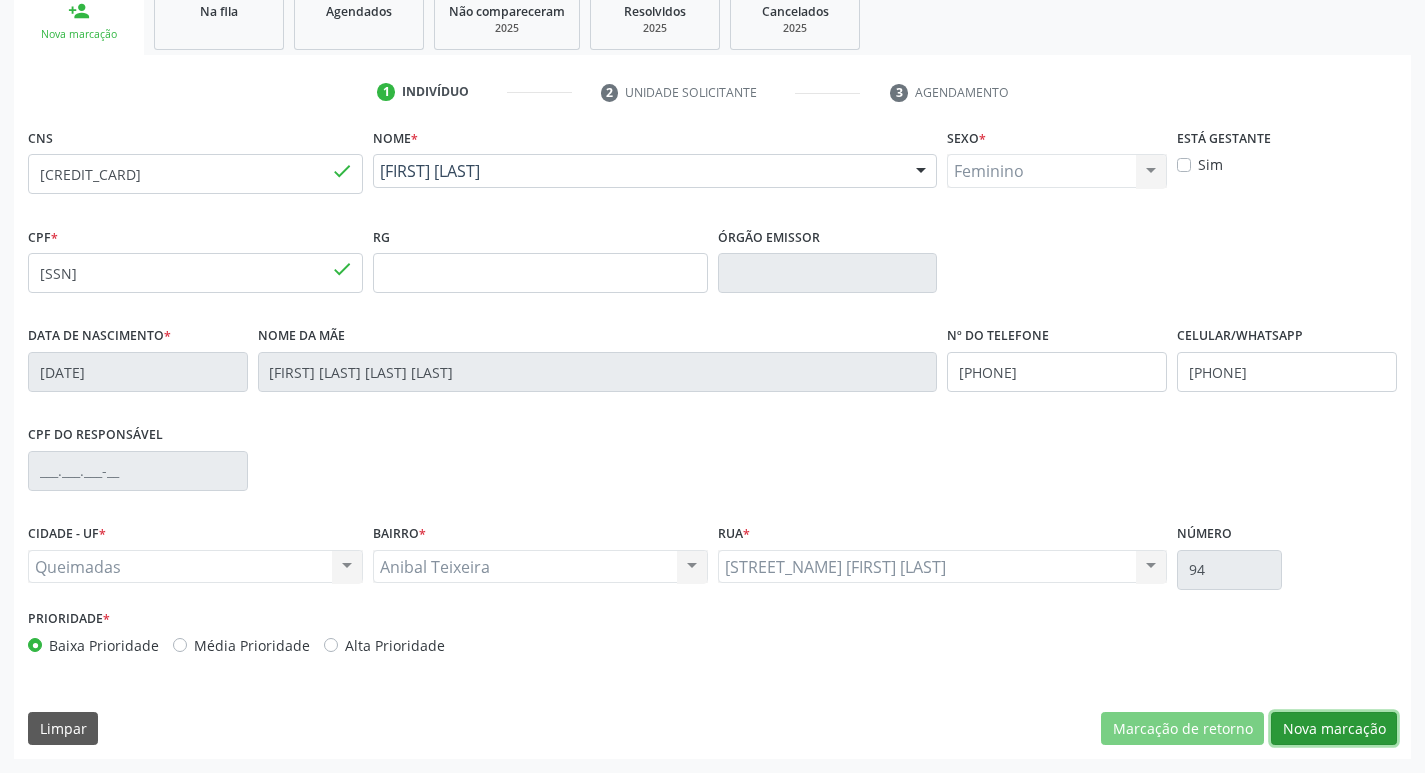 click on "Nova marcação" at bounding box center [1334, 729] 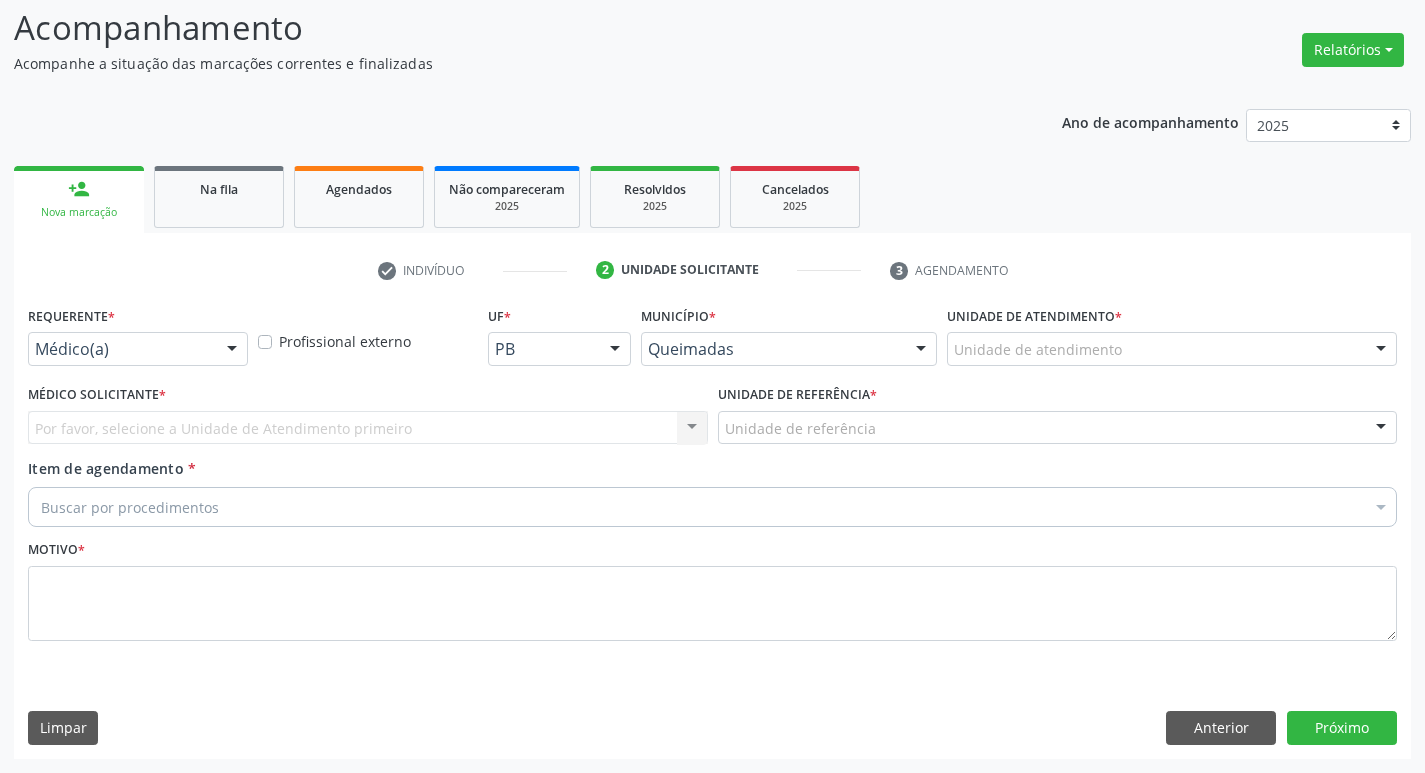 scroll, scrollTop: 133, scrollLeft: 0, axis: vertical 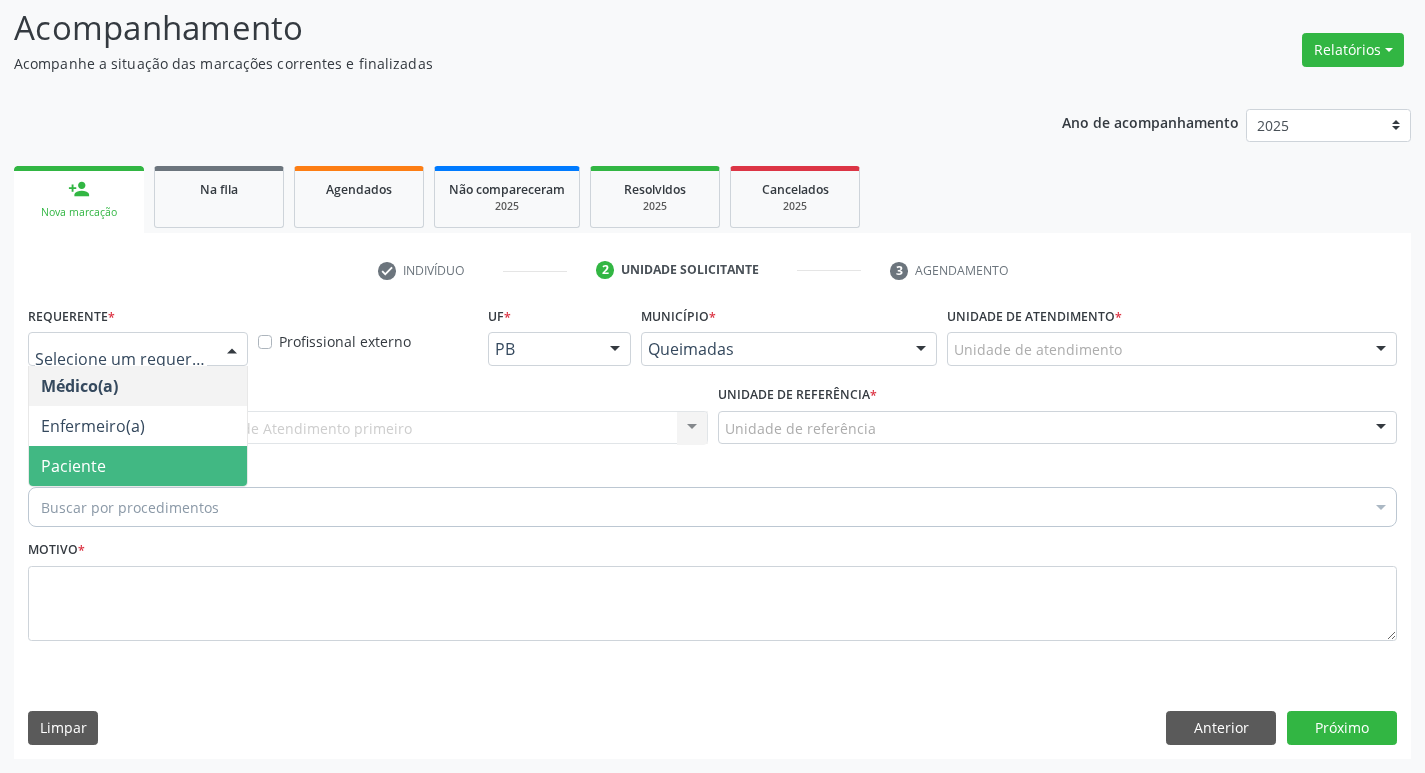 click on "Paciente" at bounding box center [138, 466] 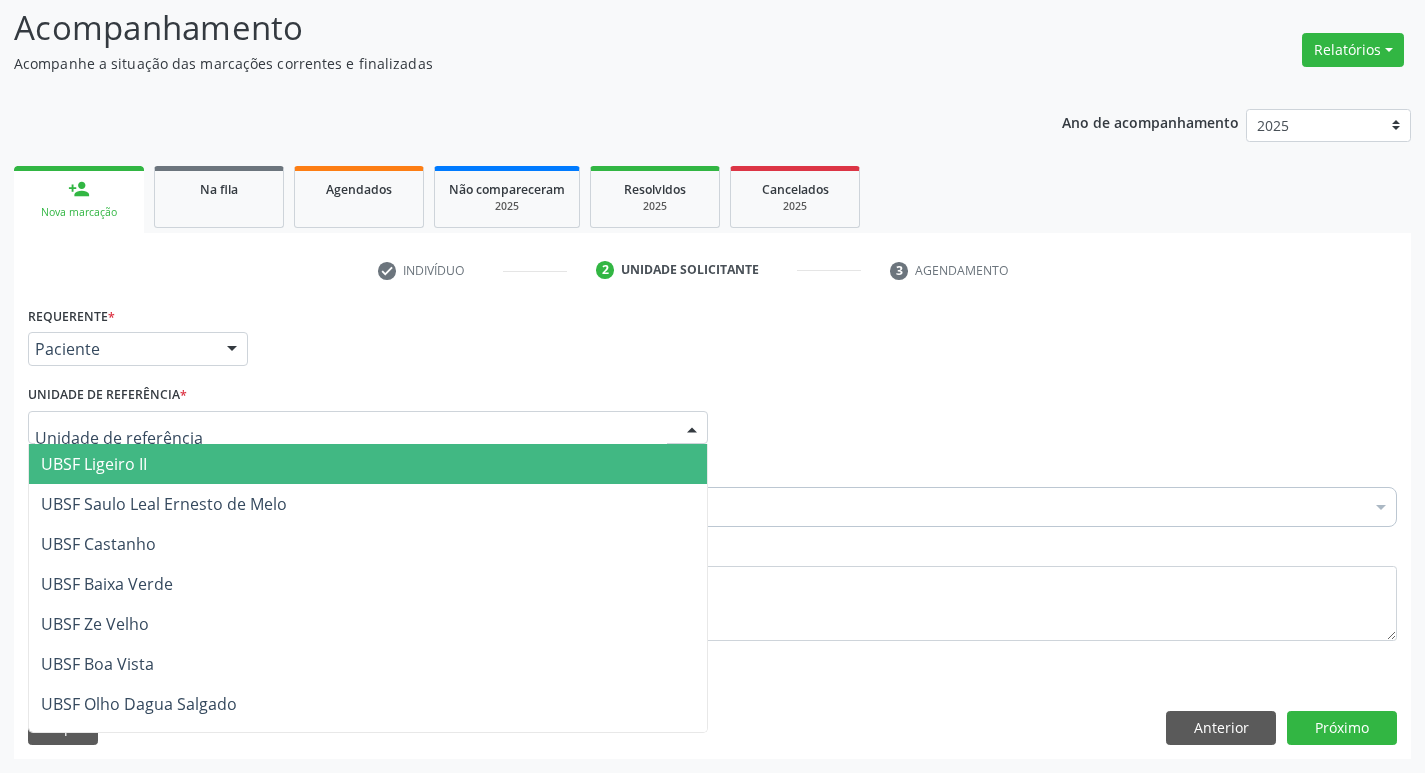click at bounding box center [368, 428] 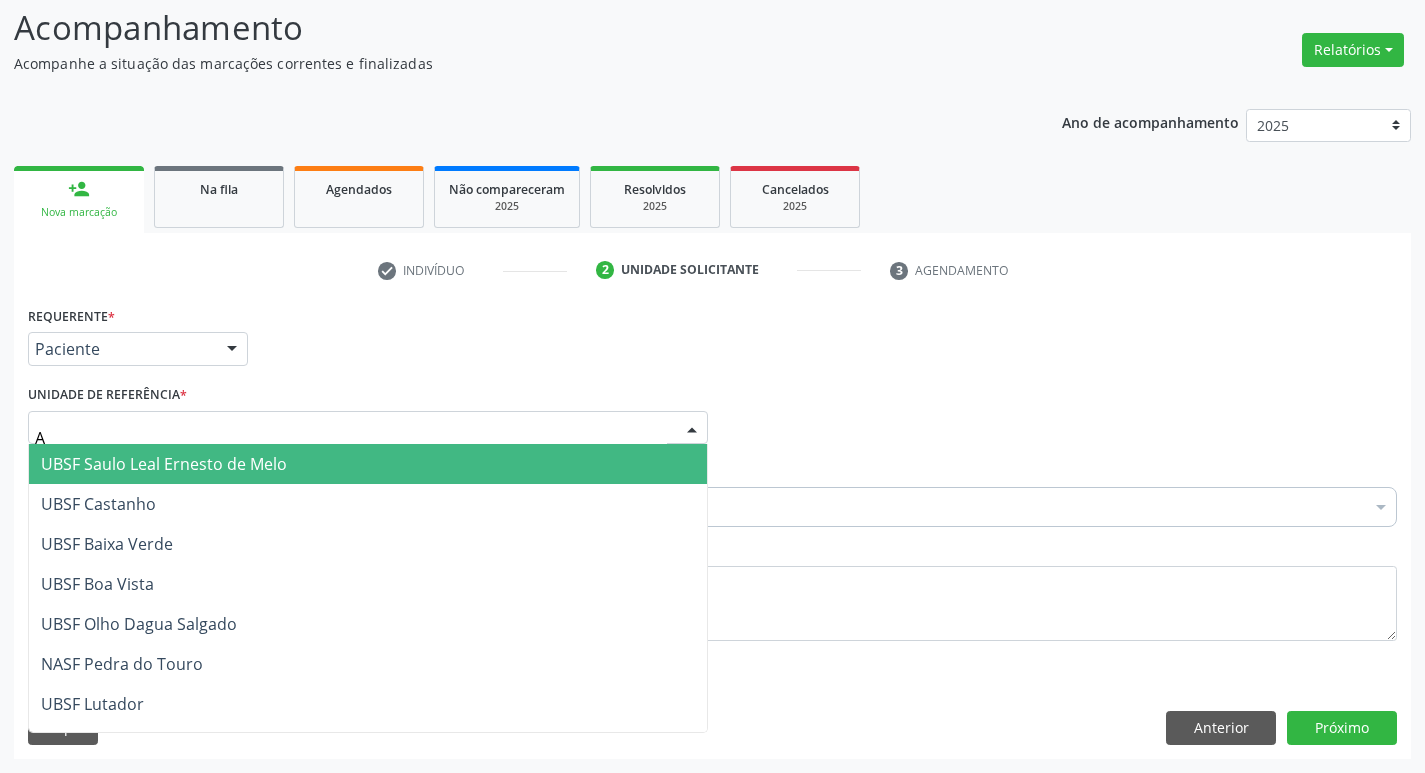 type on "AN" 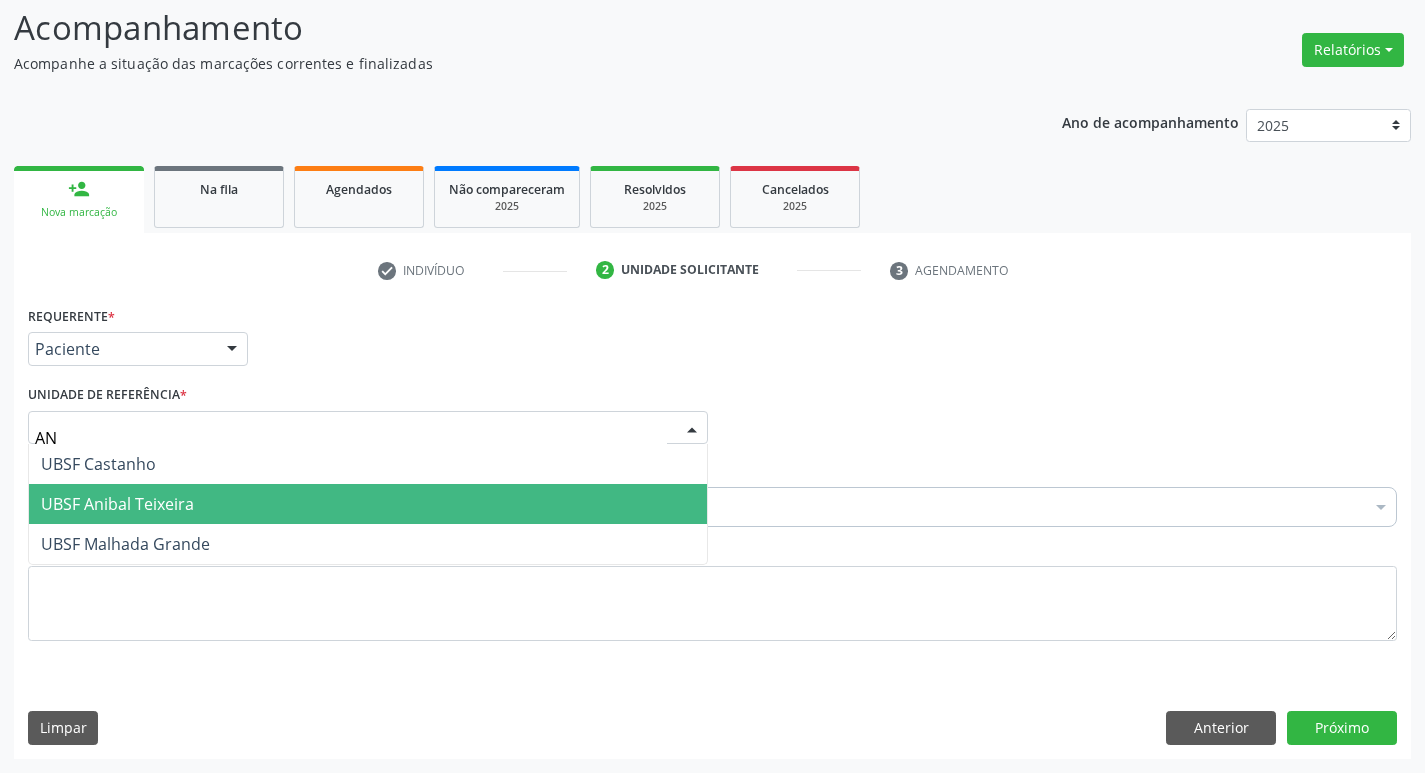 click on "UBSF Anibal Teixeira" at bounding box center [368, 504] 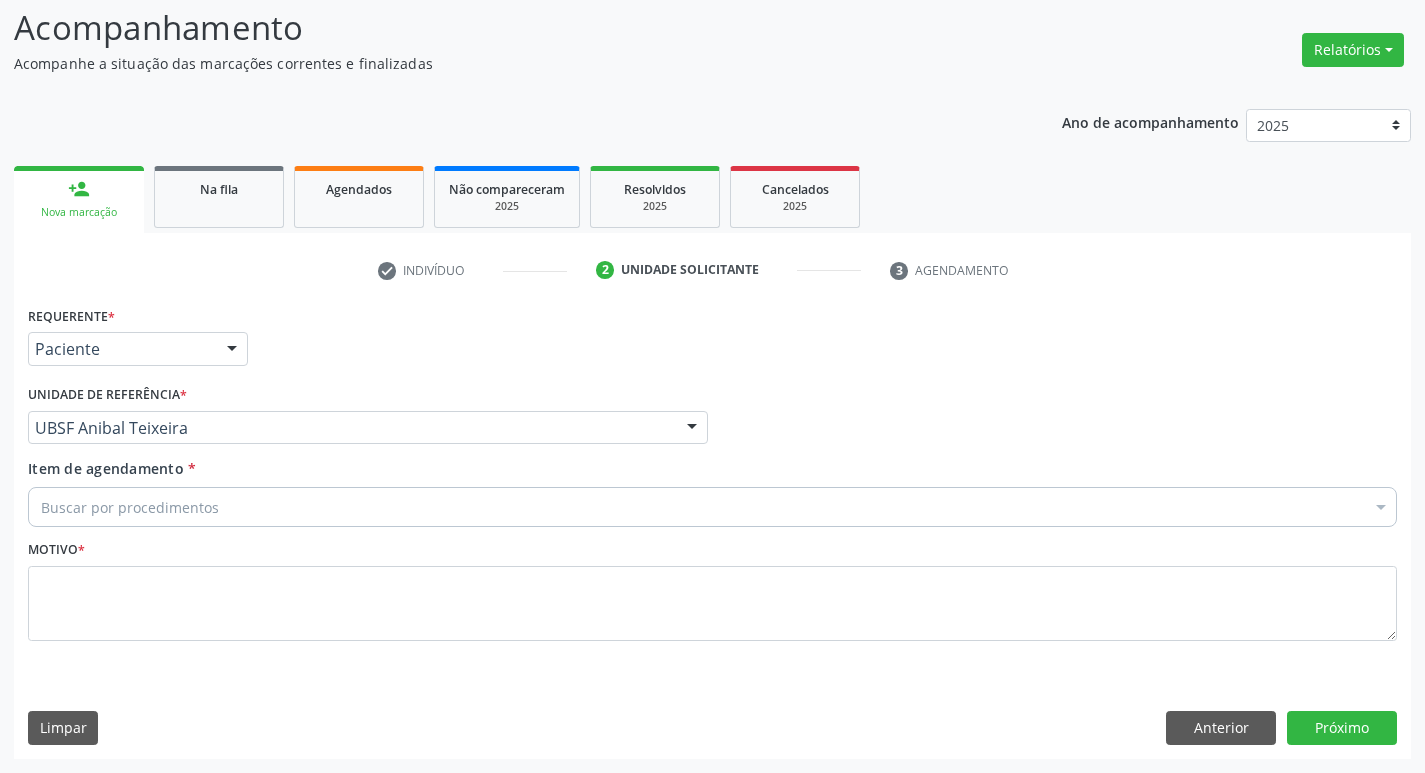 click on "Buscar por procedimentos" at bounding box center (712, 507) 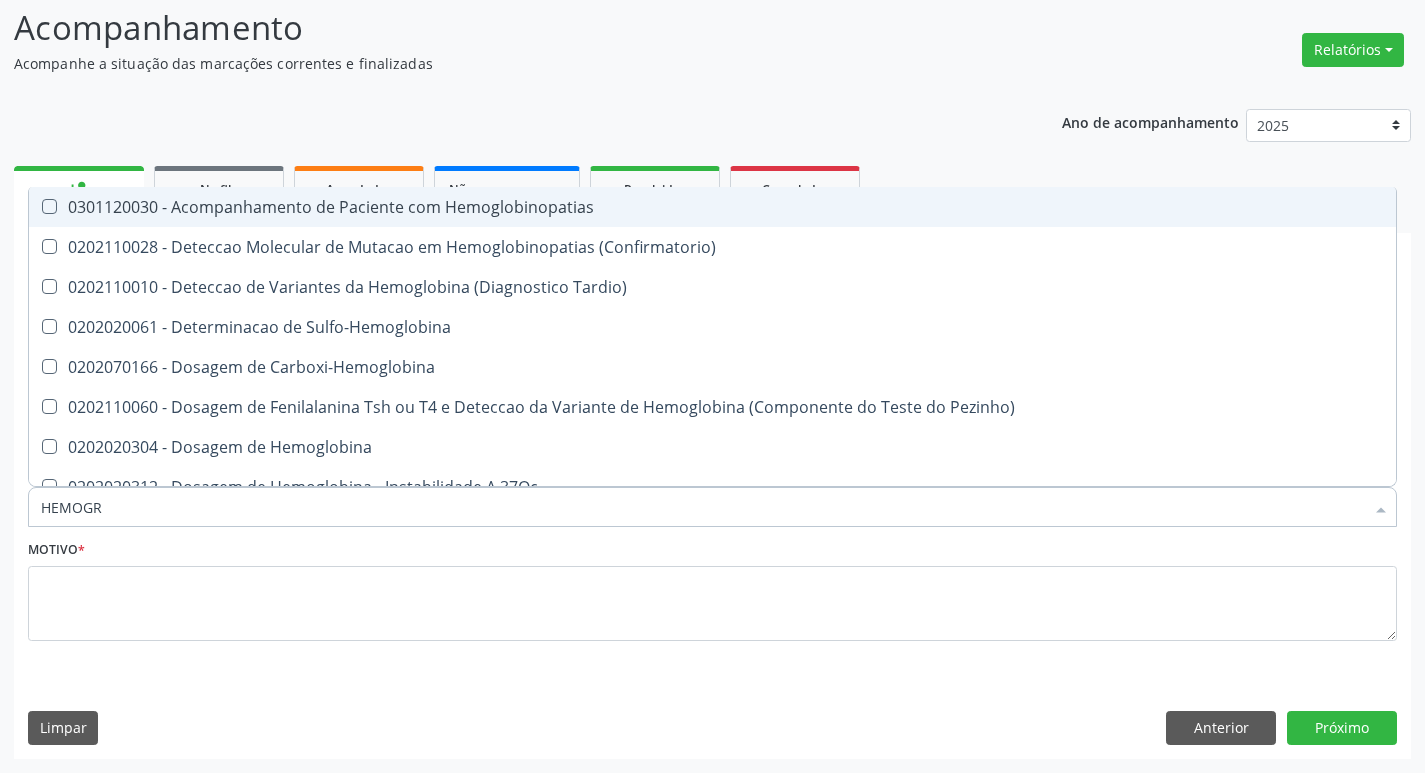 type on "HEMOGRA" 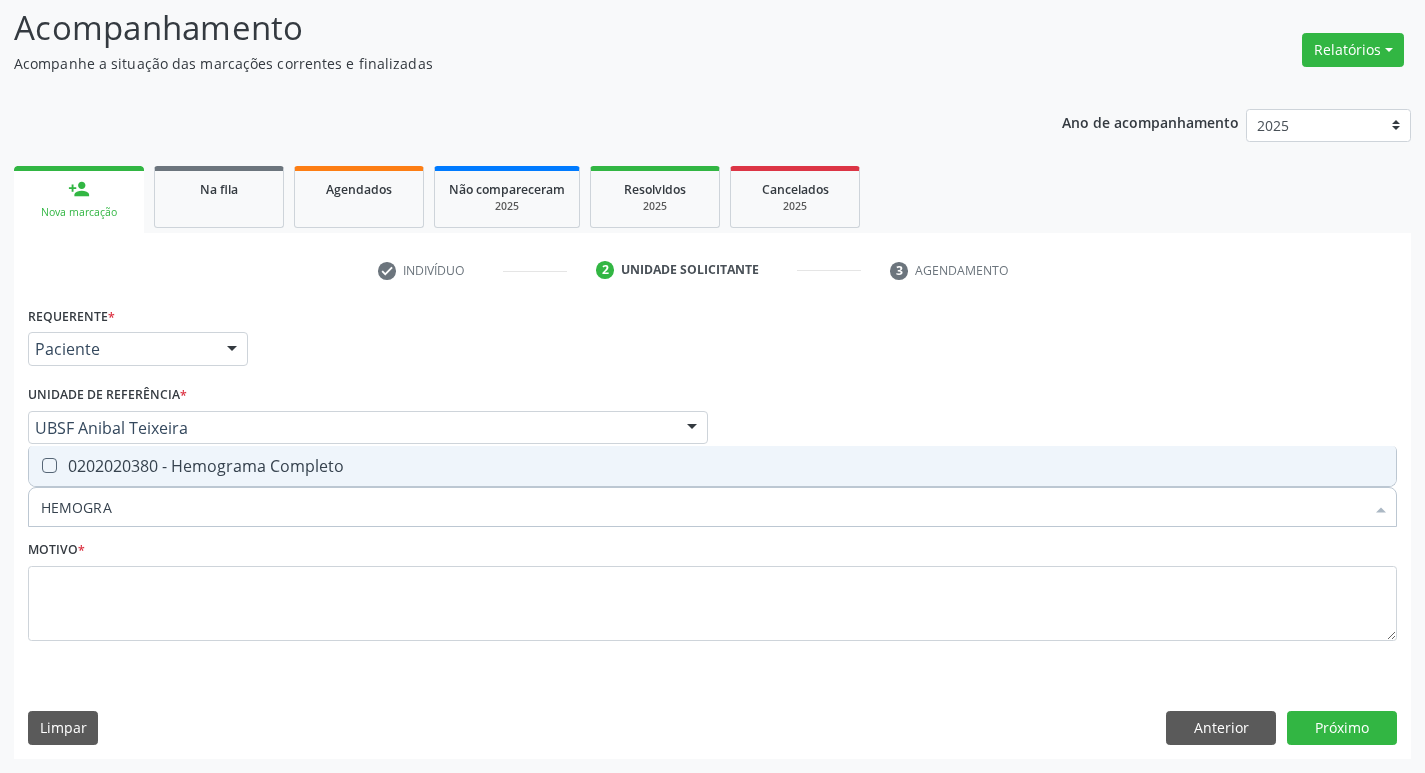 click on "0202020380 - Hemograma Completo" at bounding box center [712, 466] 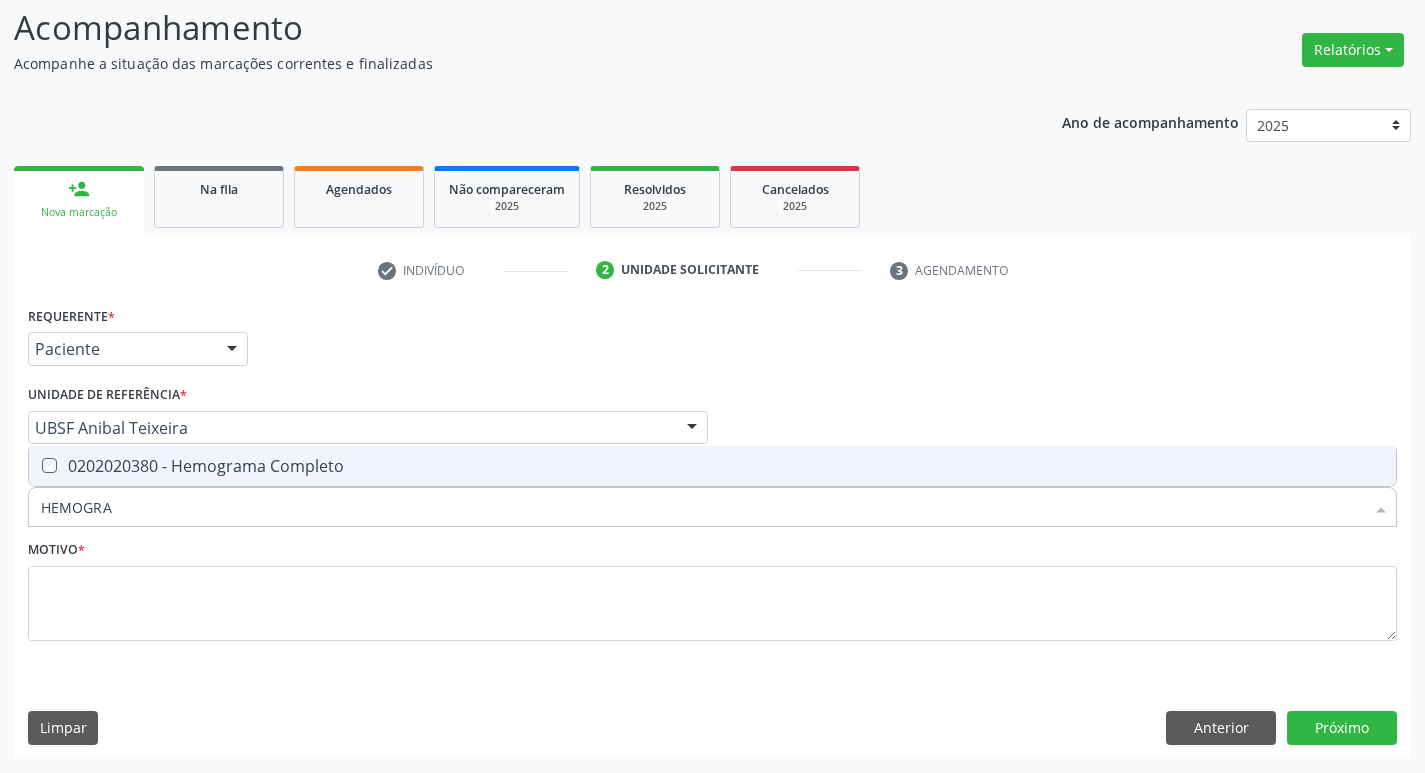 checkbox on "true" 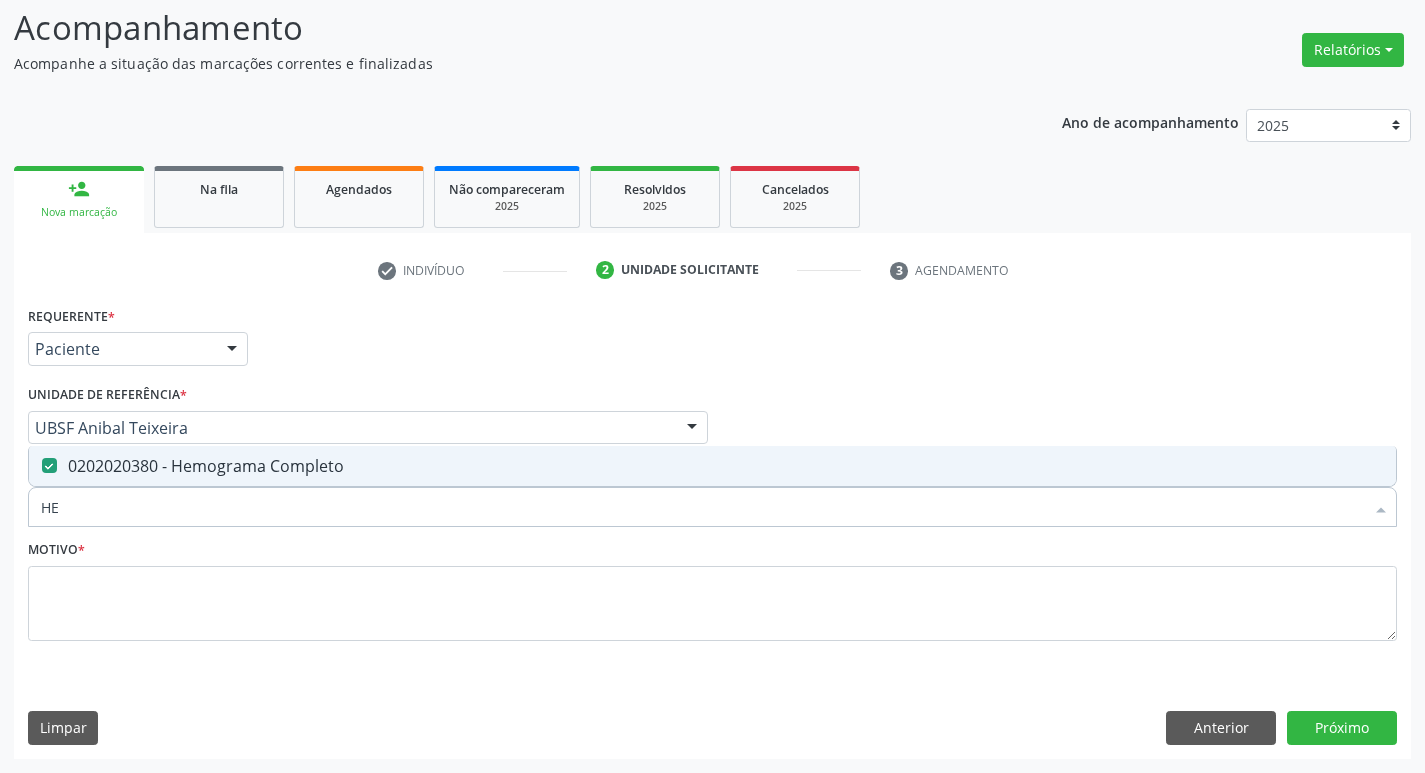 type on "H" 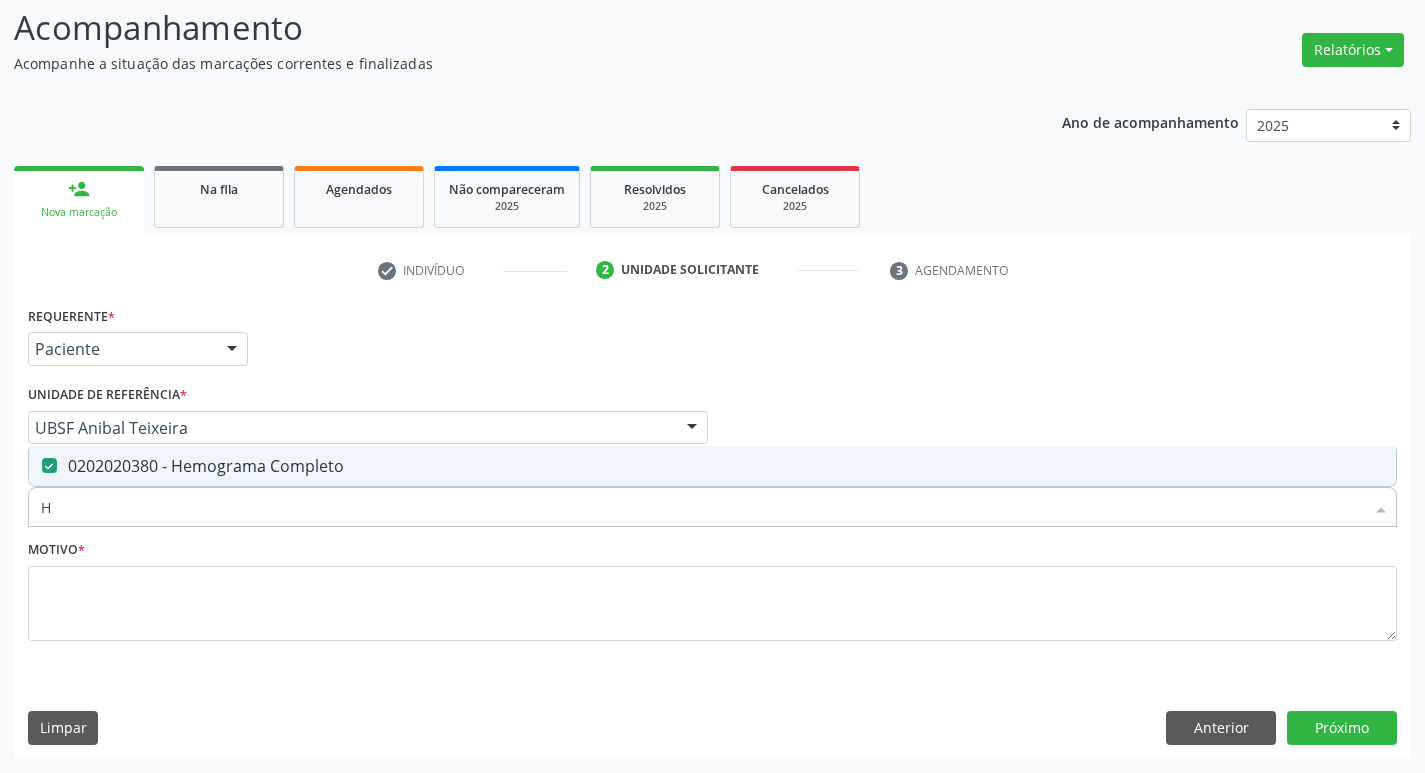 type 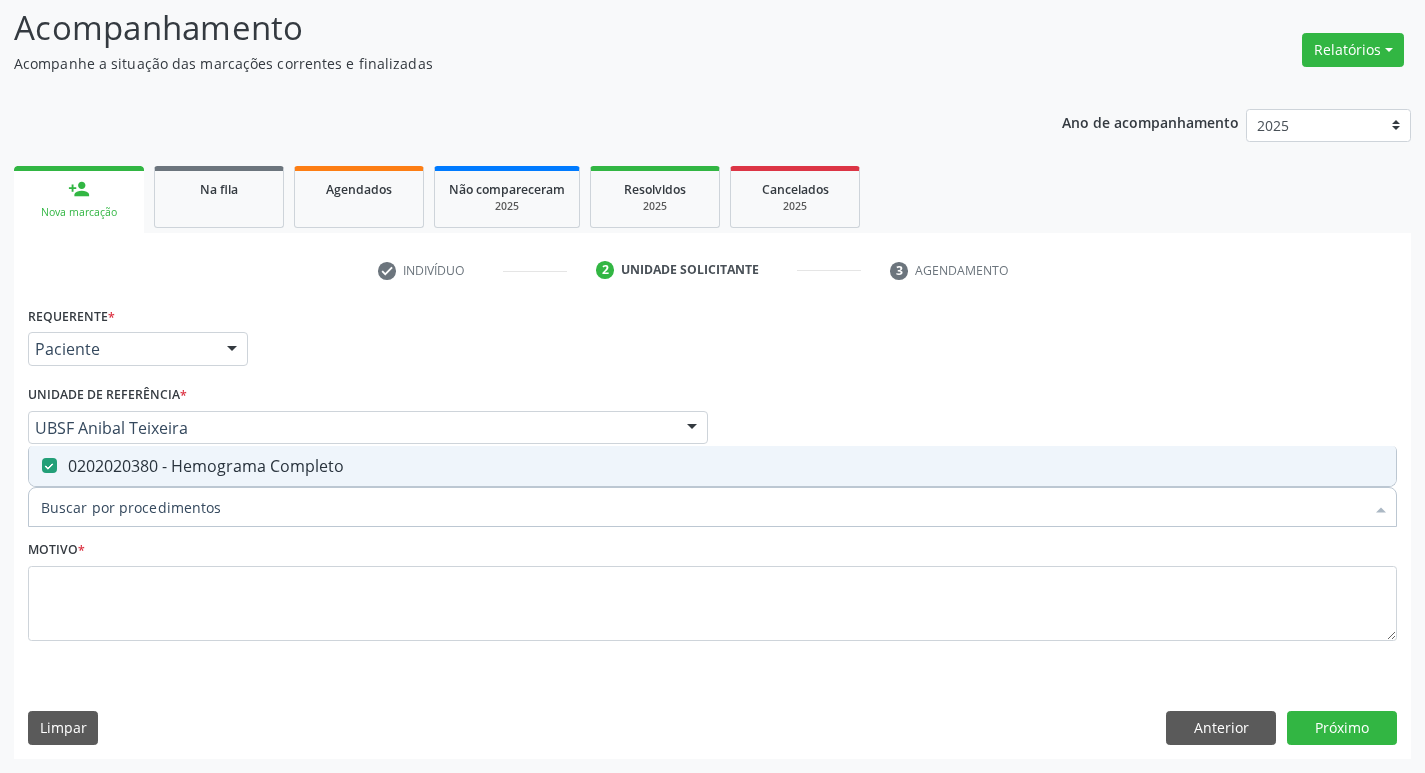 checkbox on "false" 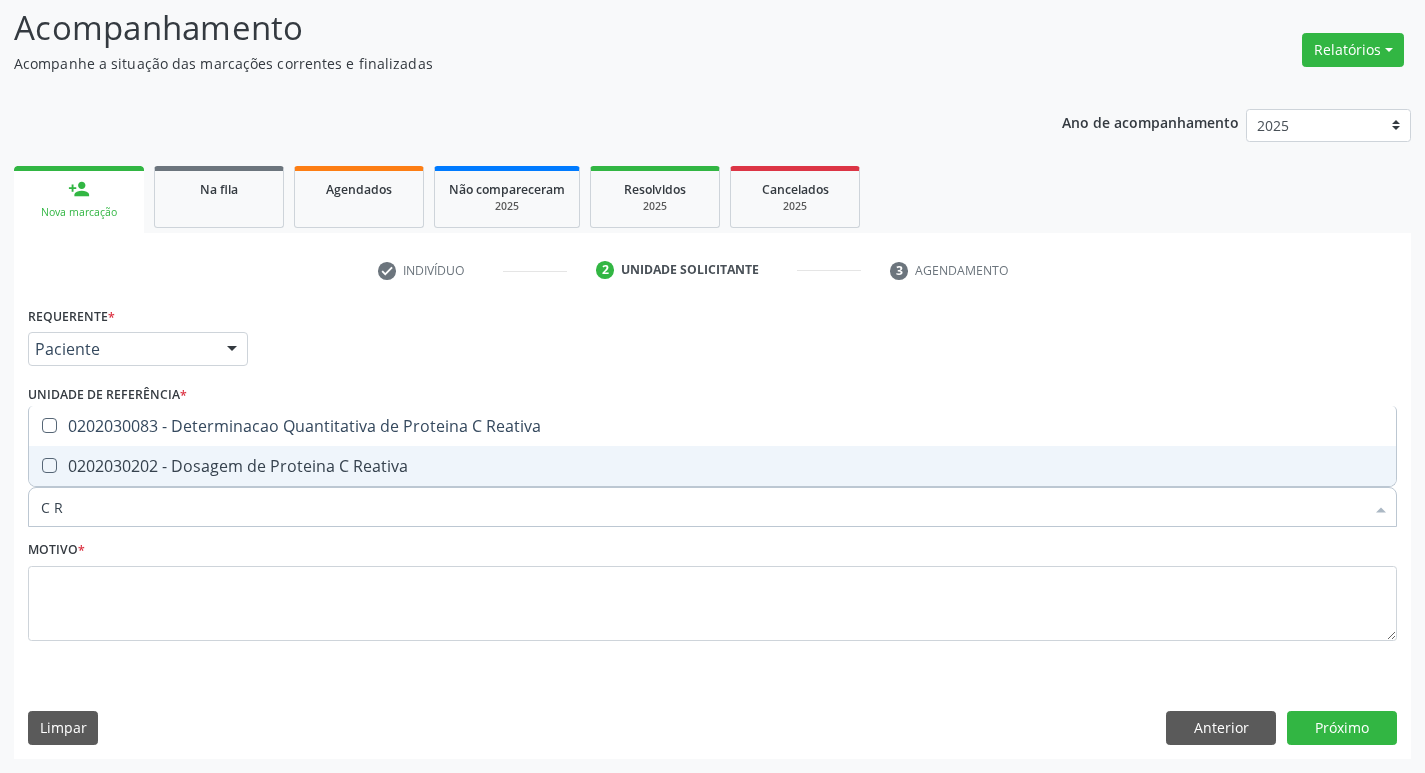 type on "C RE" 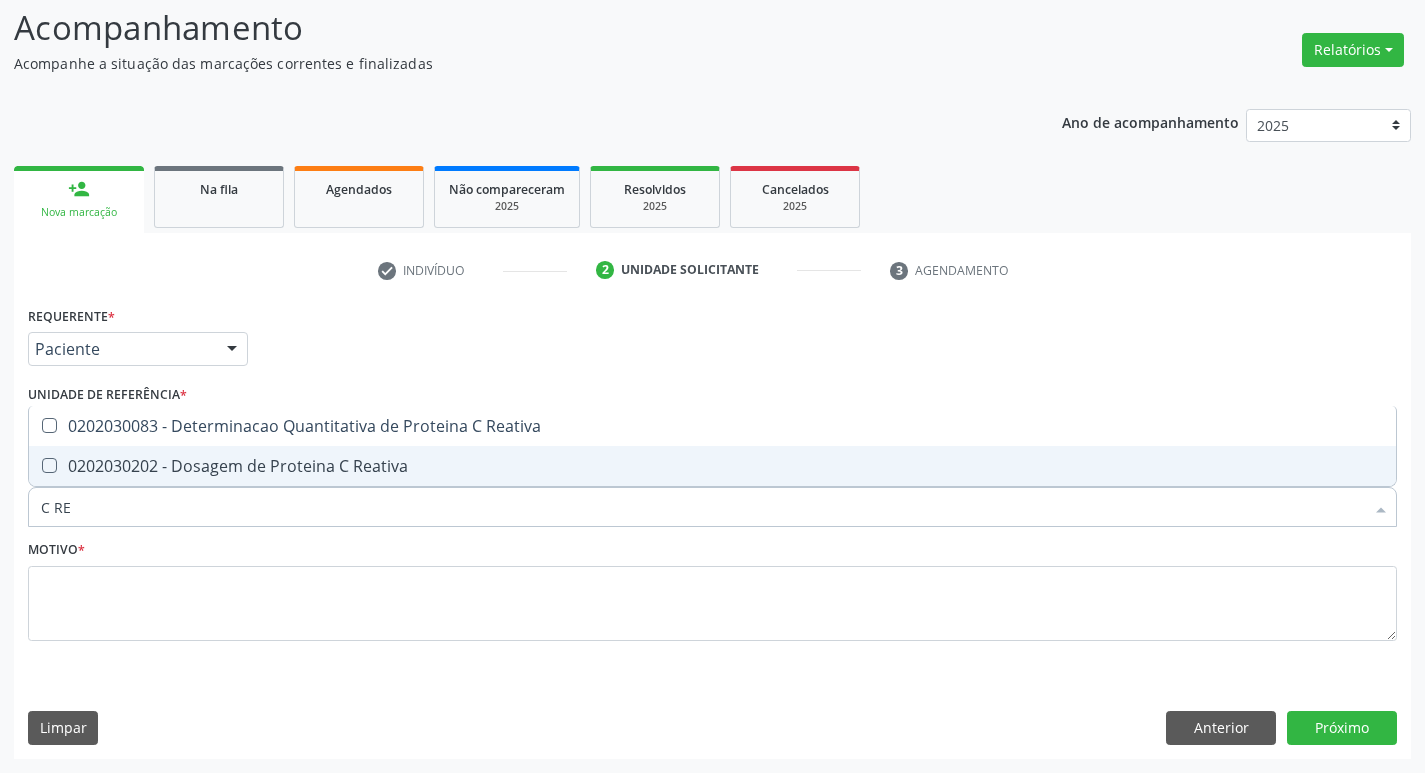 click on "0202030202 - Dosagem de Proteina C Reativa" at bounding box center (712, 466) 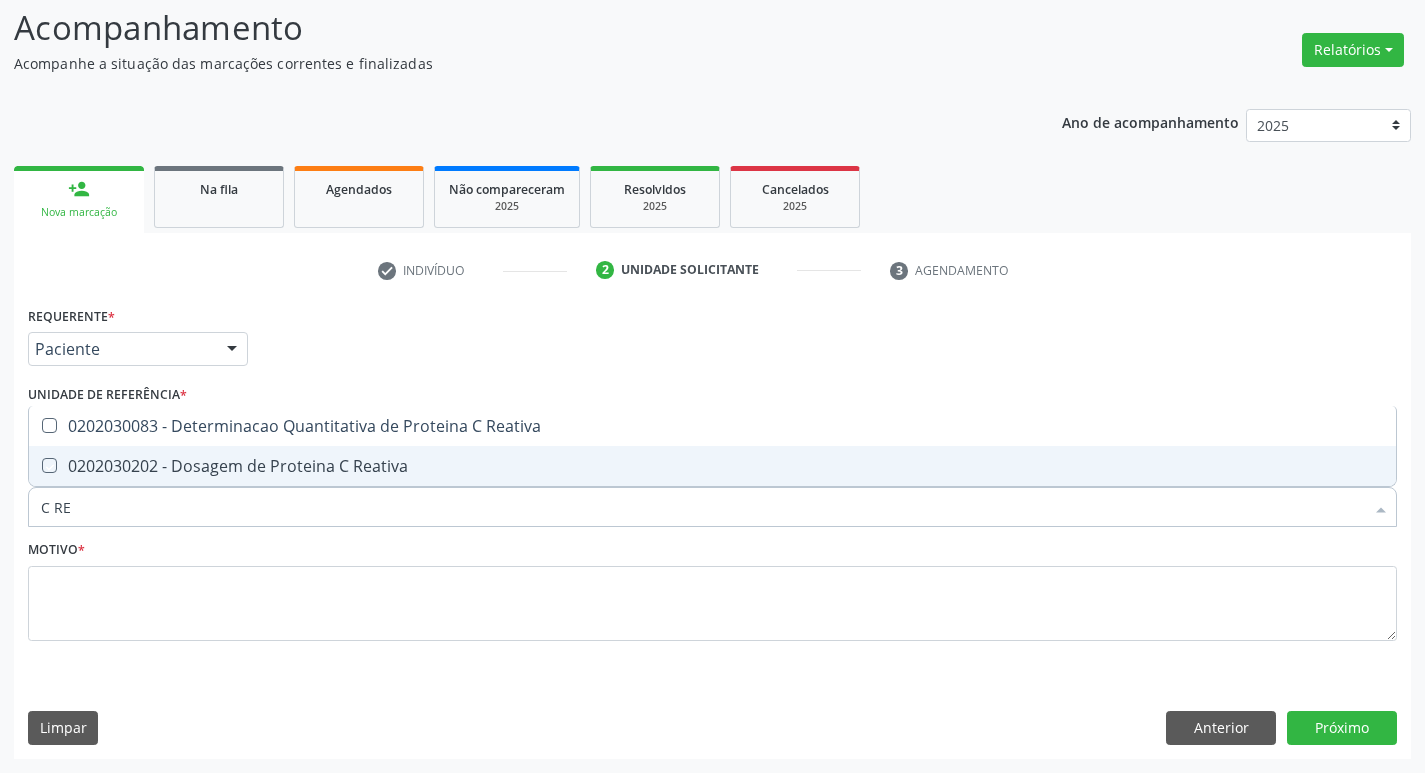 checkbox on "true" 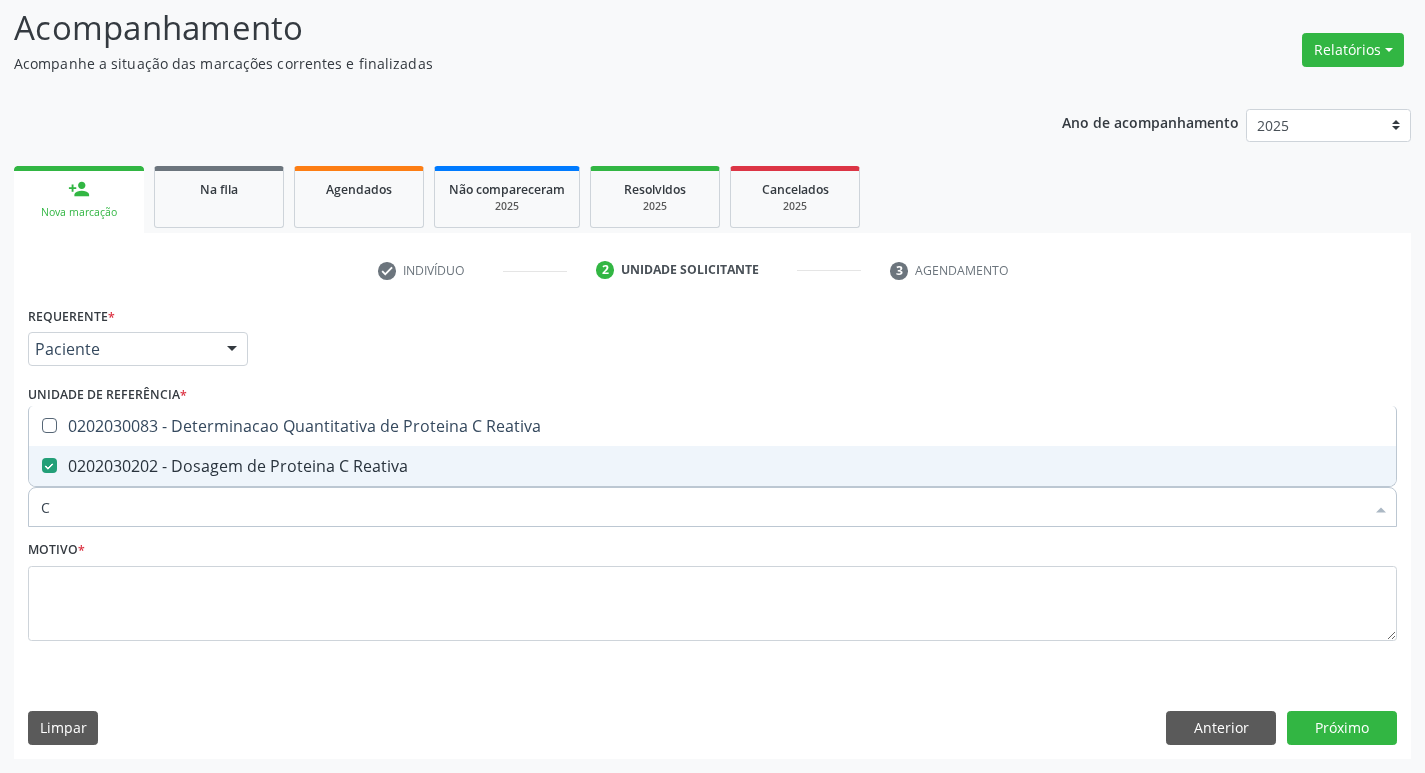 type on "C" 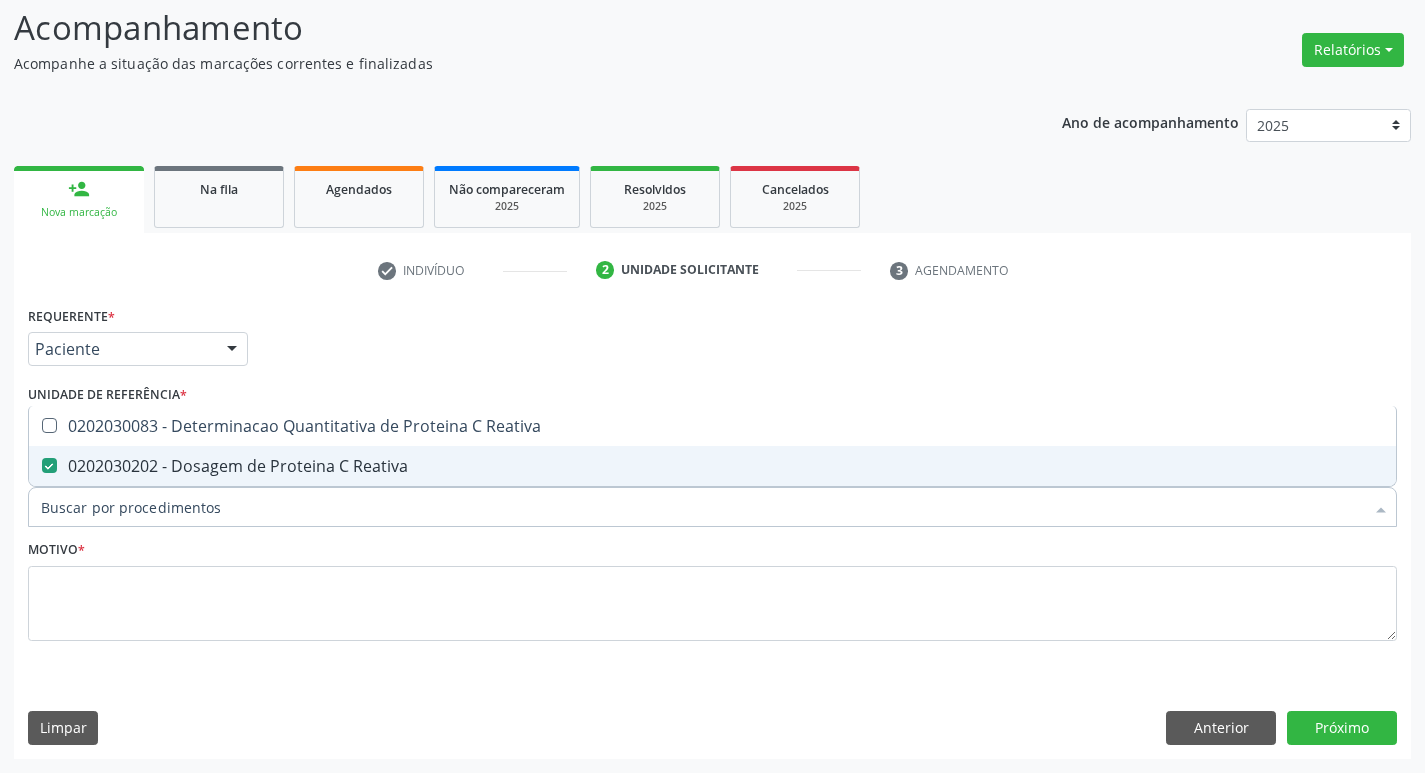 checkbox on "false" 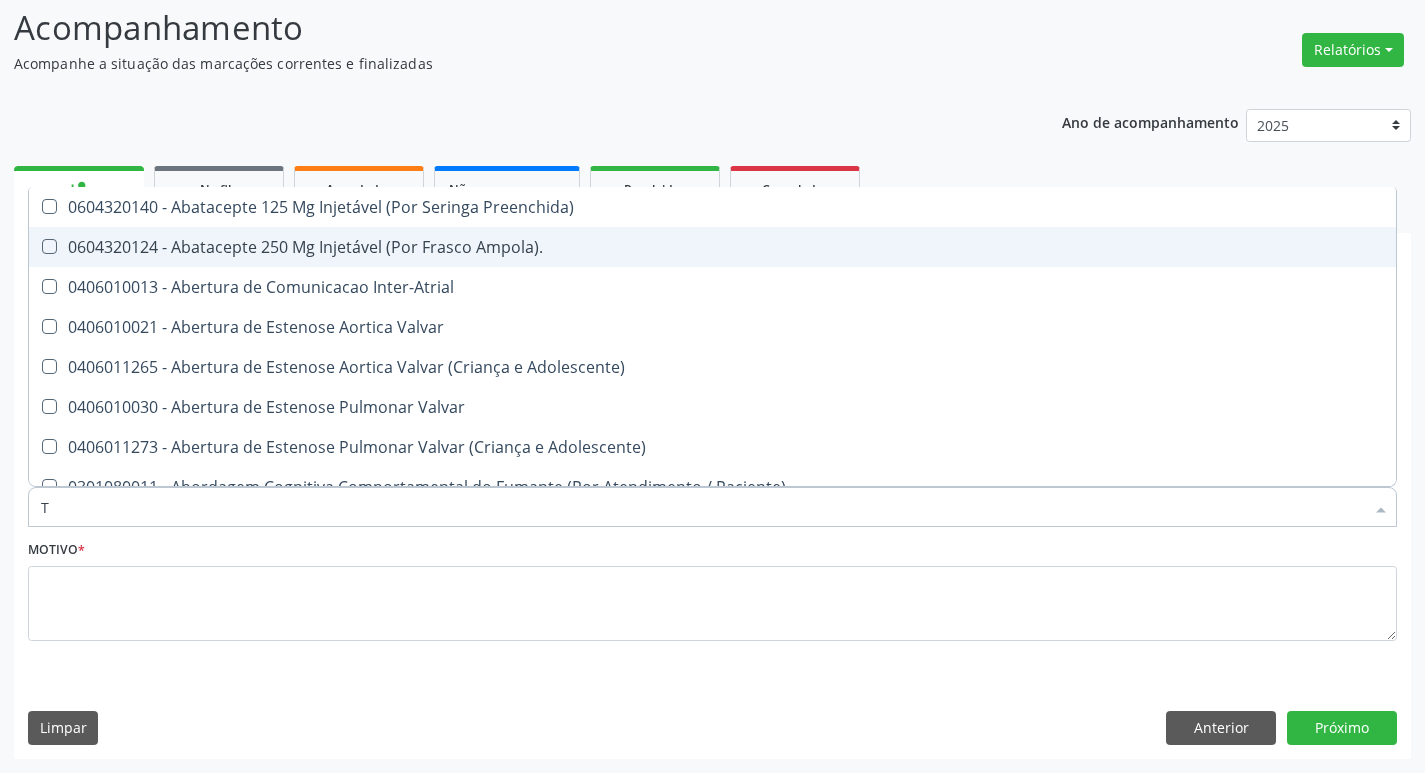 type on "TG" 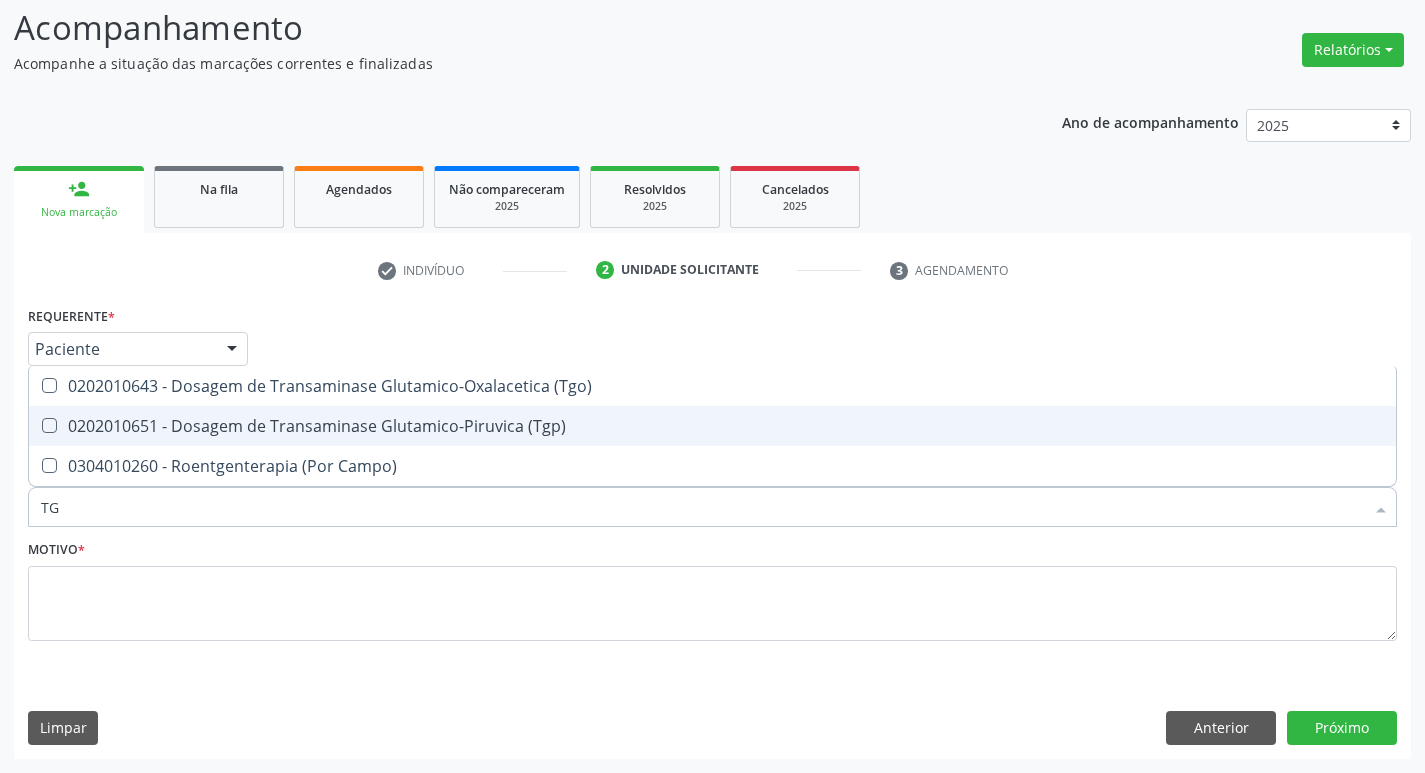 click on "0202010651 - Dosagem de Transaminase Glutamico-Piruvica (Tgp)" at bounding box center (712, 426) 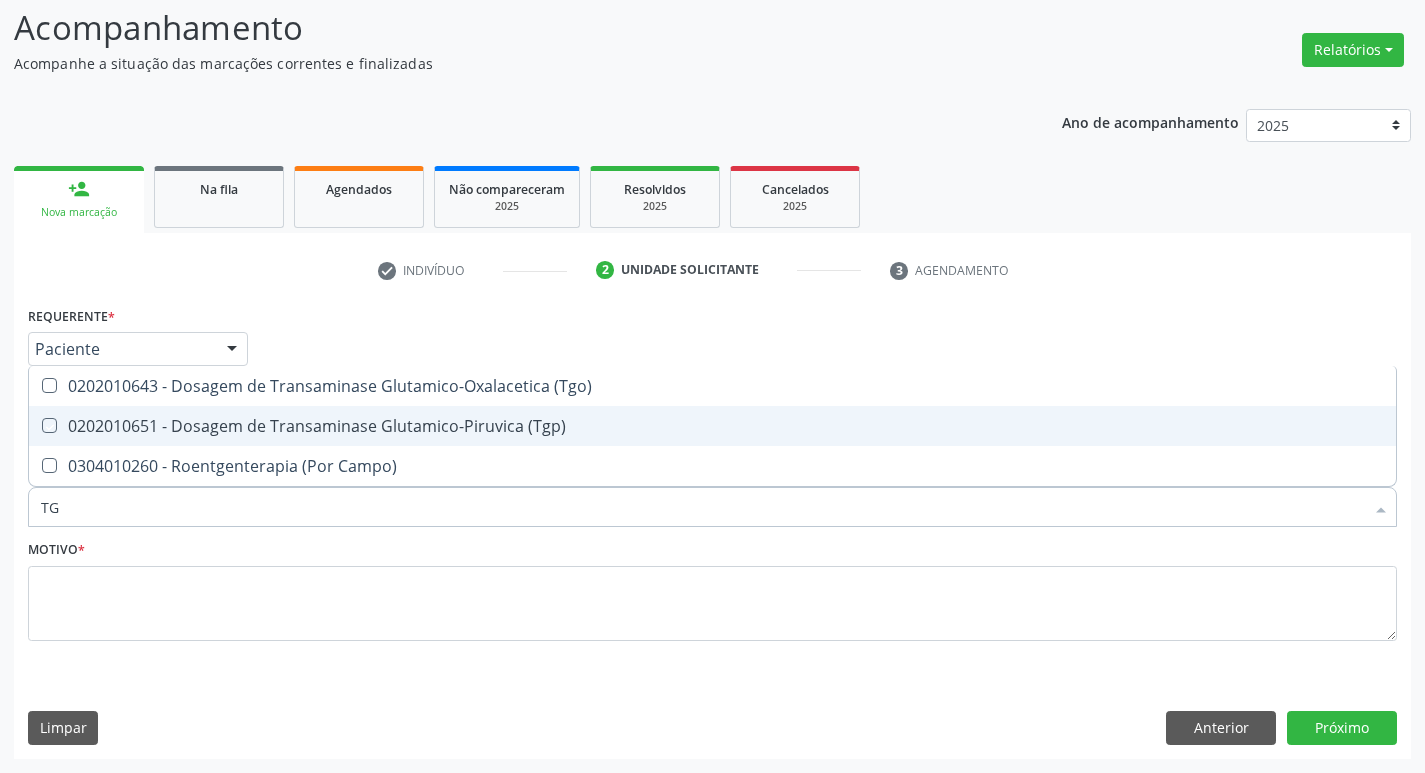 checkbox on "true" 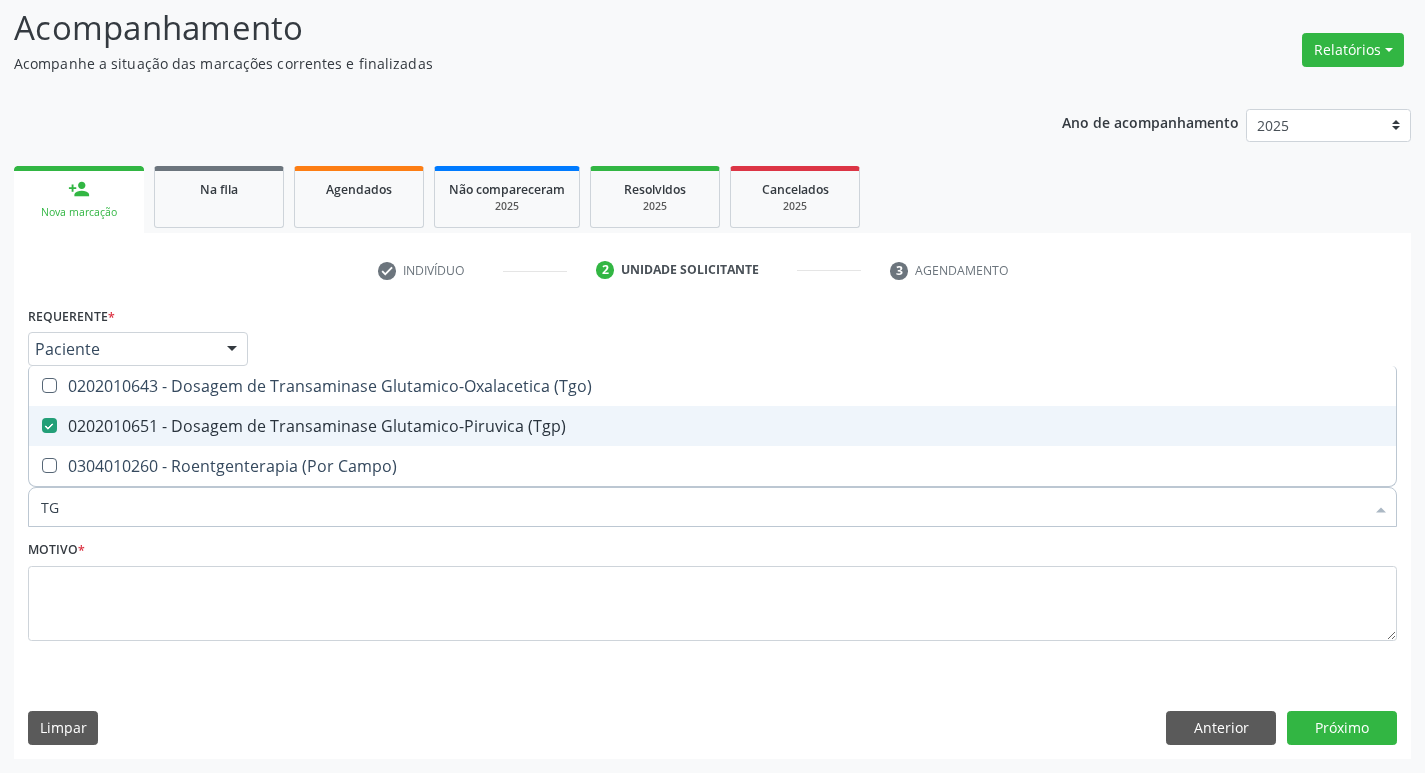 click on "0202010643 - Dosagem de Transaminase Glutamico-Oxalacetica (Tgo)" at bounding box center [712, 386] 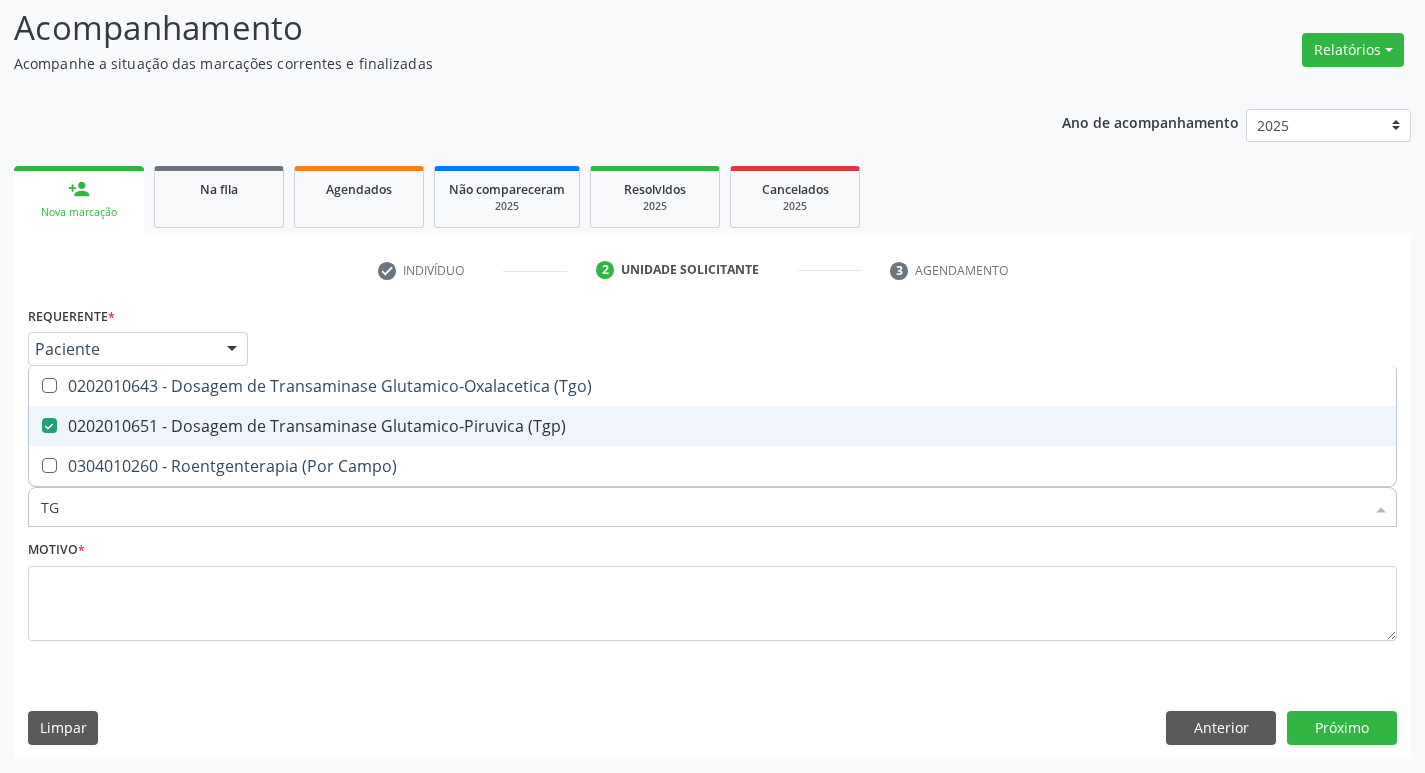 checkbox on "true" 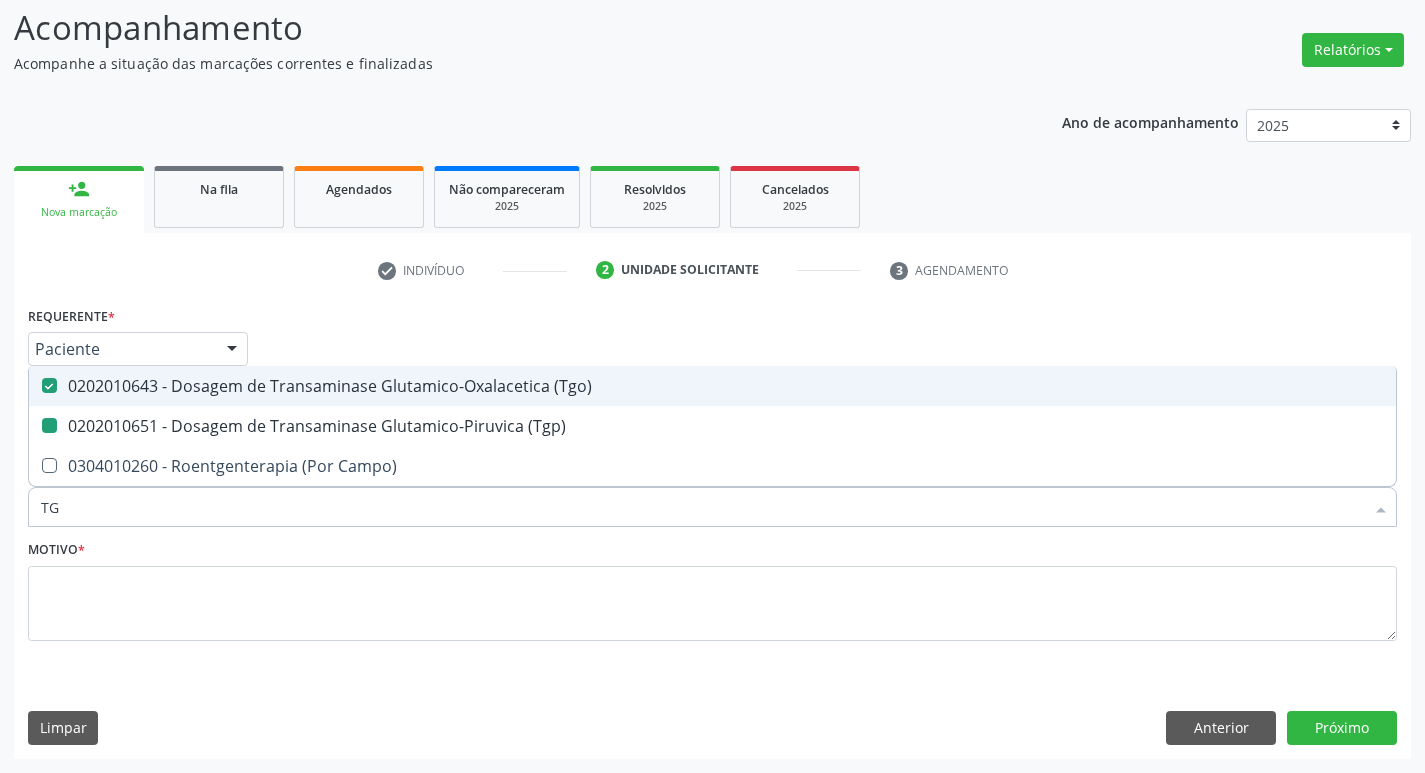 type on "T" 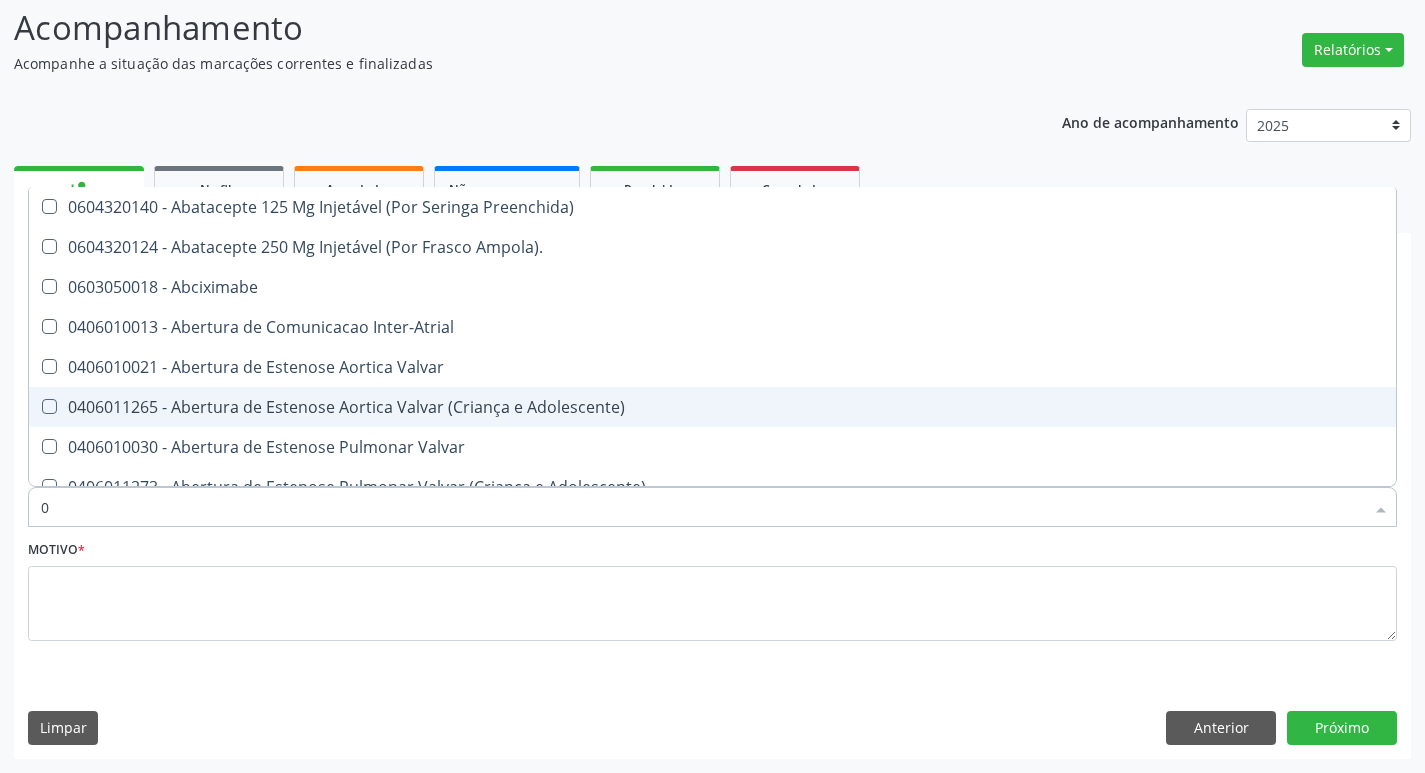 type on "02" 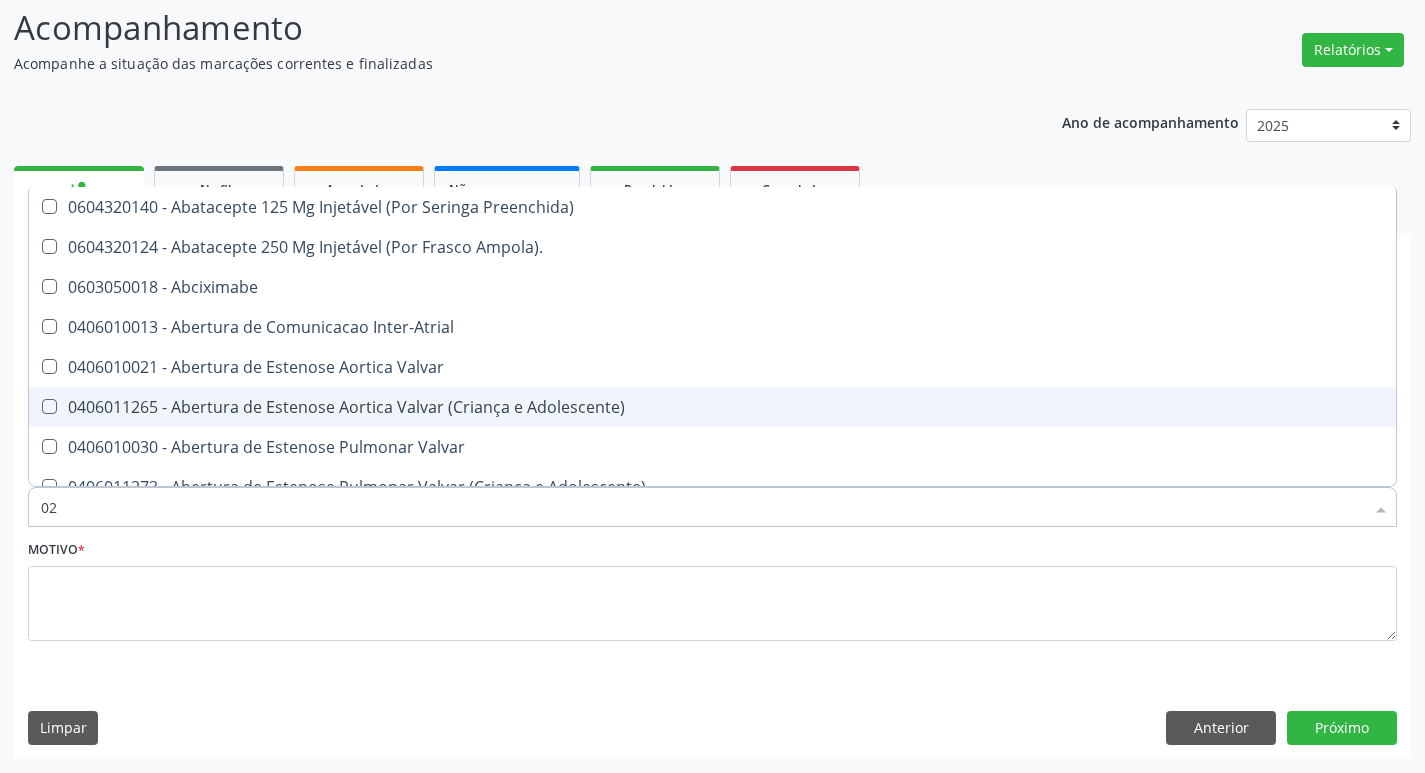 checkbox on "true" 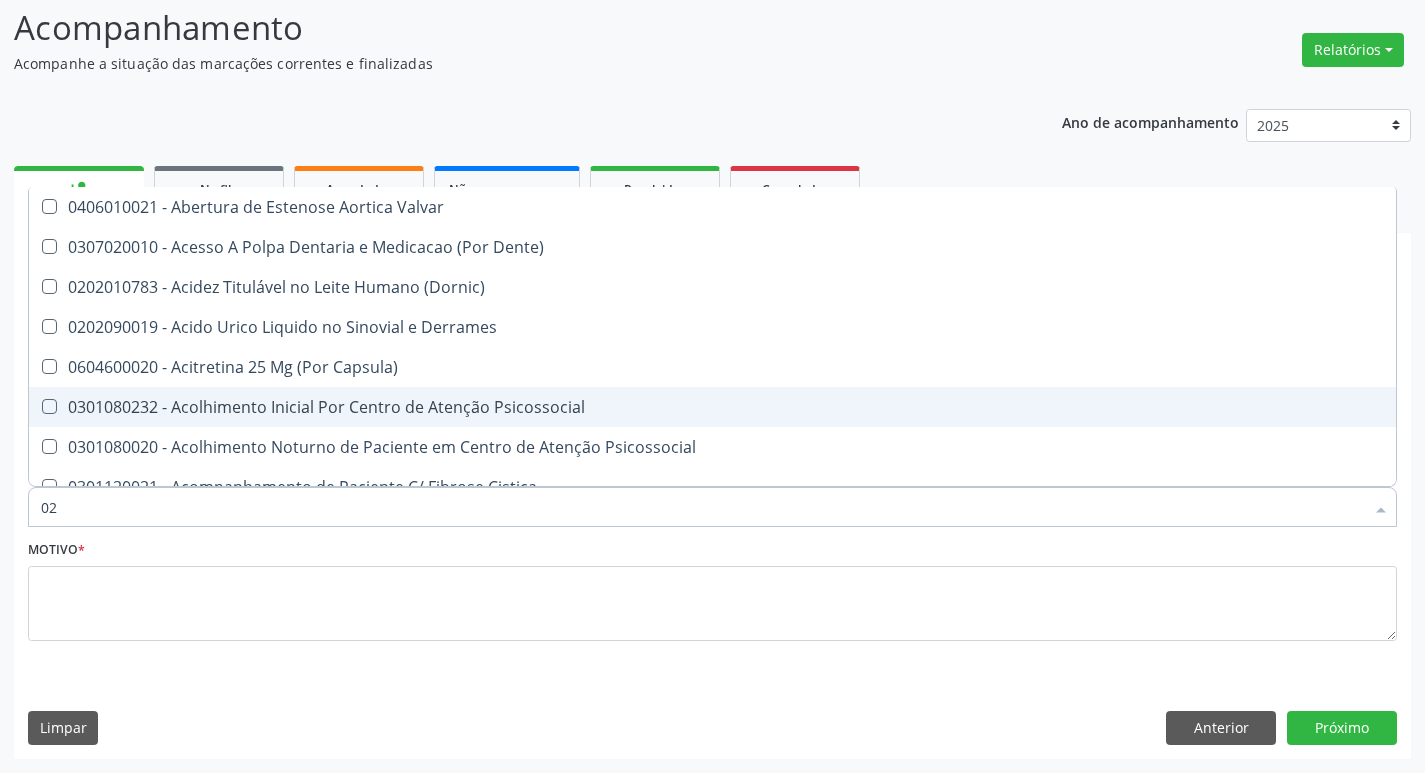 type on "020" 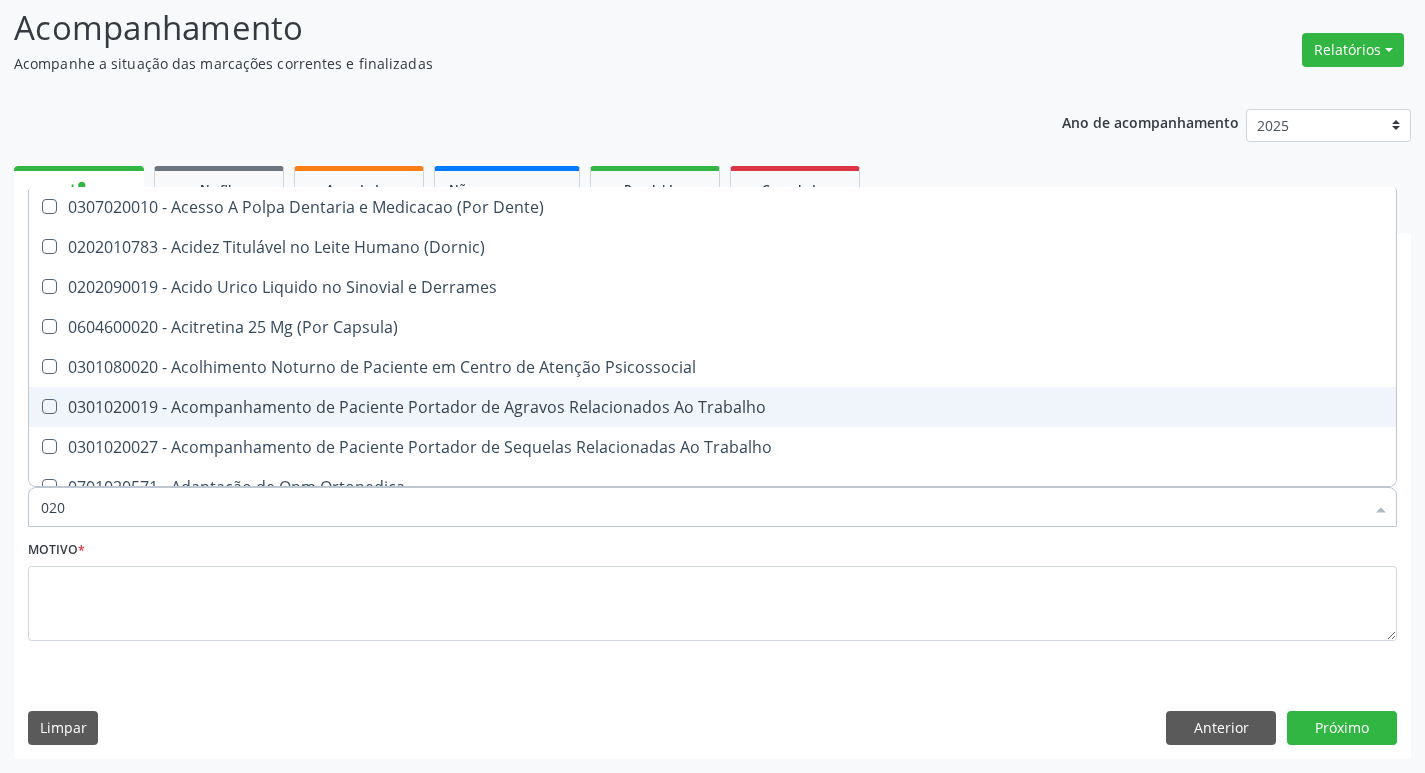 type on "0202" 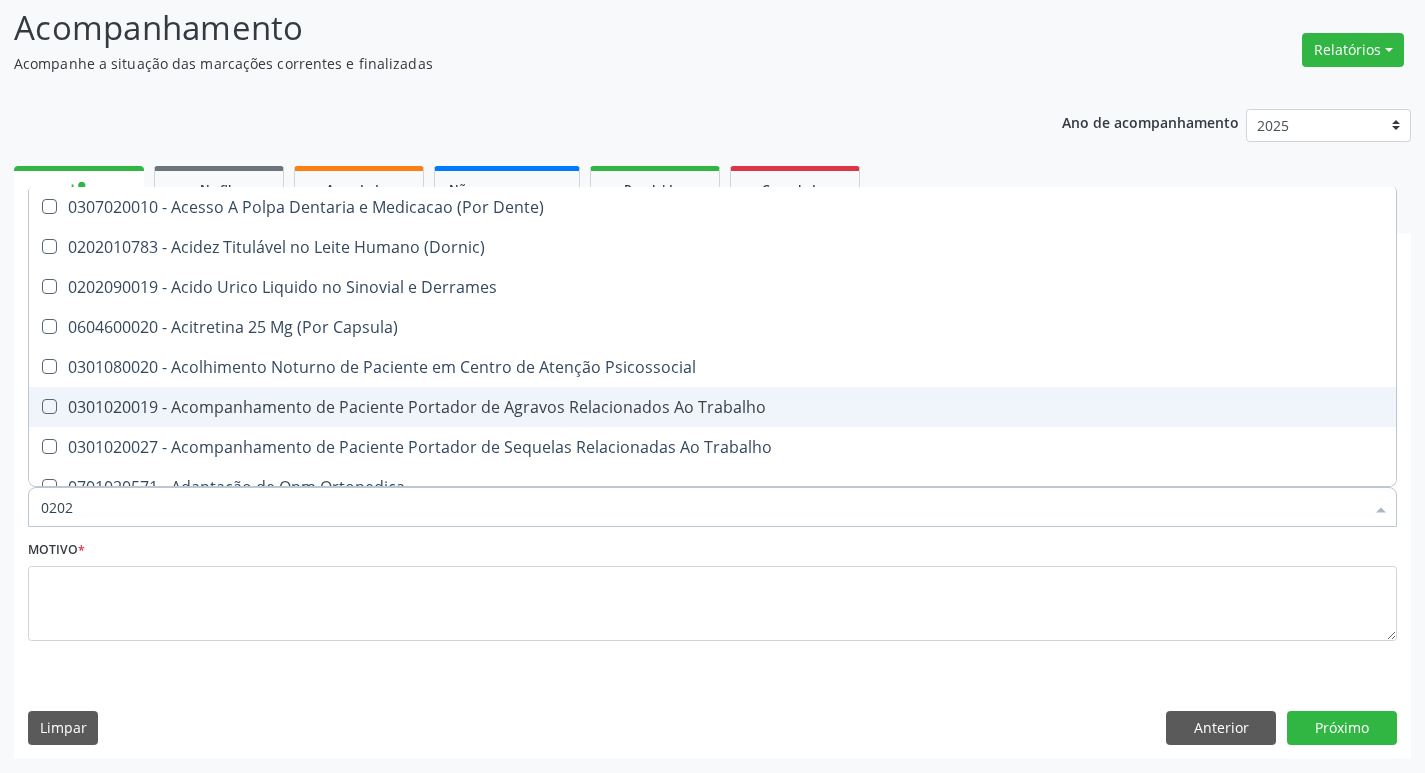 type on "02020" 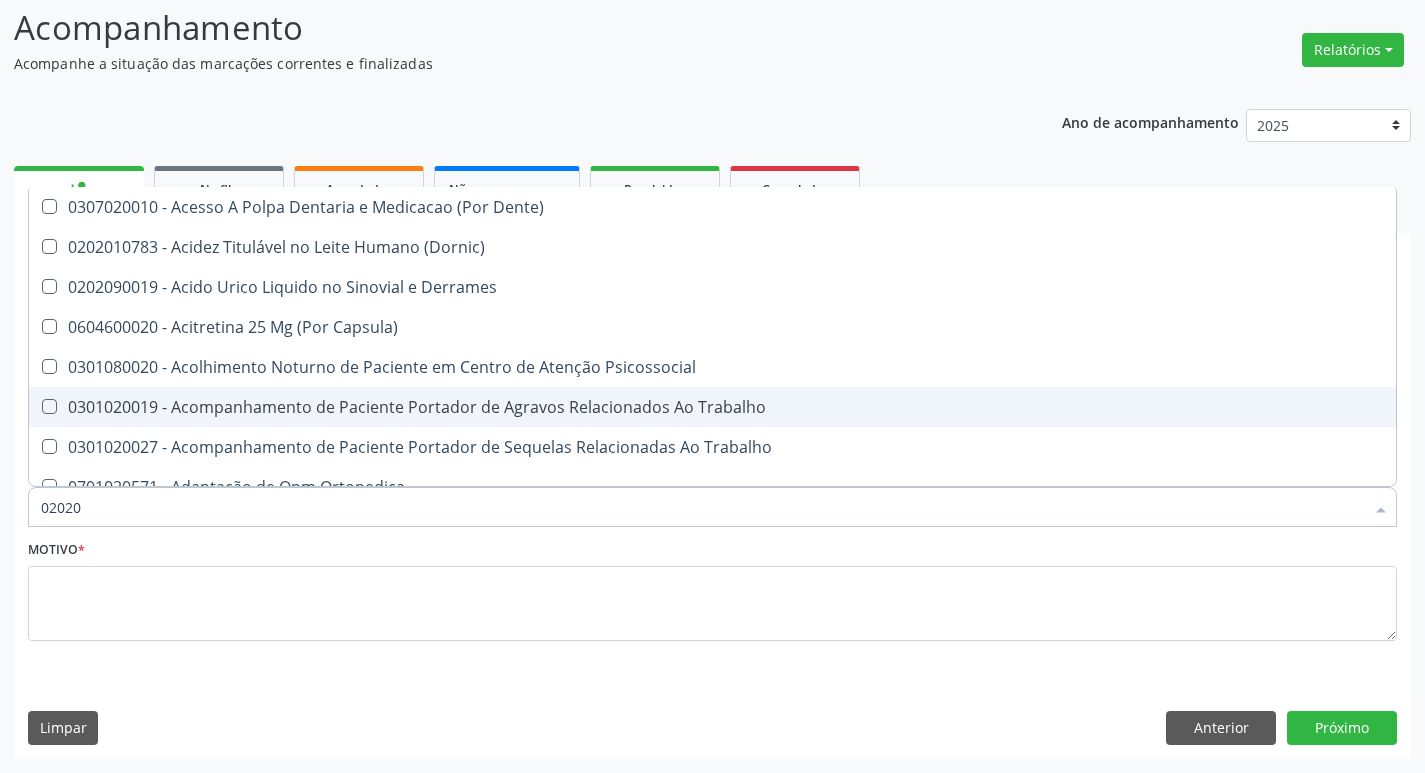 checkbox on "true" 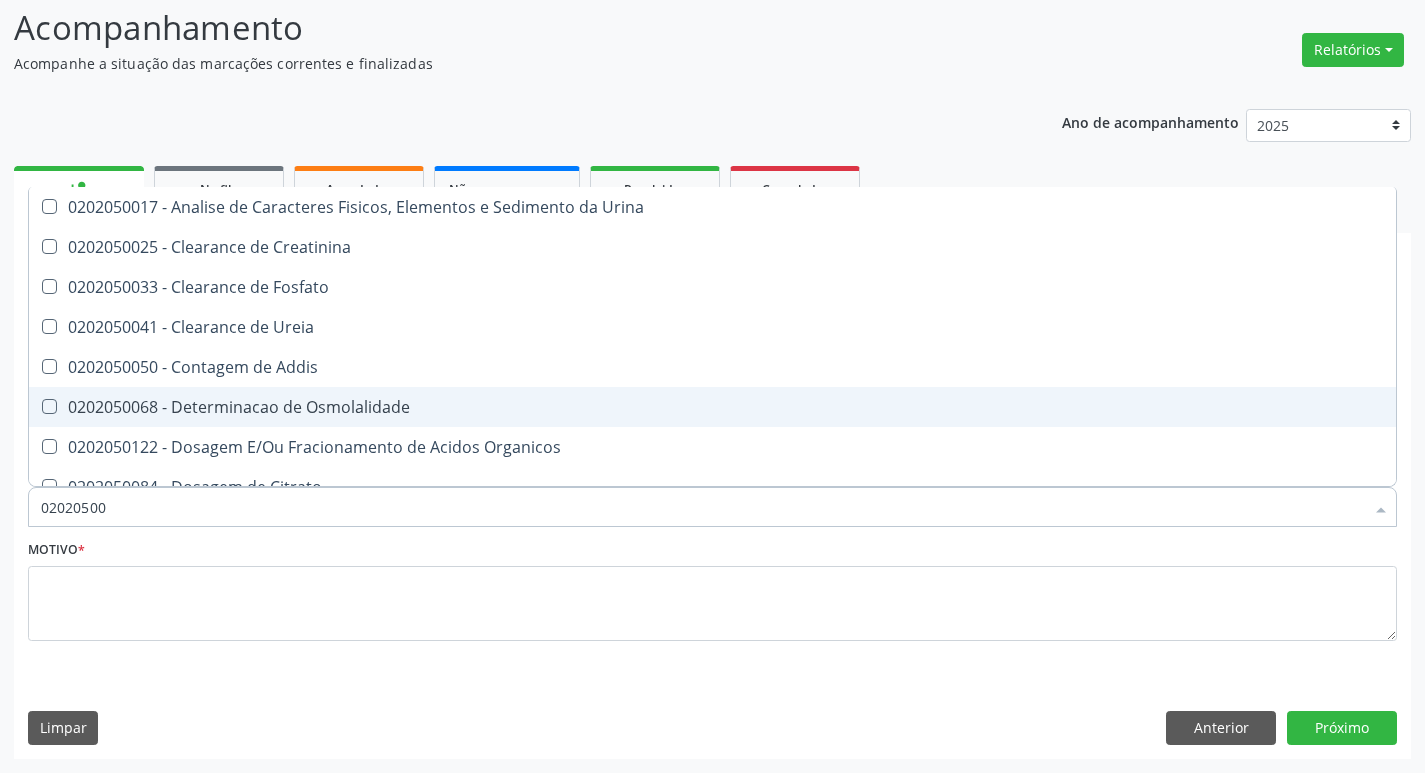 type on "020205001" 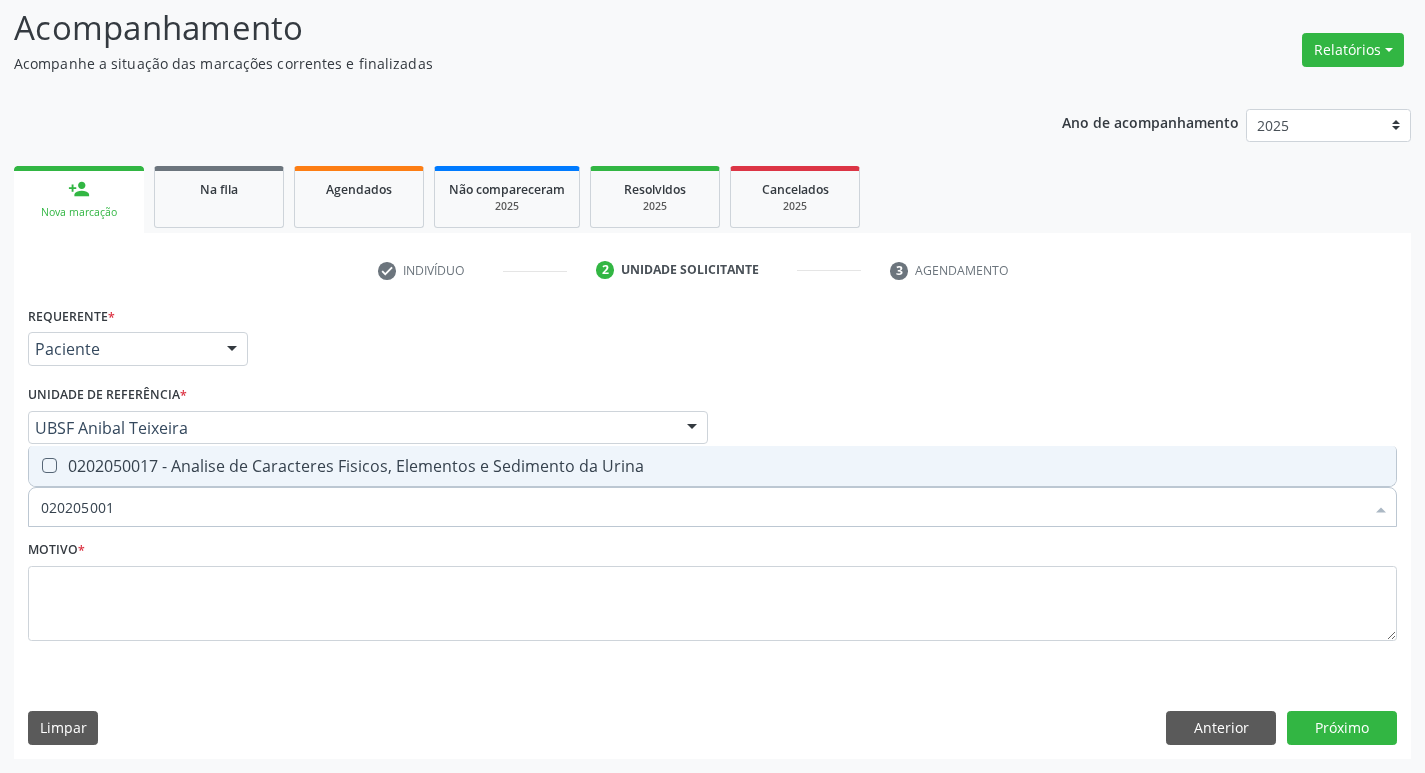 click on "0202050017 - Analise de Caracteres Fisicos, Elementos e Sedimento da Urina" at bounding box center (712, 466) 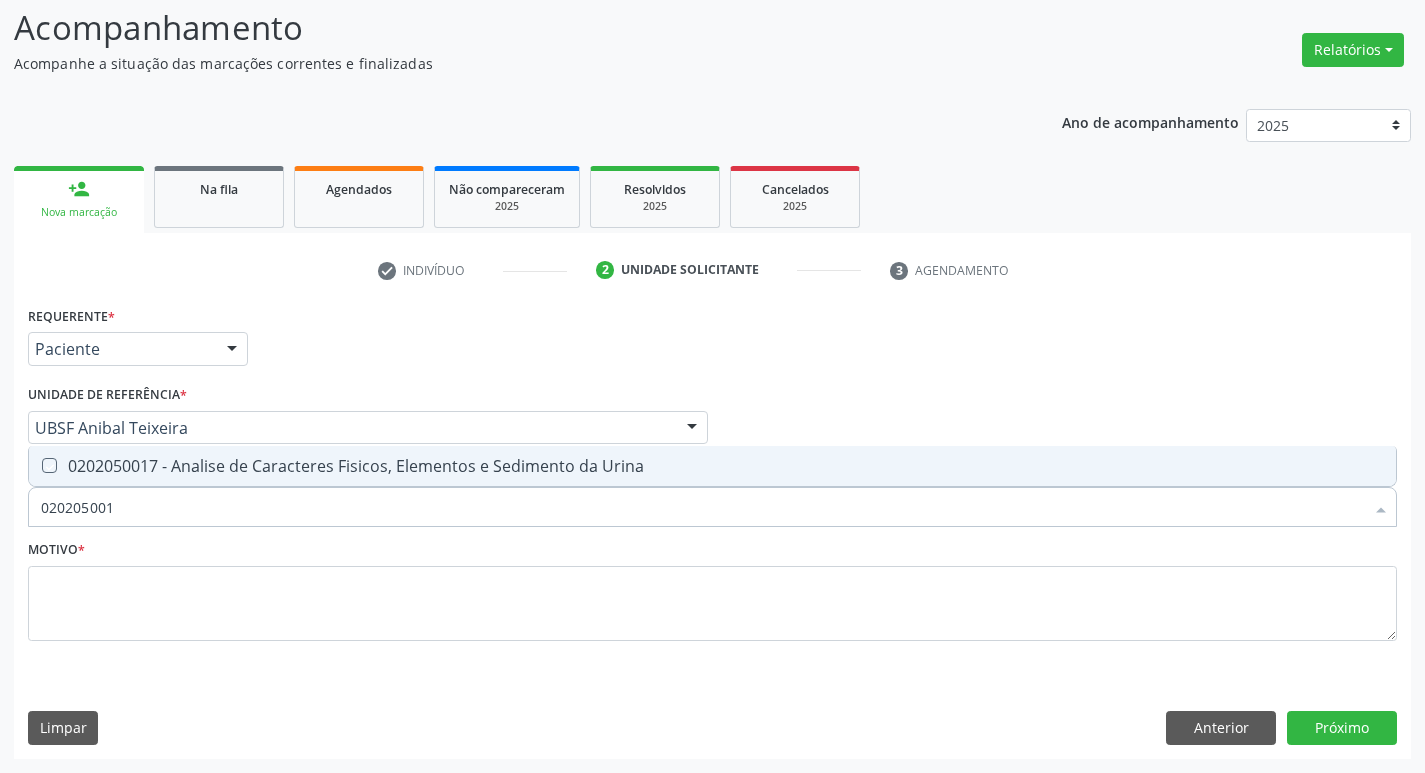 checkbox on "true" 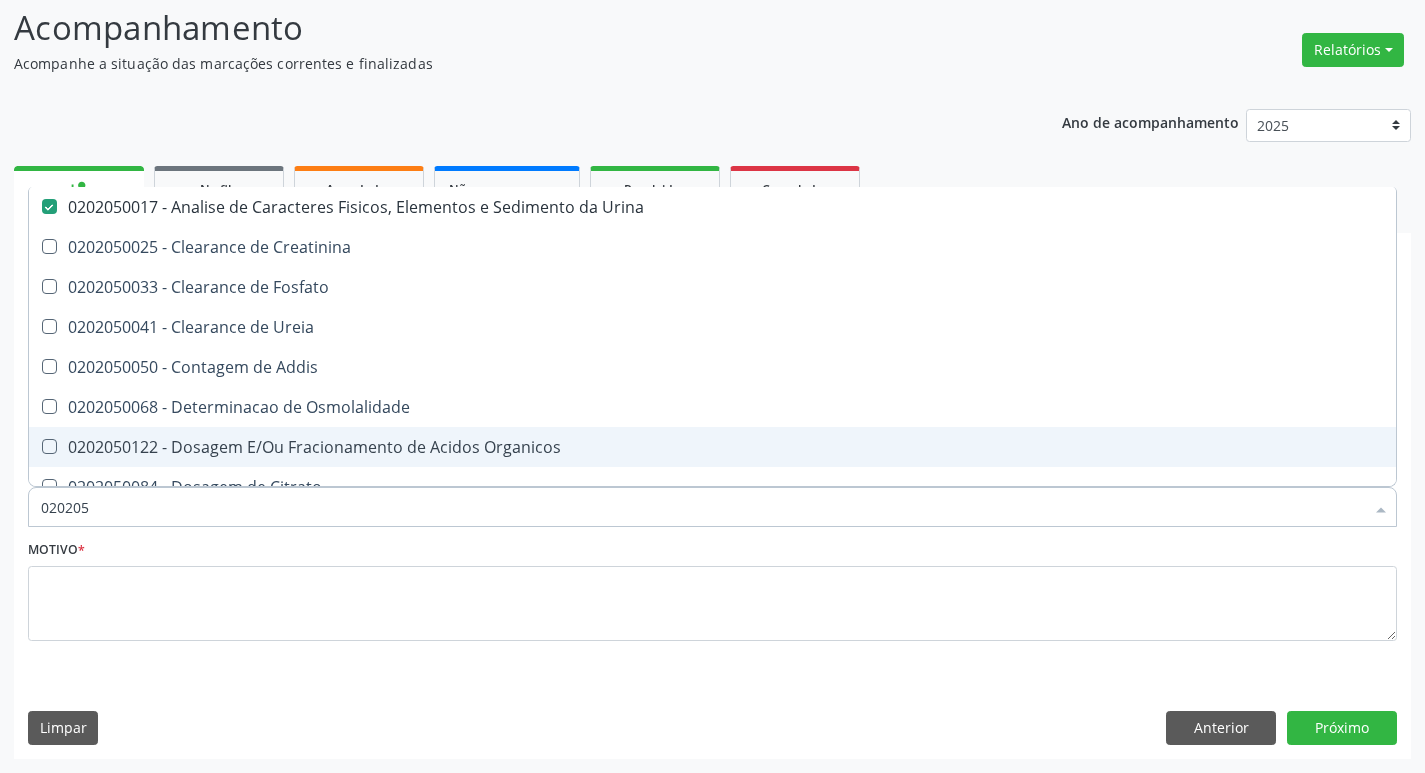type on "02020" 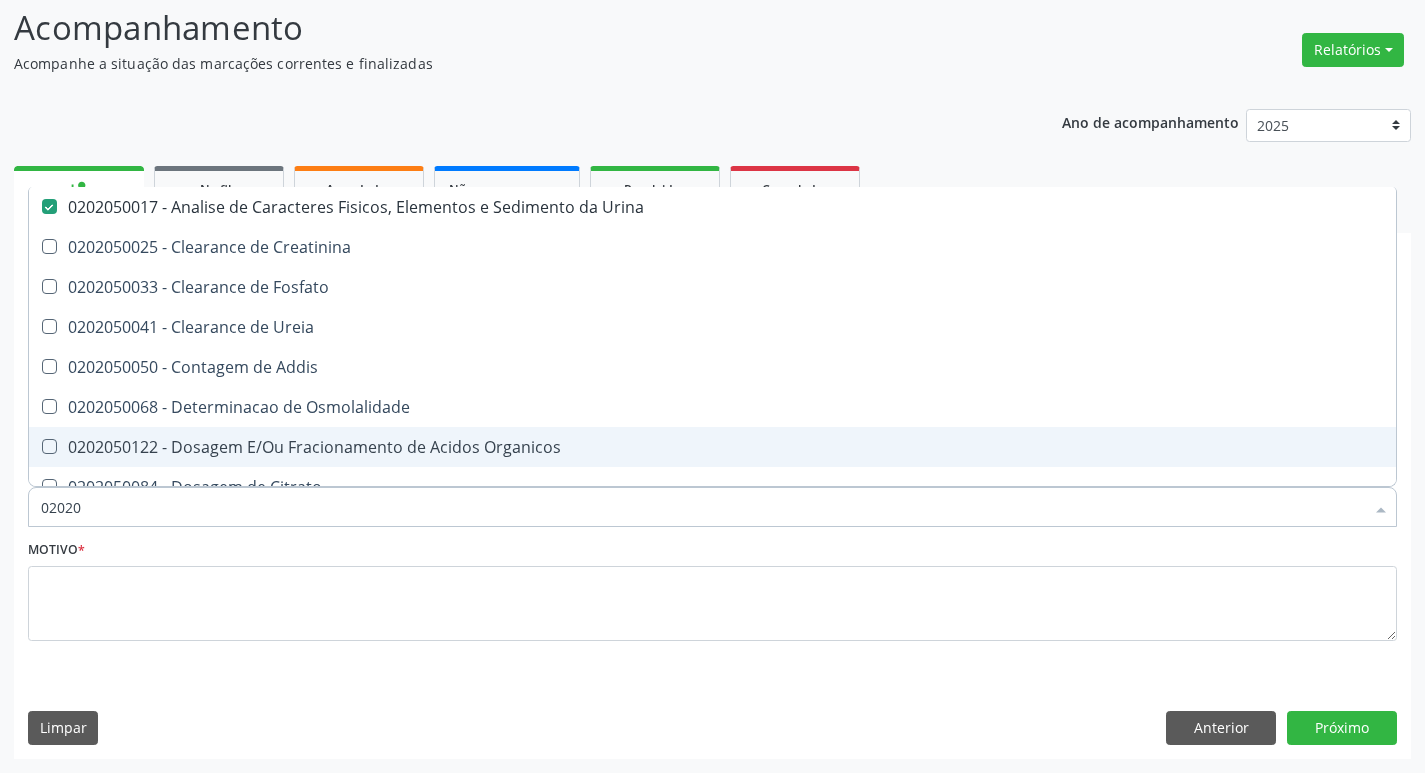 checkbox on "false" 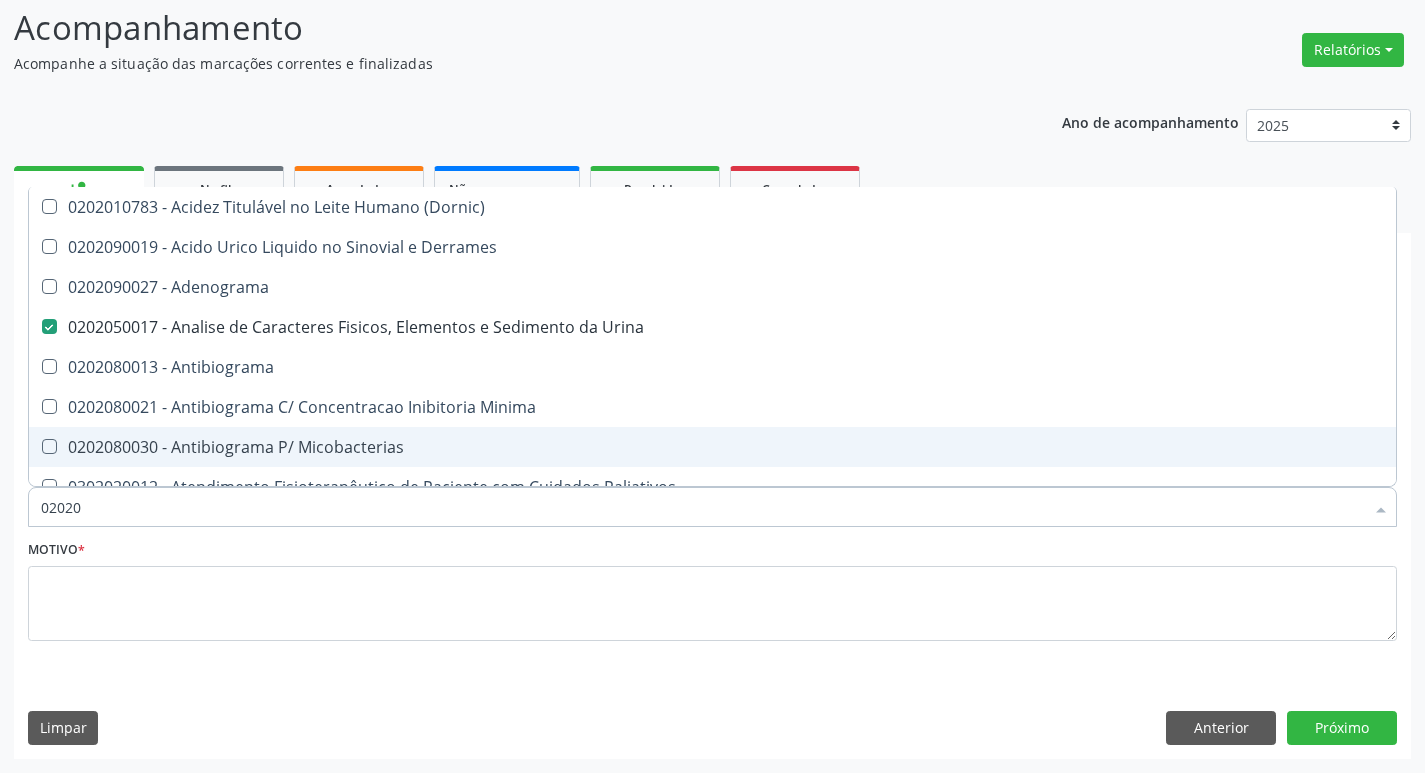 type on "020204" 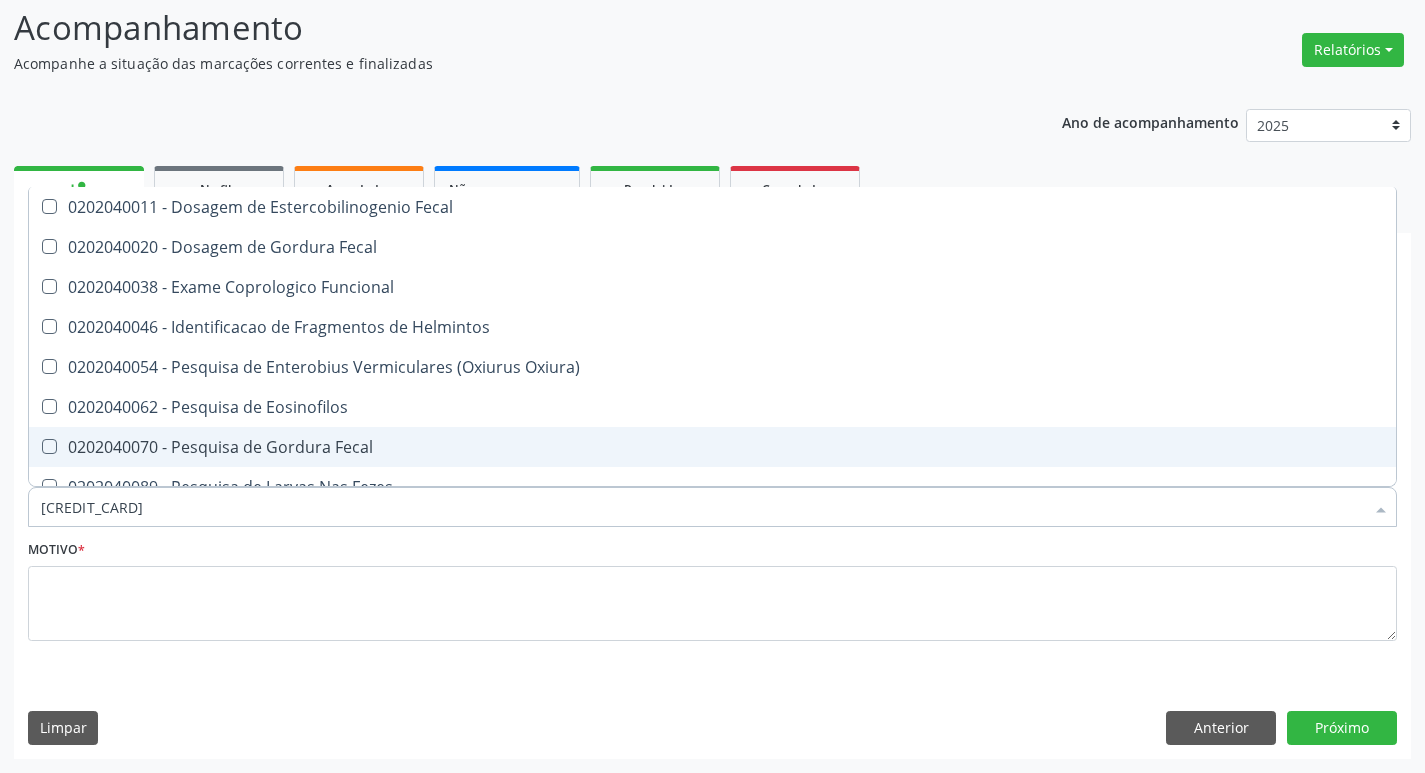 type on "020204003" 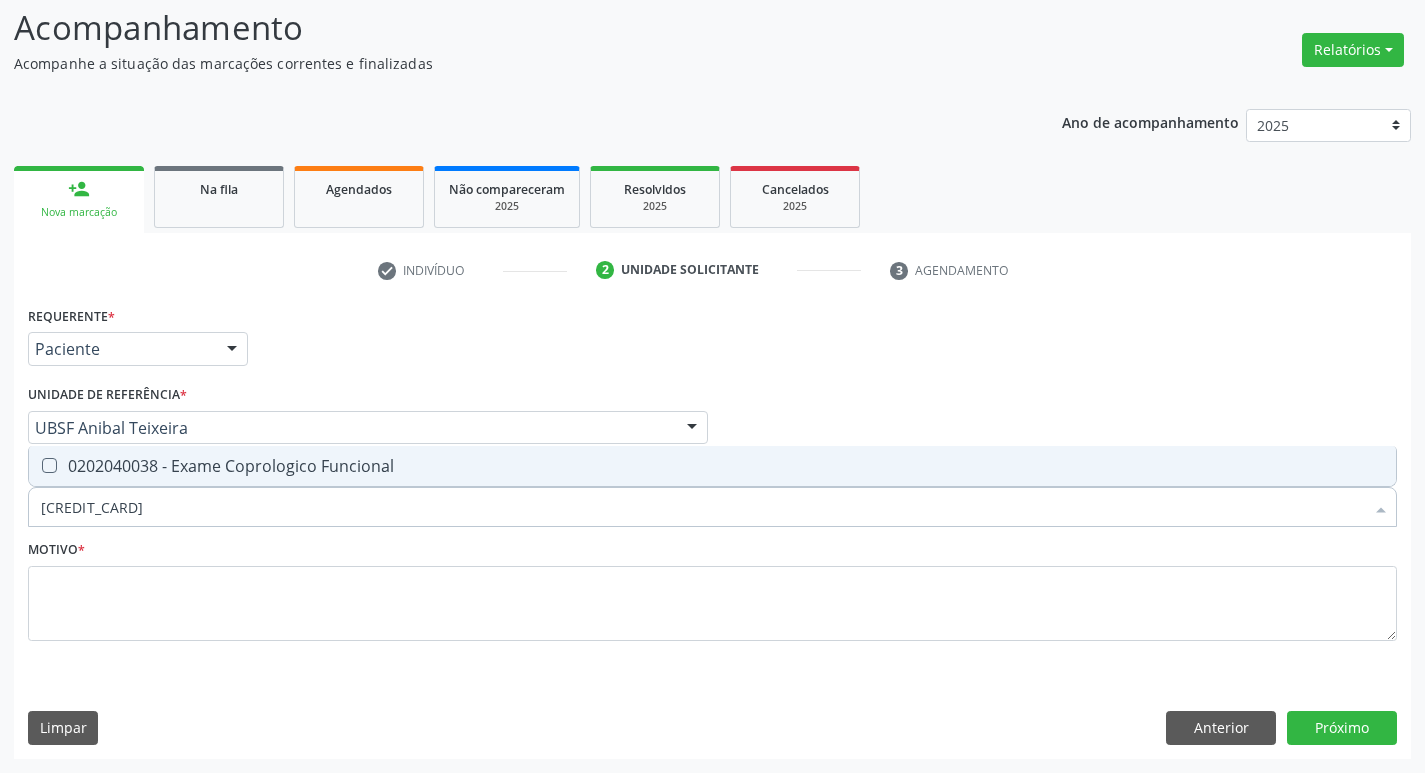 click on "0202040038 - Exame Coprologico Funcional" at bounding box center [712, 466] 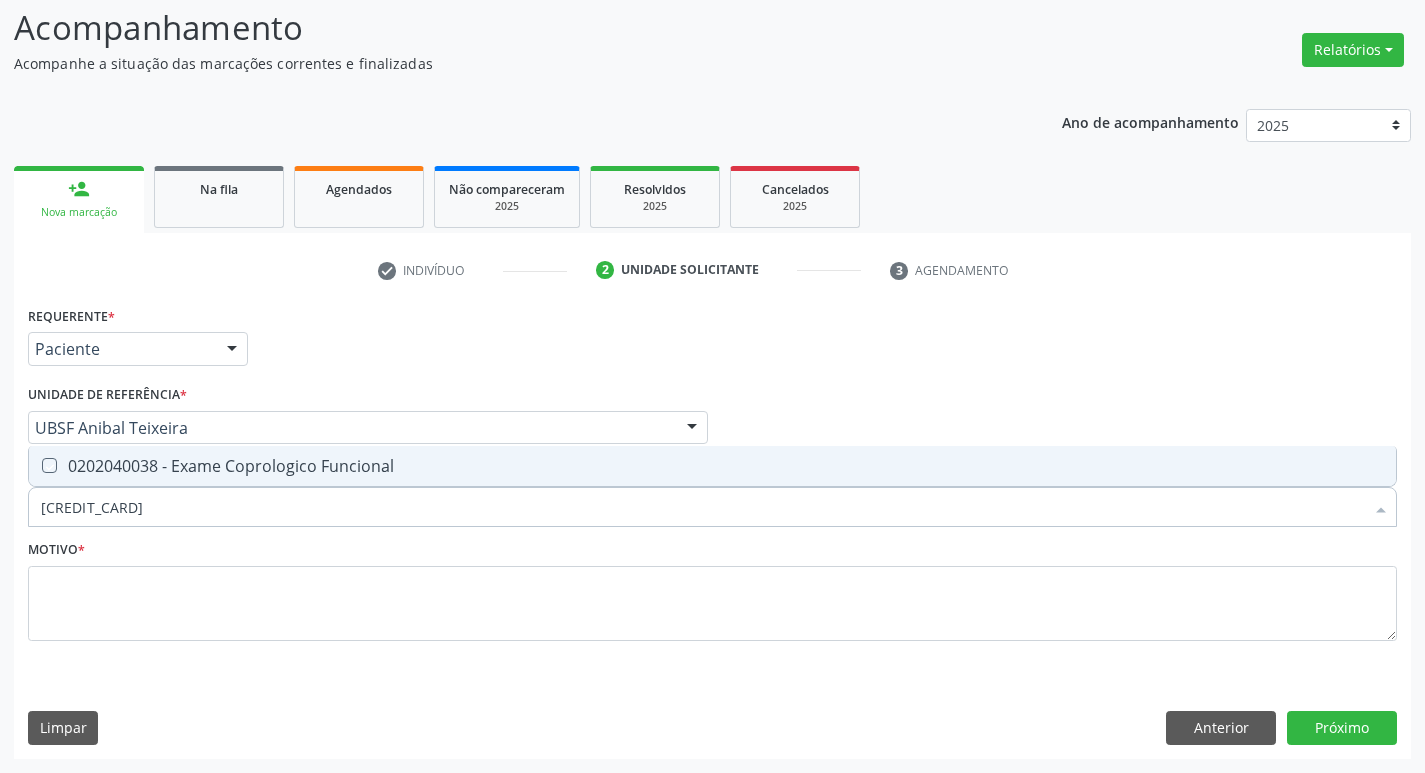 checkbox on "true" 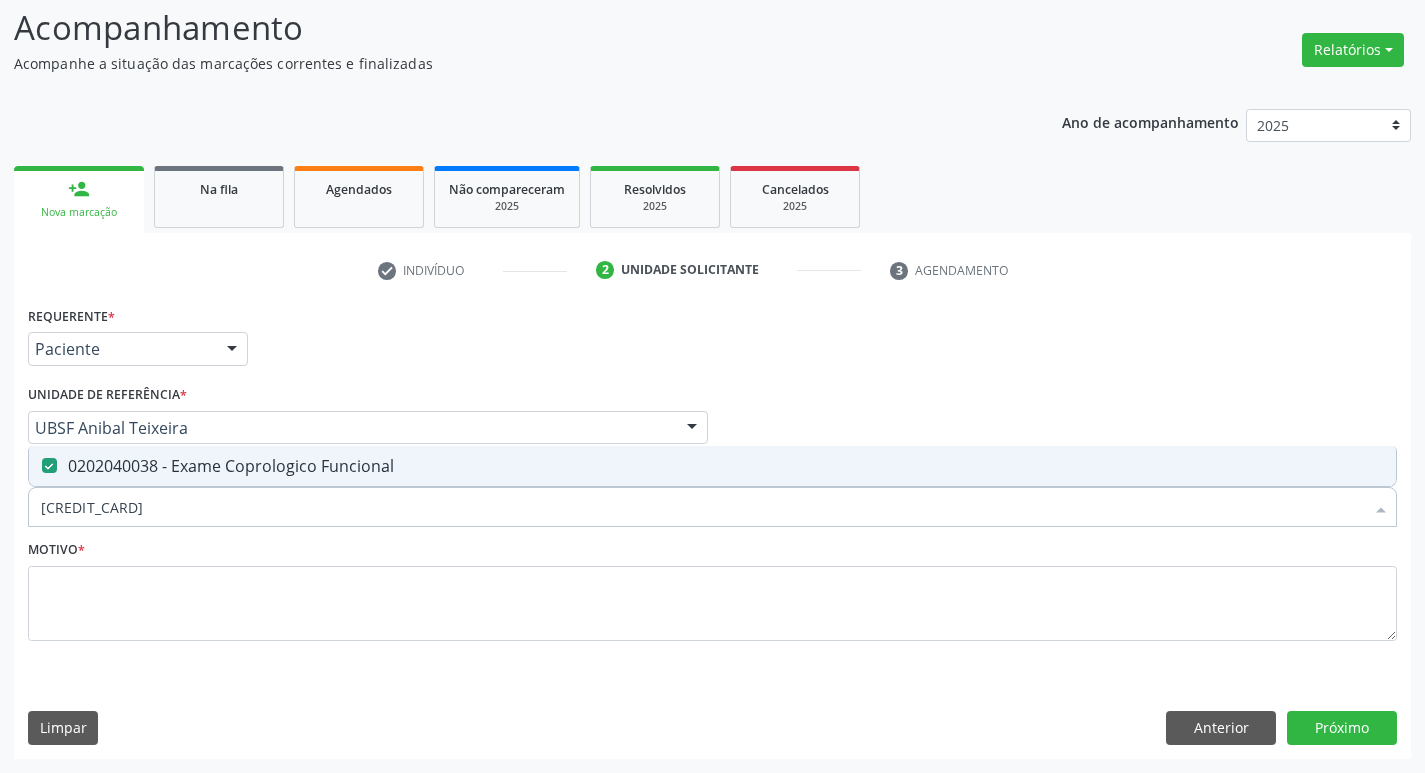 type on "02020400" 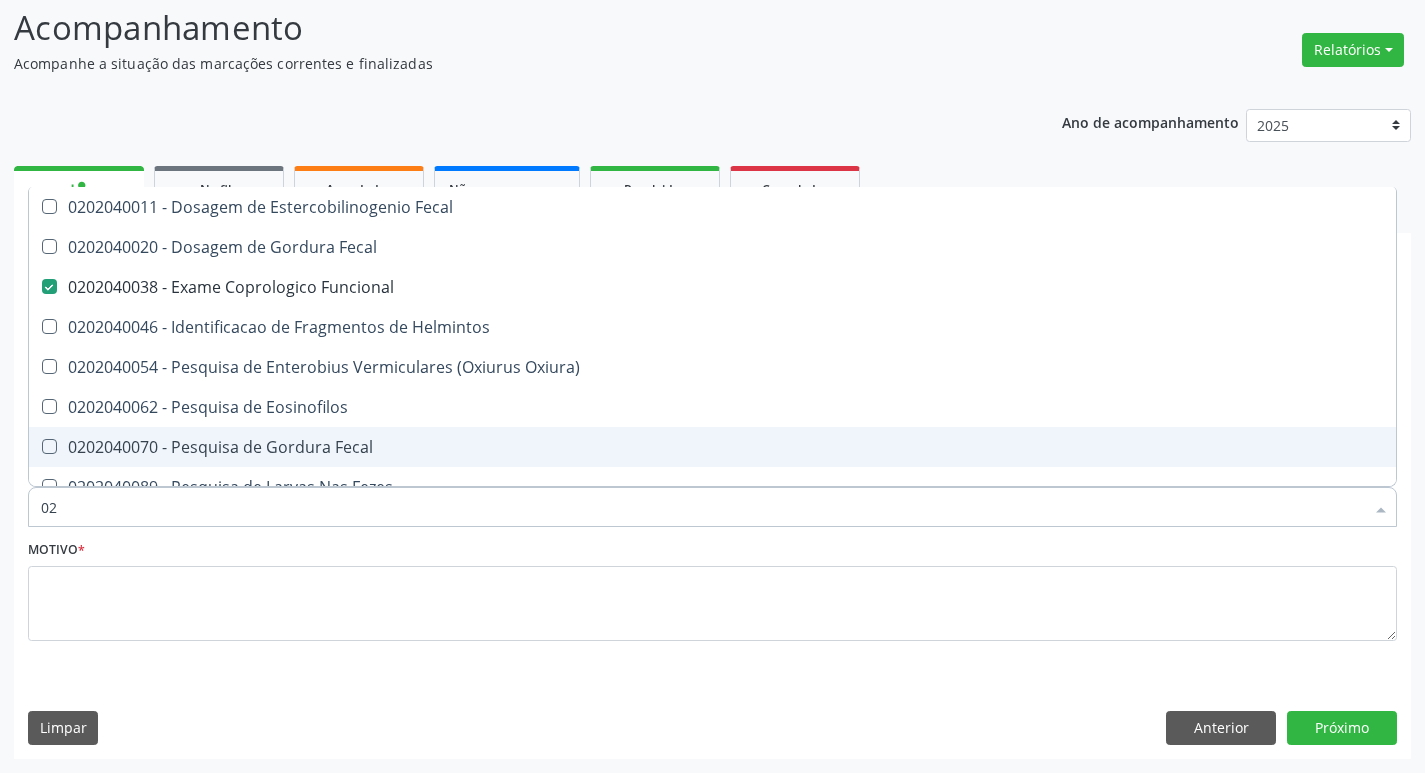 type on "0" 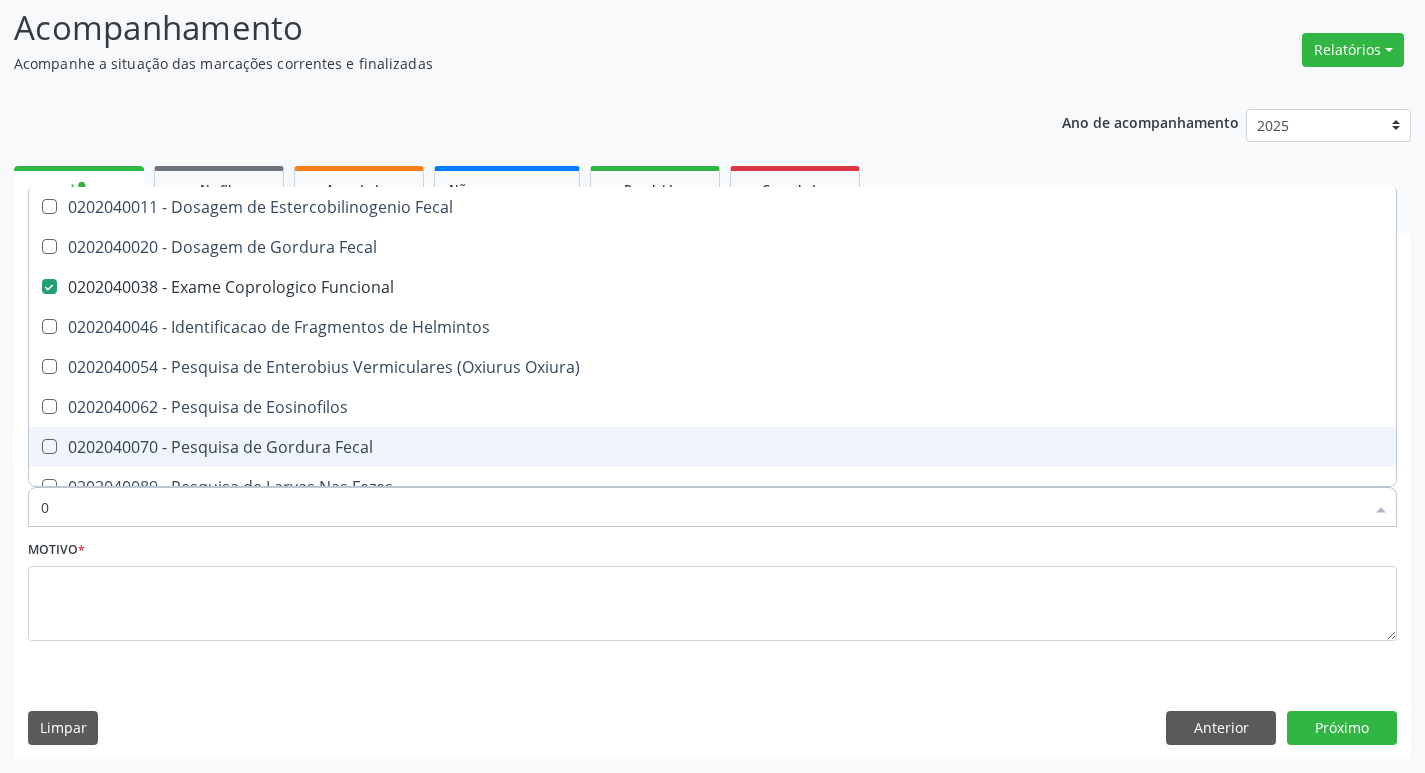 type 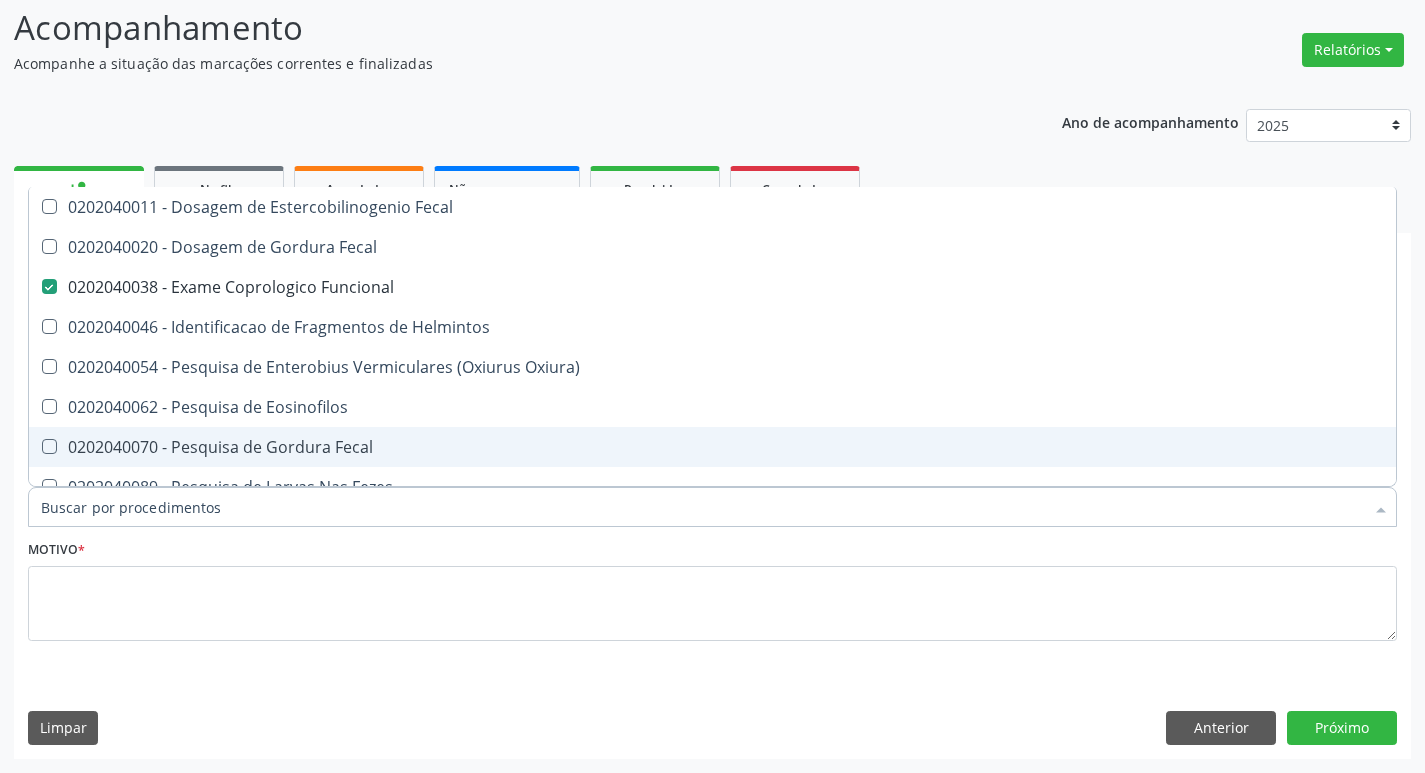 checkbox on "false" 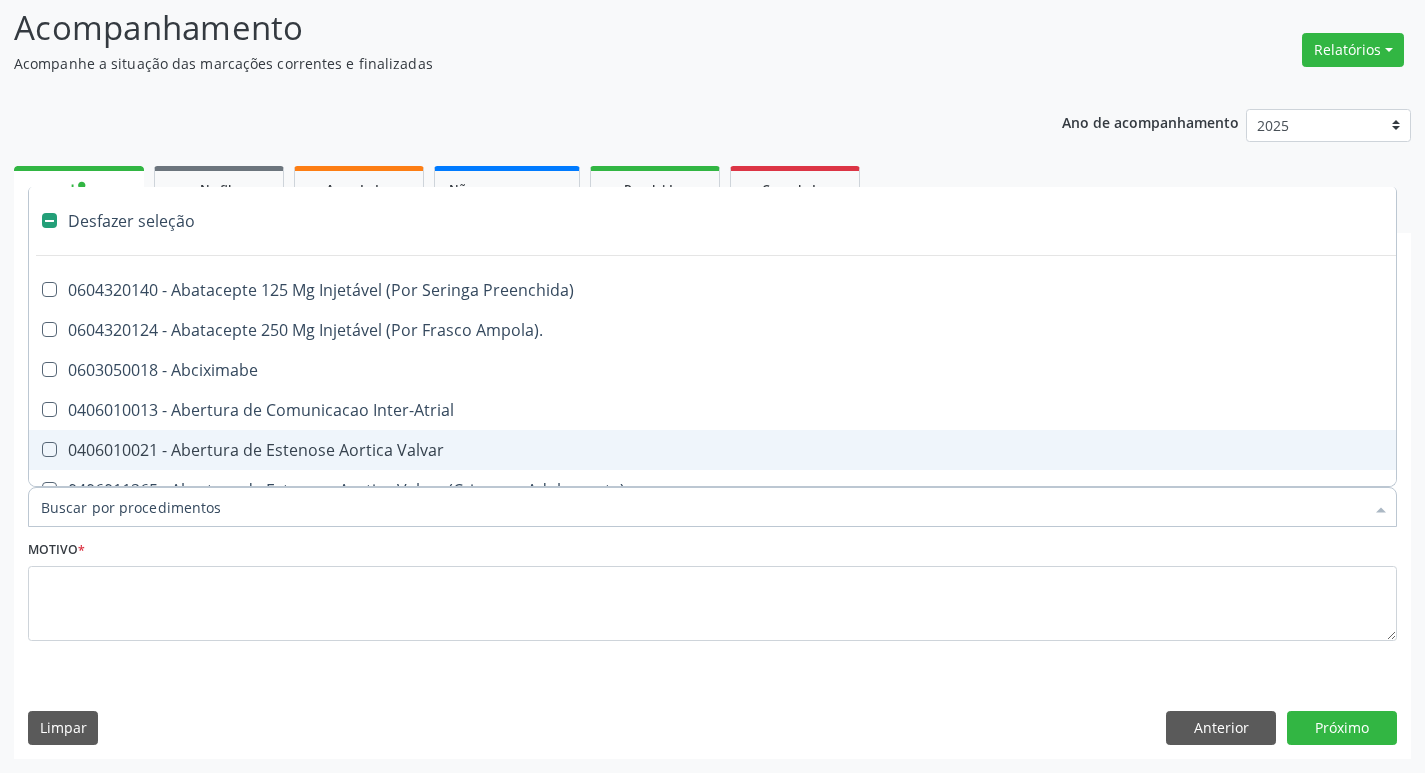 type on "V" 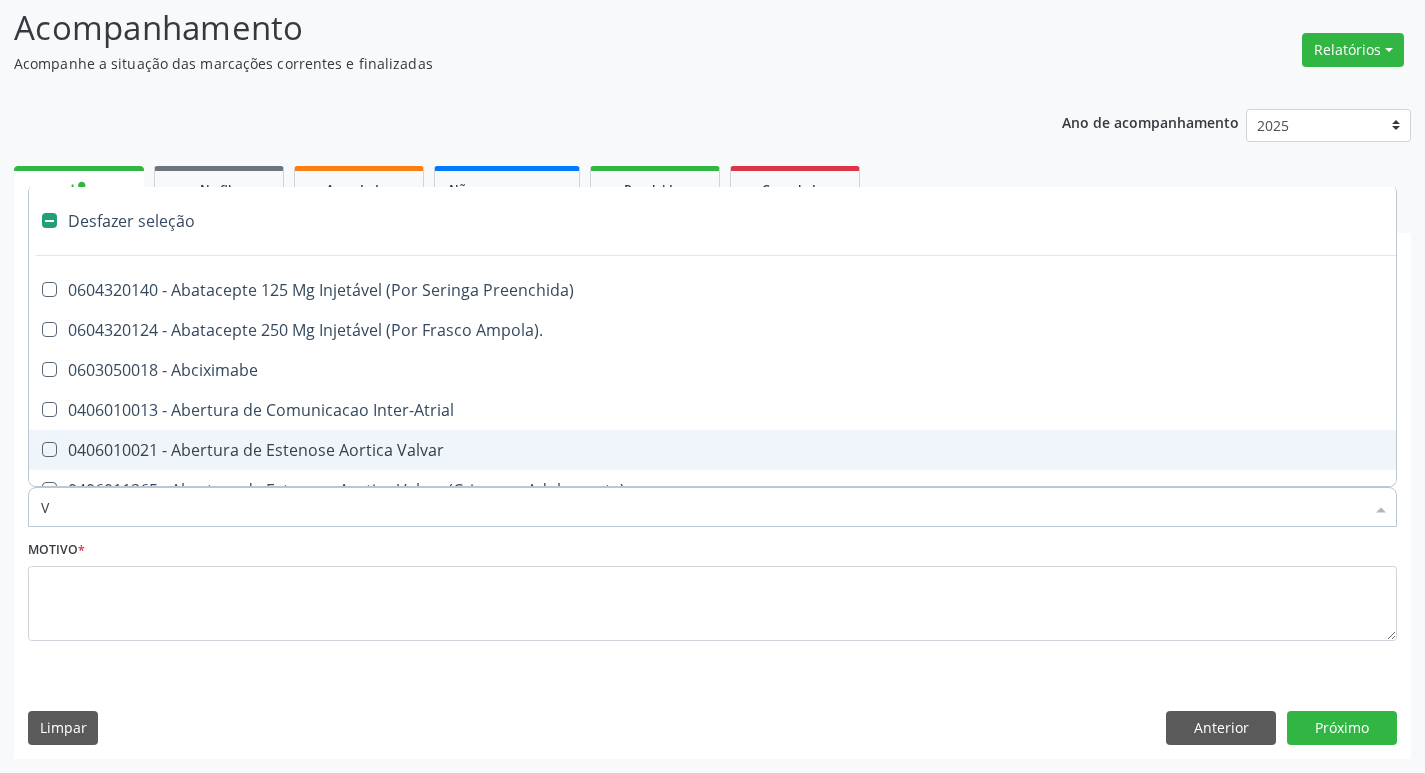 checkbox on "false" 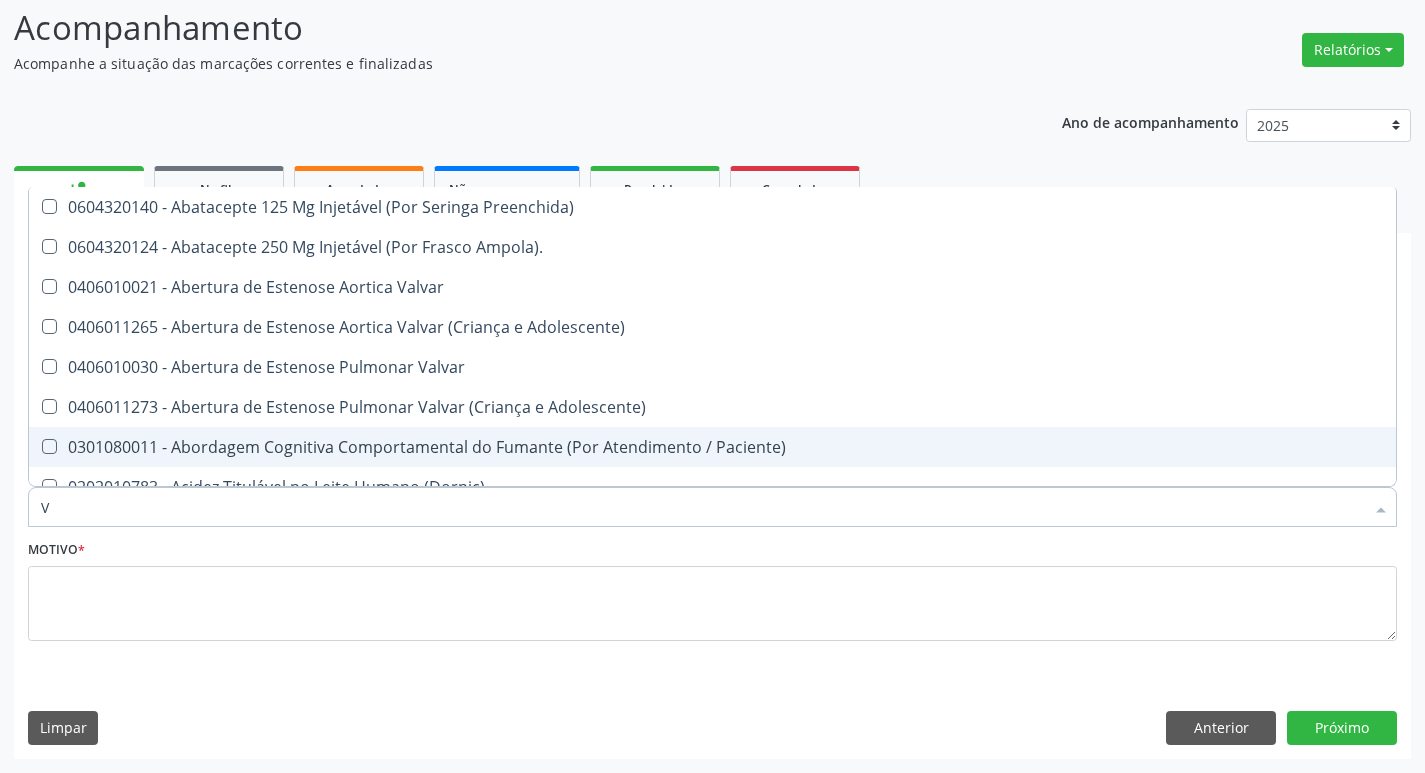 type on "VI" 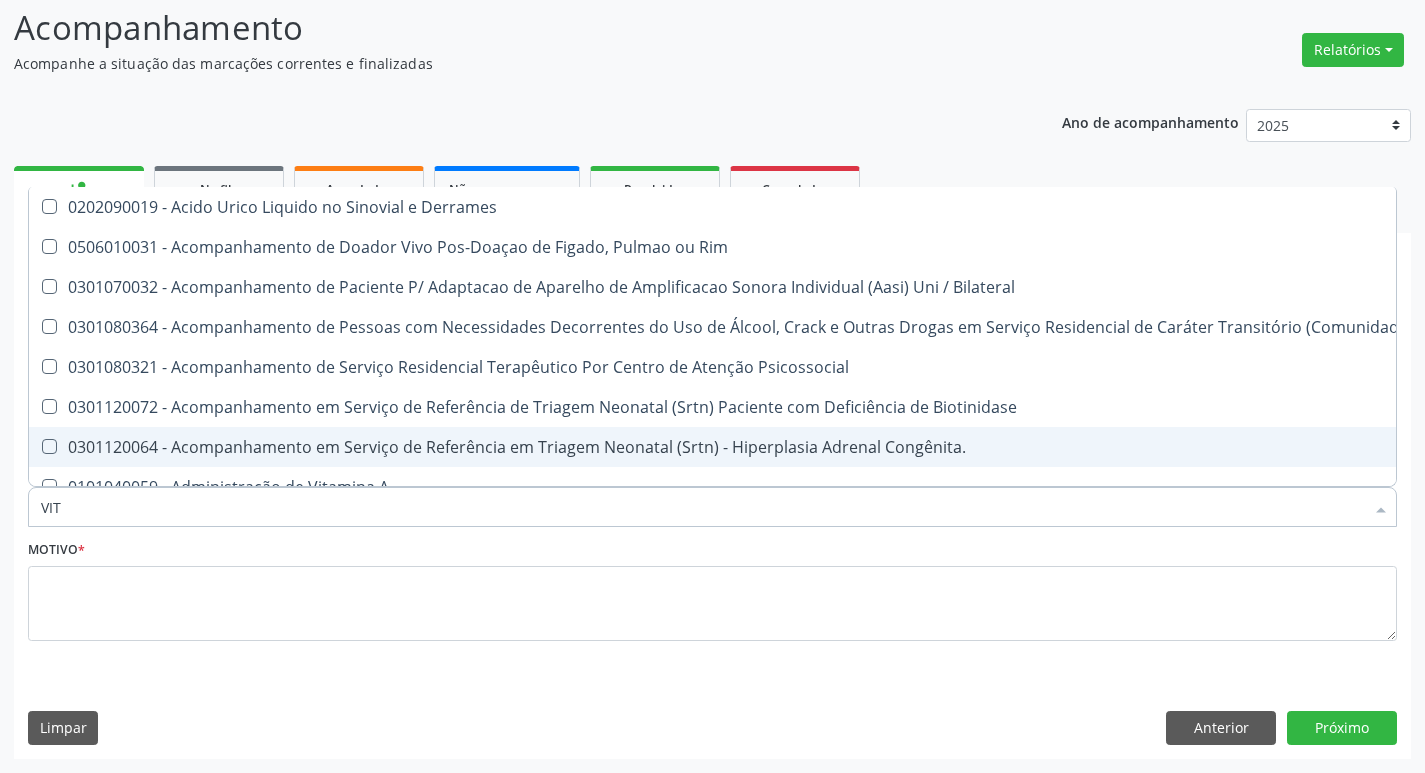 type on "VITA" 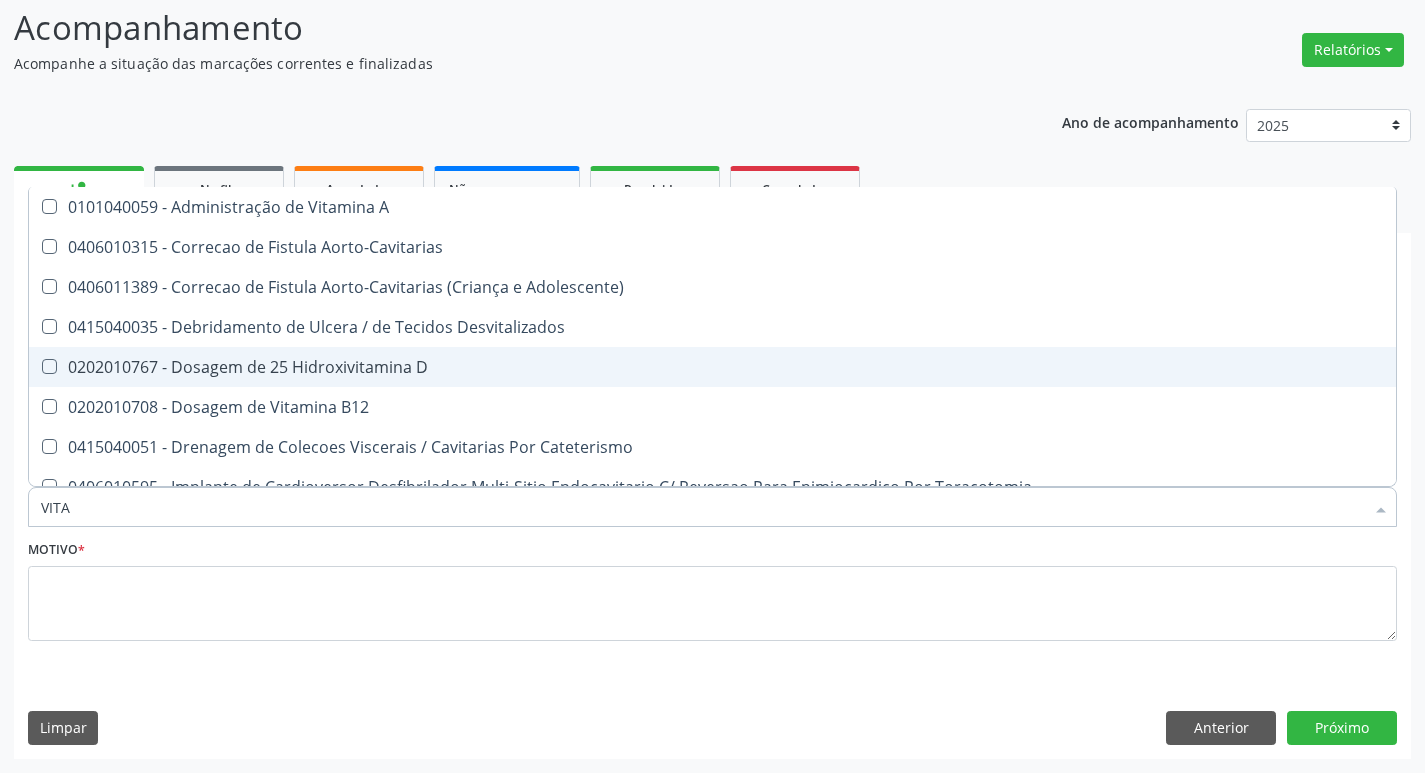 click on "0202010767 - Dosagem de 25 Hidroxivitamina D" at bounding box center [712, 367] 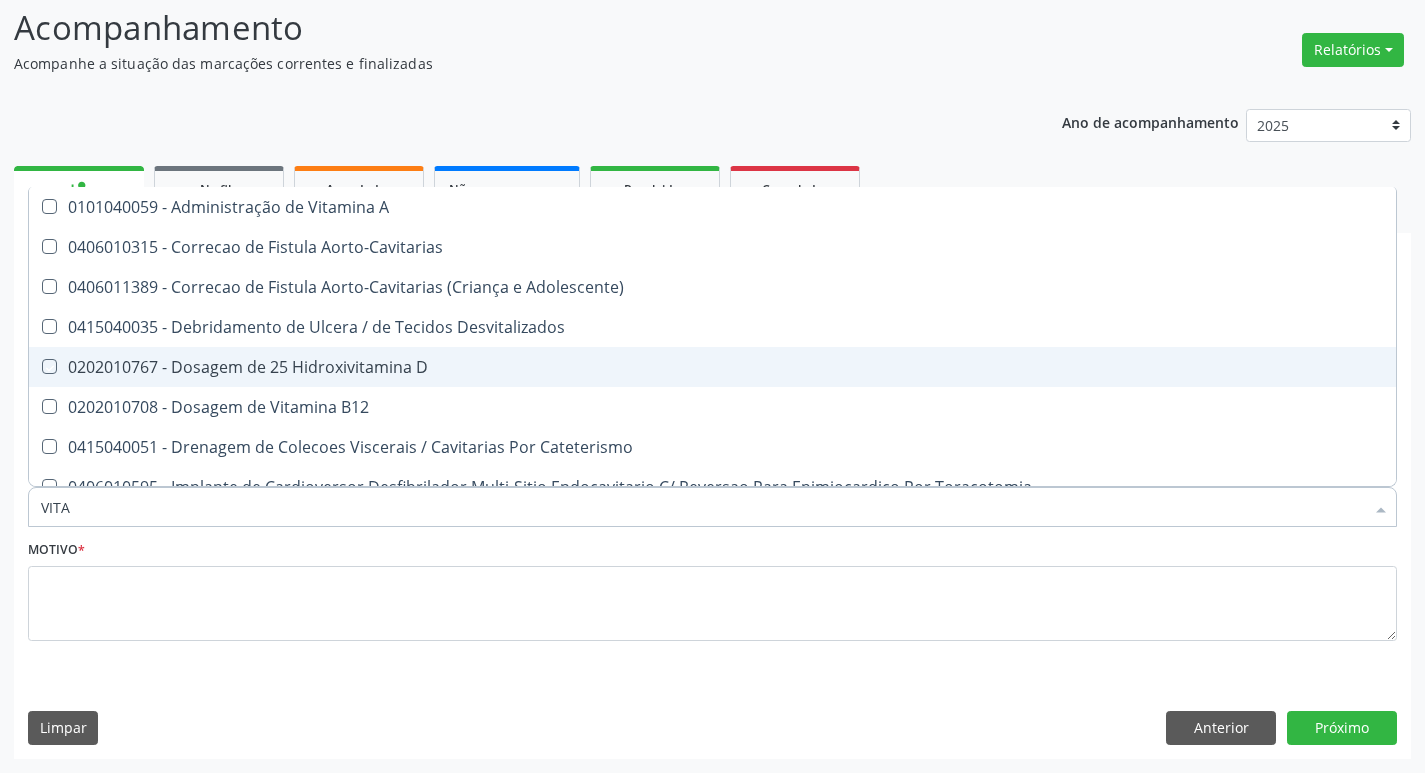 checkbox on "true" 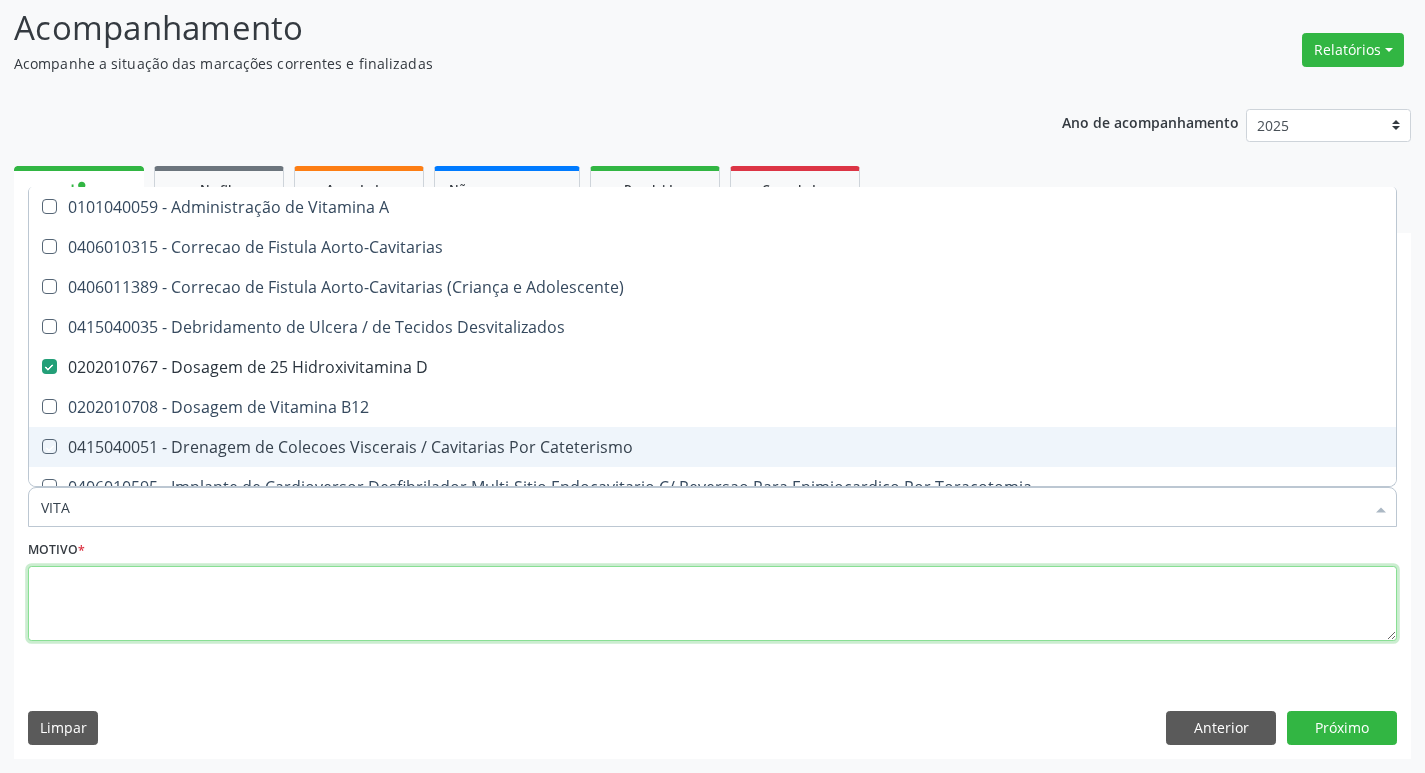 click at bounding box center (712, 604) 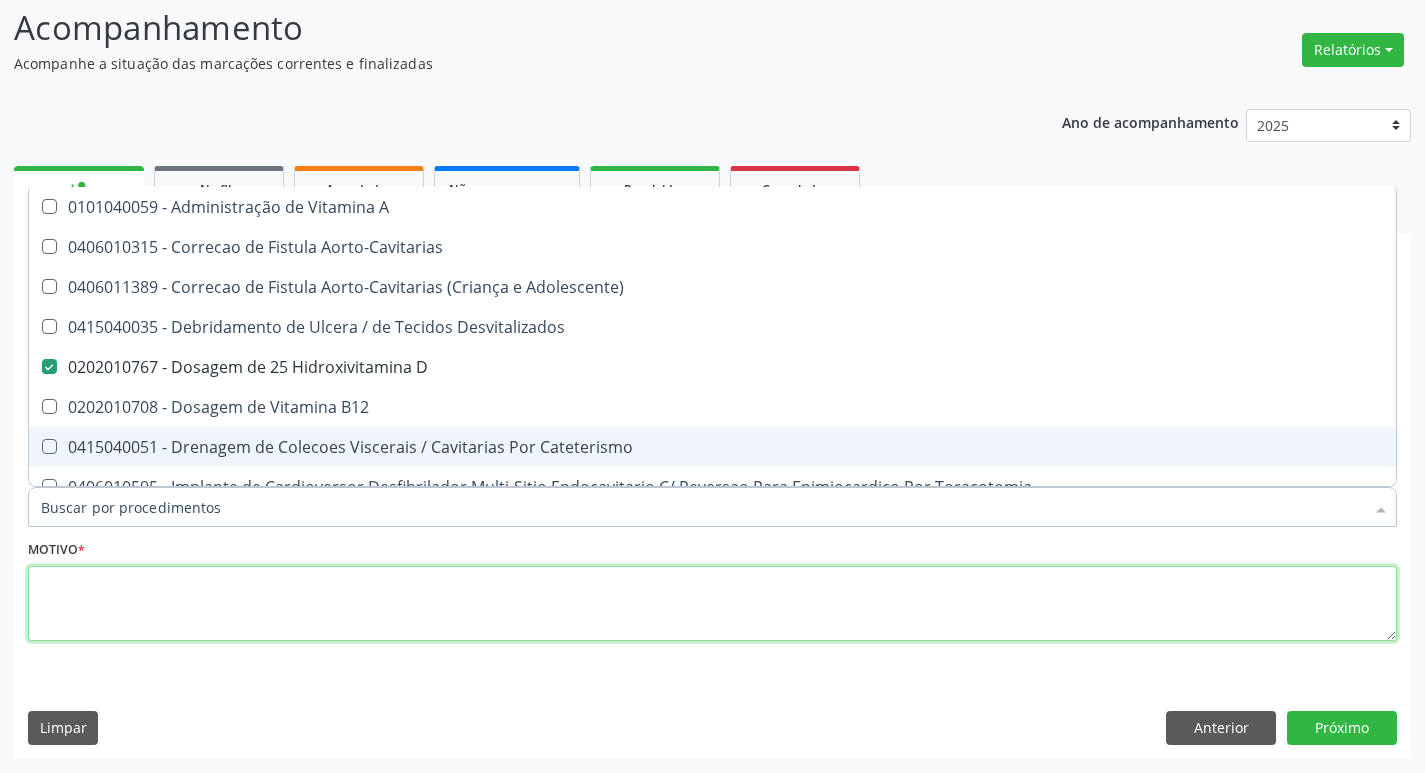 checkbox on "true" 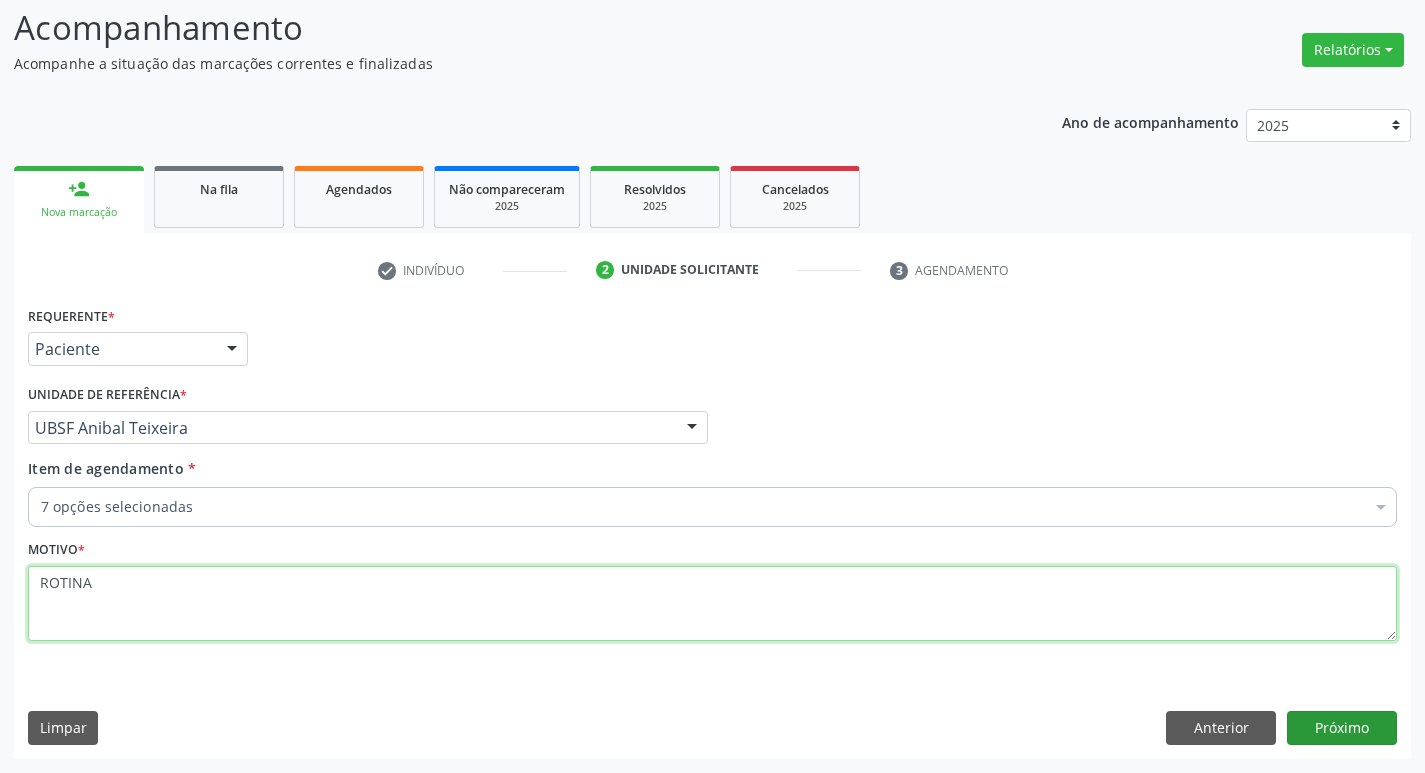 type on "ROTINA" 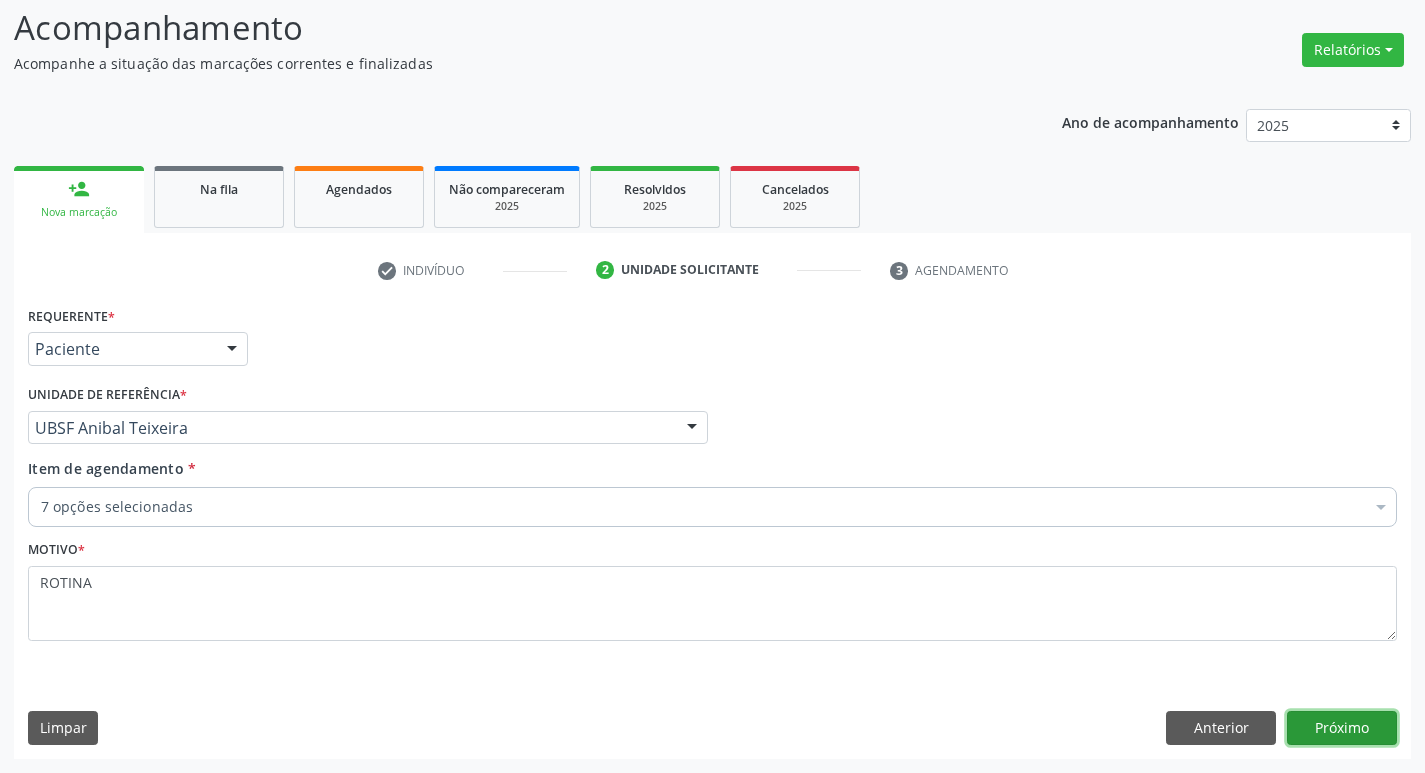 click on "Próximo" at bounding box center (1342, 728) 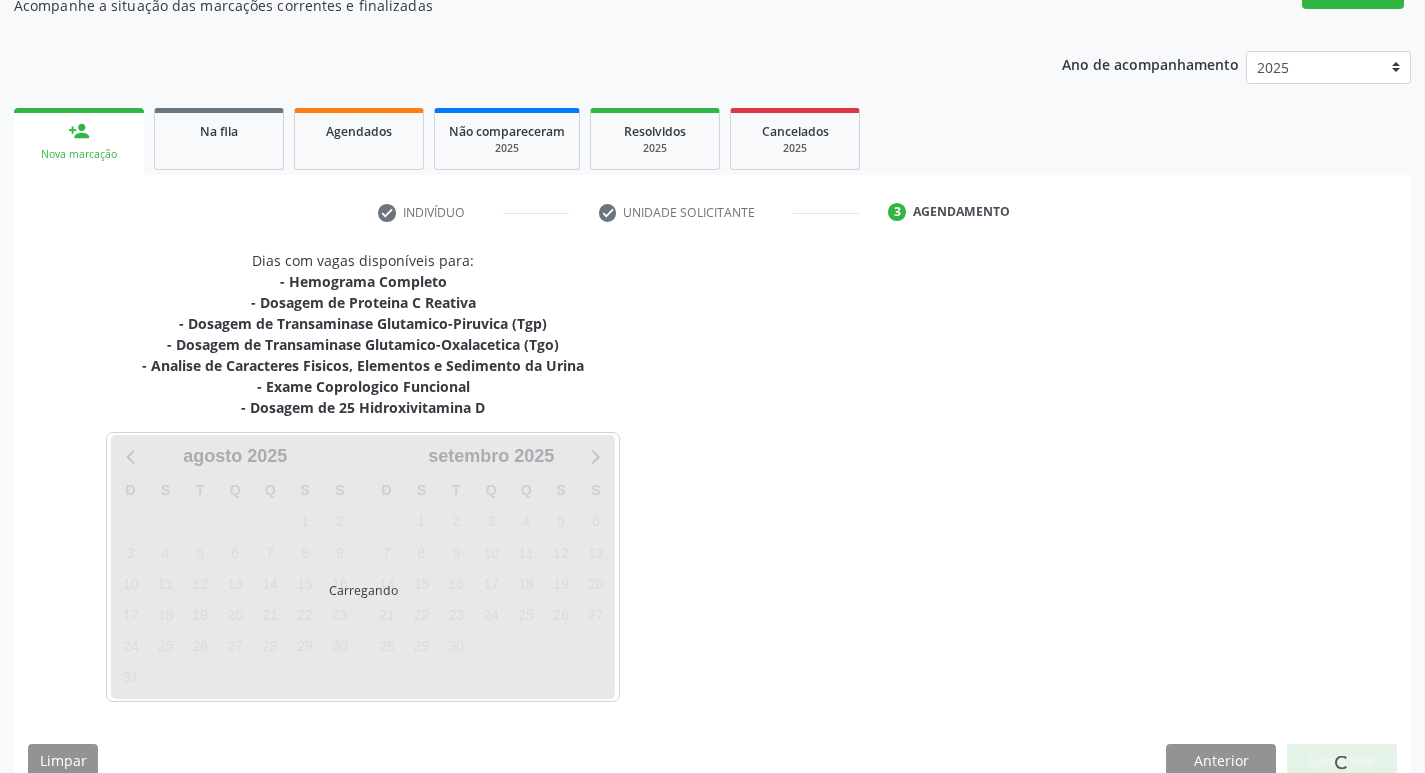 scroll, scrollTop: 223, scrollLeft: 0, axis: vertical 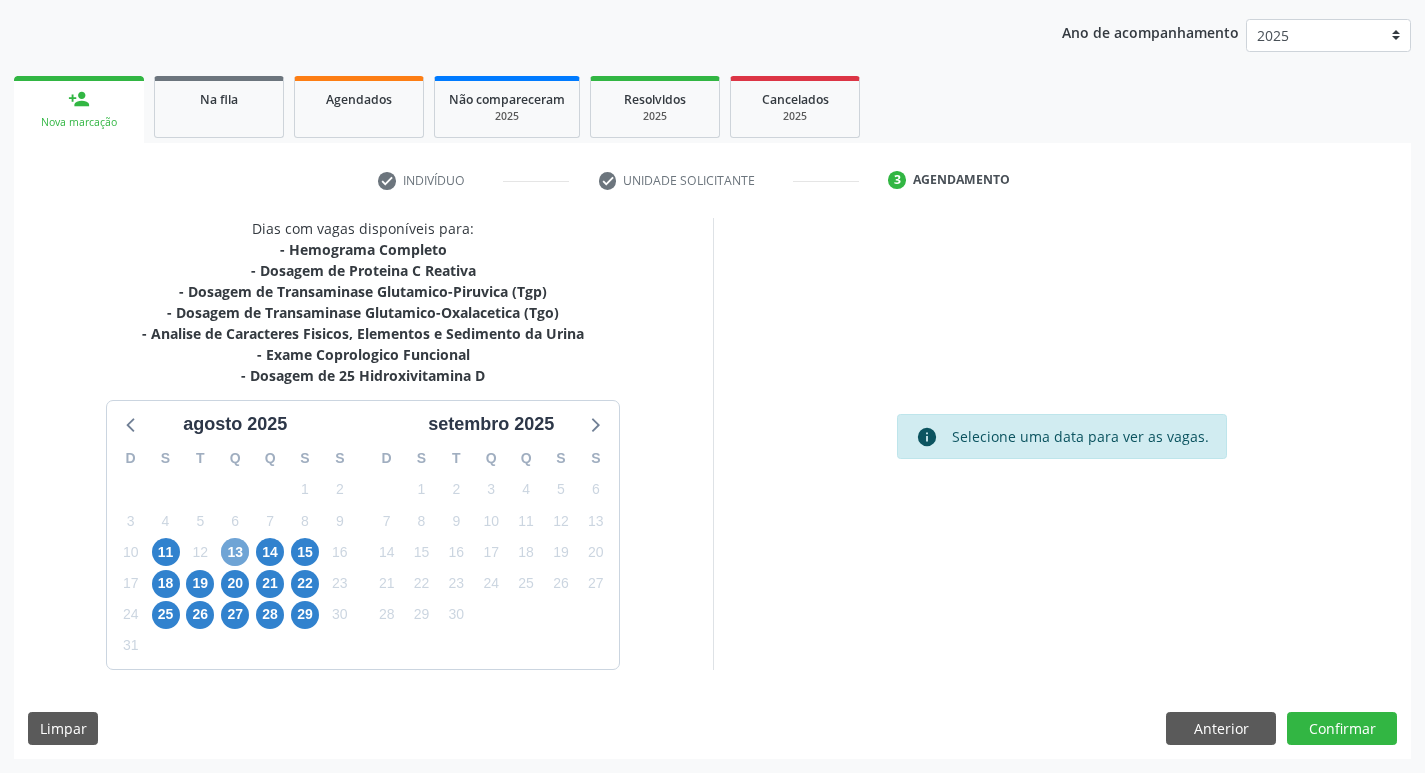 click on "13" at bounding box center (235, 552) 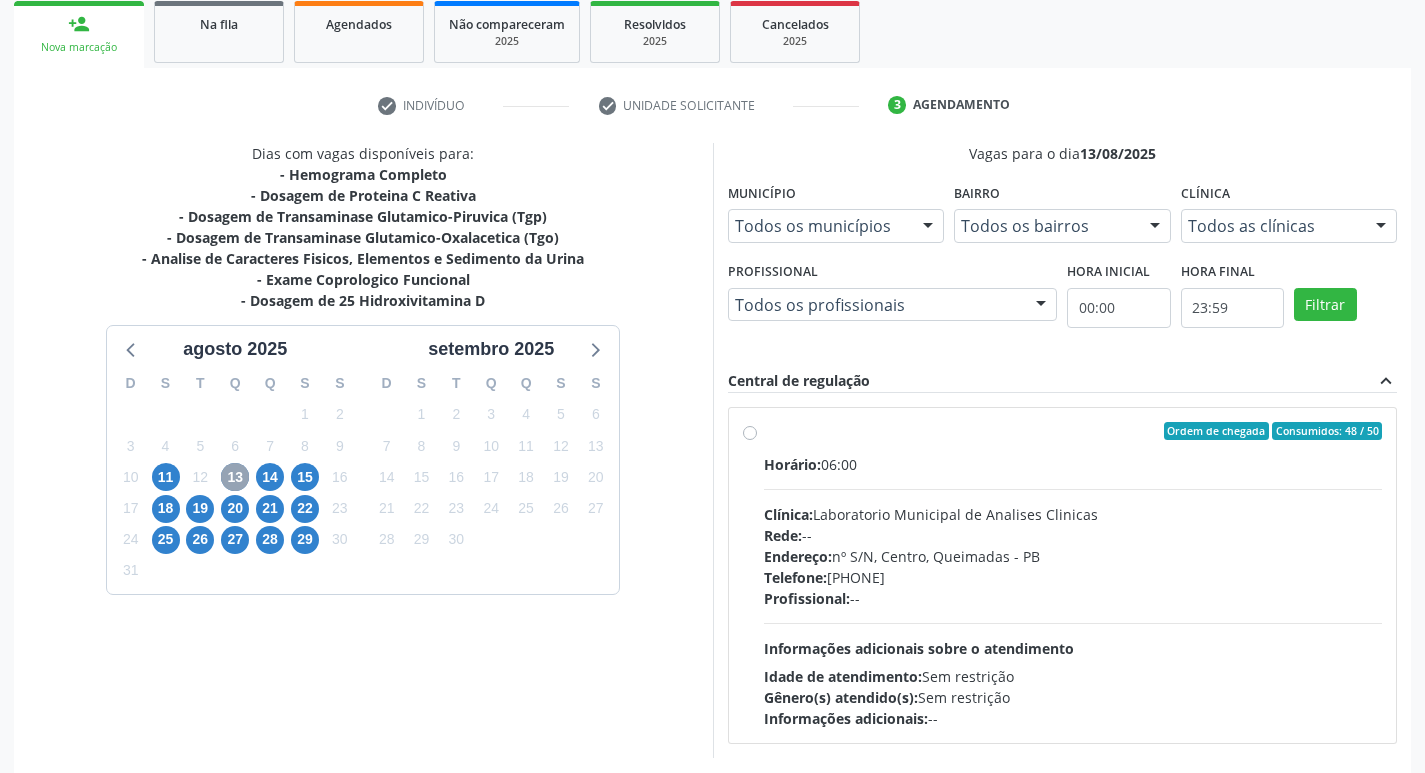 scroll, scrollTop: 386, scrollLeft: 0, axis: vertical 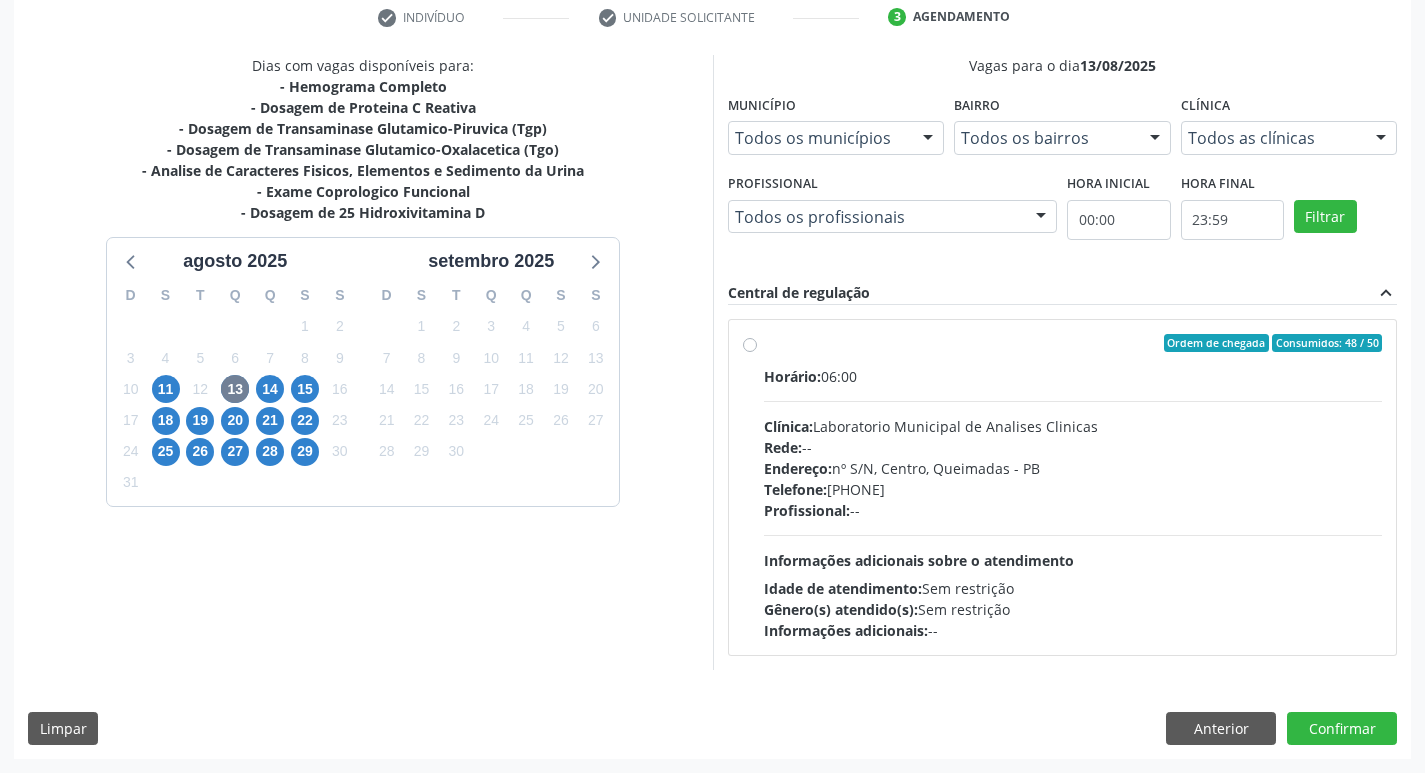 click on "Endereço:   nº S/N, Centro, Queimadas - PB" at bounding box center [1073, 468] 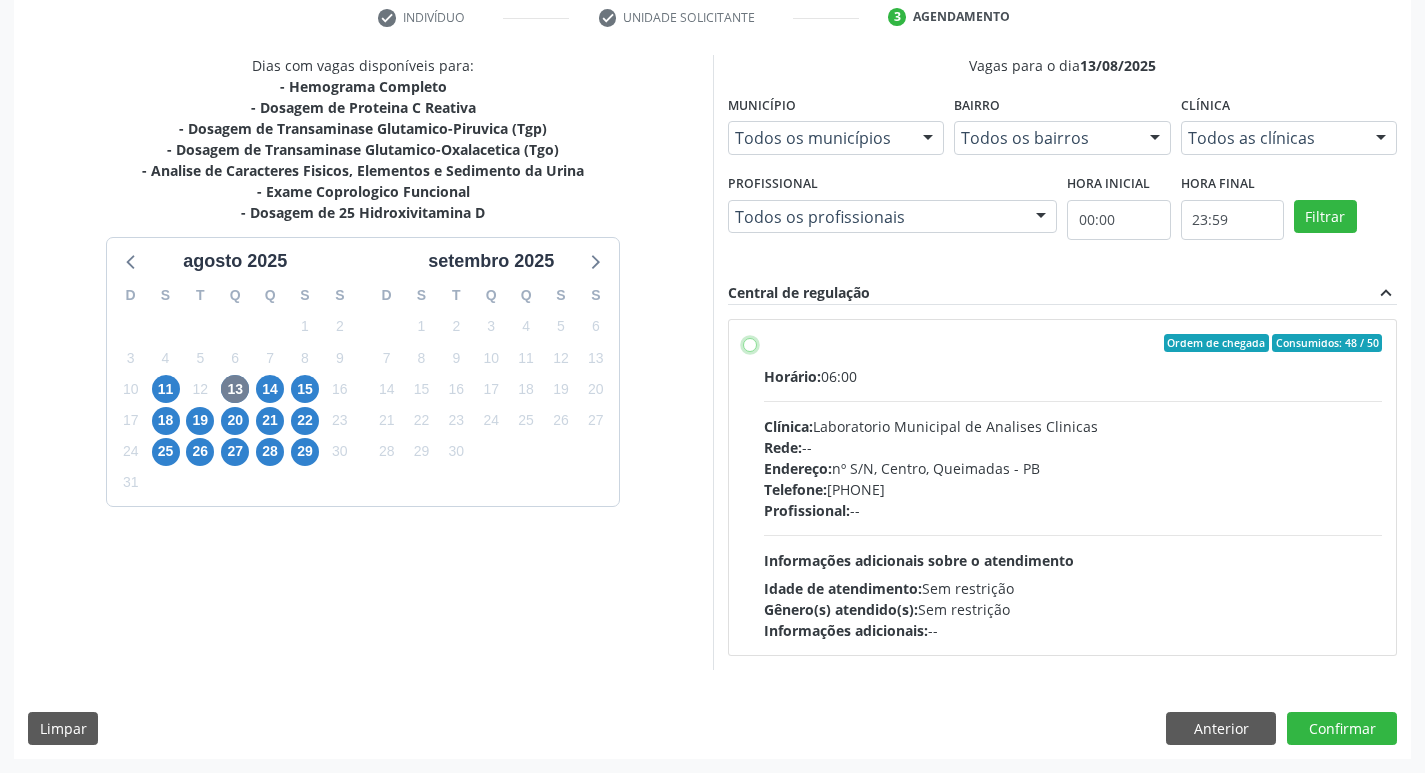 radio on "true" 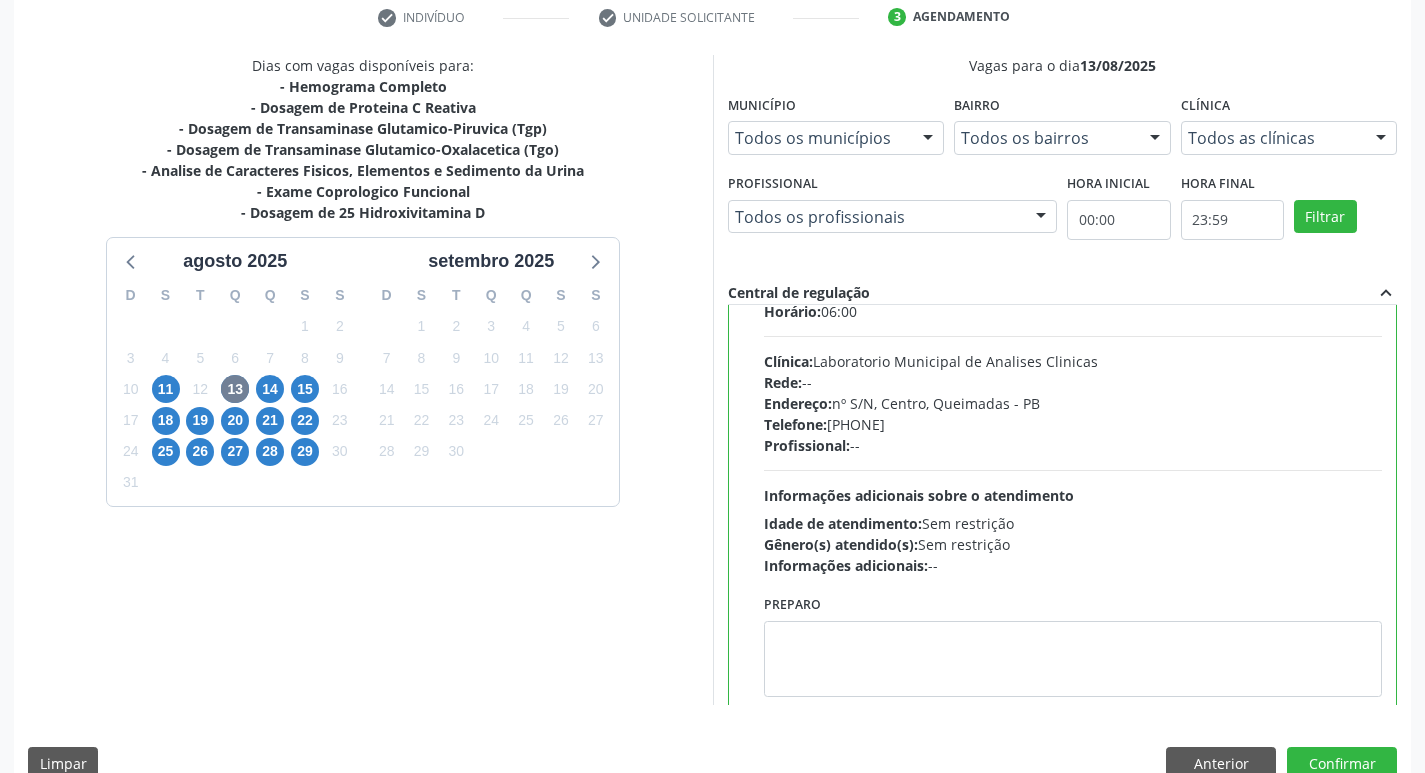 scroll, scrollTop: 99, scrollLeft: 0, axis: vertical 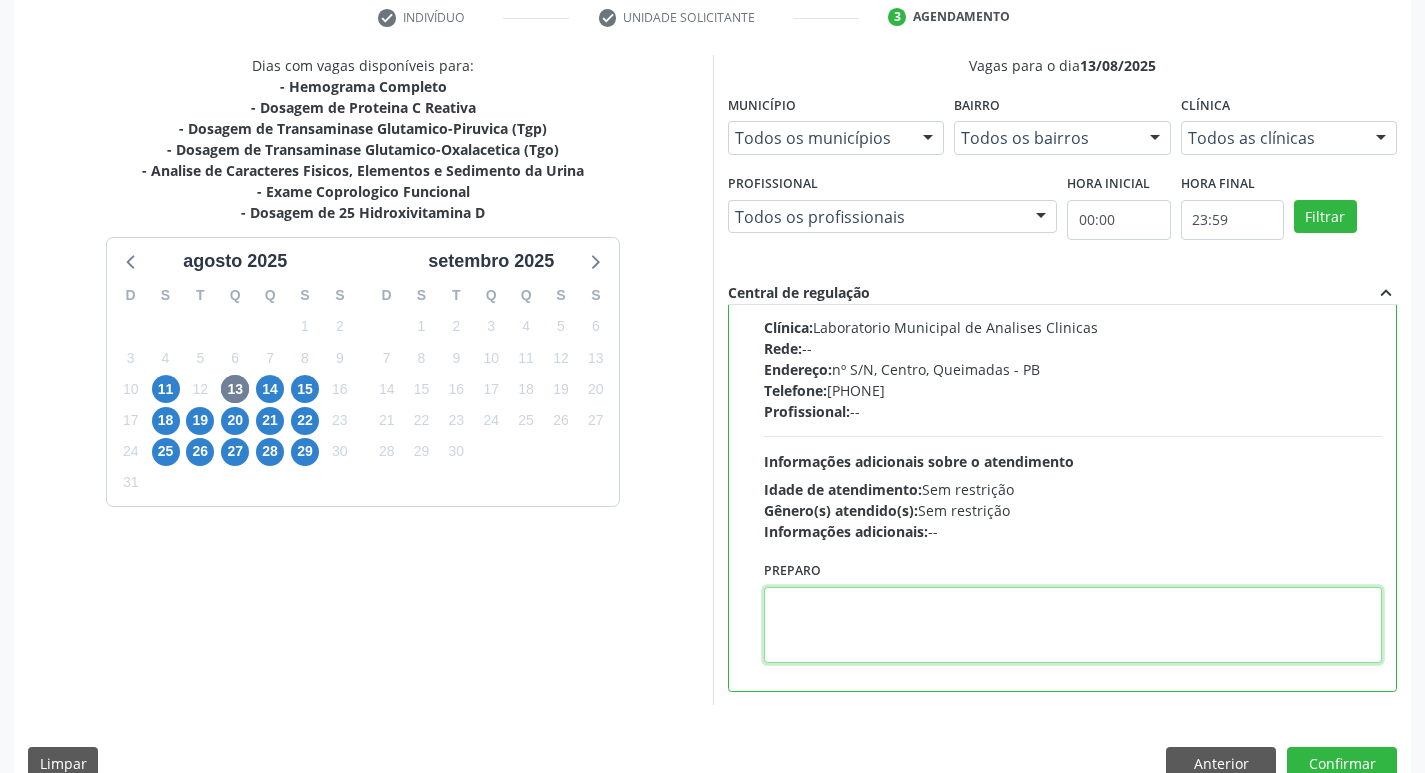 click at bounding box center (1073, 625) 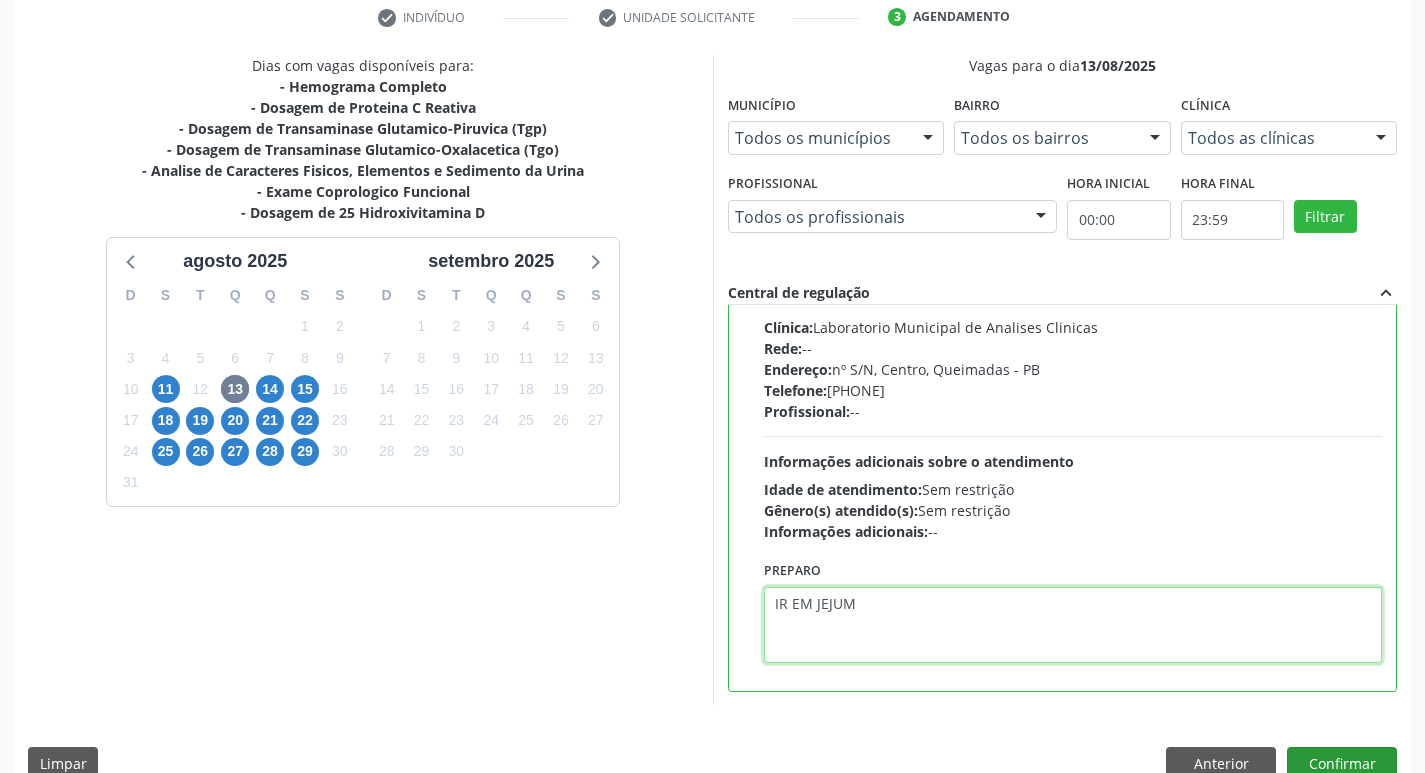type on "IR EM JEJUM" 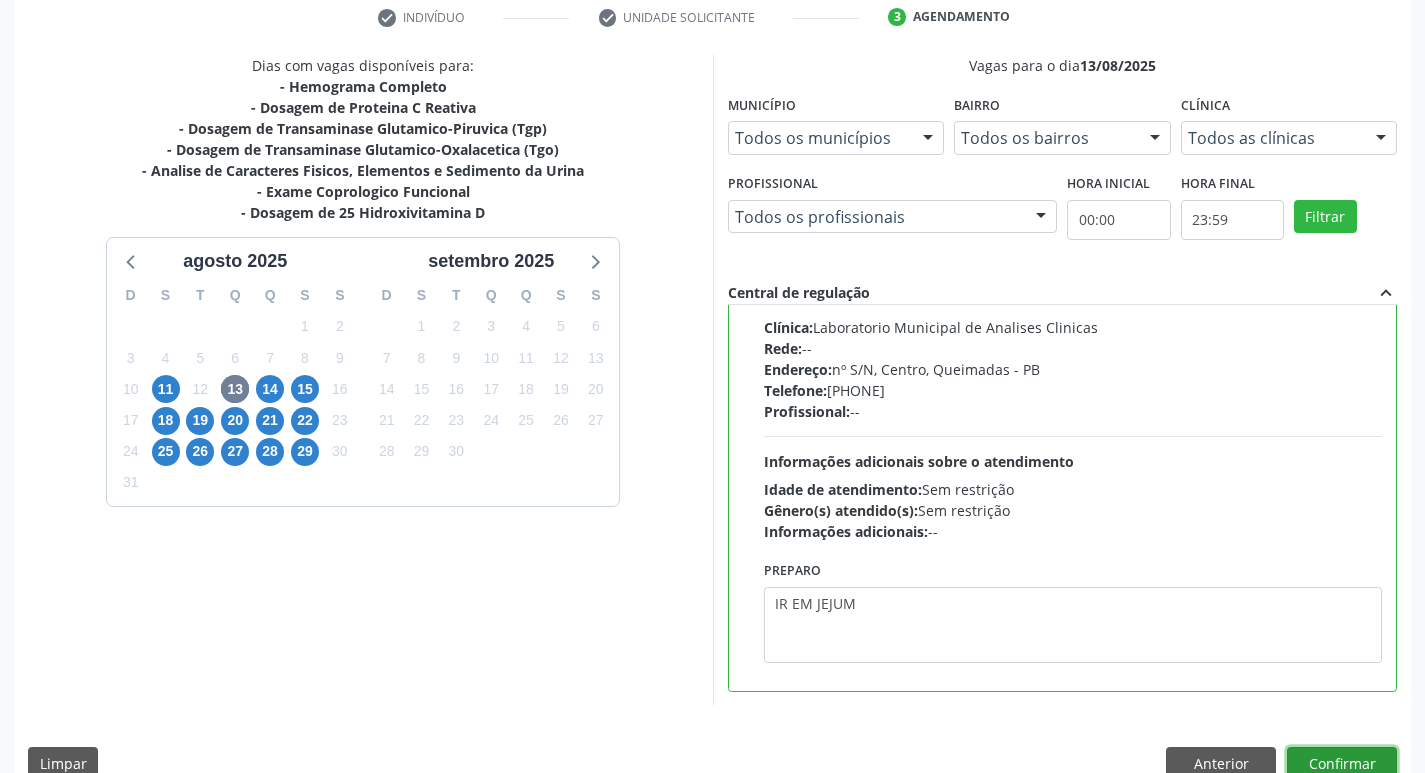 click on "Confirmar" at bounding box center [1342, 764] 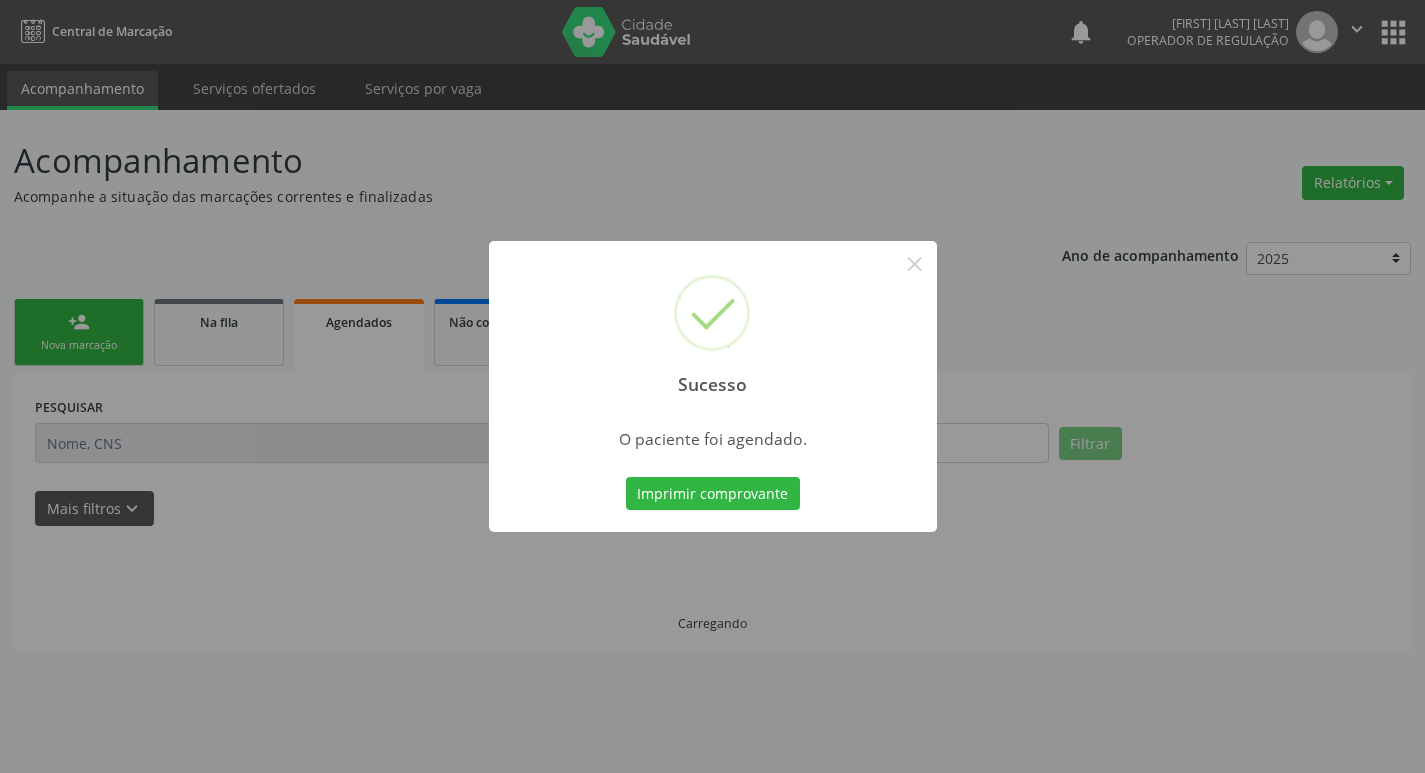 scroll, scrollTop: 0, scrollLeft: 0, axis: both 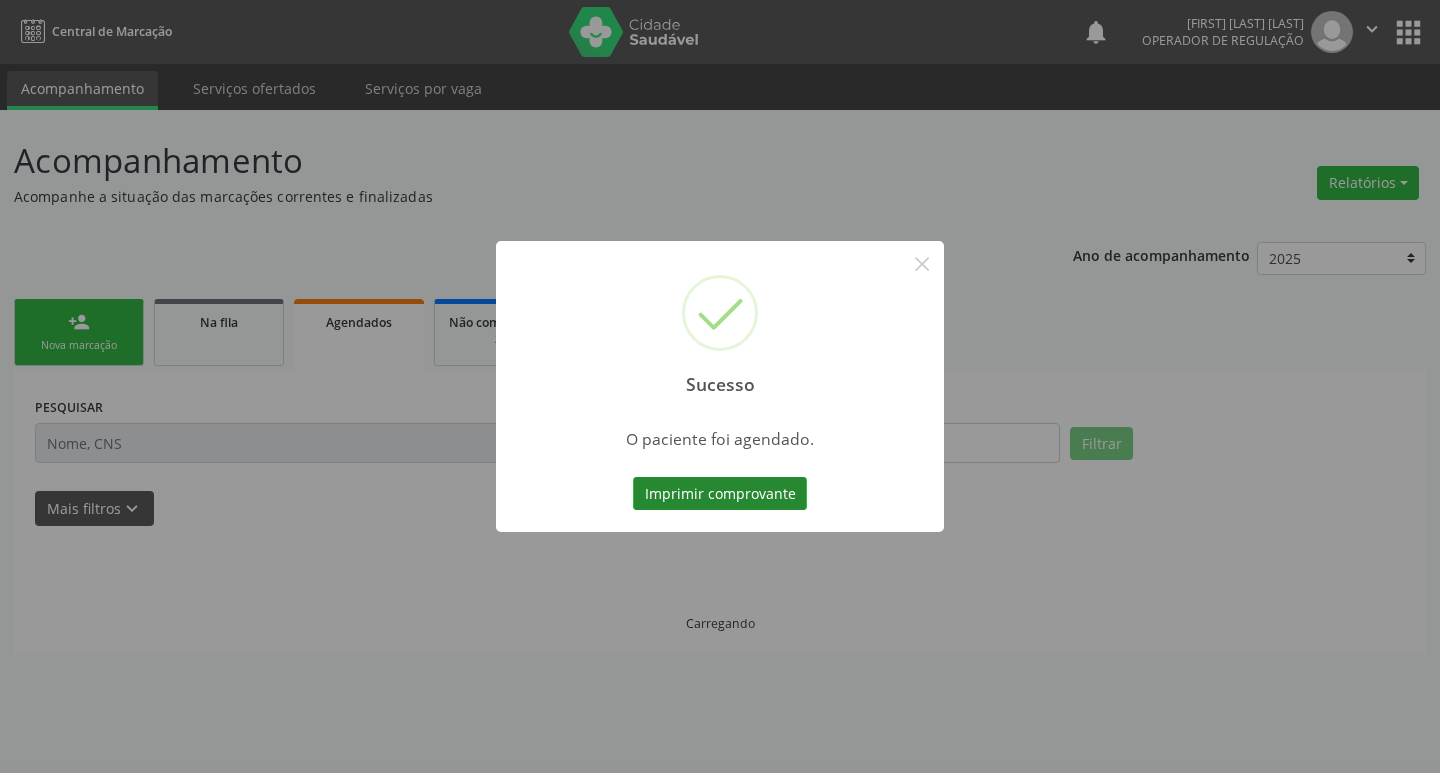 click on "Imprimir comprovante" at bounding box center [720, 494] 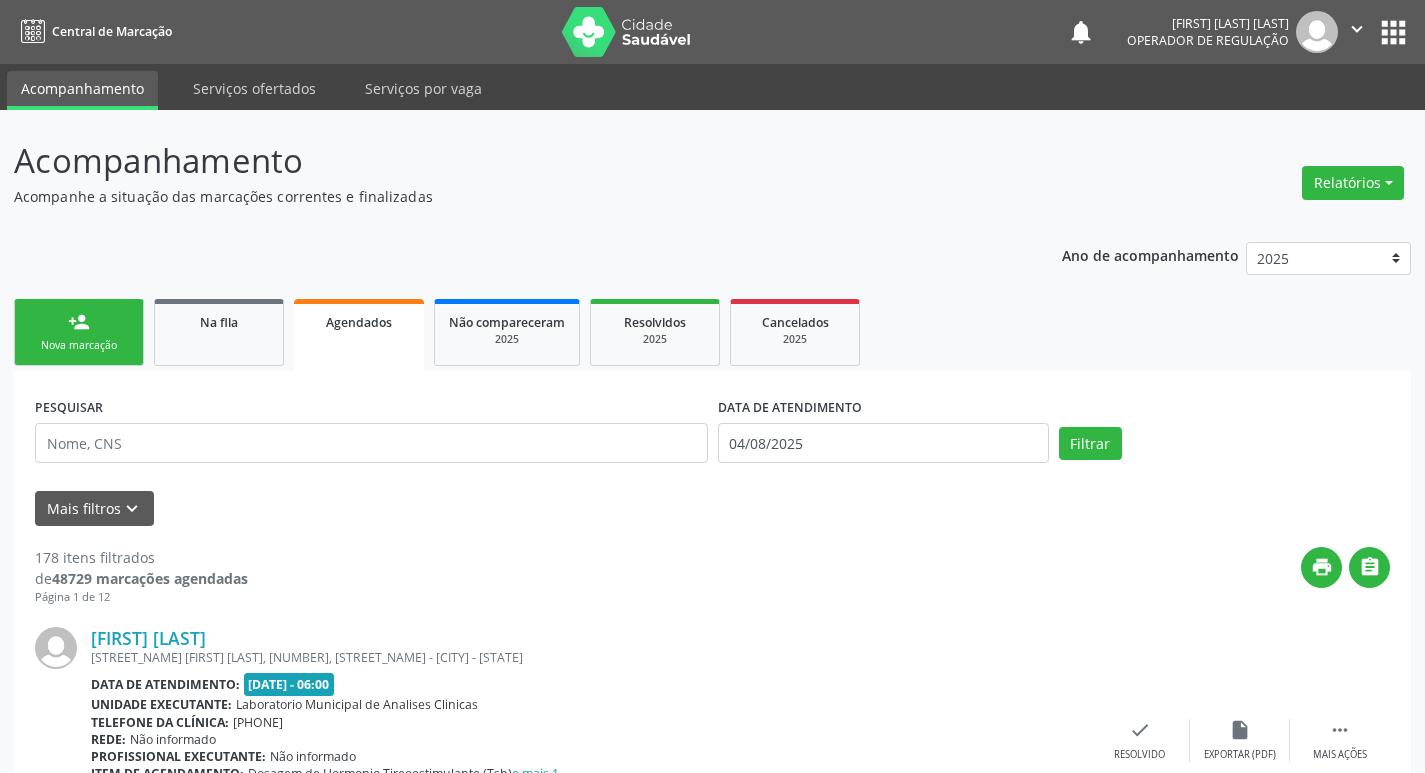 click on "person_add
Nova marcação" at bounding box center [79, 332] 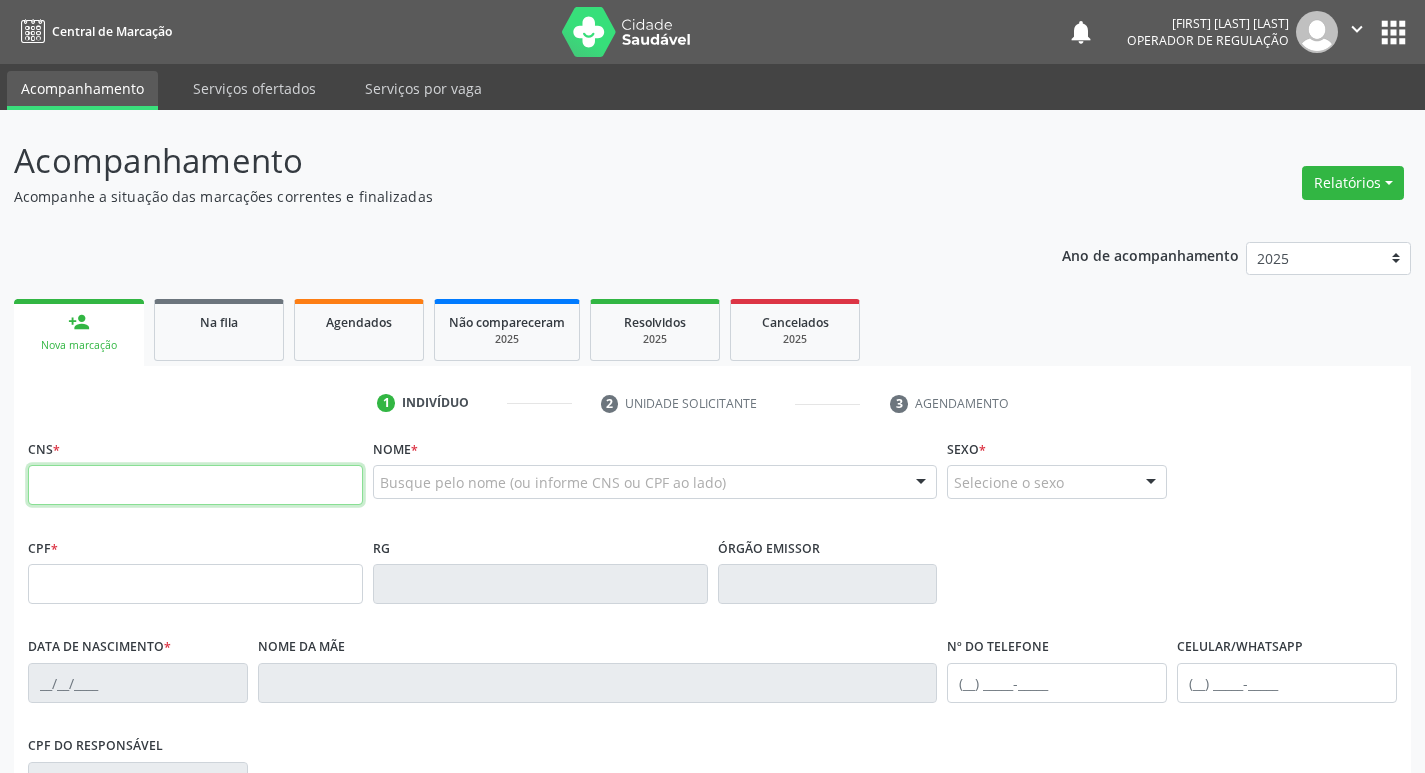 click at bounding box center (195, 485) 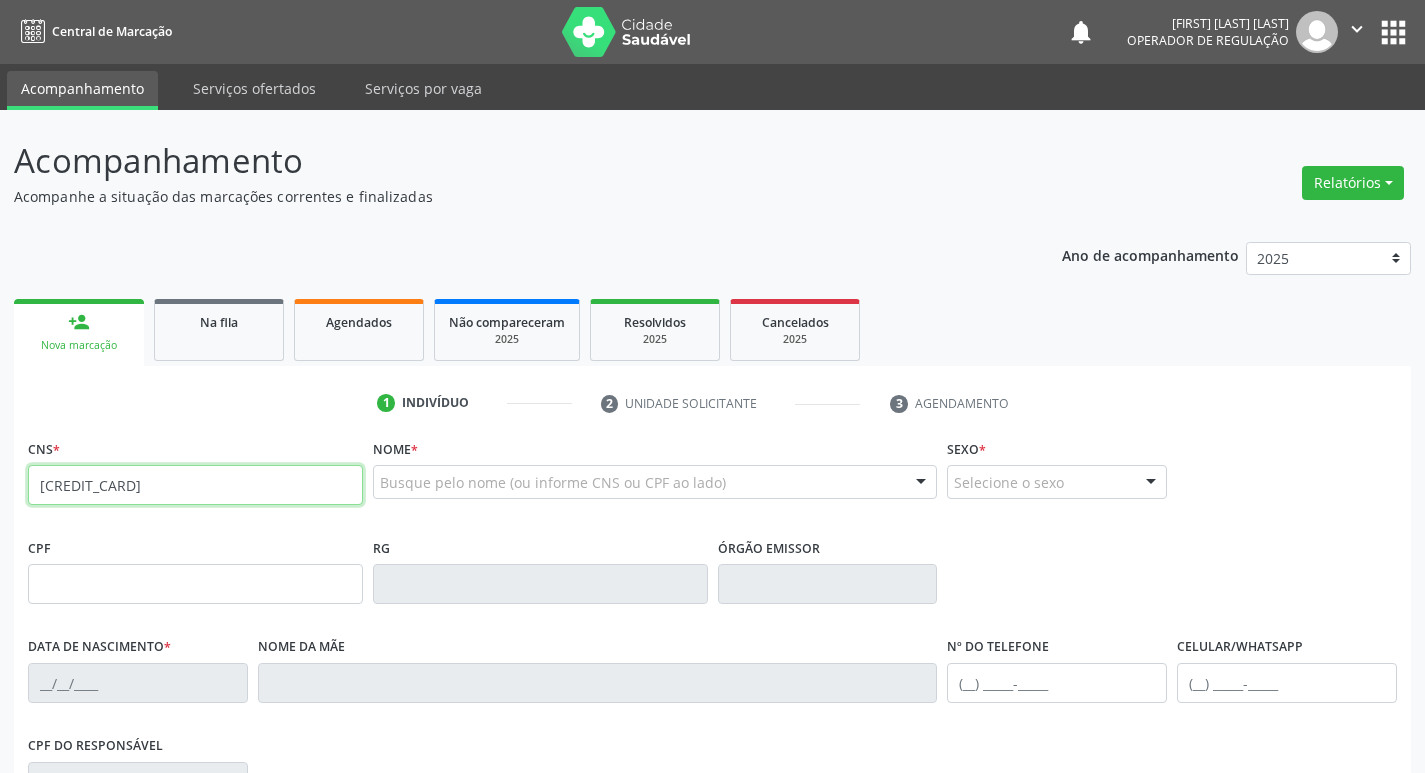 type on "708 7061 1391 3299" 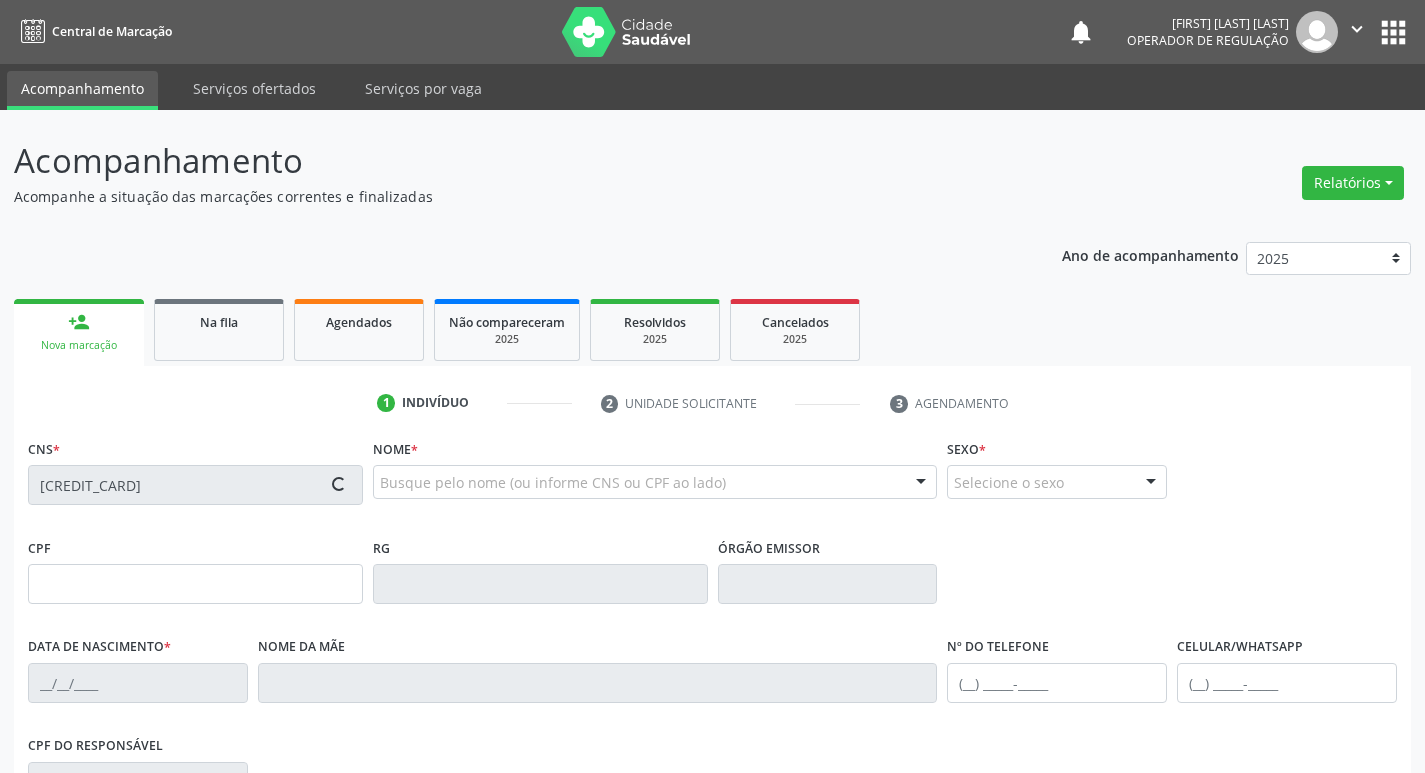 type on "162.988.054-00" 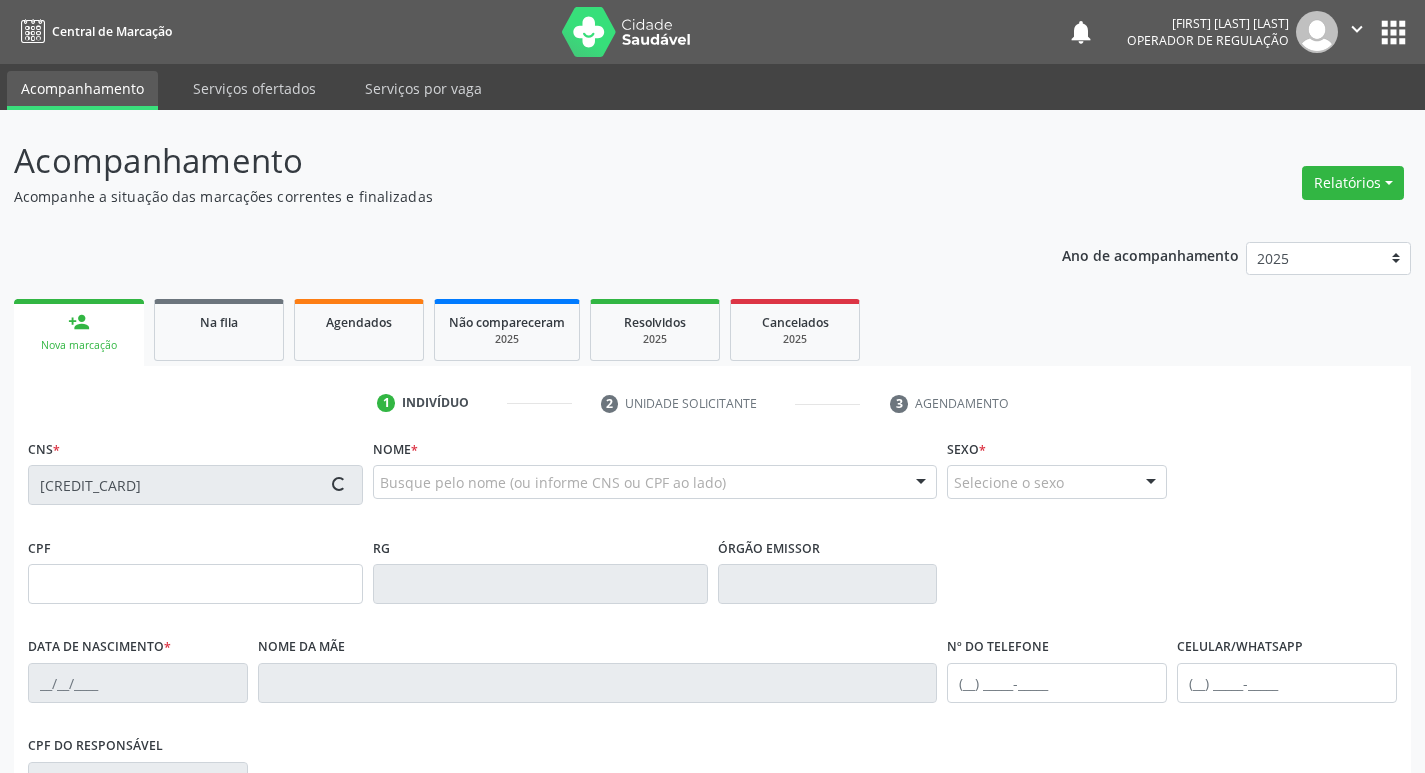 type on "12/04/2006" 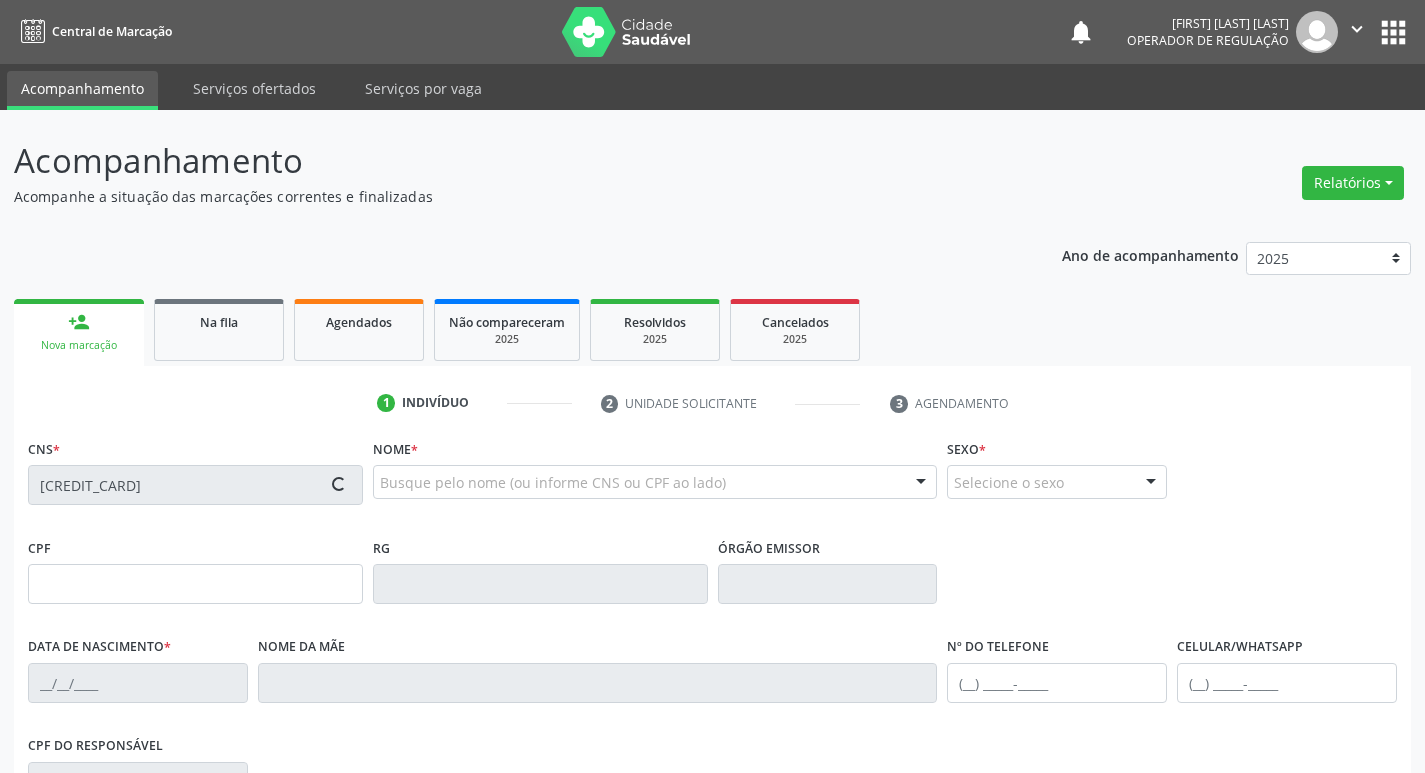 type on "Joseane Trajano da Silva Marinho" 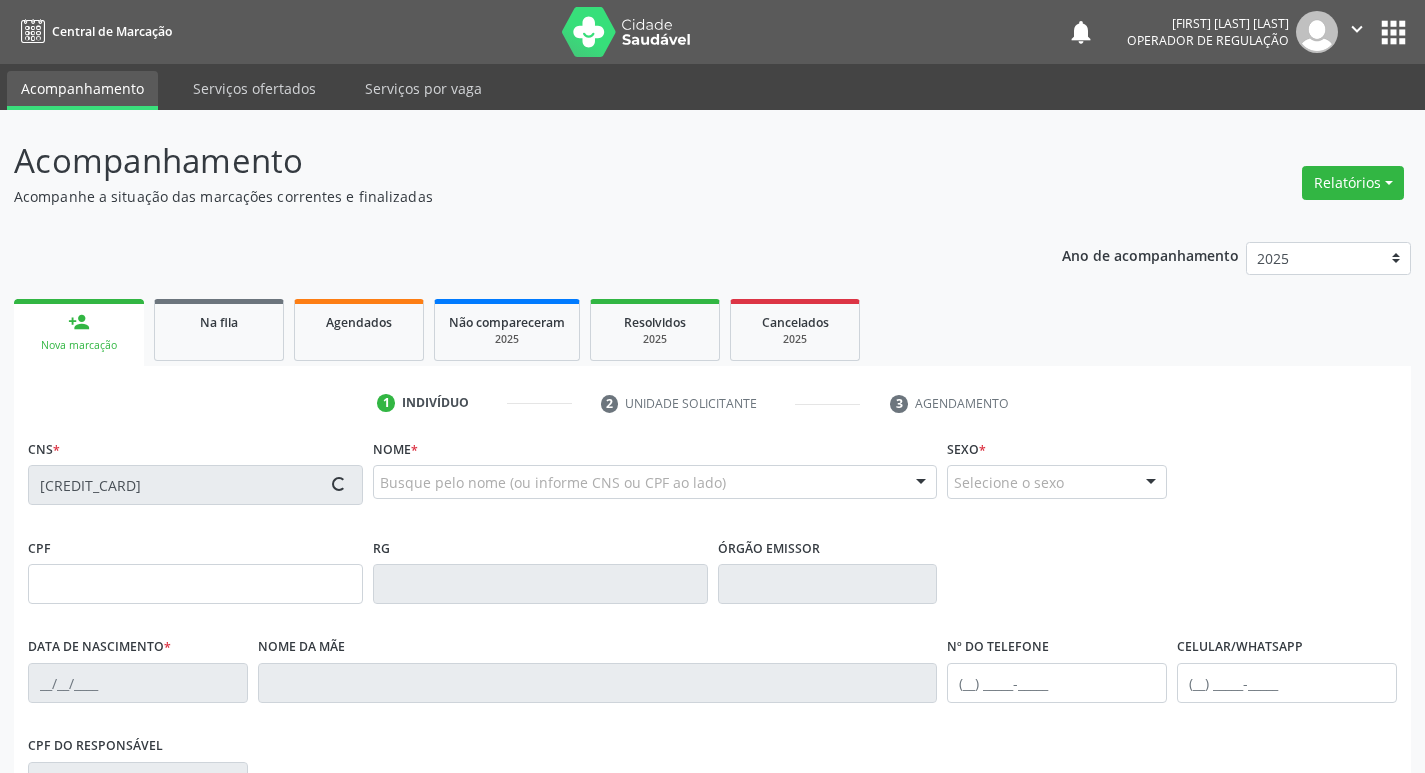 type on "(83) 99322-5241" 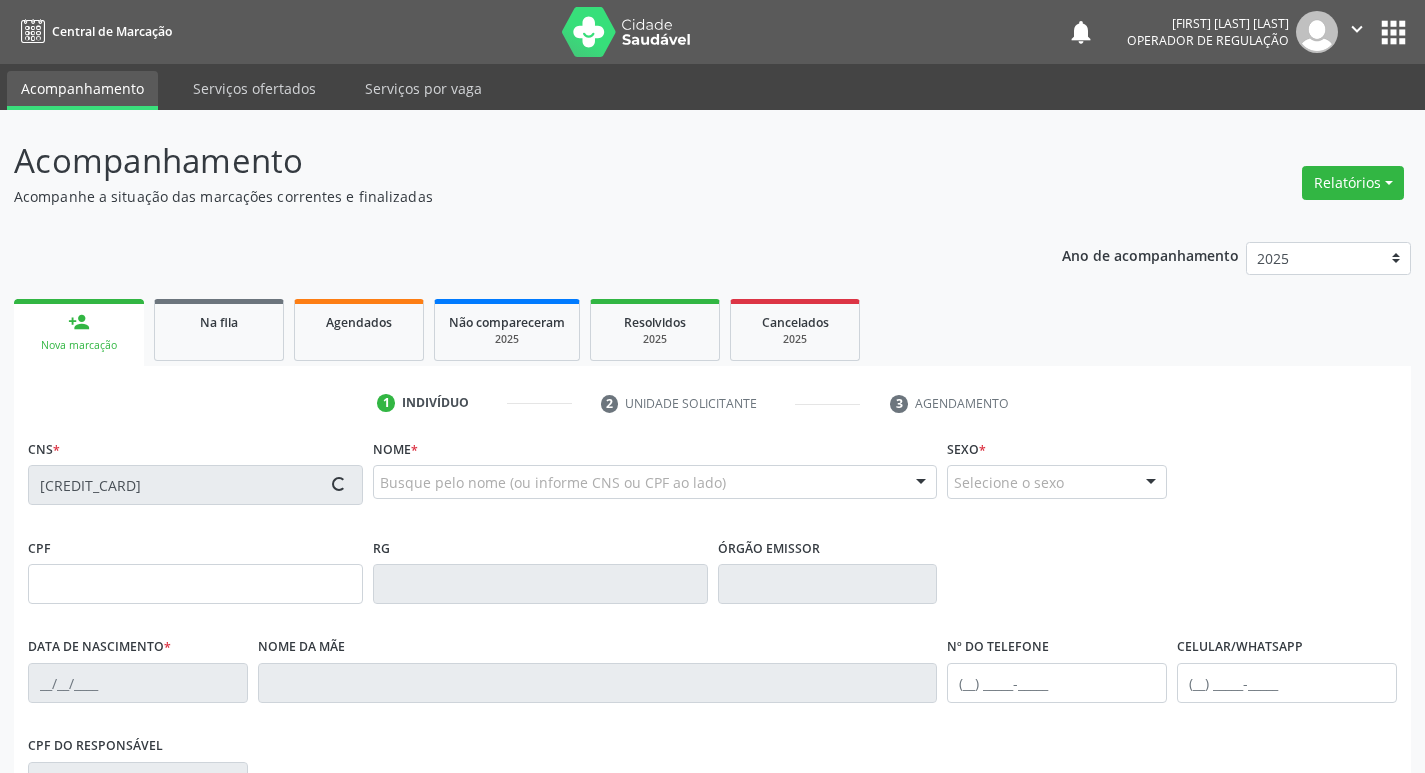 type on "6" 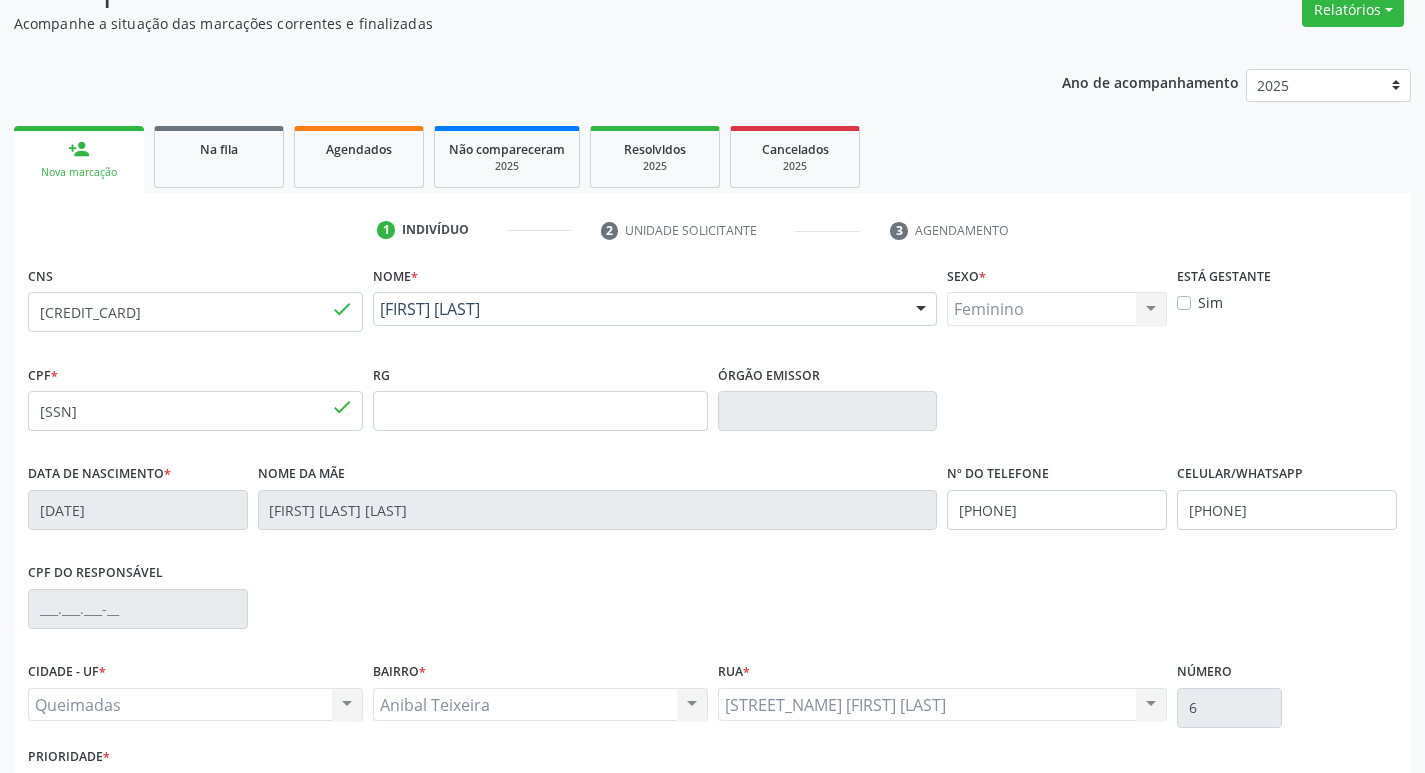scroll, scrollTop: 311, scrollLeft: 0, axis: vertical 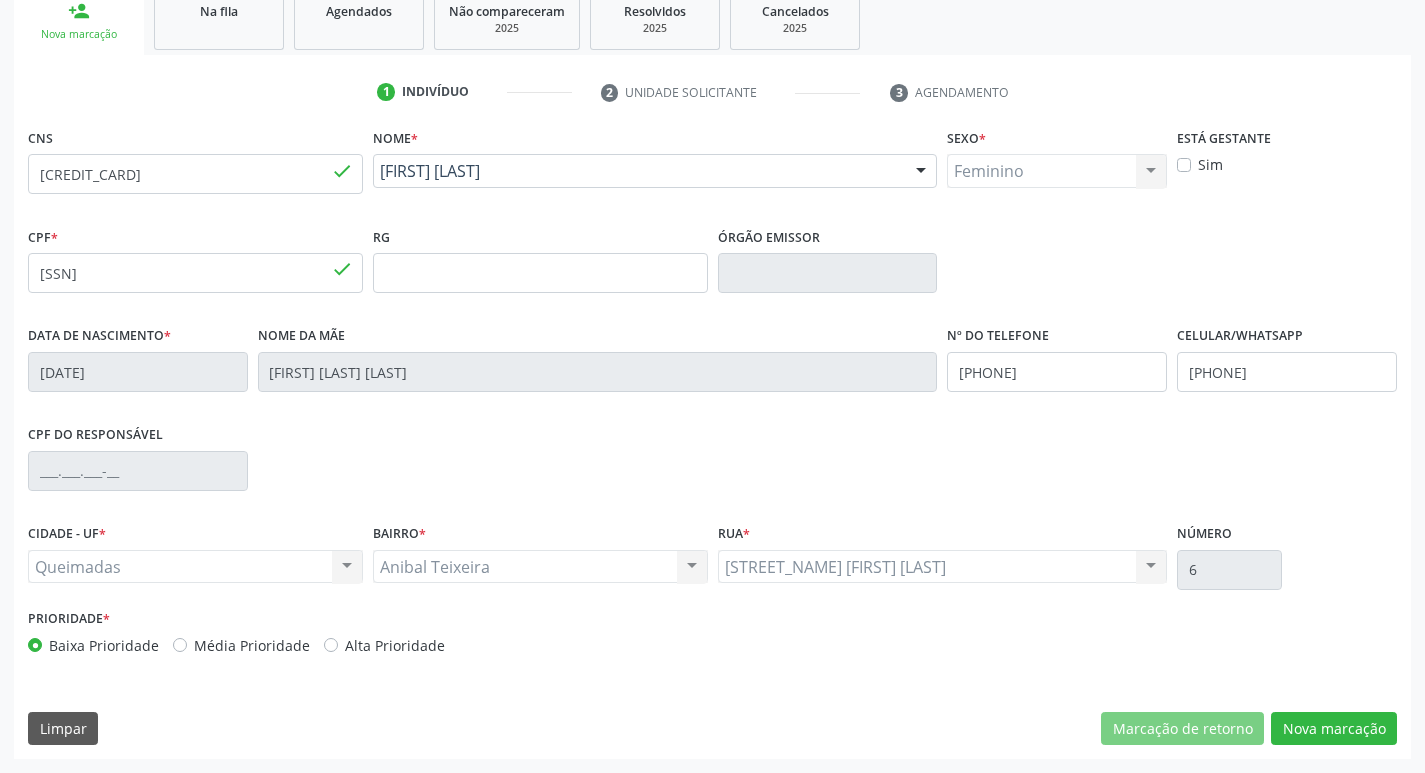 click on "CNS
708 7061 1391 3299       done
Nome
*
Laiza da Silva Marinho
Laiza da Silva Marinho
CNS:
708 7061 1391 3299
CPF:
162.988.054-00
Nascimento:
12/04/2006
Nenhum resultado encontrado para: "   "
Digite o nome
Sexo
*
Feminino         Masculino   Feminino
Nenhum resultado encontrado para: "   "
Não há nenhuma opção para ser exibida.
Está gestante
Sim
CPF
*
162.988.054-00       done
RG
Órgão emissor
Data de nascimento
*
12/04/2006
Nome da mãe
Joseane Trajano da Silva Marinho
Nº do Telefone
(83) 99322-5241
Celular/WhatsApp
(83) 99322-5241
CPF do responsável
CIDADE - UF" at bounding box center (712, 441) 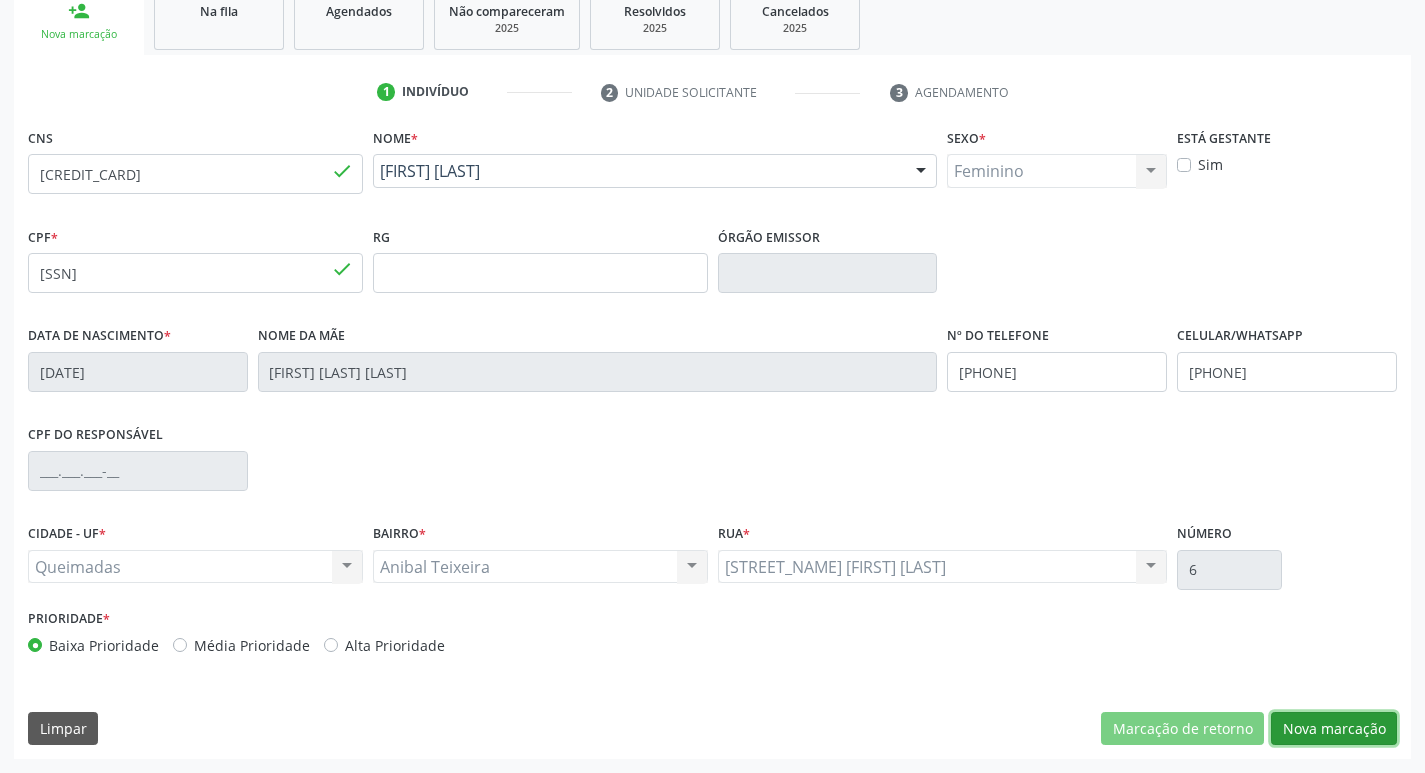 click on "Nova marcação" at bounding box center [1334, 729] 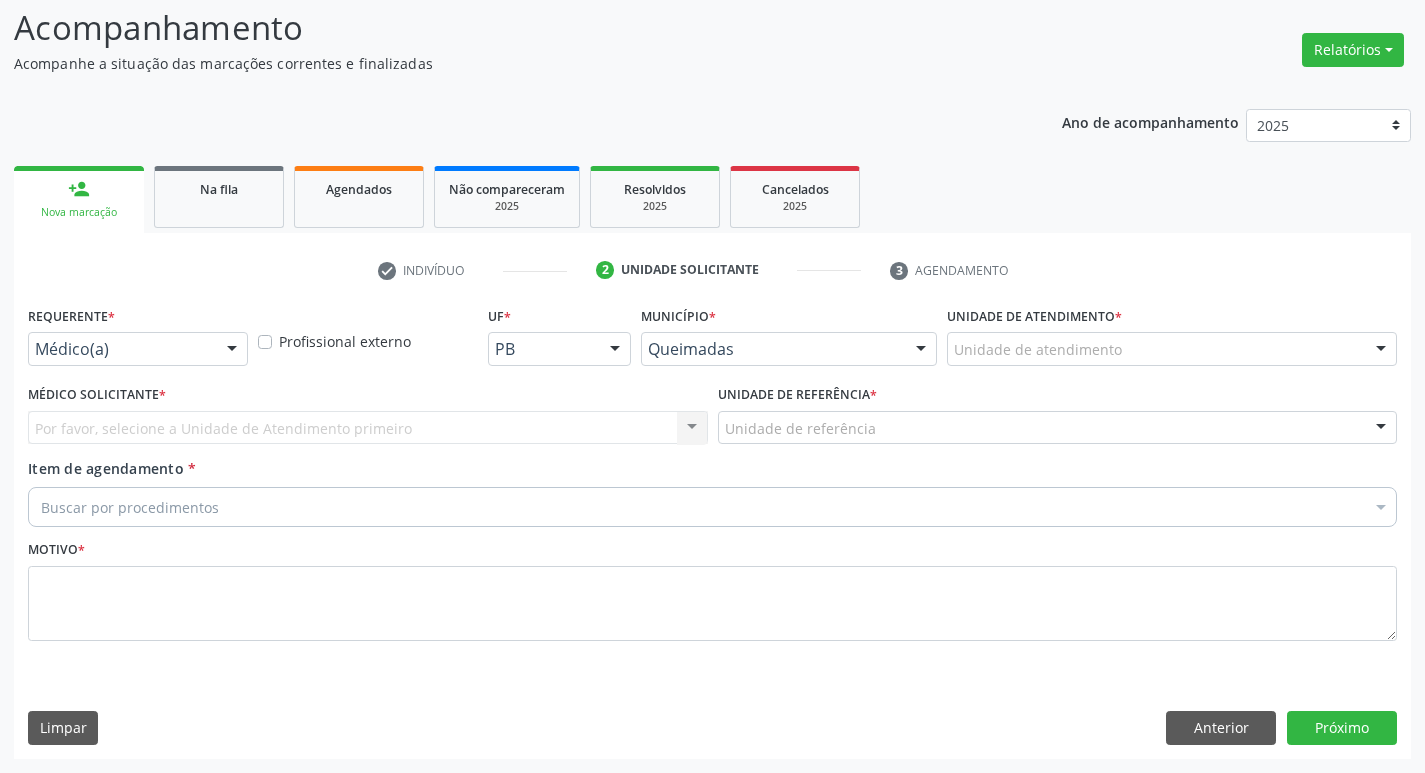 scroll, scrollTop: 133, scrollLeft: 0, axis: vertical 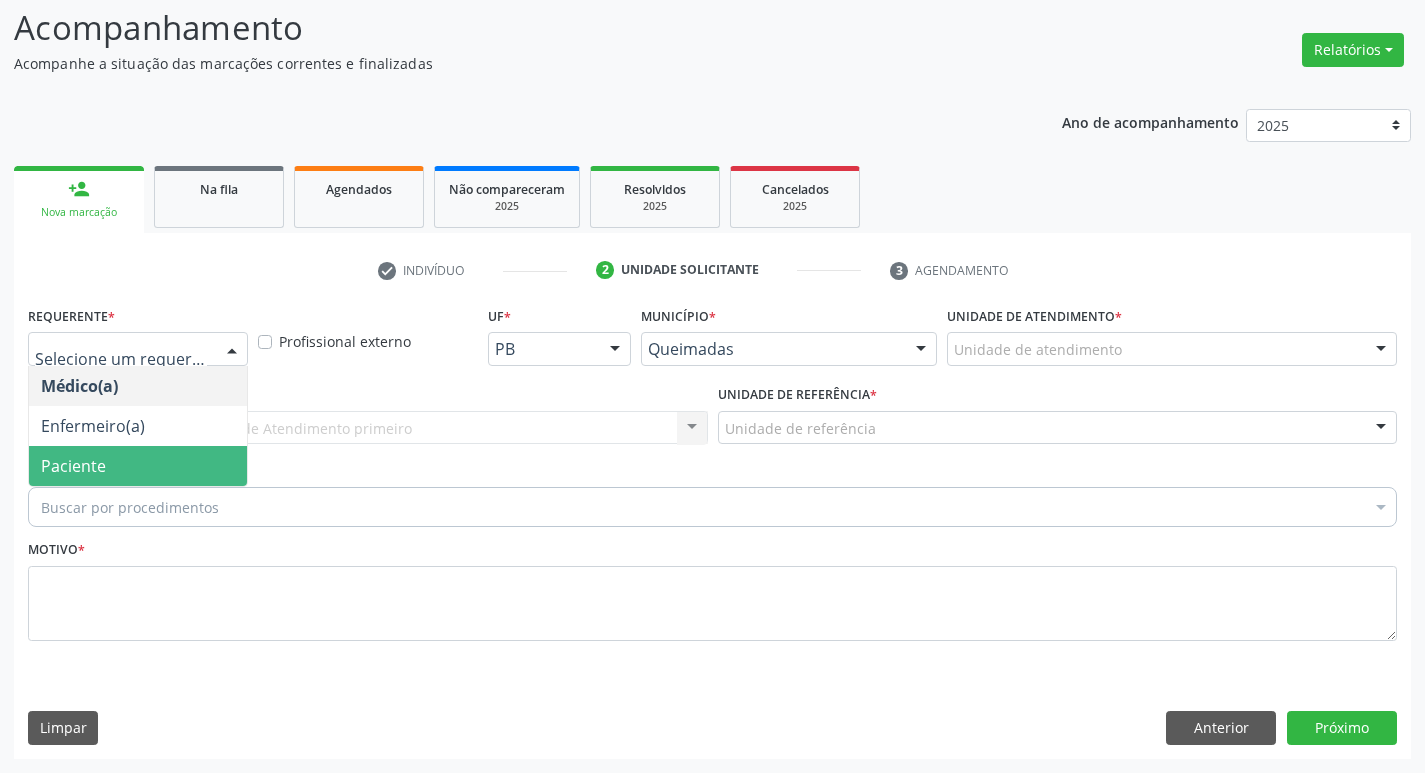 click on "Paciente" at bounding box center [138, 466] 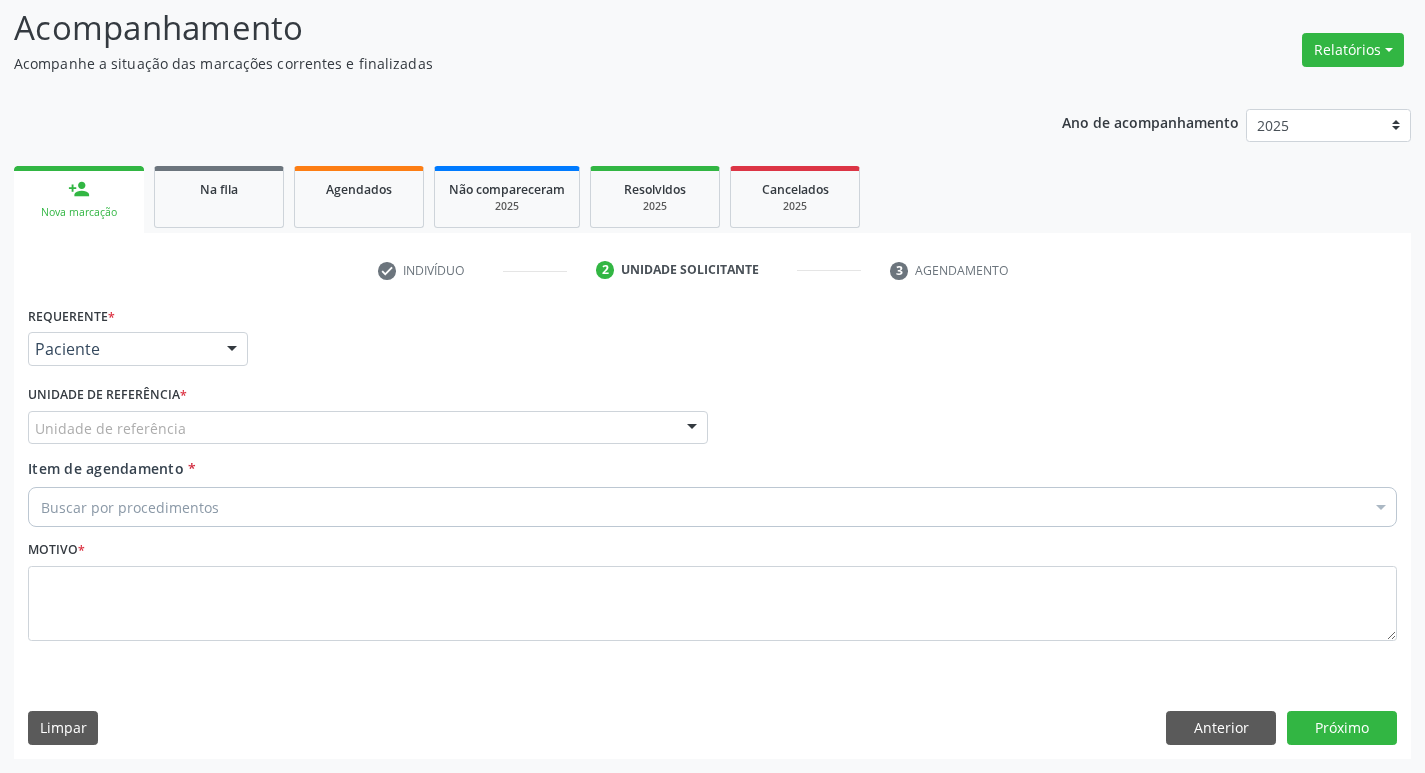 click on "Unidade de referência" at bounding box center (368, 428) 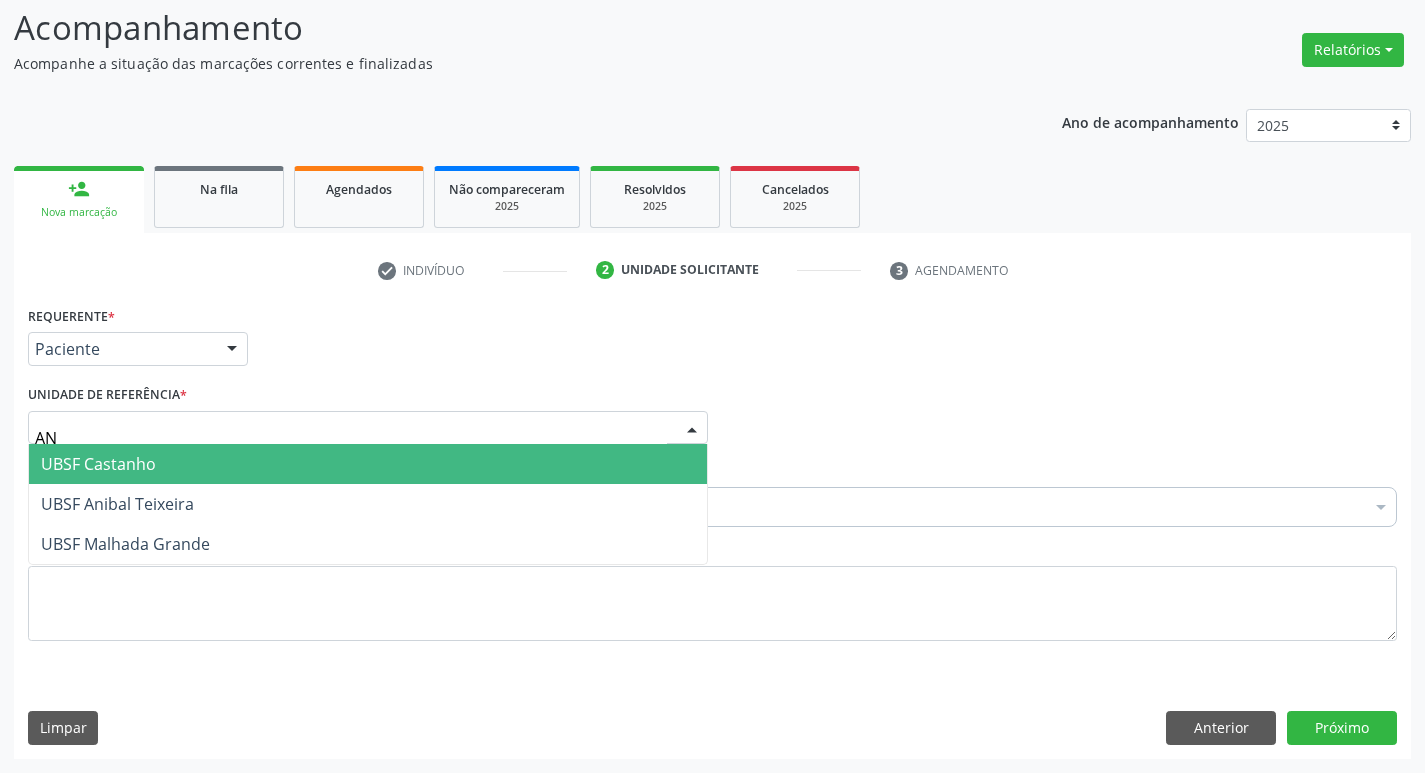 type on "ANI" 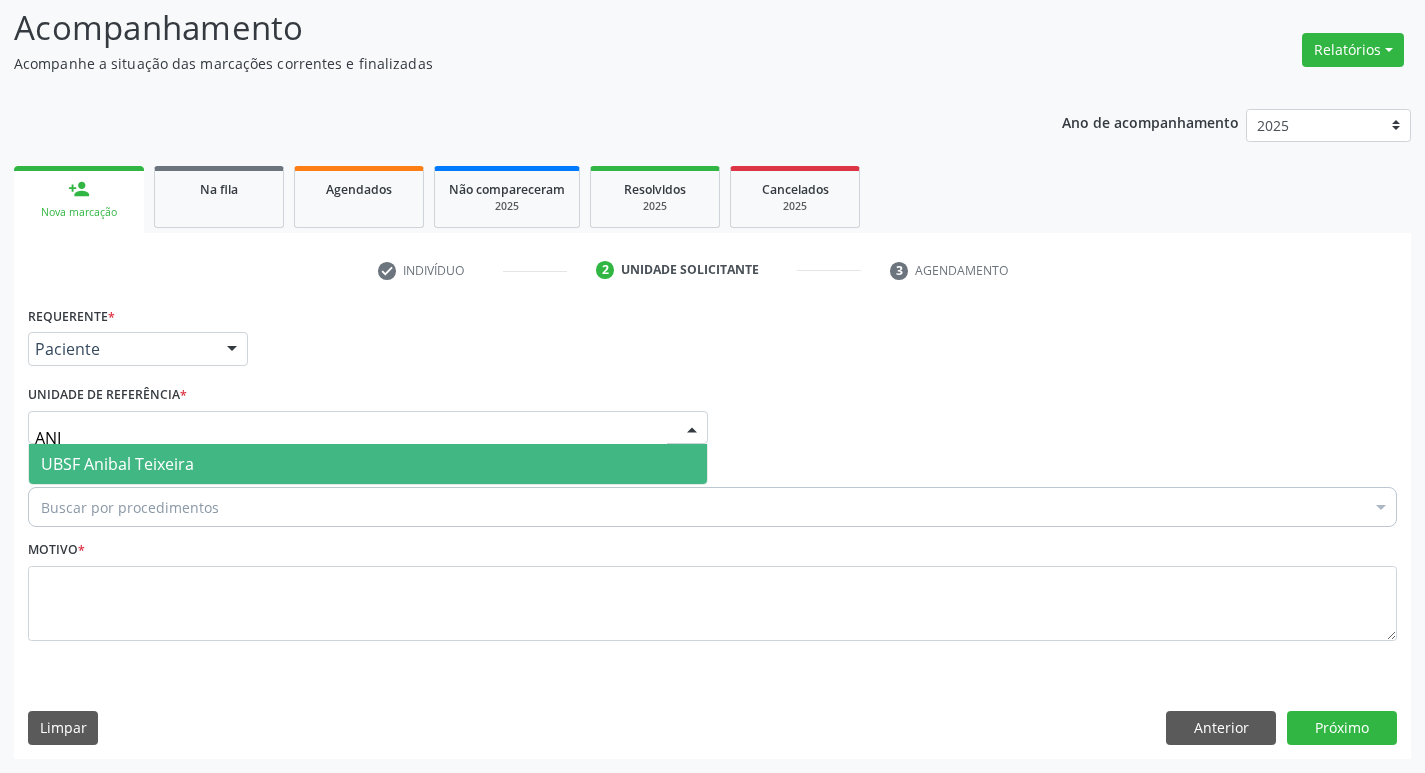 click on "UBSF Anibal Teixeira" at bounding box center (117, 464) 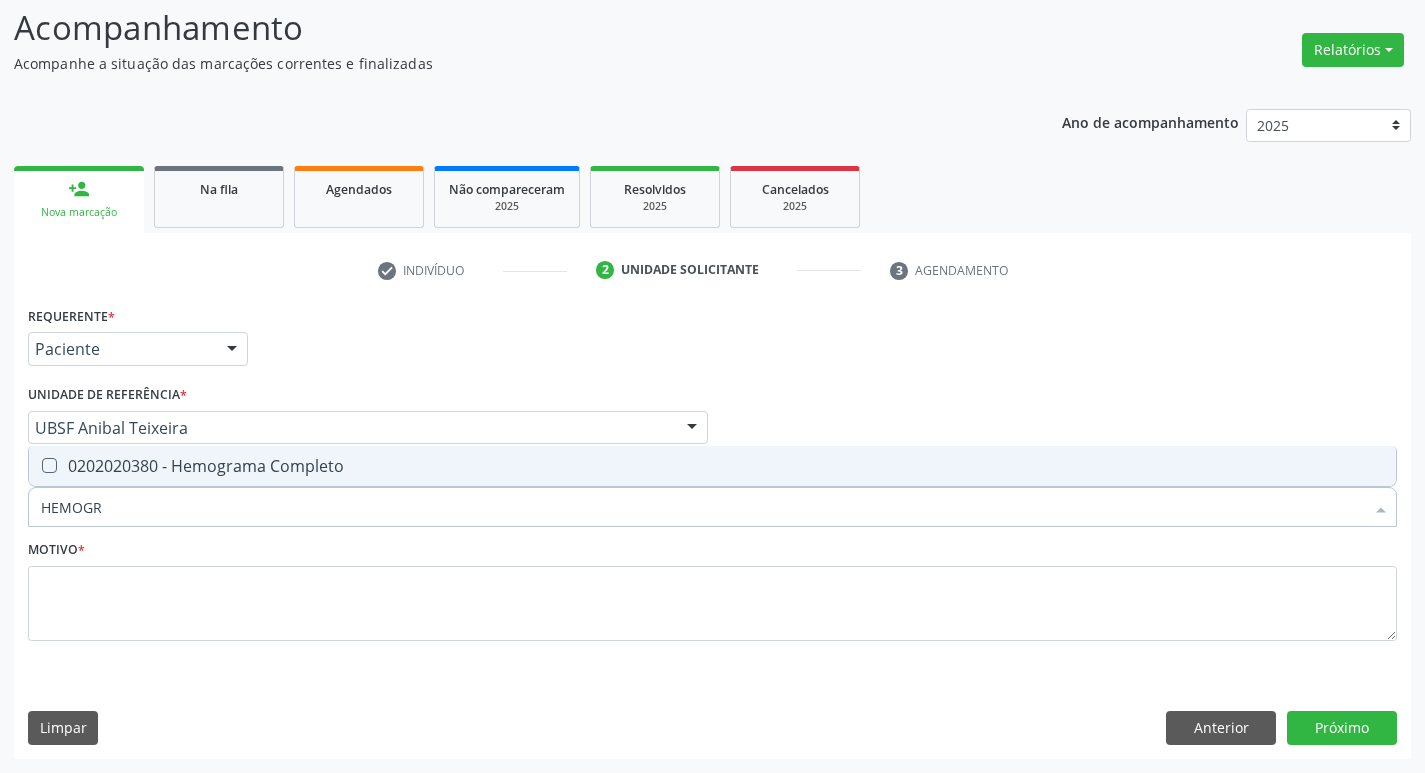 type on "HEMOGRA" 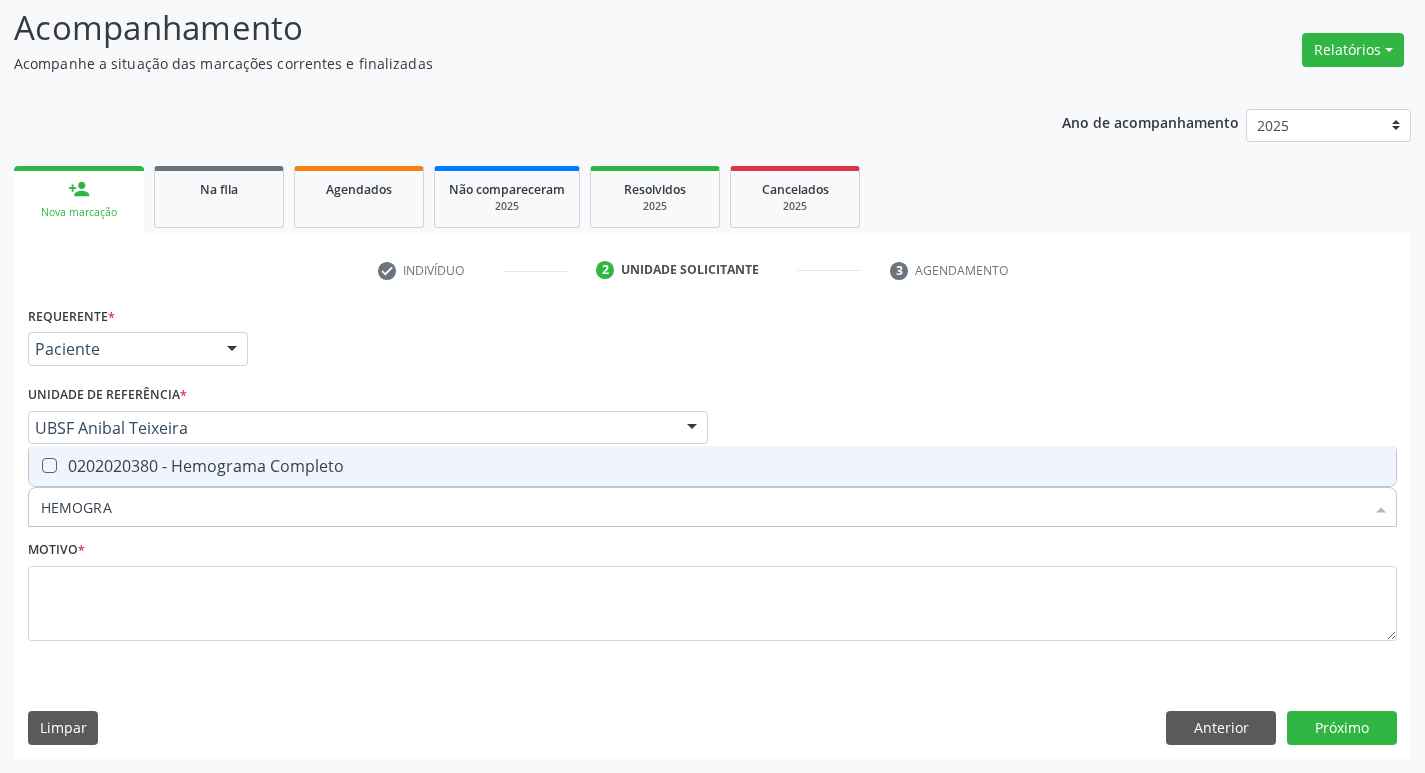 click on "0202020380 - Hemograma Completo" at bounding box center [712, 466] 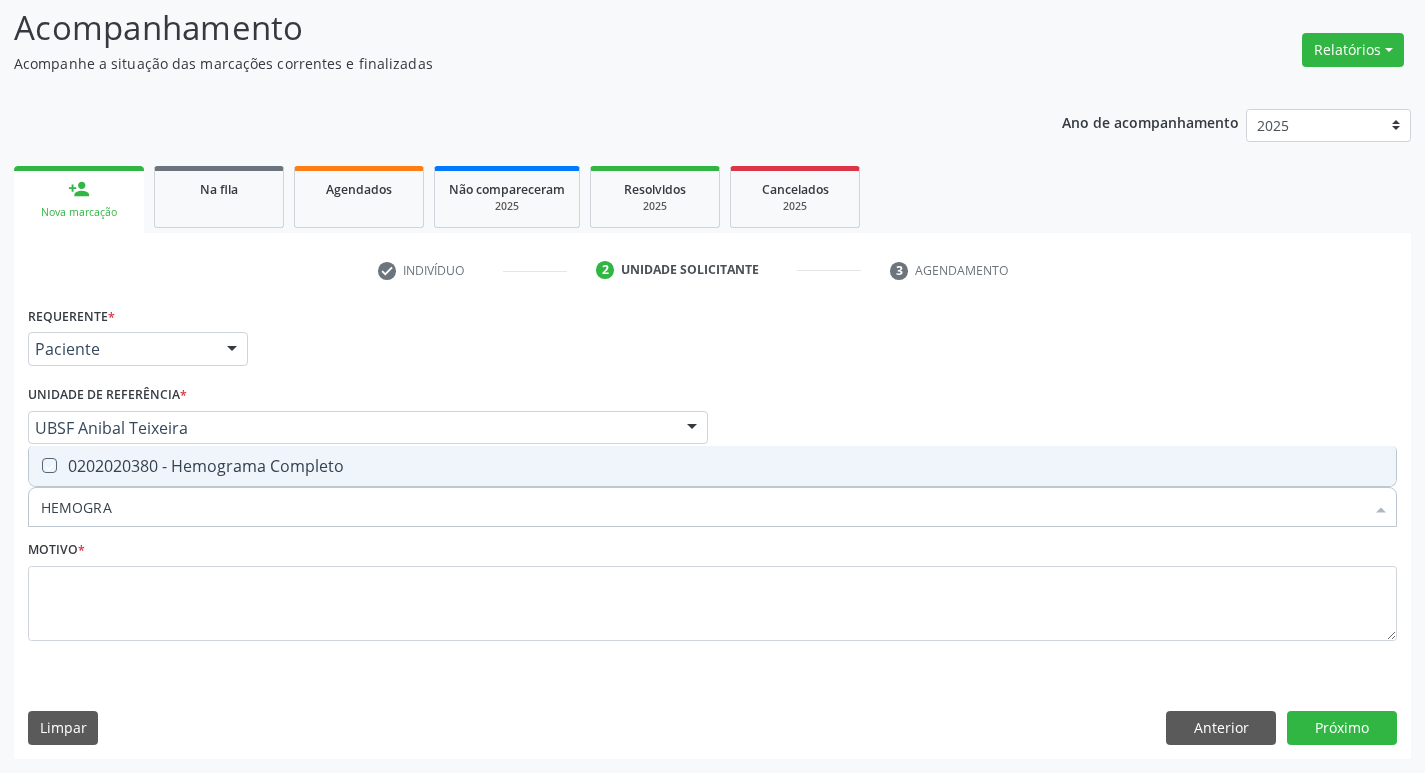 checkbox on "true" 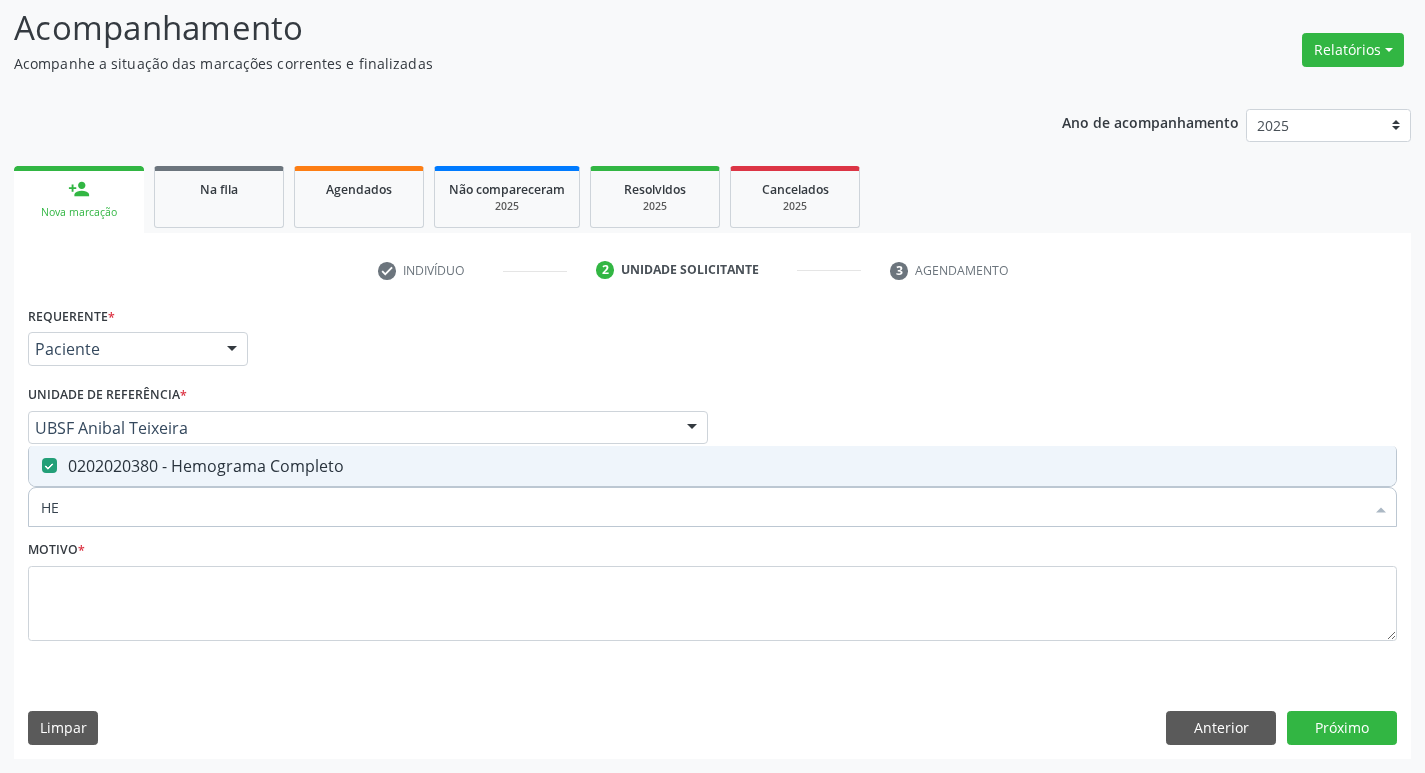 type on "H" 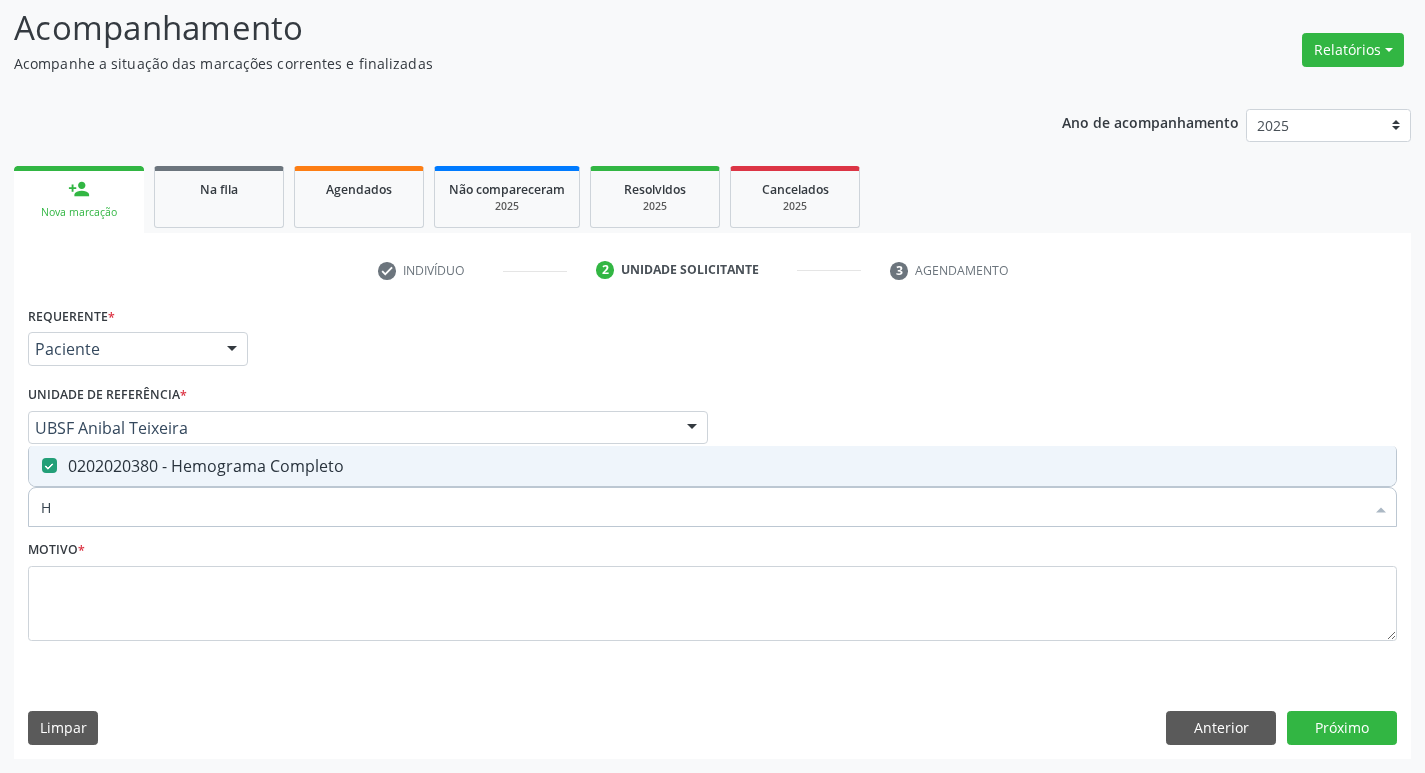 type 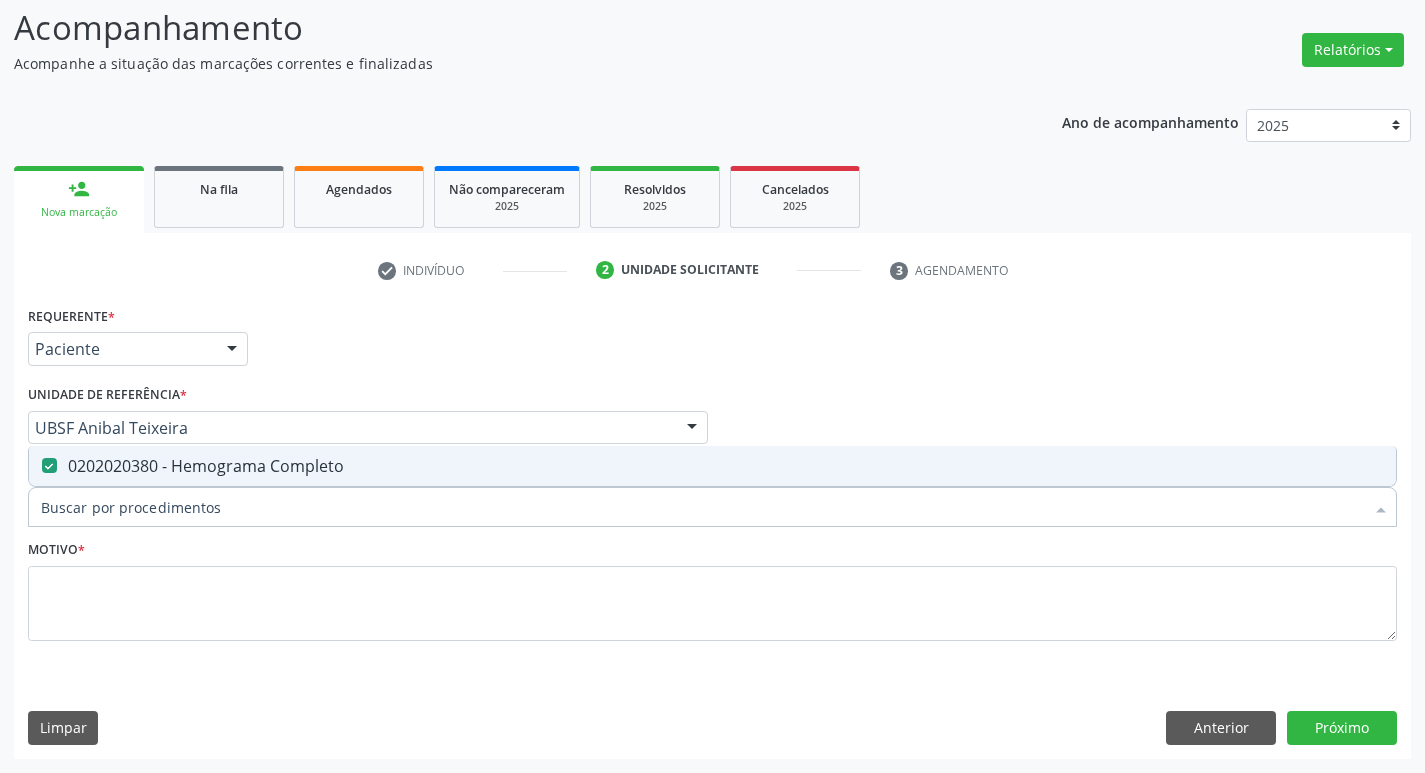 checkbox on "false" 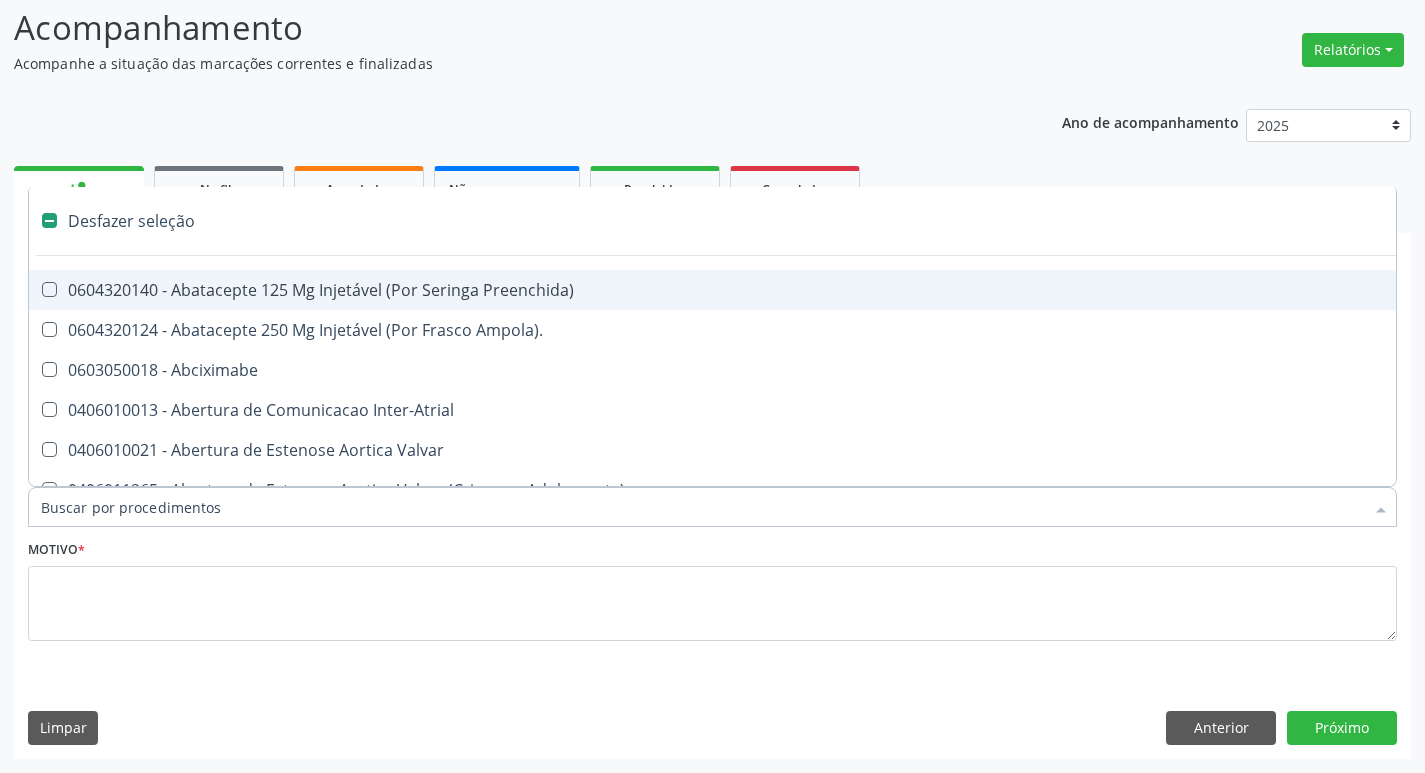 type on "G" 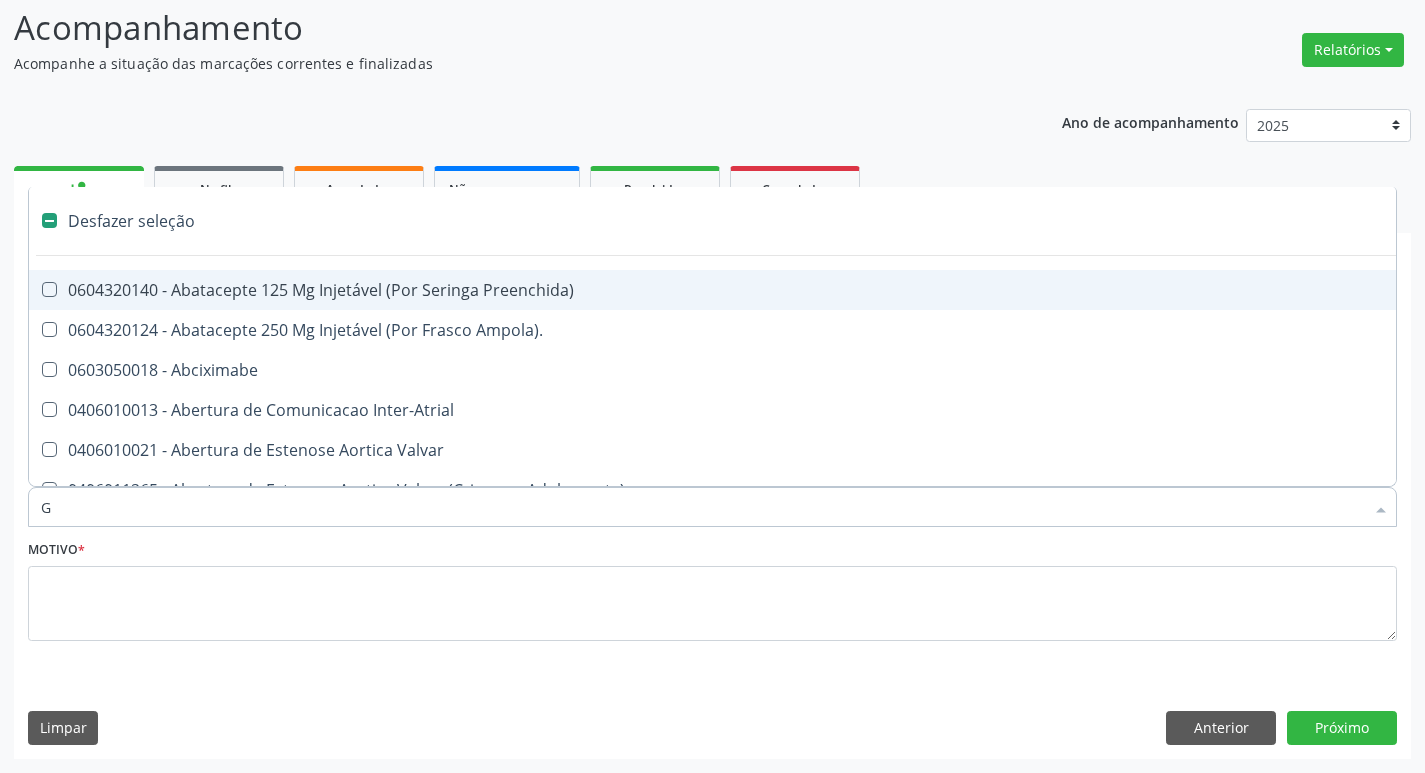 checkbox on "true" 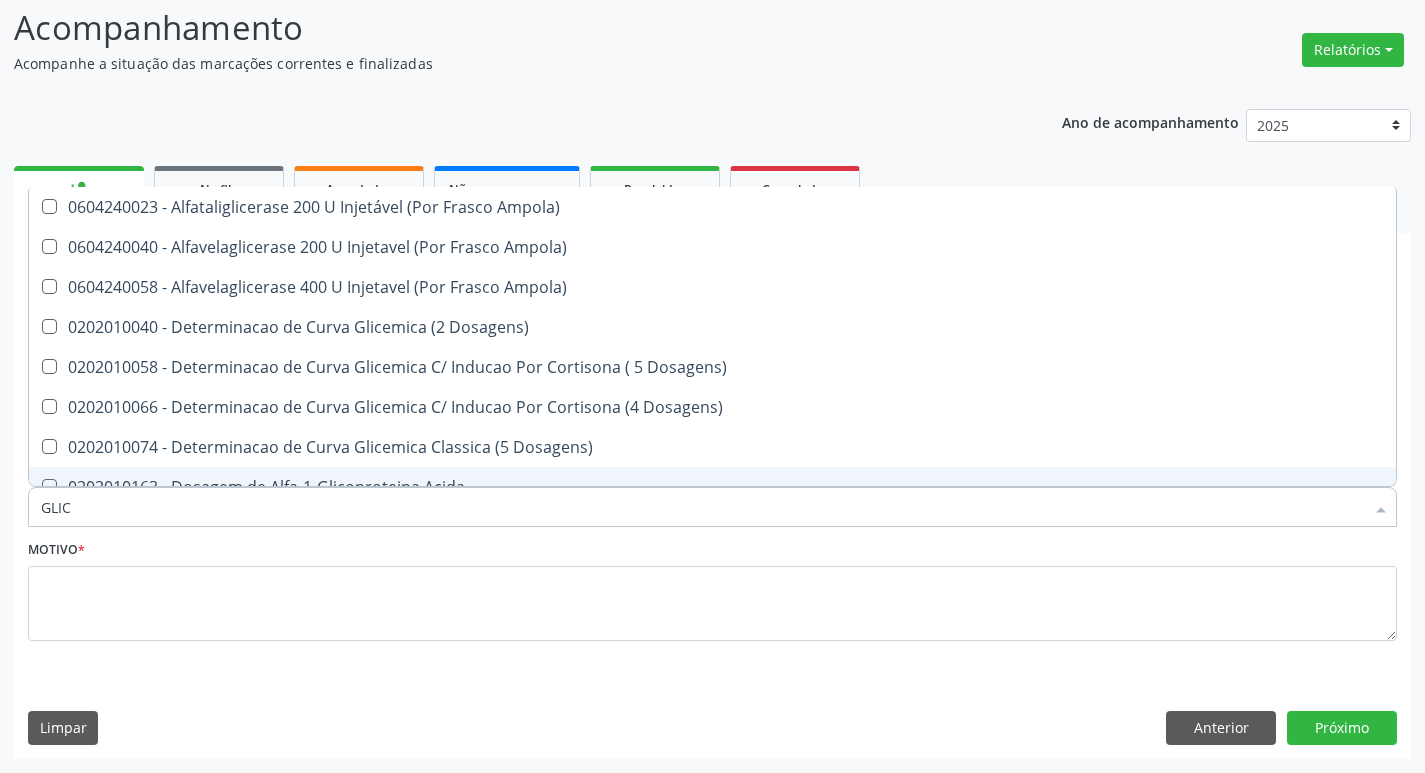 type on "GLICO" 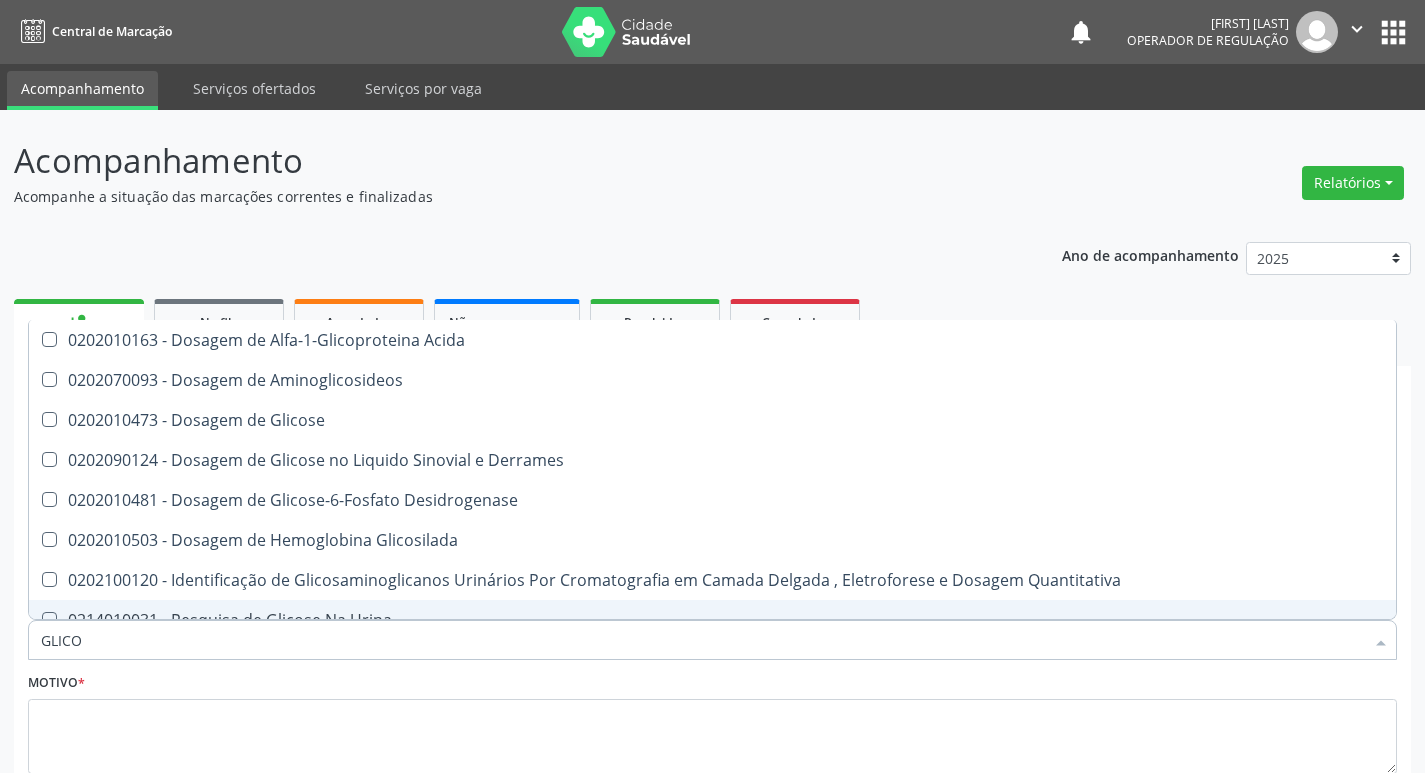 scroll, scrollTop: 133, scrollLeft: 0, axis: vertical 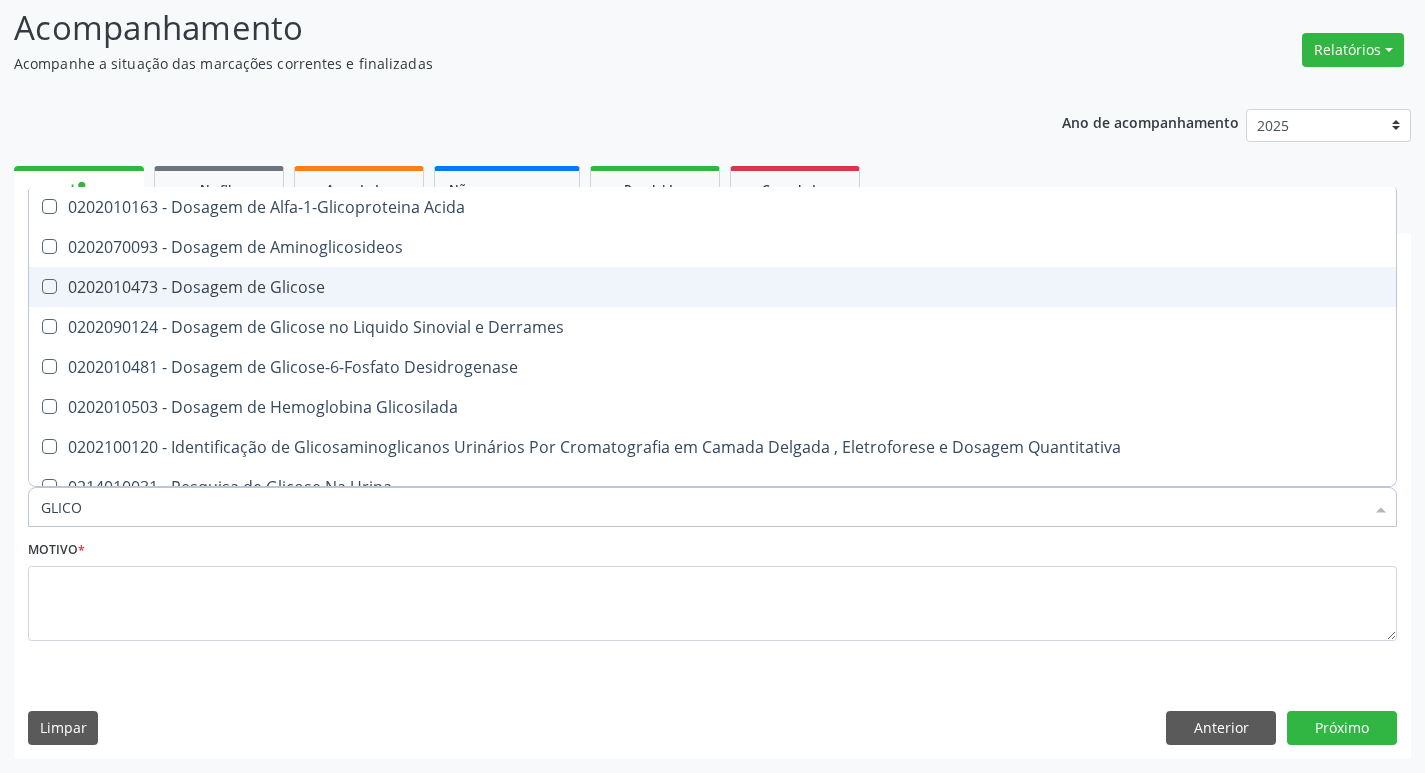 click on "0202010473 - Dosagem de Glicose" at bounding box center (712, 287) 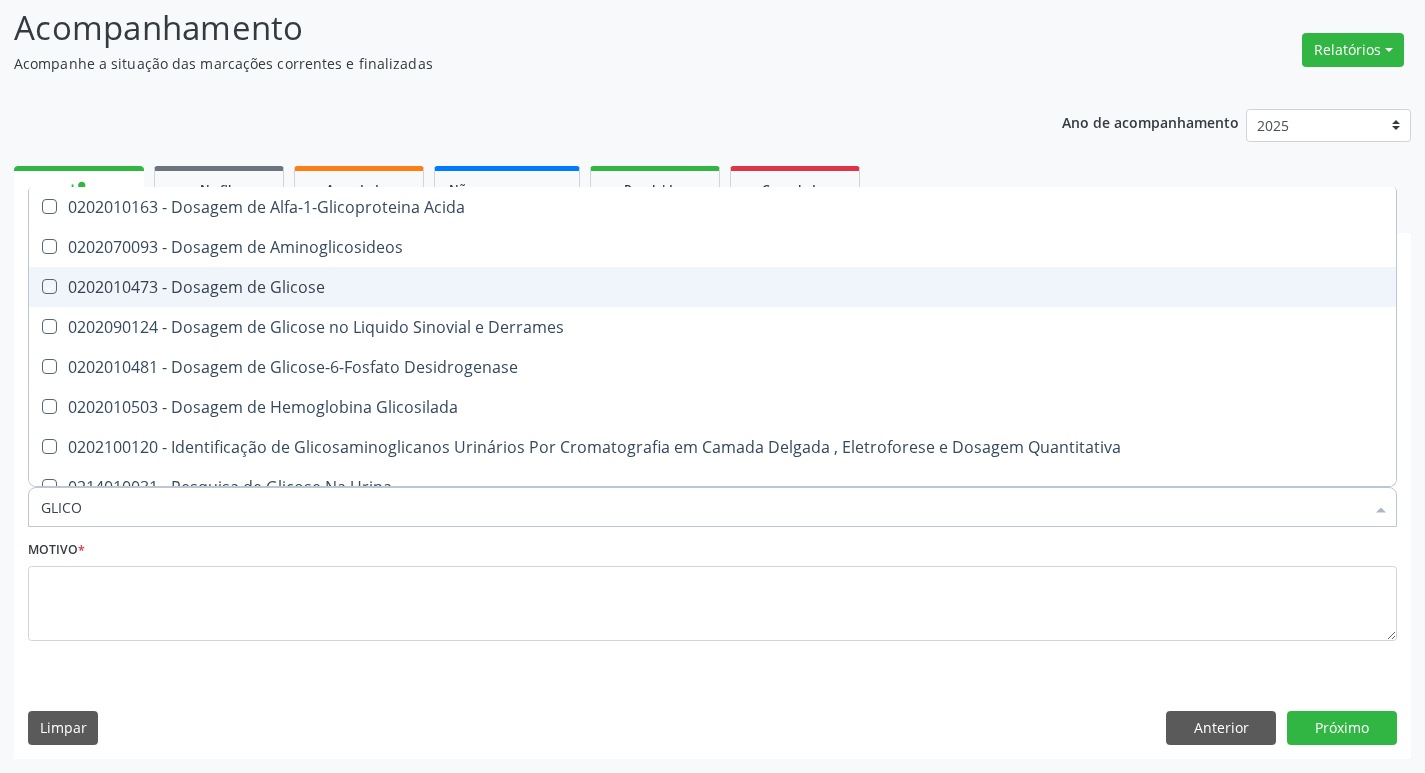 checkbox on "true" 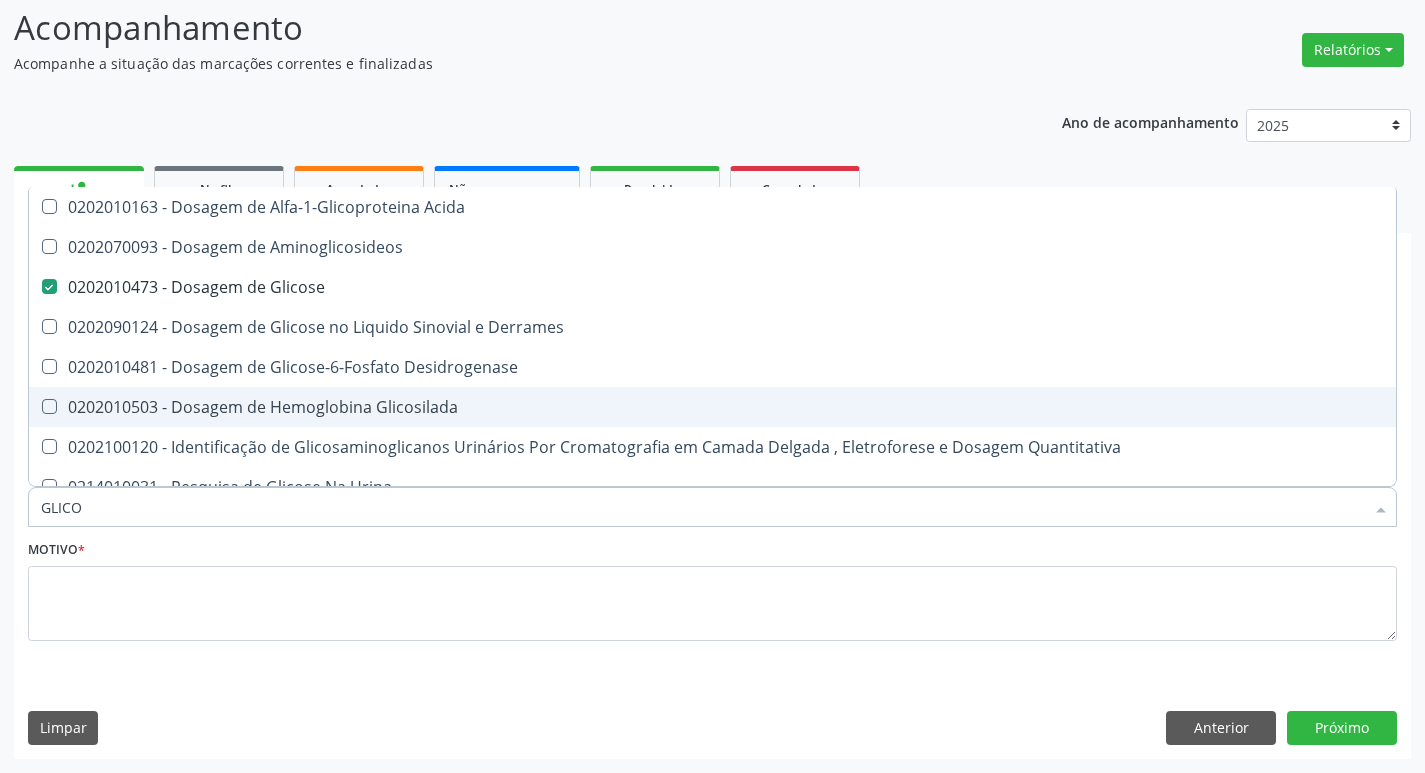 click on "0202010503 - Dosagem de Hemoglobina Glicosilada" at bounding box center (712, 407) 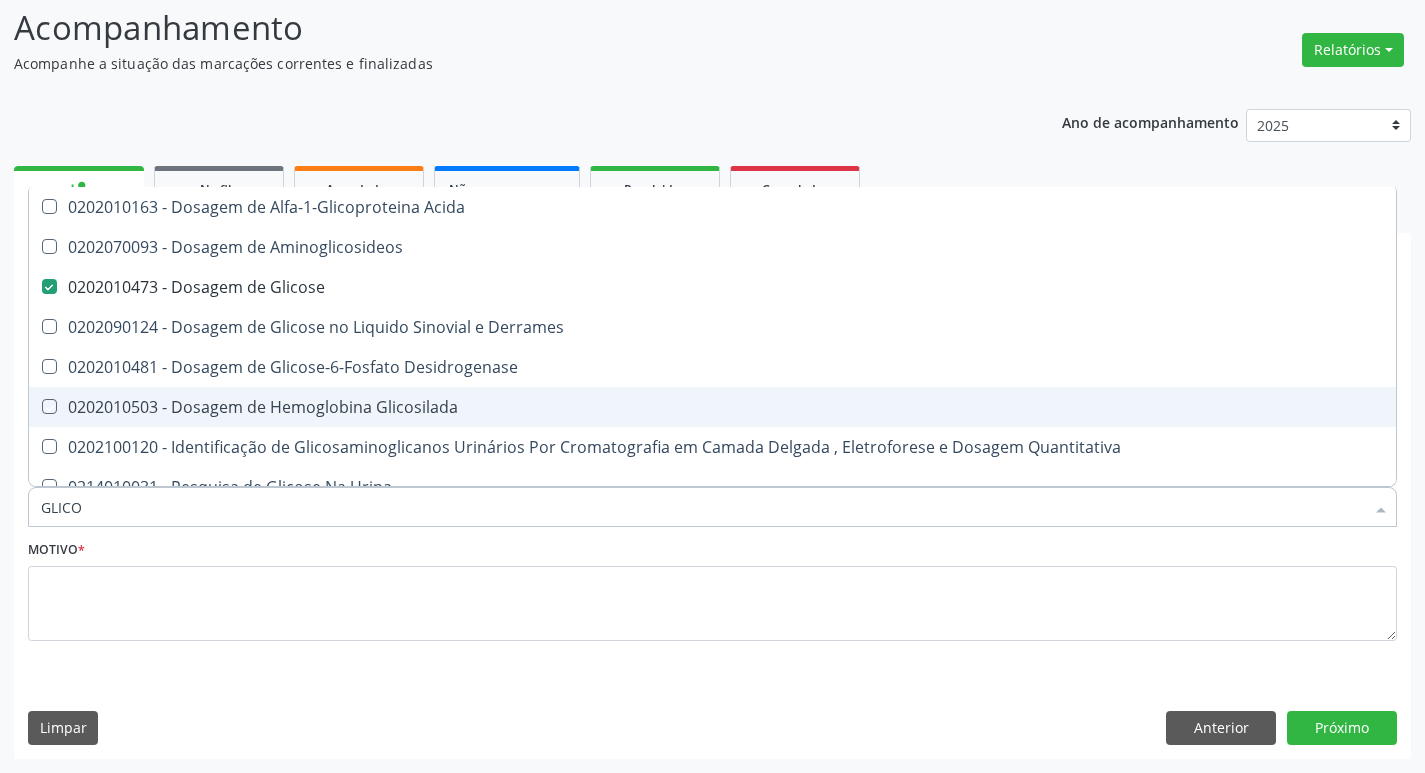checkbox on "true" 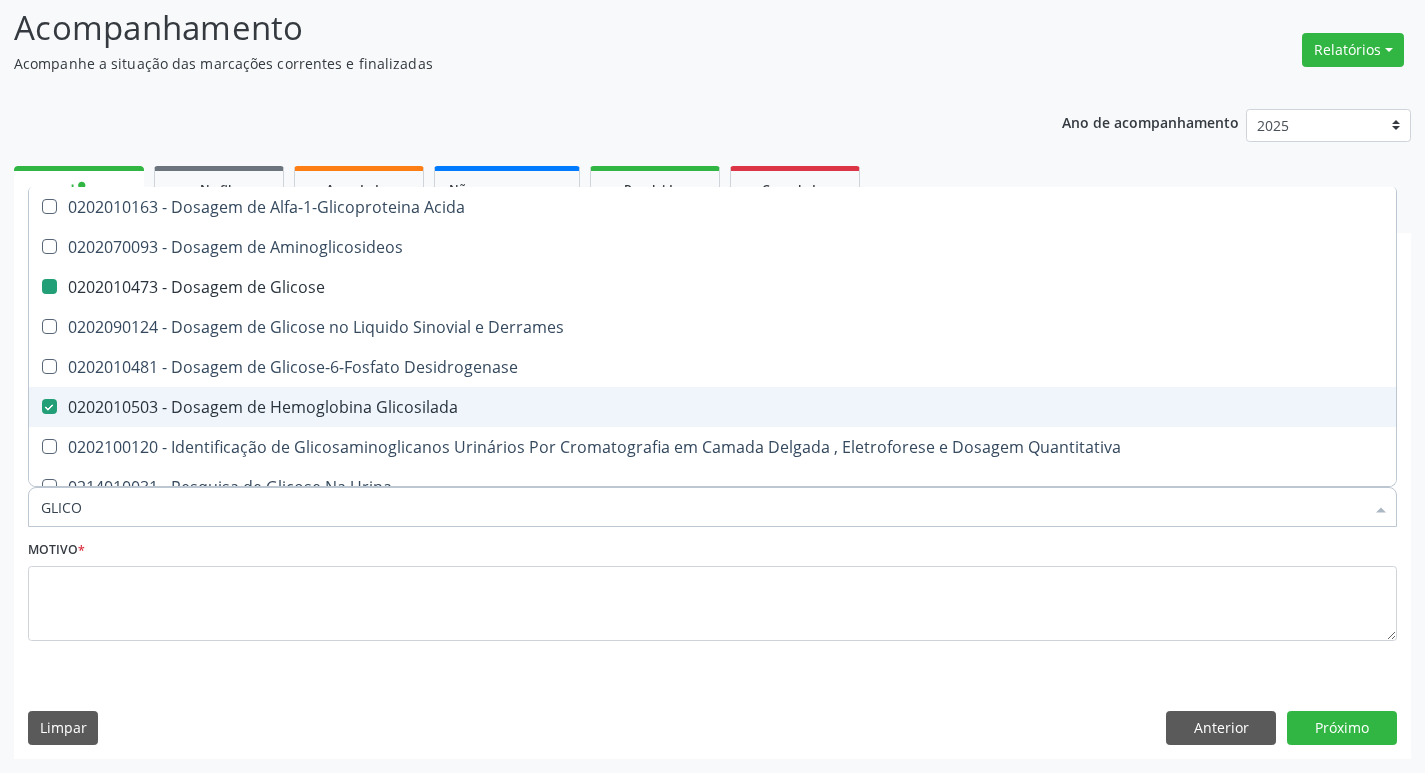 type on "GLIC" 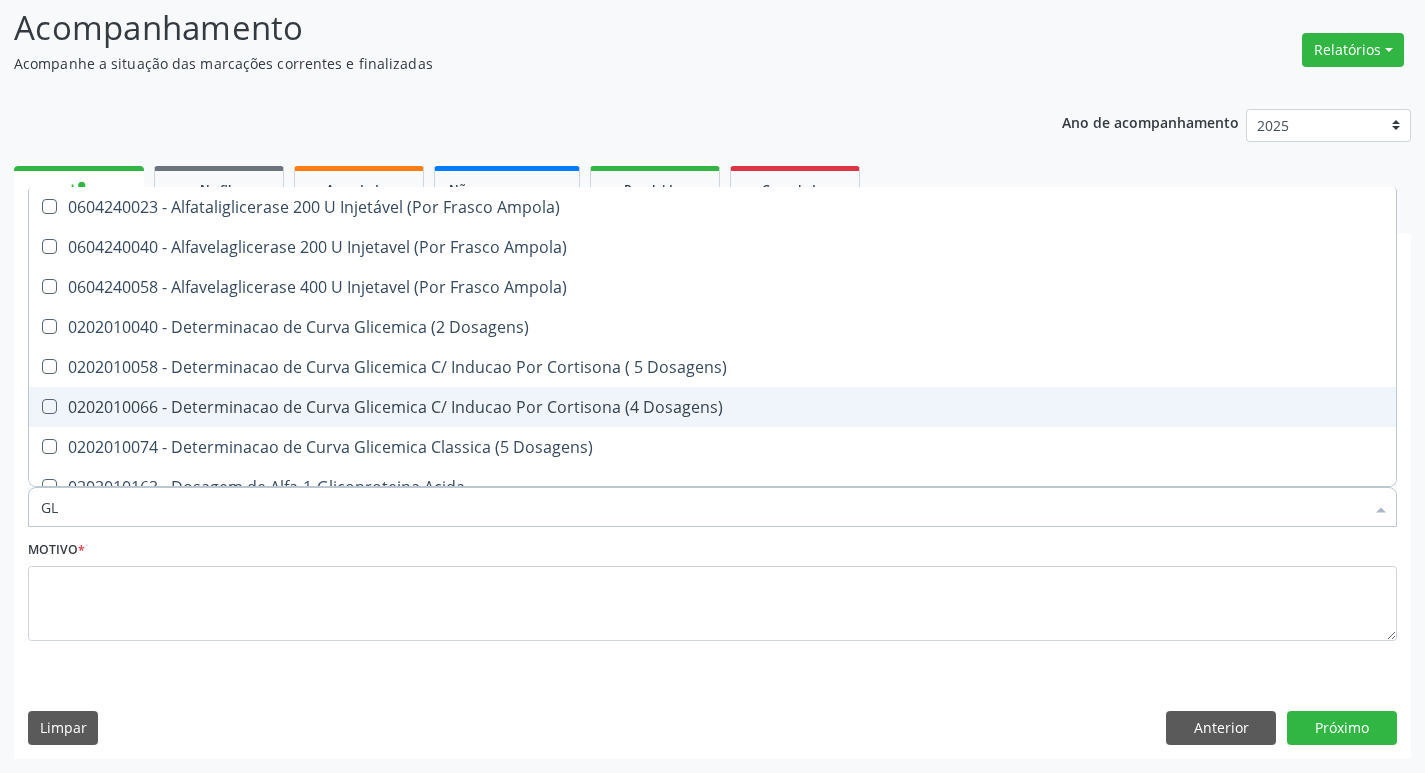 type on "G" 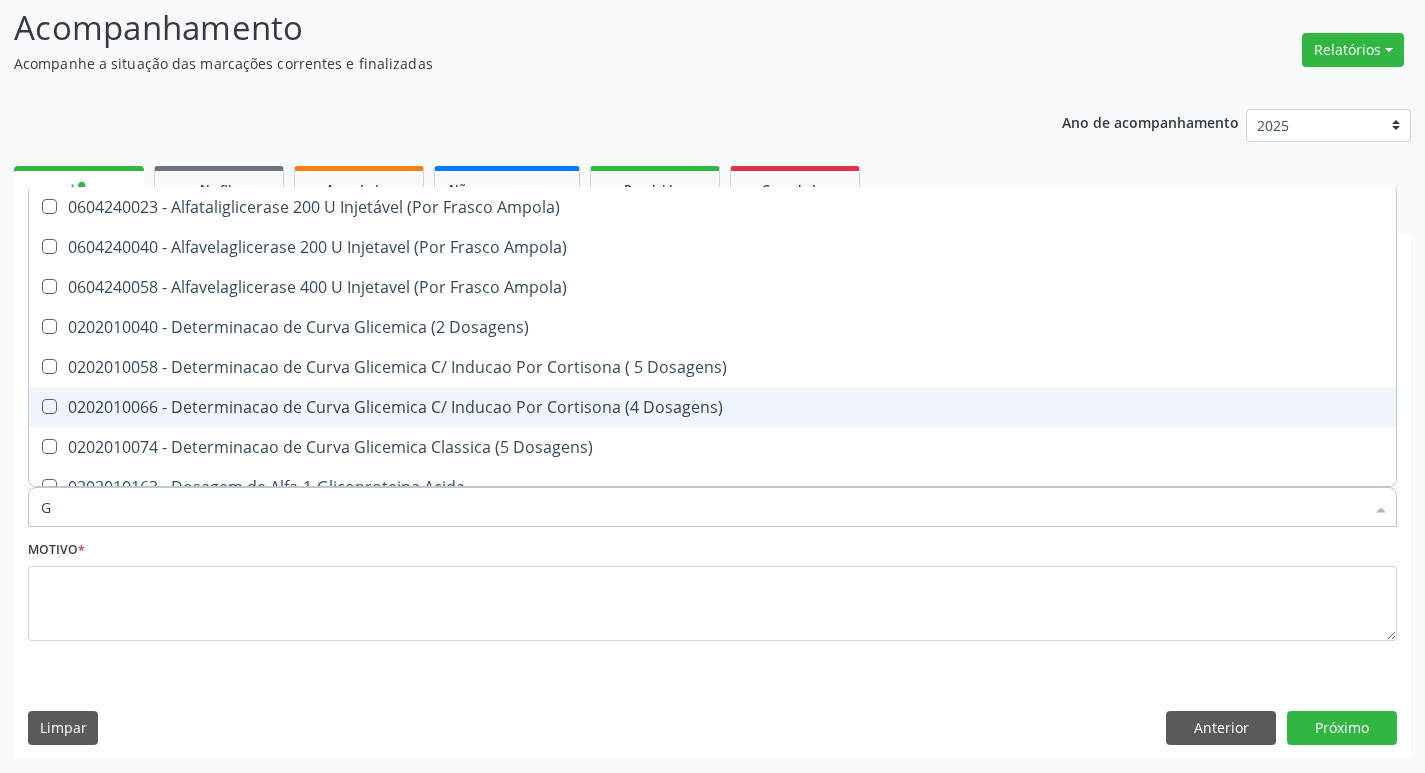 type 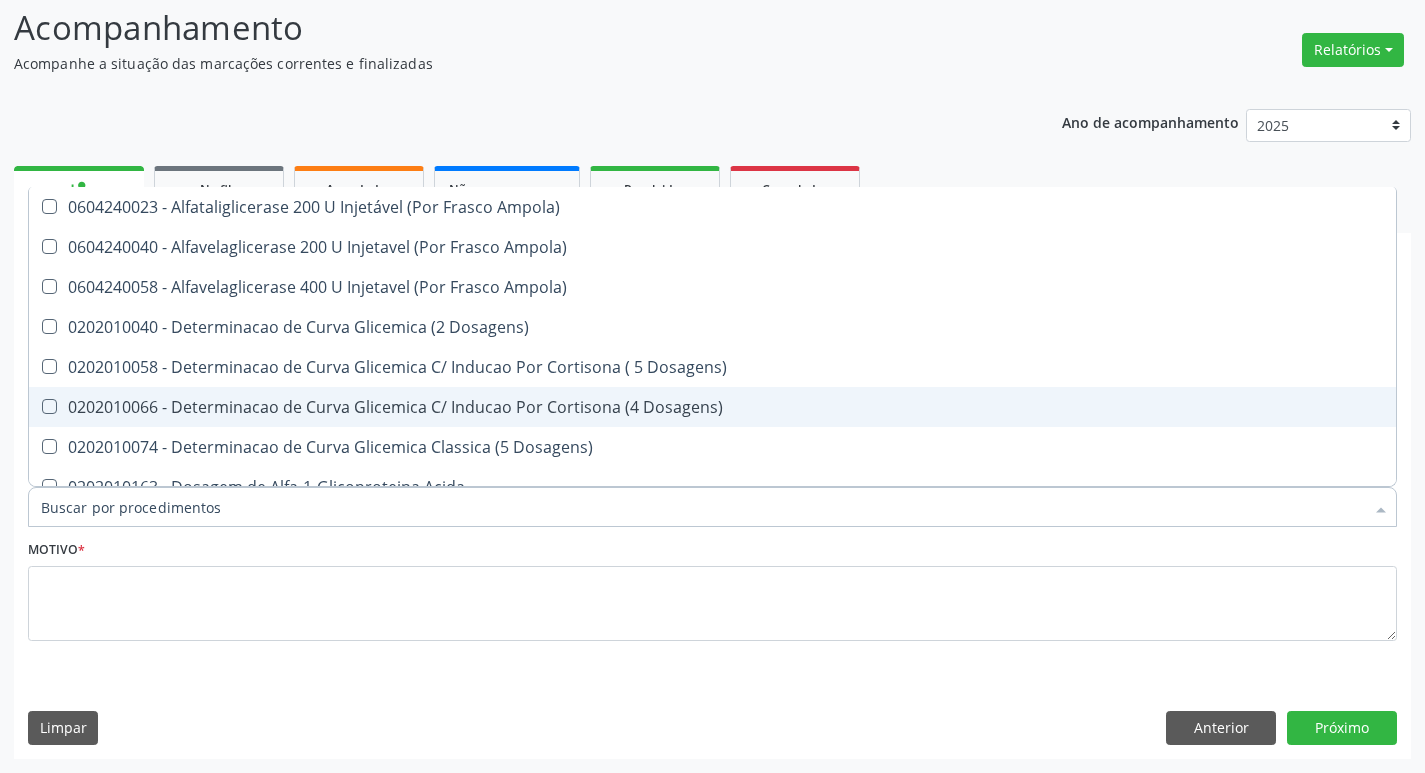 checkbox on "false" 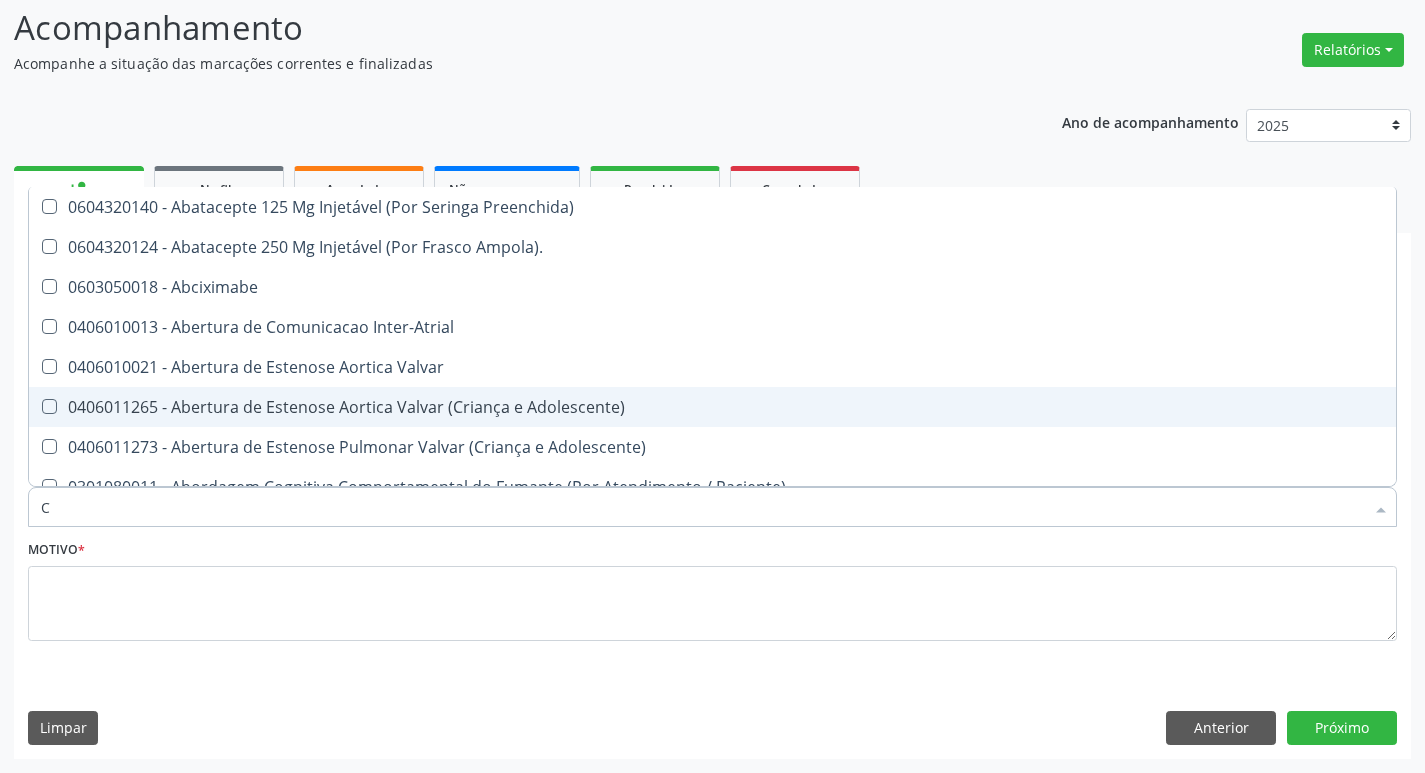 type on "CO" 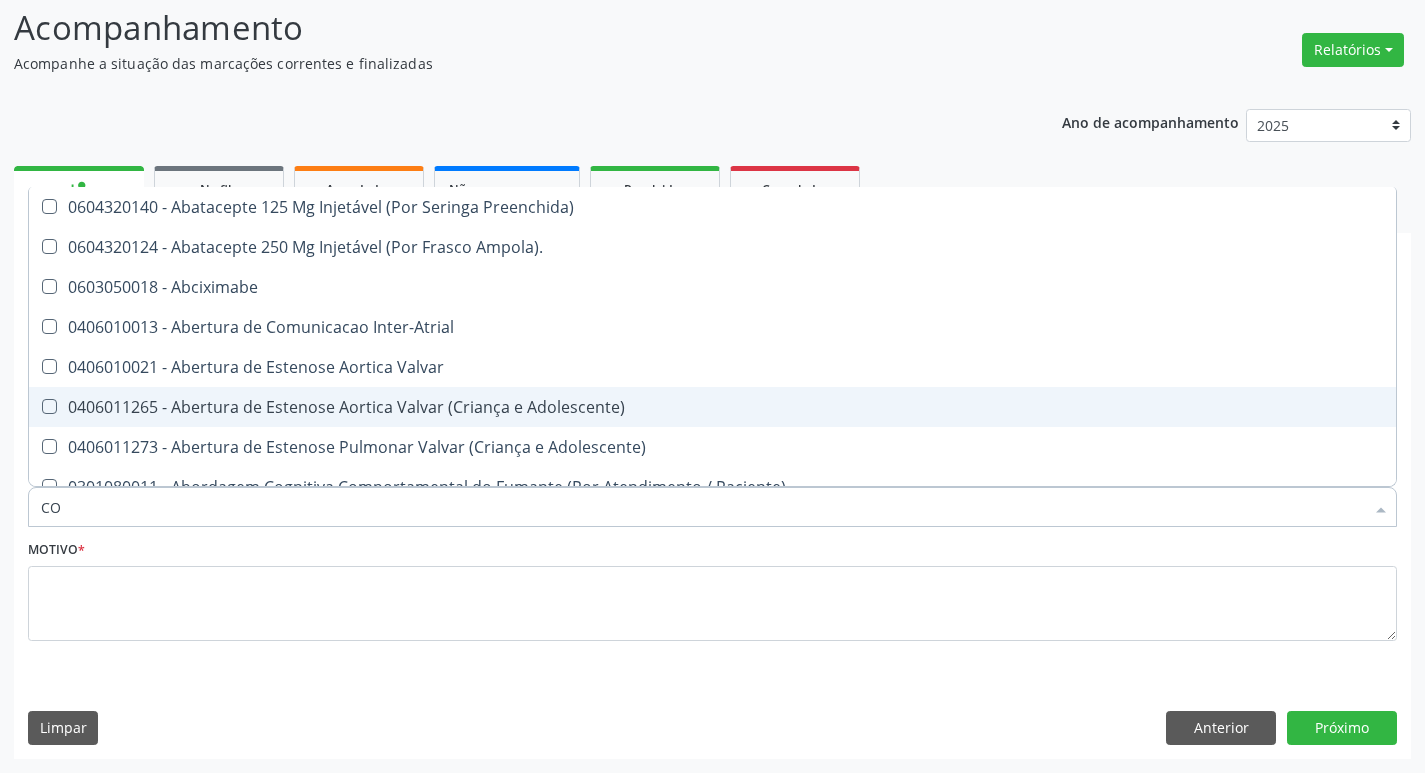 checkbox on "true" 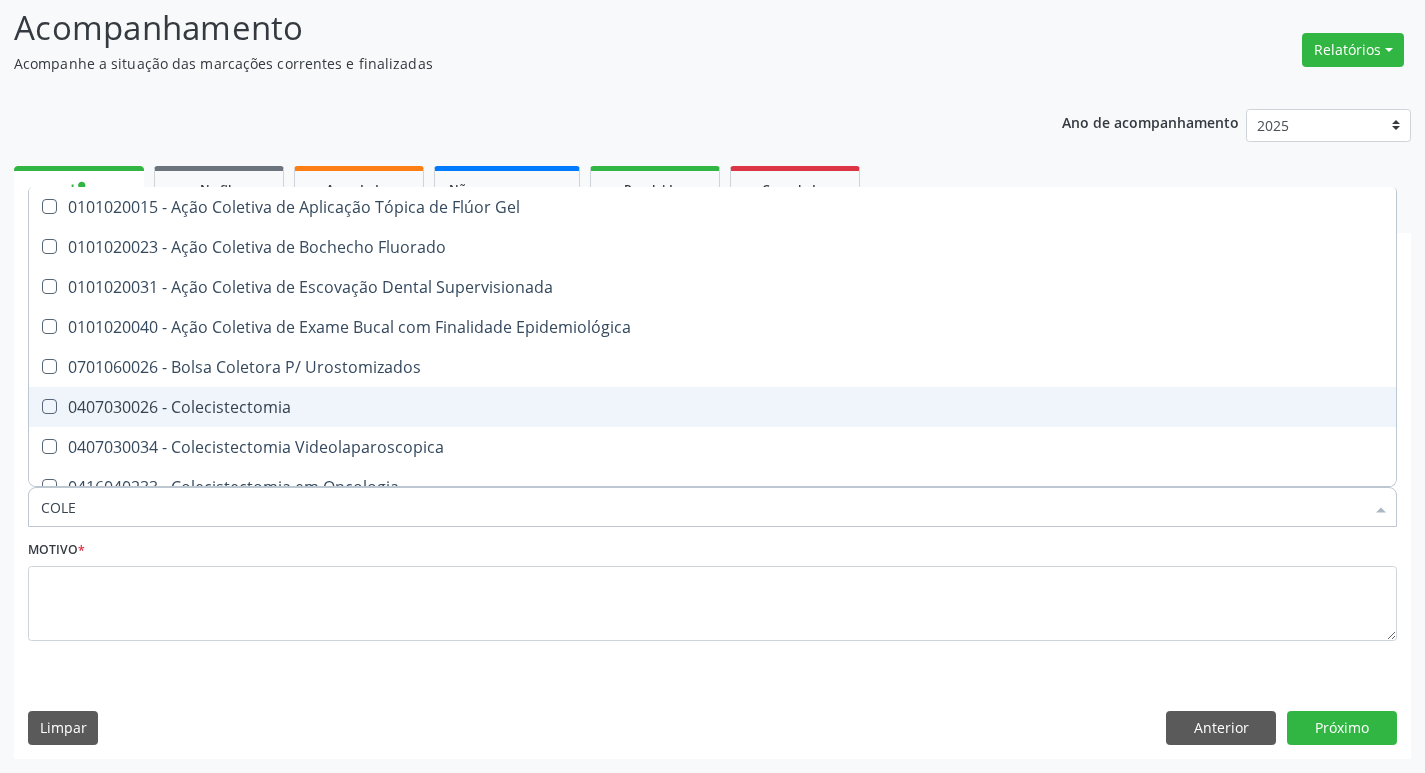 type on "COLES" 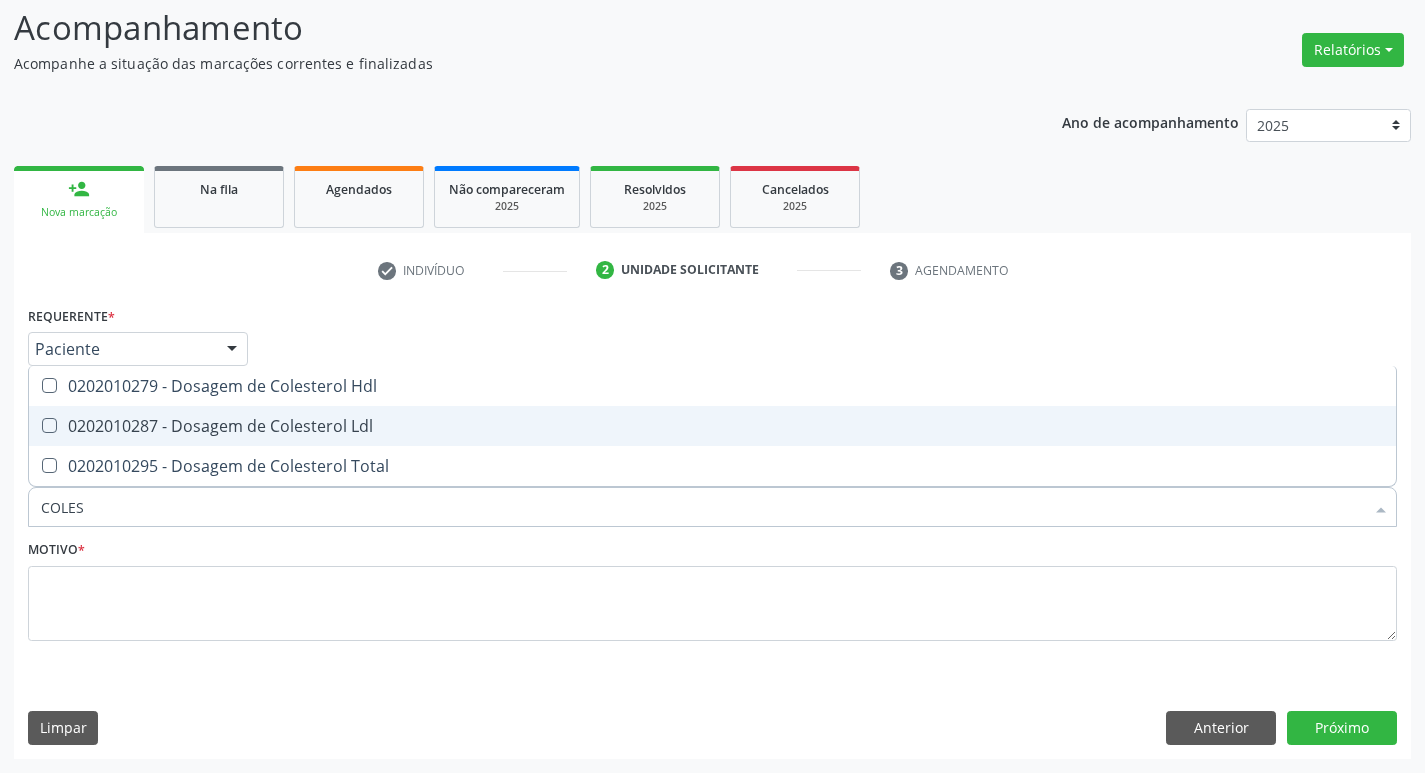 click on "0202010287 - Dosagem de Colesterol Ldl" at bounding box center (712, 426) 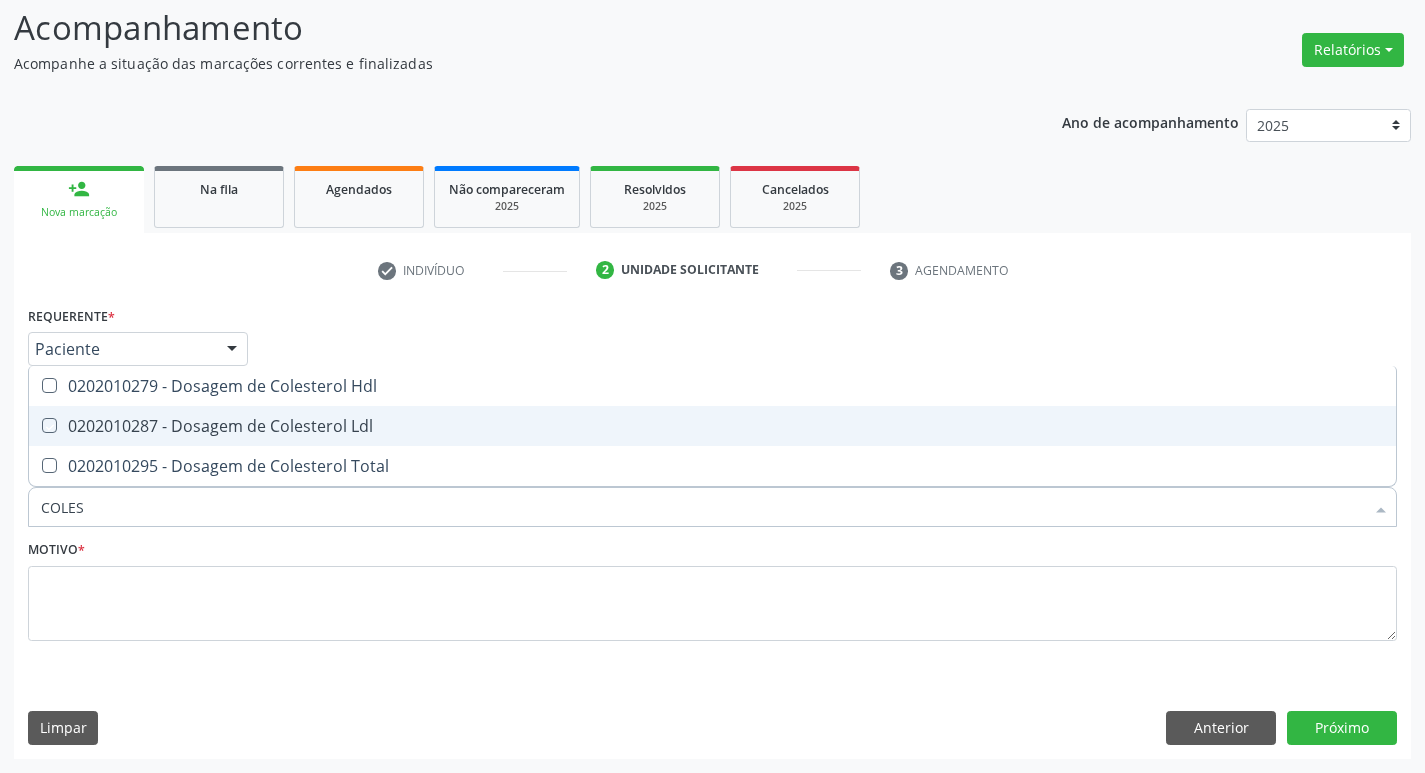 checkbox on "true" 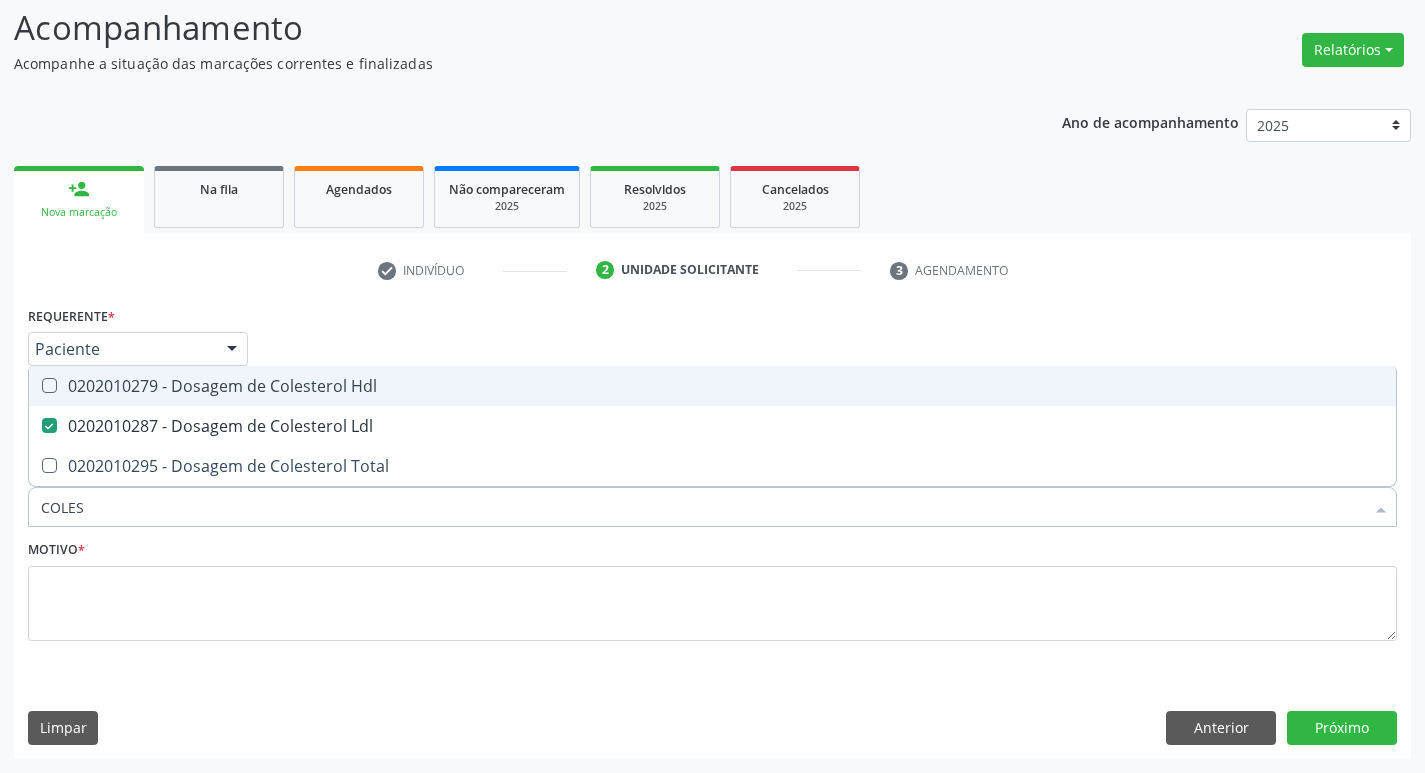 click on "0202010279 - Dosagem de Colesterol Hdl" at bounding box center [712, 386] 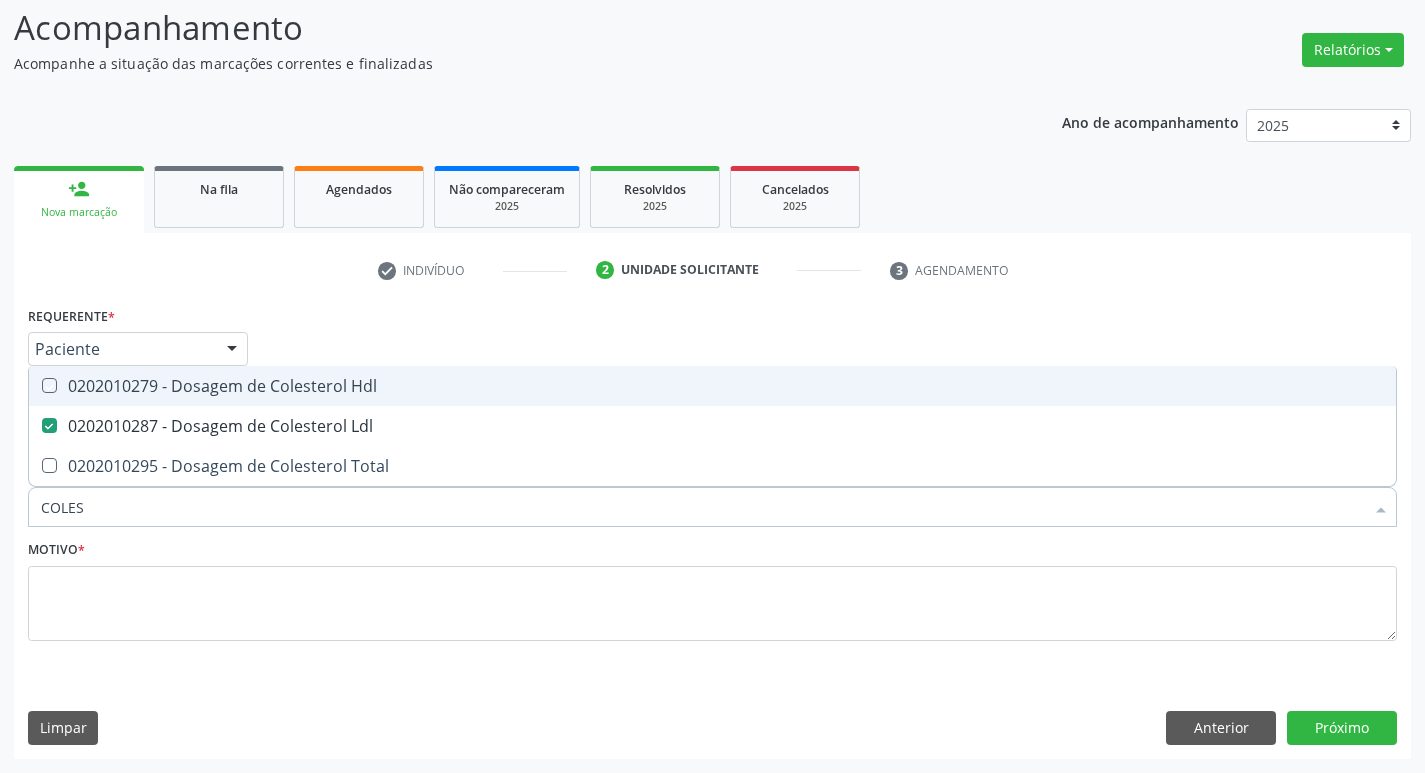 checkbox on "true" 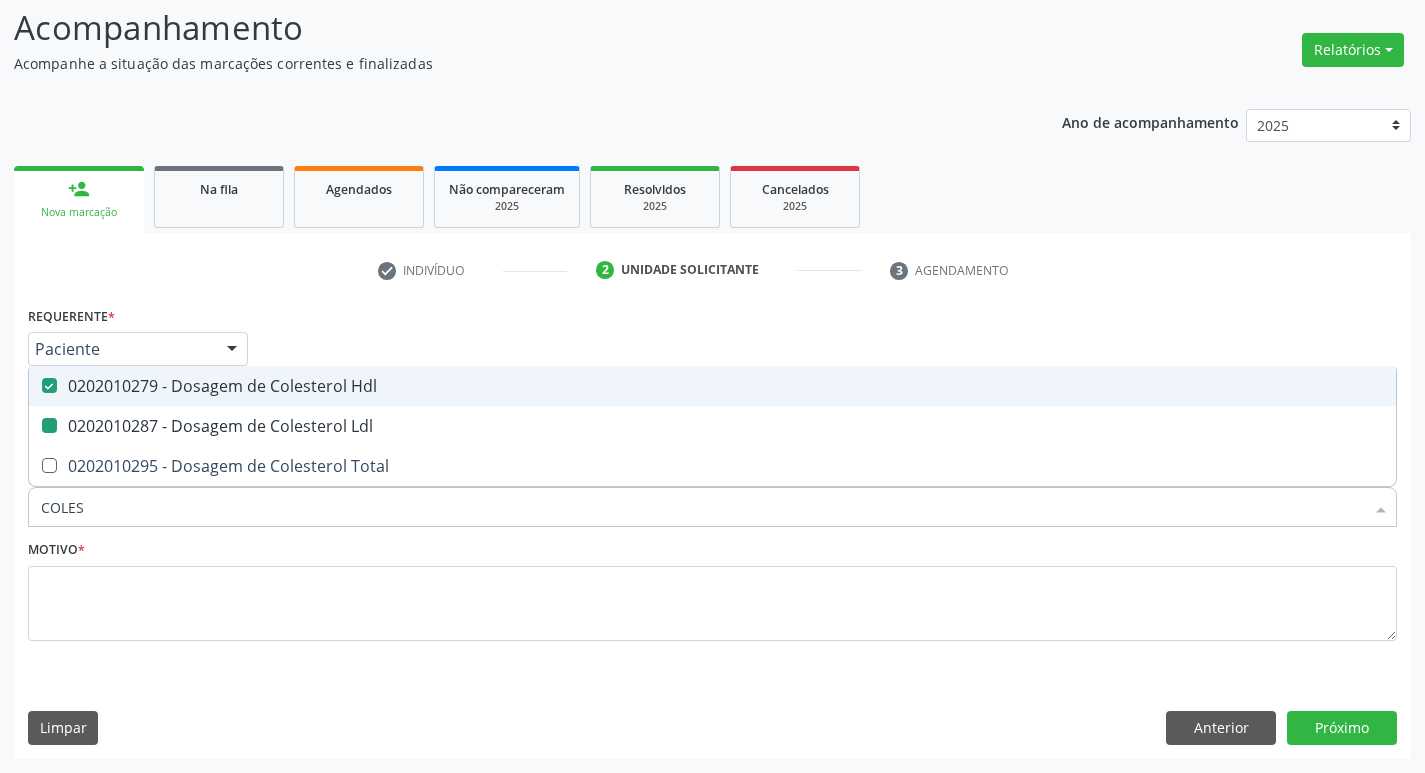type on "COLE" 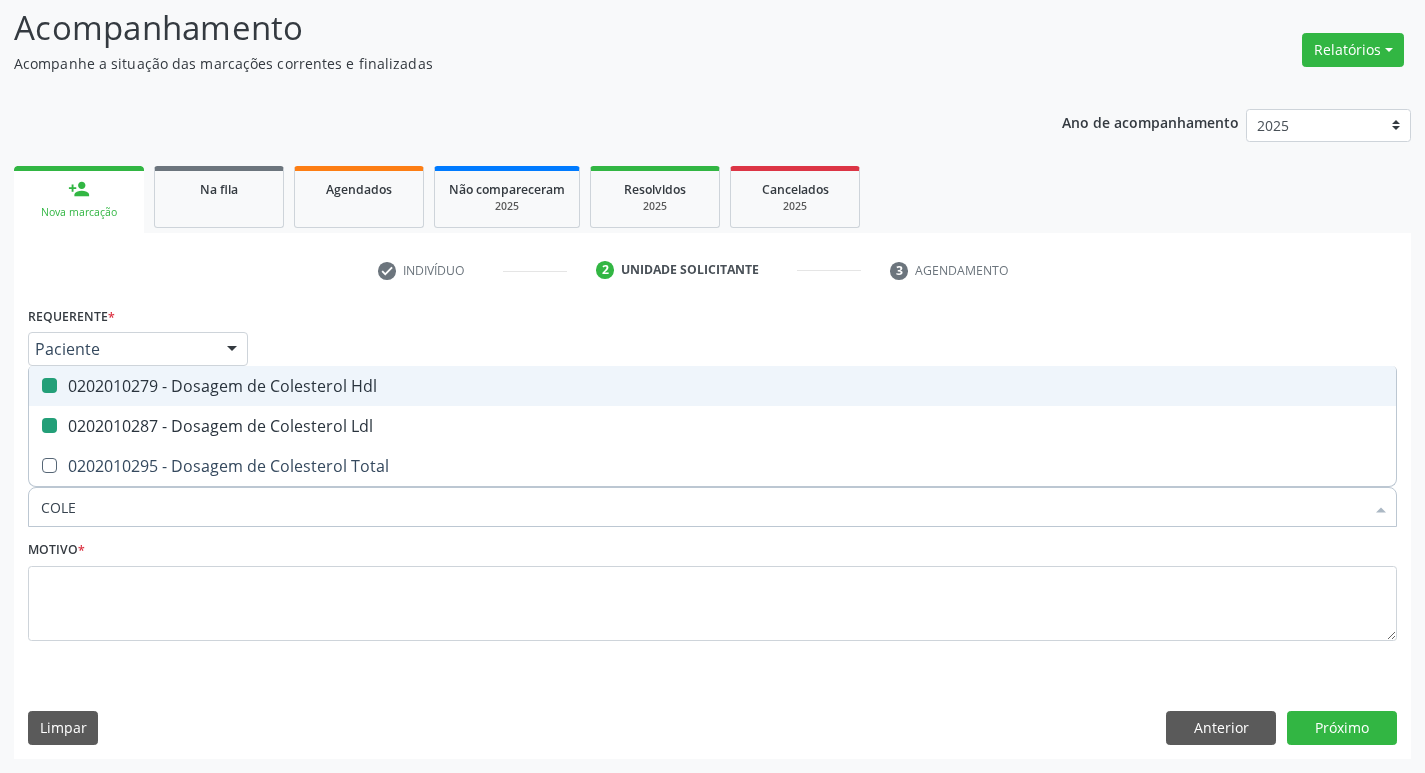 checkbox on "false" 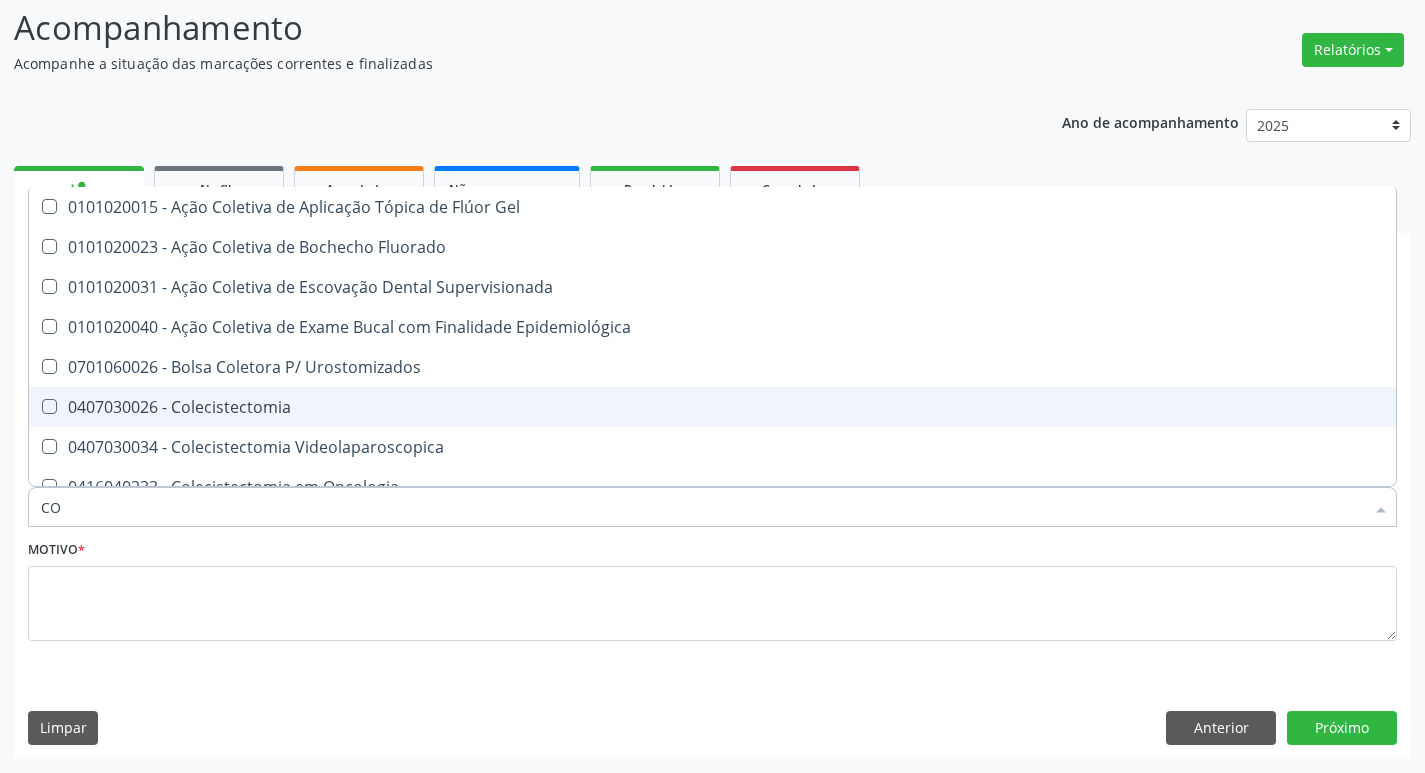 type on "C" 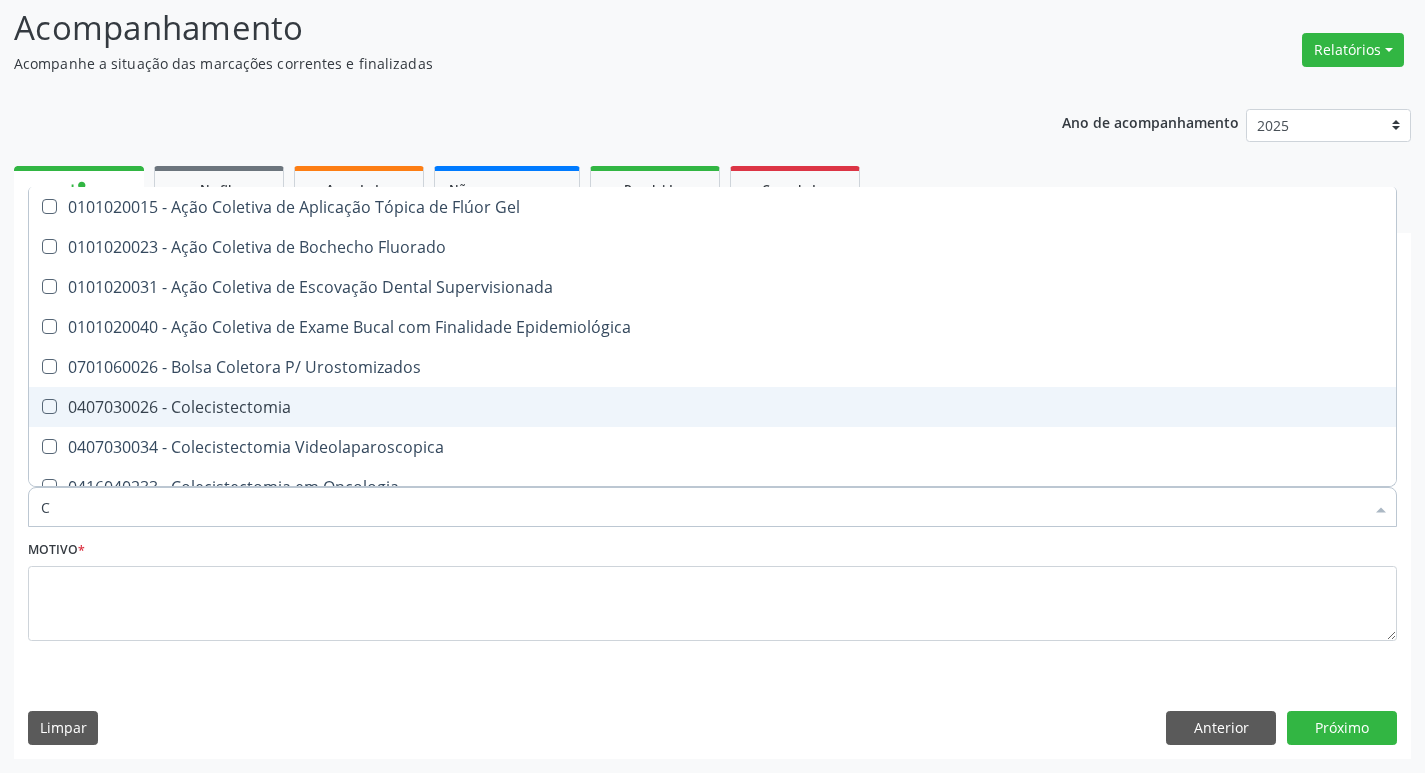 type 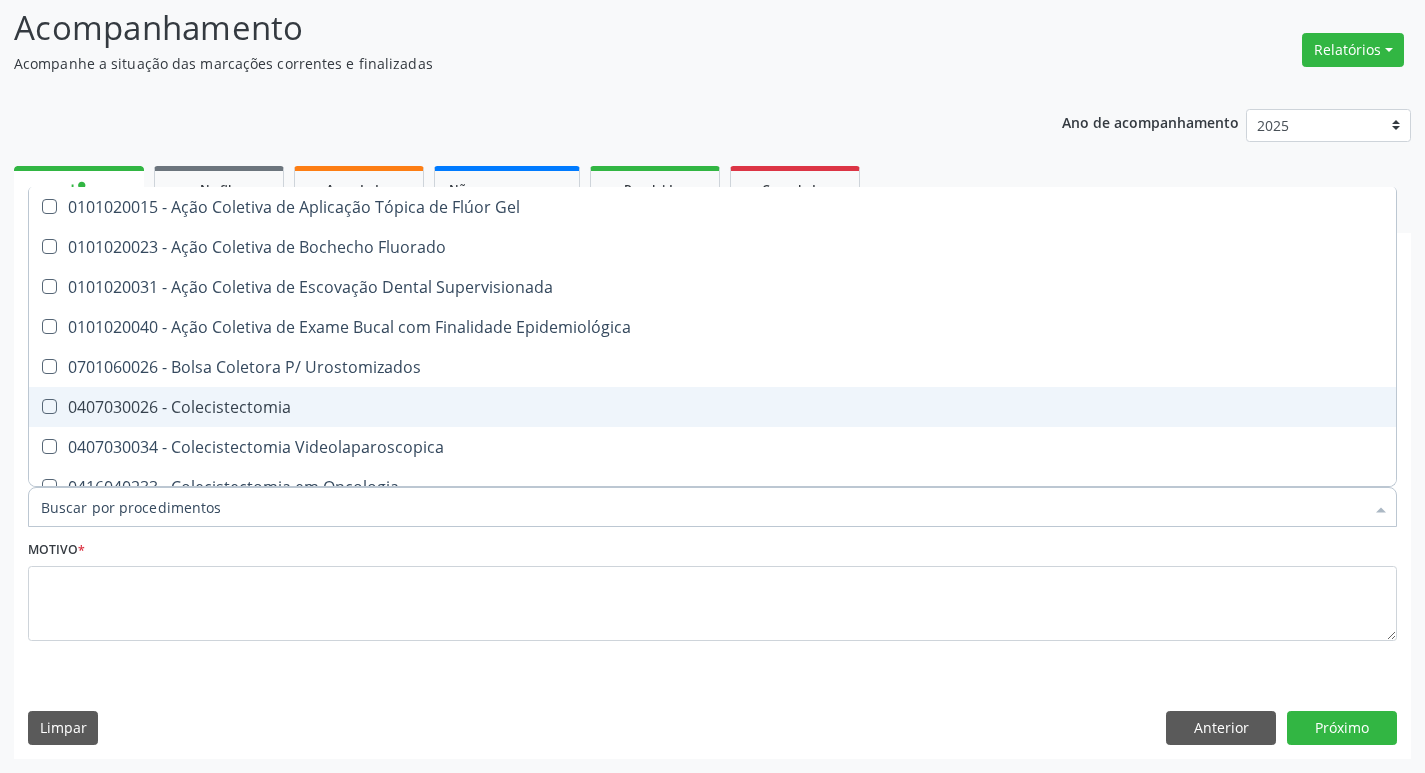 checkbox on "false" 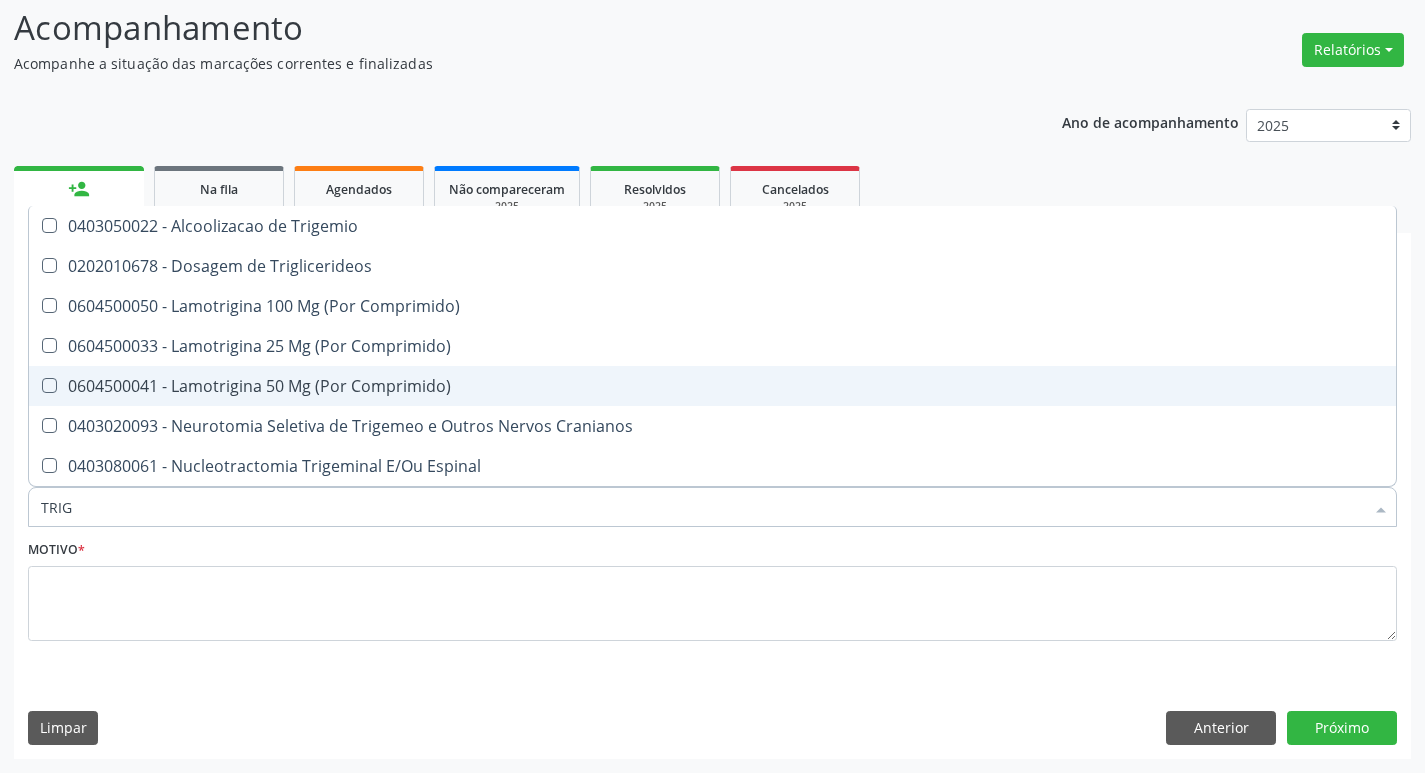 type on "TRIGL" 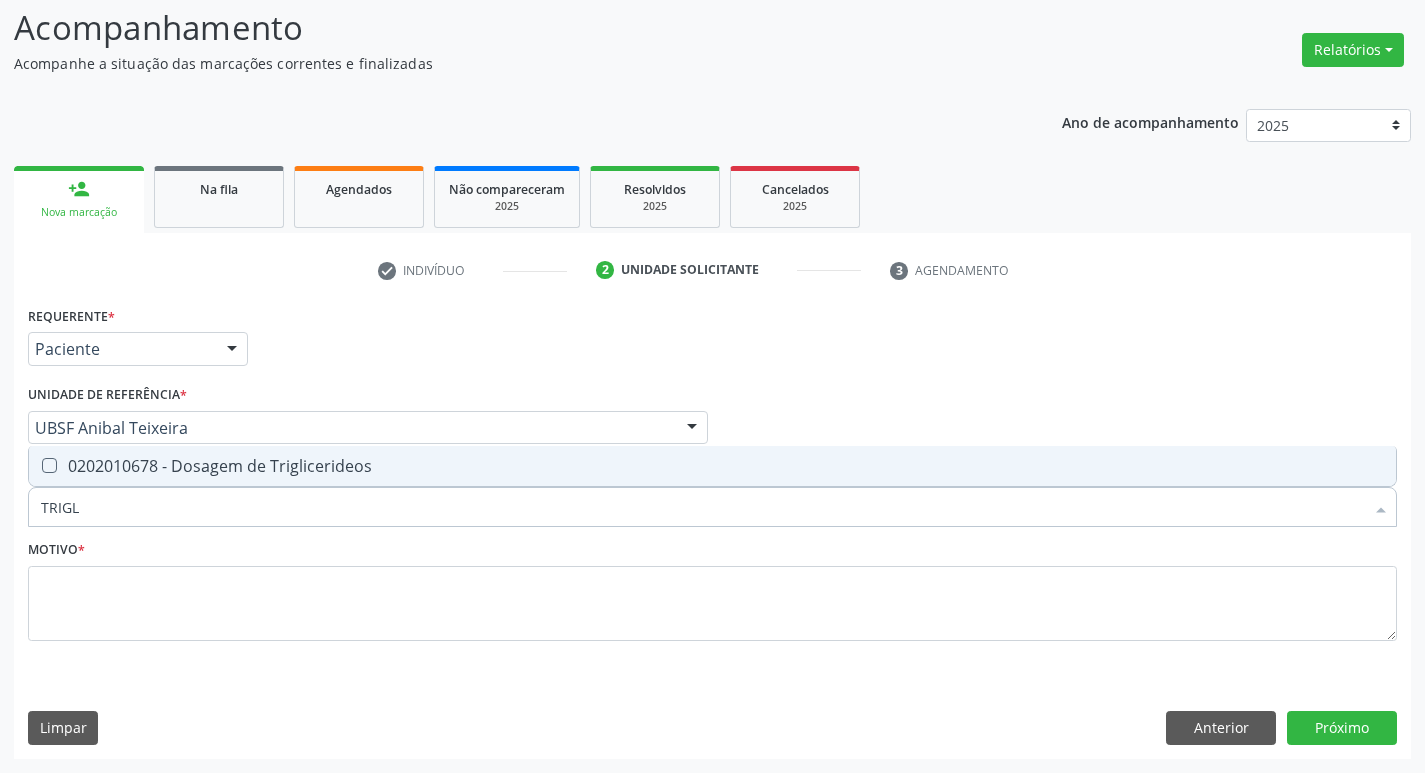 click on "0202010678 - Dosagem de Triglicerideos" at bounding box center (712, 466) 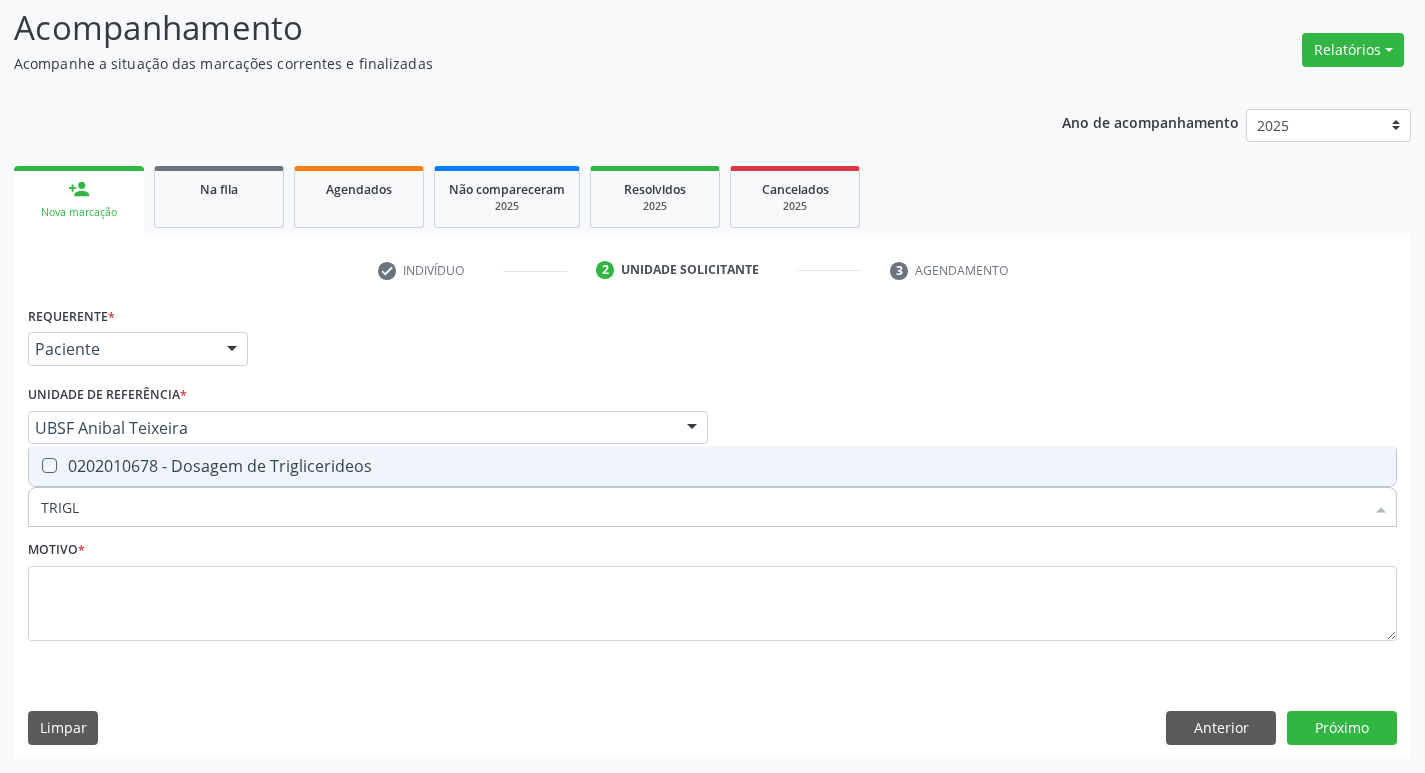 checkbox on "true" 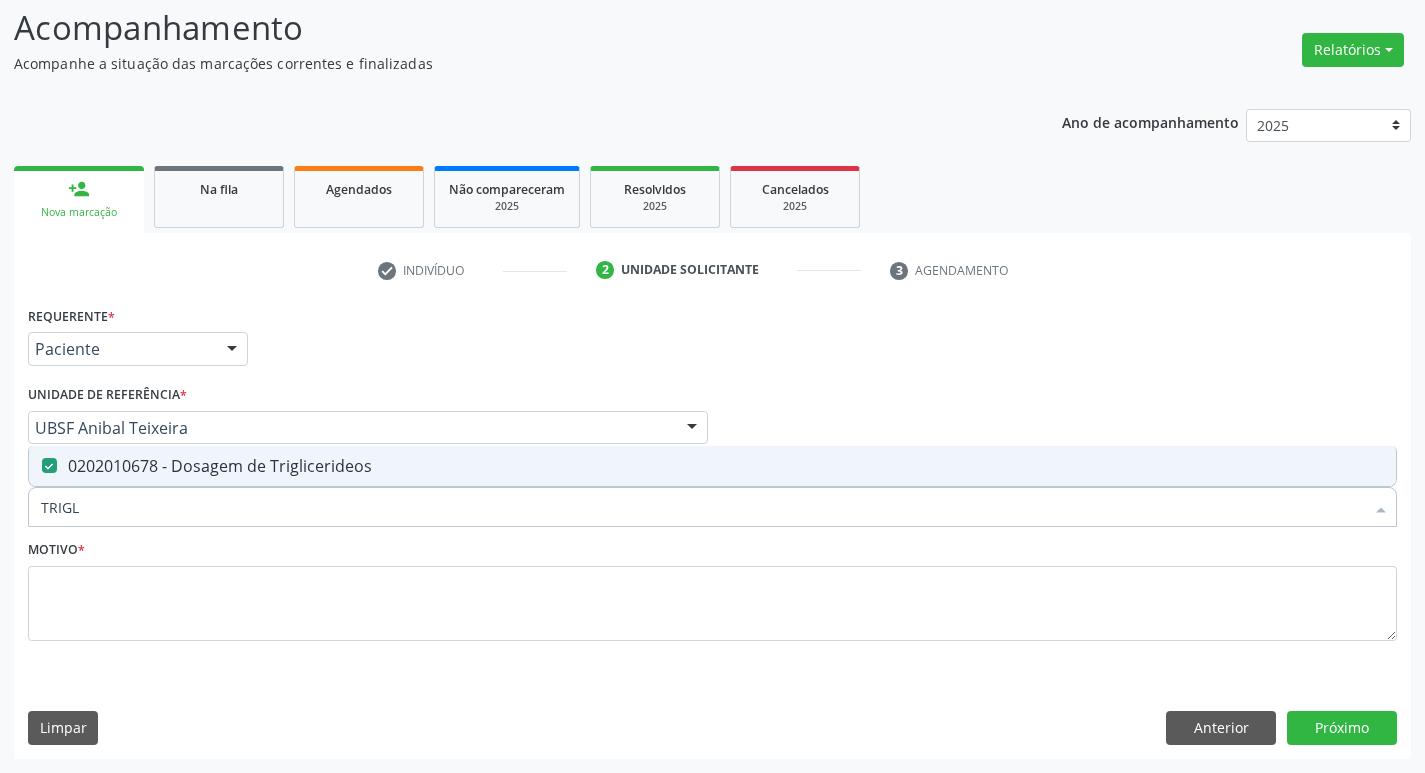 type on "TRIG" 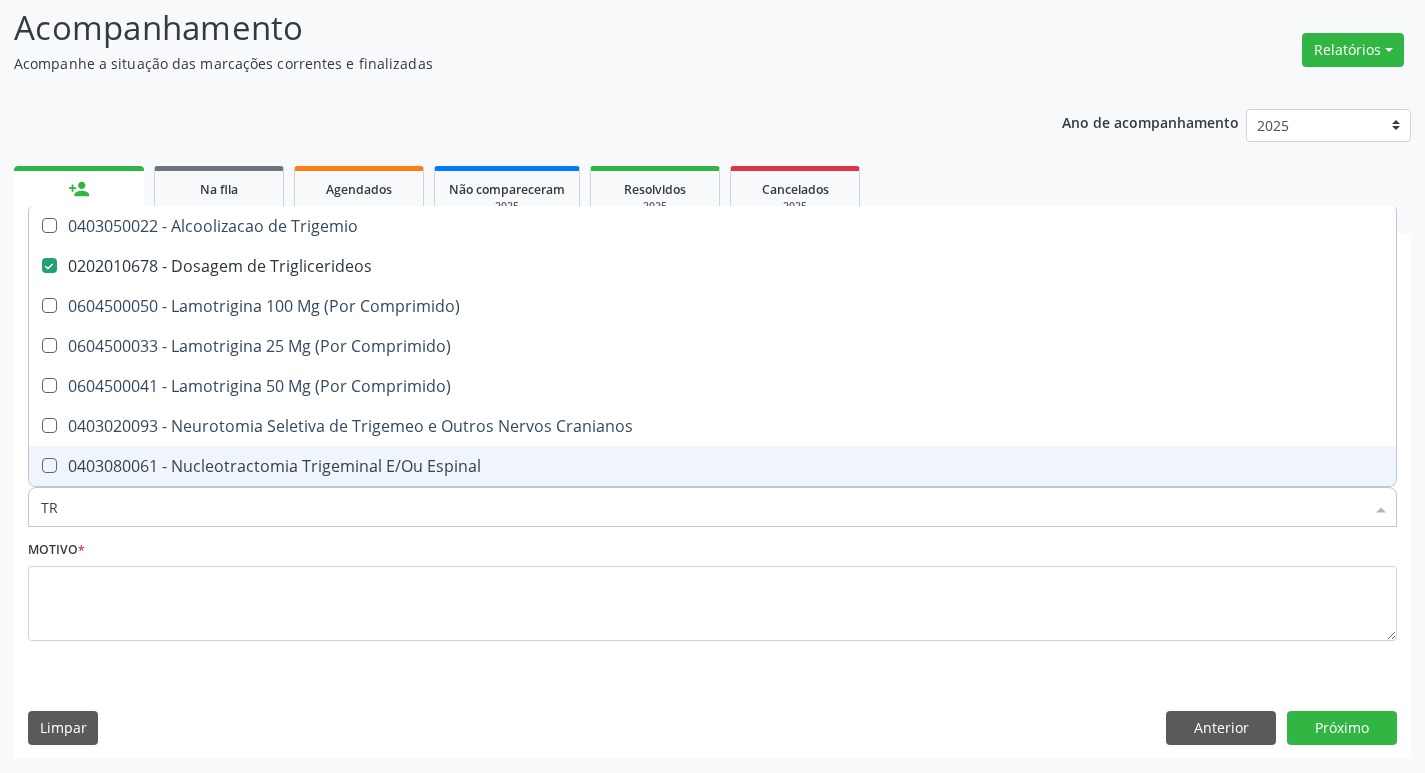 type on "T" 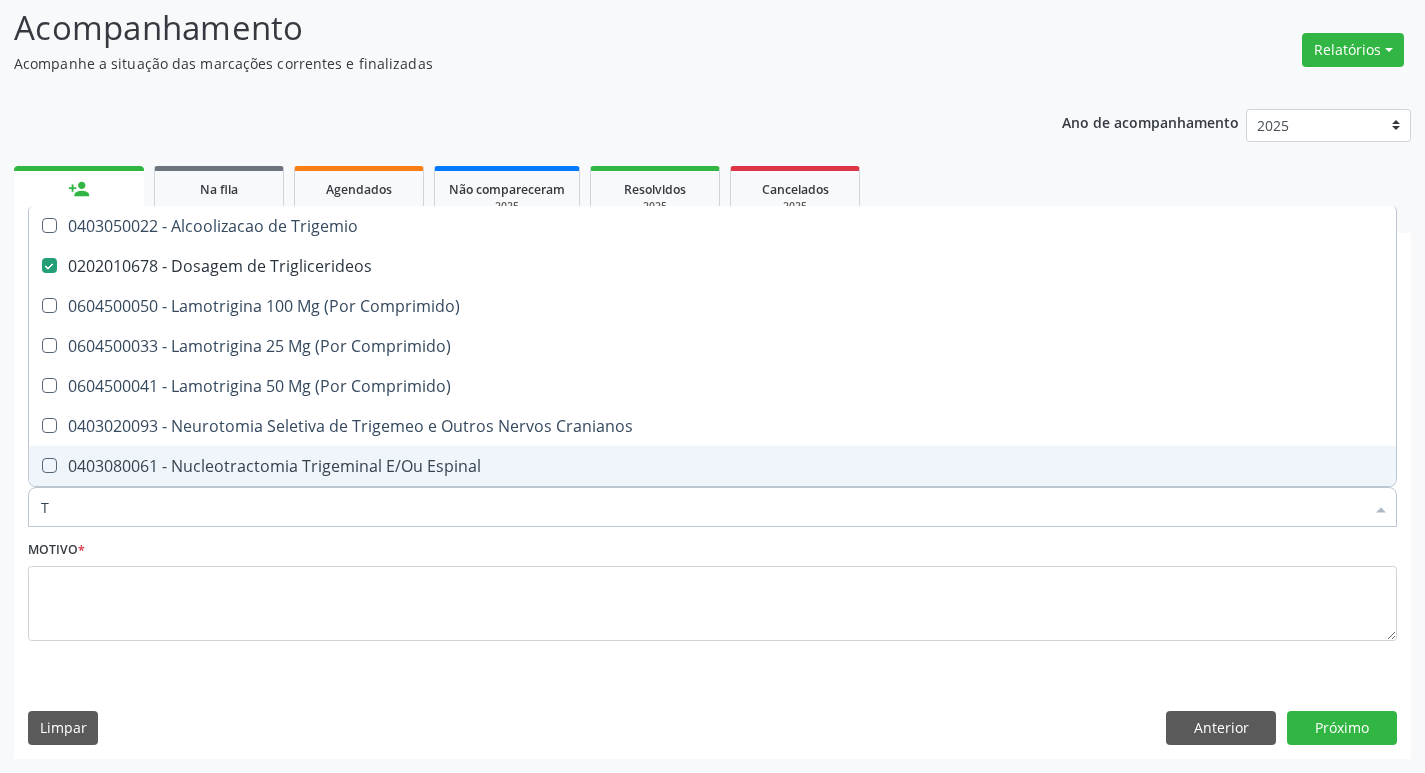 type 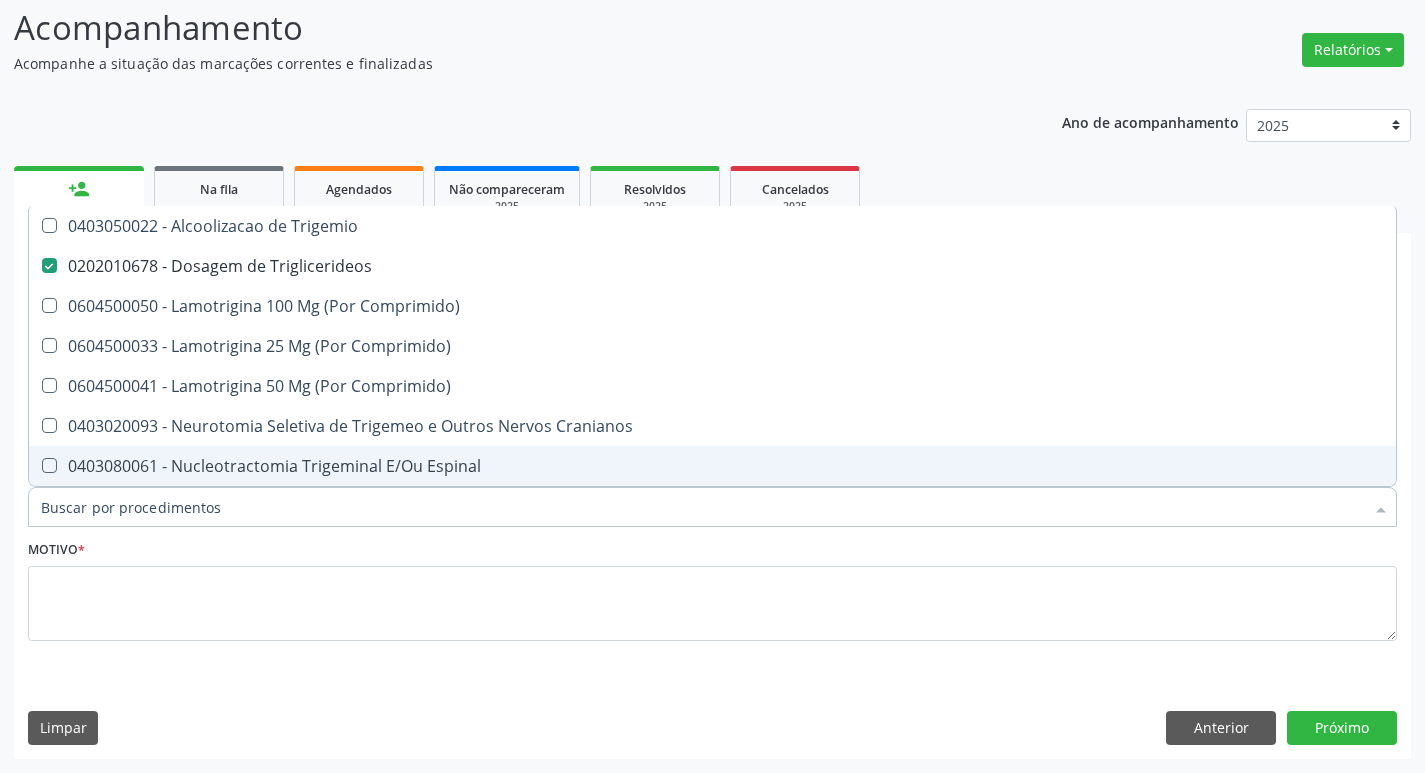 checkbox on "false" 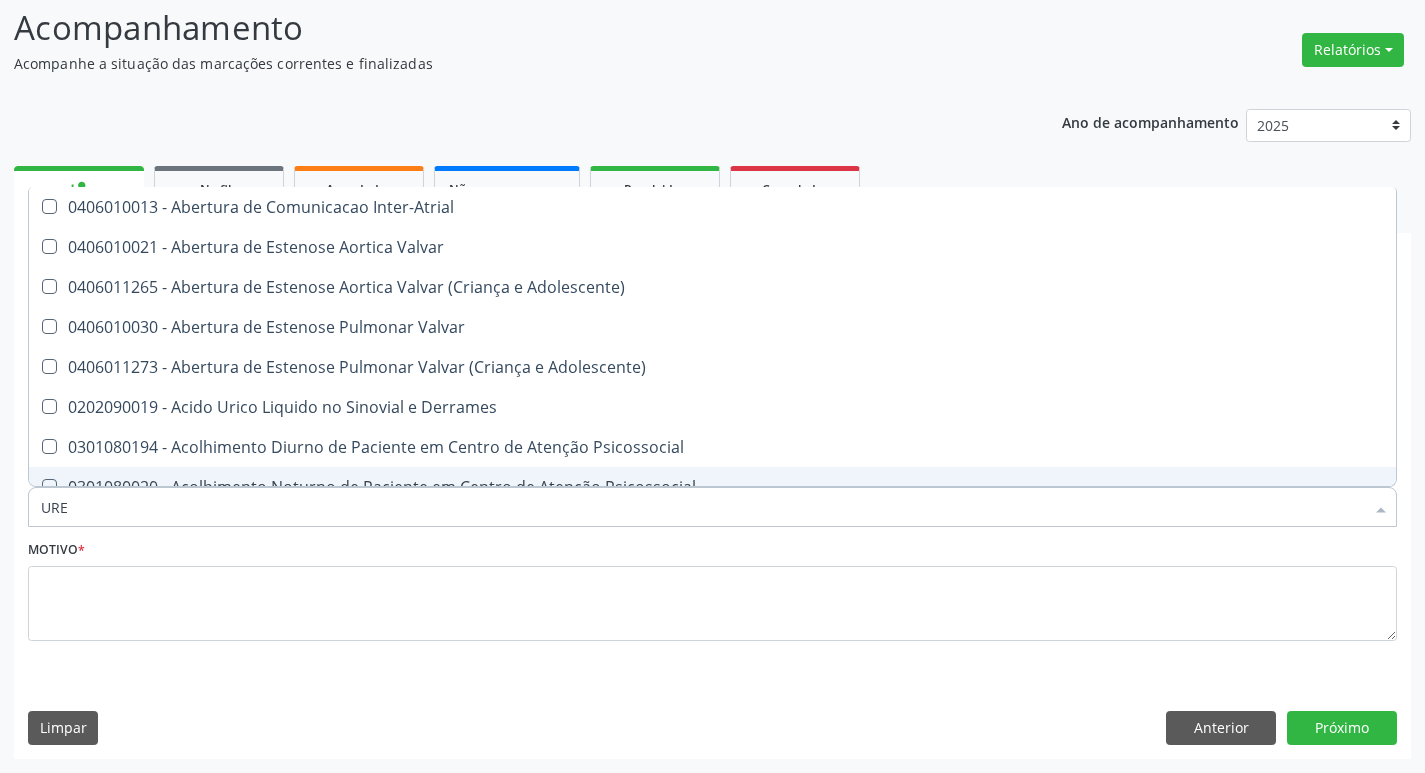 type on "UREI" 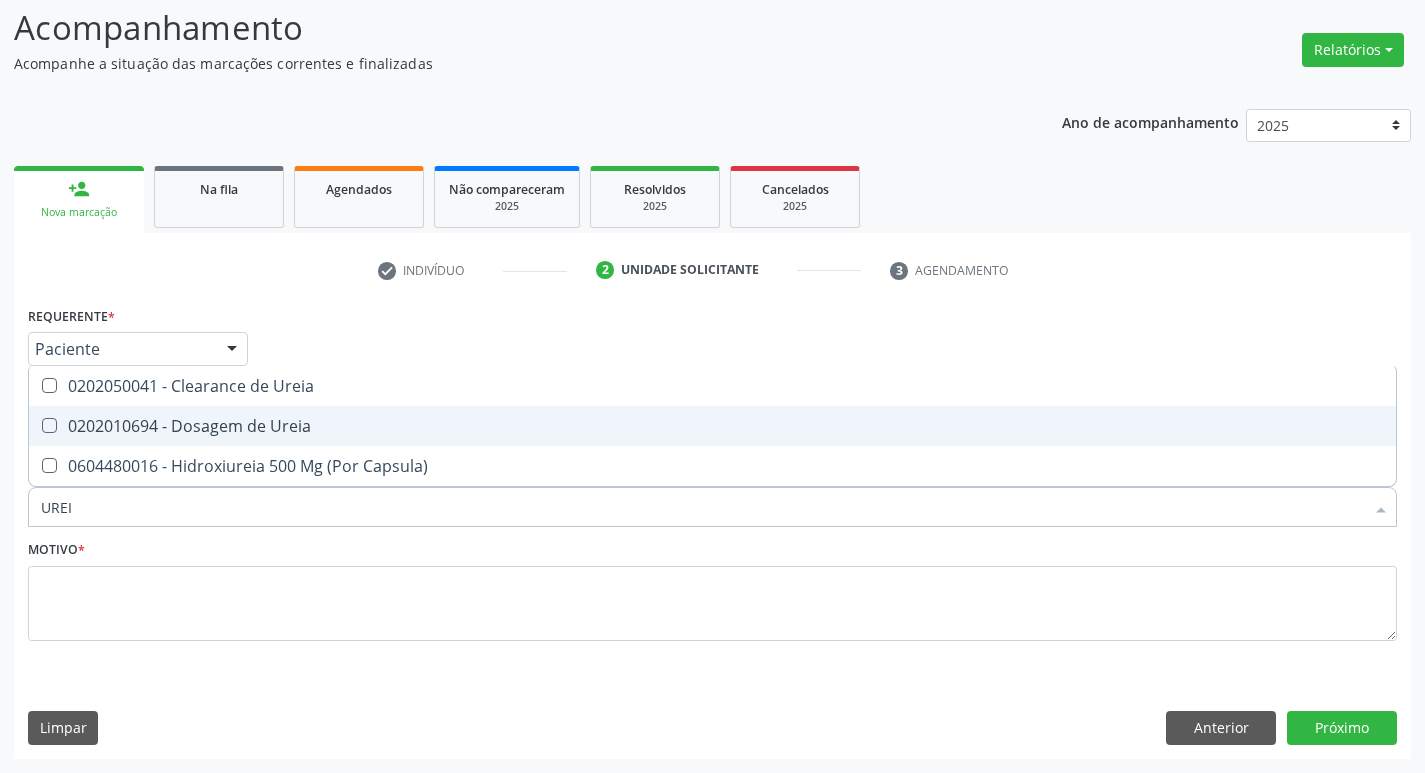 click on "0202010694 - Dosagem de Ureia" at bounding box center (712, 426) 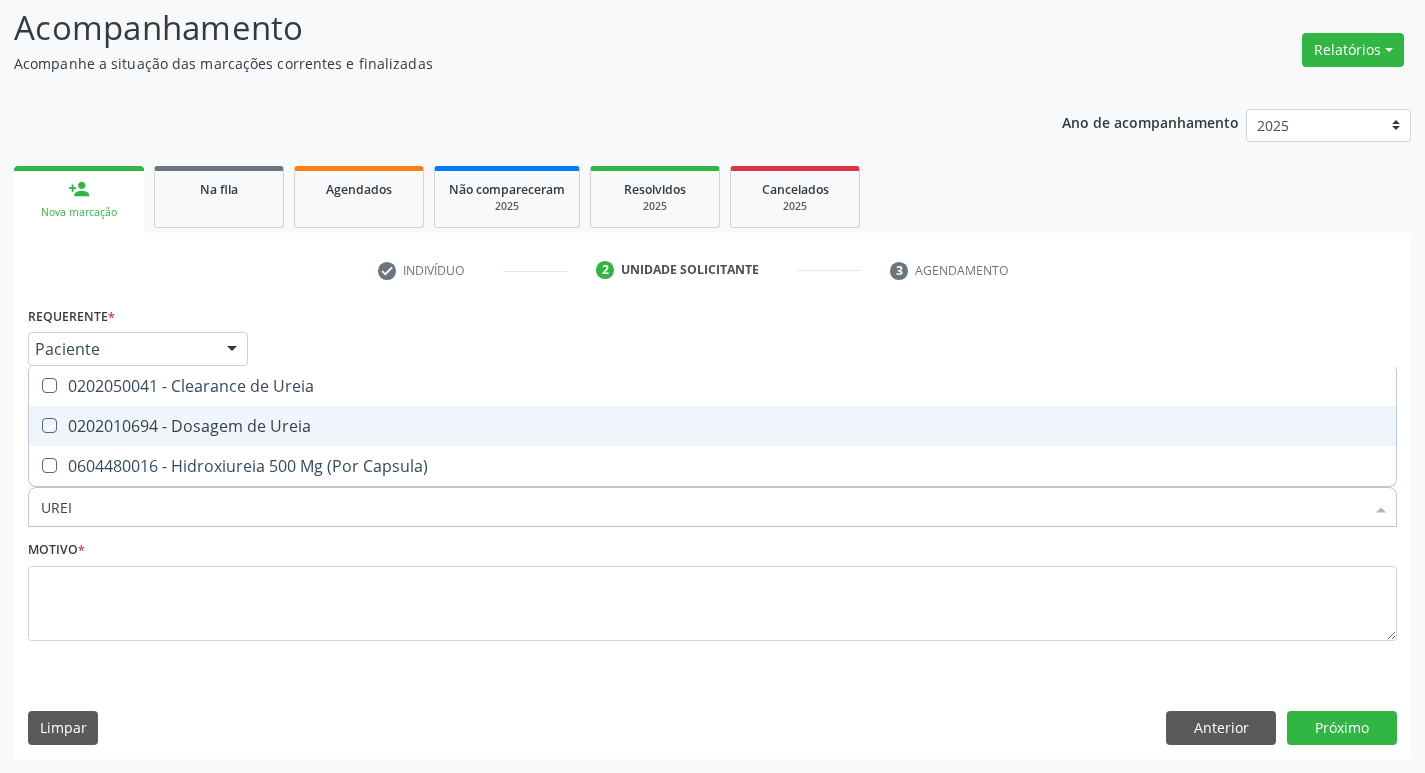 checkbox on "true" 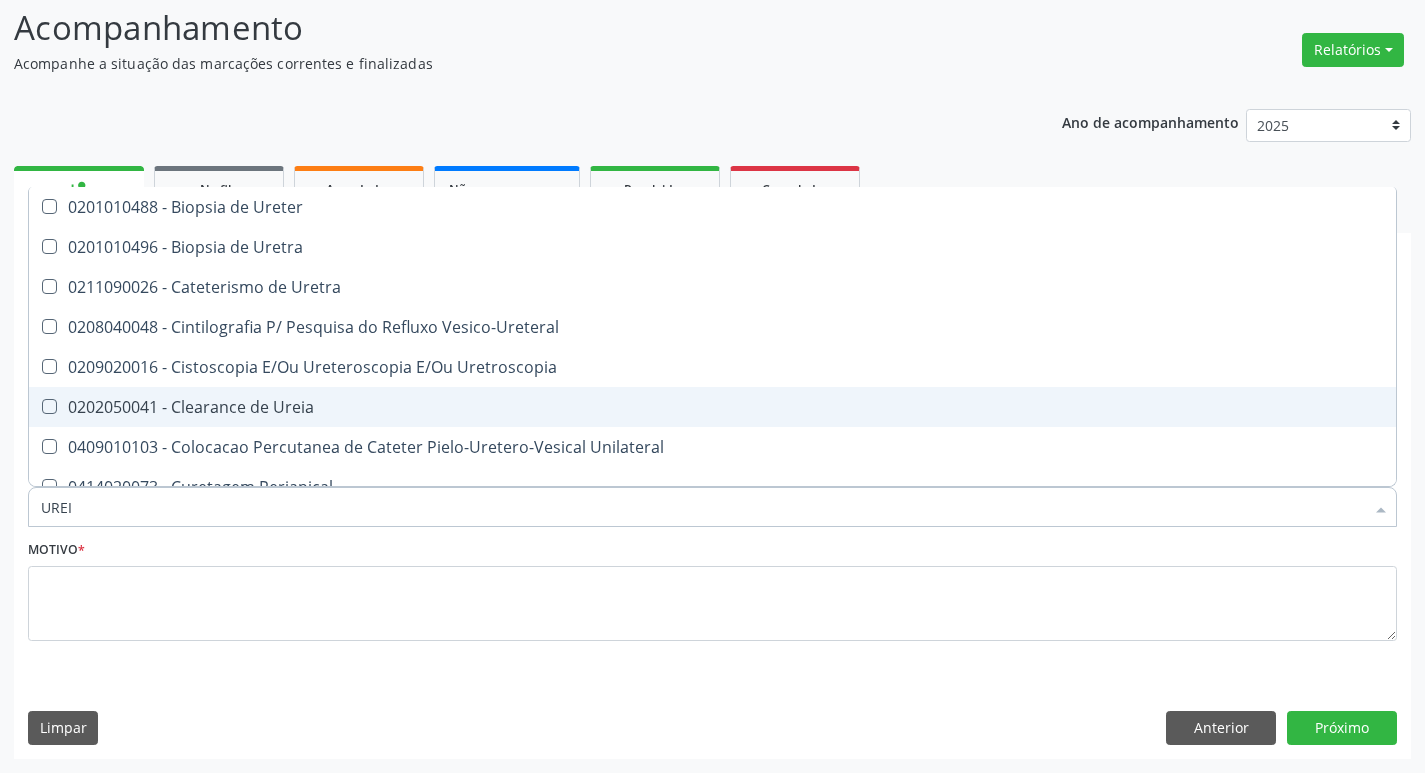 type on "URE" 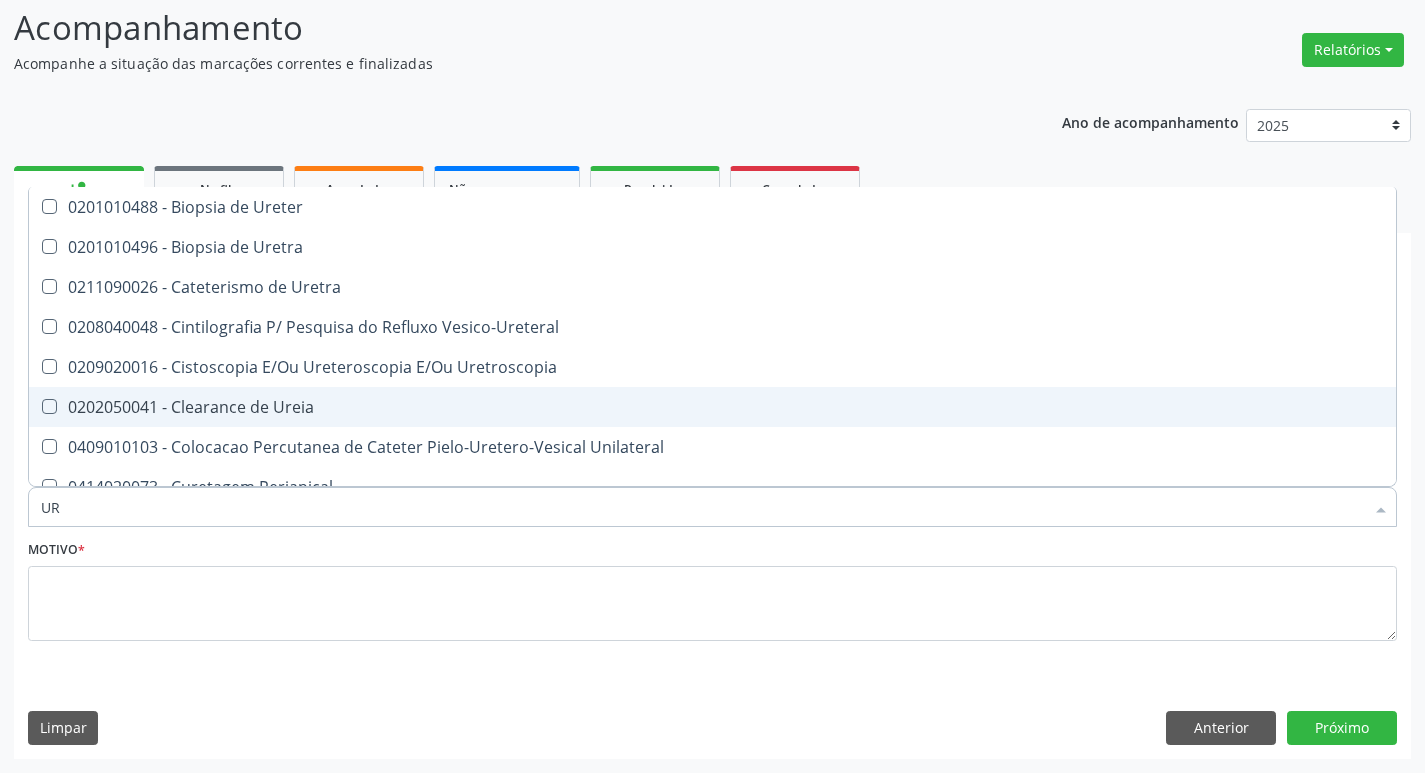 type on "U" 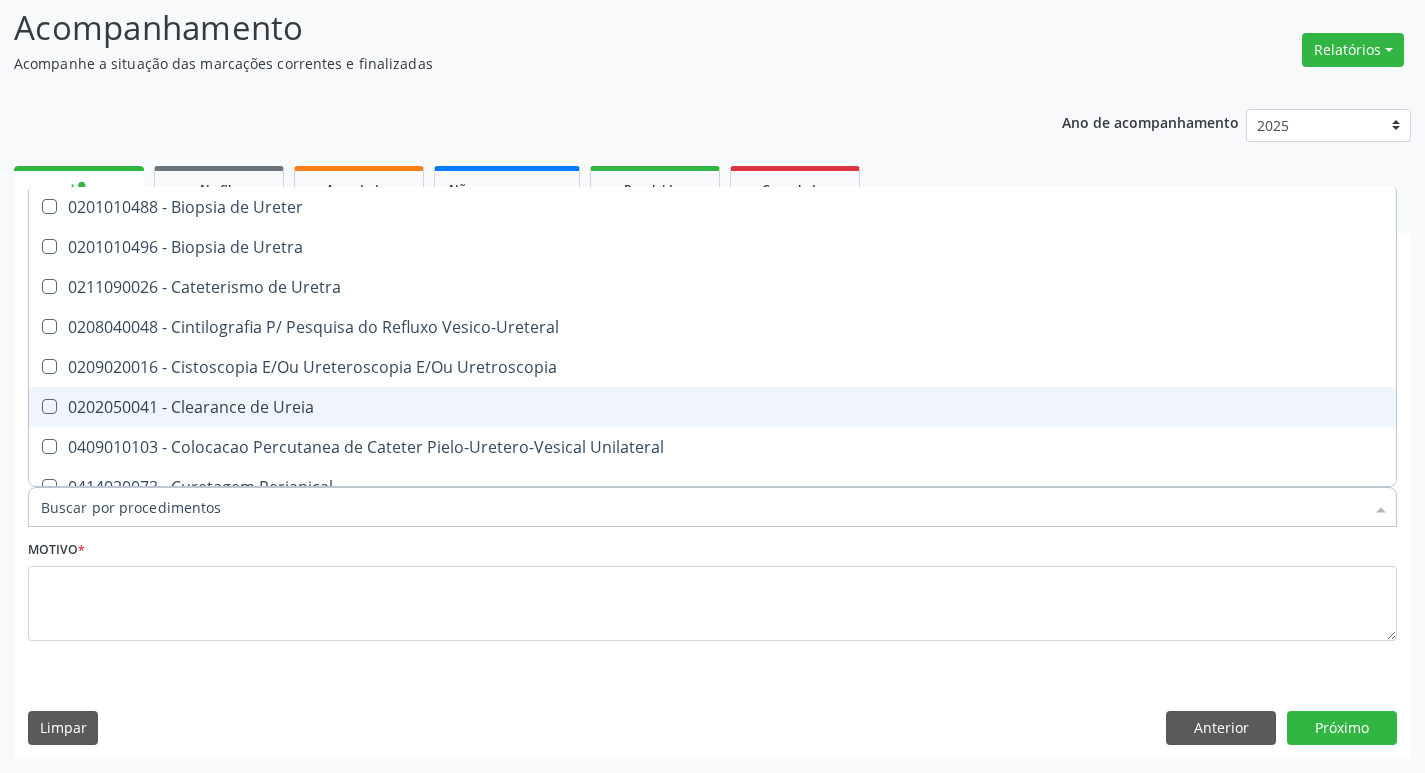 type on "C" 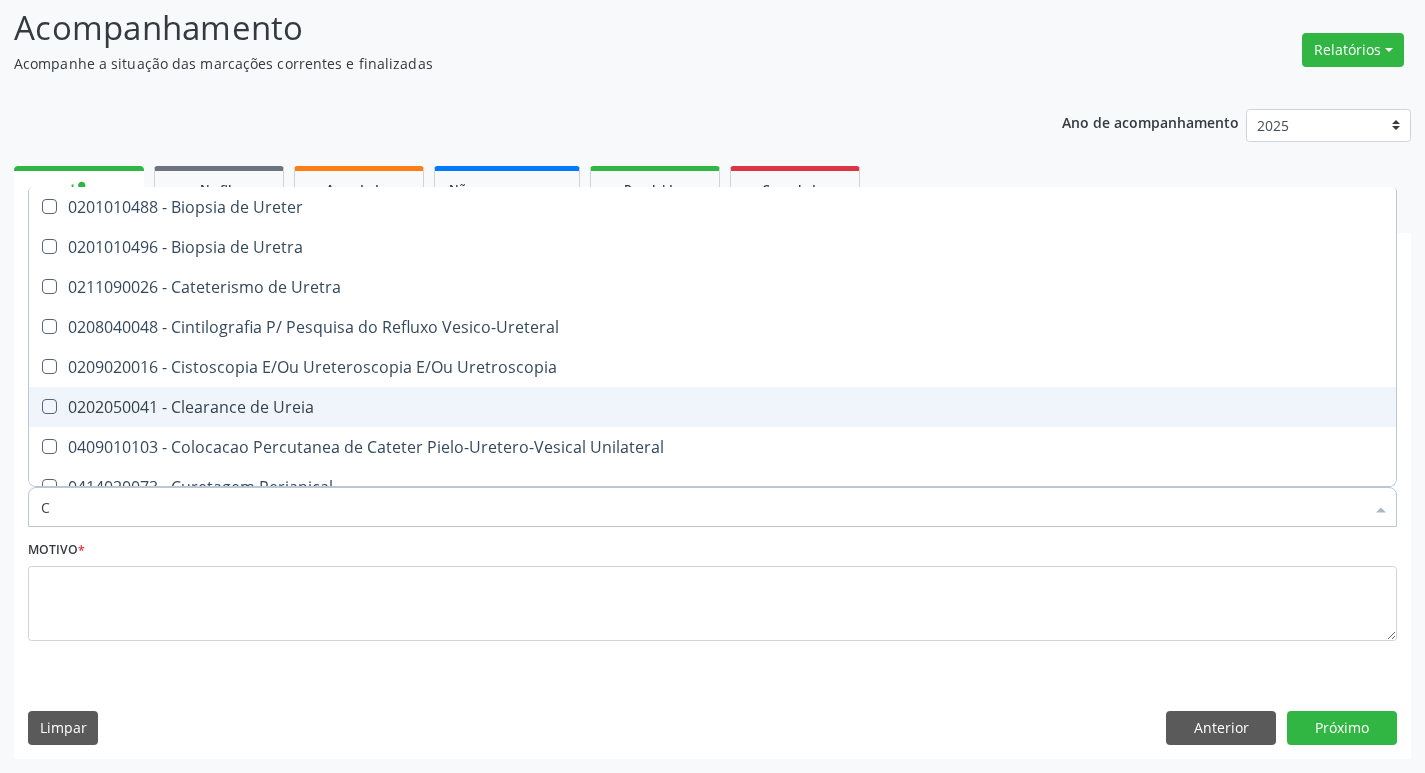 checkbox on "false" 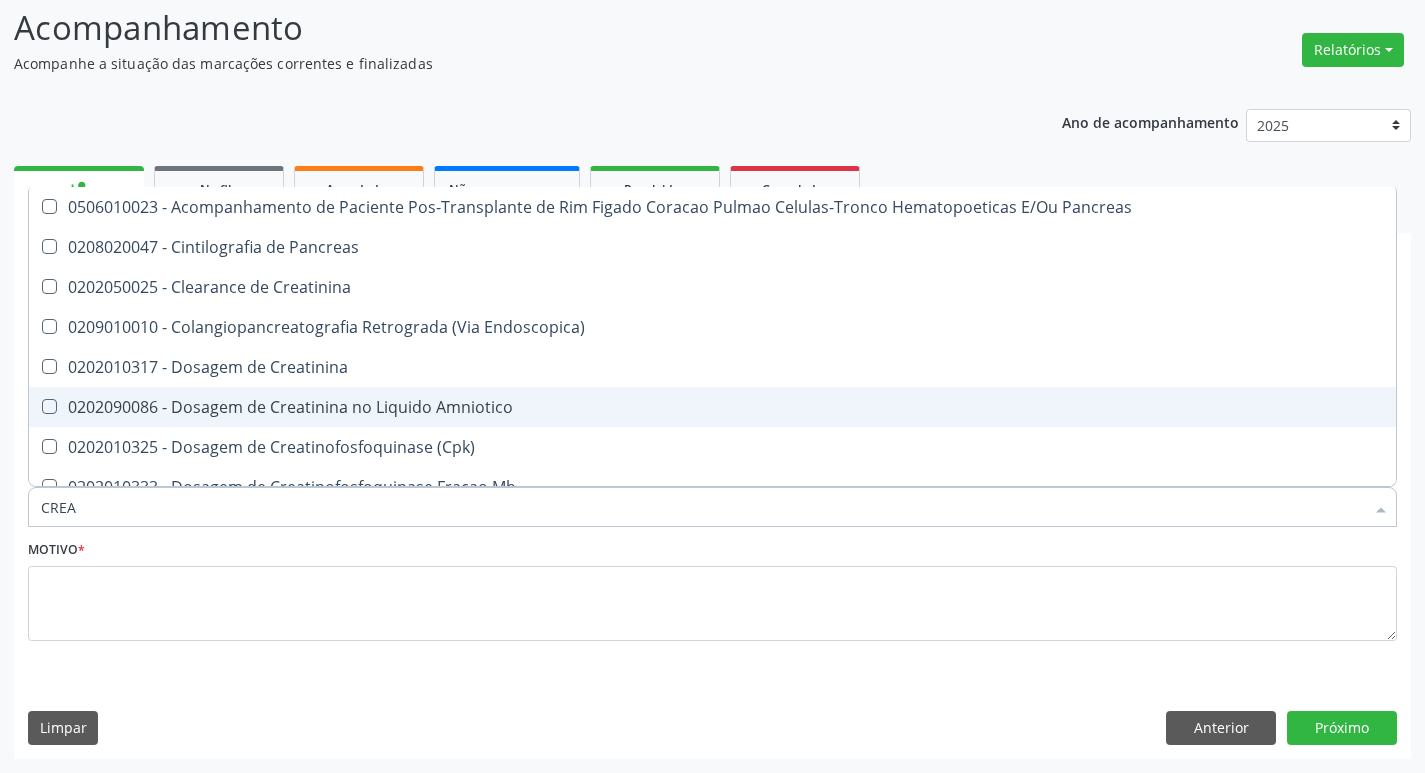 type on "CREAT" 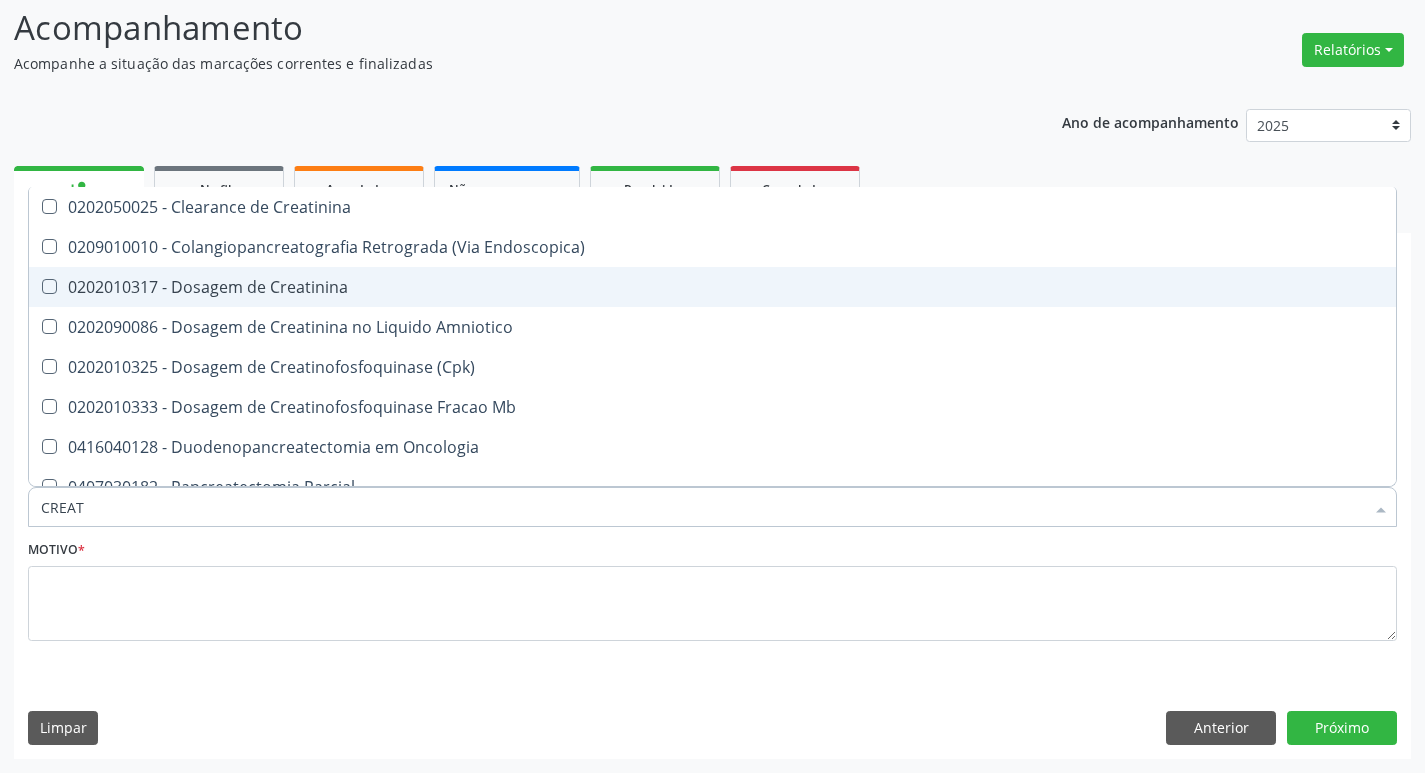 click on "0202010317 - Dosagem de Creatinina" at bounding box center [712, 287] 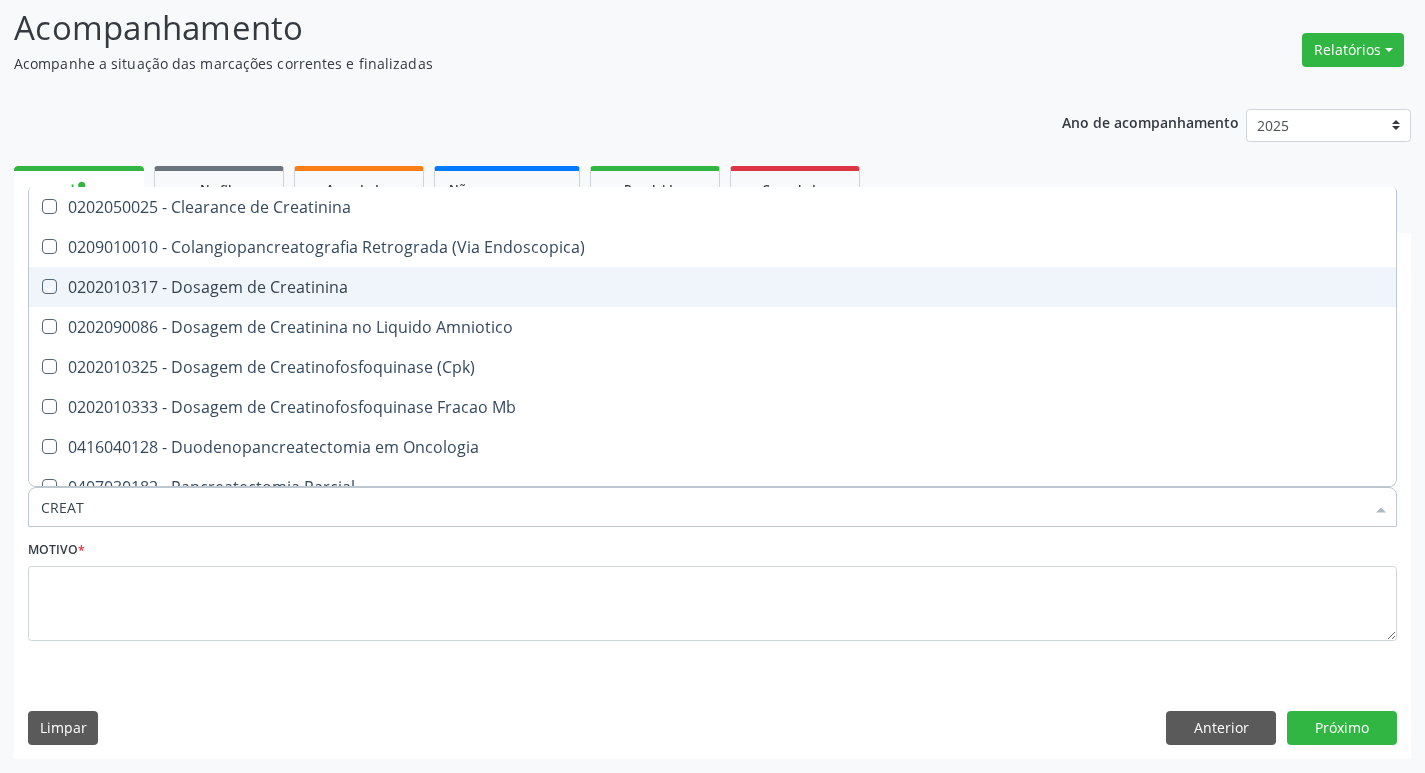 checkbox on "true" 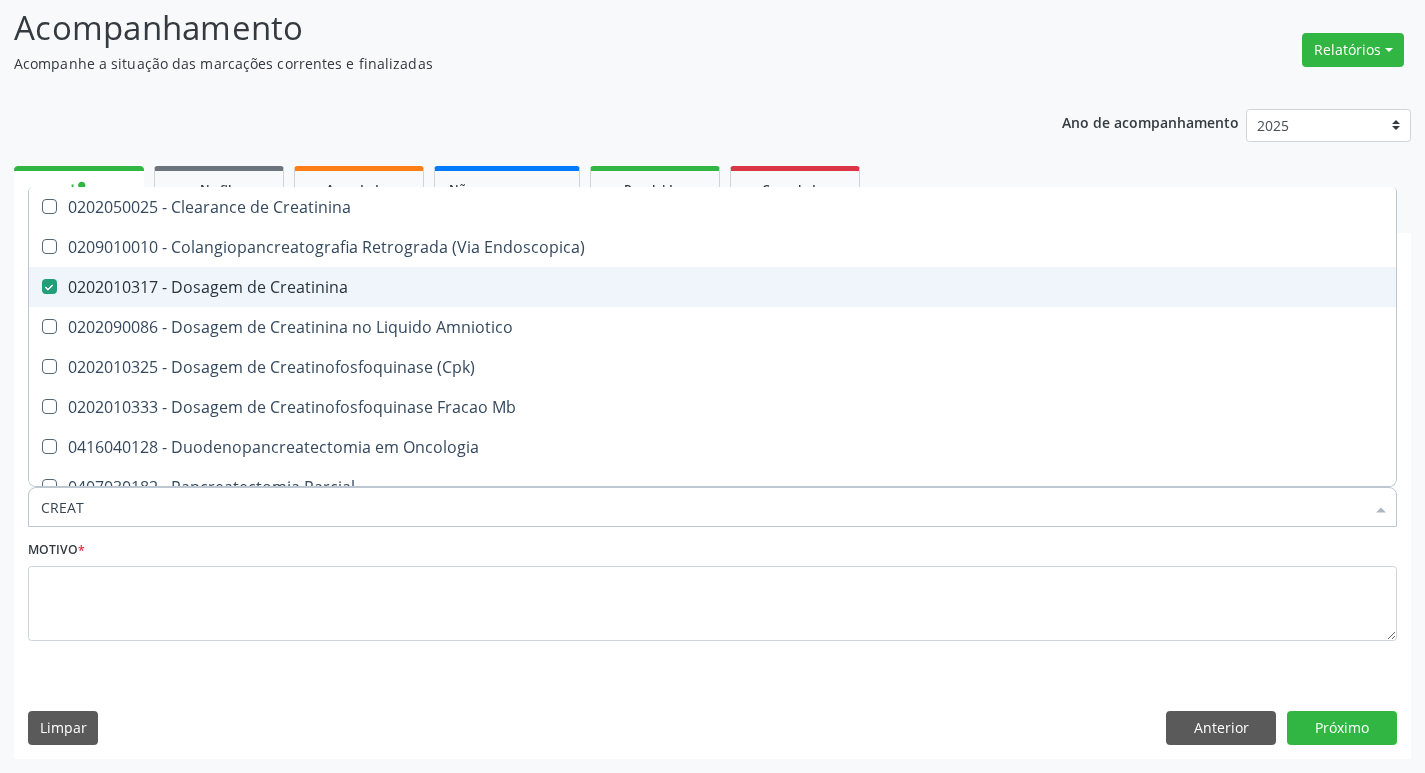 type on "CREA" 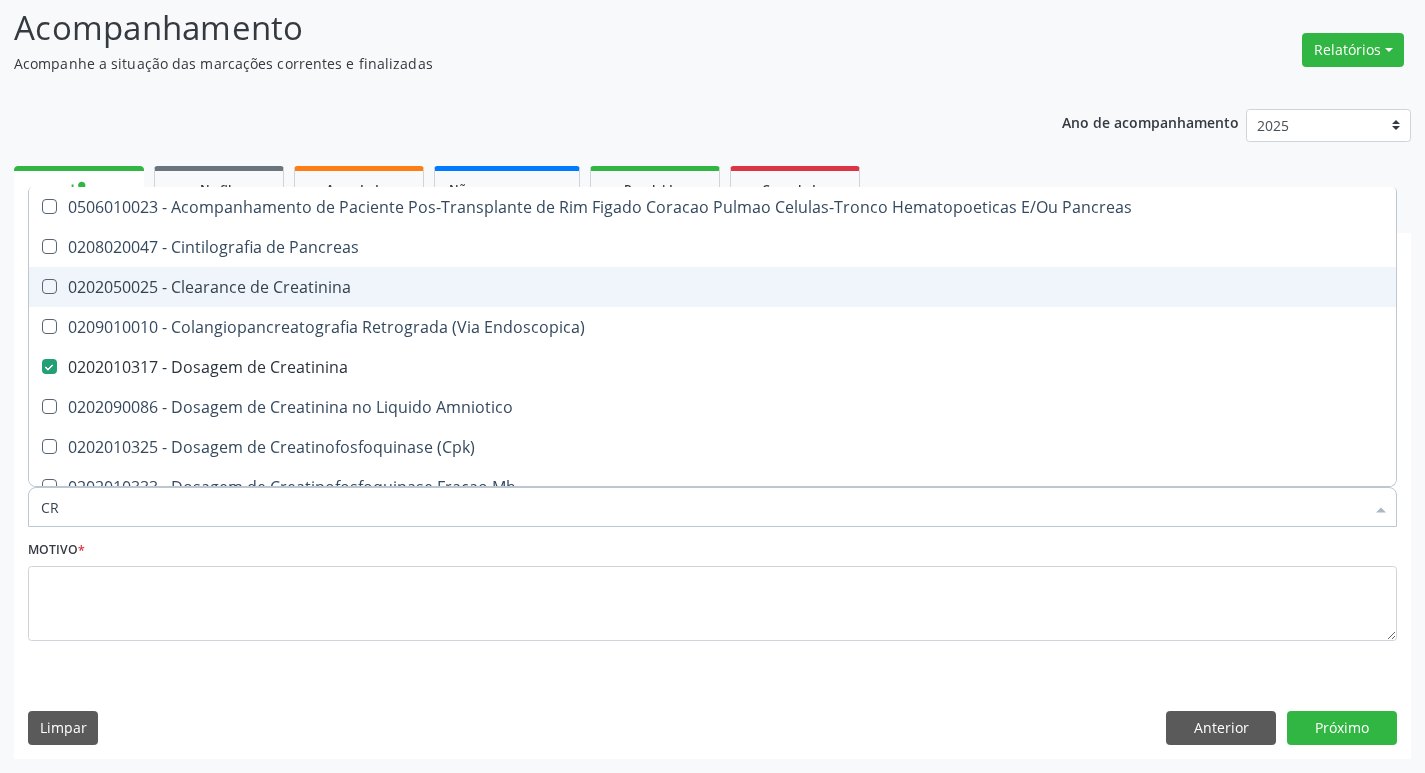 type on "C" 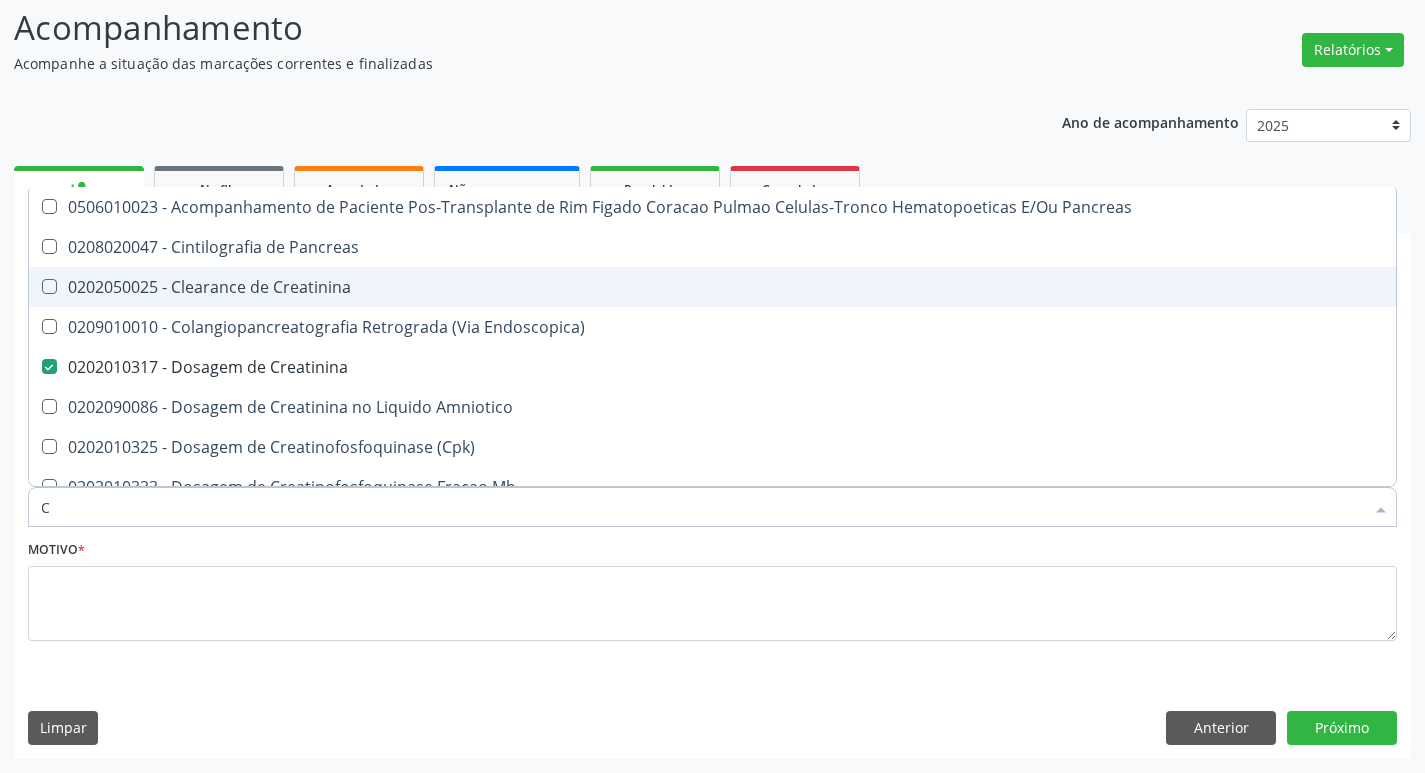 type 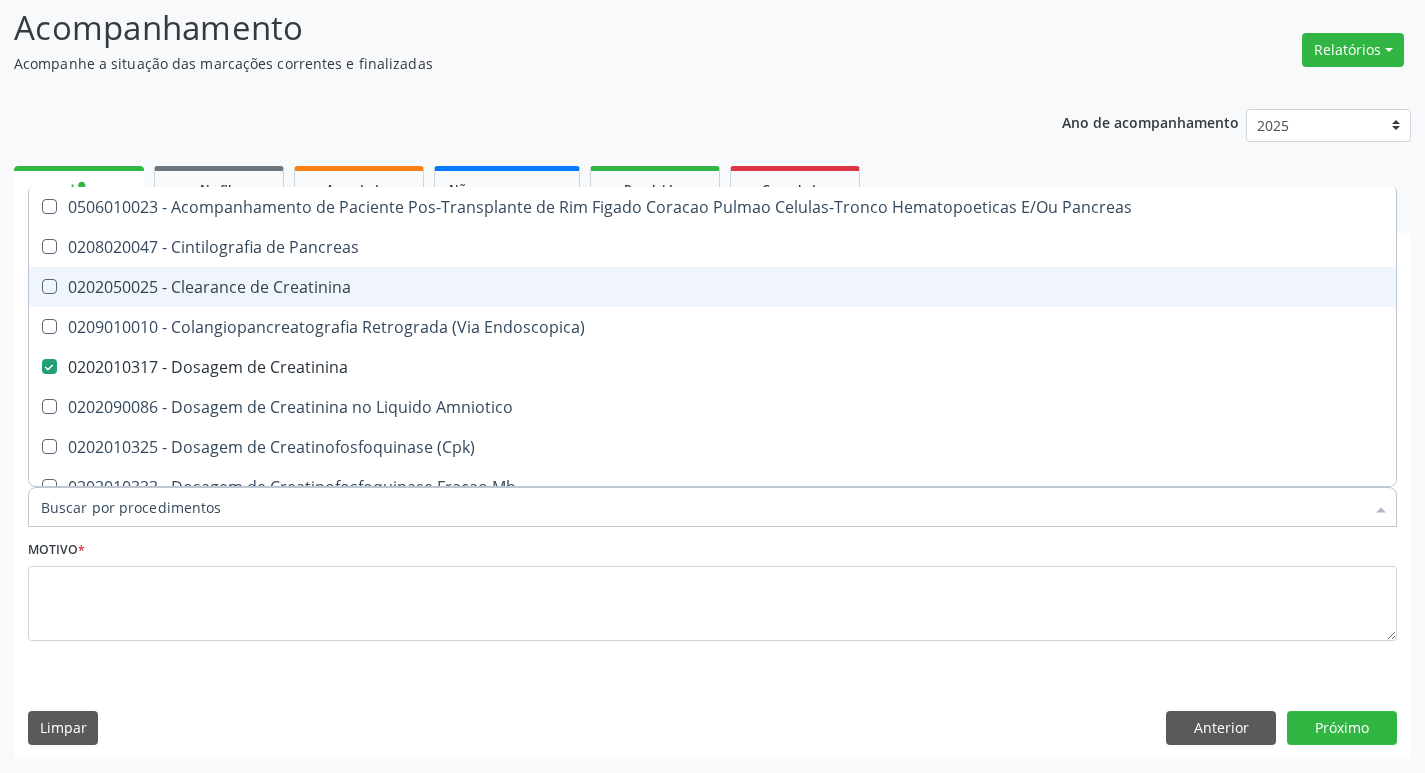checkbox on "false" 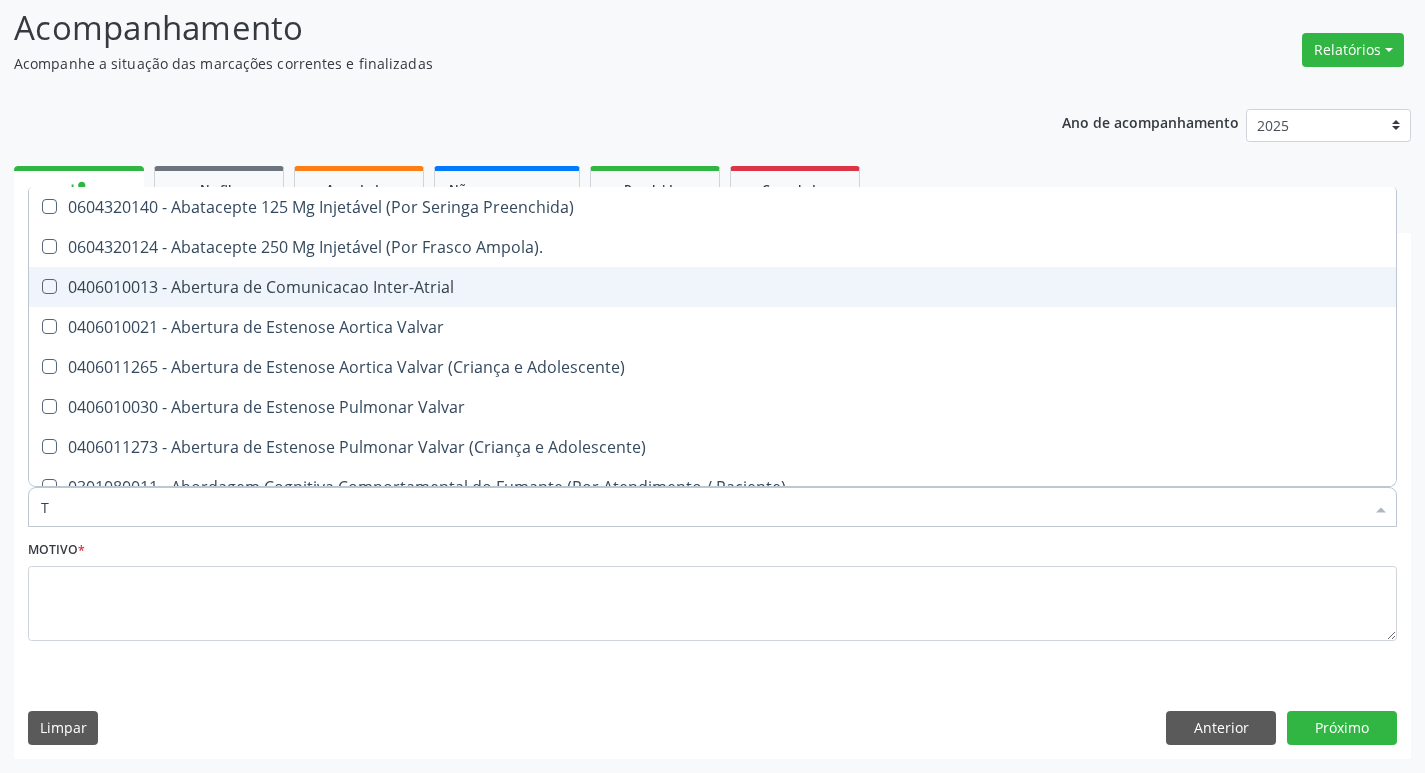 type on "TG" 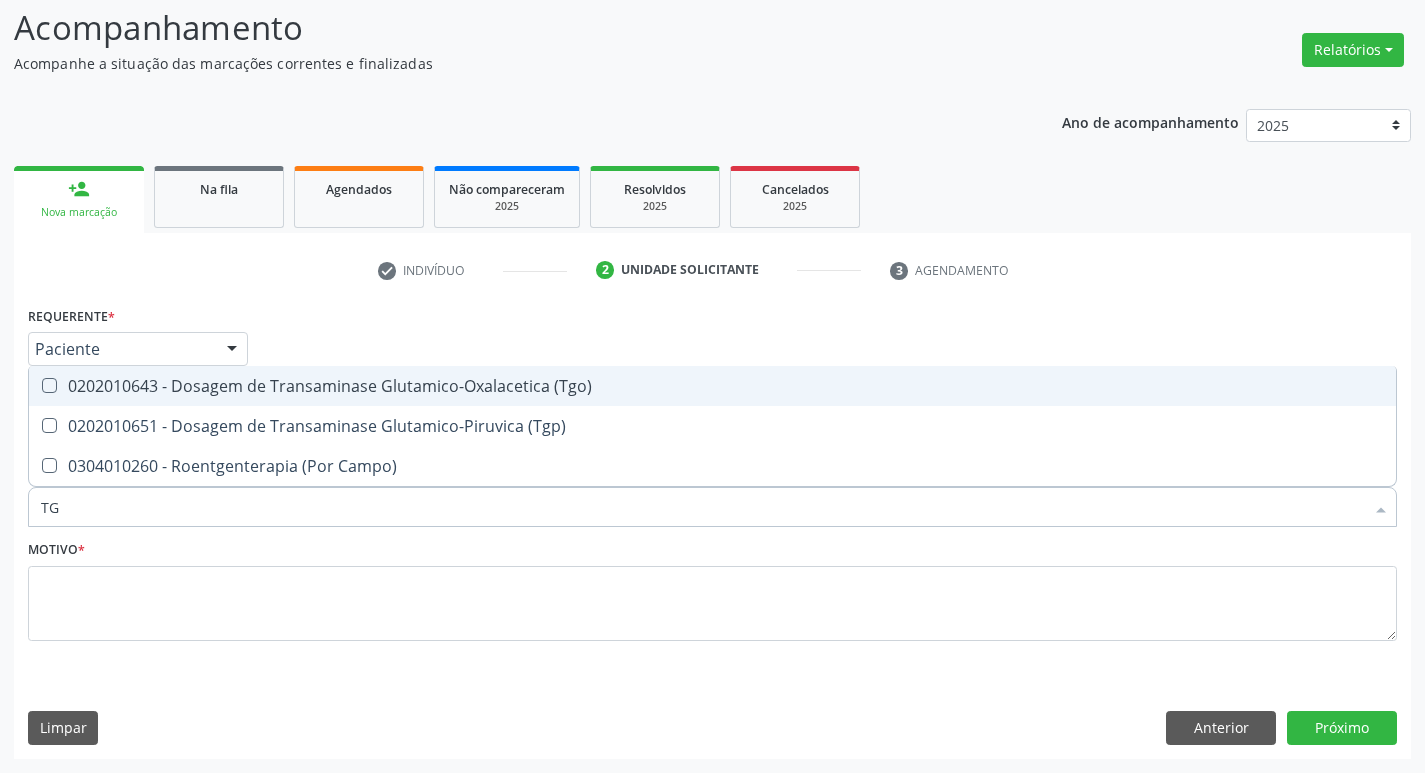 click on "0202010643 - Dosagem de Transaminase Glutamico-Oxalacetica (Tgo)" at bounding box center [712, 386] 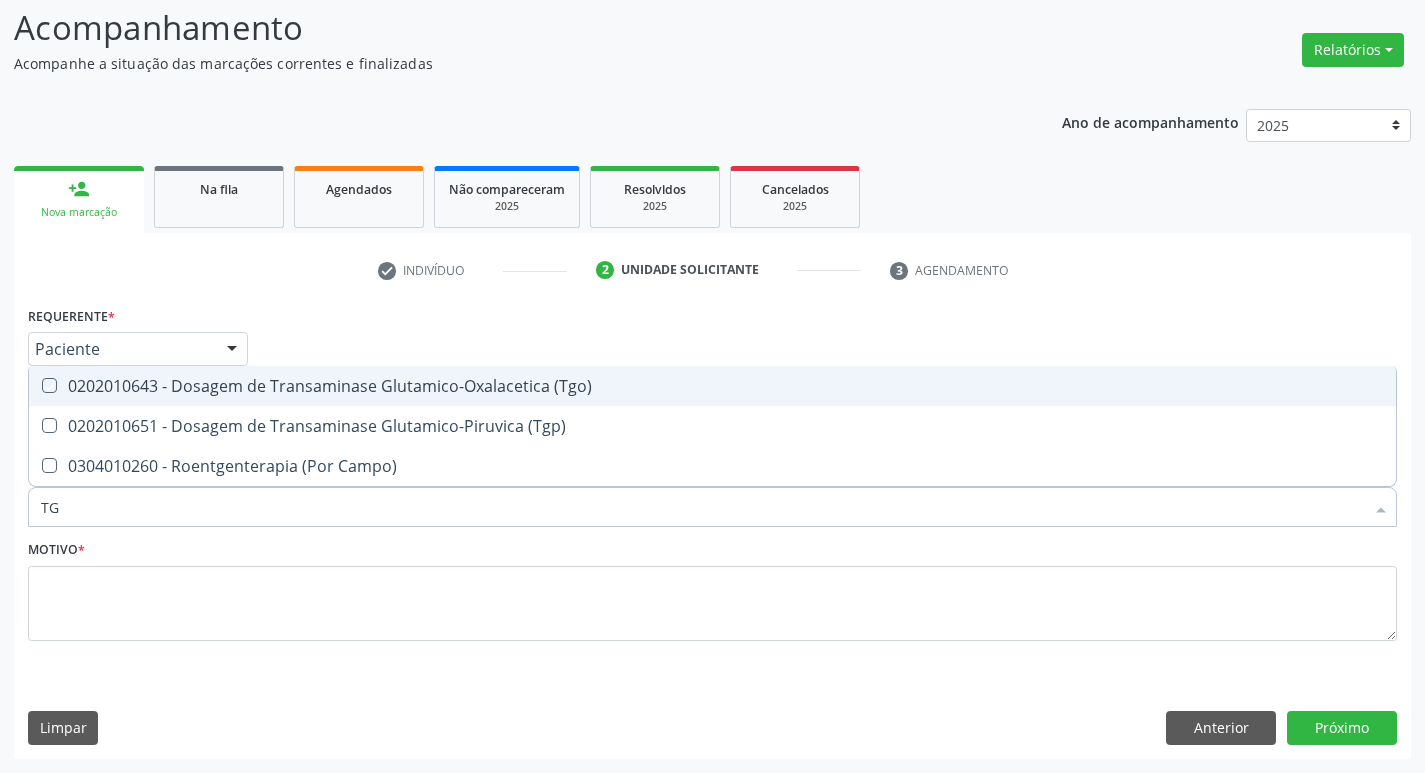 checkbox on "true" 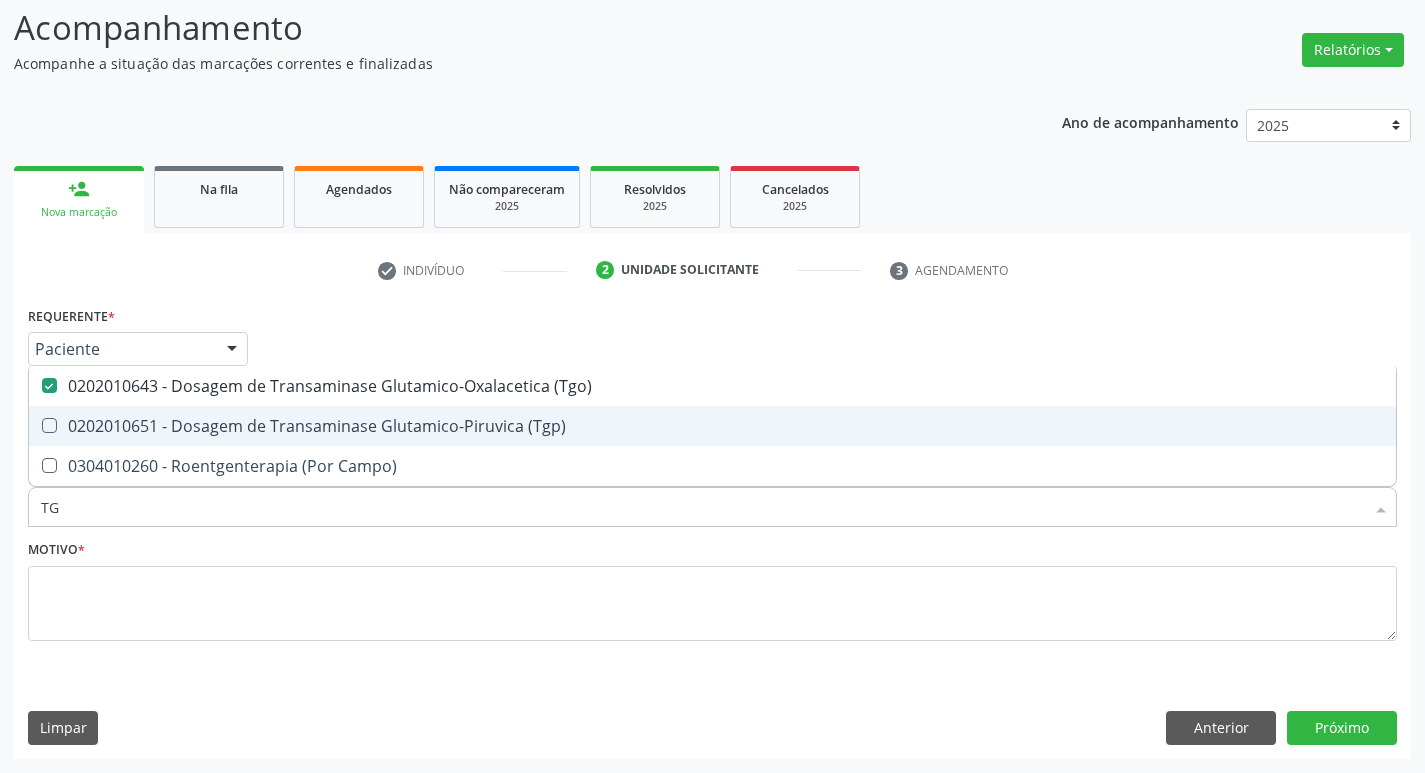 click on "0202010651 - Dosagem de Transaminase Glutamico-Piruvica (Tgp)" at bounding box center (712, 426) 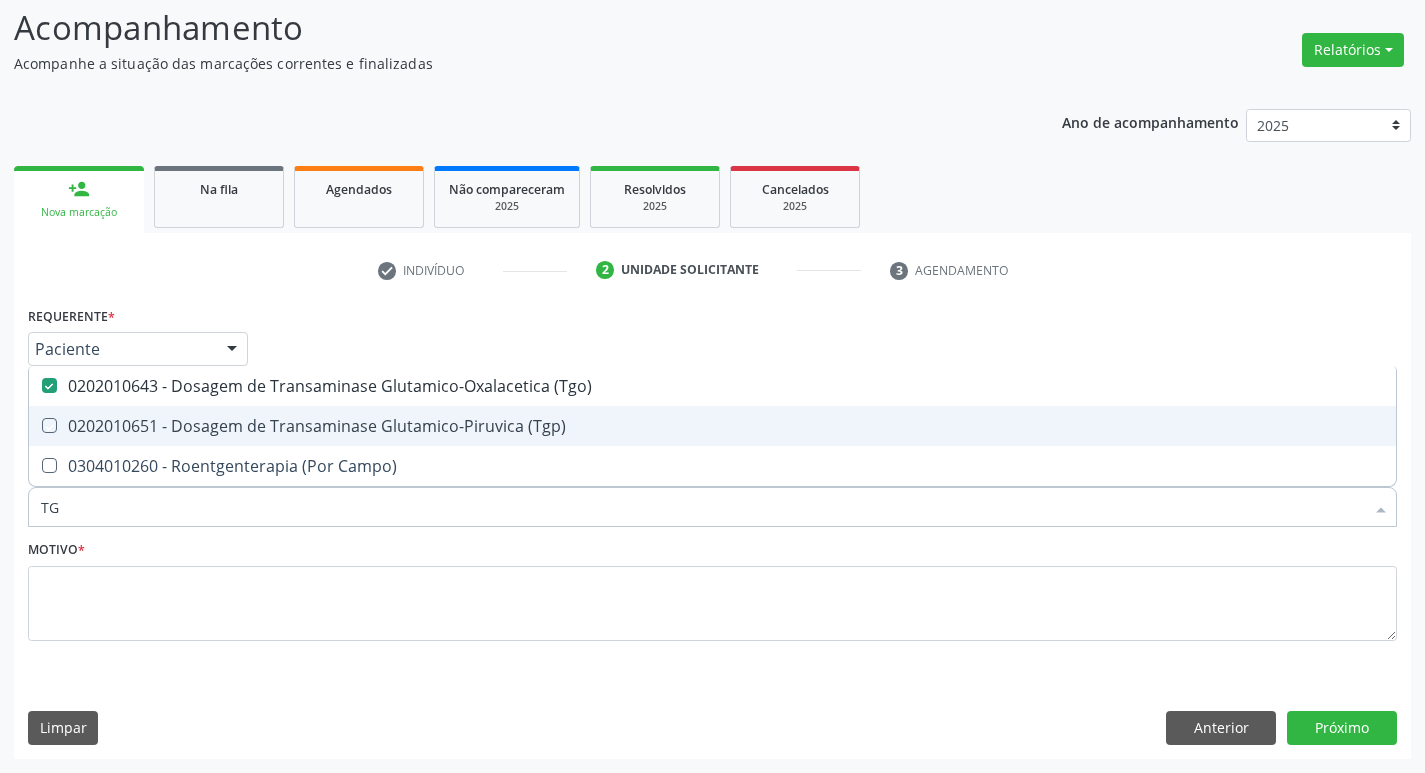 checkbox on "true" 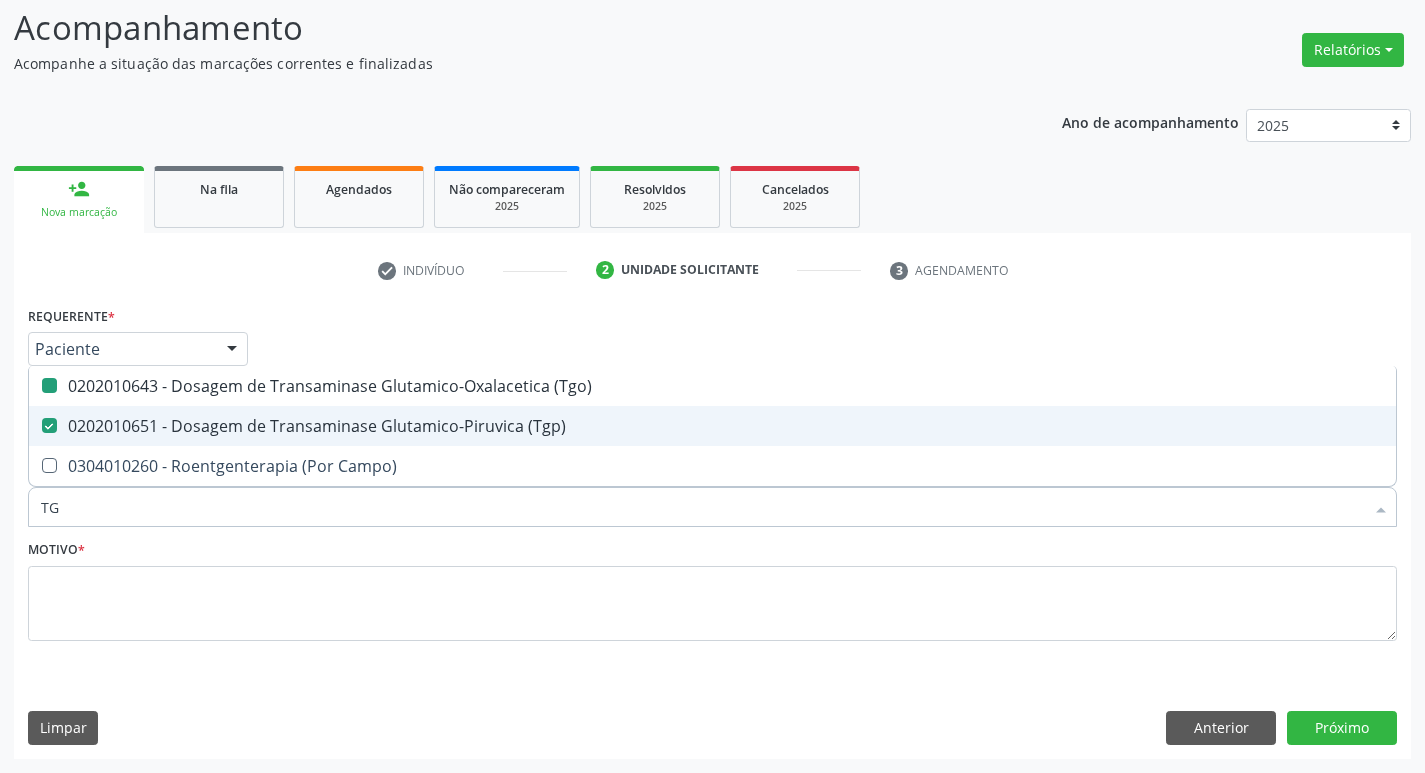 type on "T" 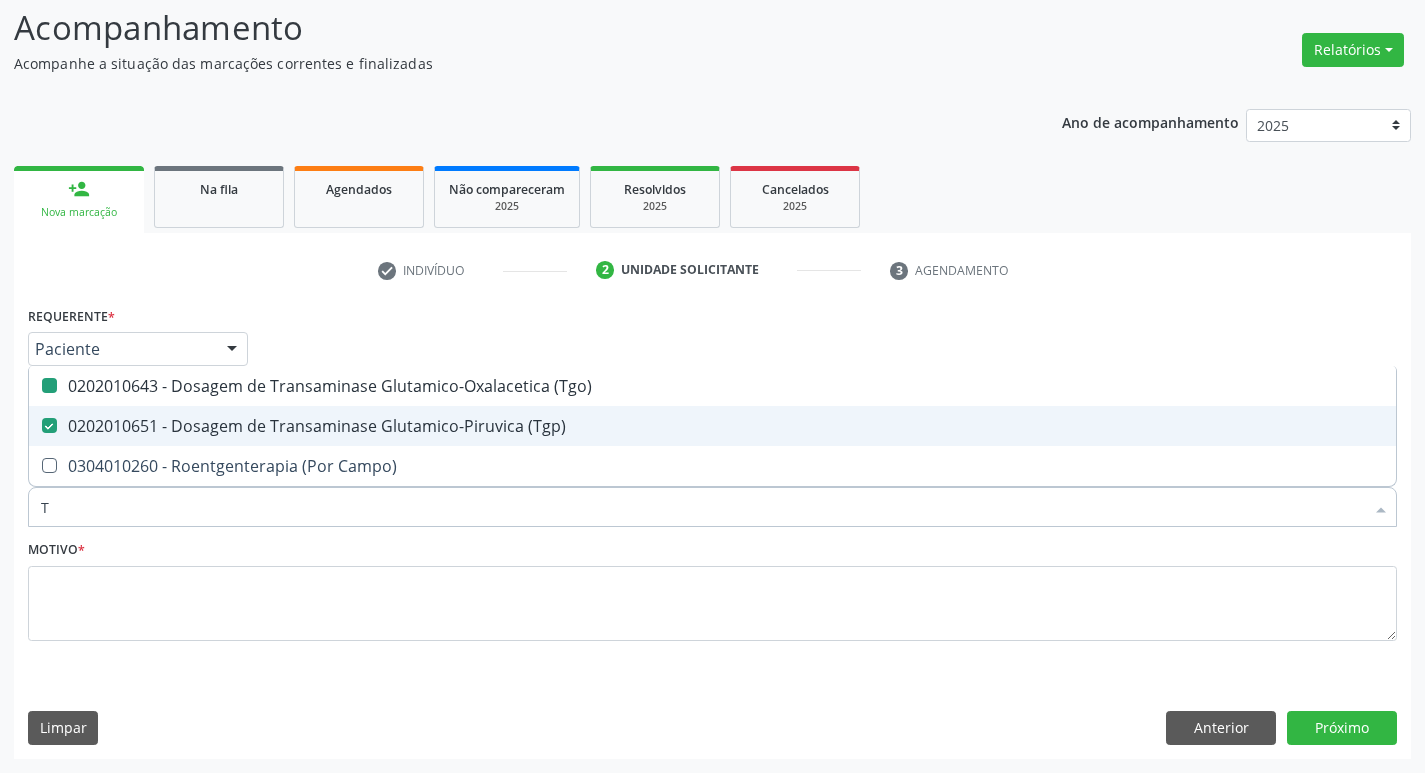 type 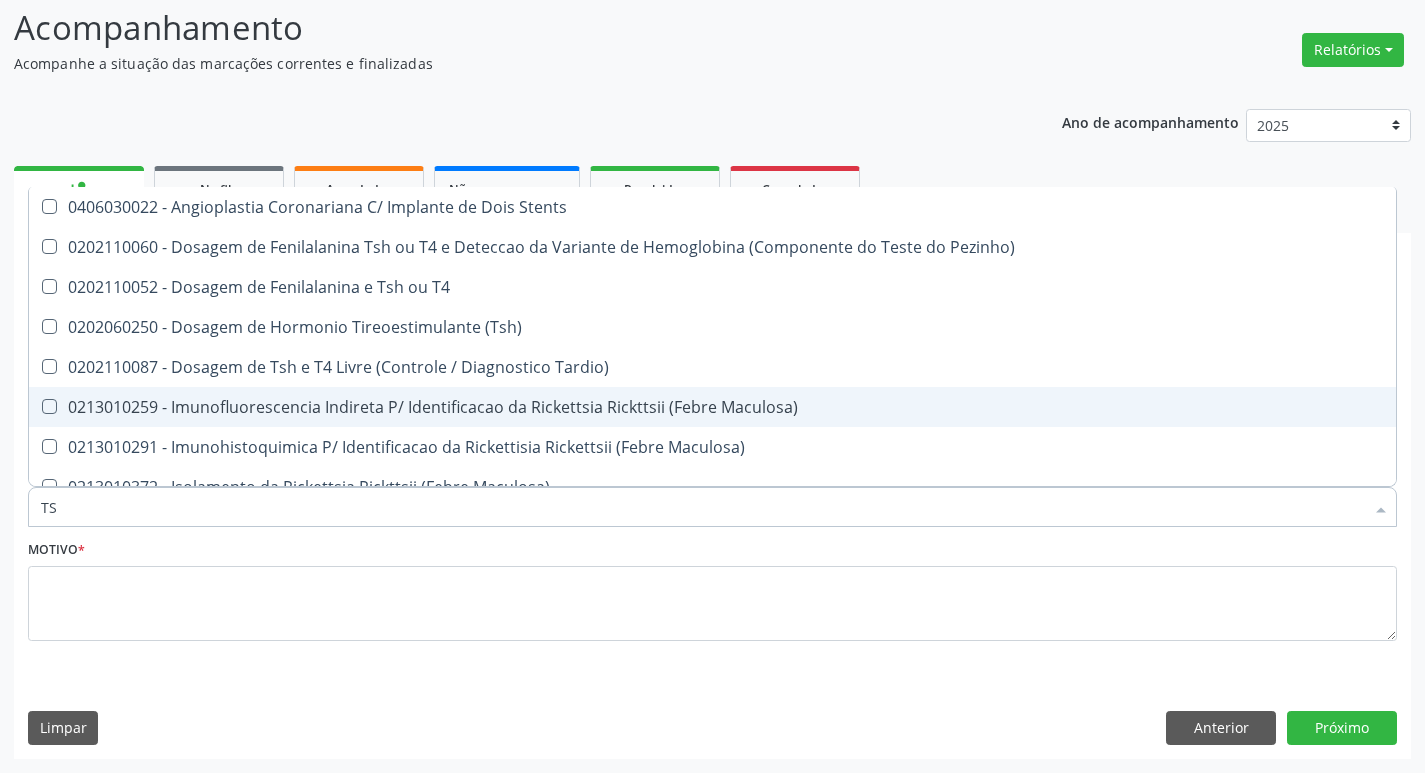 type on "TSH" 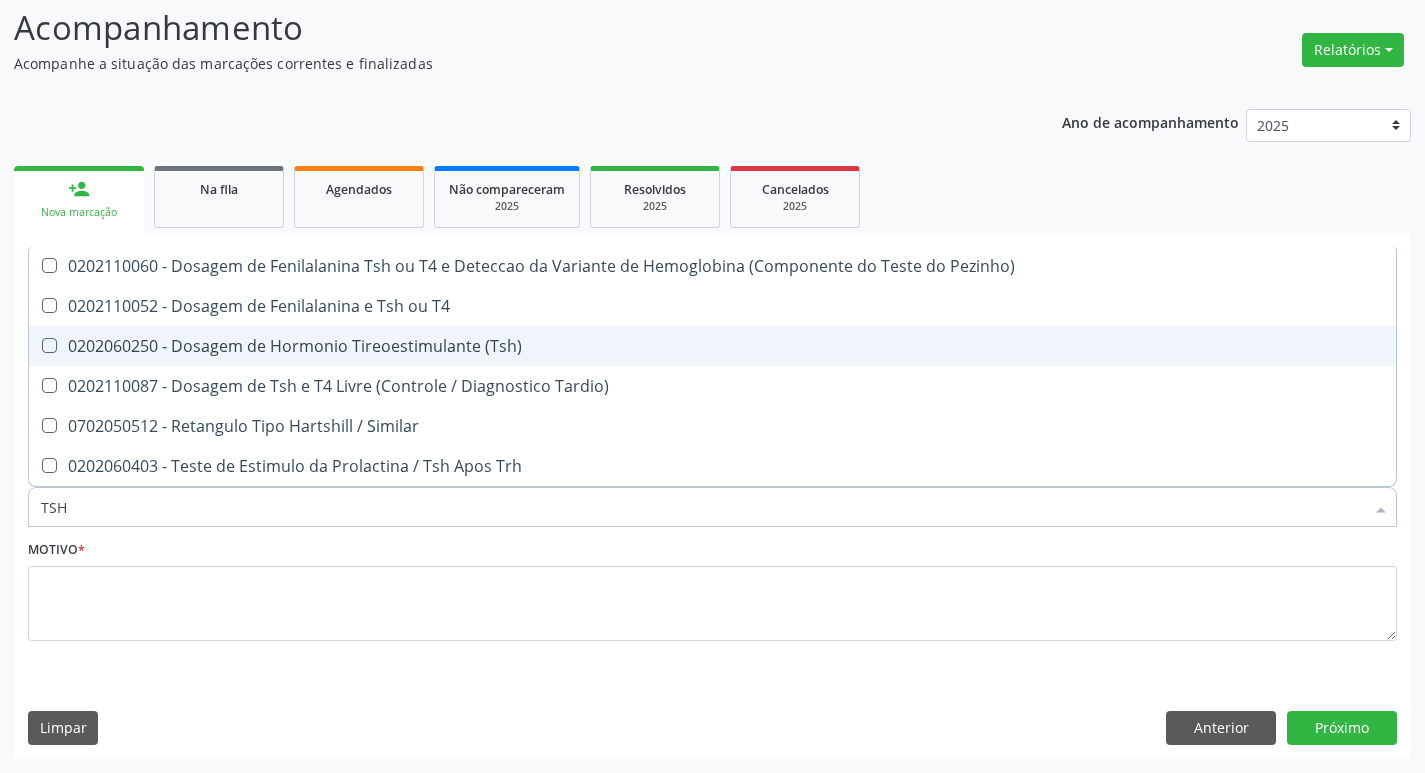 click on "0202060250 - Dosagem de Hormonio Tireoestimulante (Tsh)" at bounding box center [712, 346] 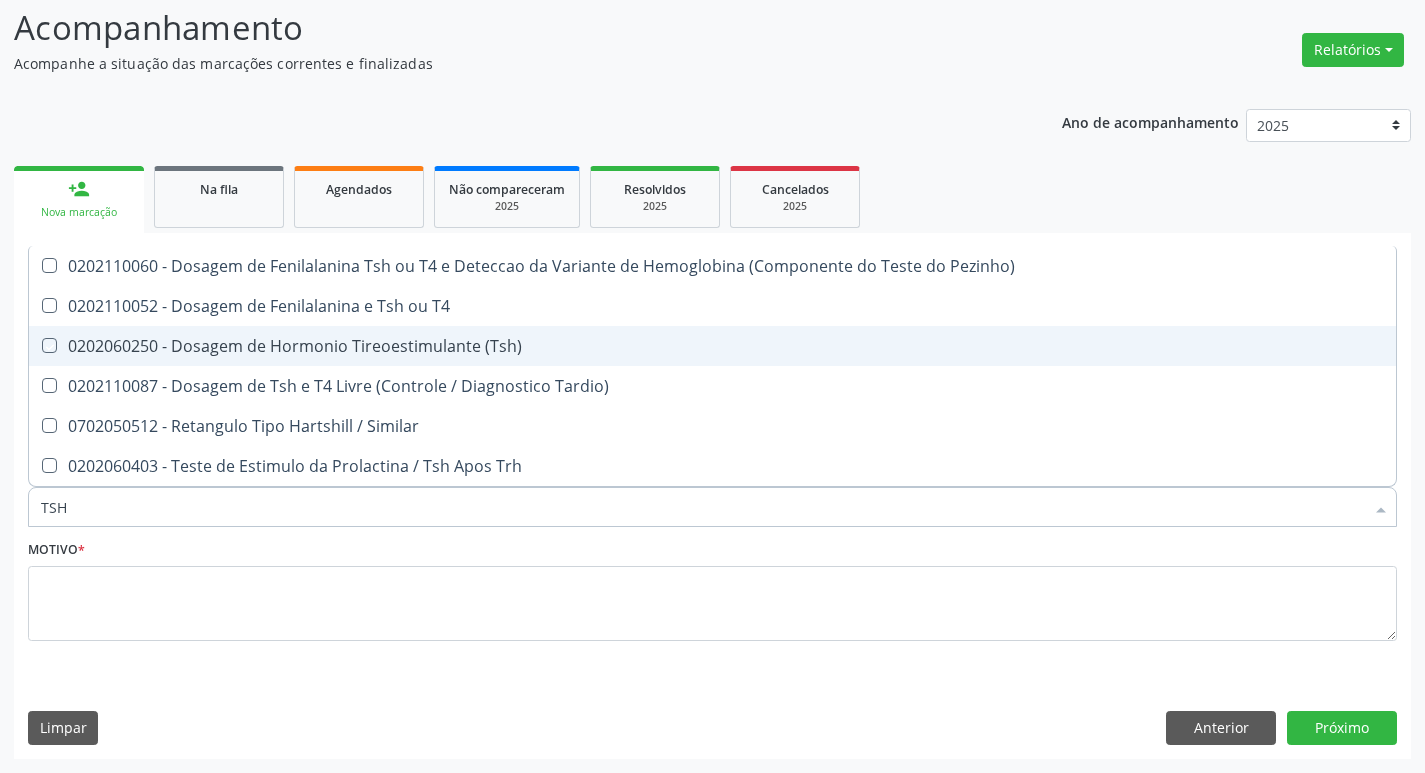 checkbox on "true" 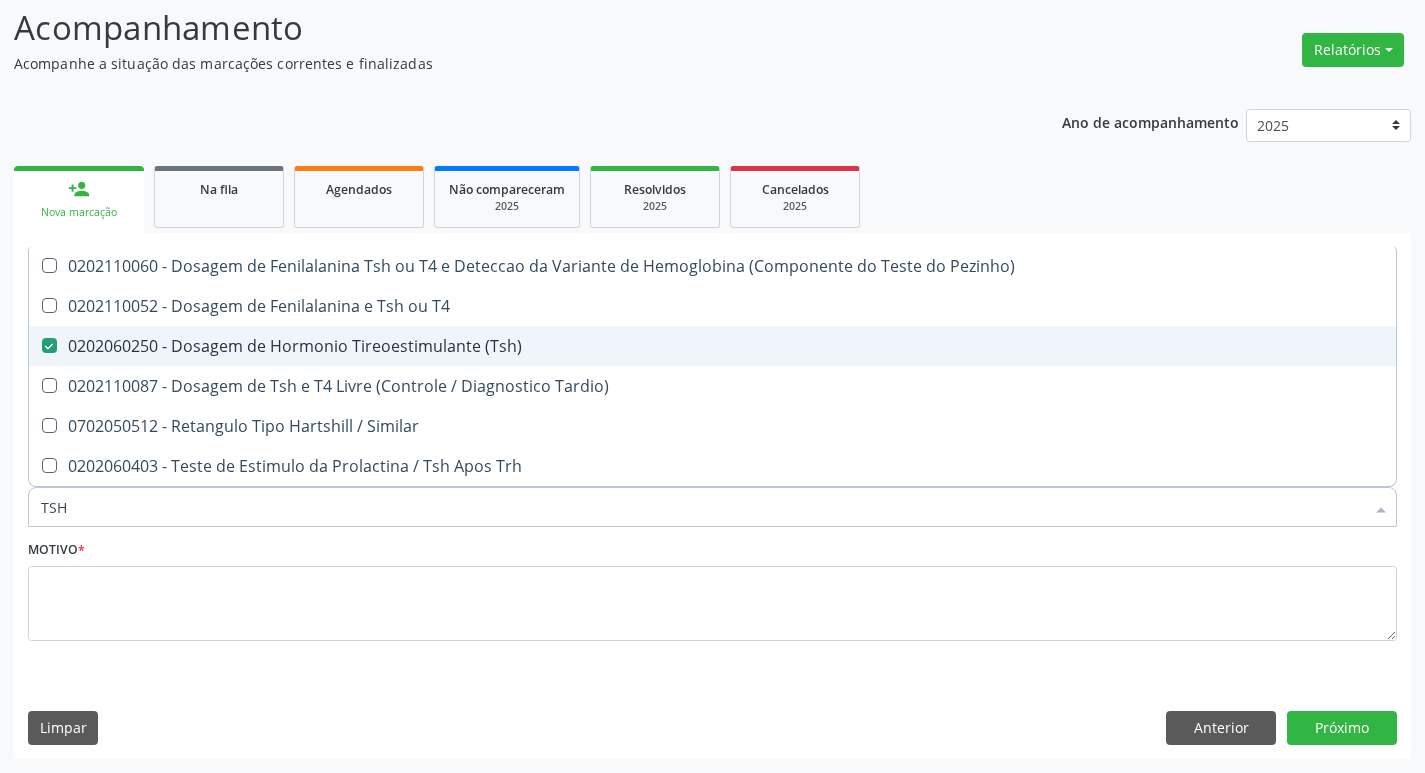 type on "TS" 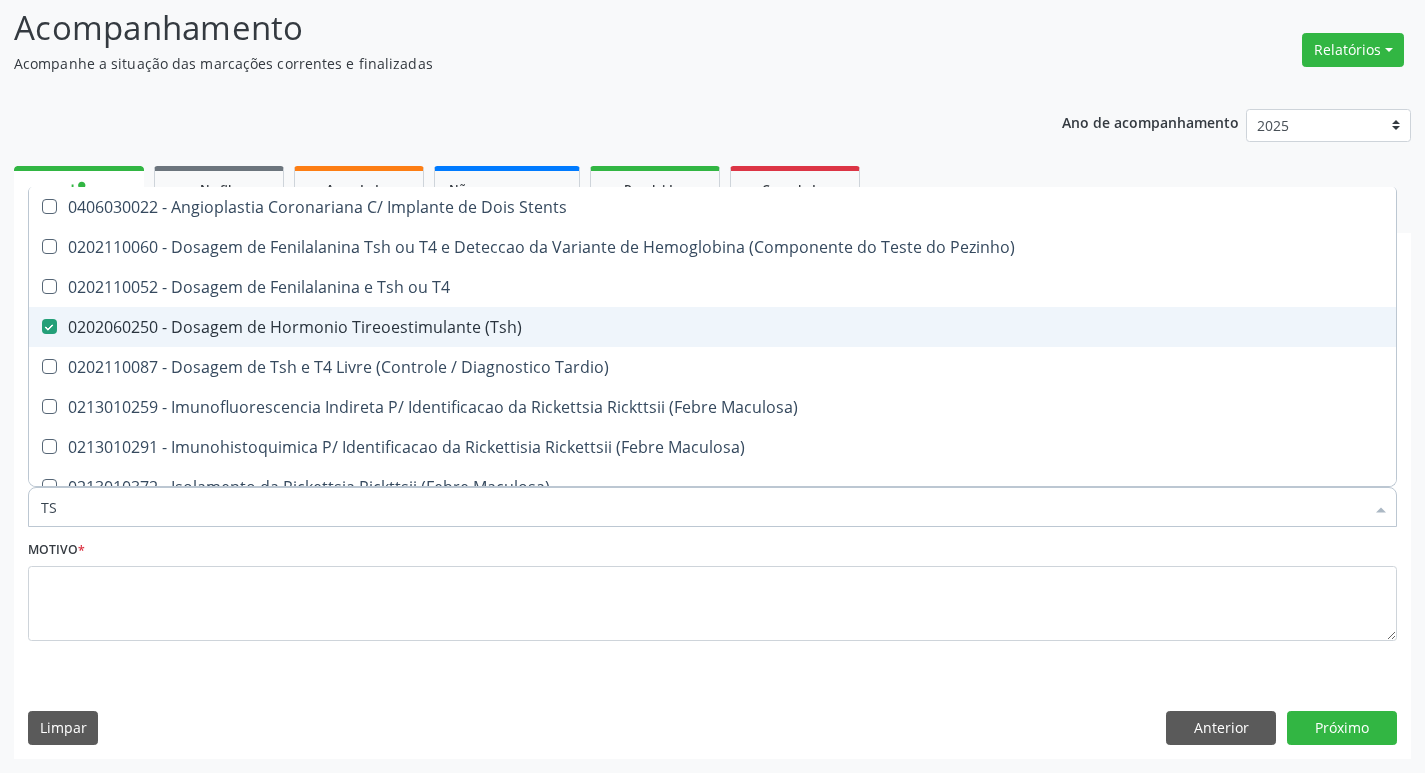 type on "T" 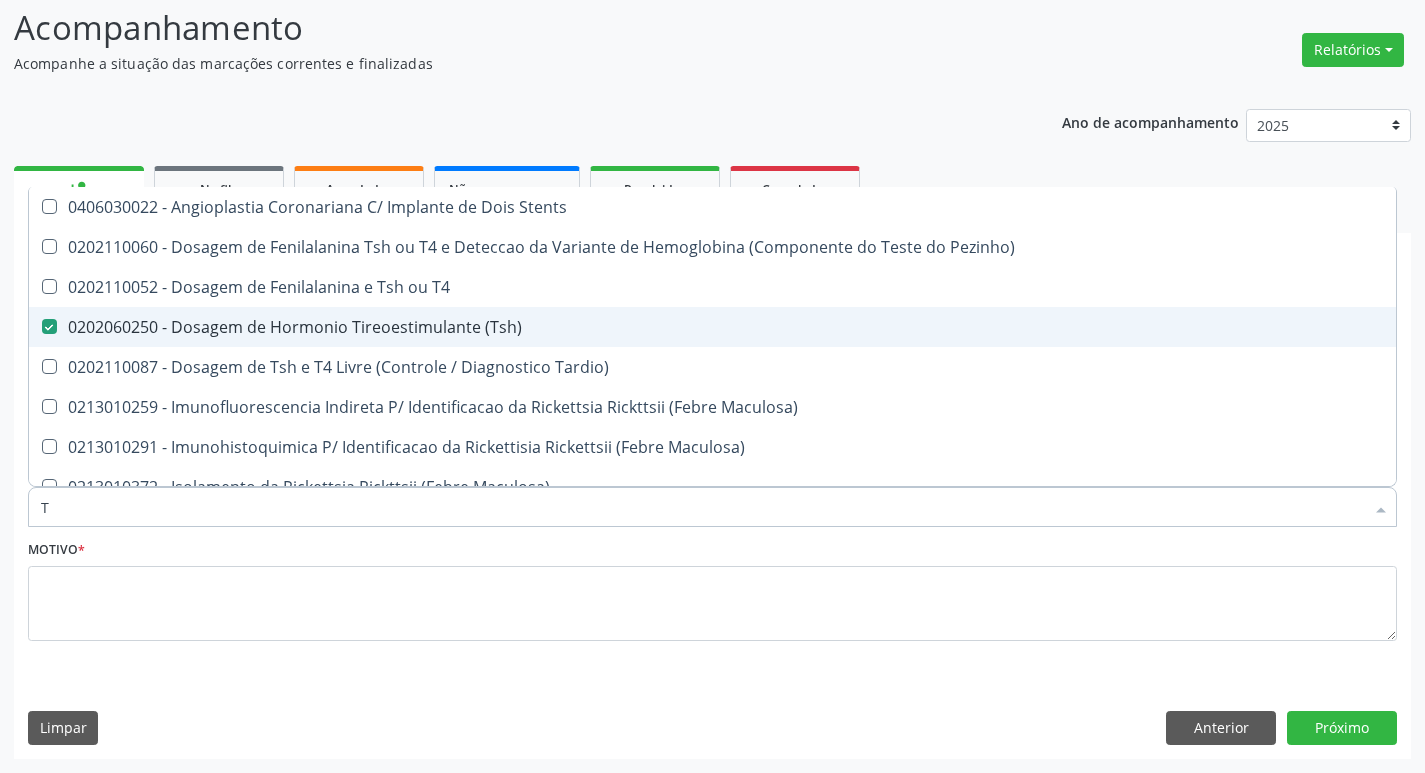 checkbox on "false" 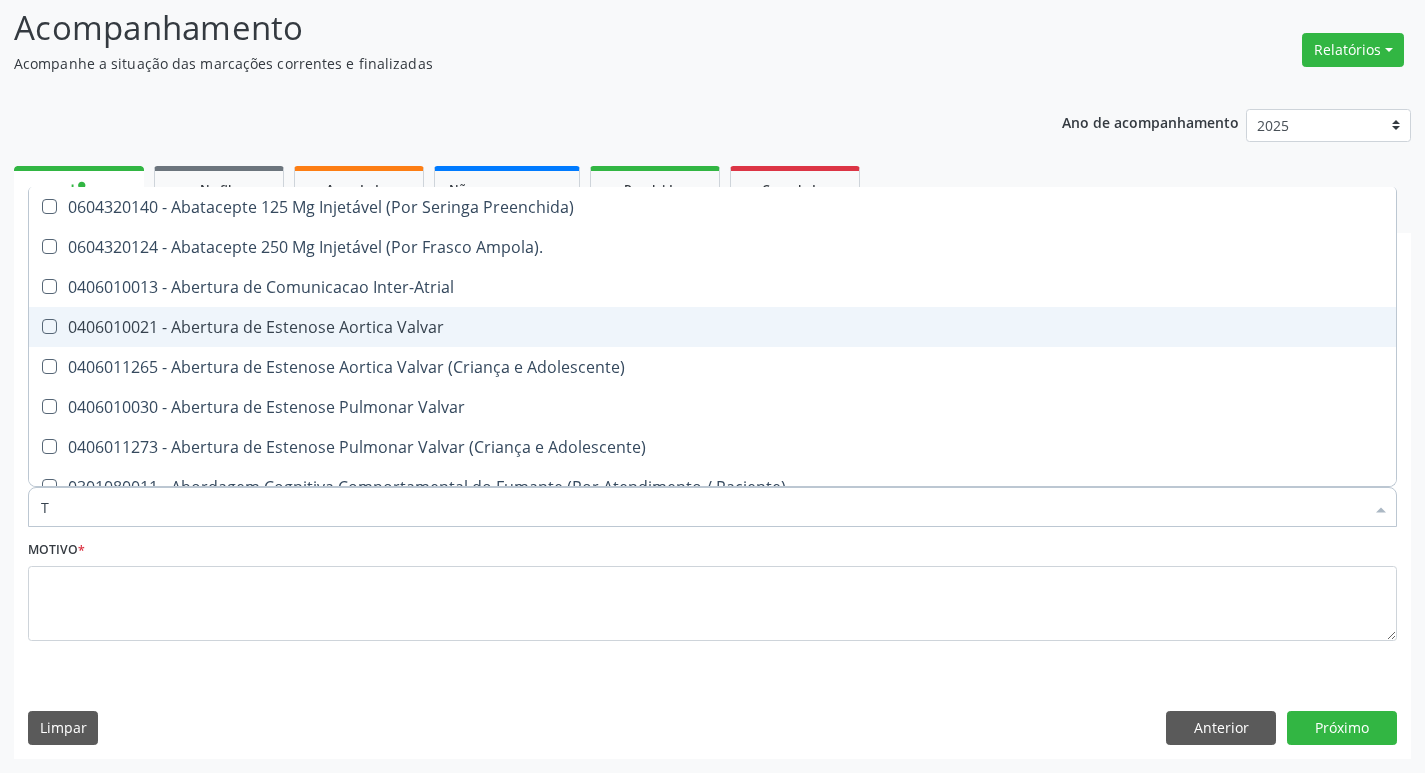 type on "T4" 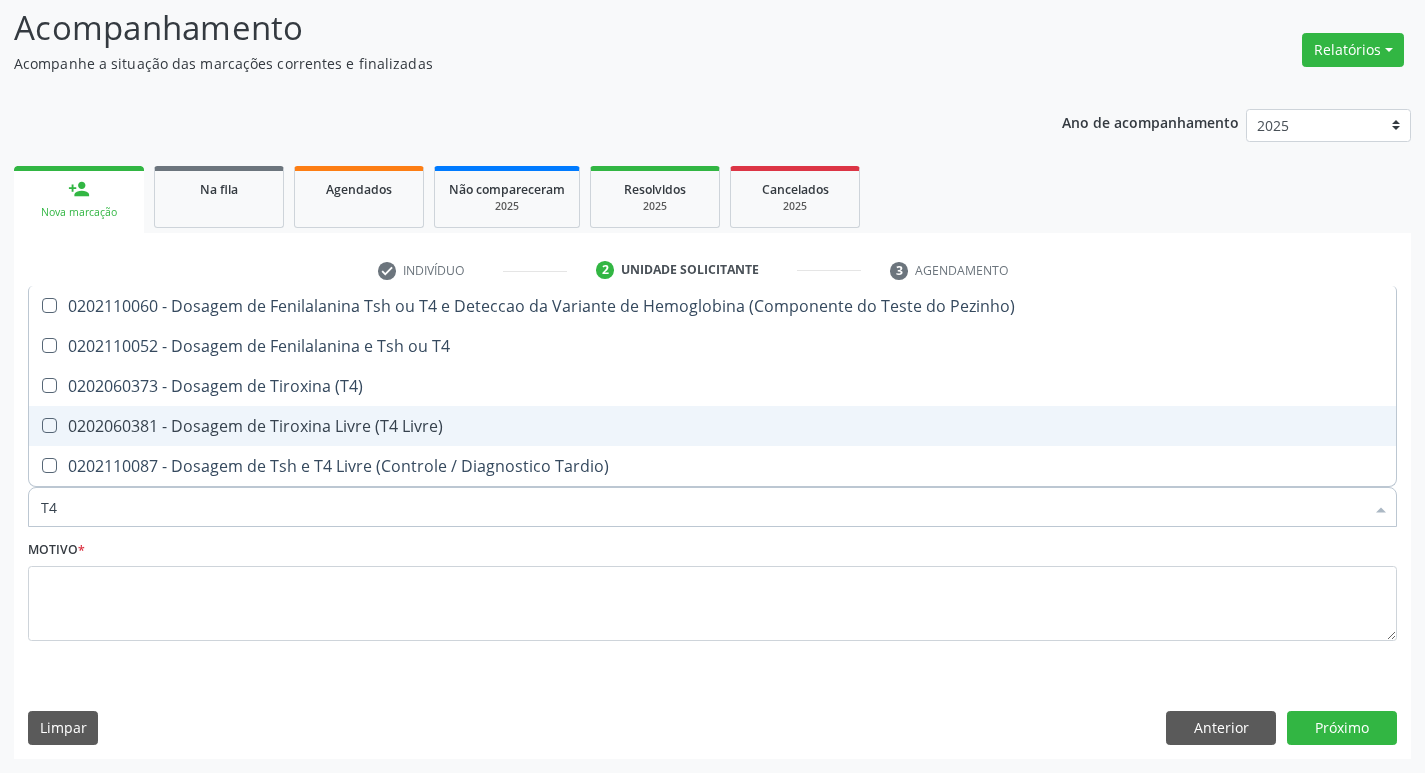 click on "0202060381 - Dosagem de Tiroxina Livre (T4 Livre)" at bounding box center (712, 426) 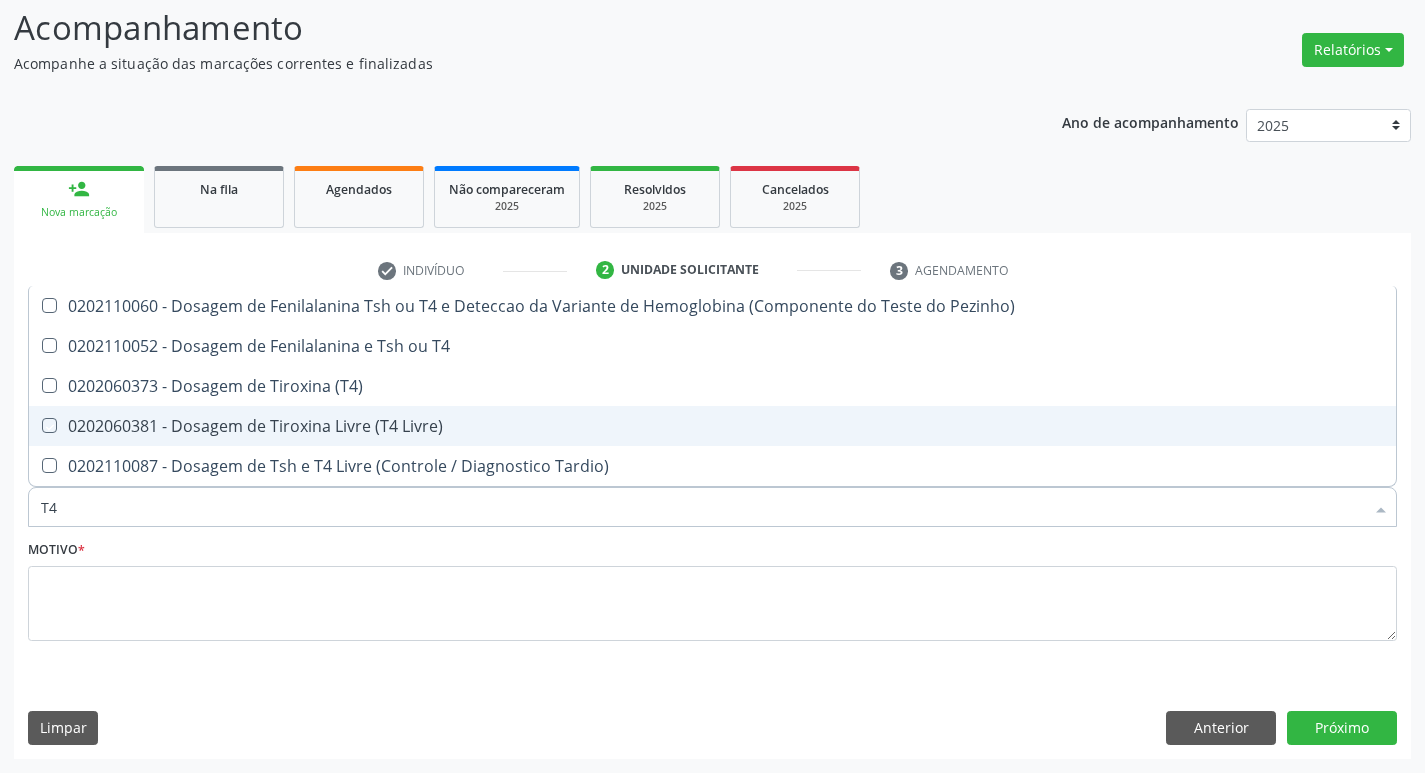 checkbox on "true" 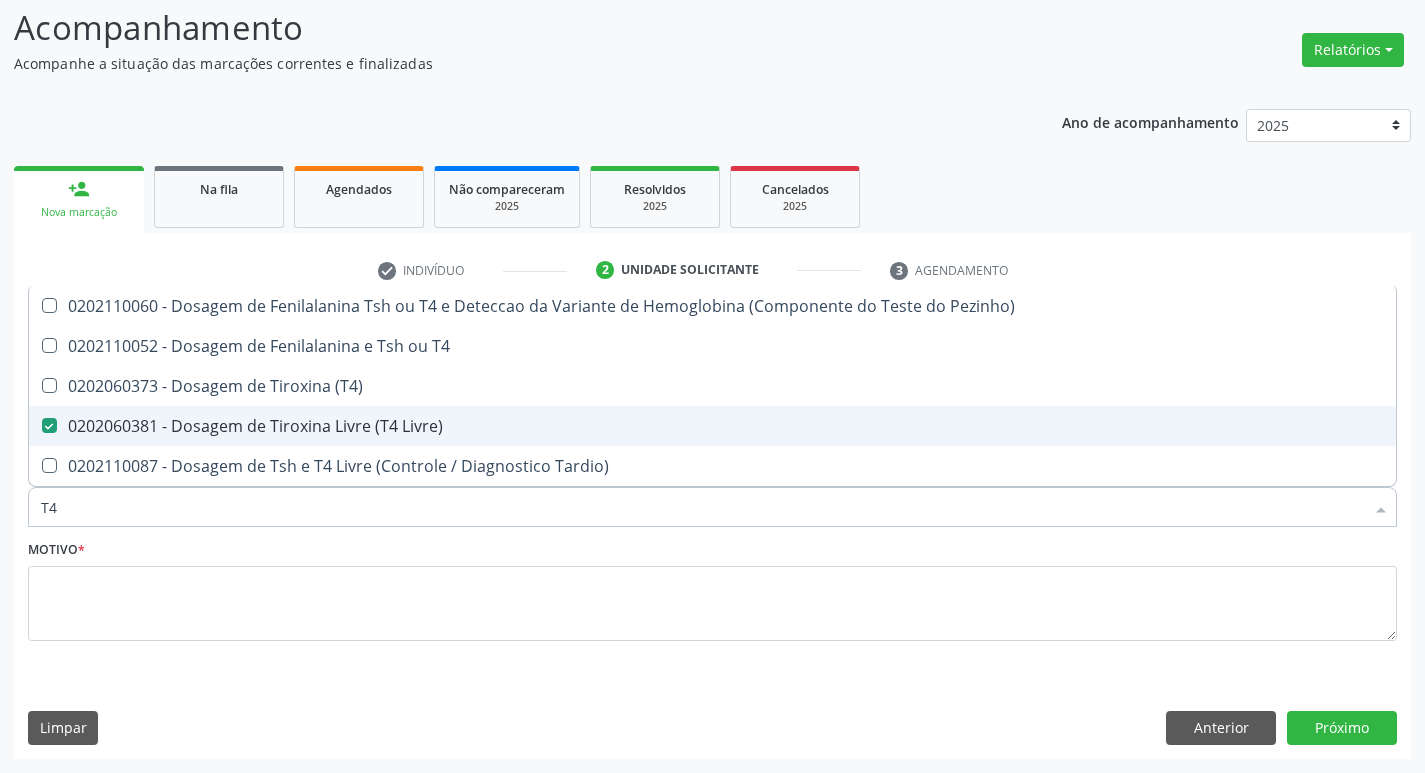 type on "T" 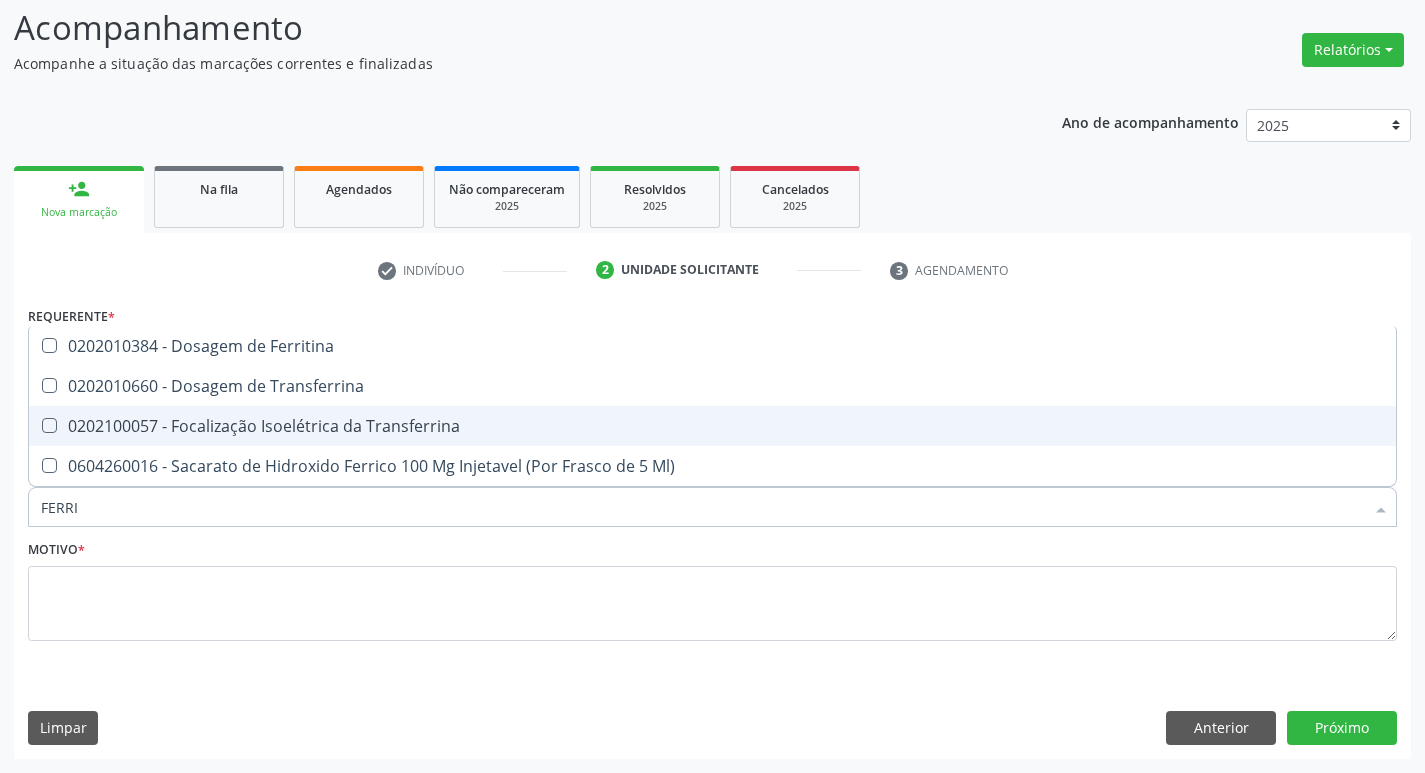 type on "FERRIT" 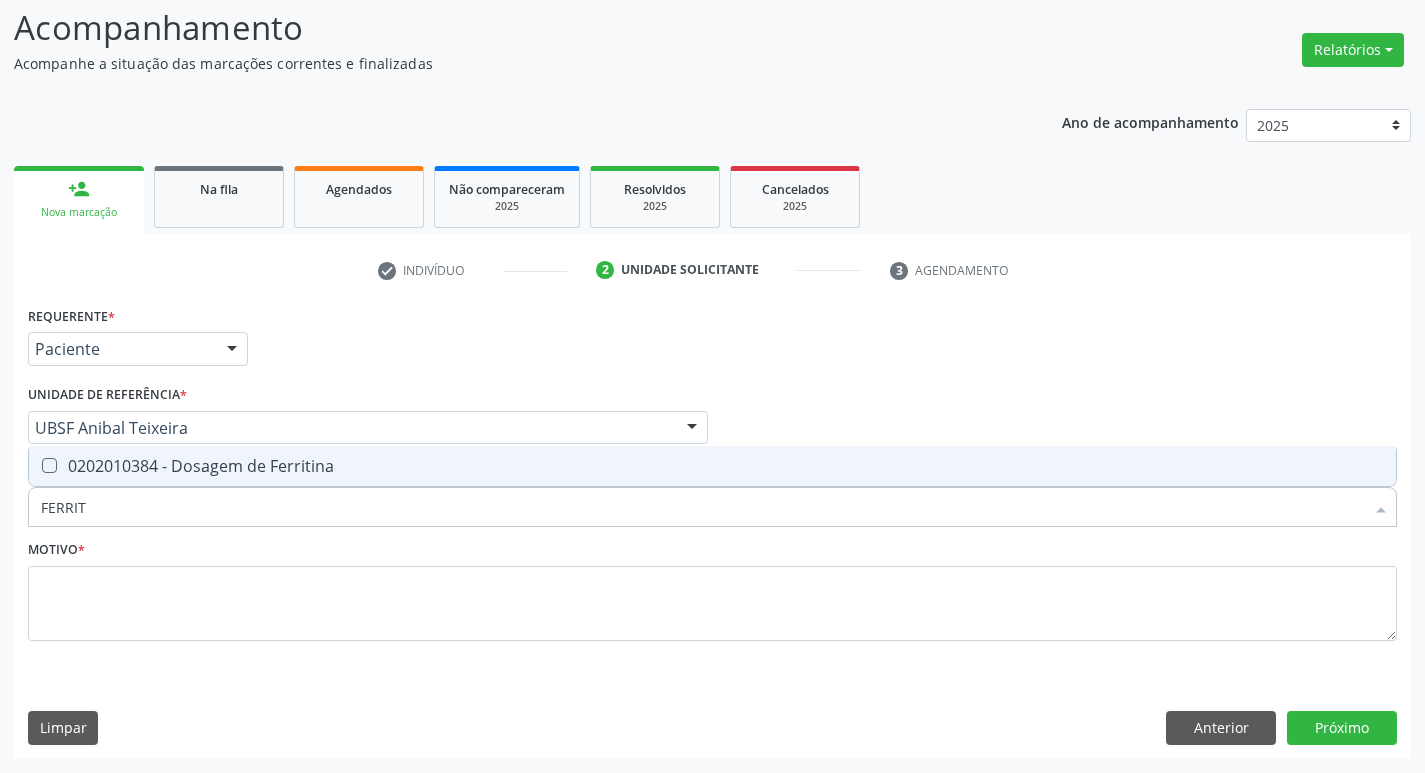 click on "0202010384 - Dosagem de Ferritina" at bounding box center (712, 466) 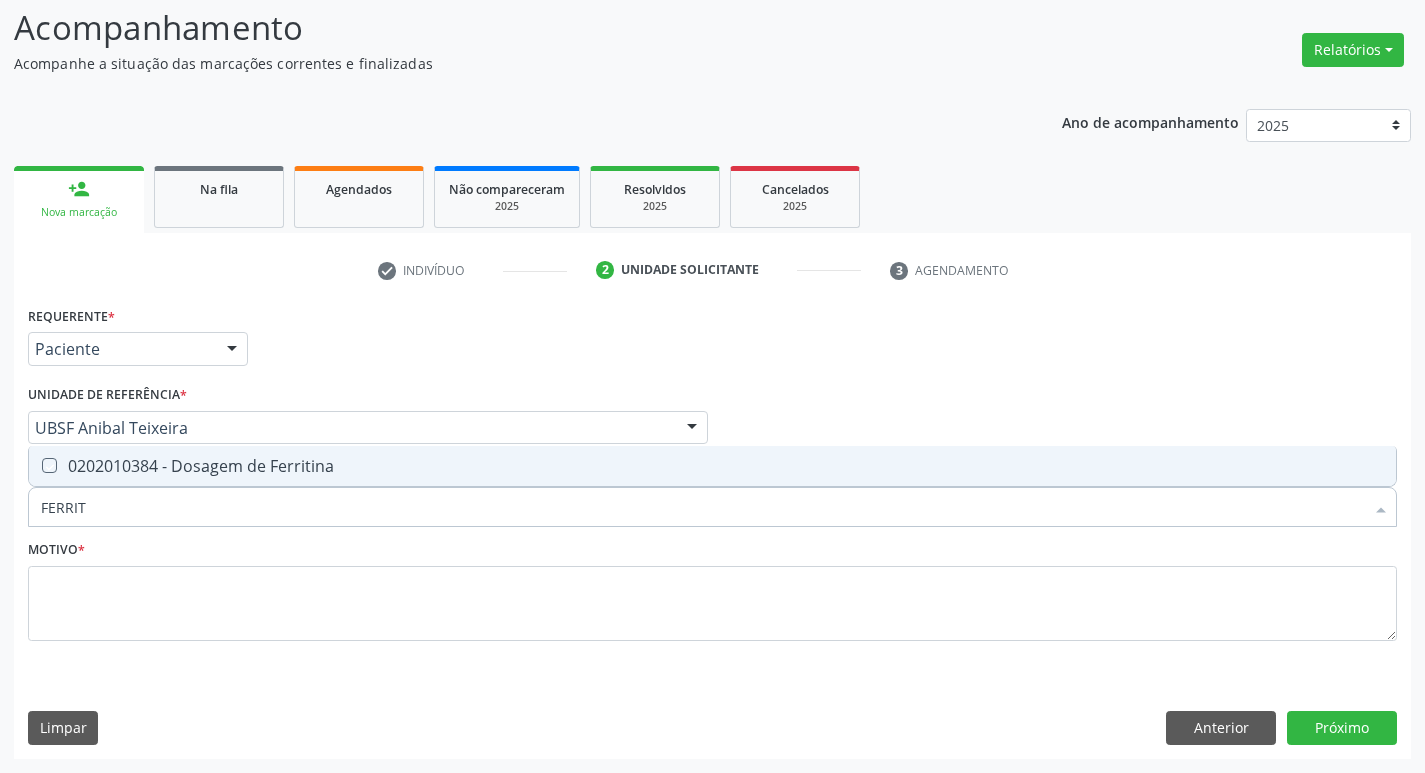 checkbox on "true" 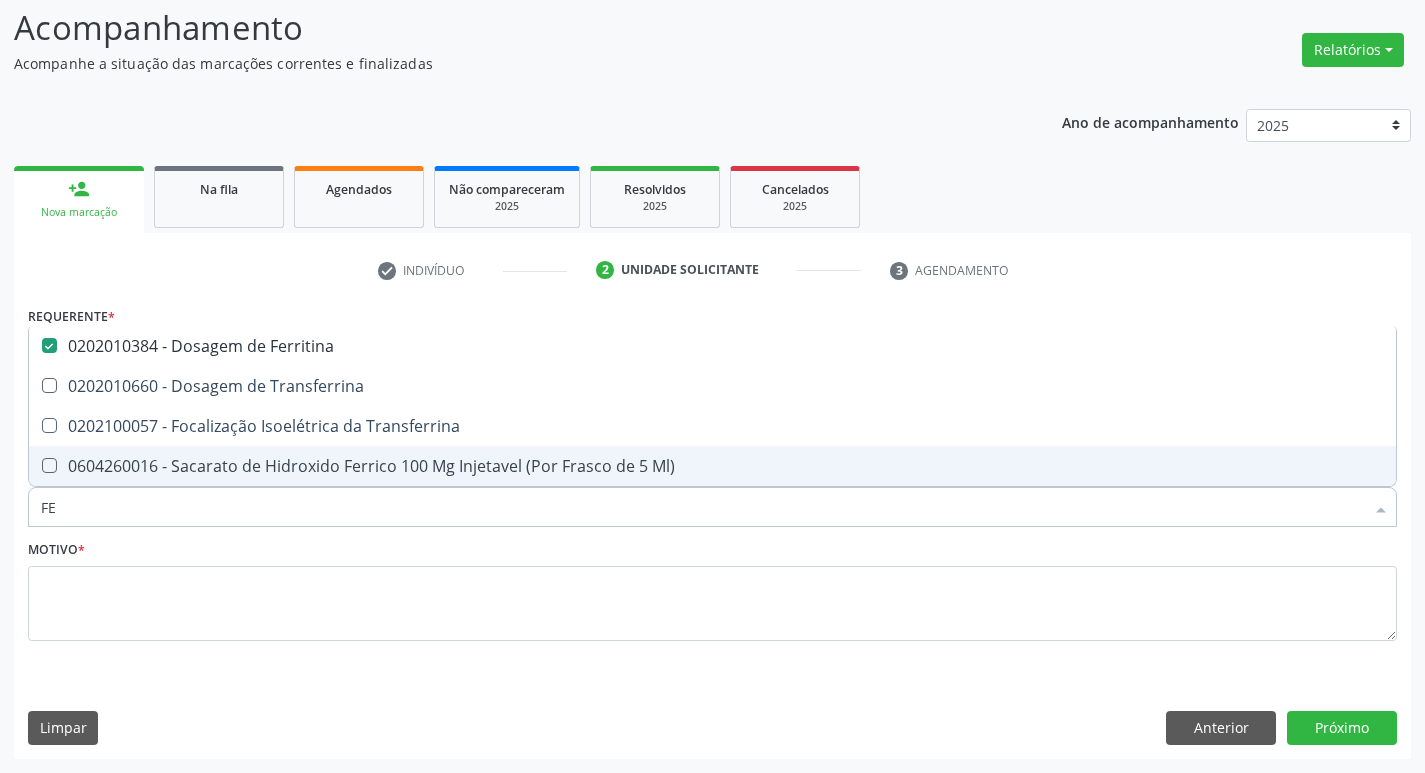 type on "F" 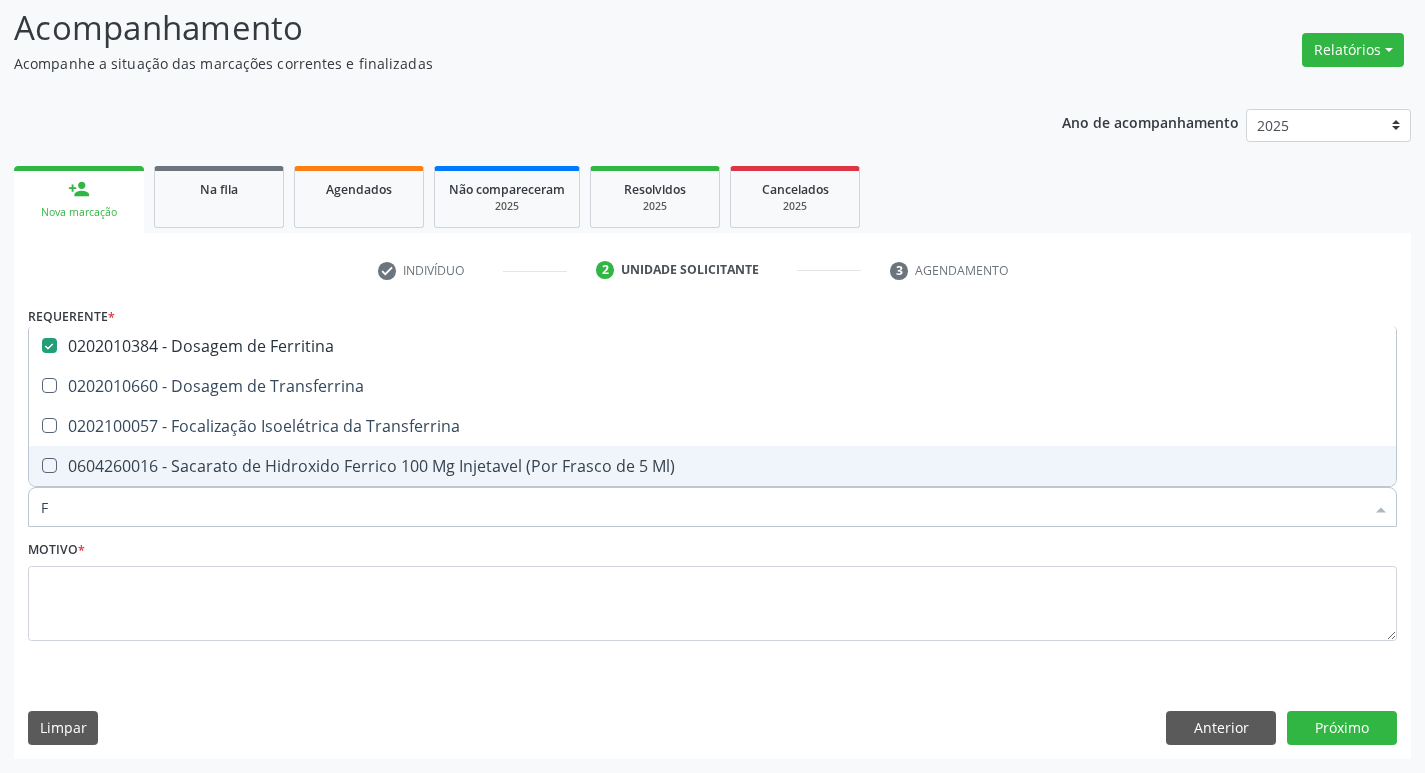 type 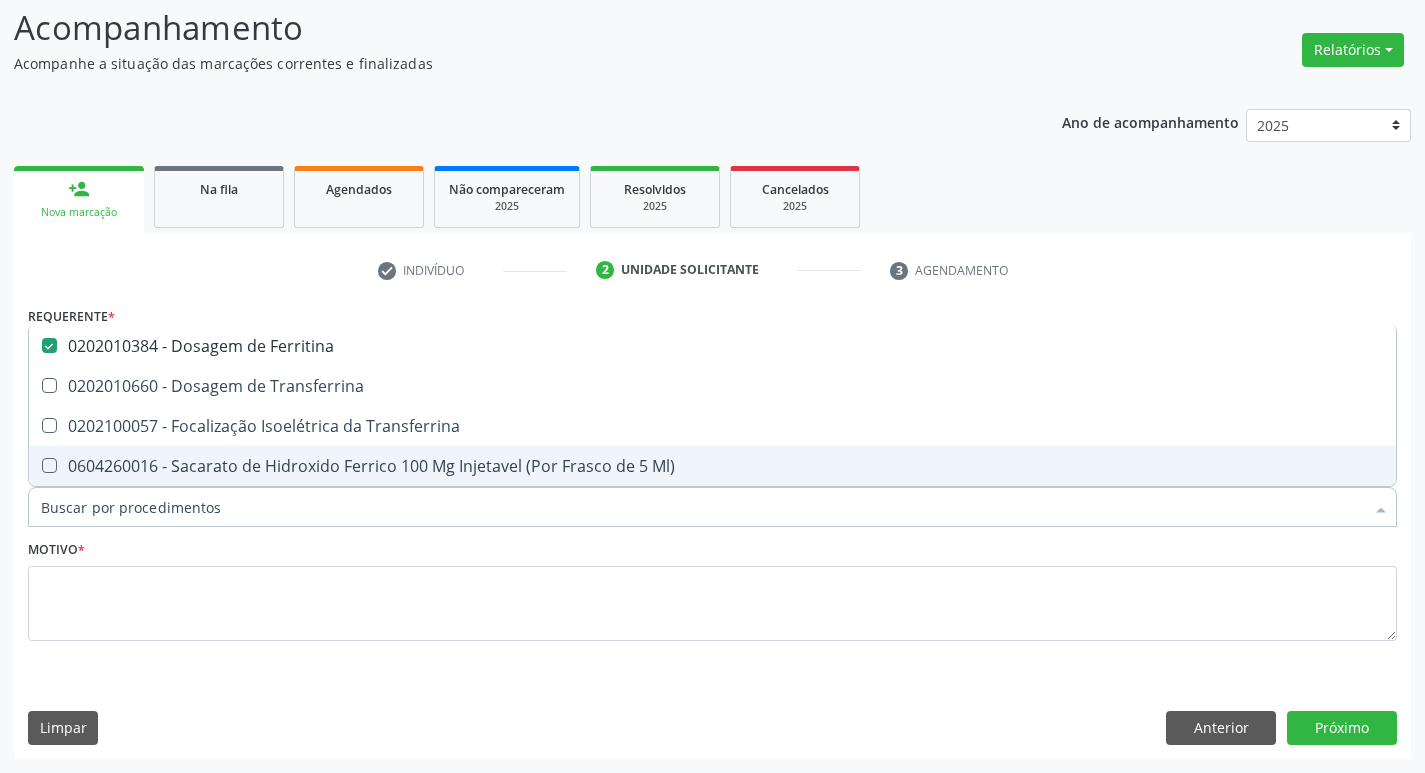 checkbox on "false" 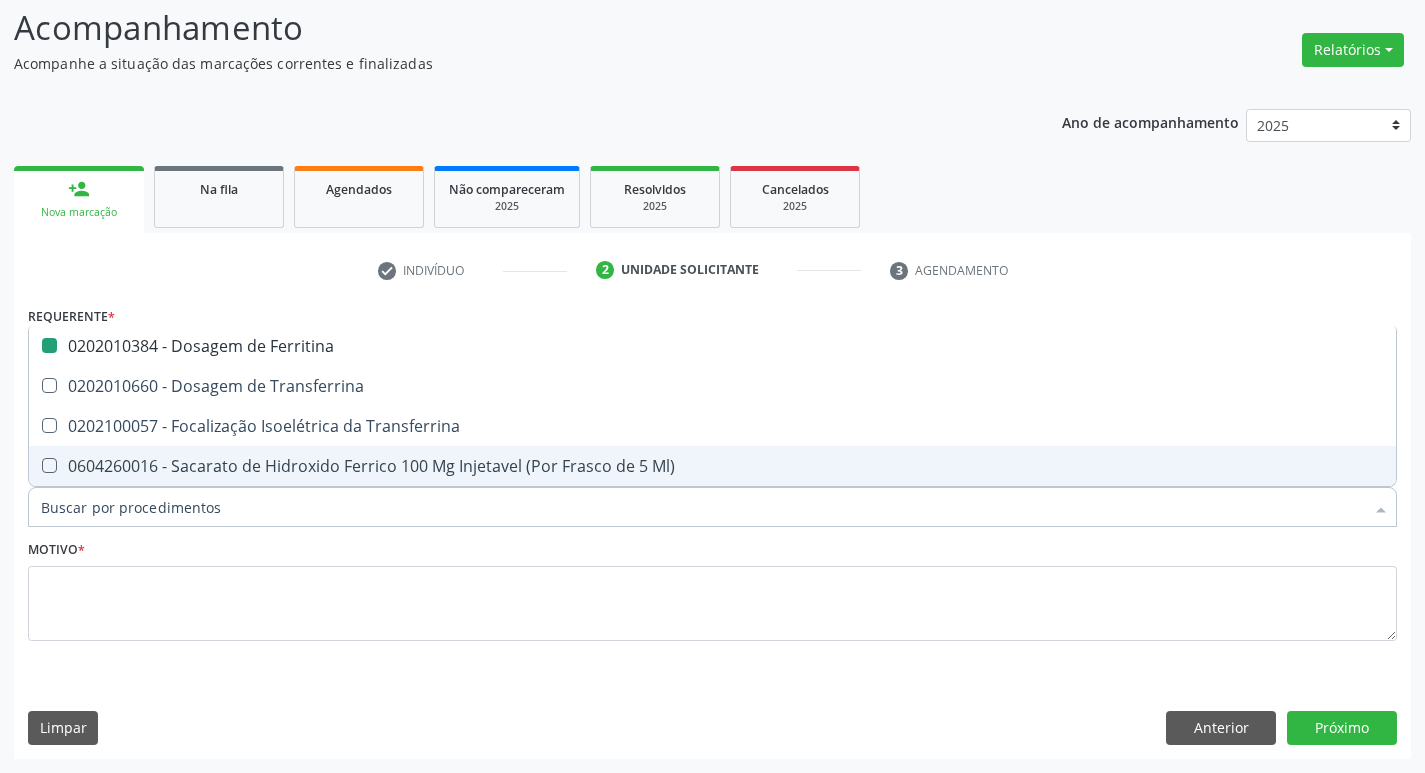 checkbox on "false" 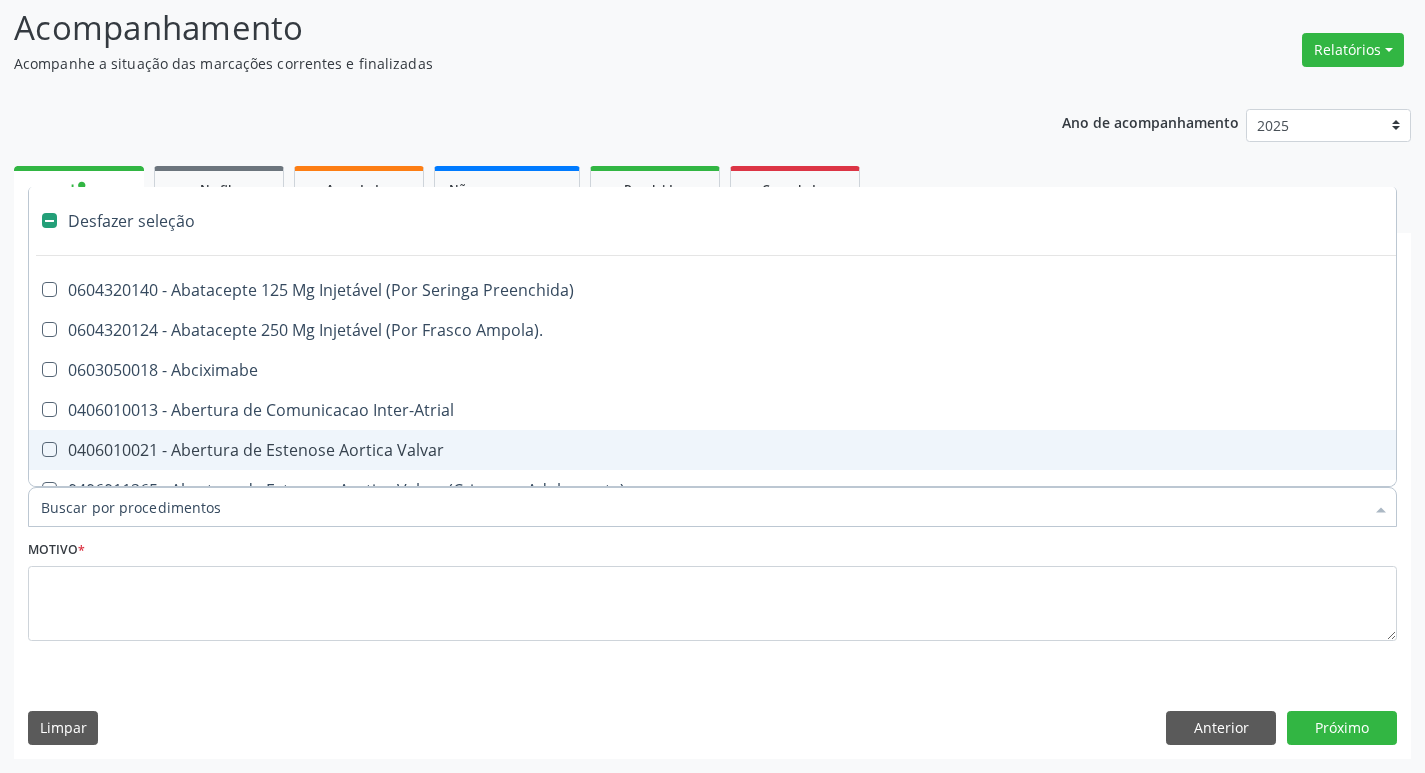 type on "F" 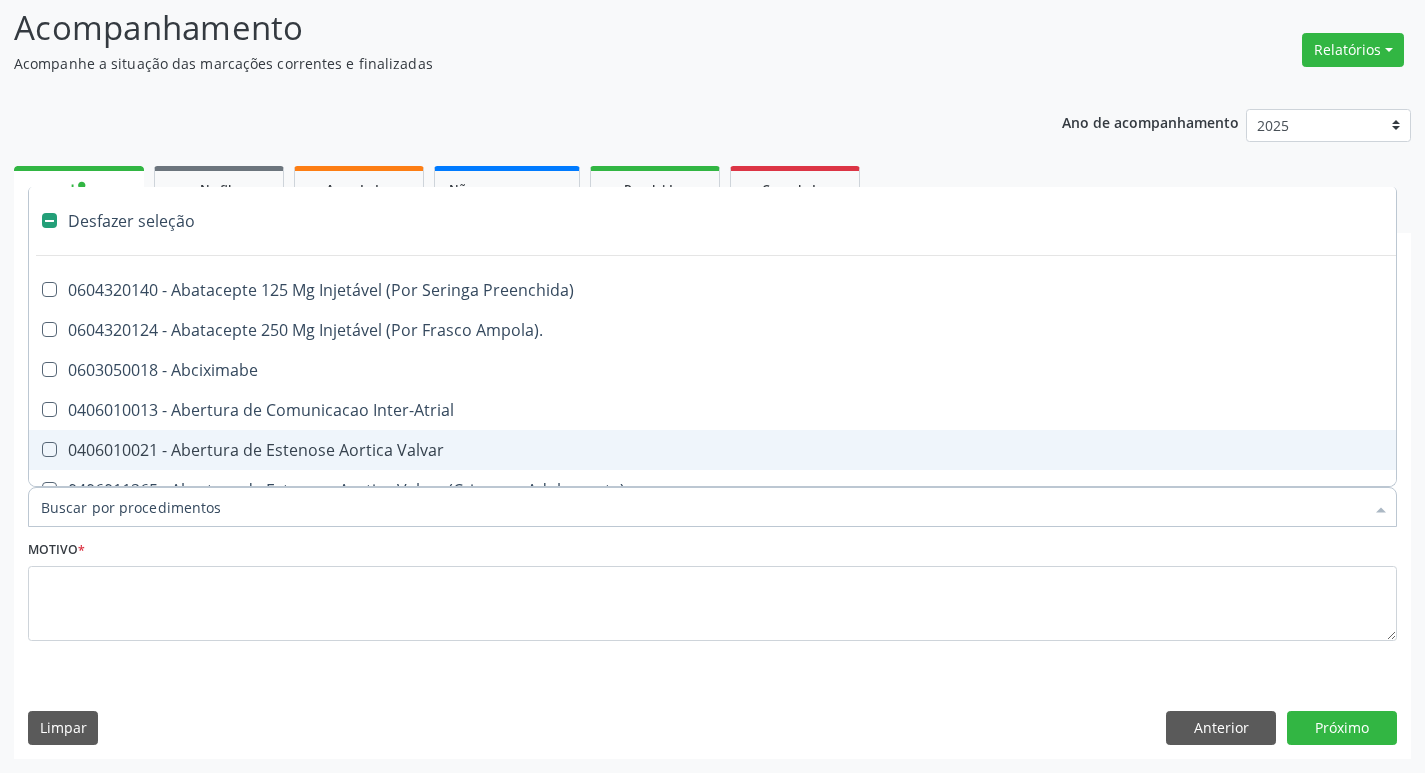 checkbox on "true" 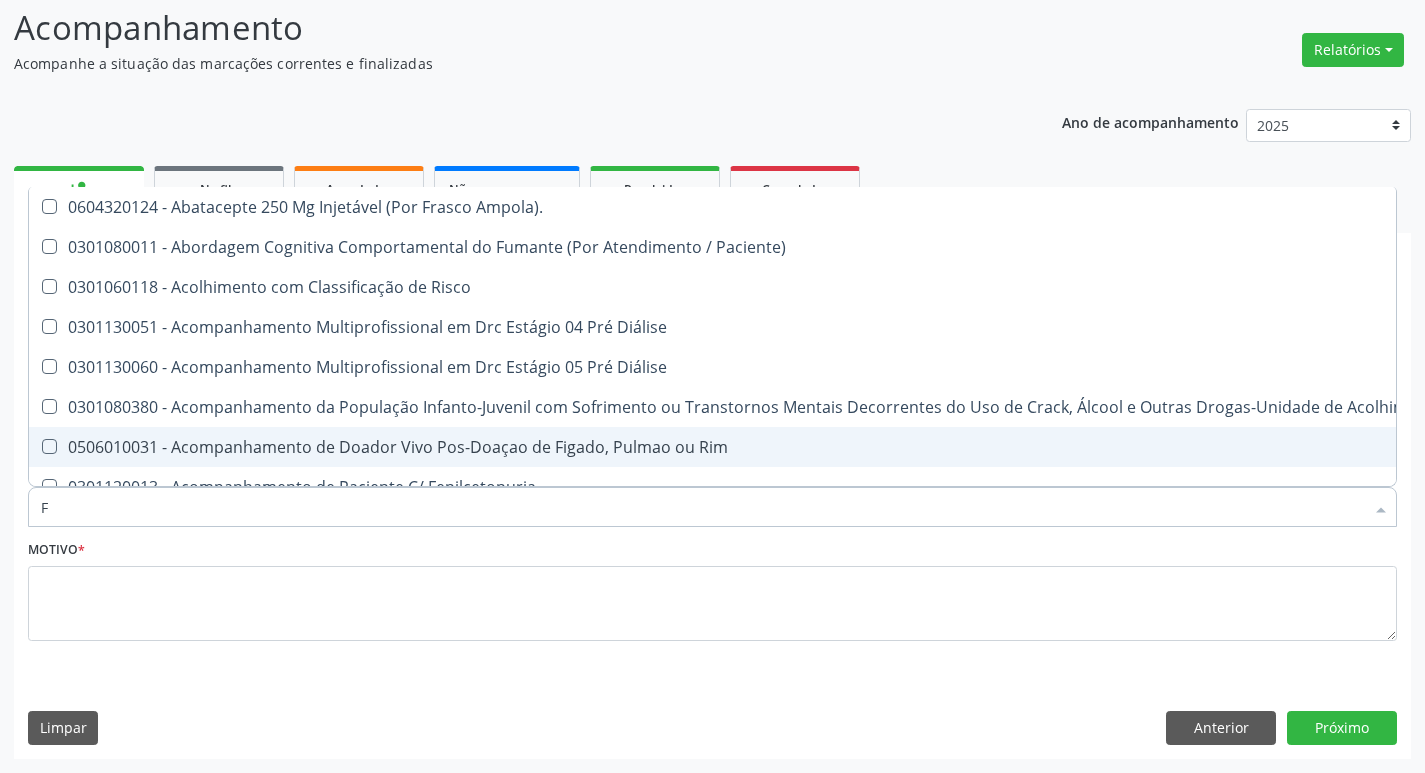 type on "FE" 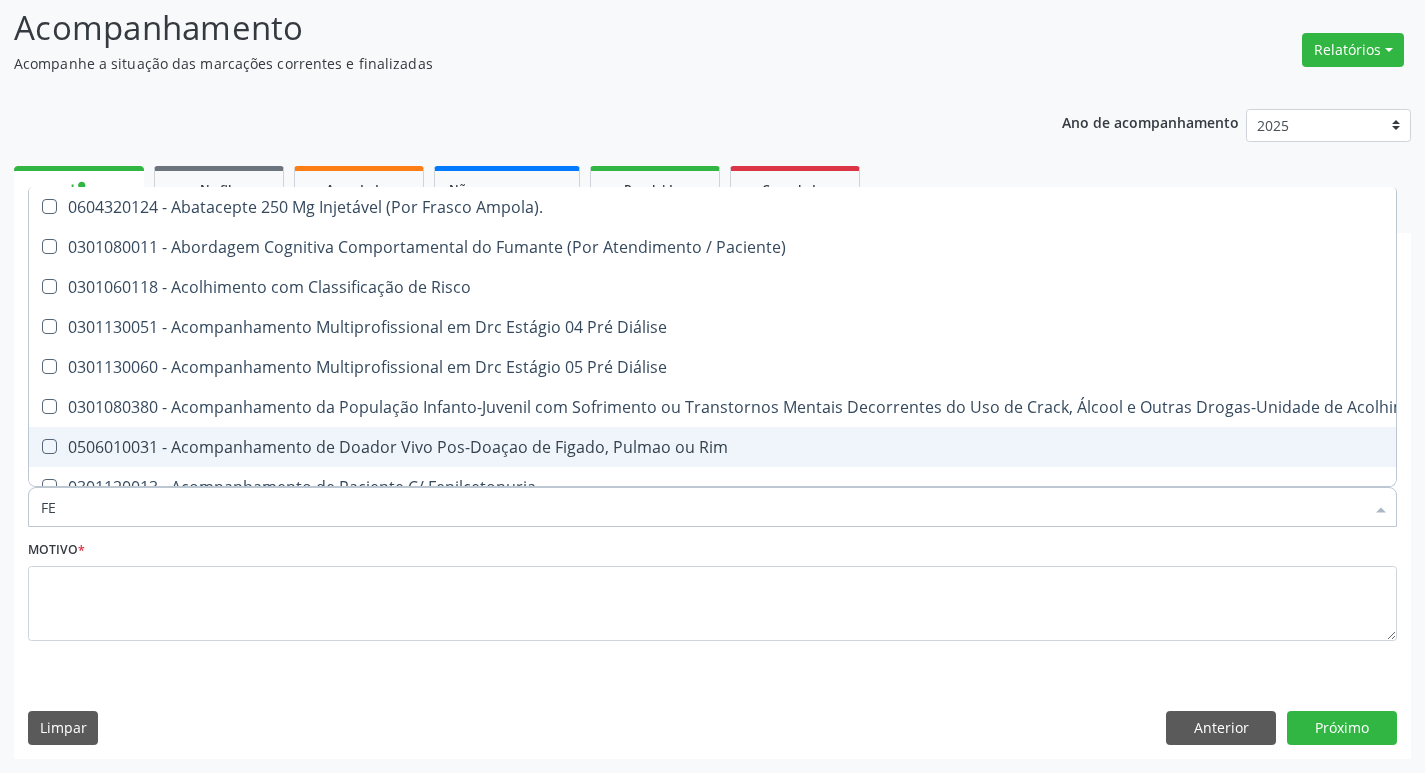 type on "FER" 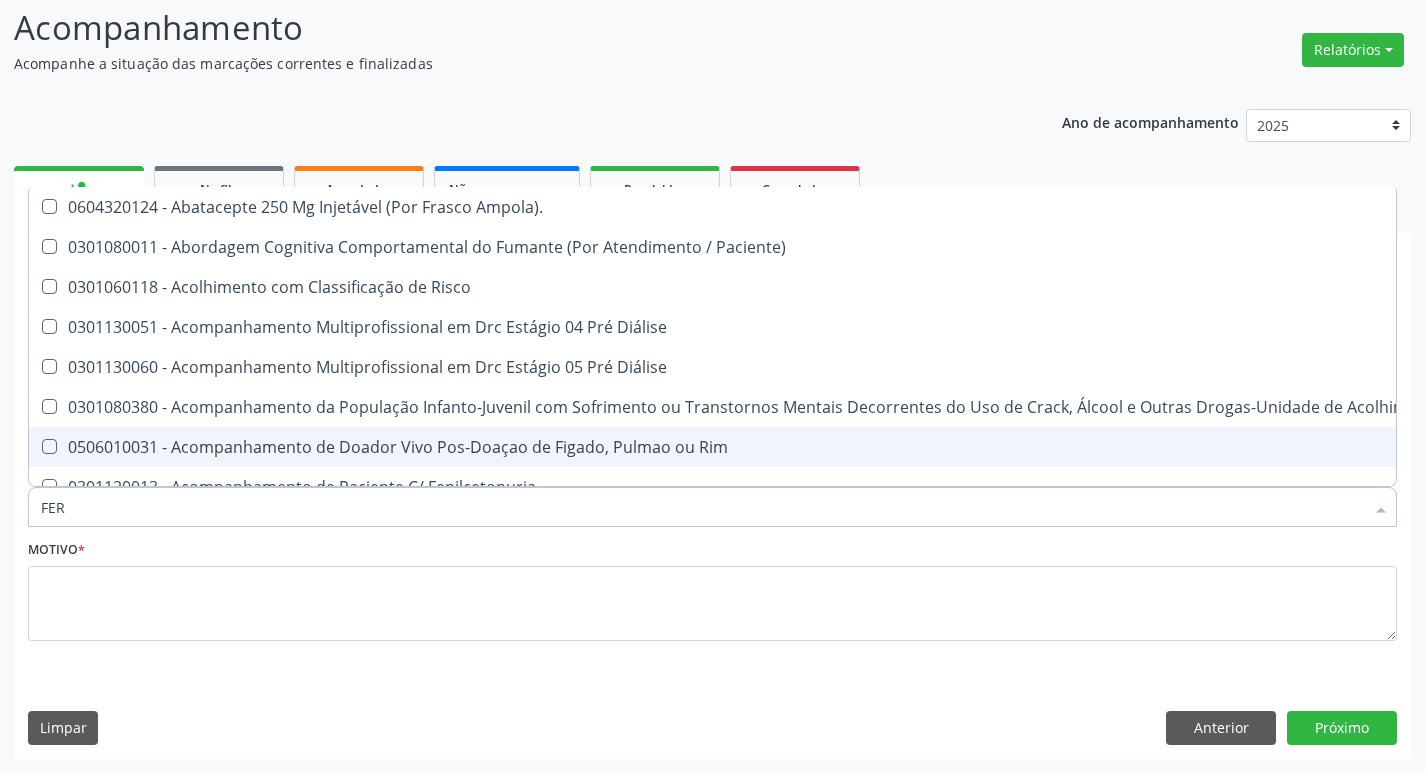 checkbox on "true" 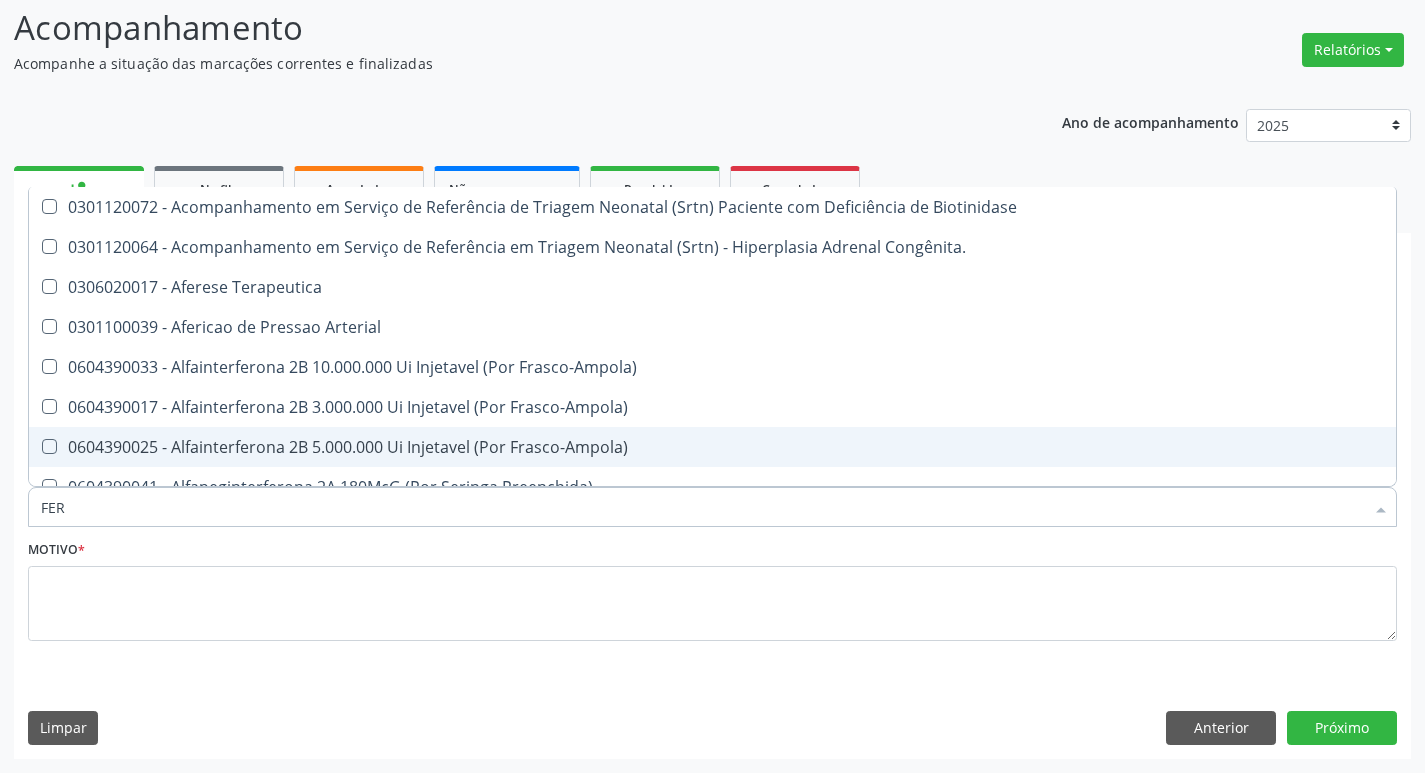 type on "FERR" 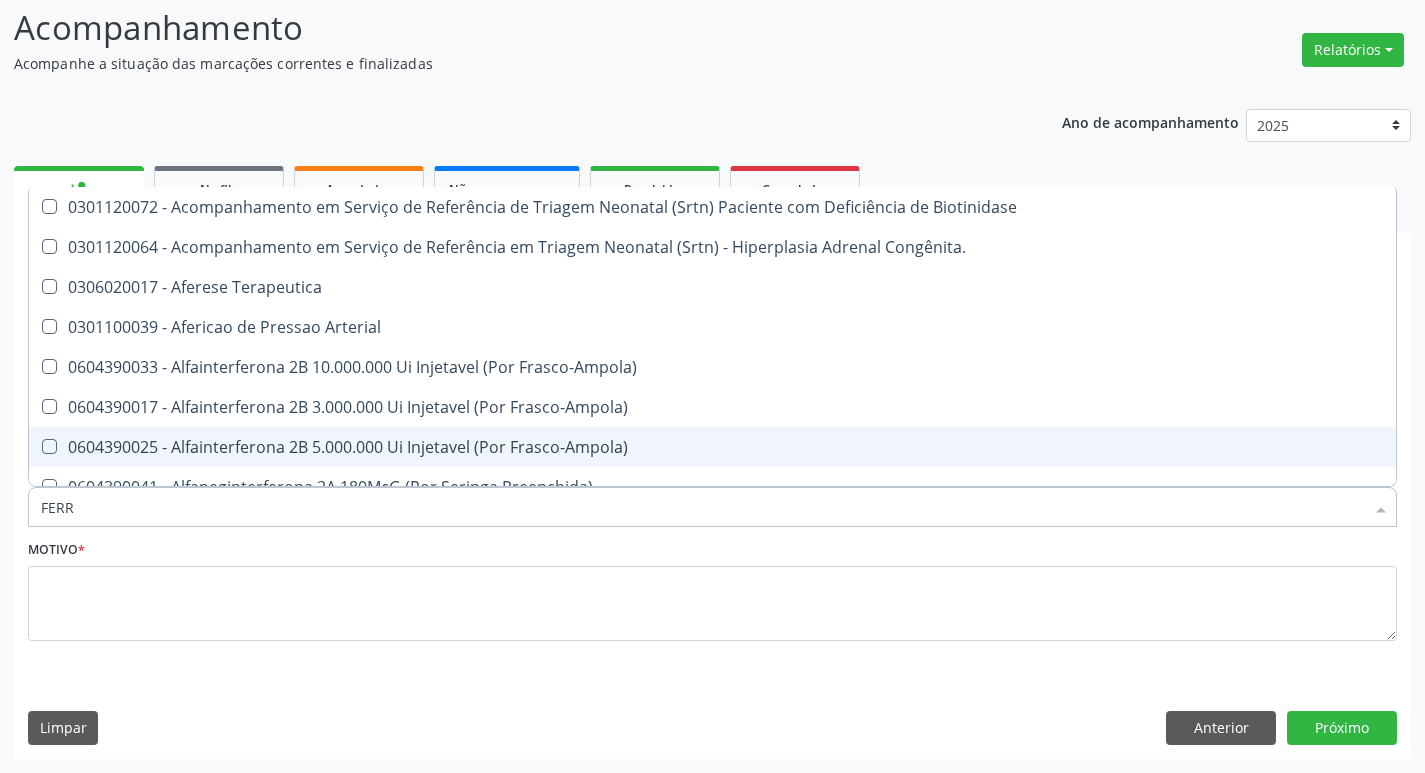 checkbox on "true" 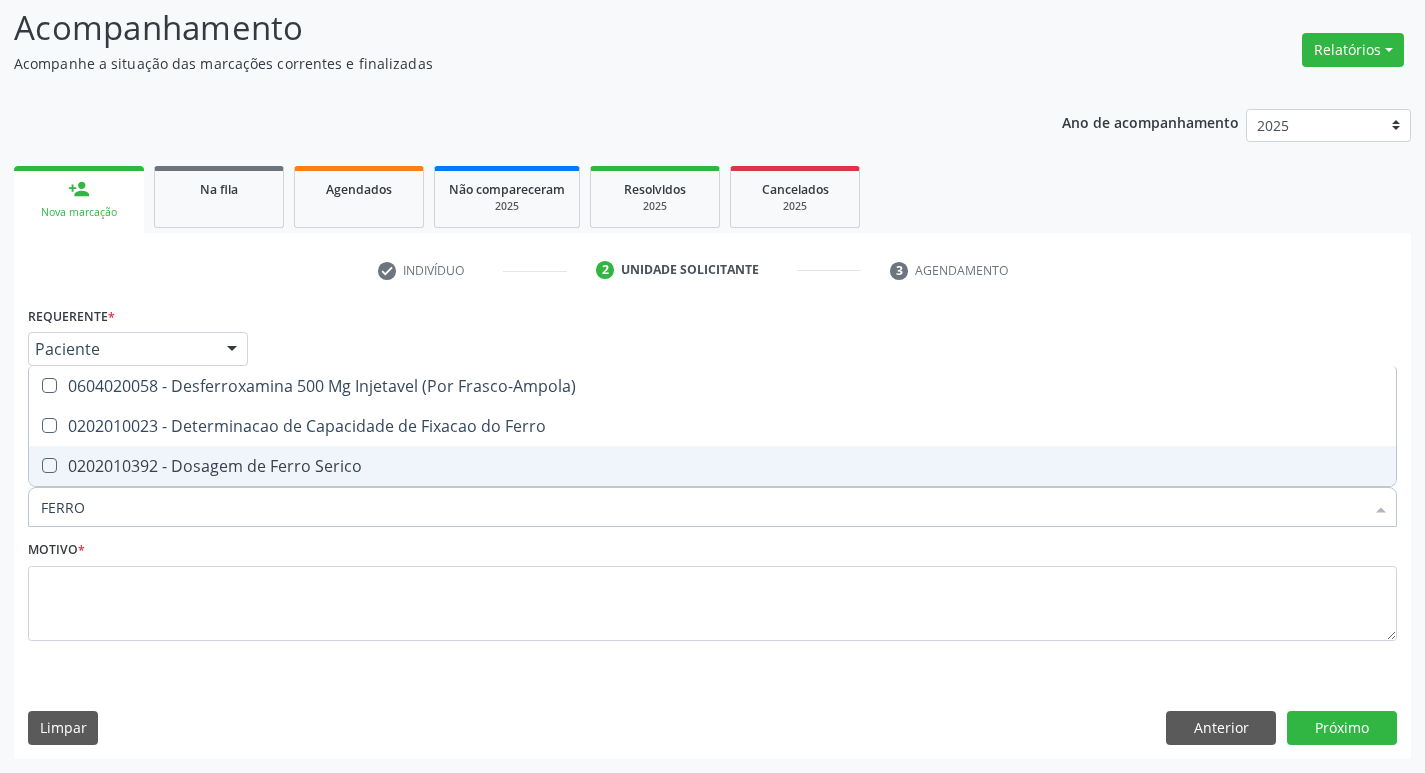 type on "FERRO" 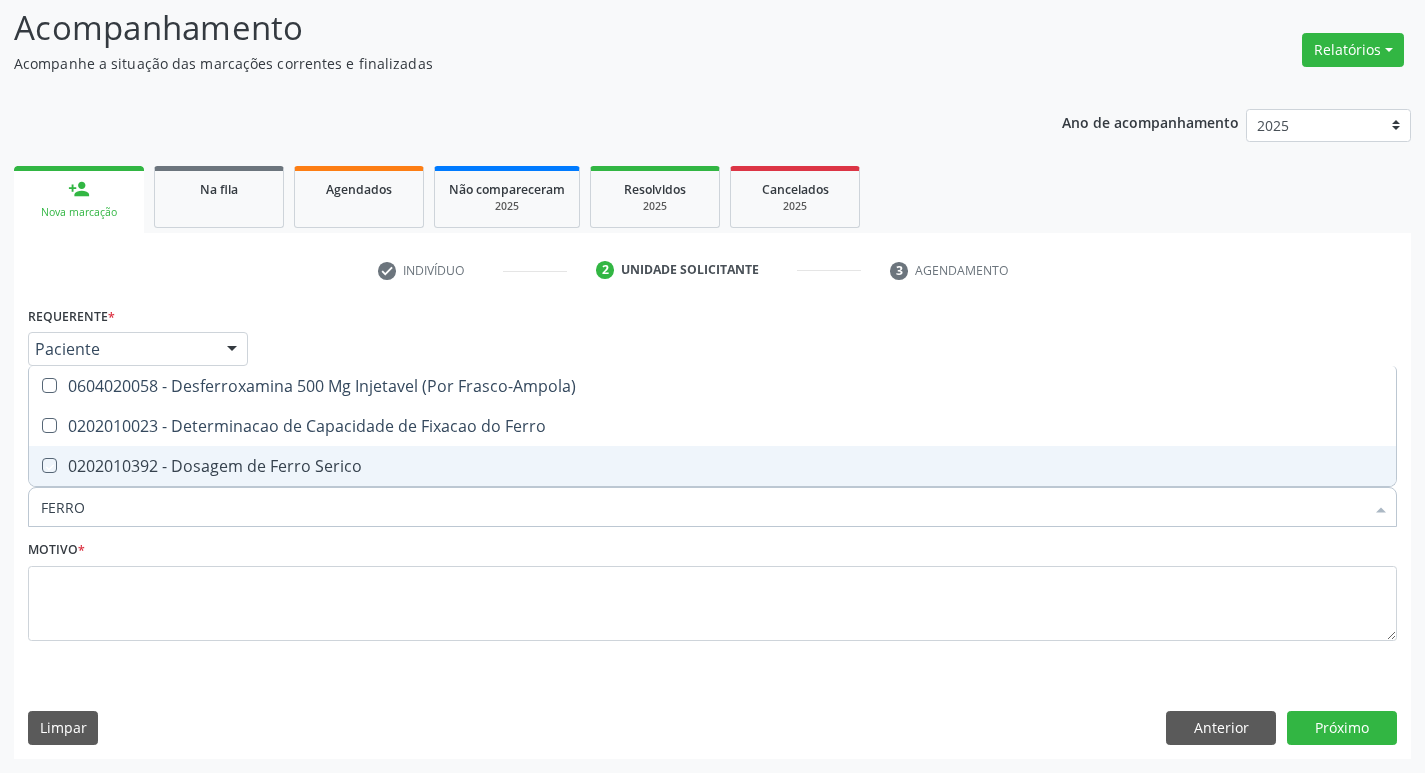 checkbox on "true" 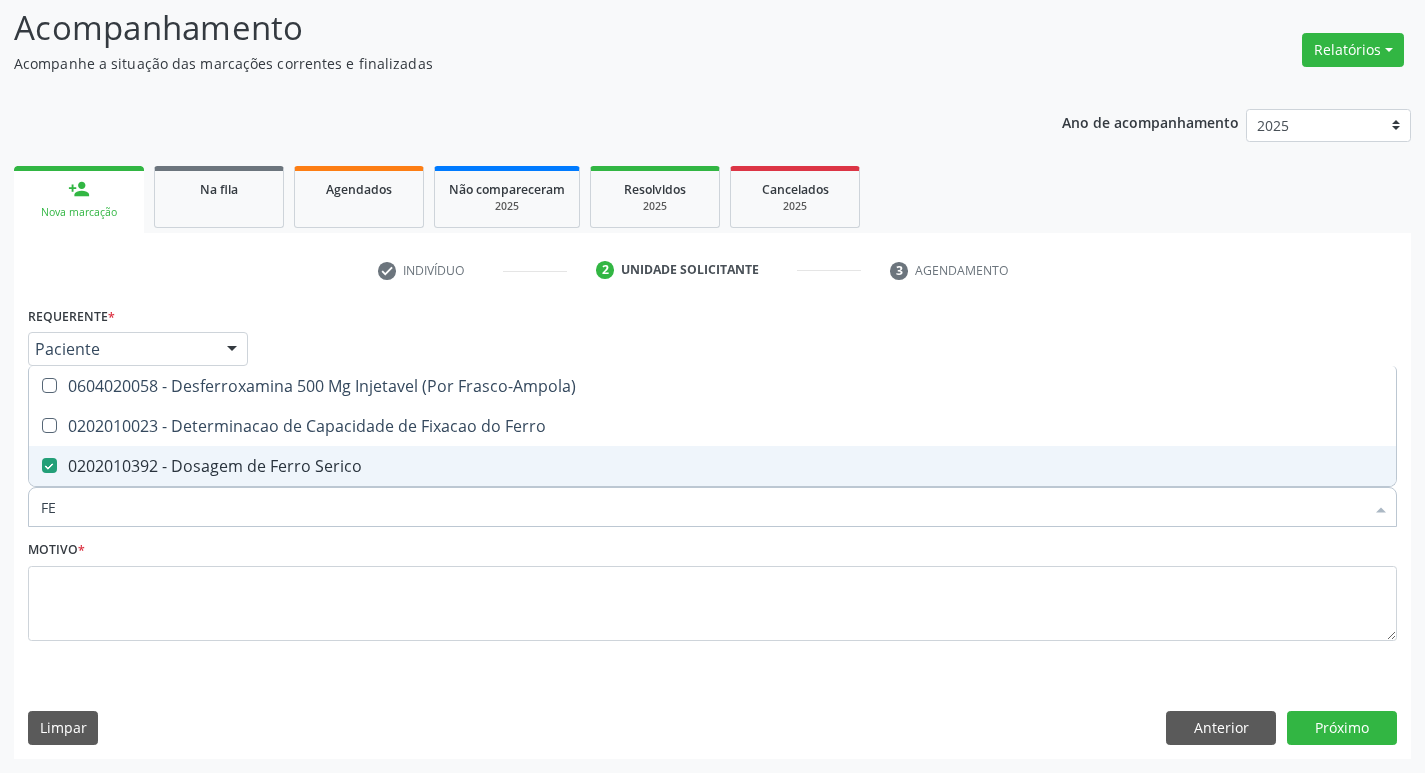 type on "F" 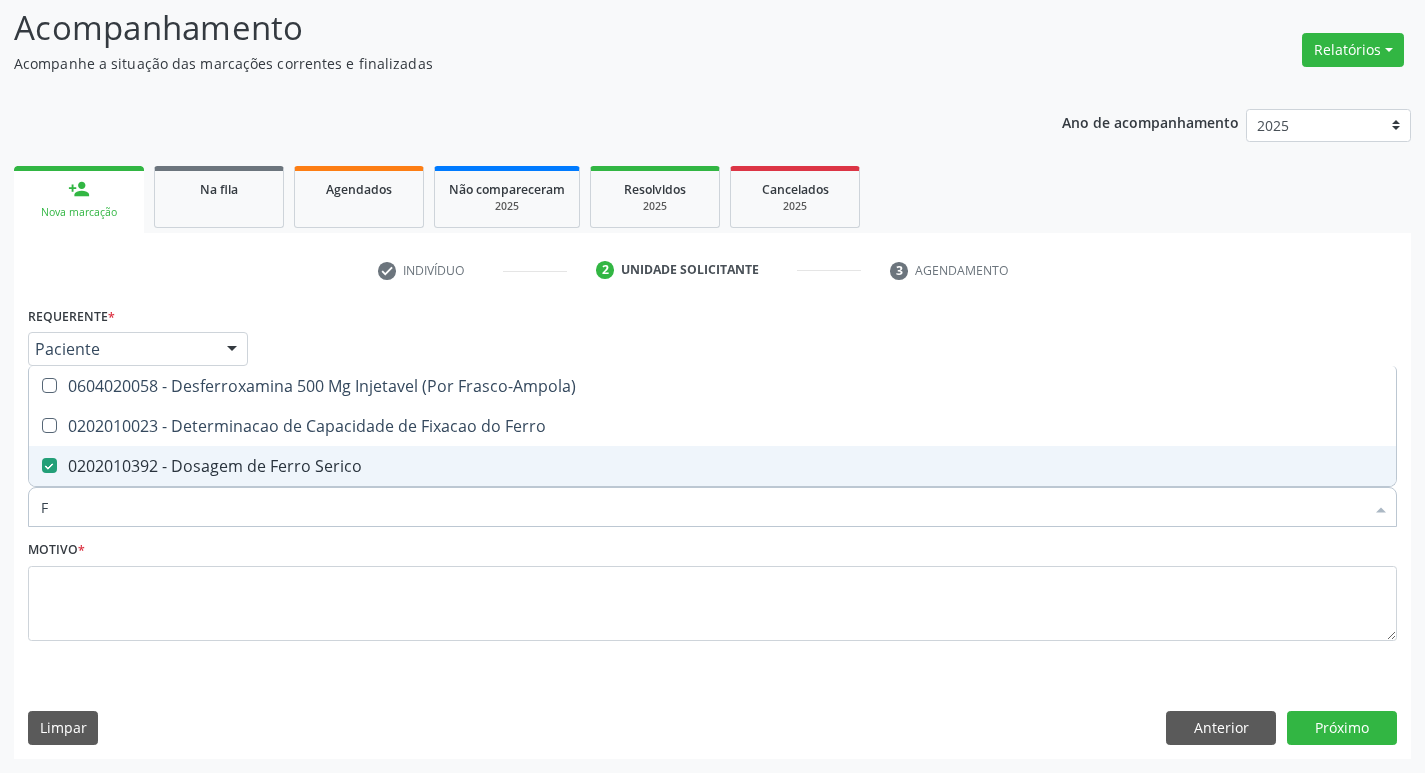 type 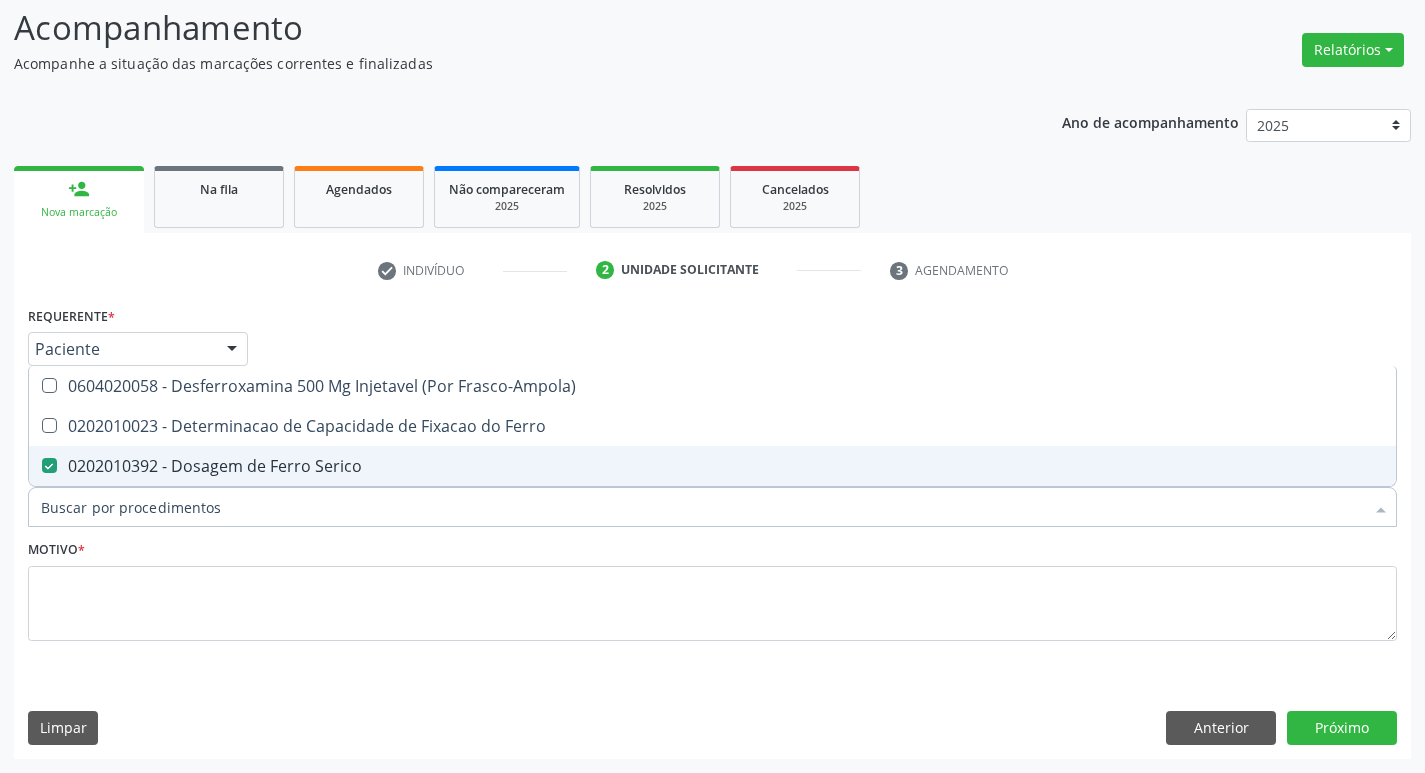 checkbox on "false" 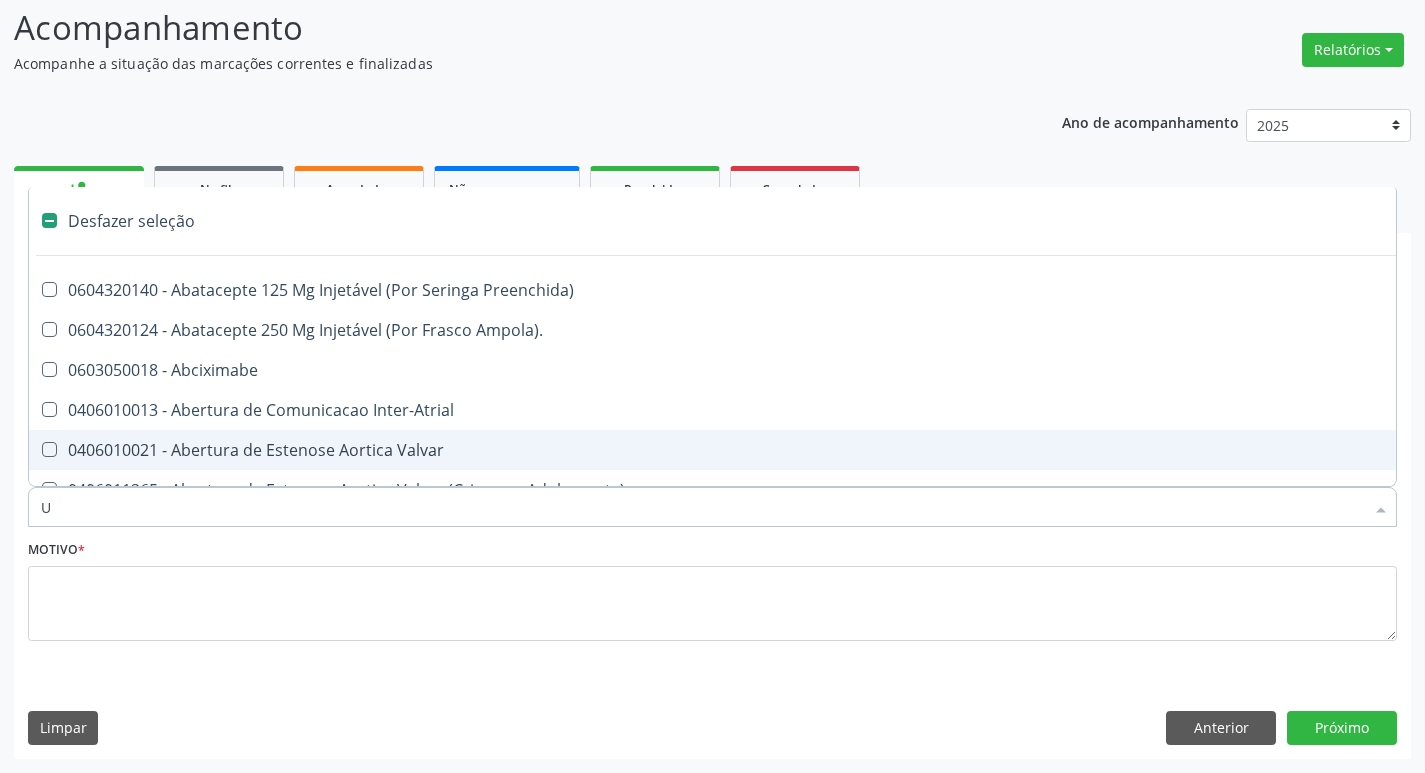 type on "UR" 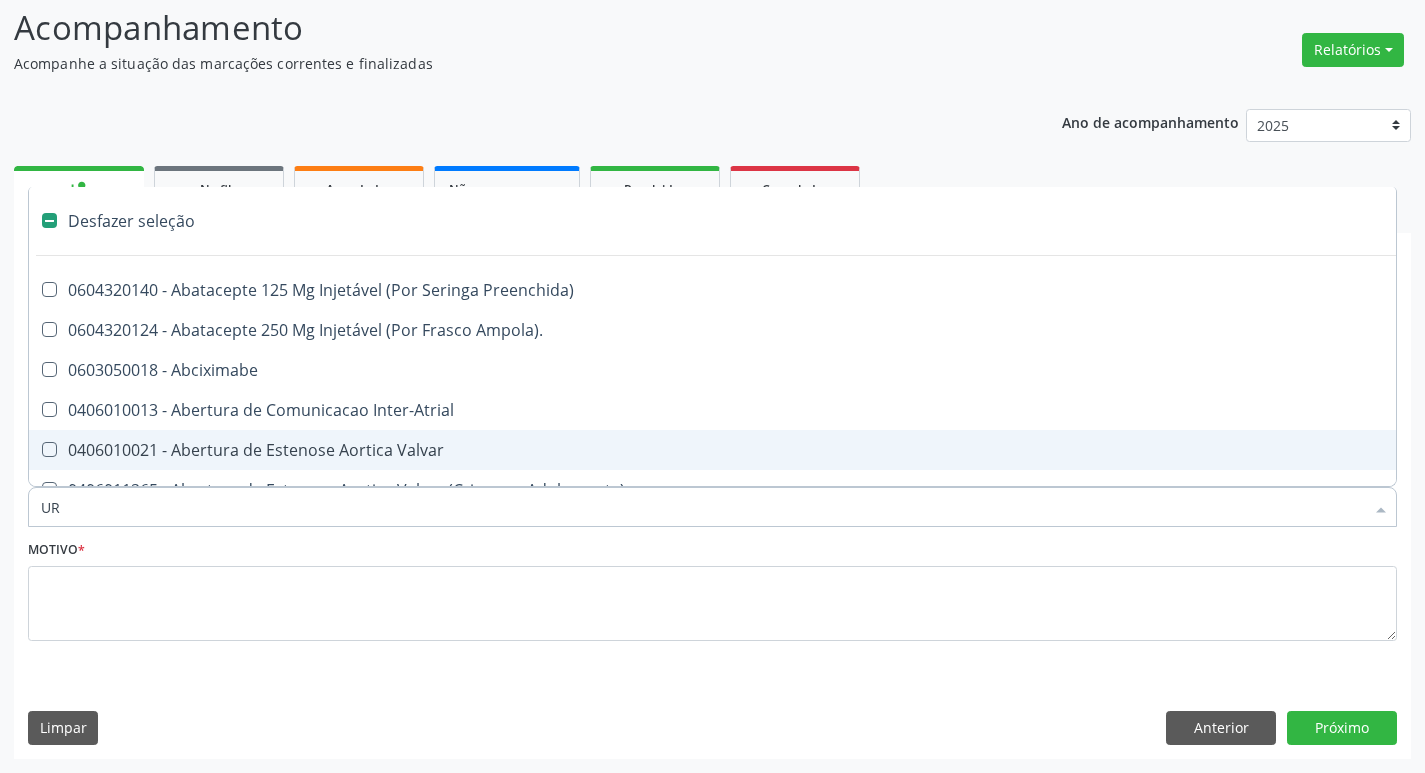 checkbox on "true" 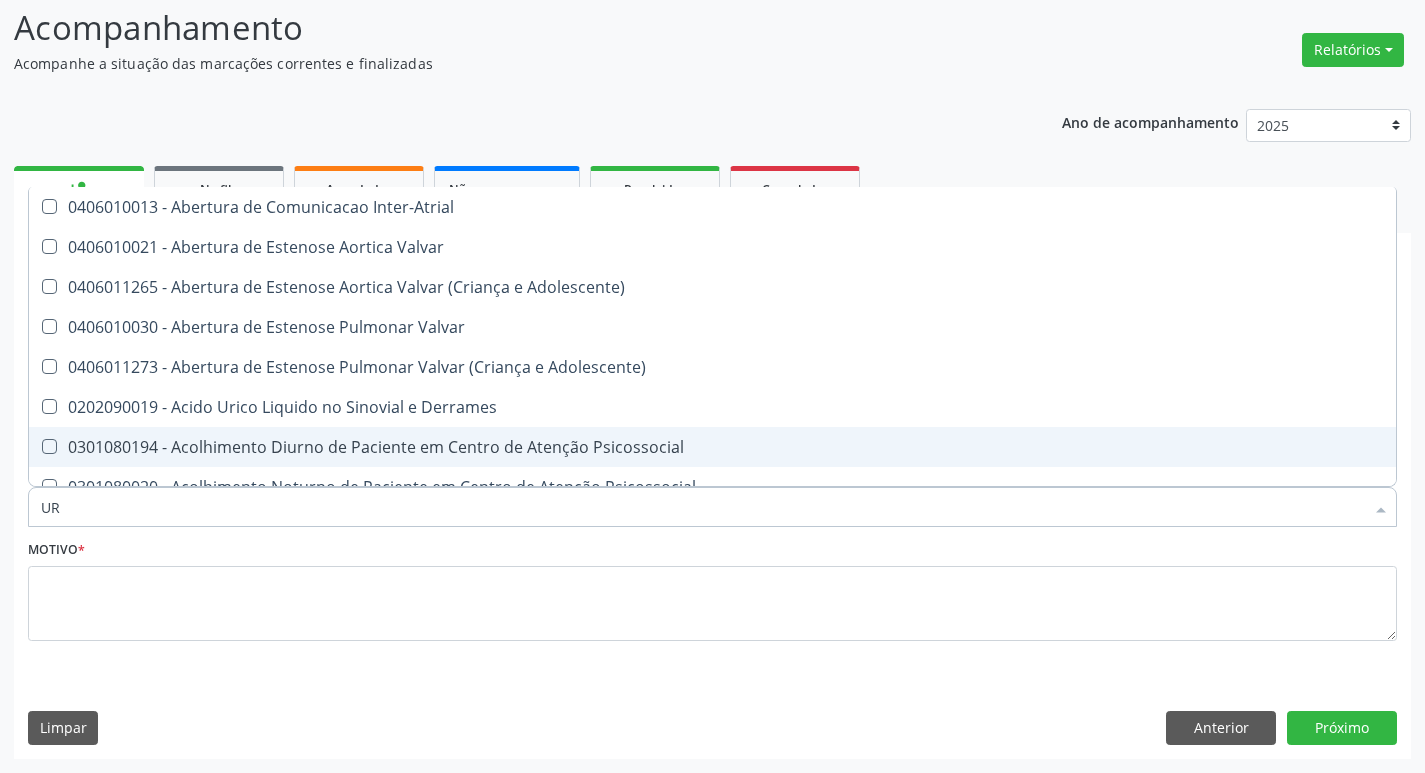 type on "URE" 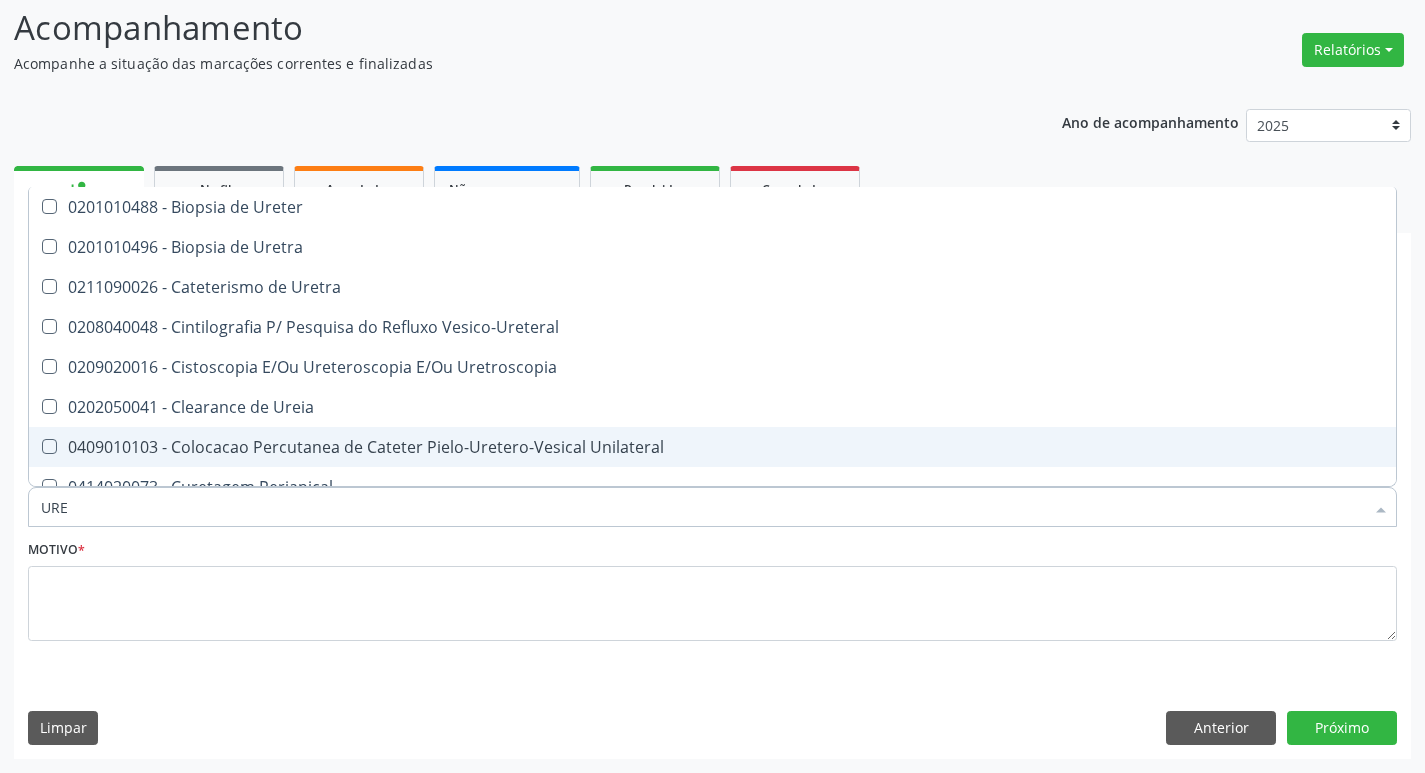 type on "UREI" 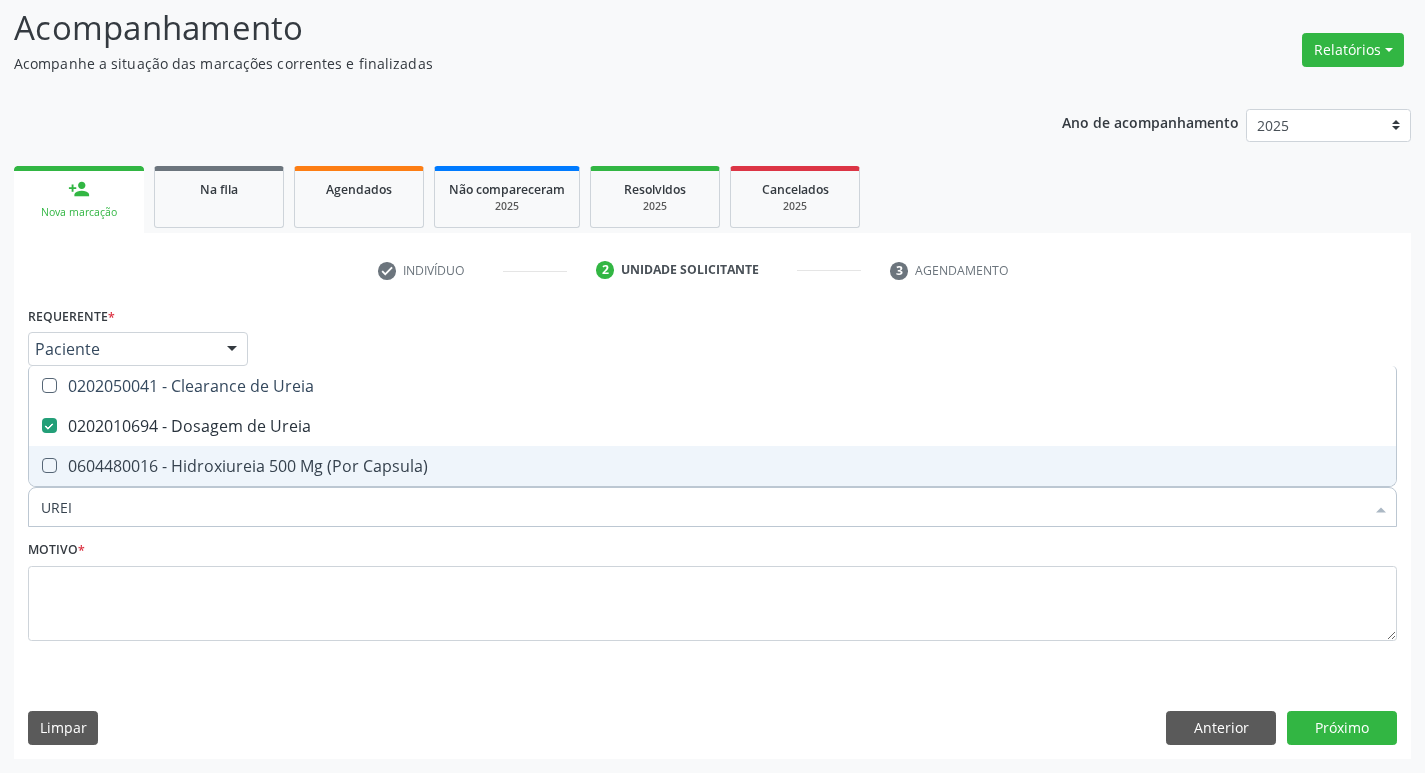 type on "URE" 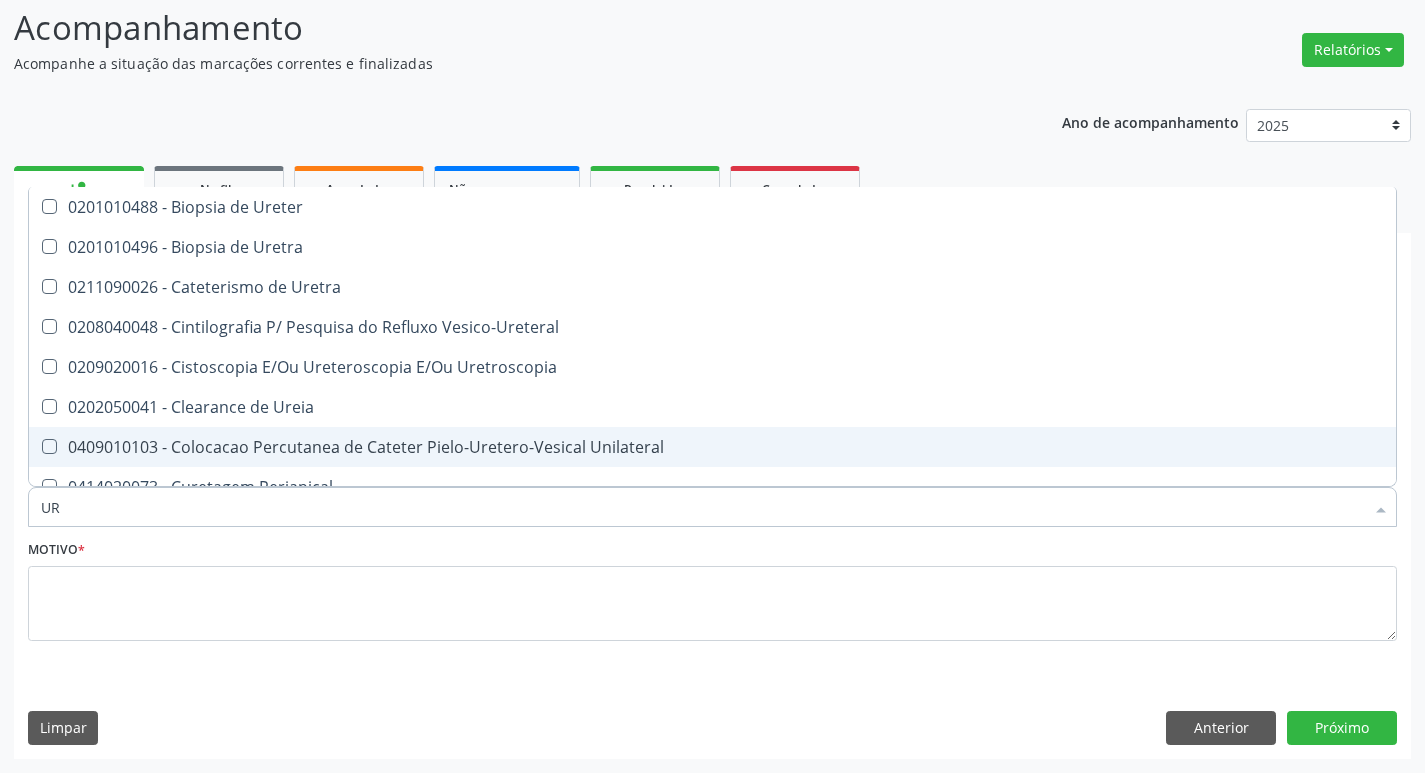 type on "U" 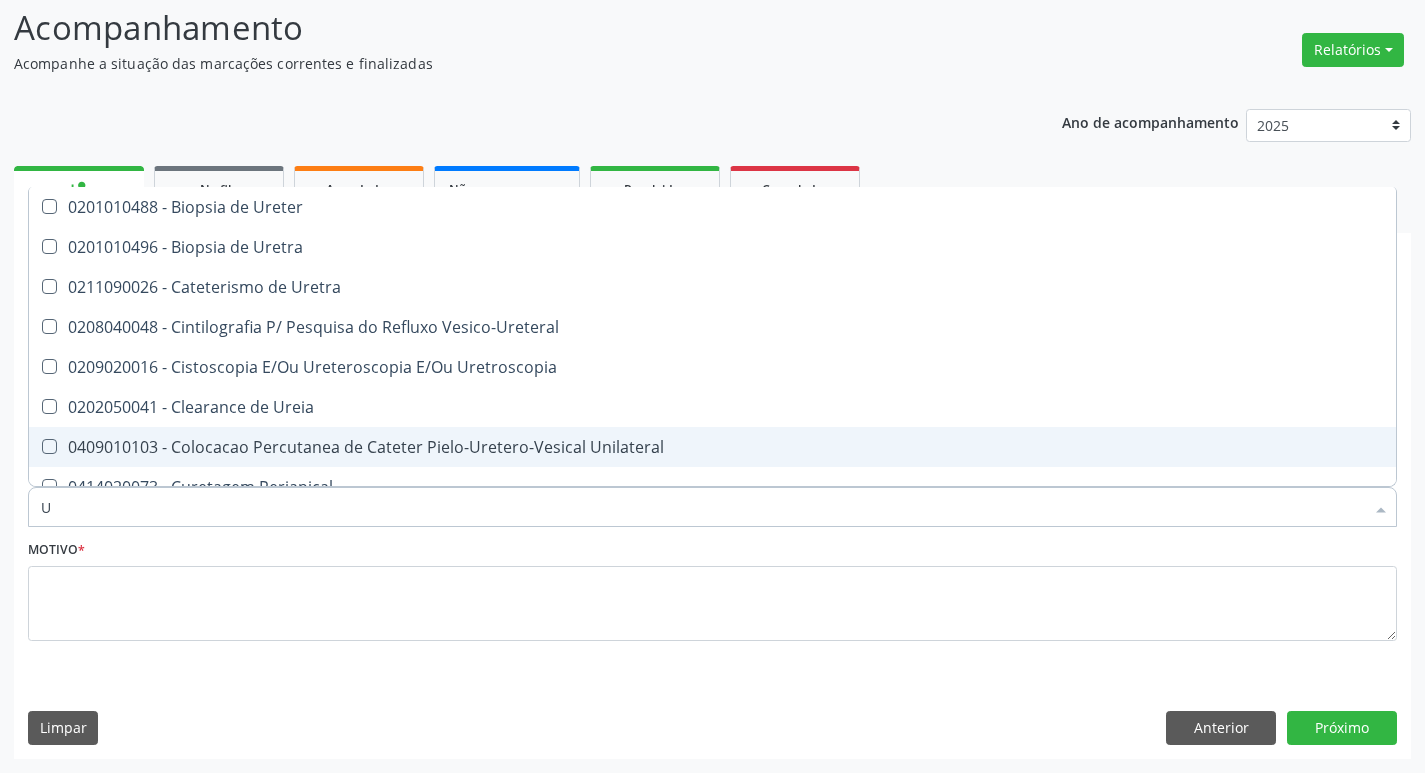 type 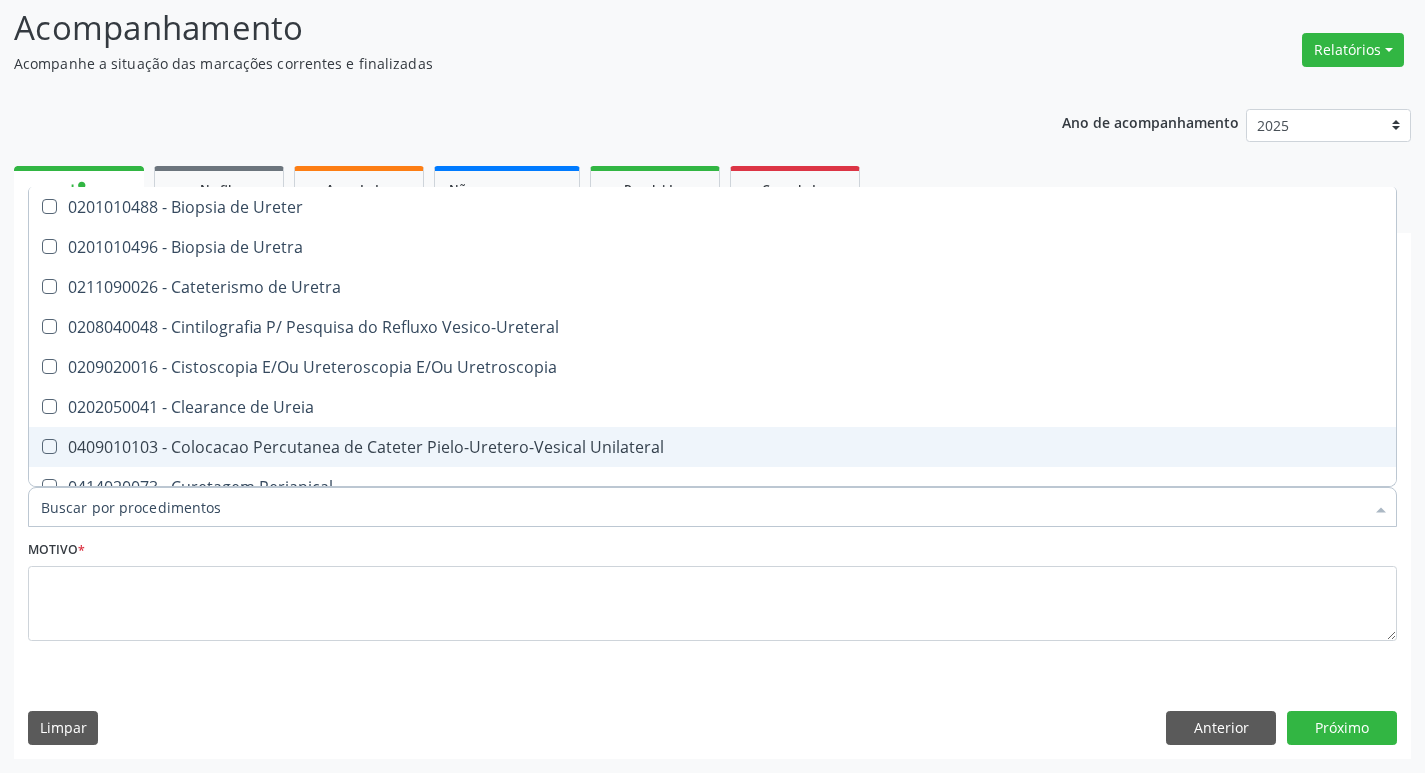 checkbox on "false" 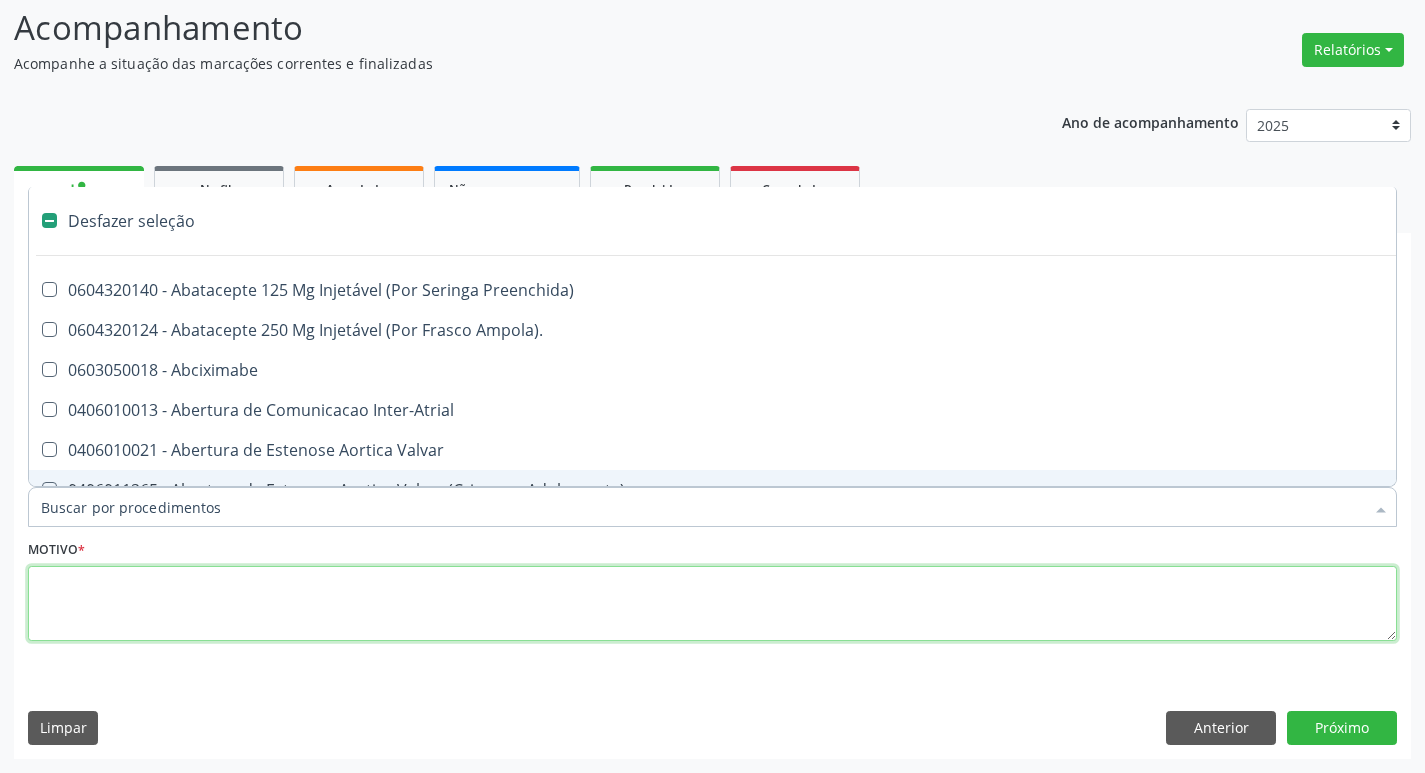 click at bounding box center (712, 604) 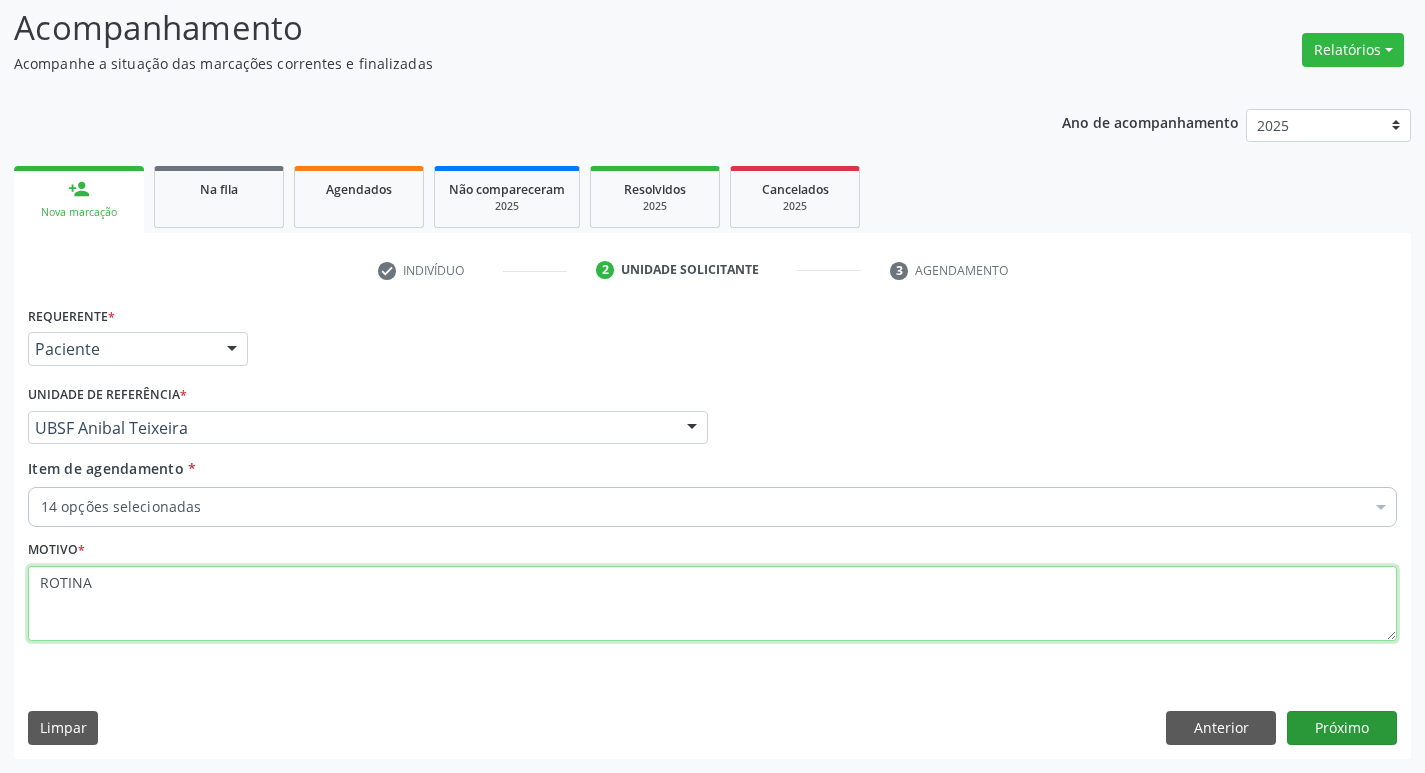 type on "ROTINA" 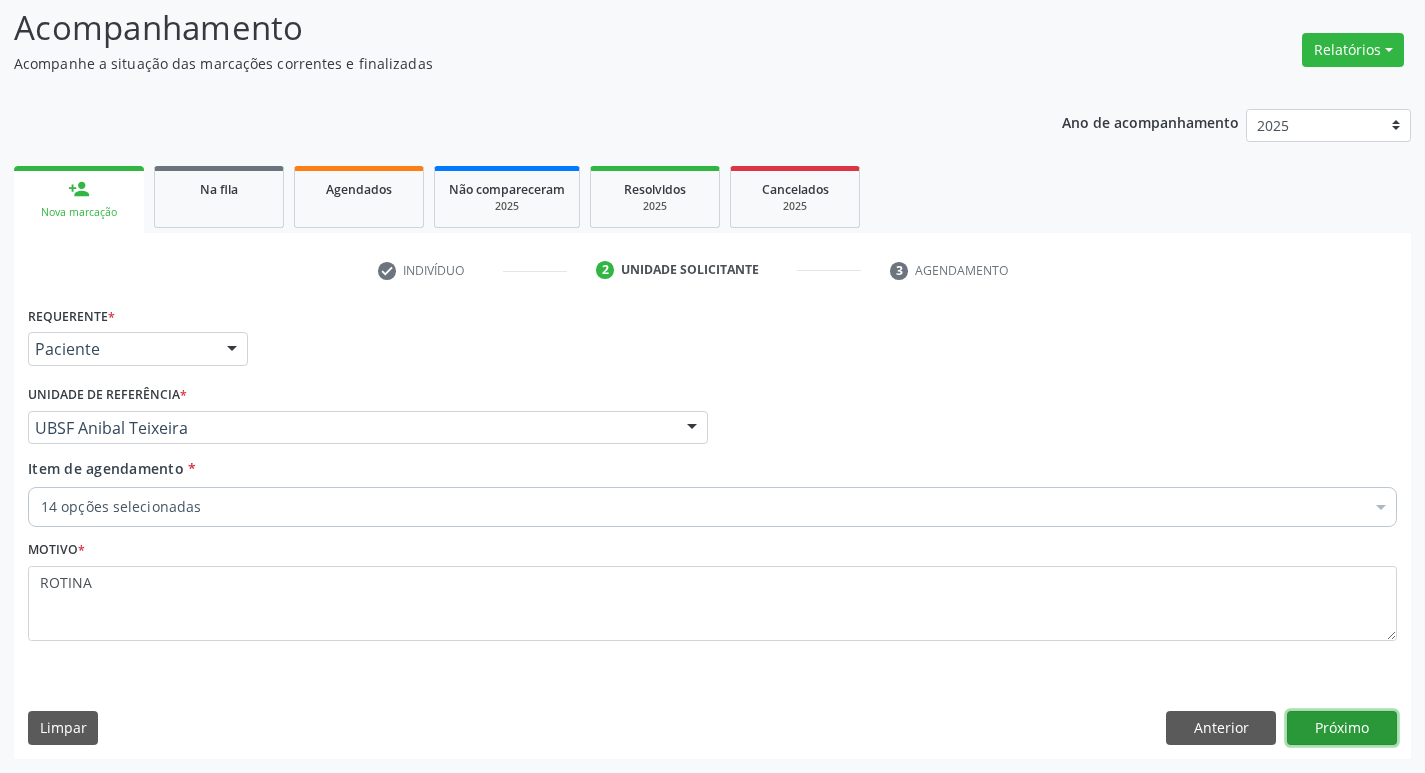 click on "Próximo" at bounding box center [1342, 728] 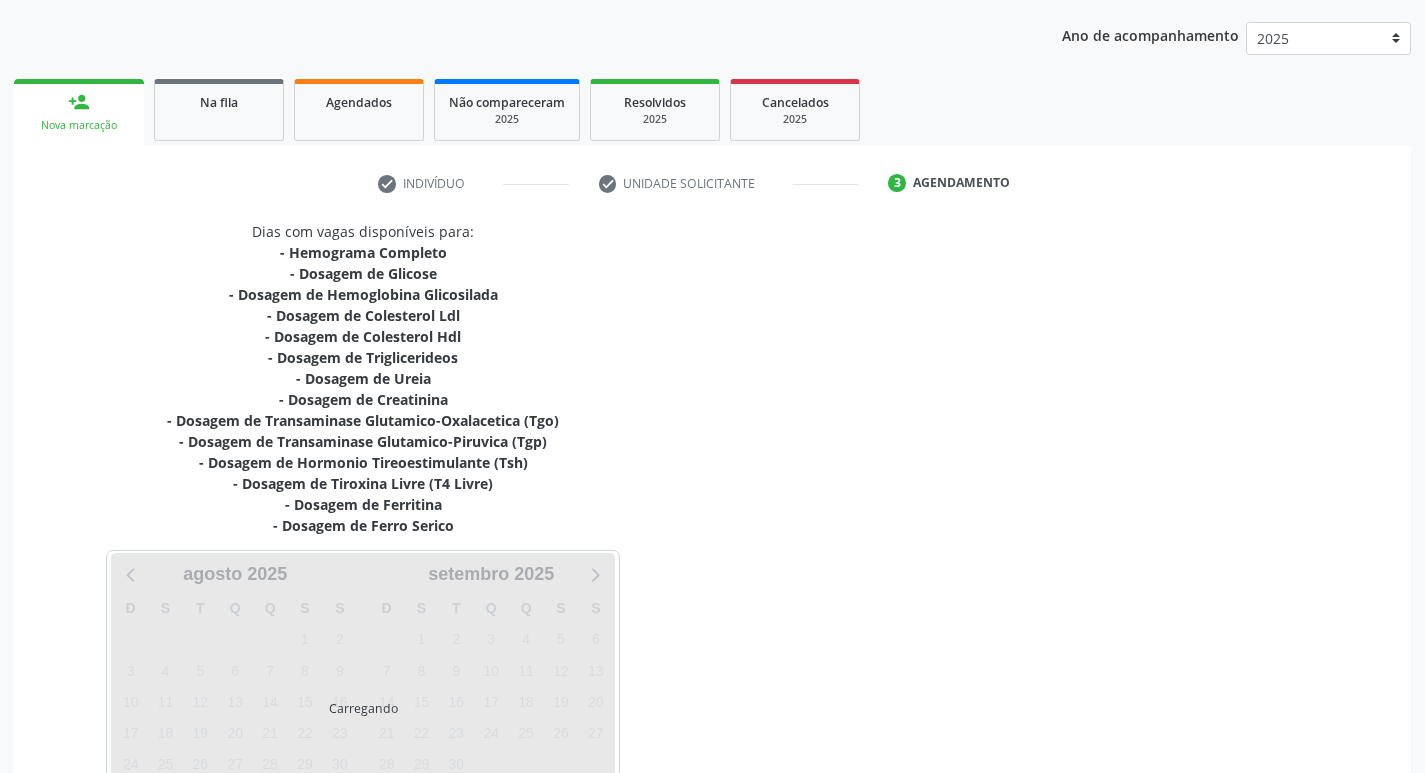 scroll, scrollTop: 333, scrollLeft: 0, axis: vertical 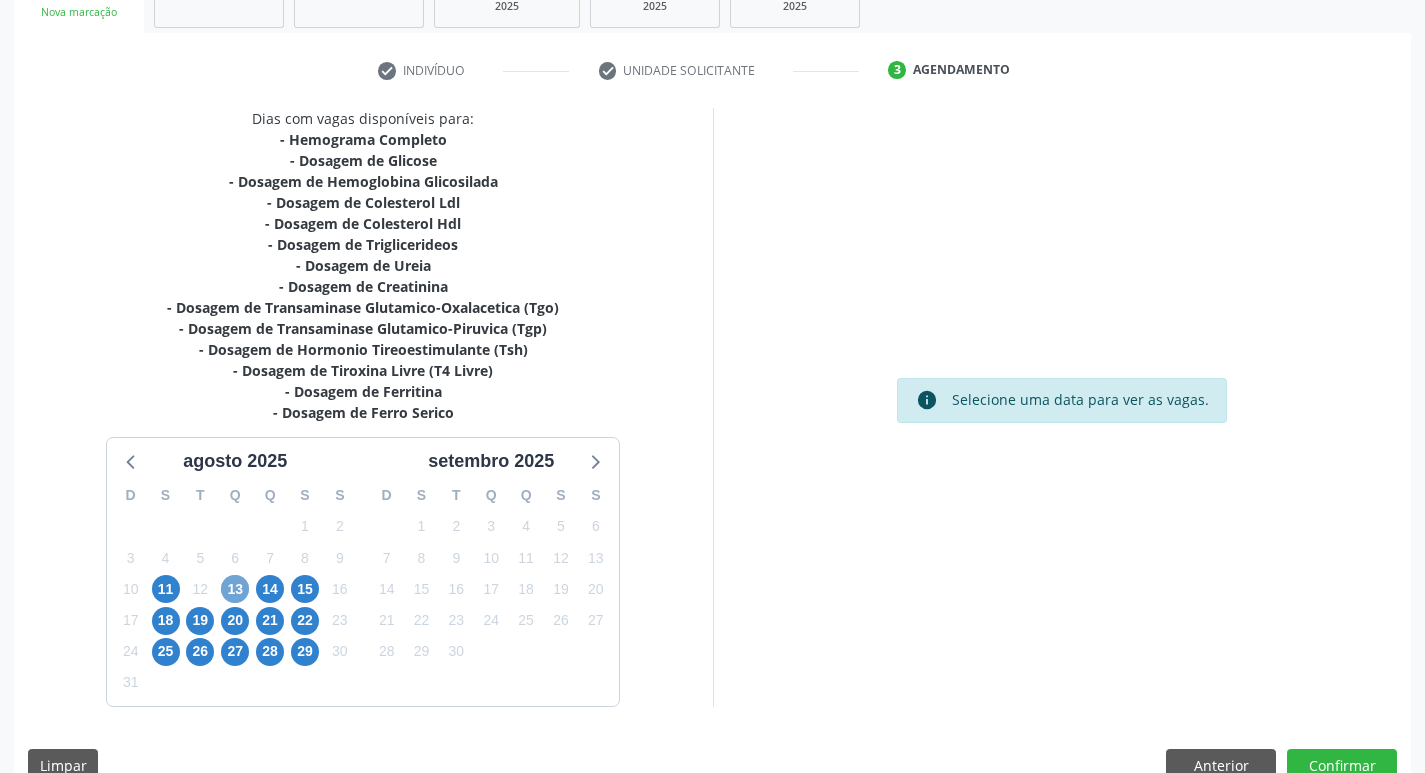 click on "13" at bounding box center (235, 589) 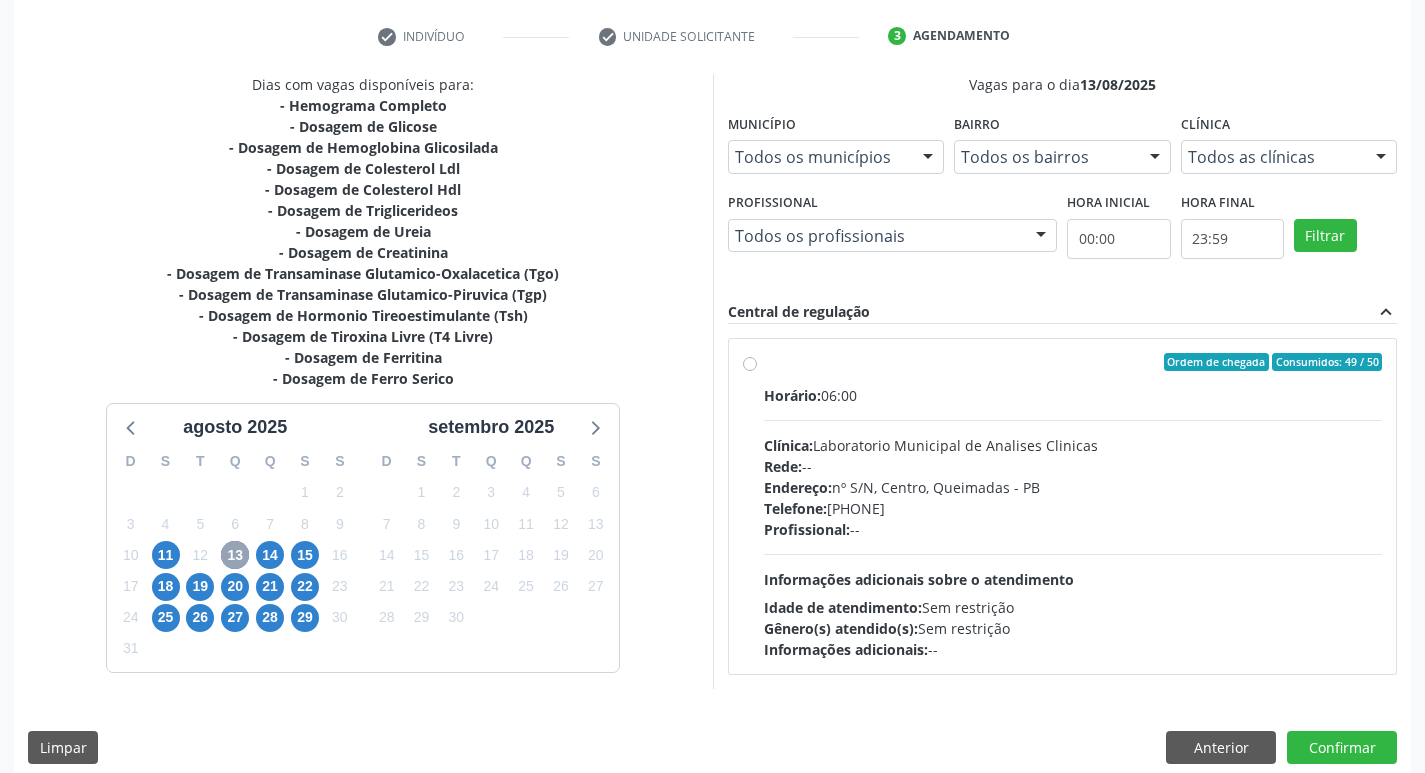 scroll, scrollTop: 386, scrollLeft: 0, axis: vertical 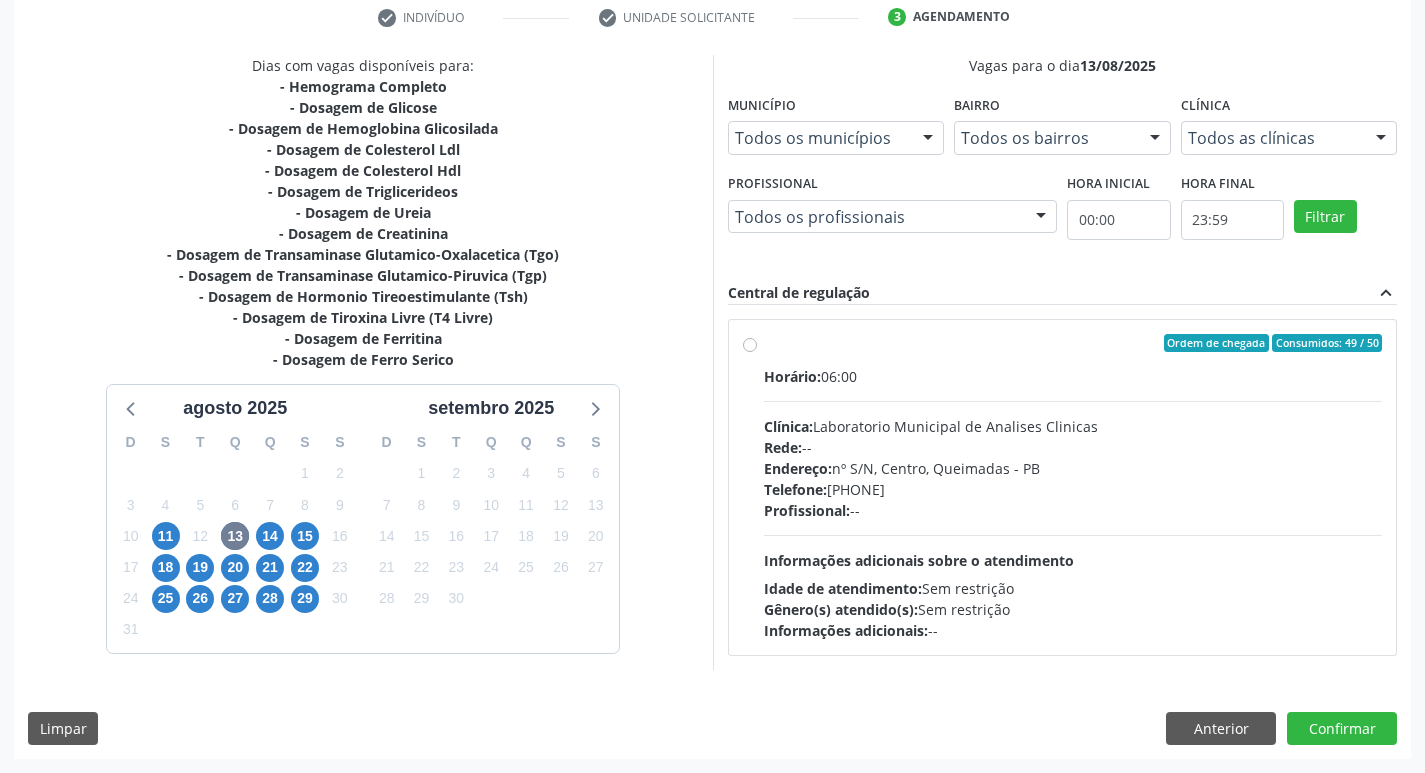 click on "Rede:
--" at bounding box center (1073, 447) 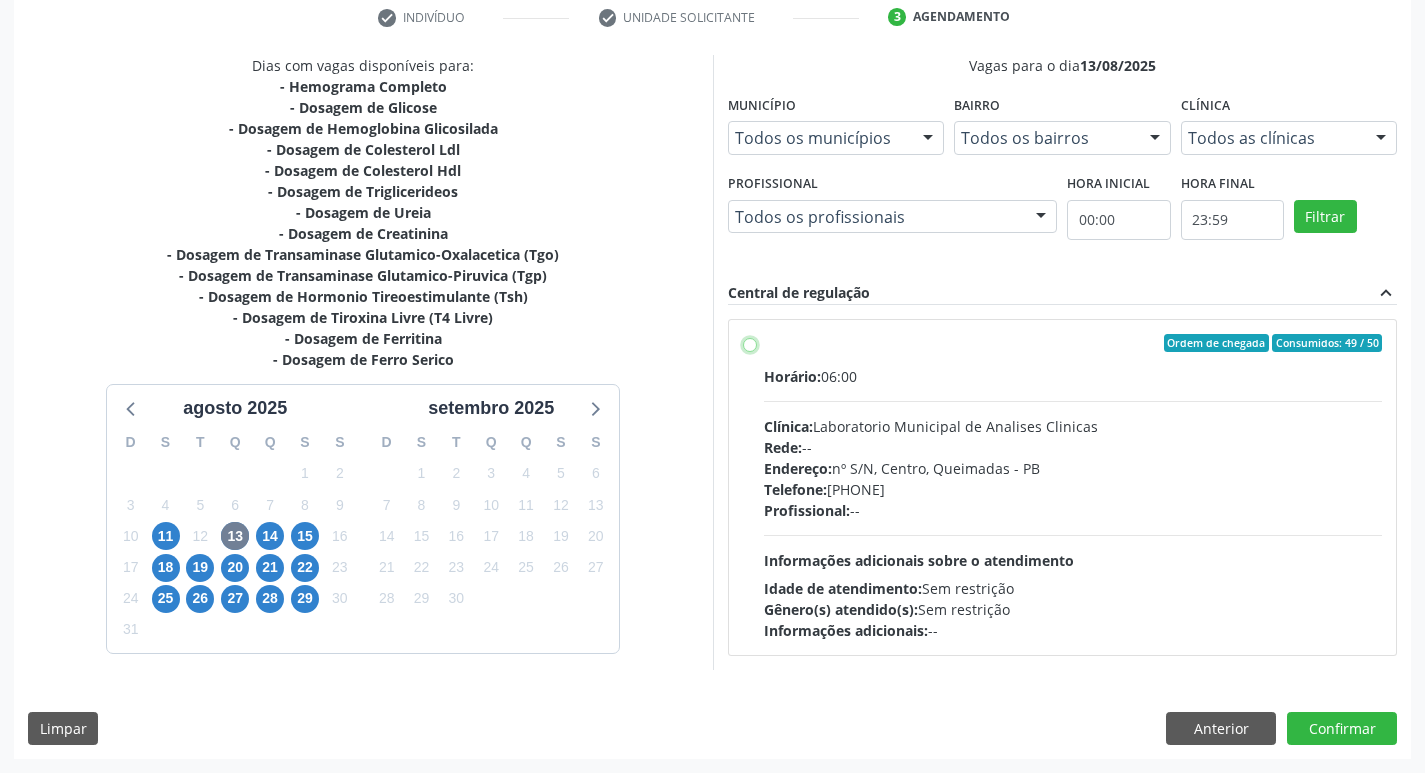 click on "Ordem de chegada
Consumidos: 49 / 50
Horário:   [TIME]
Clínica:  Laboratorio Municipal de Analises Clinicas
Rede:
--
Endereço:   nº S/N, Centro, Queimadas - PB
Telefone:   [PHONE]
Profissional:
--
Informações adicionais sobre o atendimento
Idade de atendimento:
Sem restrição
Gênero(s) atendido(s):
Sem restrição
Informações adicionais:
--" at bounding box center [750, 343] 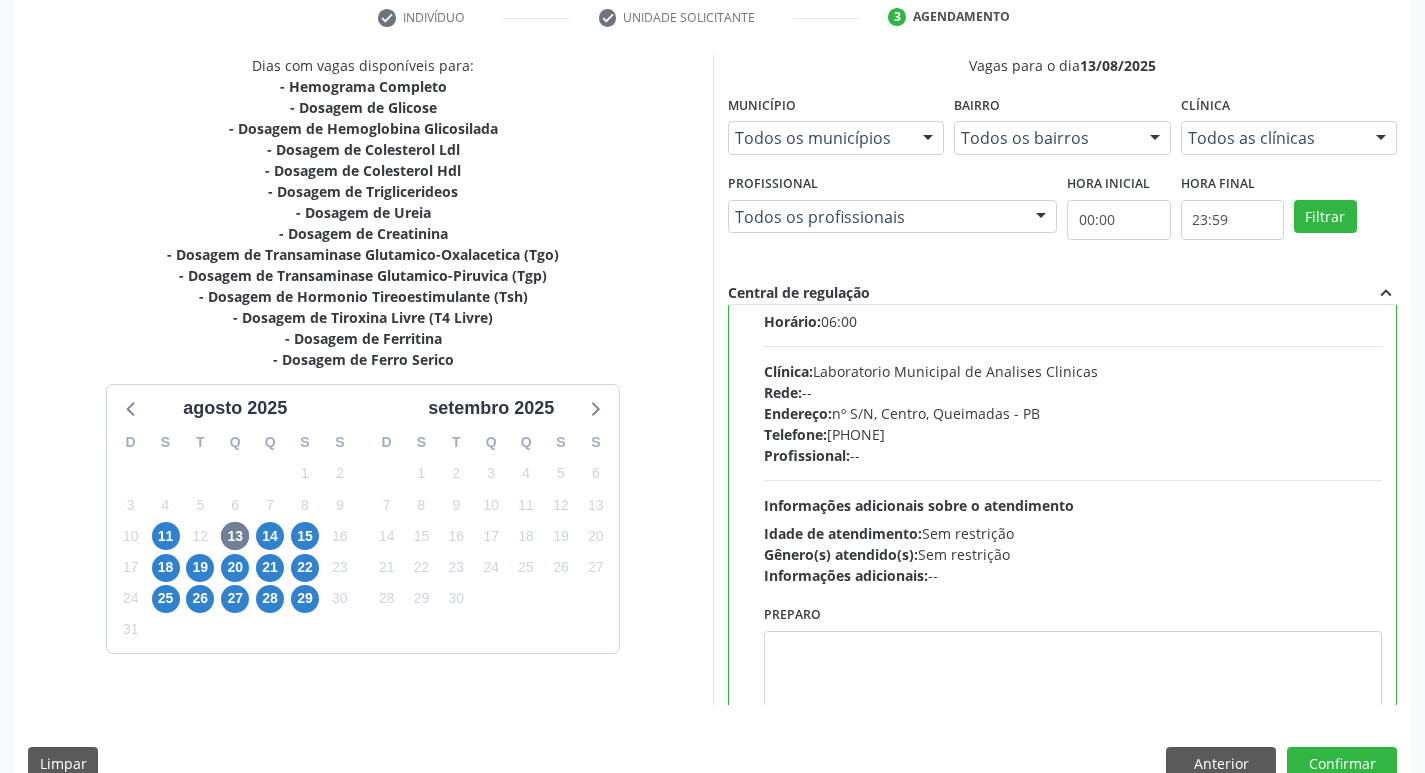 scroll, scrollTop: 99, scrollLeft: 0, axis: vertical 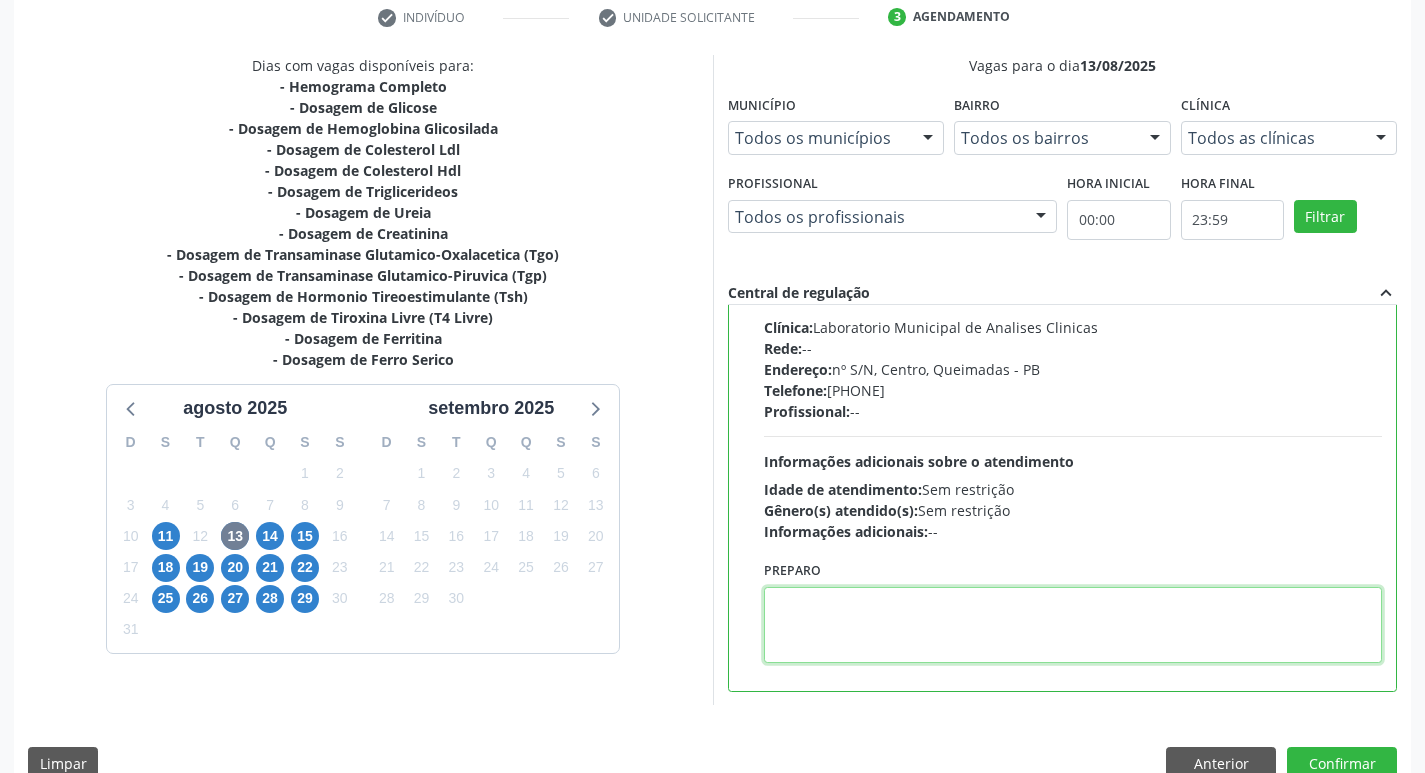 click at bounding box center [1073, 625] 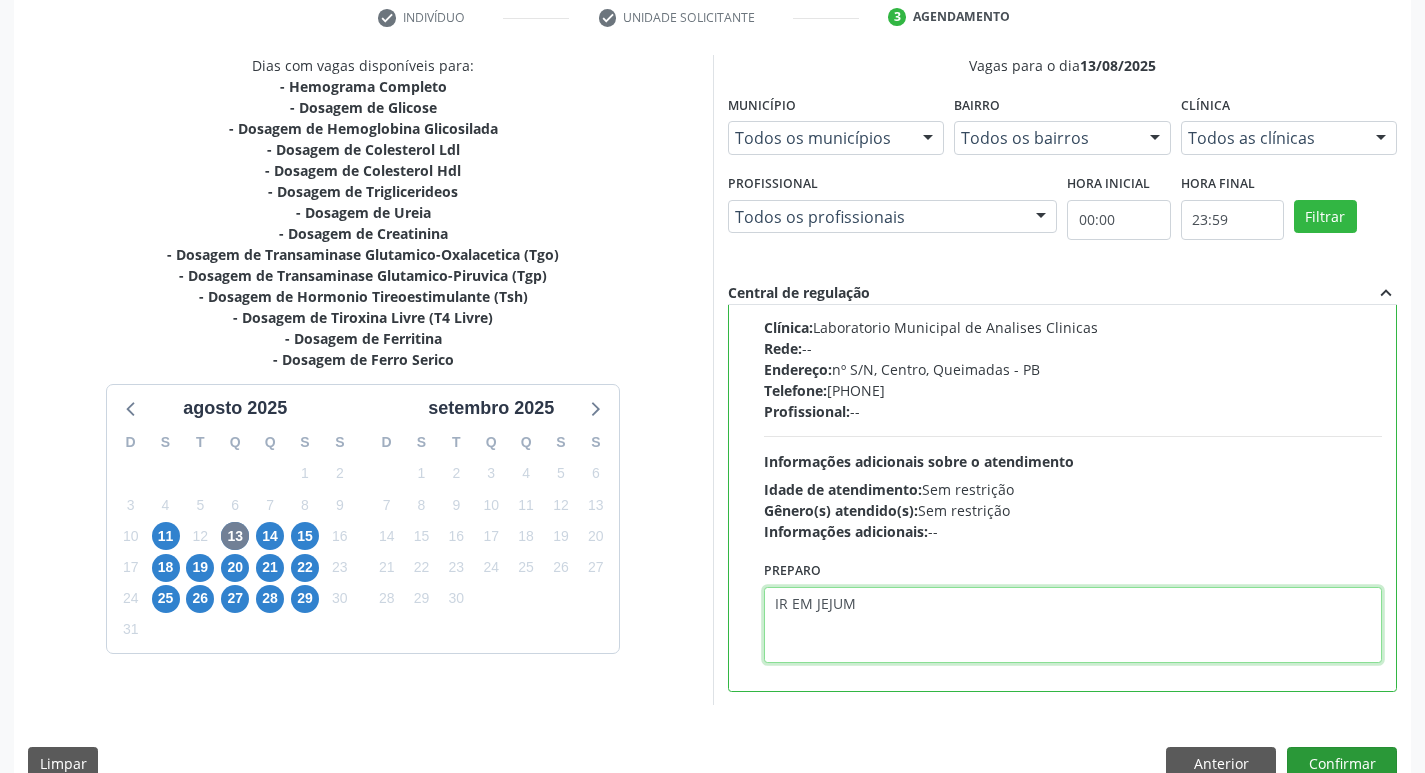 type on "IR EM JEJUM" 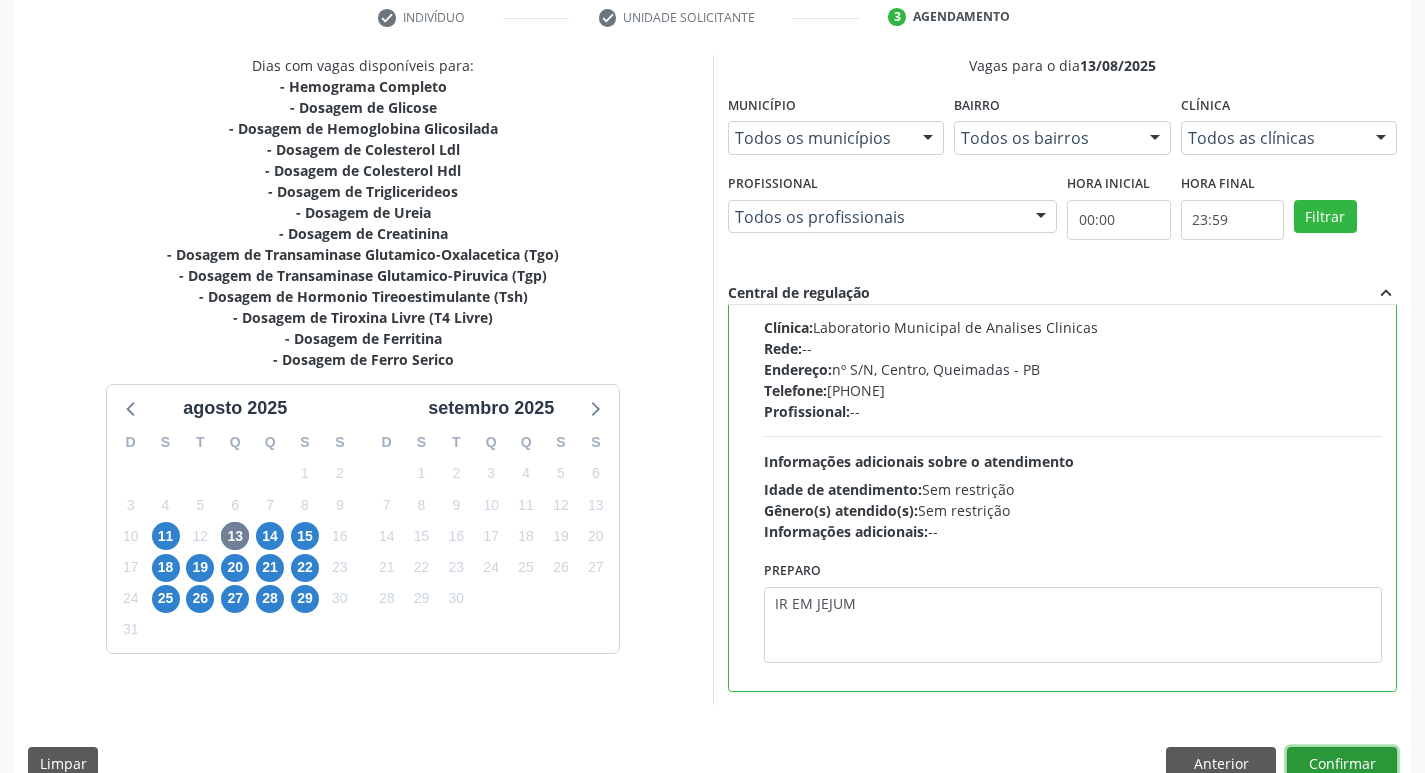click on "Confirmar" at bounding box center [1342, 764] 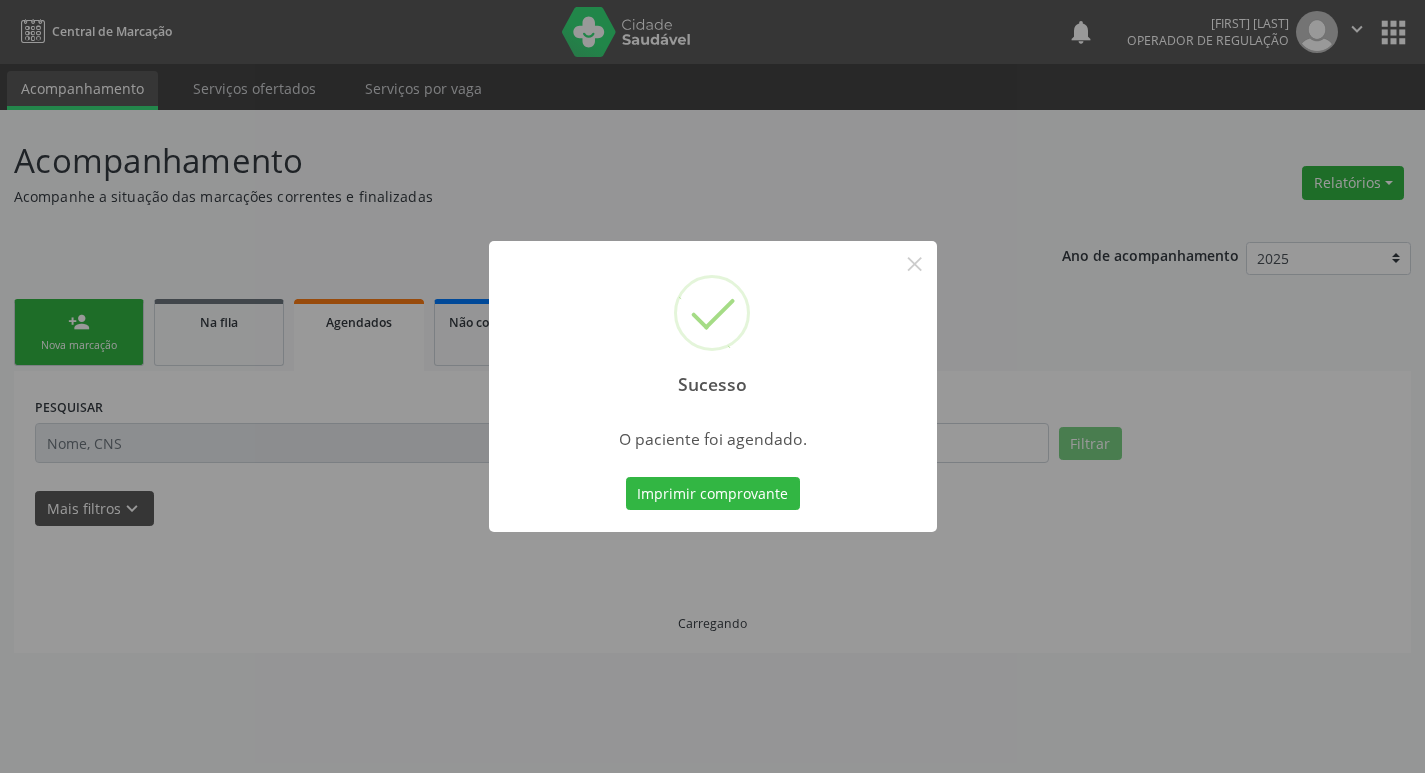 scroll, scrollTop: 0, scrollLeft: 0, axis: both 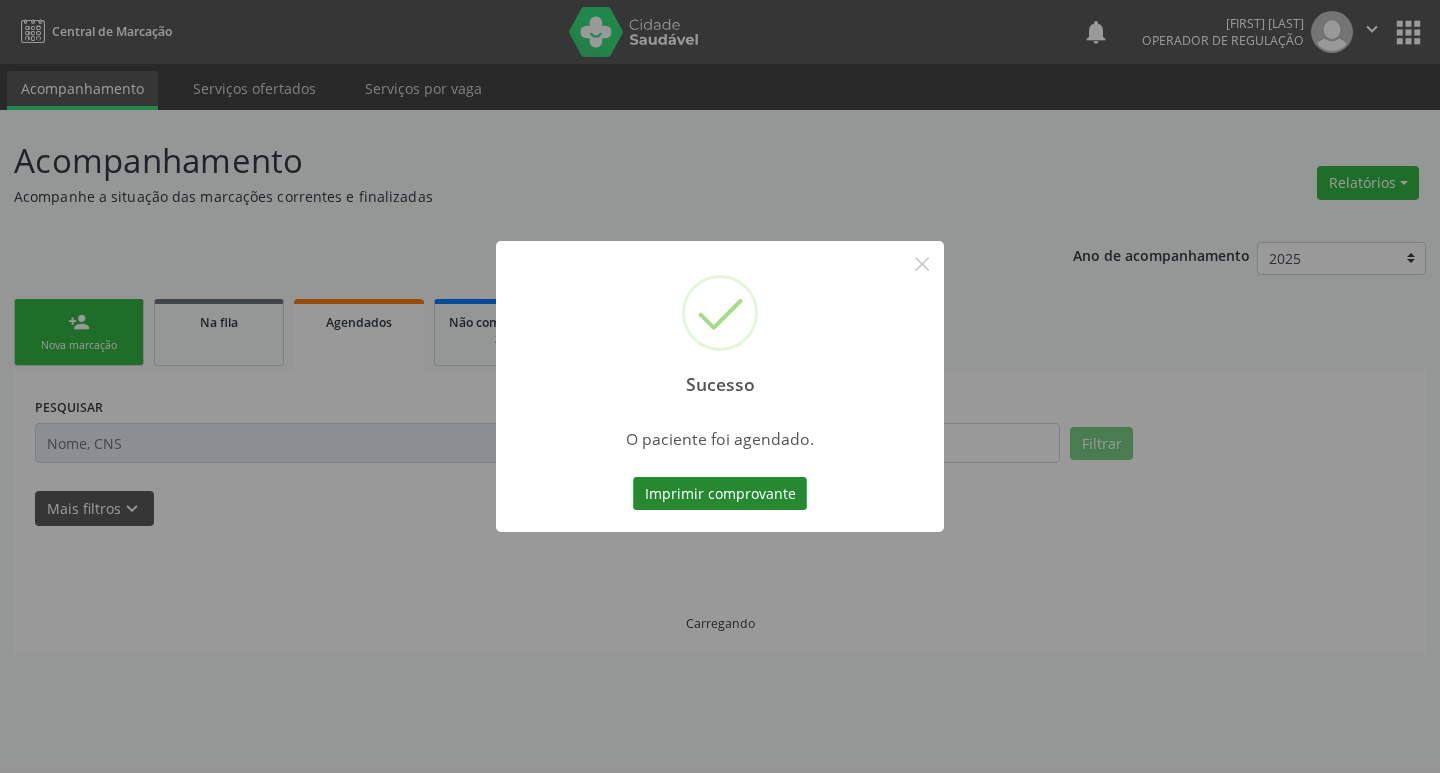 click on "Imprimir comprovante" at bounding box center (720, 494) 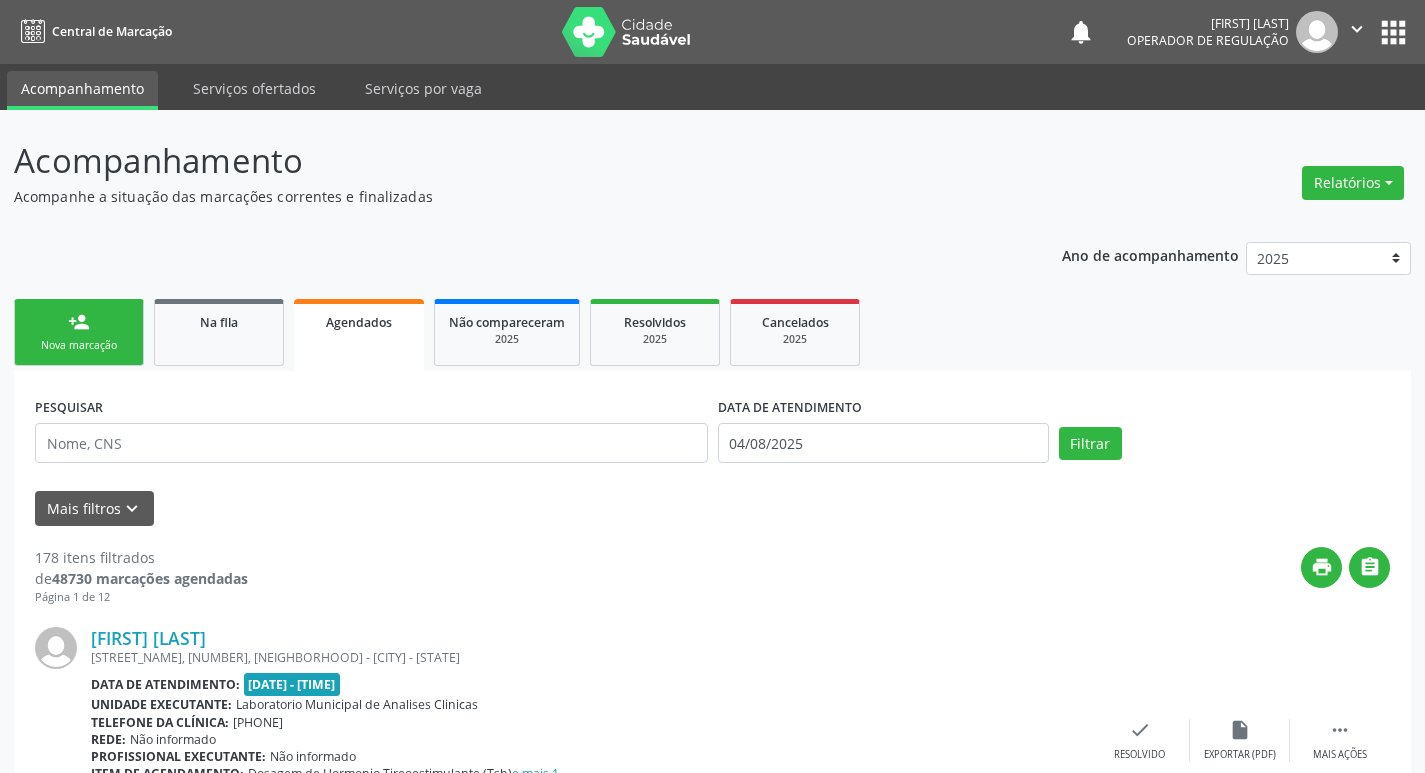 click on "person_add" at bounding box center [79, 322] 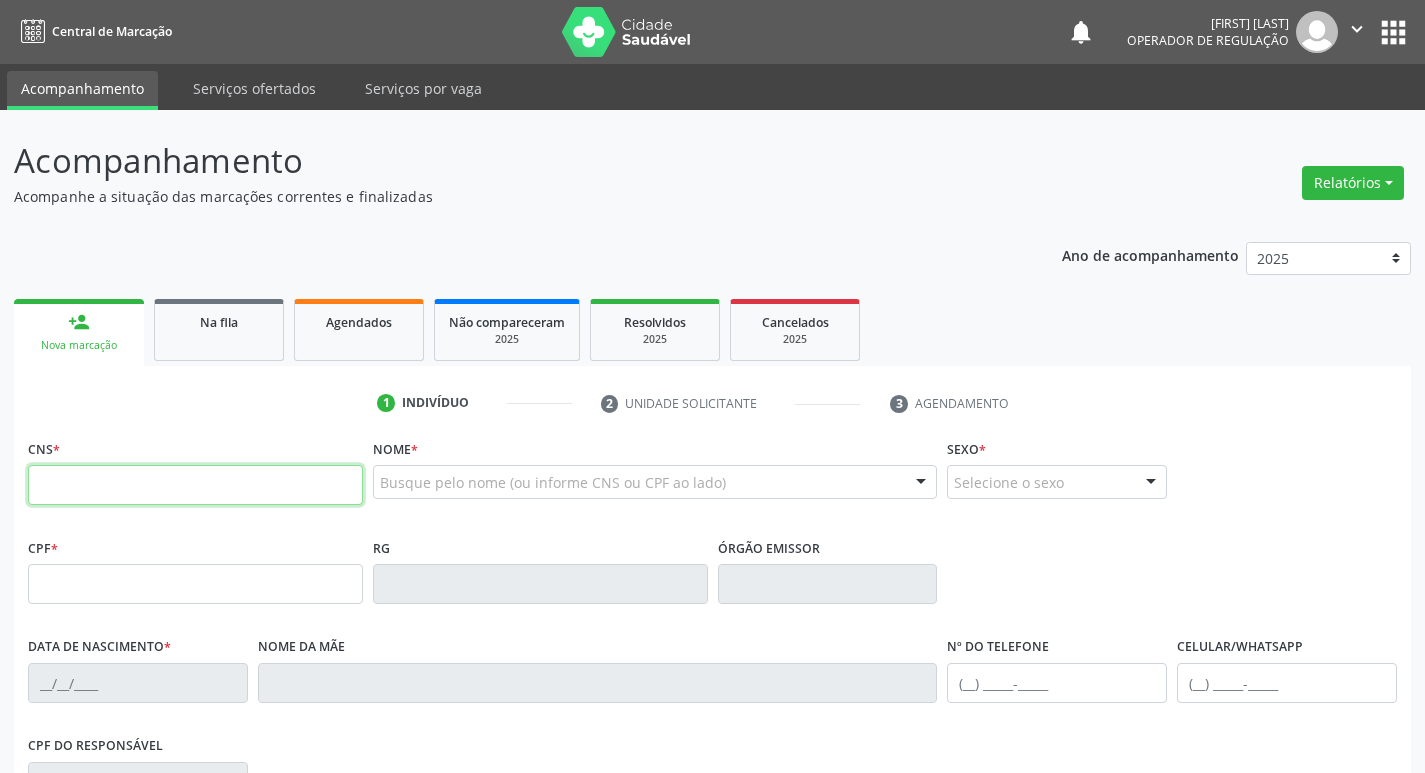 click at bounding box center [195, 485] 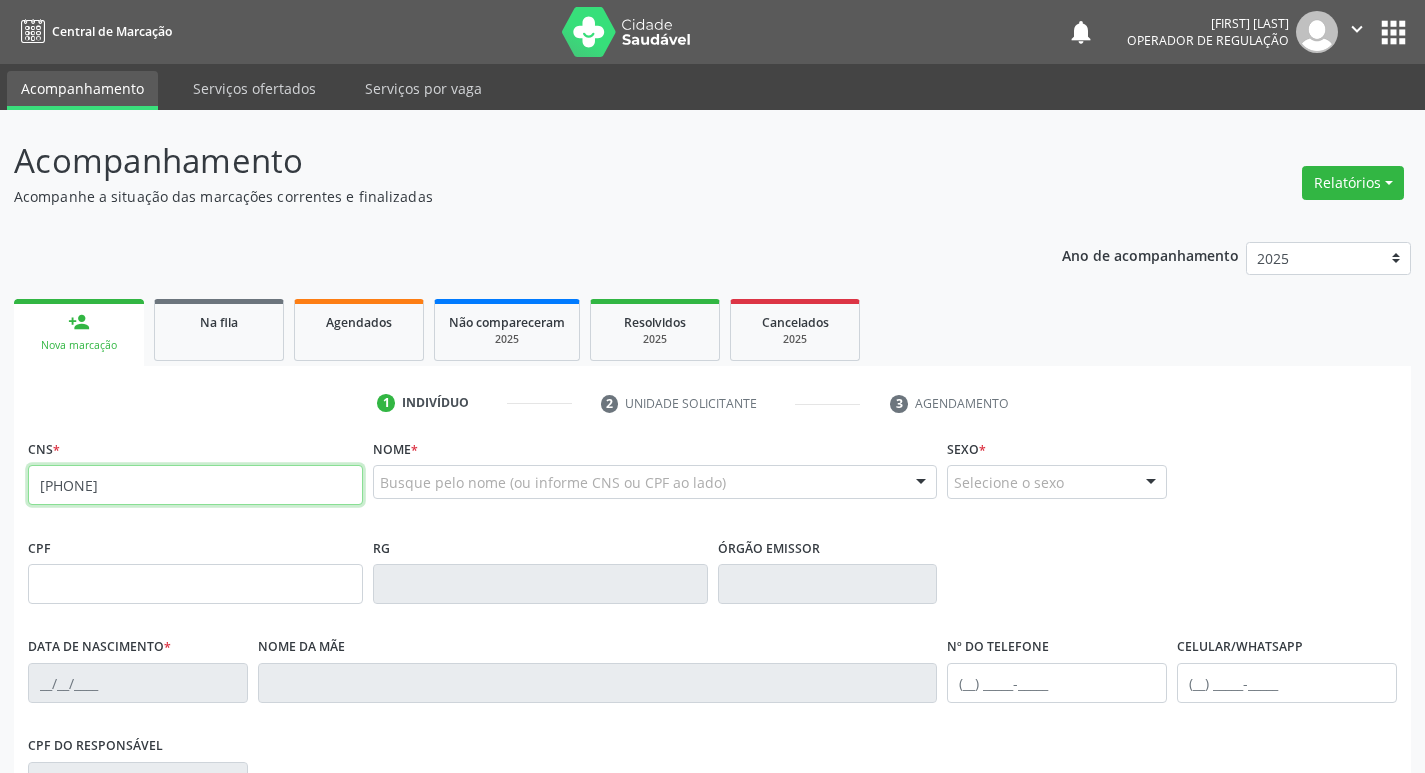 type on "[PHONE]" 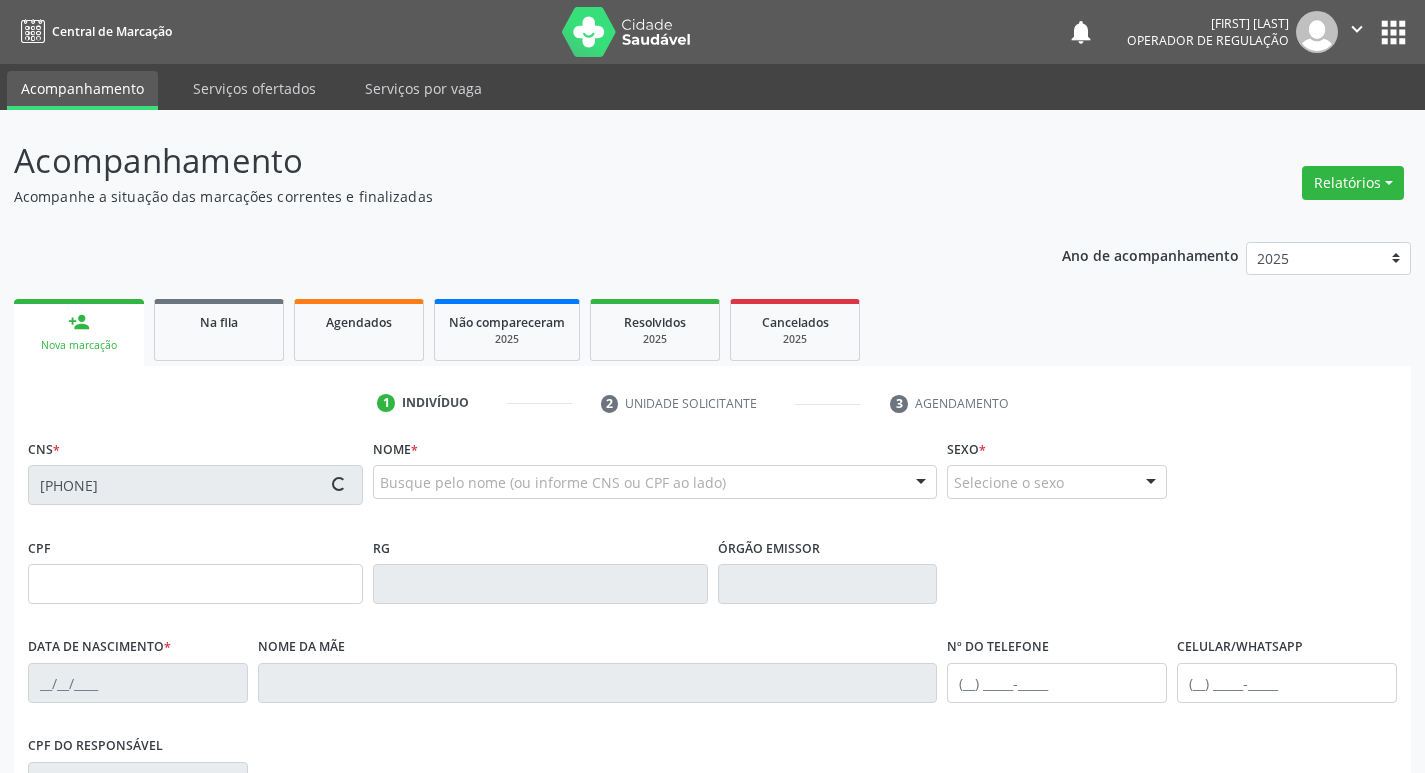 type on "[CPF]" 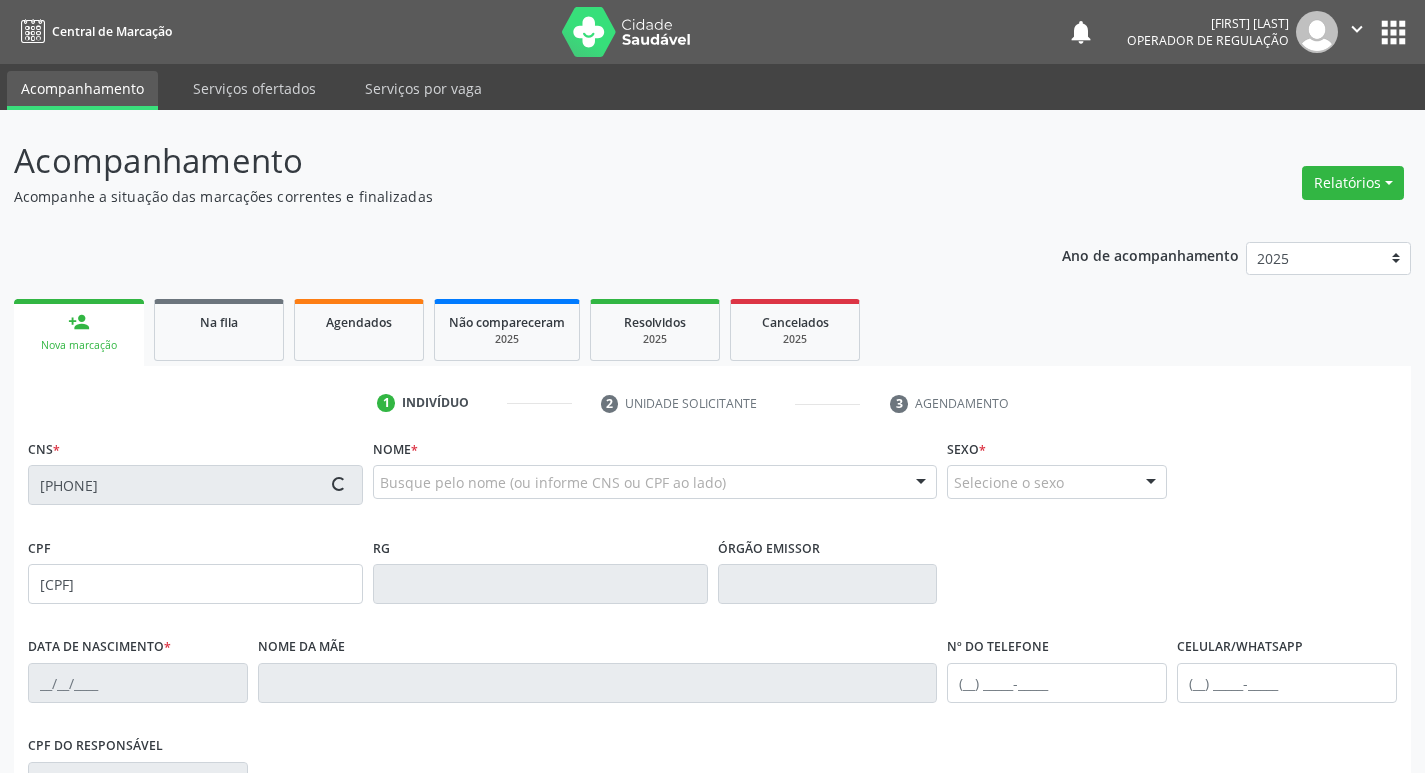 type on "[DATE]" 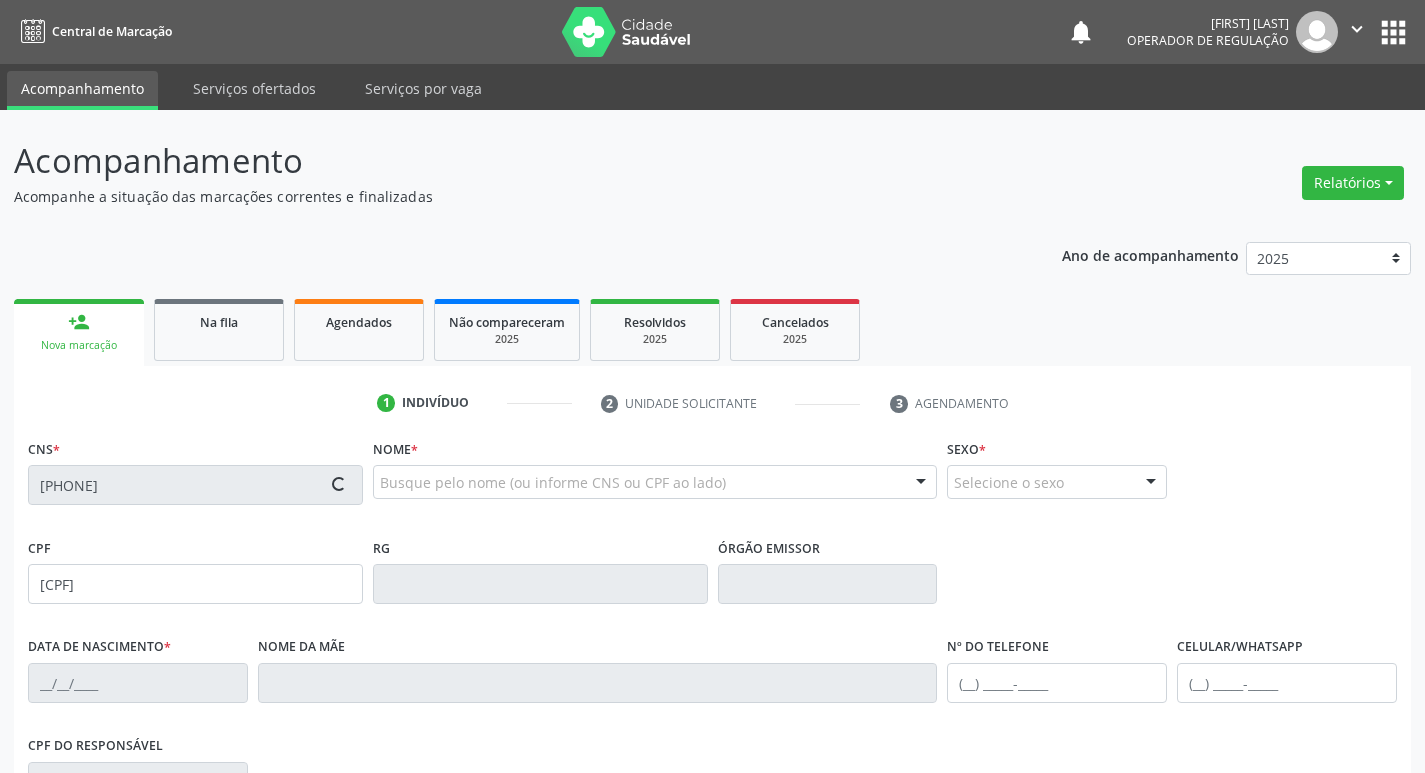type on "[FIRST] [LAST]" 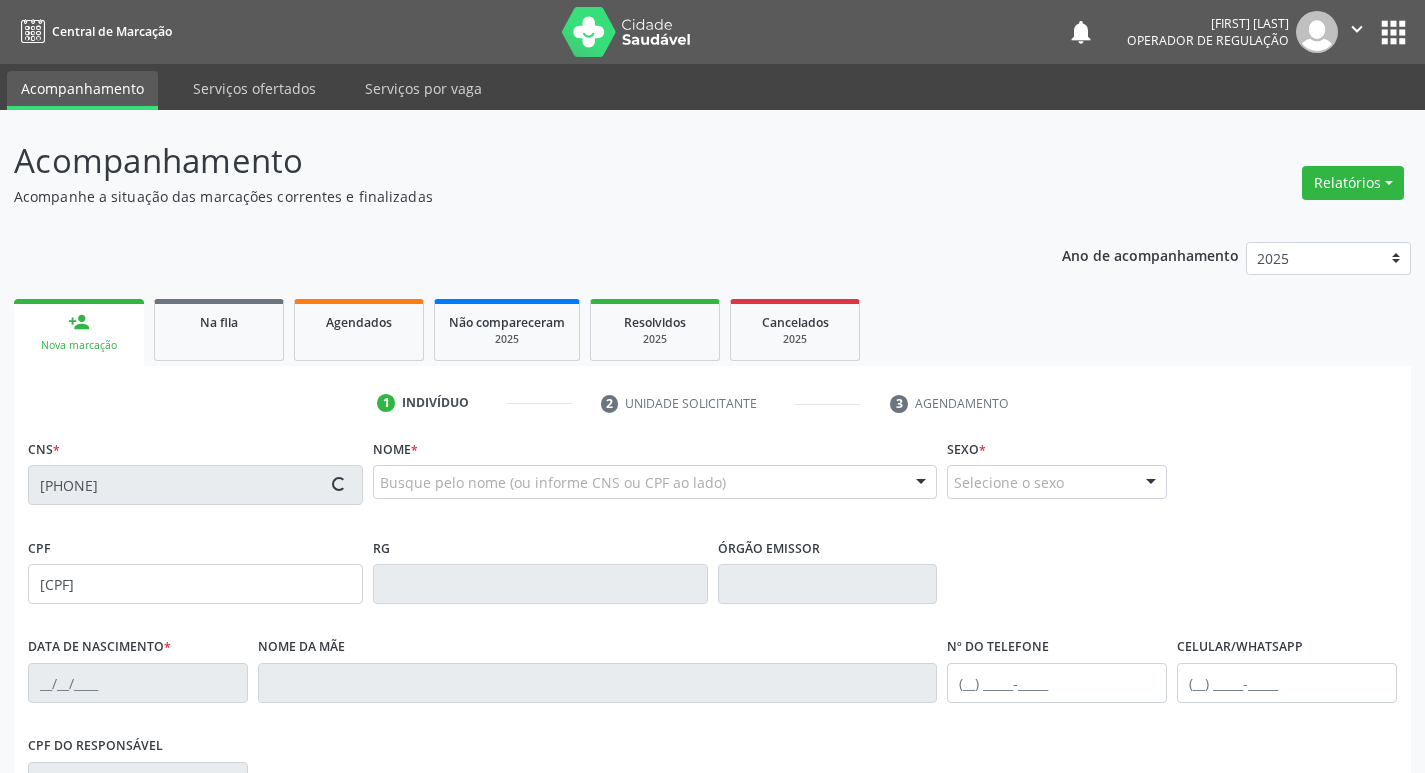 type on "[PHONE]" 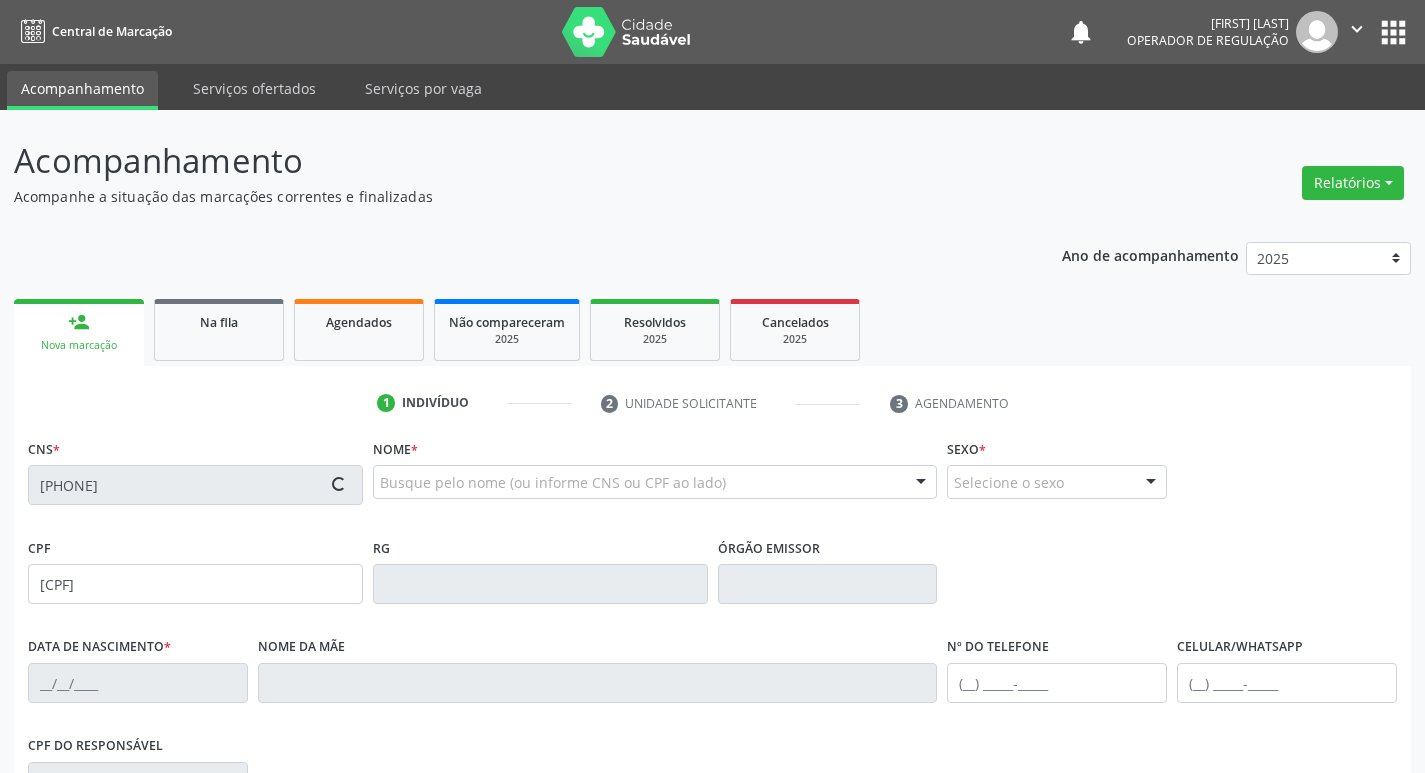 type on "132" 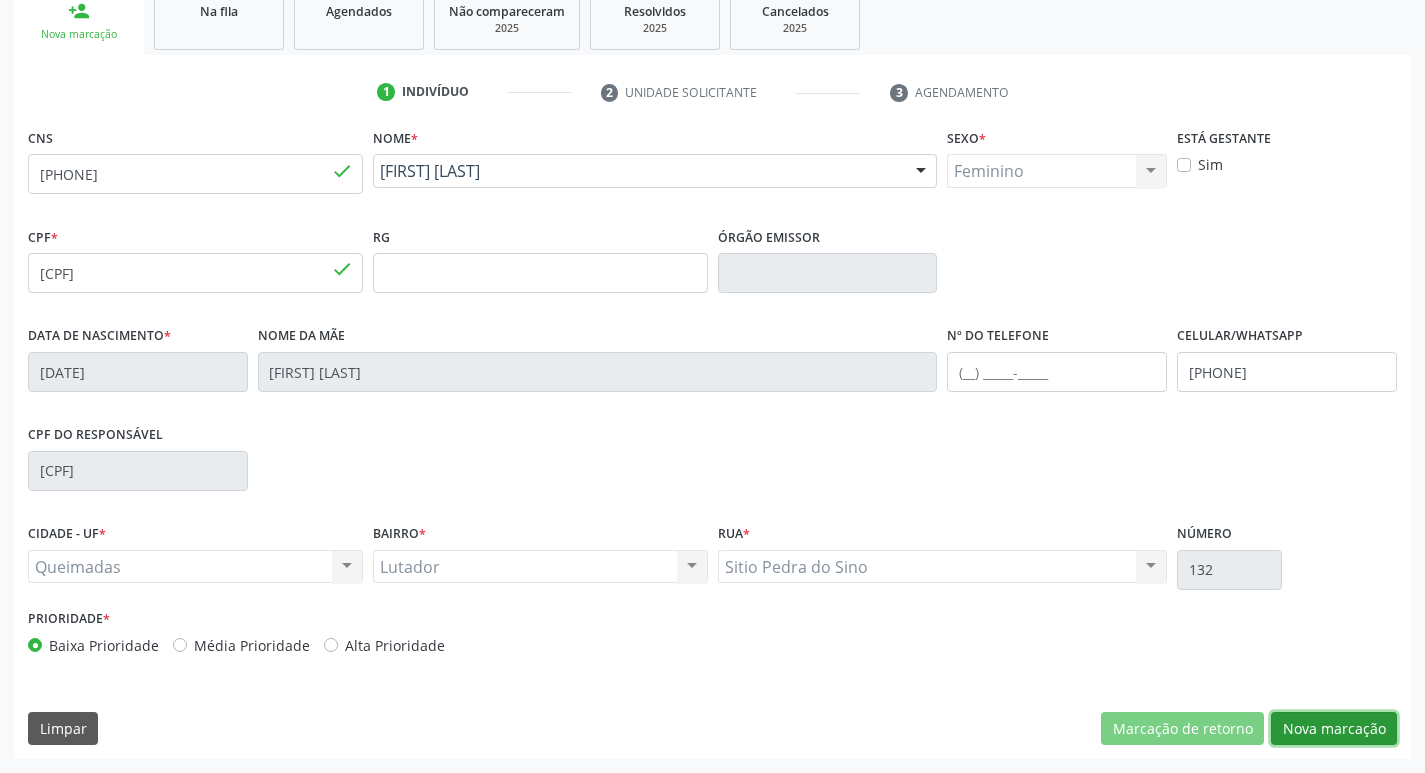 click on "Nova marcação" at bounding box center [1334, 729] 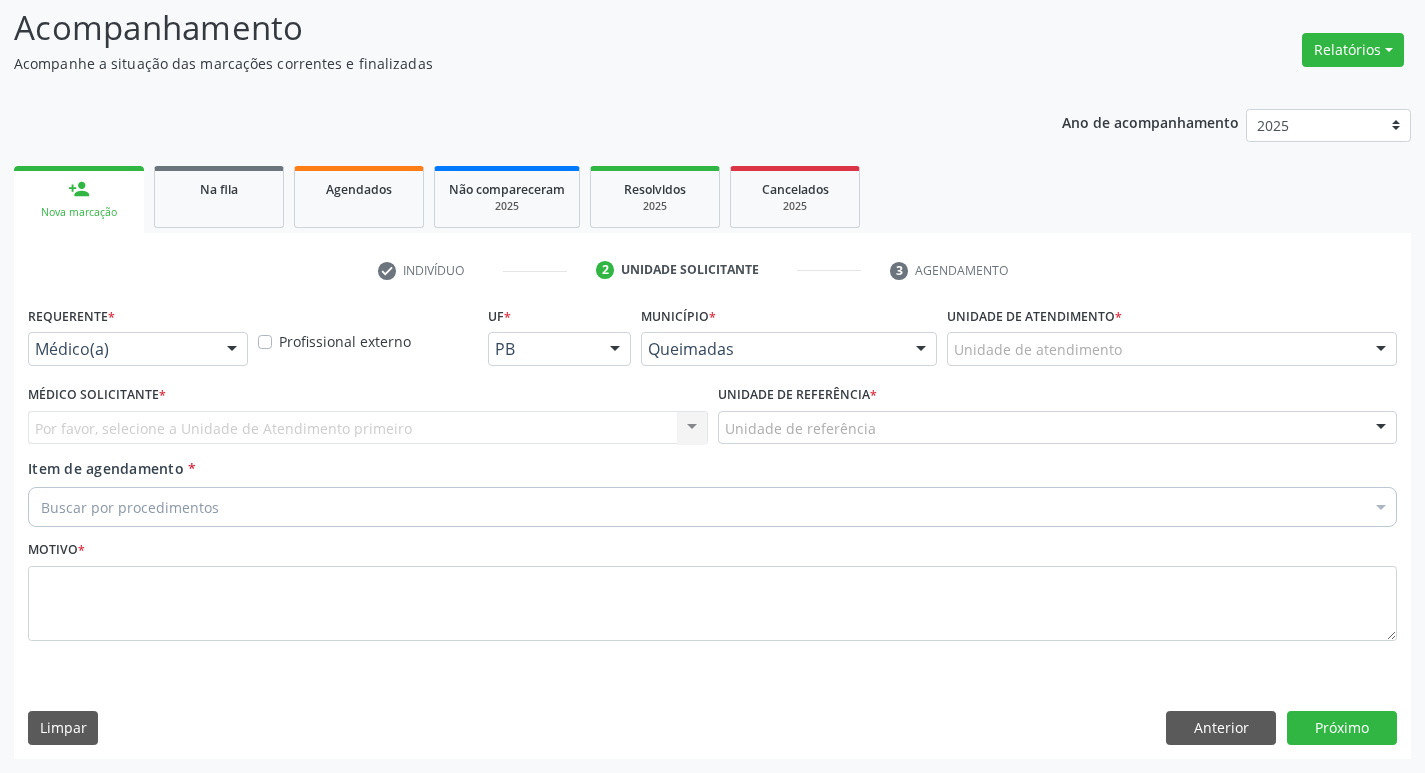 scroll, scrollTop: 133, scrollLeft: 0, axis: vertical 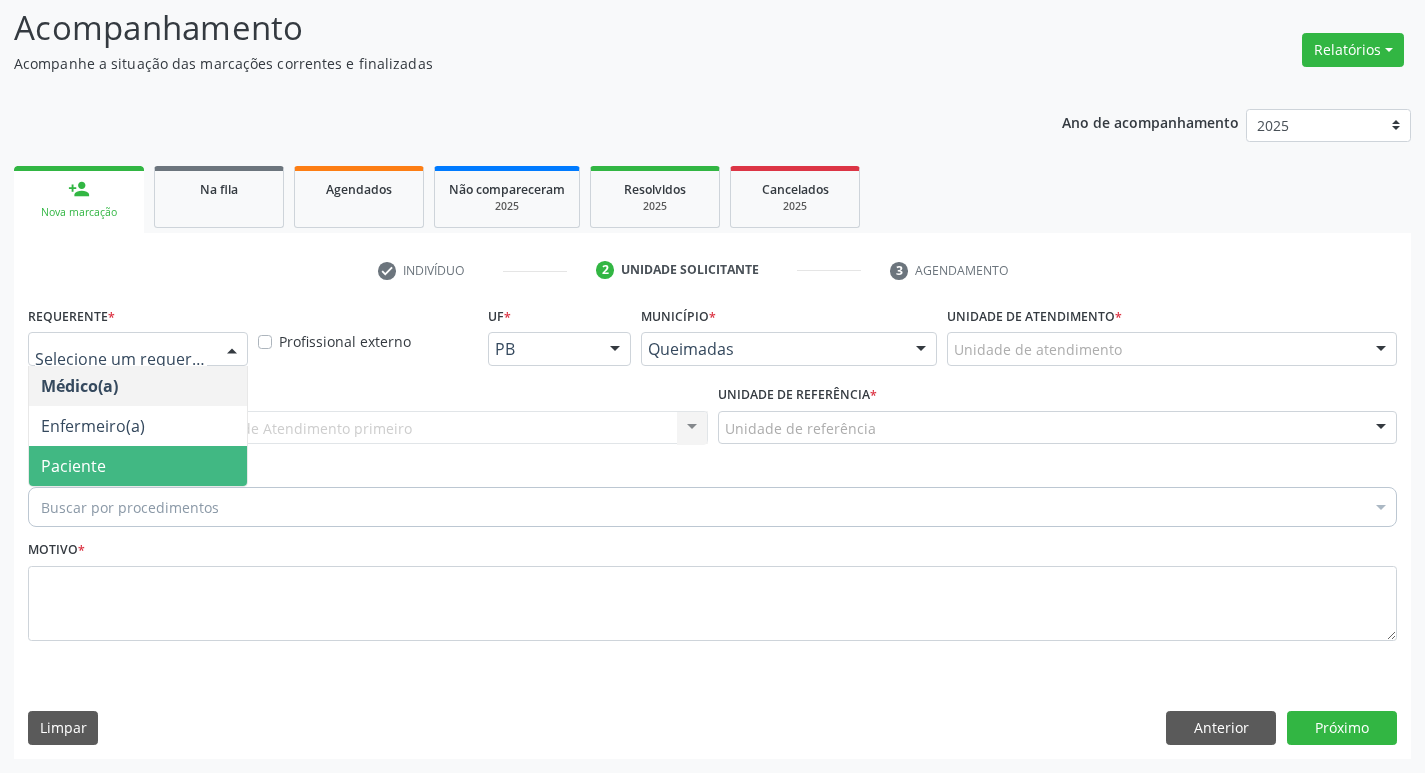 drag, startPoint x: 113, startPoint y: 468, endPoint x: 147, endPoint y: 449, distance: 38.948685 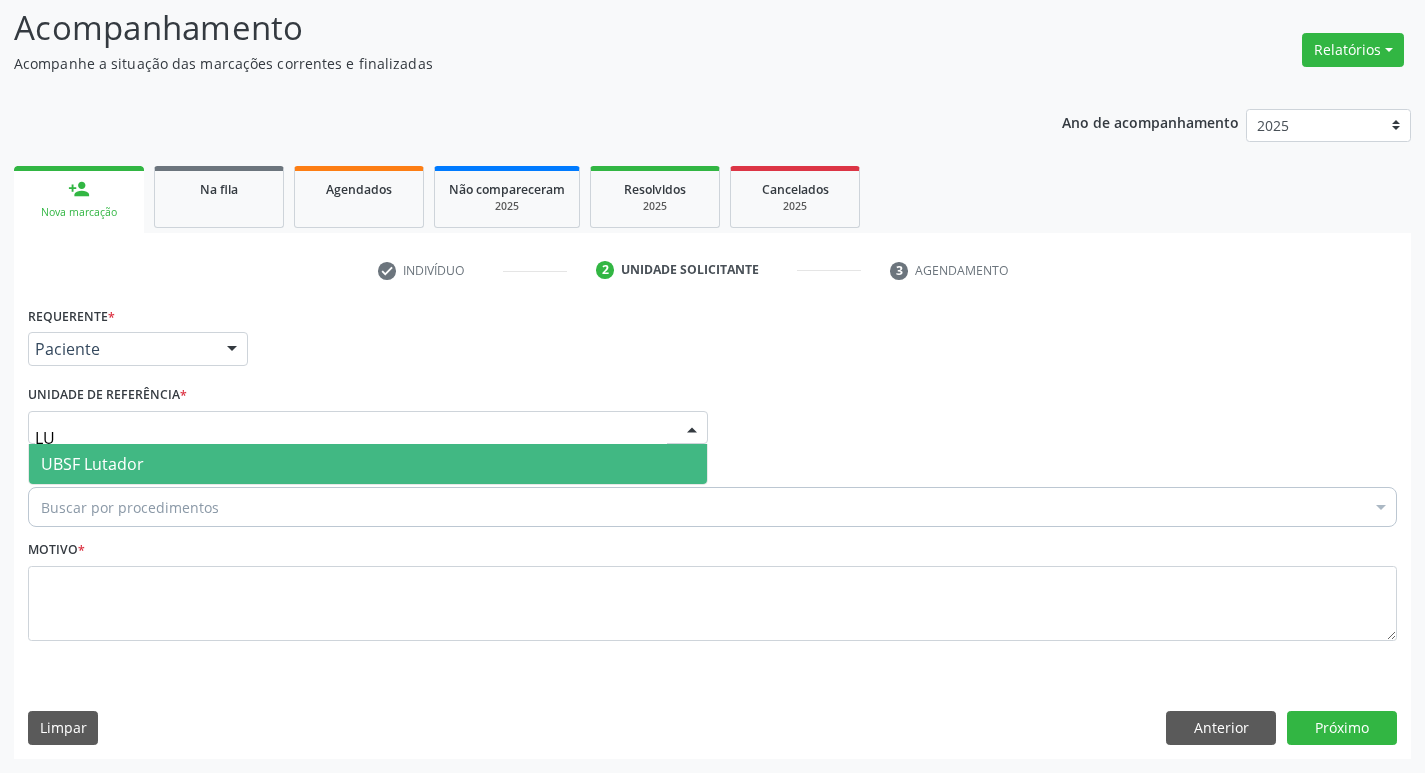 type on "LUT" 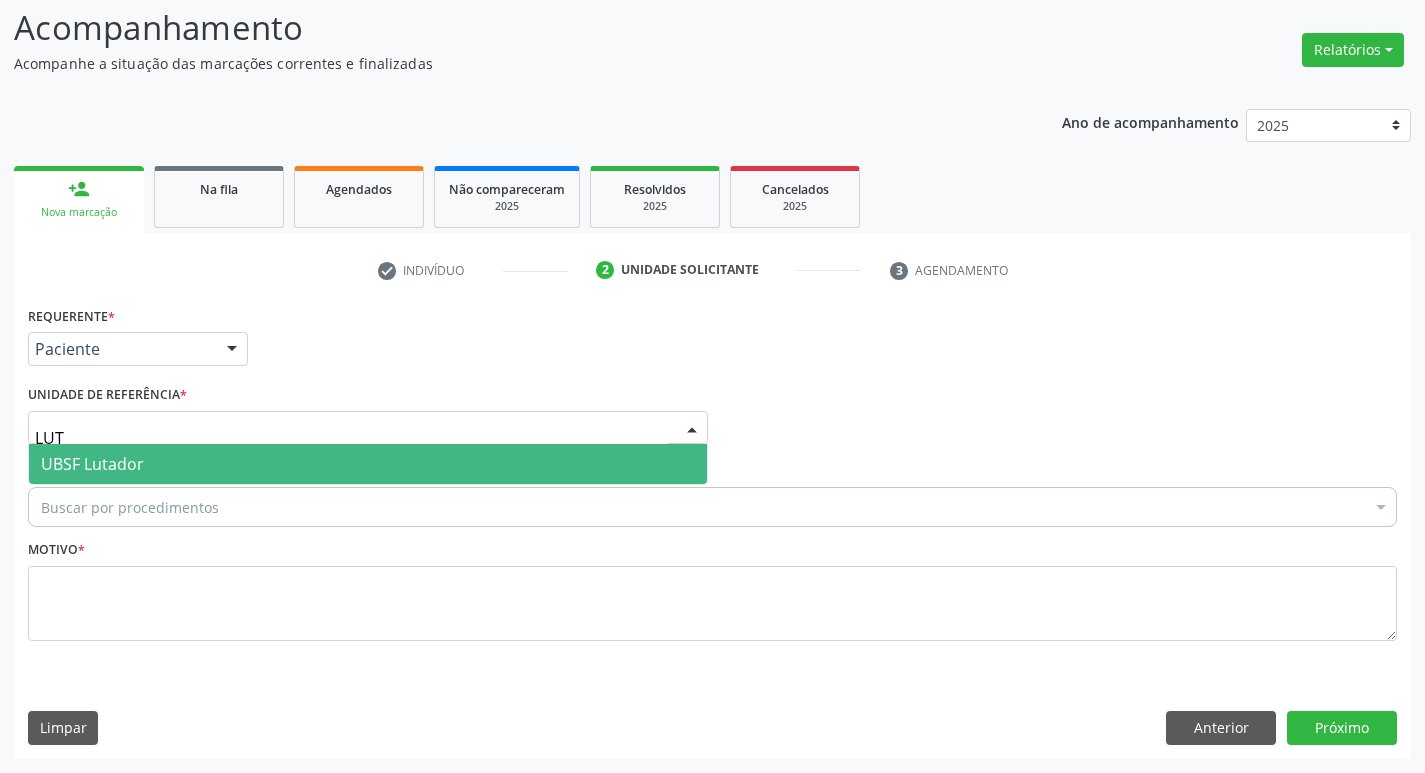 click on "UBSF Lutador" at bounding box center (368, 464) 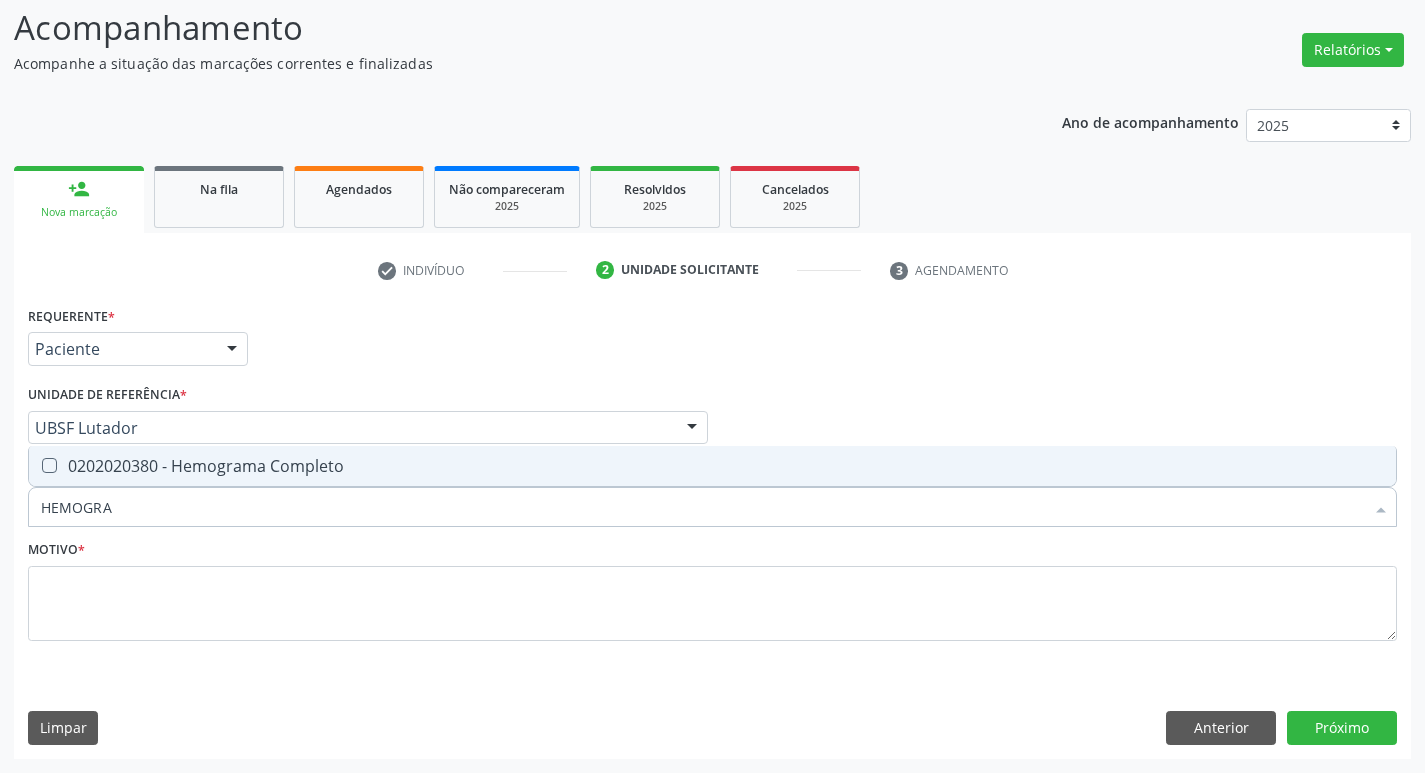 type on "HEMOGRA" 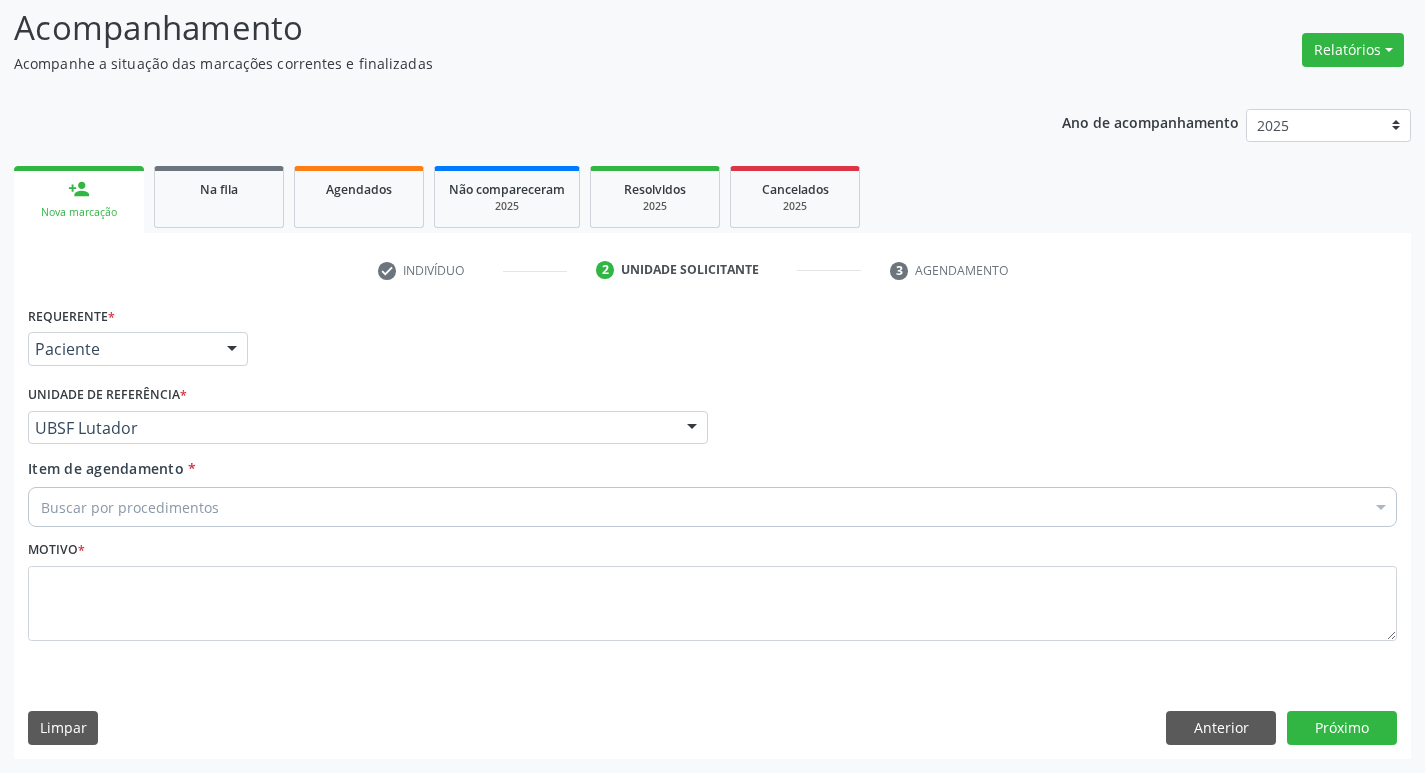 click on "Requerente
*
Paciente         Médico(a)   Enfermeiro(a)   Paciente
Nenhum resultado encontrado para: "   "
Não há nenhuma opção para ser exibida.
UF
PB         PB
Nenhum resultado encontrado para: "   "
Não há nenhuma opção para ser exibida.
Município
Queimadas         Campina Grande   Queimadas
Nenhum resultado encontrado para: "   "
Não há nenhuma opção para ser exibida." at bounding box center (712, 340) 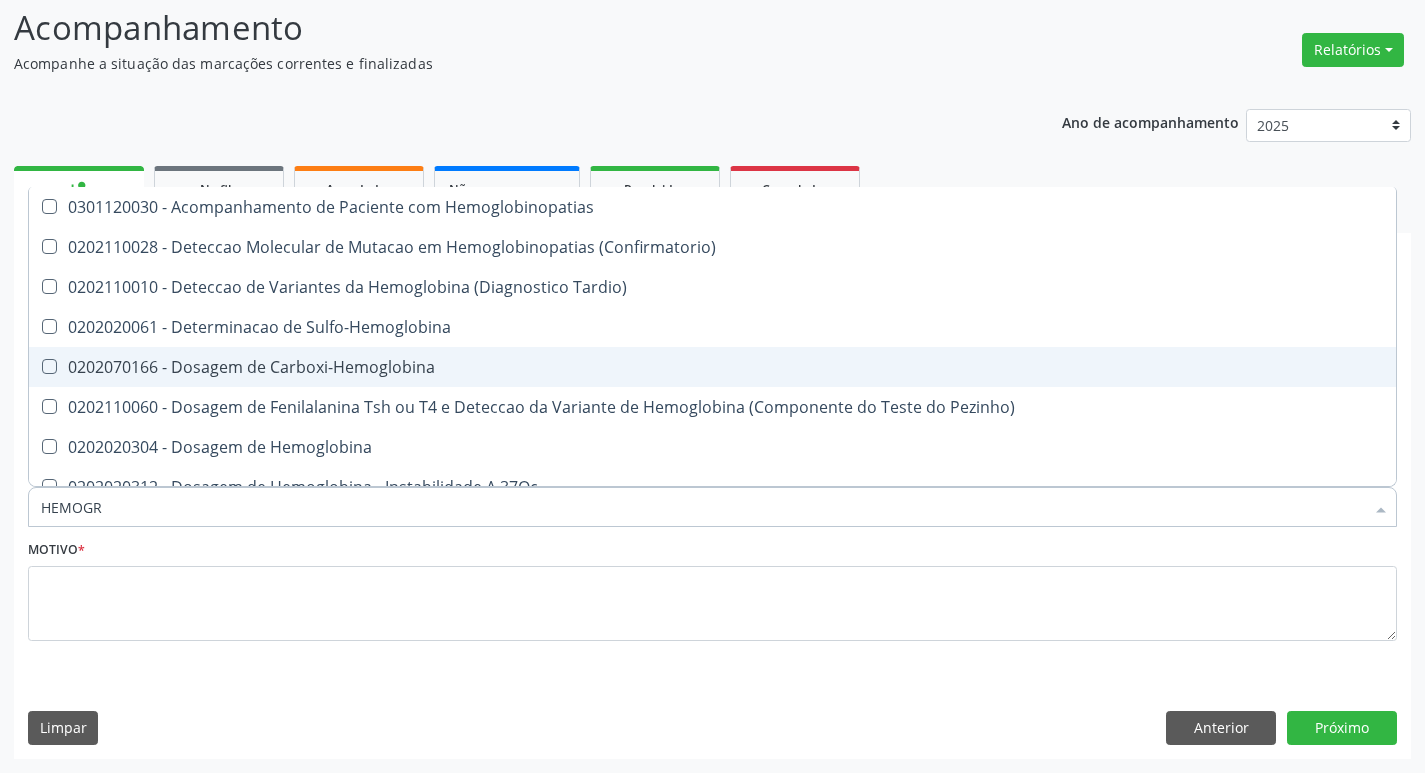 type on "HEMOGRA" 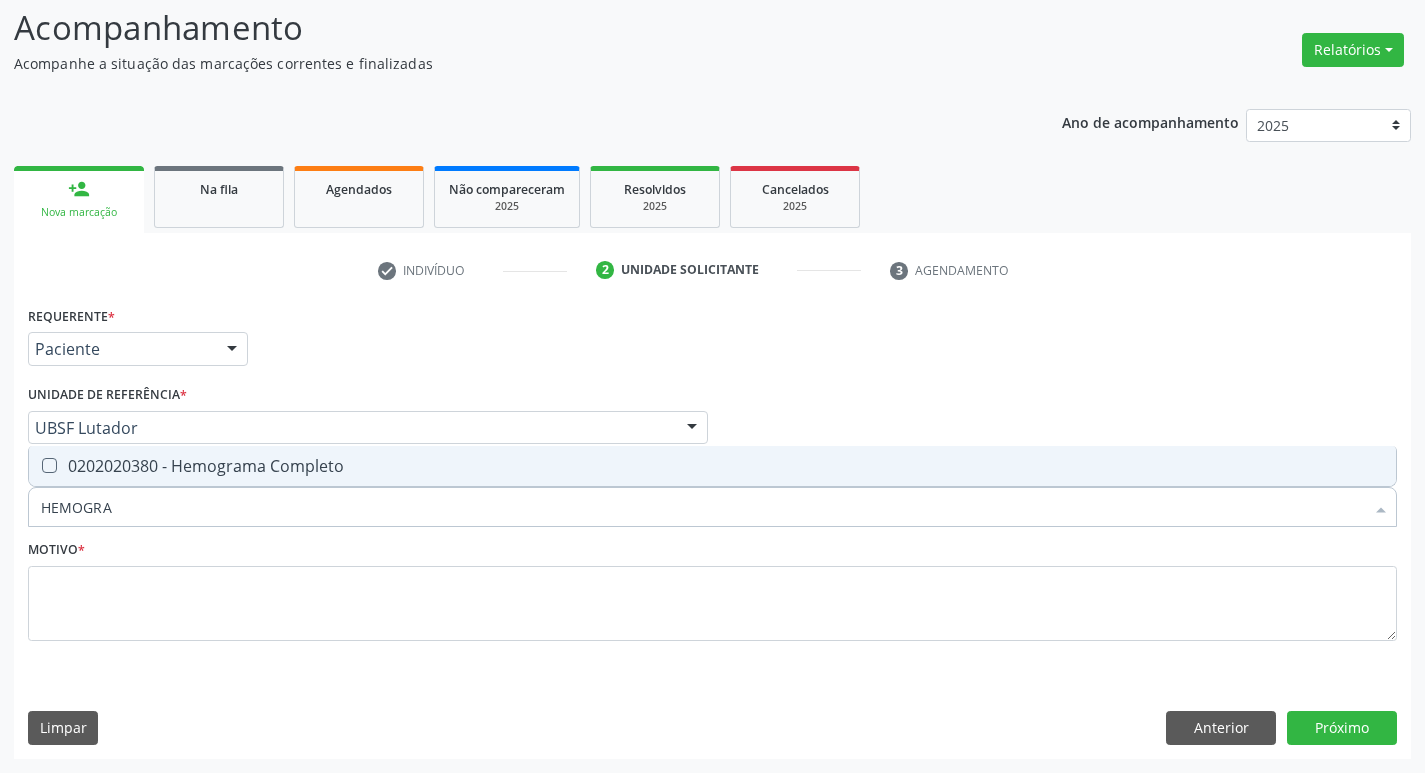 click on "0202020380 - Hemograma Completo" at bounding box center [712, 466] 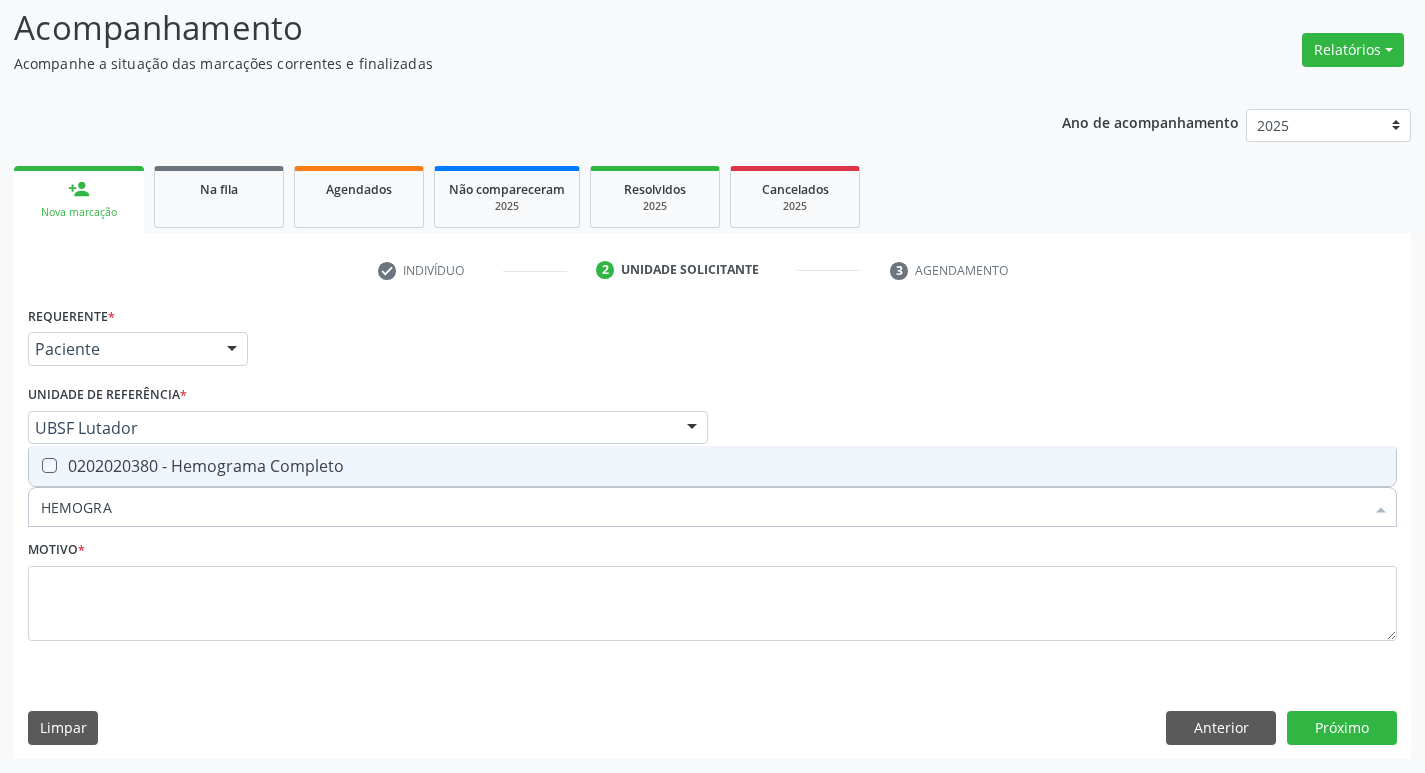 checkbox on "true" 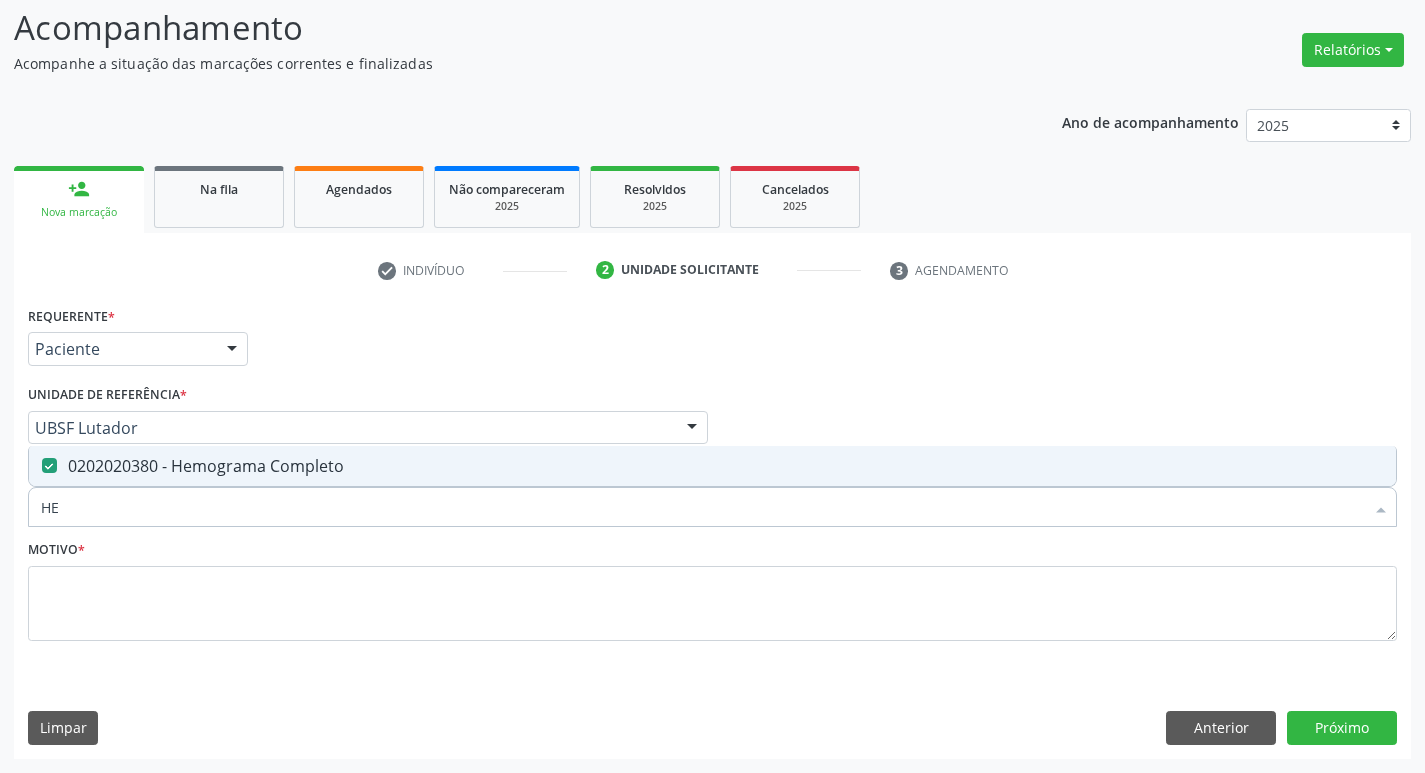 type on "H" 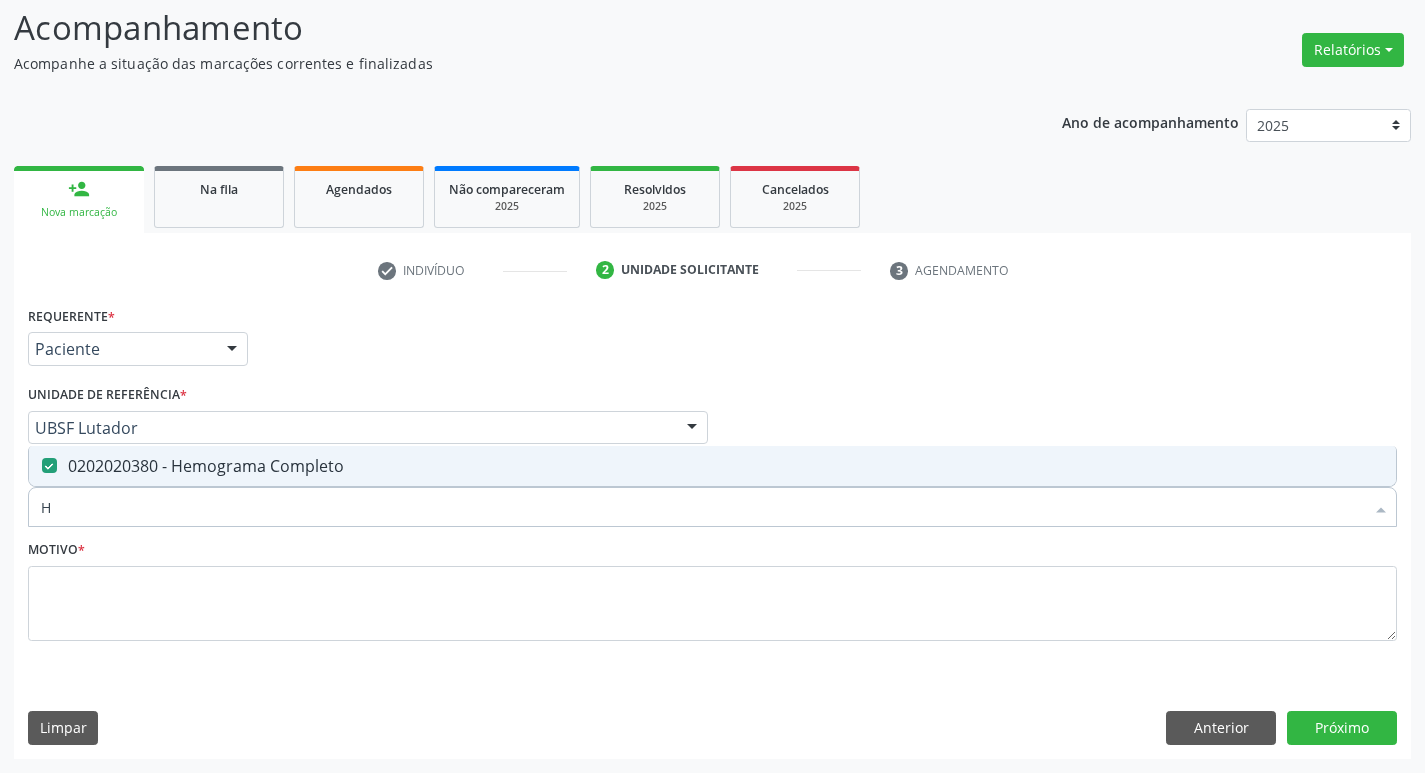 type 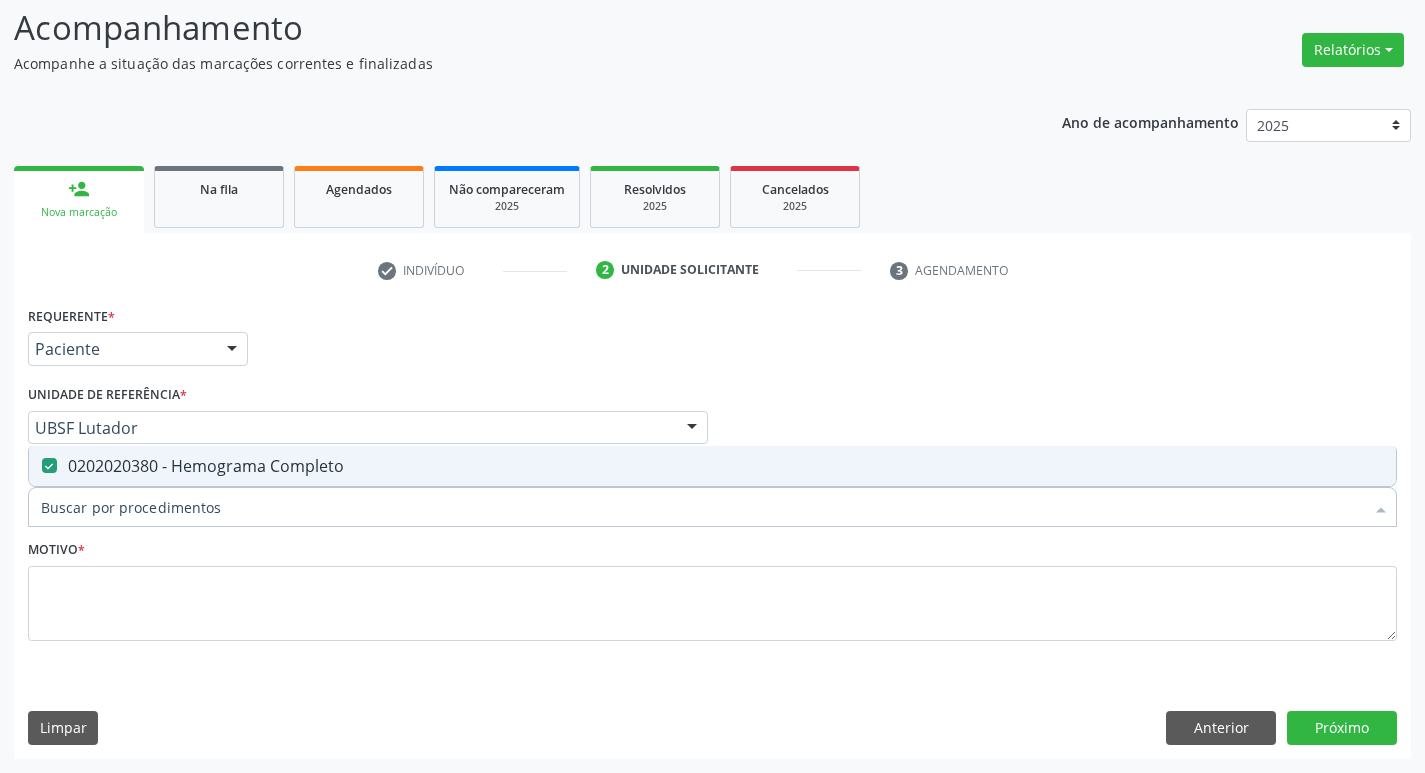 checkbox on "false" 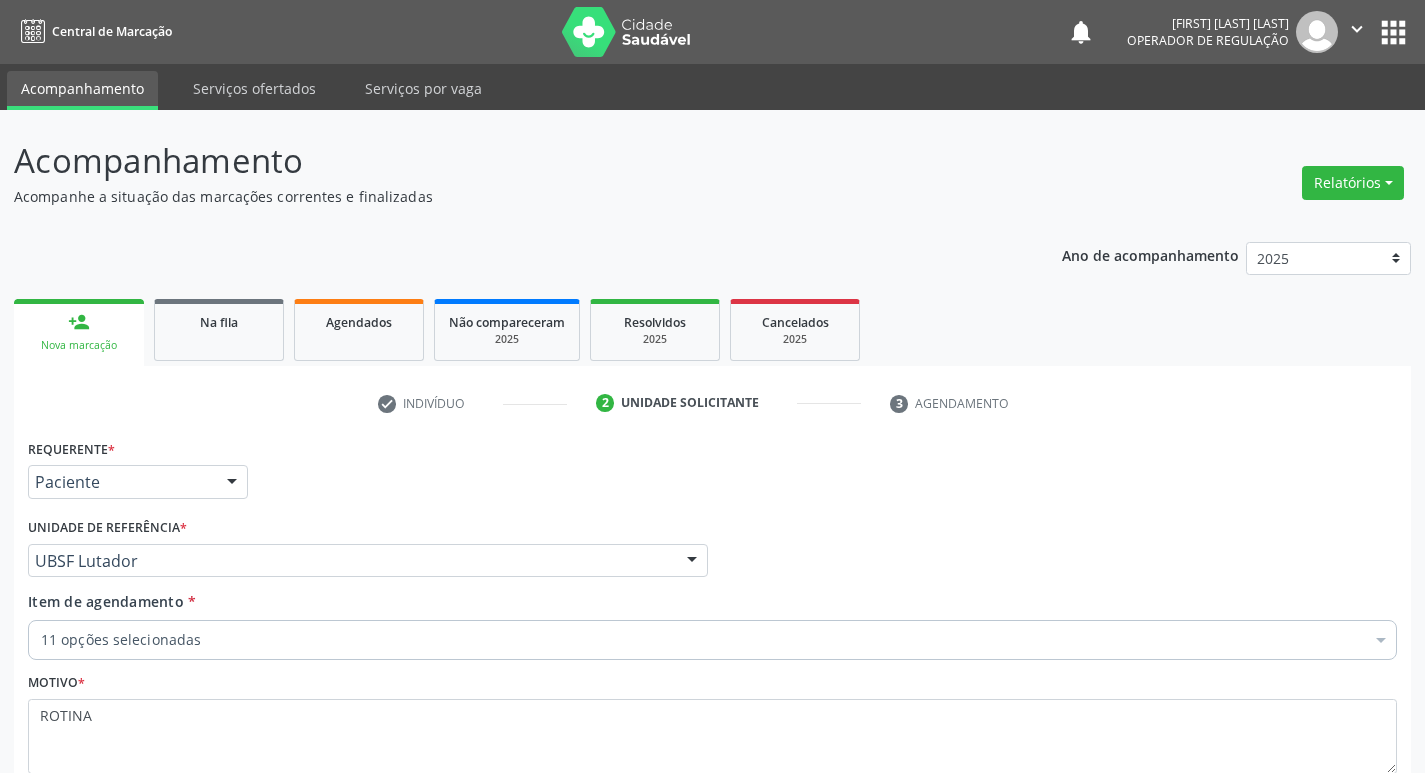 scroll, scrollTop: 133, scrollLeft: 0, axis: vertical 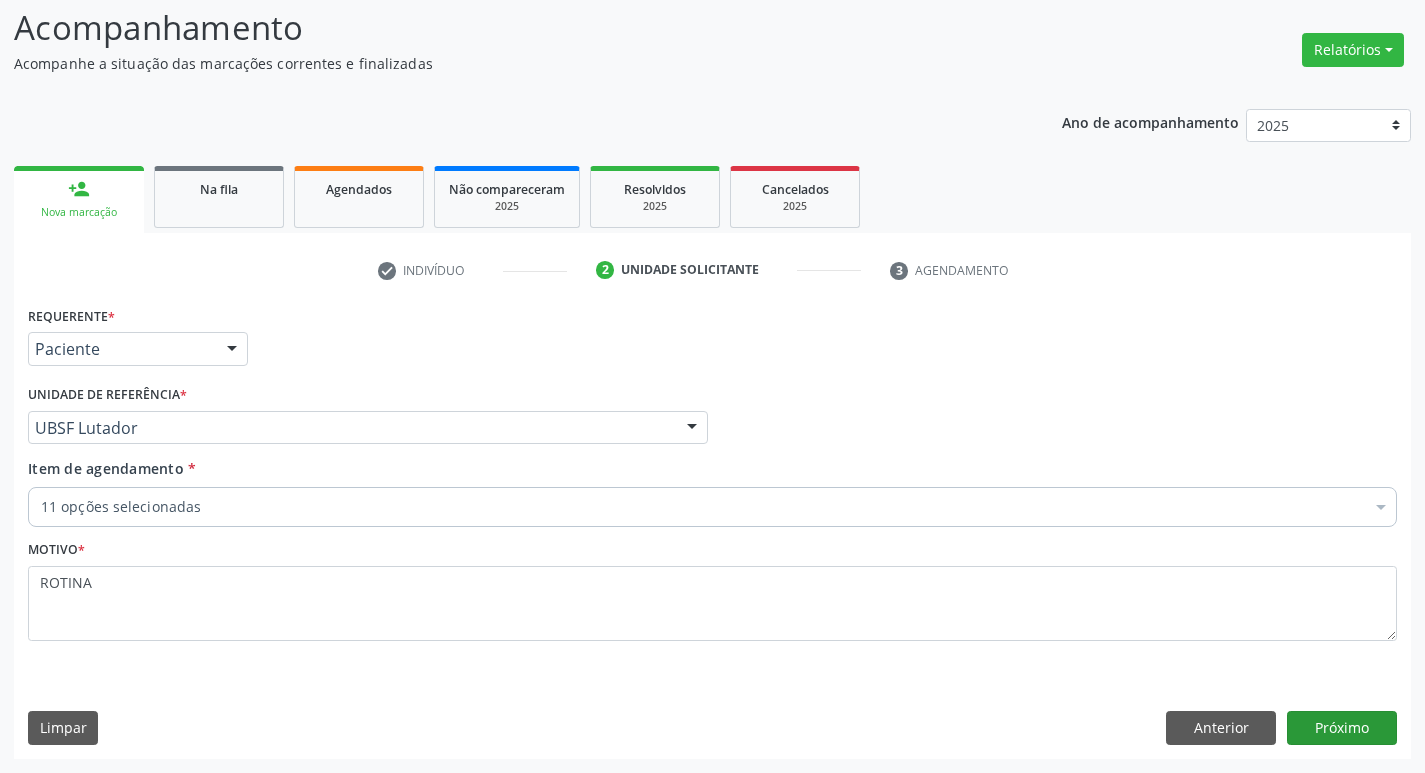 type on "ROTINA" 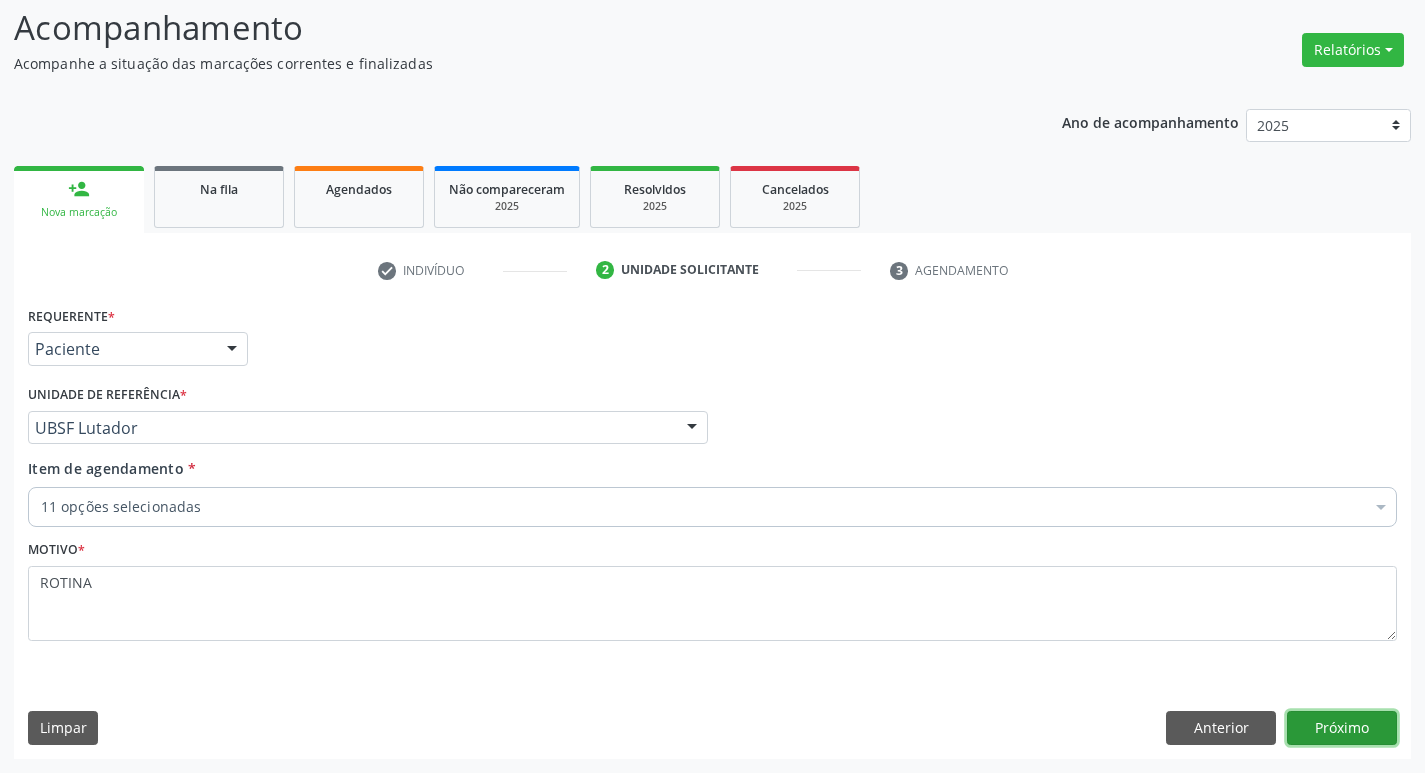 click on "Próximo" at bounding box center (1342, 728) 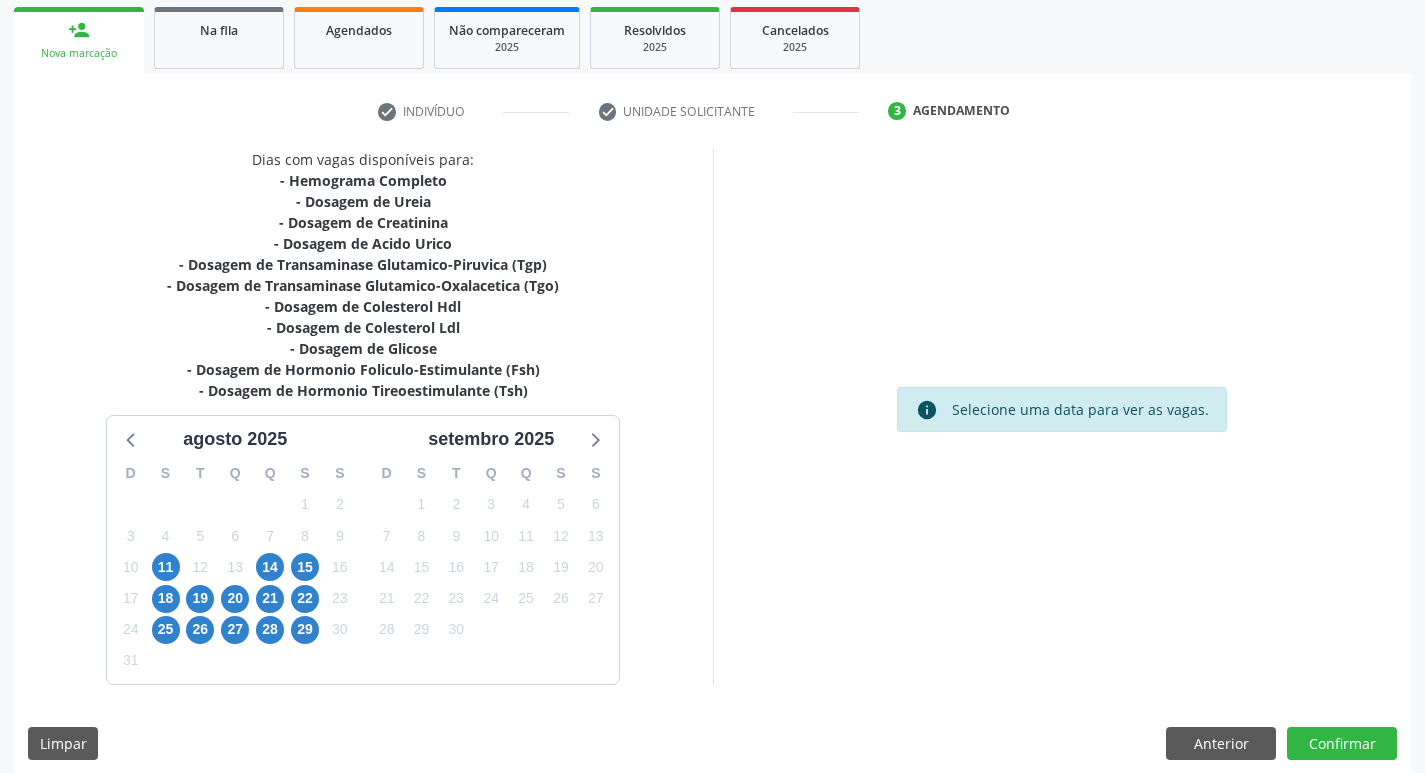scroll, scrollTop: 307, scrollLeft: 0, axis: vertical 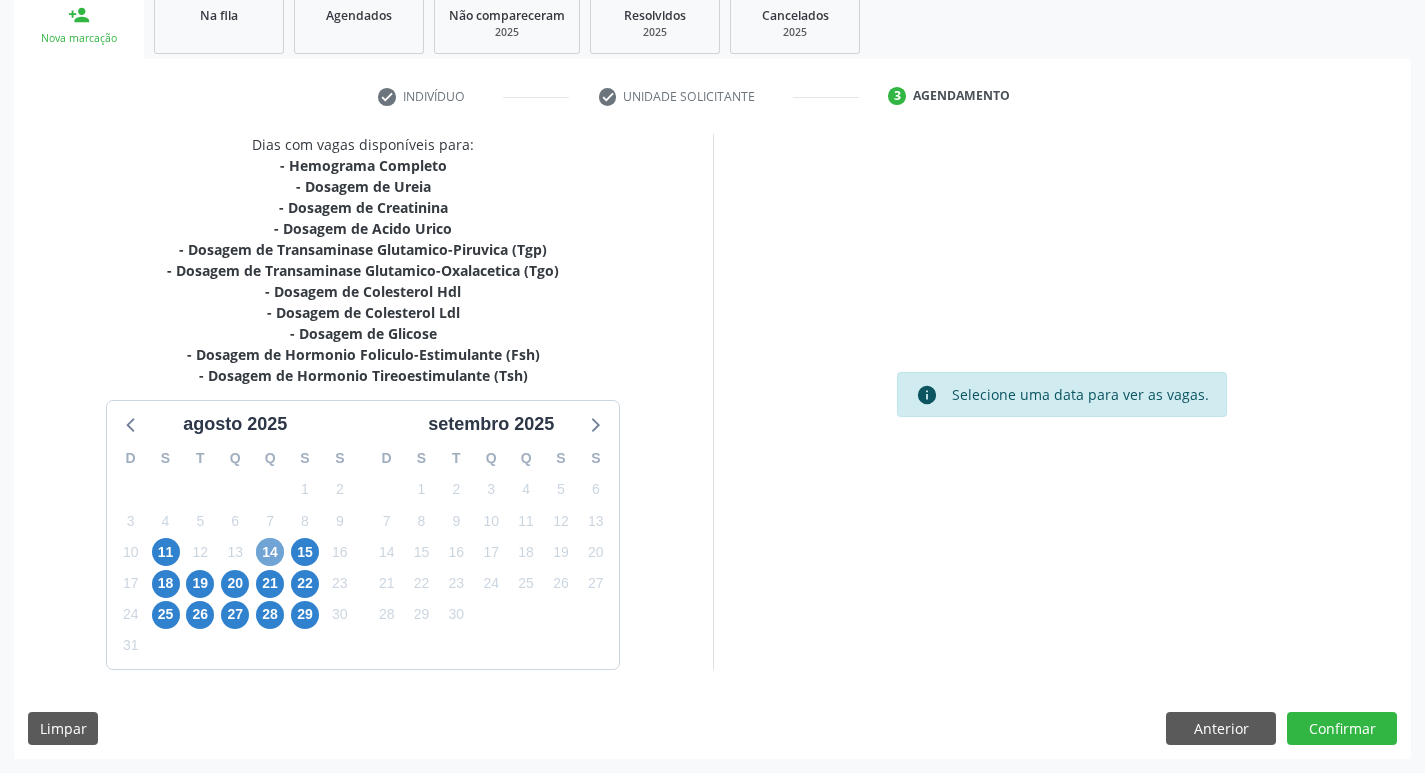 click on "14" at bounding box center [270, 552] 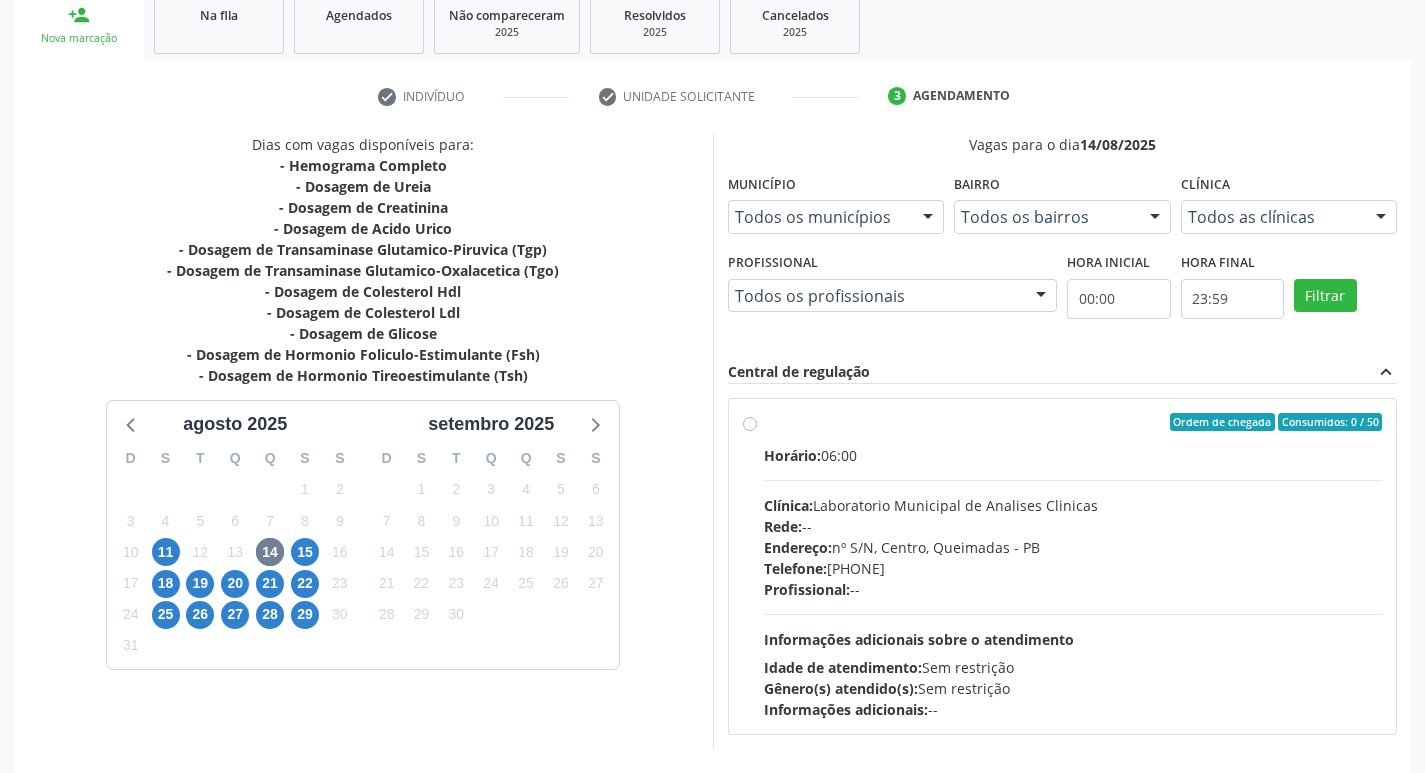 click on "Profissional:
--" at bounding box center [1073, 589] 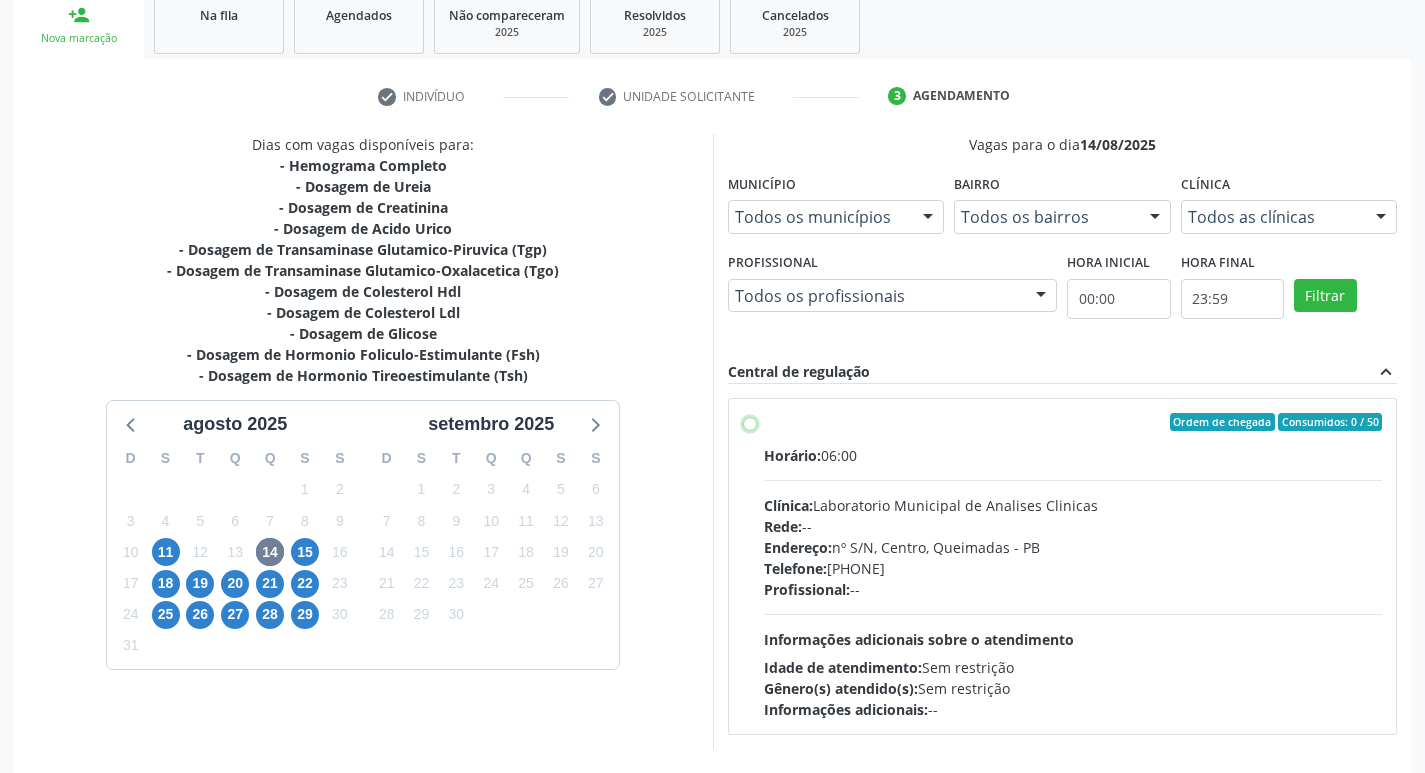 click on "Ordem de chegada
Consumidos: 0 / 50
Horário:   06:00
Clínica:  Laboratorio Municipal de Analises Clinicas
Rede:
--
Endereço:   nº S/N, [NEIGHBORHOOD], [CITY] - [STATE]
Telefone:   [PHONE]
Profissional:
--
Informações adicionais sobre o atendimento
Idade de atendimento:
Sem restrição
Gênero(s) atendido(s):
Sem restrição
Informações adicionais:
--" at bounding box center (750, 422) 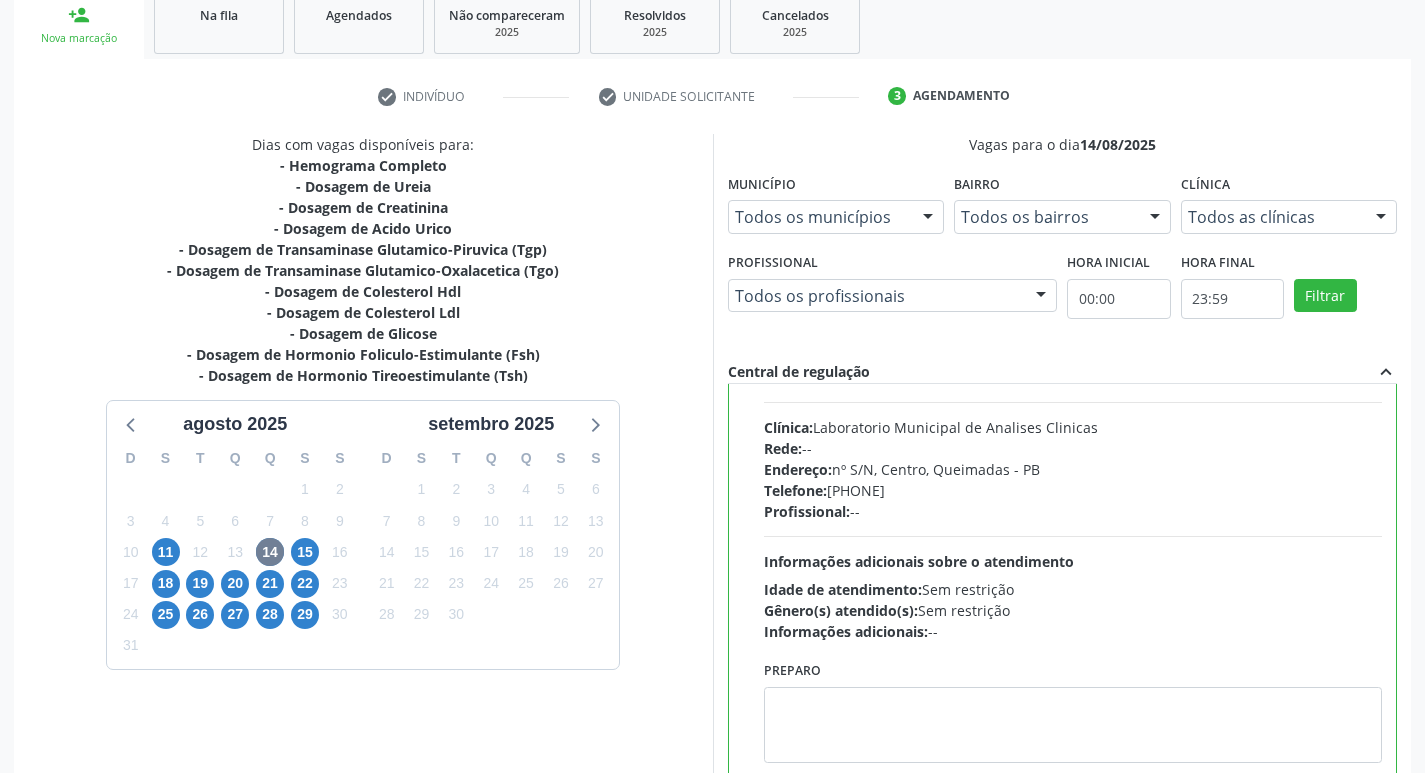 scroll, scrollTop: 99, scrollLeft: 0, axis: vertical 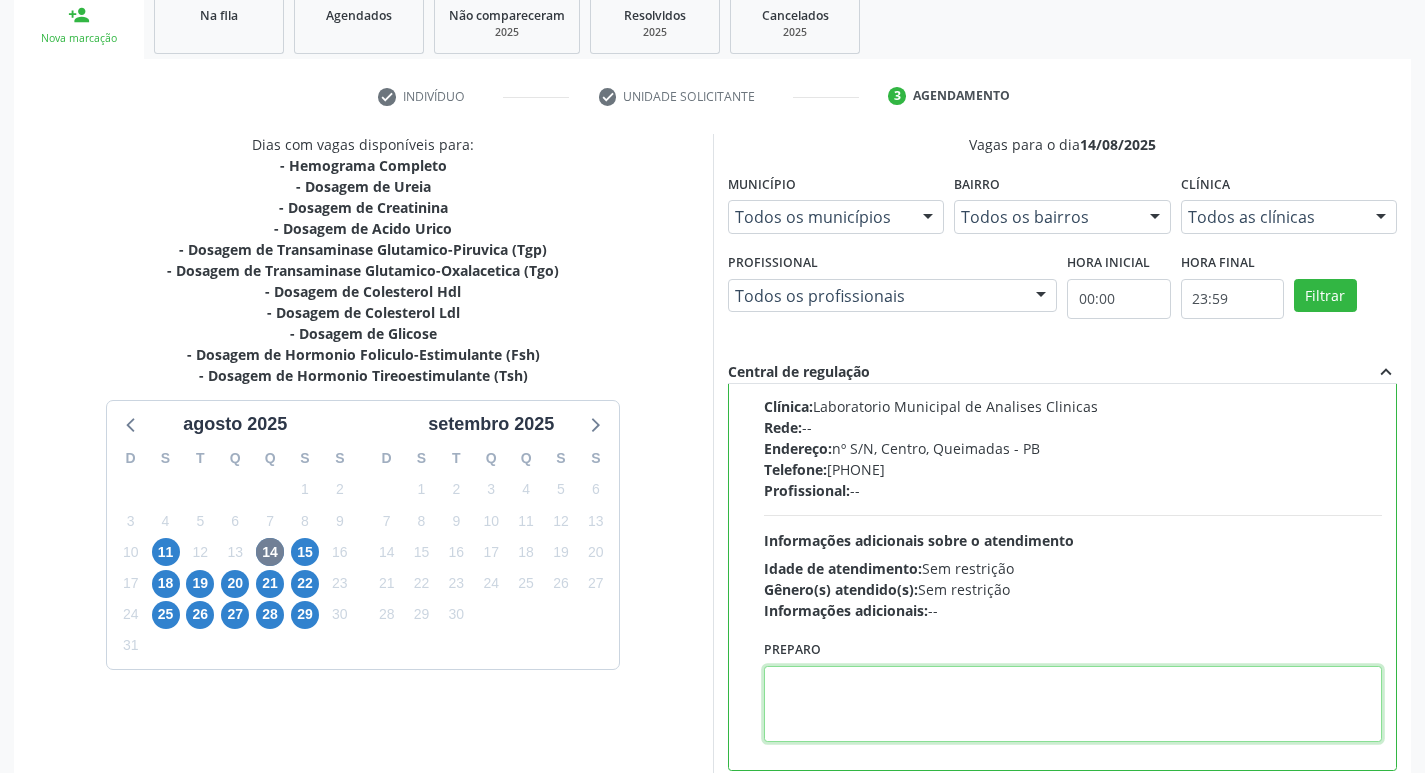 click at bounding box center (1073, 704) 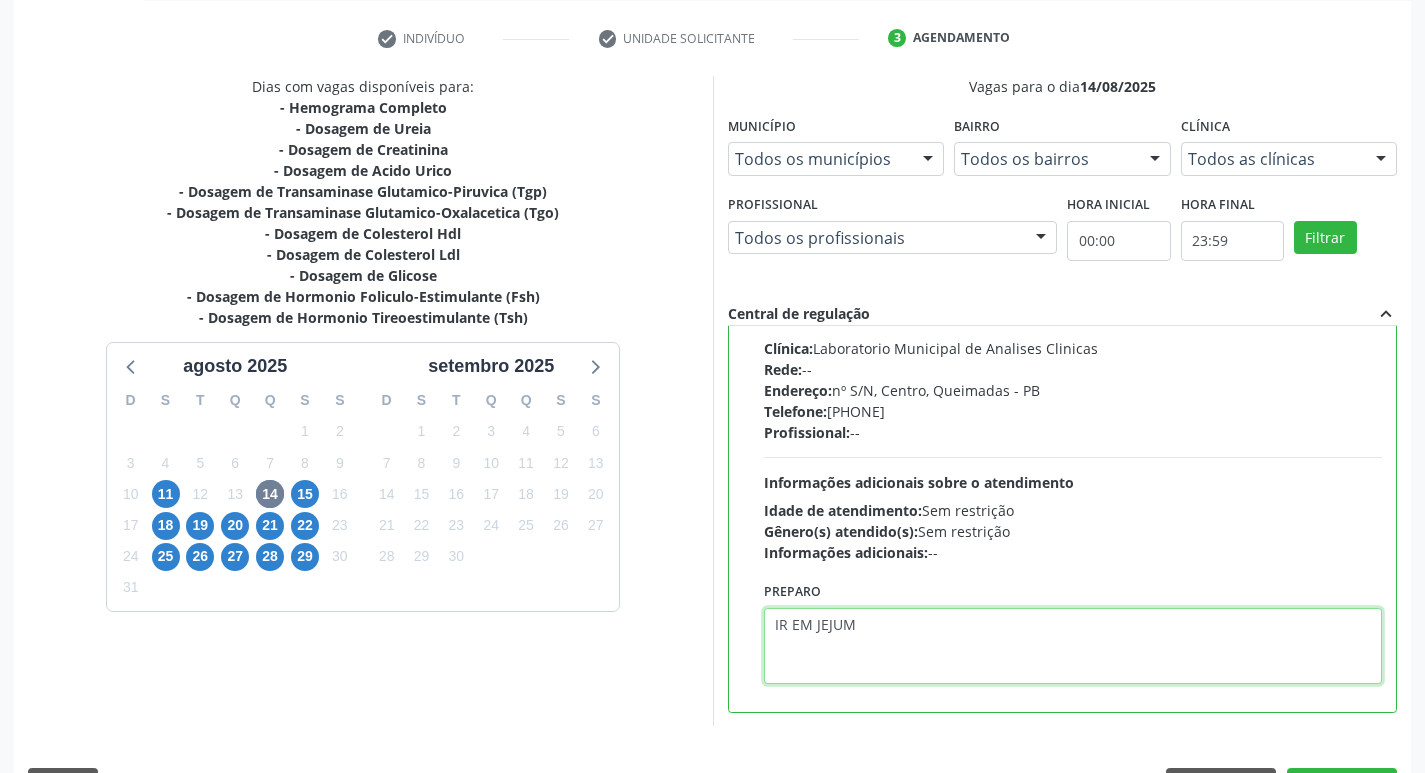 scroll, scrollTop: 422, scrollLeft: 0, axis: vertical 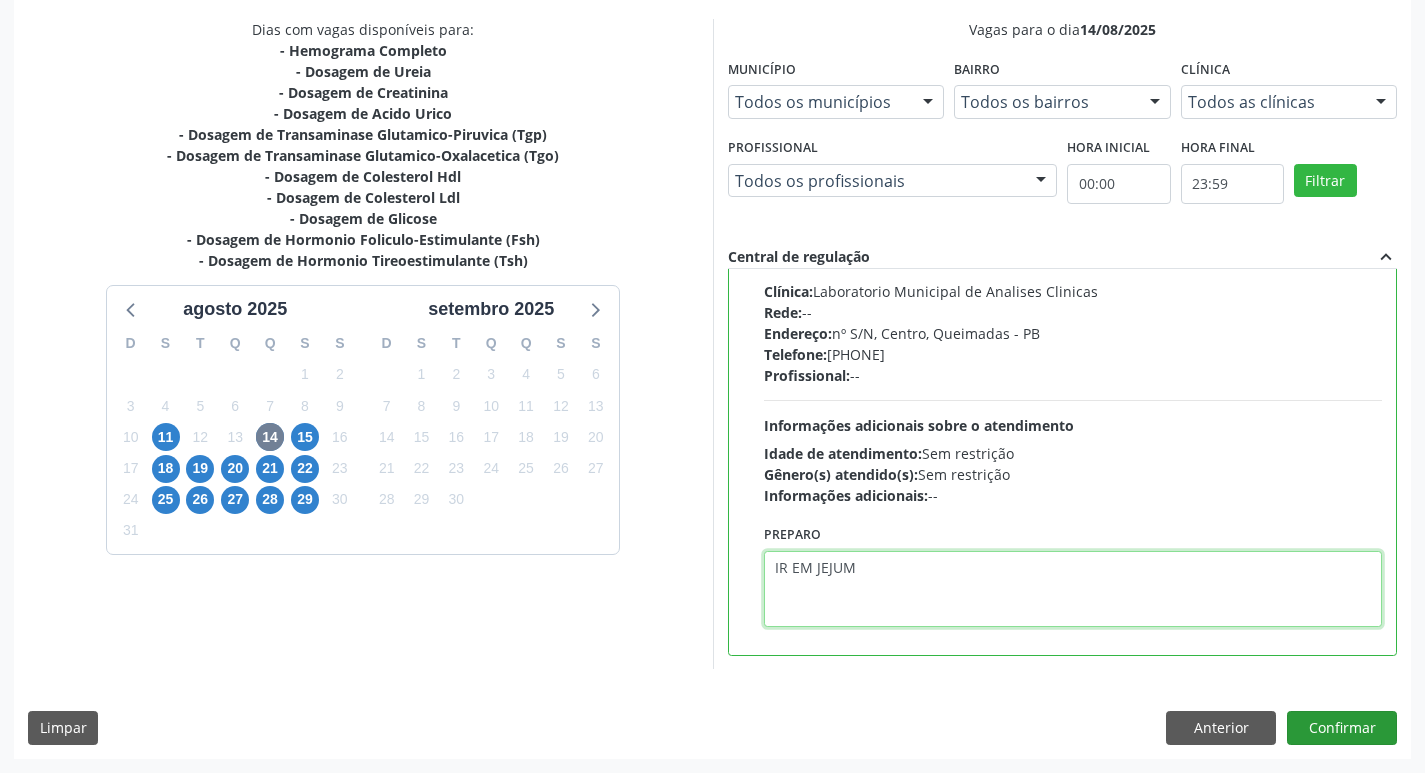type on "IR EM JEJUM" 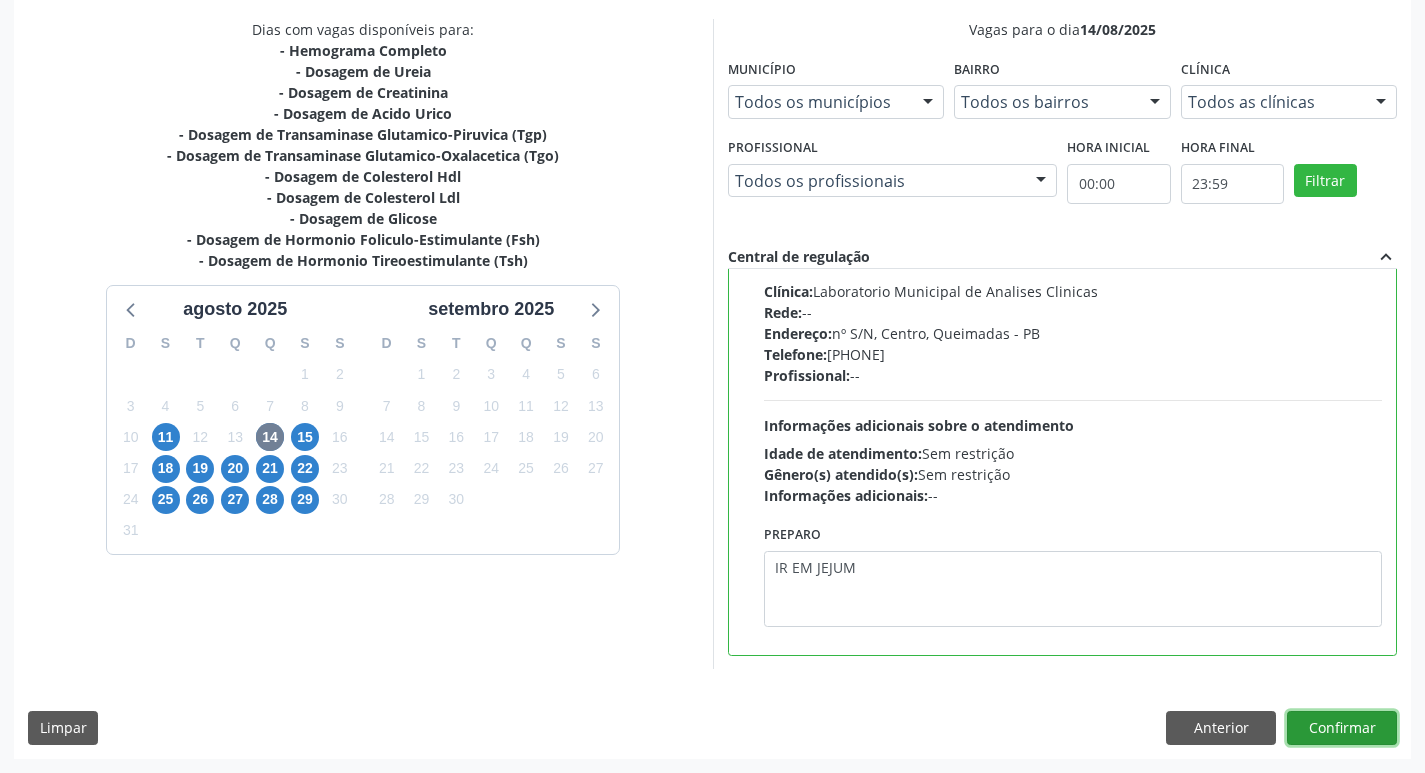 click on "Confirmar" at bounding box center [1342, 728] 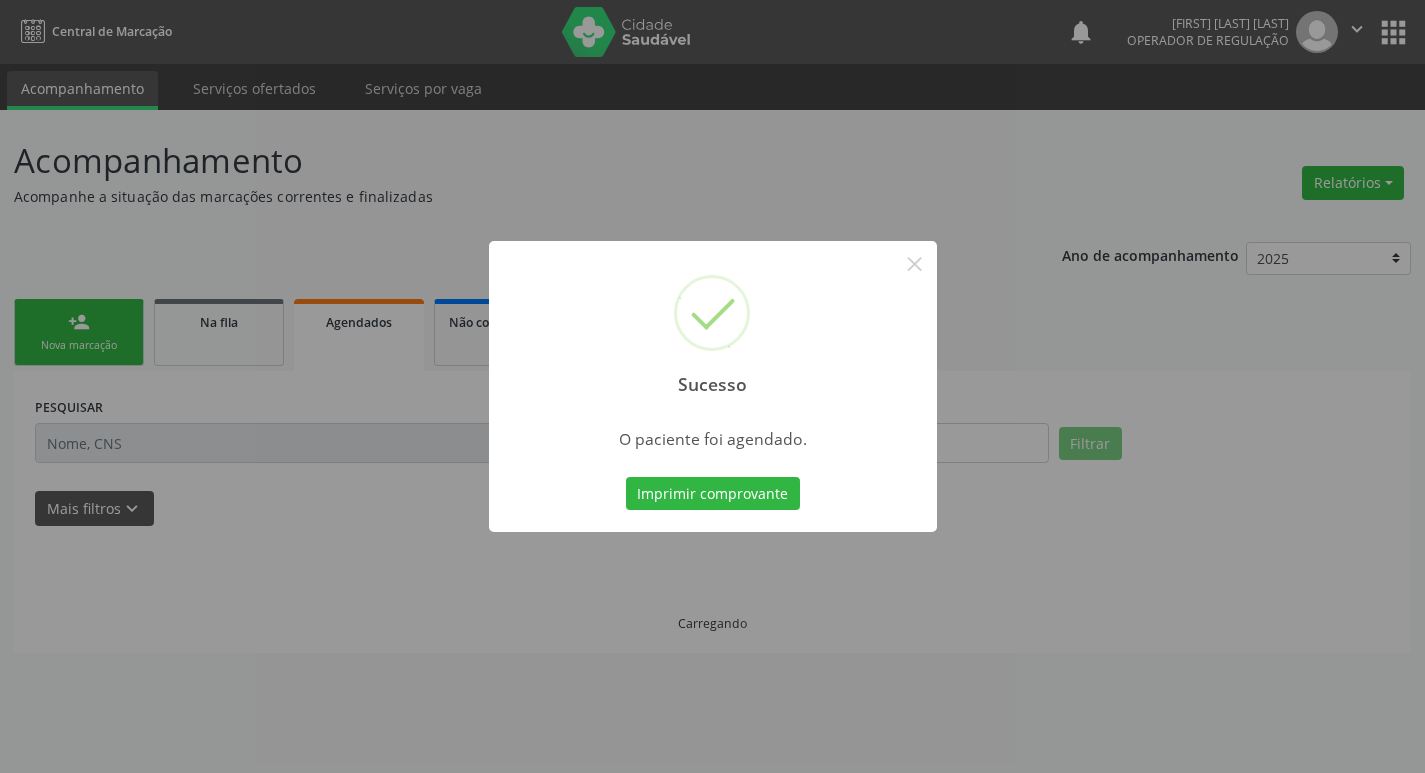 scroll, scrollTop: 0, scrollLeft: 0, axis: both 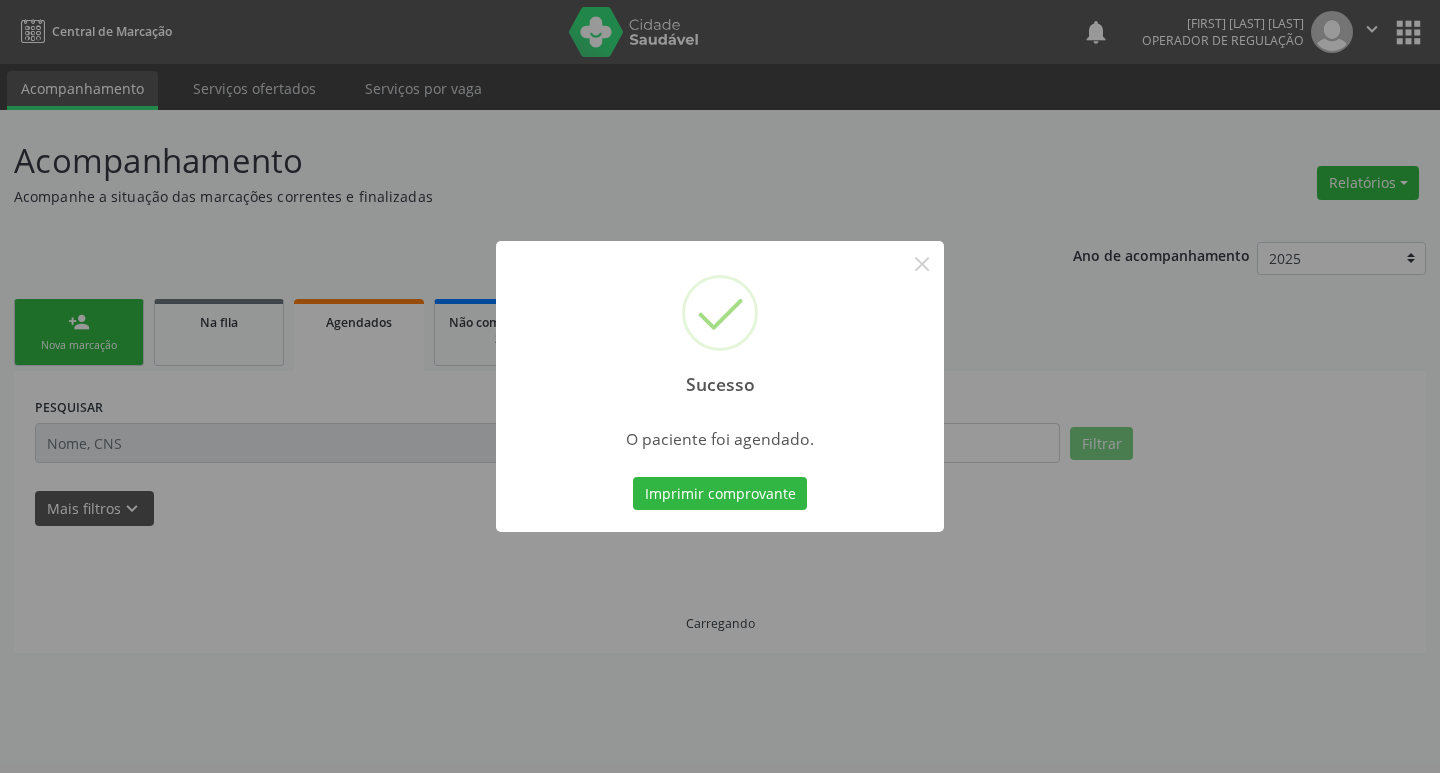 click on "Sucesso × O paciente foi agendado. Imprimir comprovante Cancel" at bounding box center (720, 387) 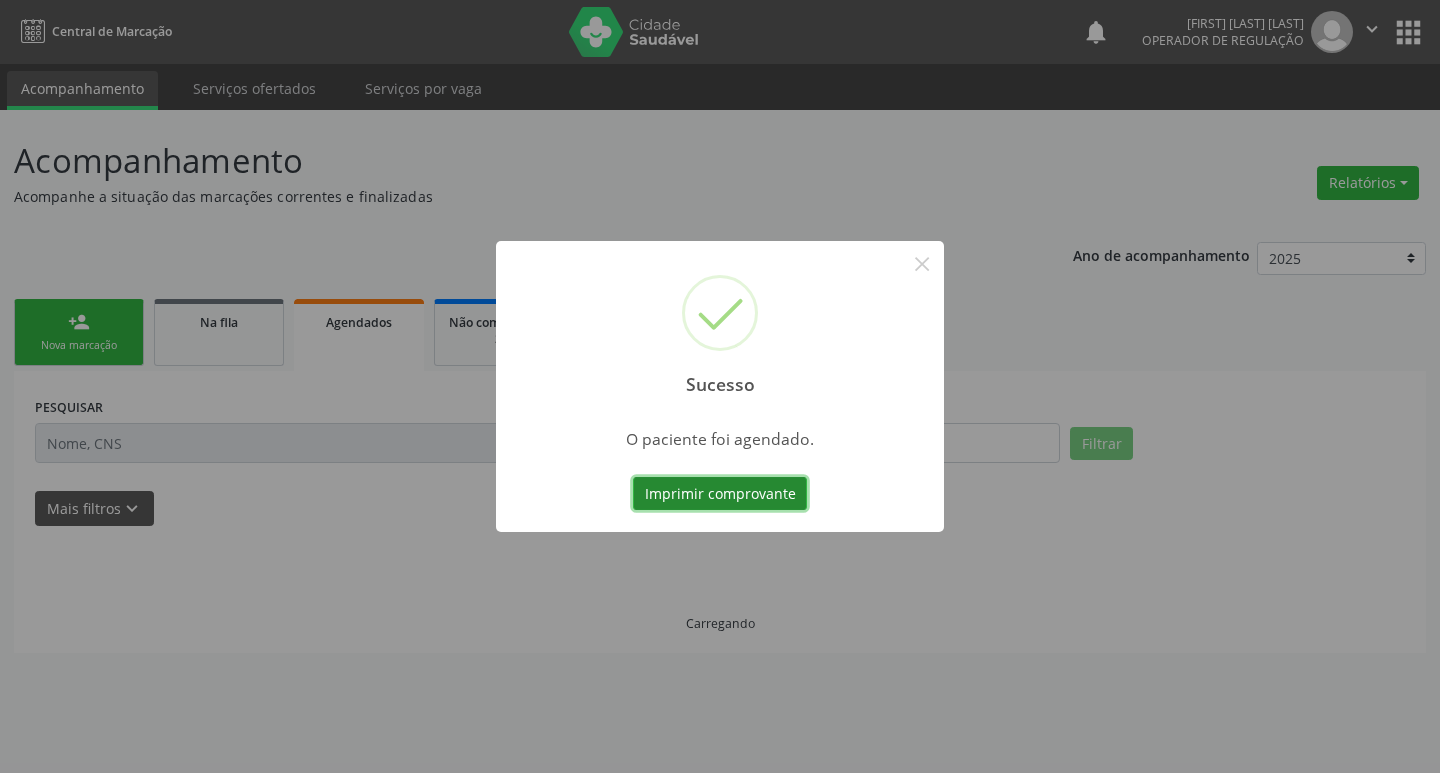 click on "Imprimir comprovante" at bounding box center [720, 494] 